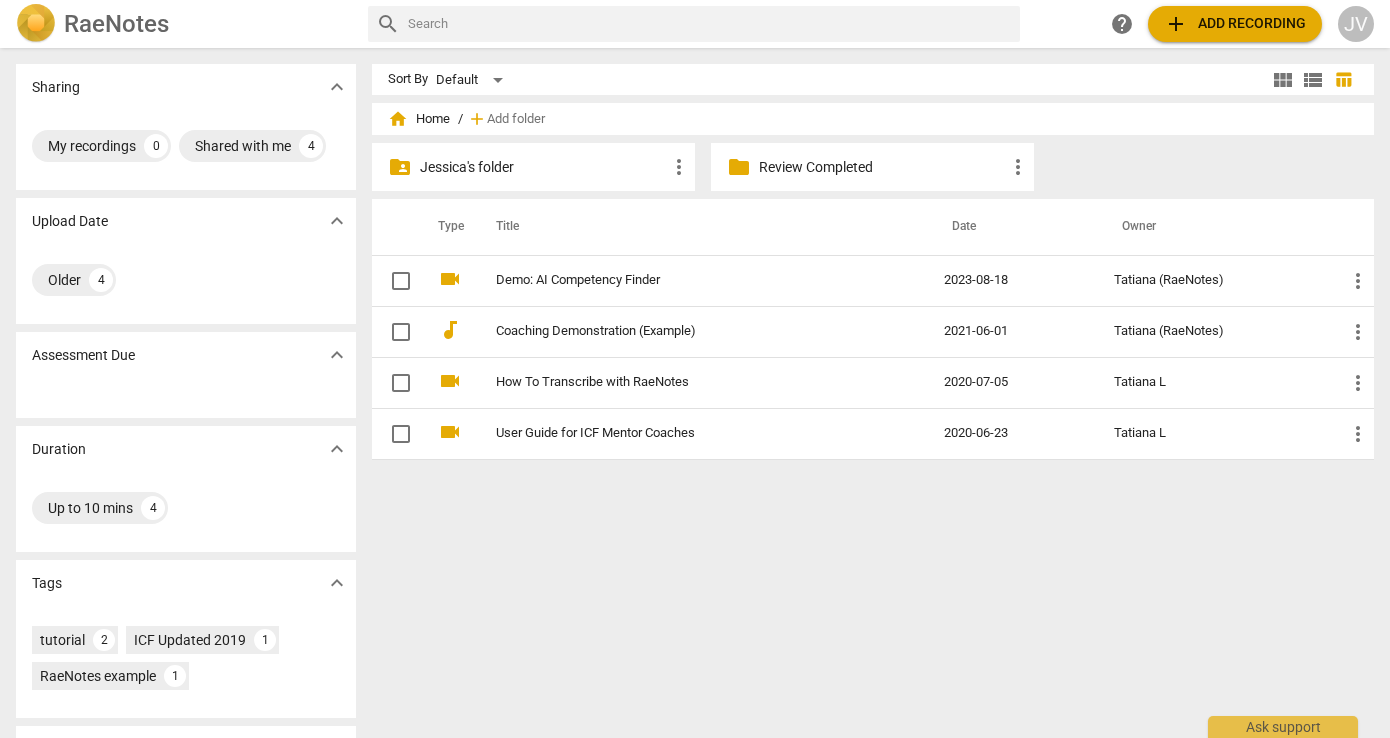 scroll, scrollTop: 0, scrollLeft: 0, axis: both 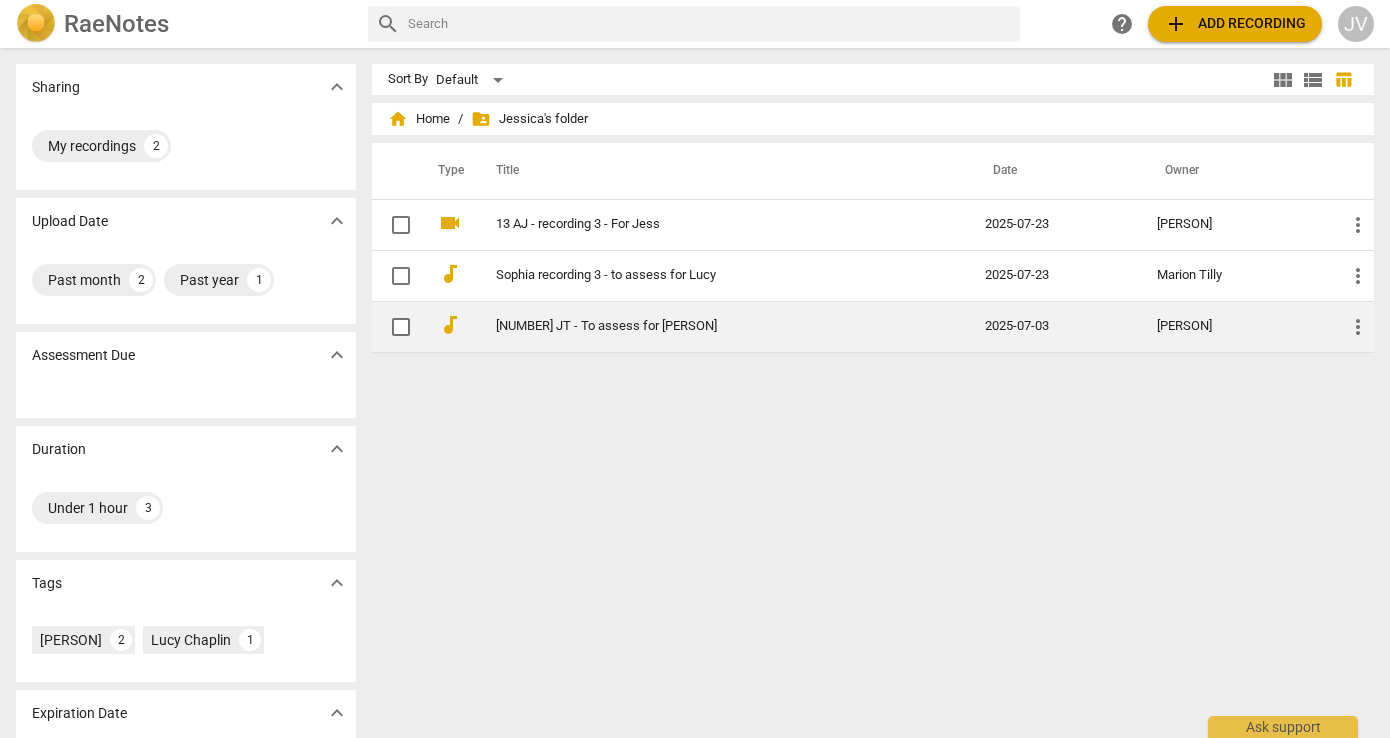 click on "[NUMBER] JT - To assess for [PERSON]" at bounding box center [721, 326] 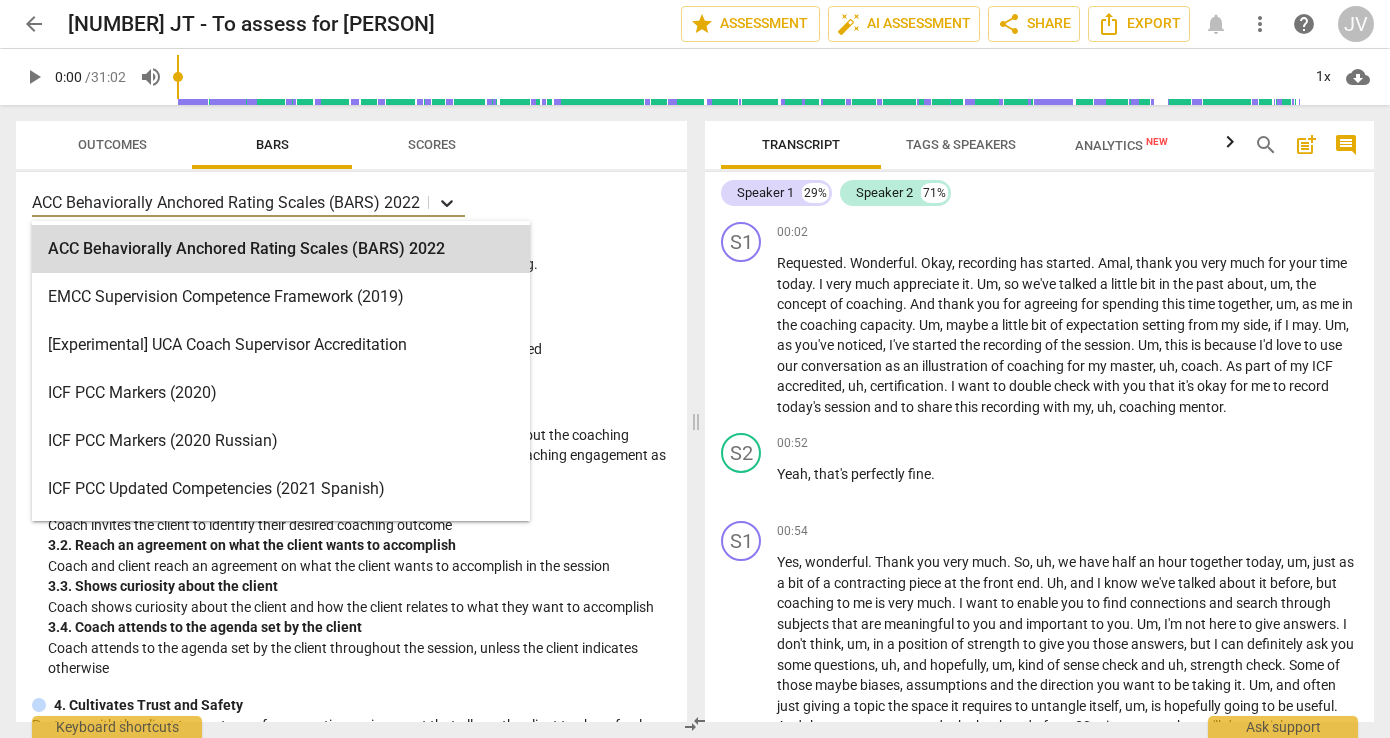 click 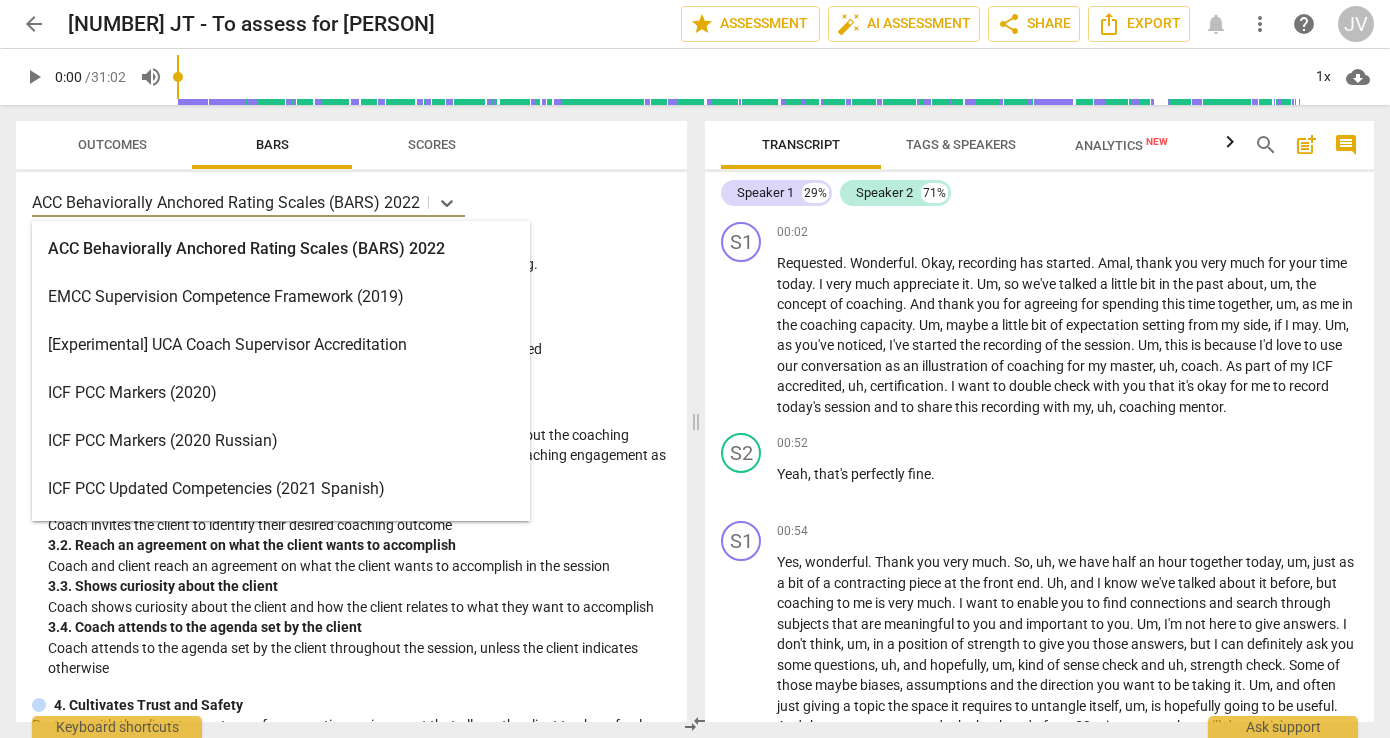 click on "ICF PCC Markers (2020)" at bounding box center [281, 393] 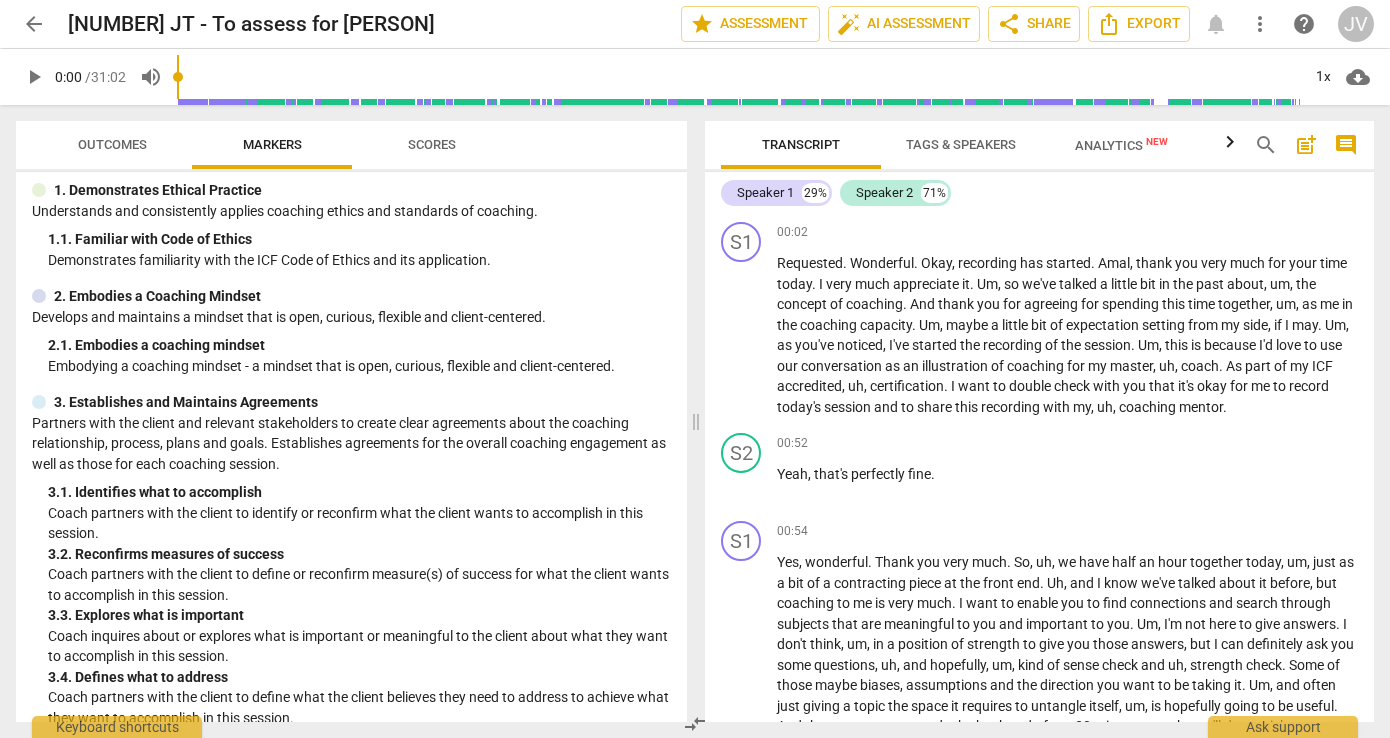 scroll, scrollTop: 0, scrollLeft: 0, axis: both 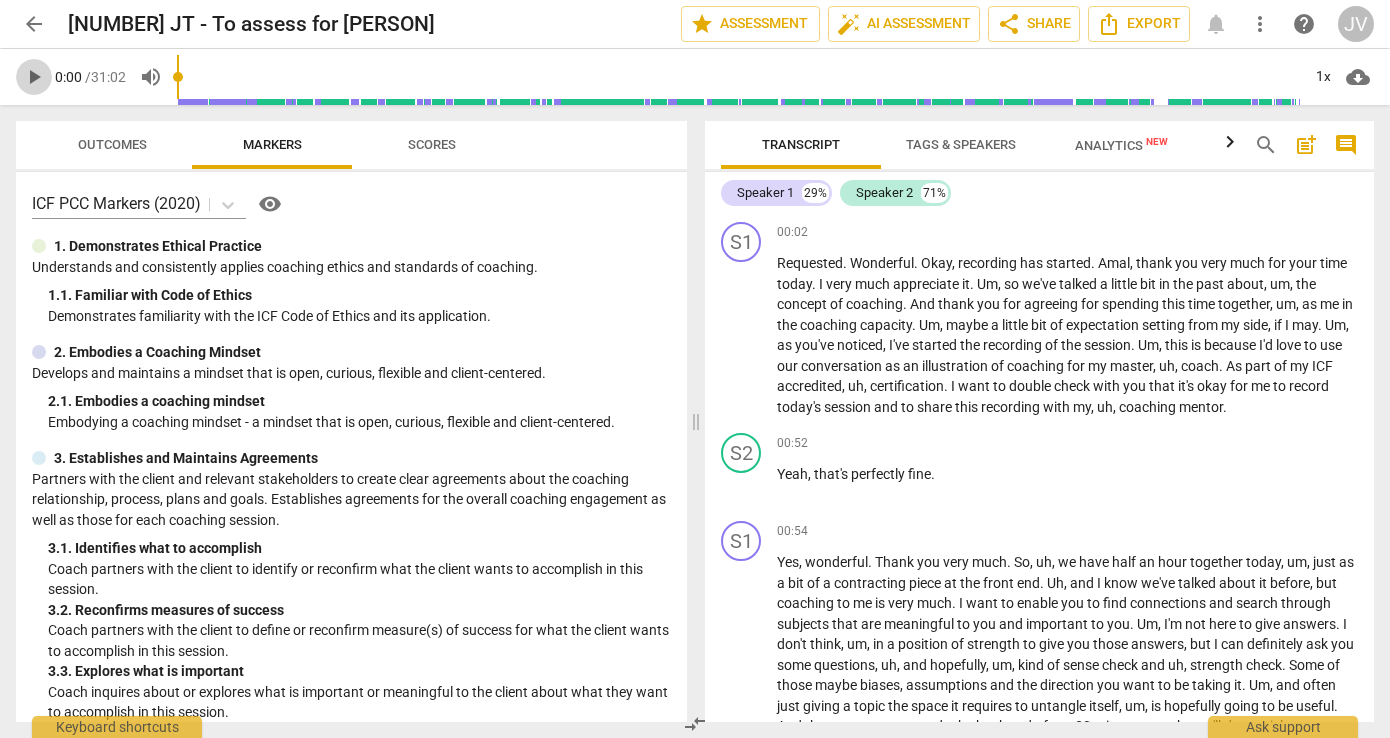 click on "play_arrow" at bounding box center (34, 77) 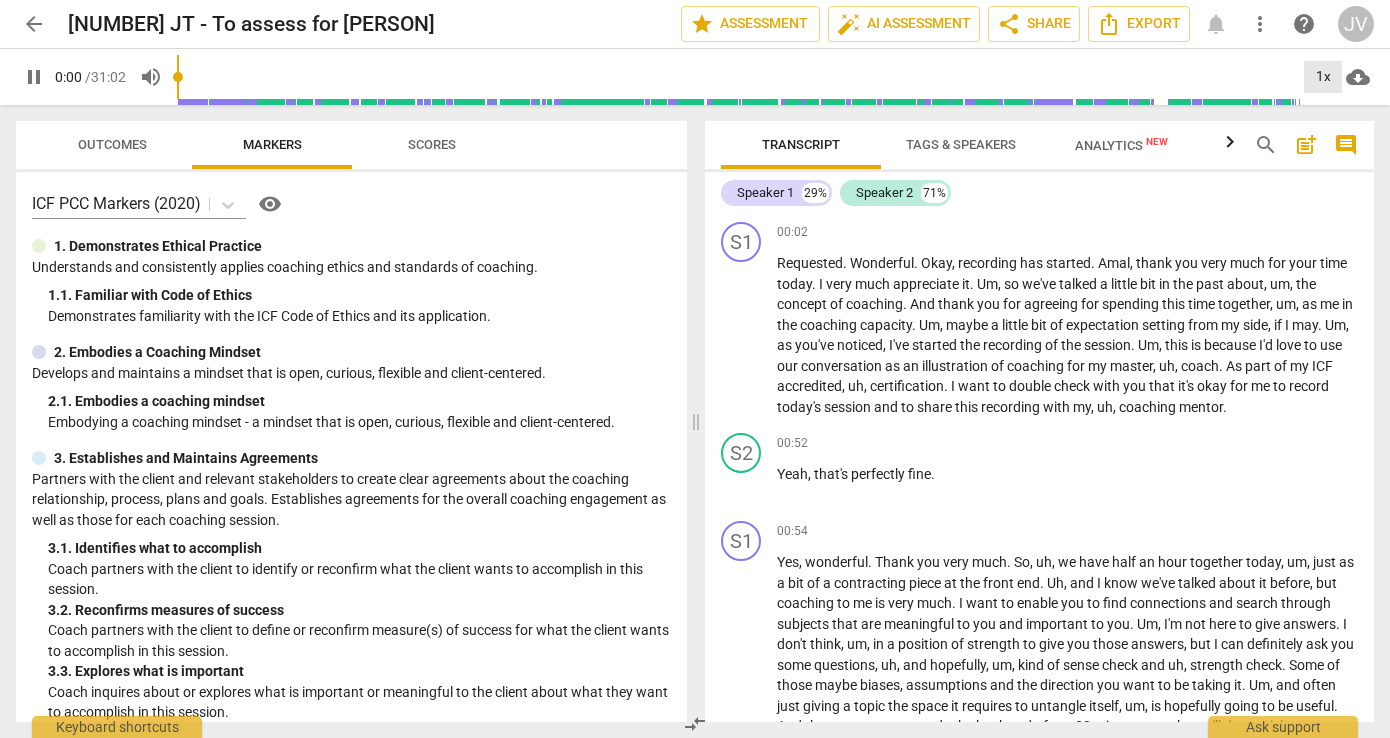 click on "1x" at bounding box center (1323, 77) 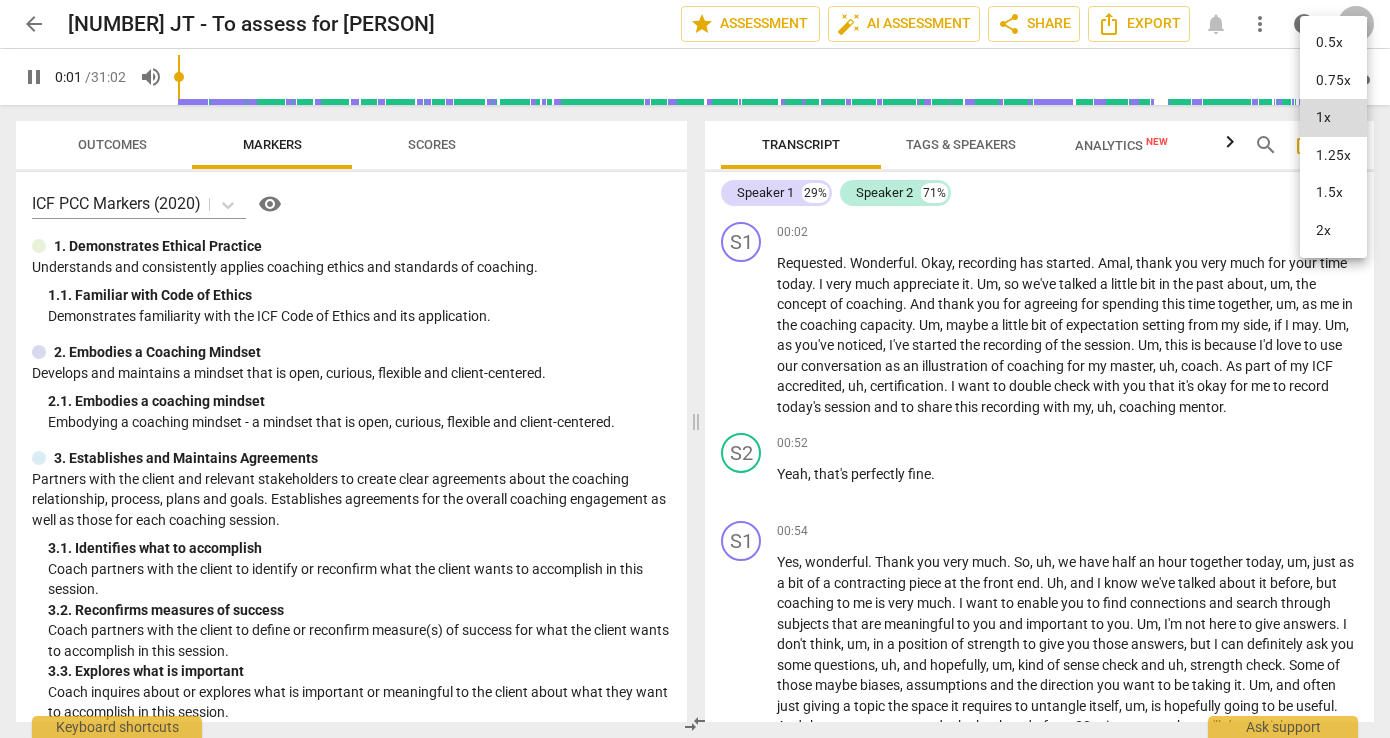 click on "1.25x" at bounding box center [1333, 156] 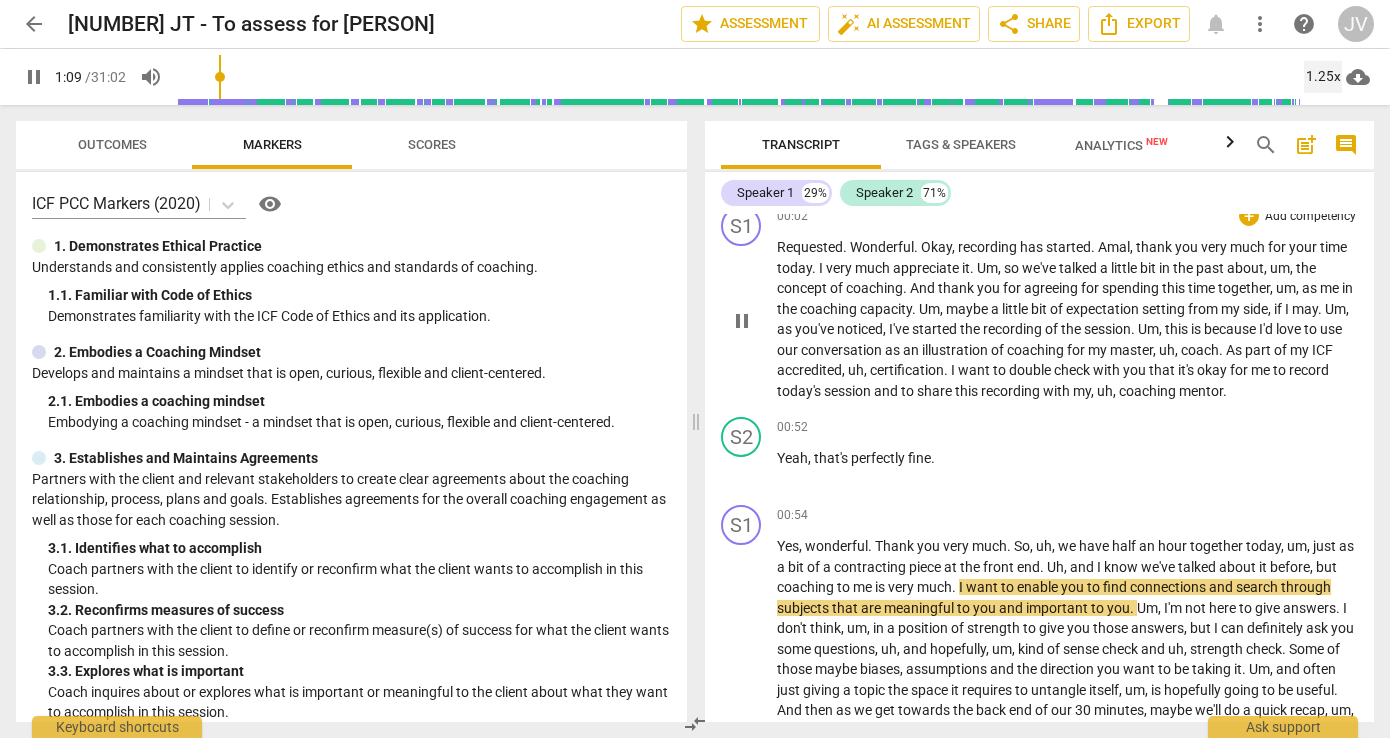 scroll, scrollTop: 5, scrollLeft: 0, axis: vertical 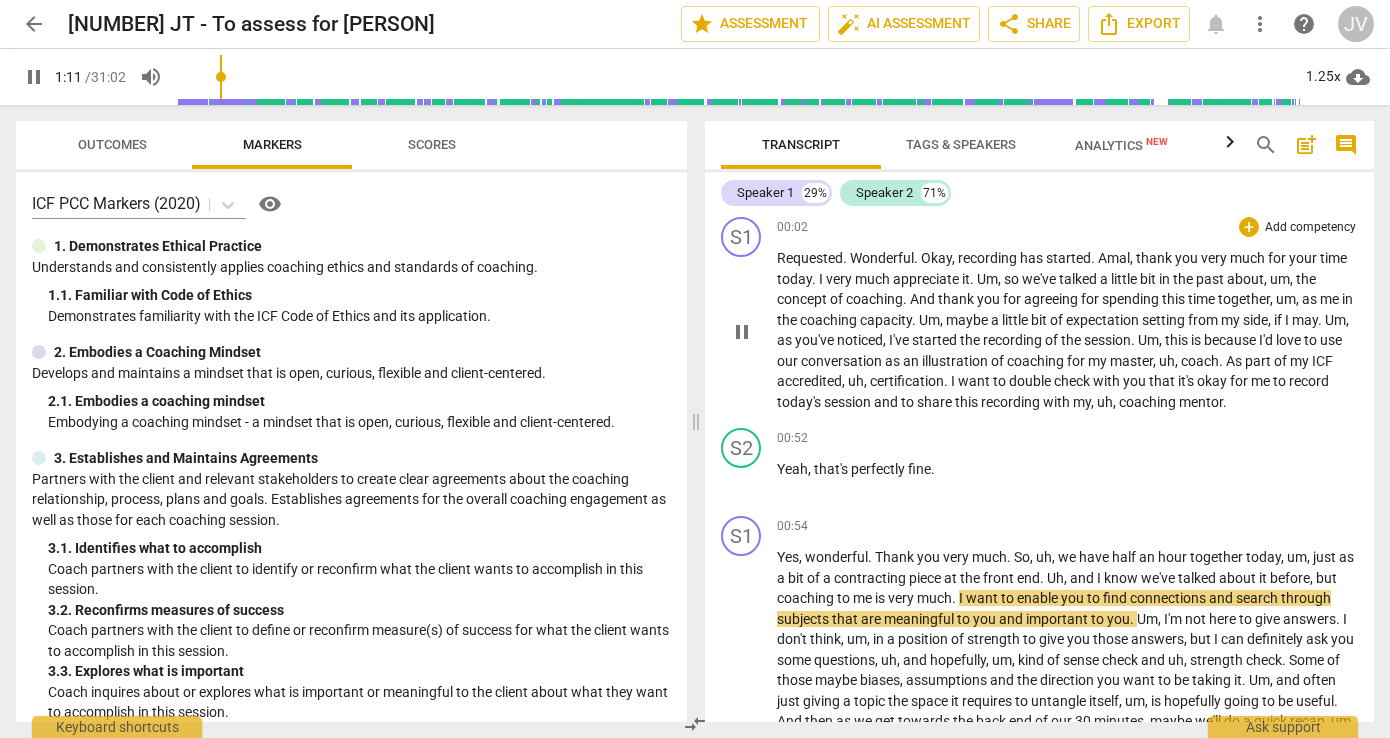 click on "Add competency" at bounding box center (1310, 228) 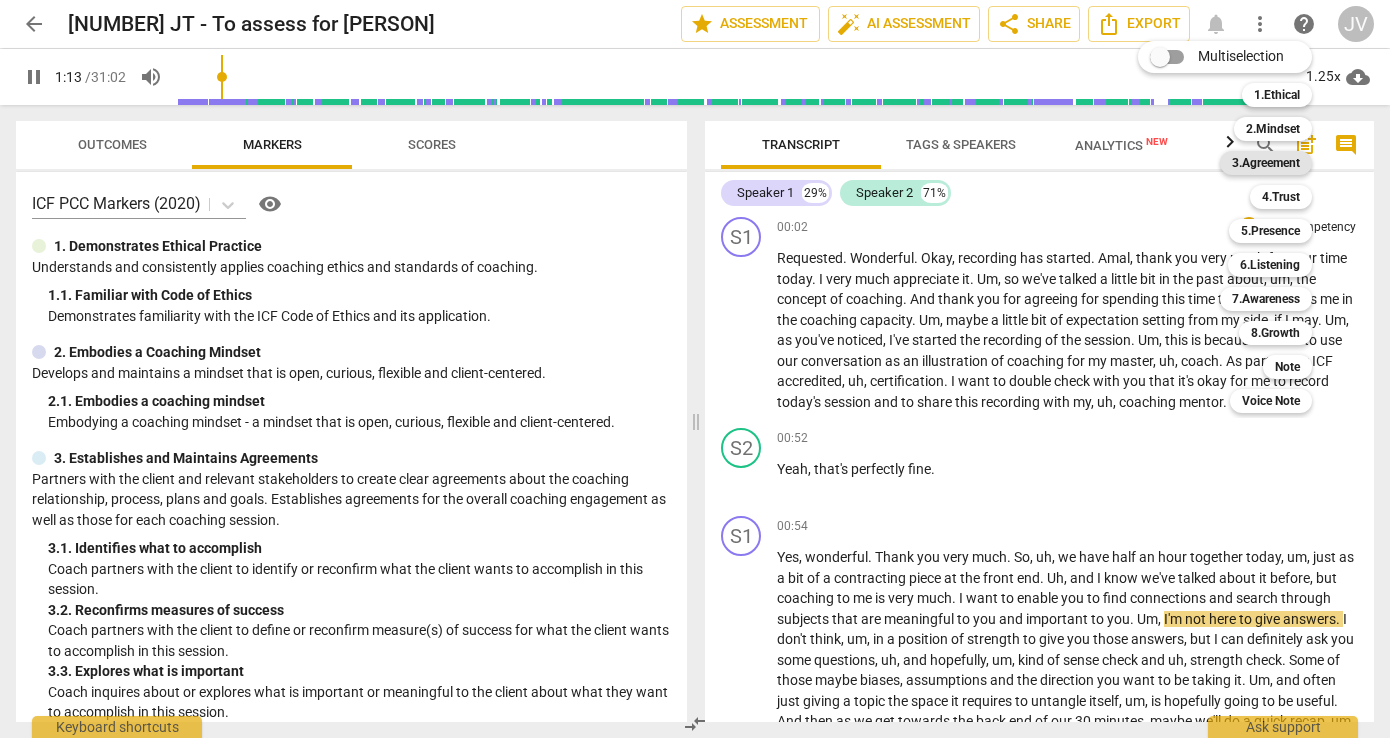click on "3.Agreement" at bounding box center [1266, 163] 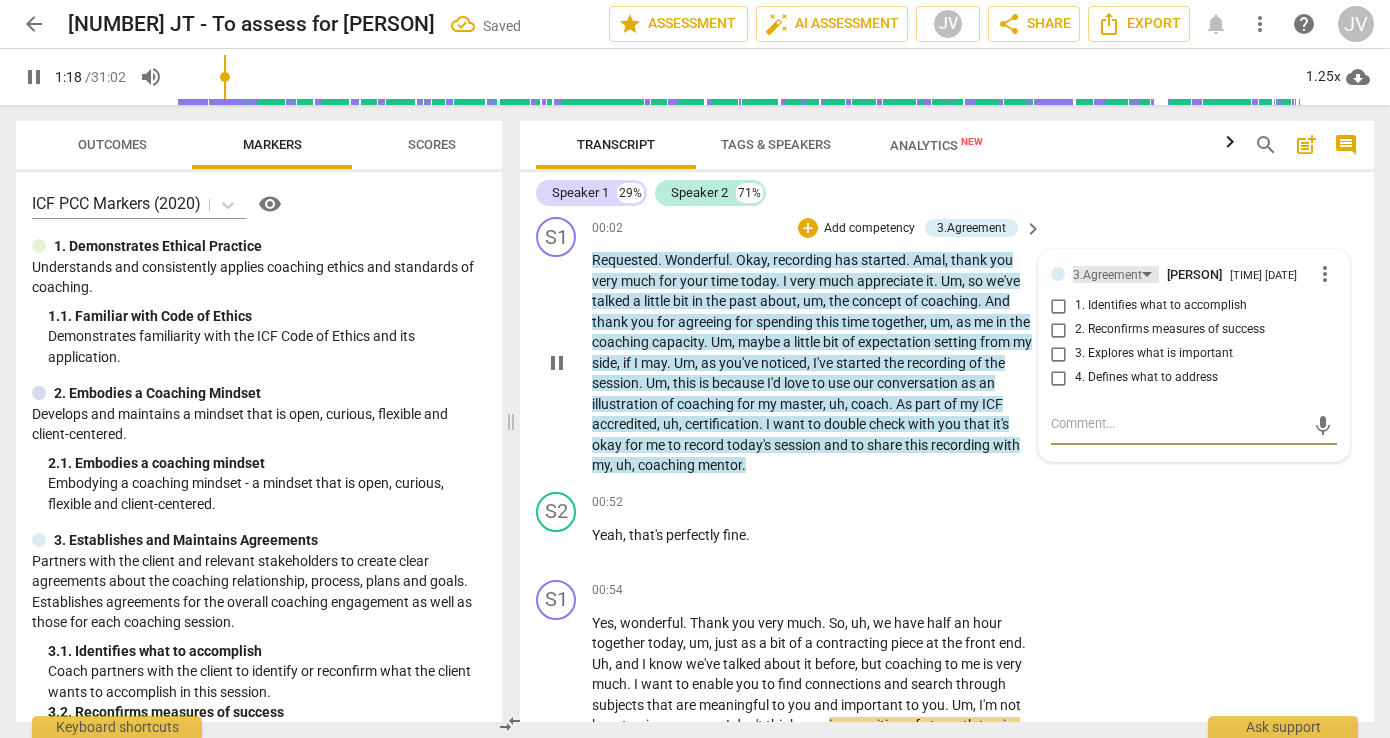 click on "3.Agreement" at bounding box center (1107, 275) 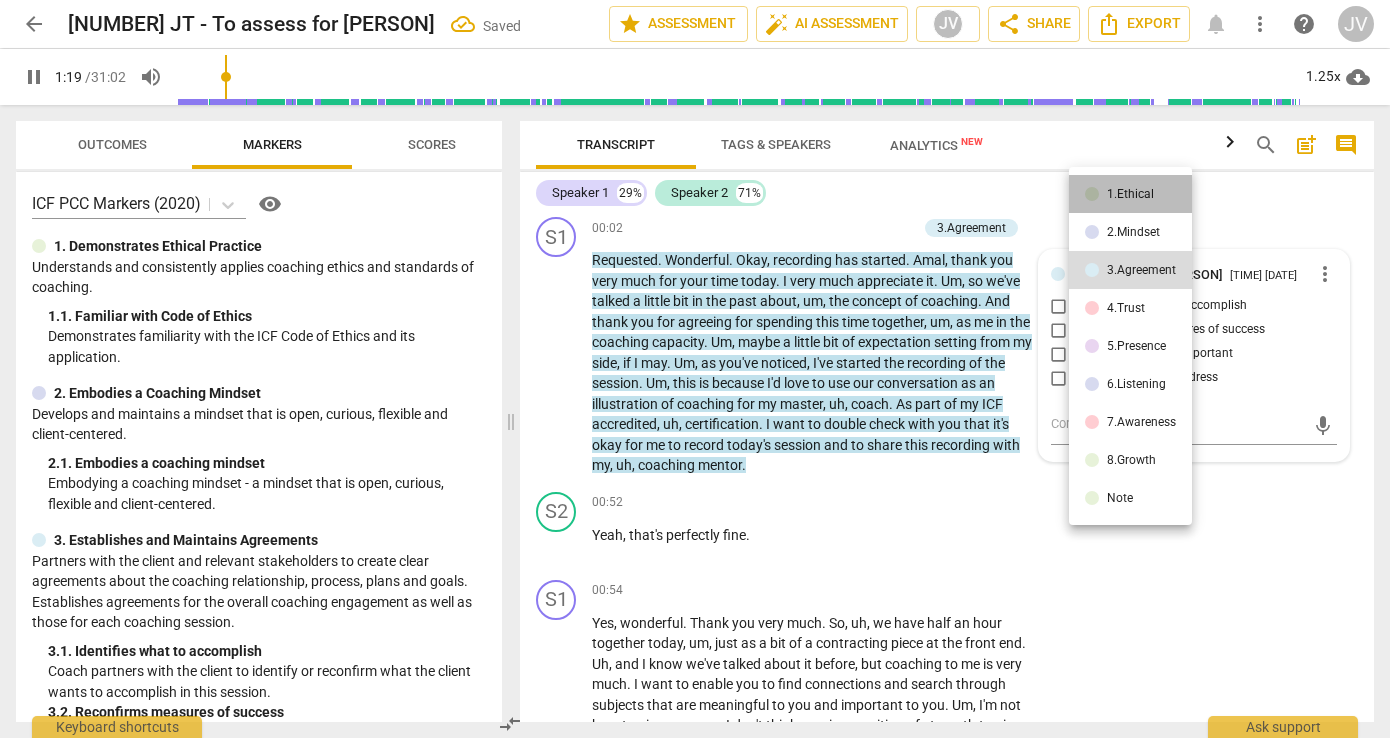 click on "1.Ethical" at bounding box center [1130, 194] 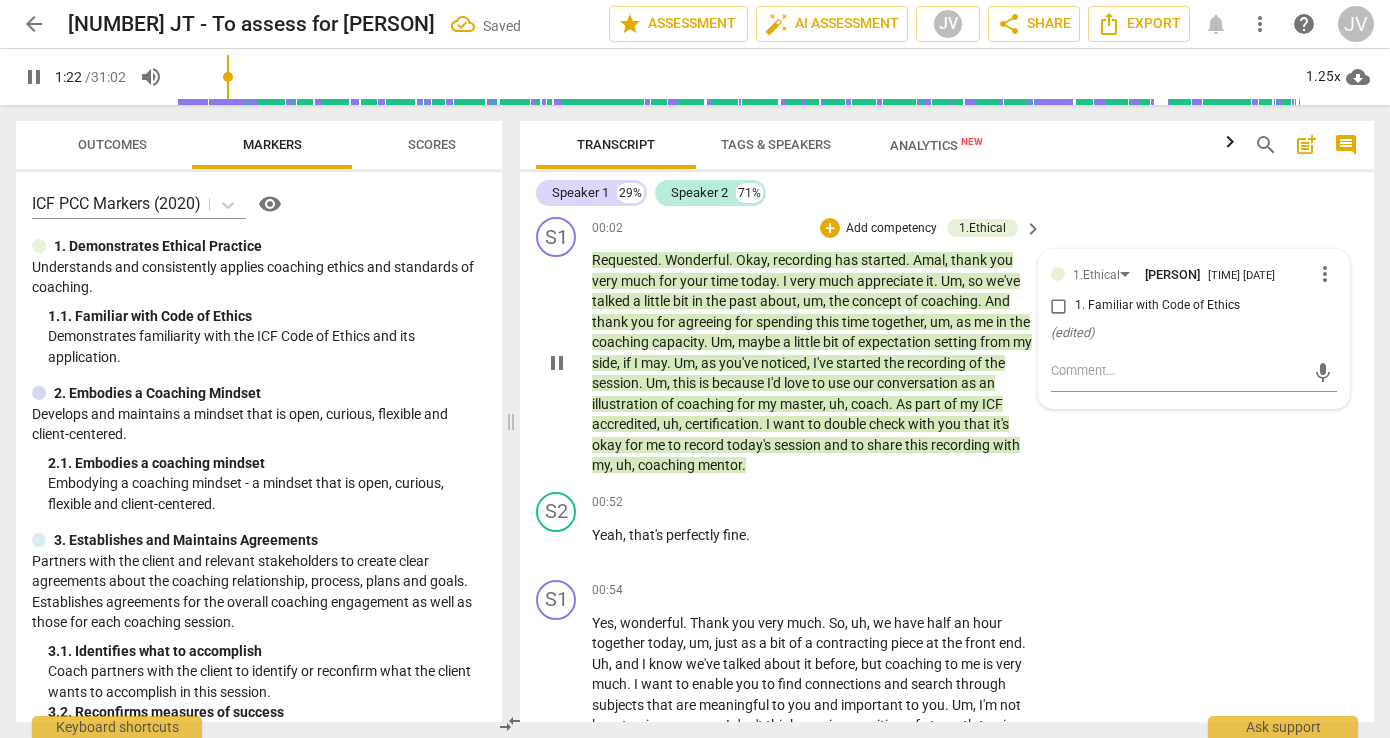 type on "83" 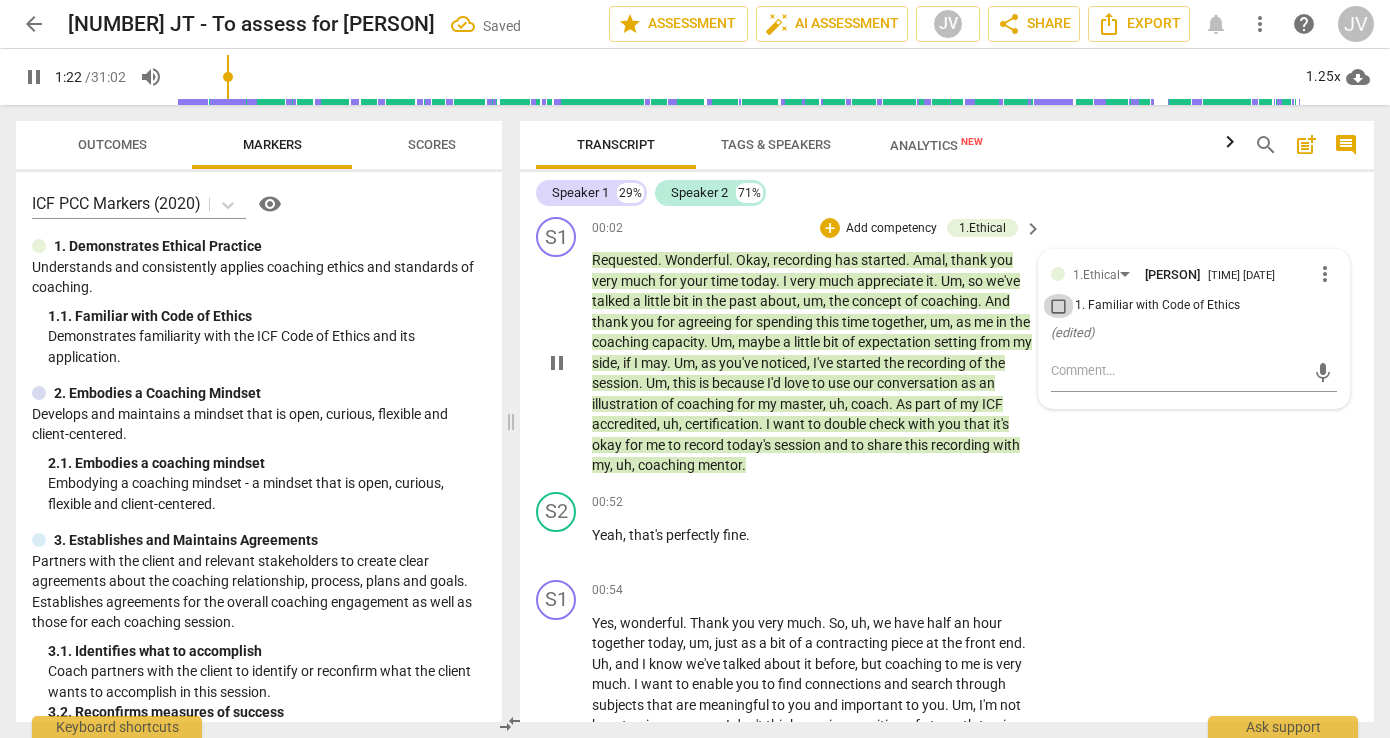 click on "1. Familiar with Code of Ethics" at bounding box center (1059, 306) 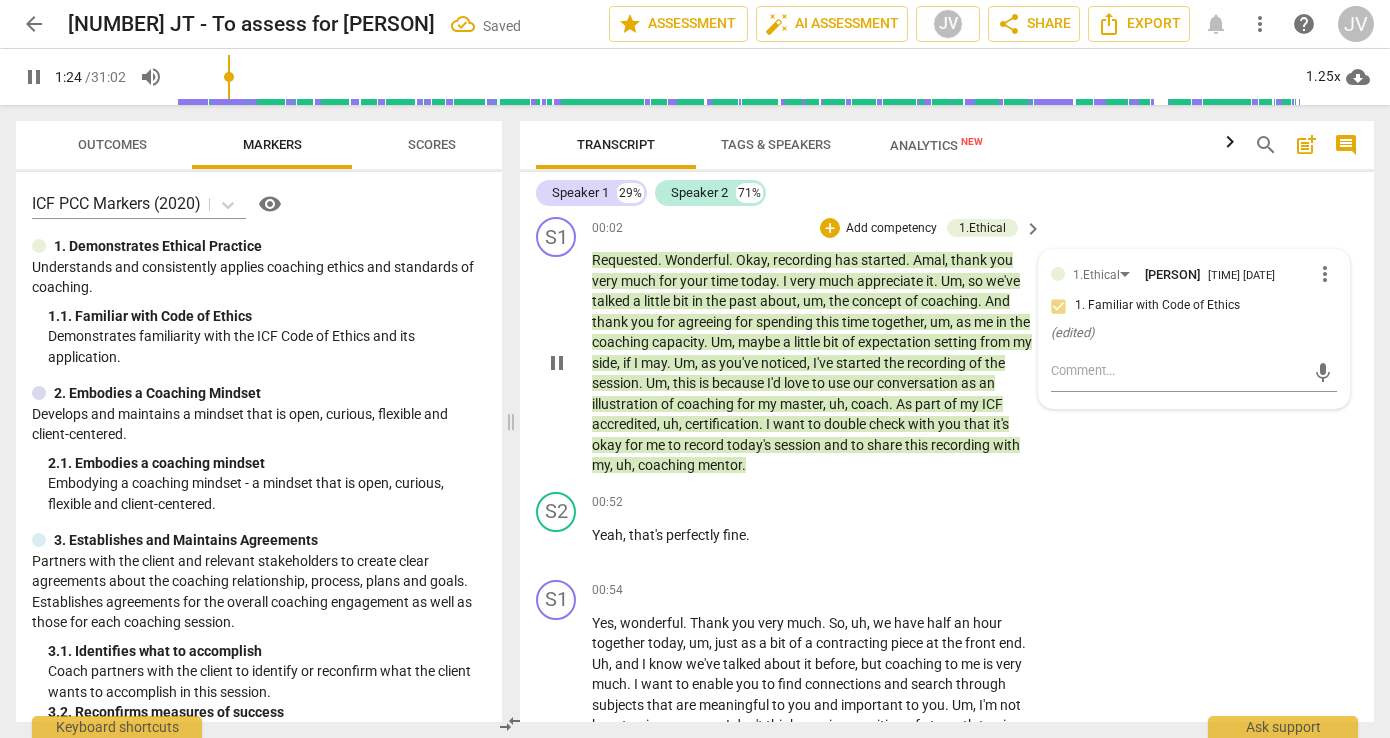 click on "um" at bounding box center (940, 322) 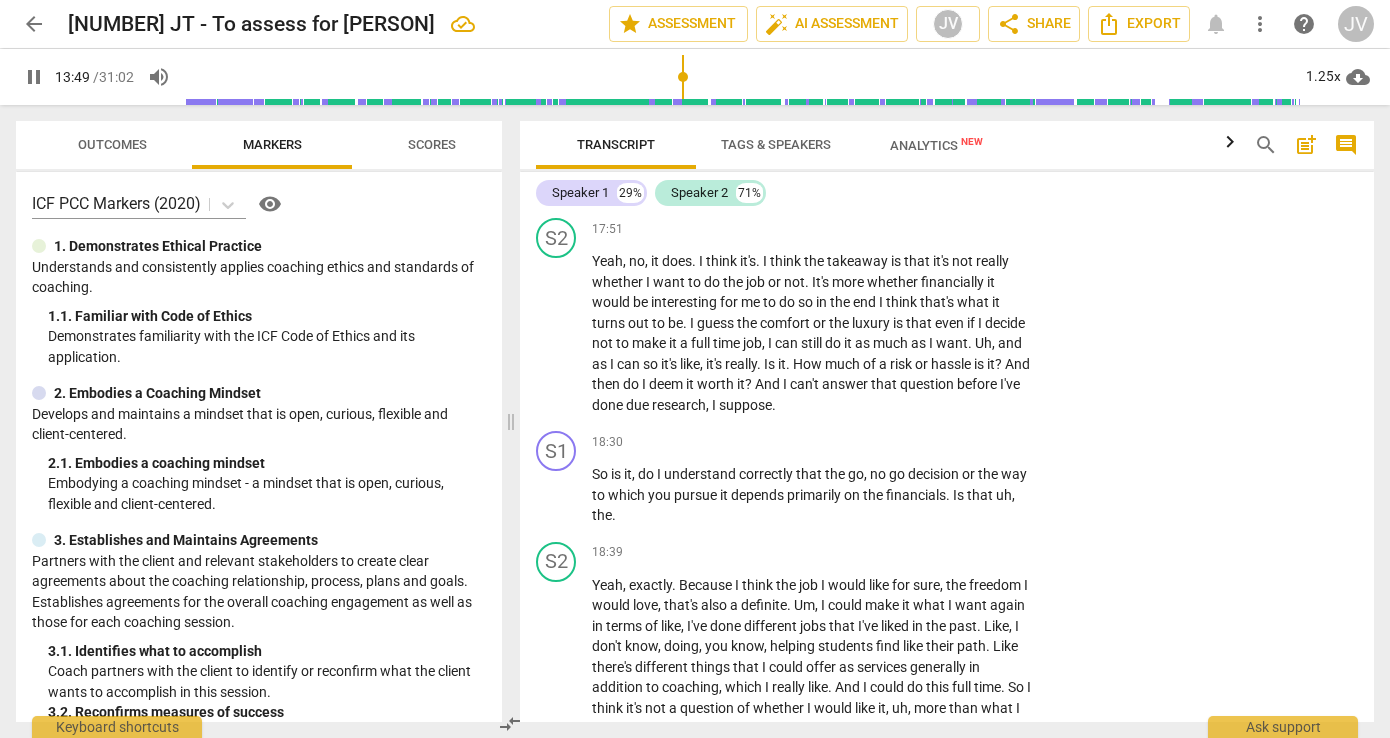 scroll, scrollTop: 8299, scrollLeft: 0, axis: vertical 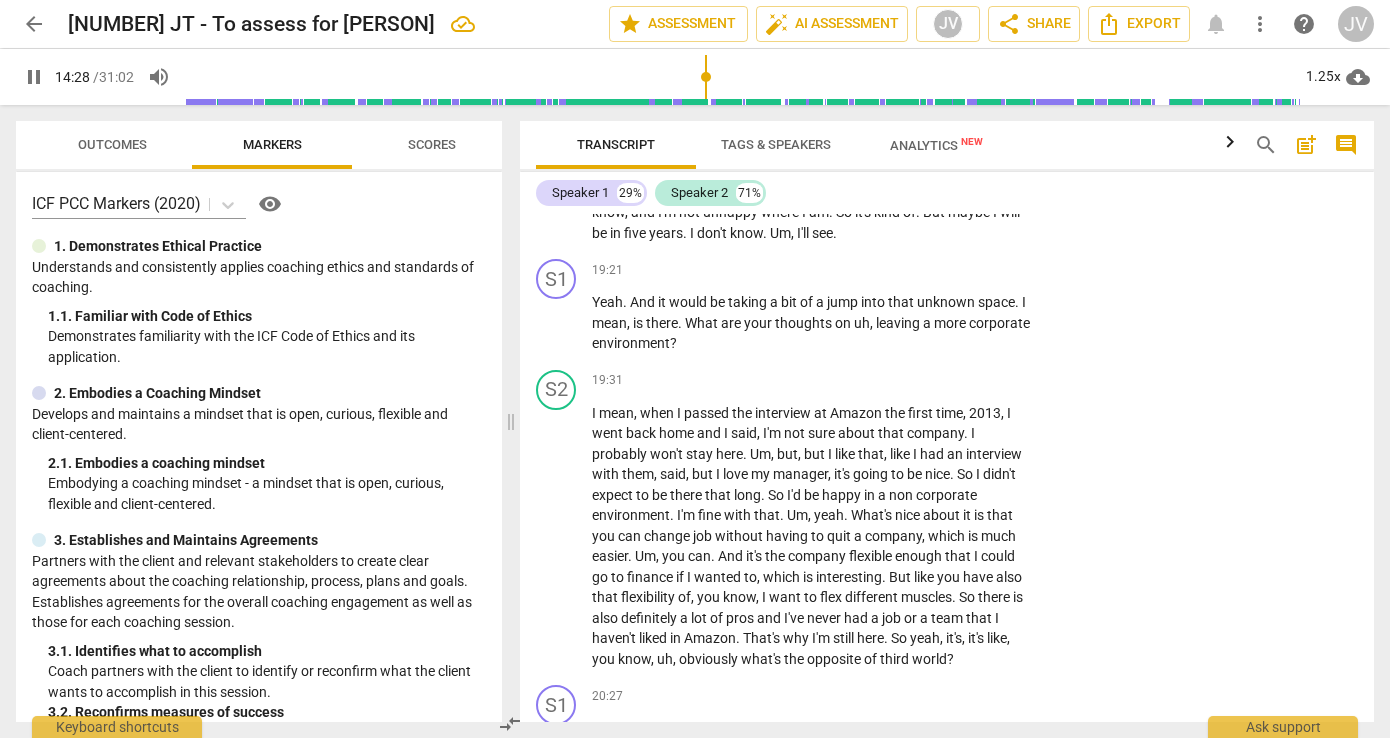 click on "pause" at bounding box center [557, -1898] 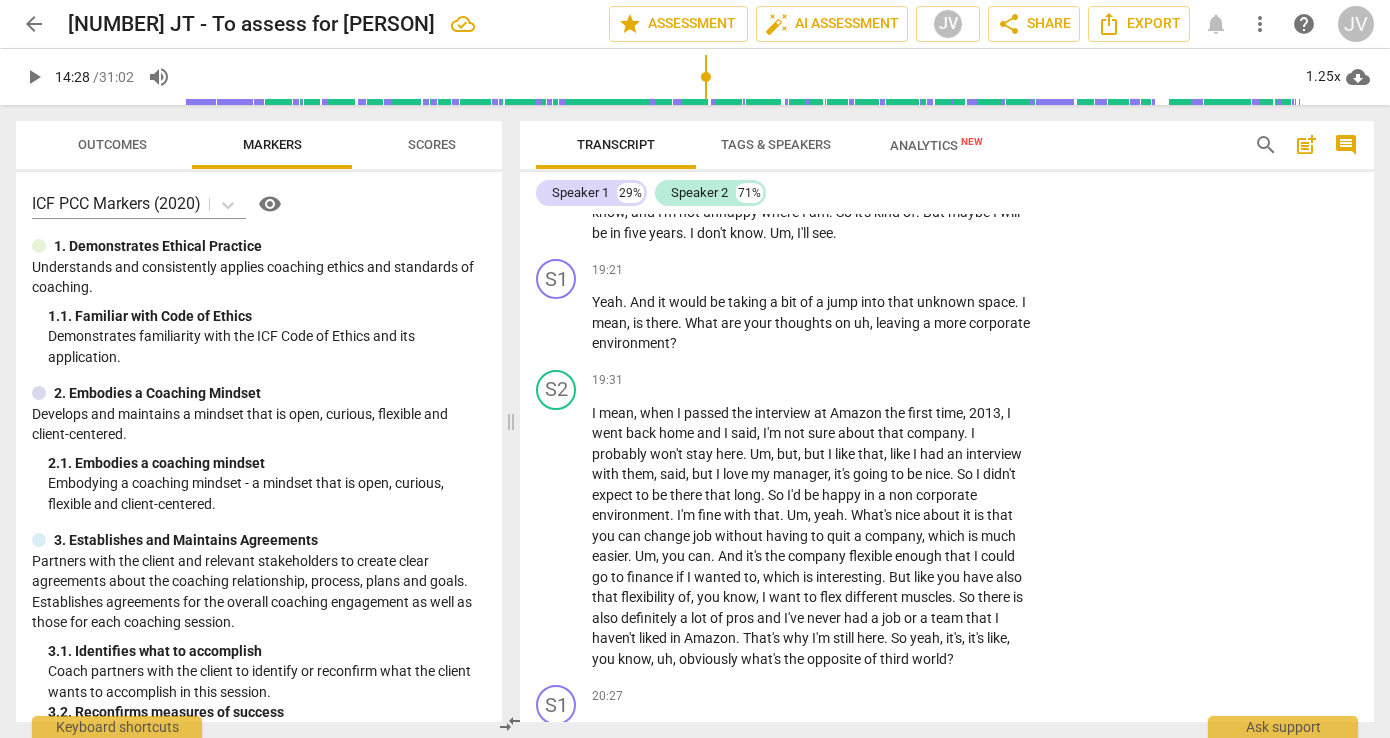 click on "play_arrow" at bounding box center [557, -1898] 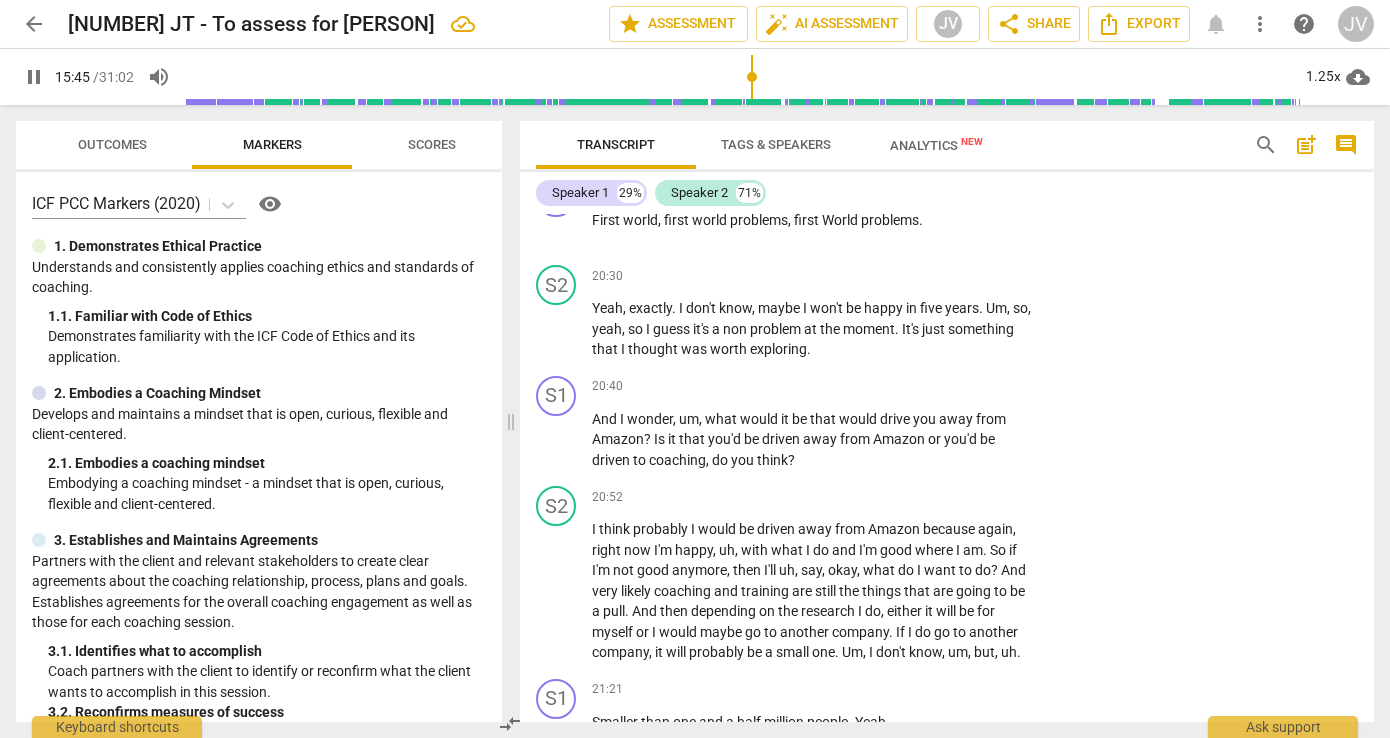 scroll, scrollTop: 9315, scrollLeft: 0, axis: vertical 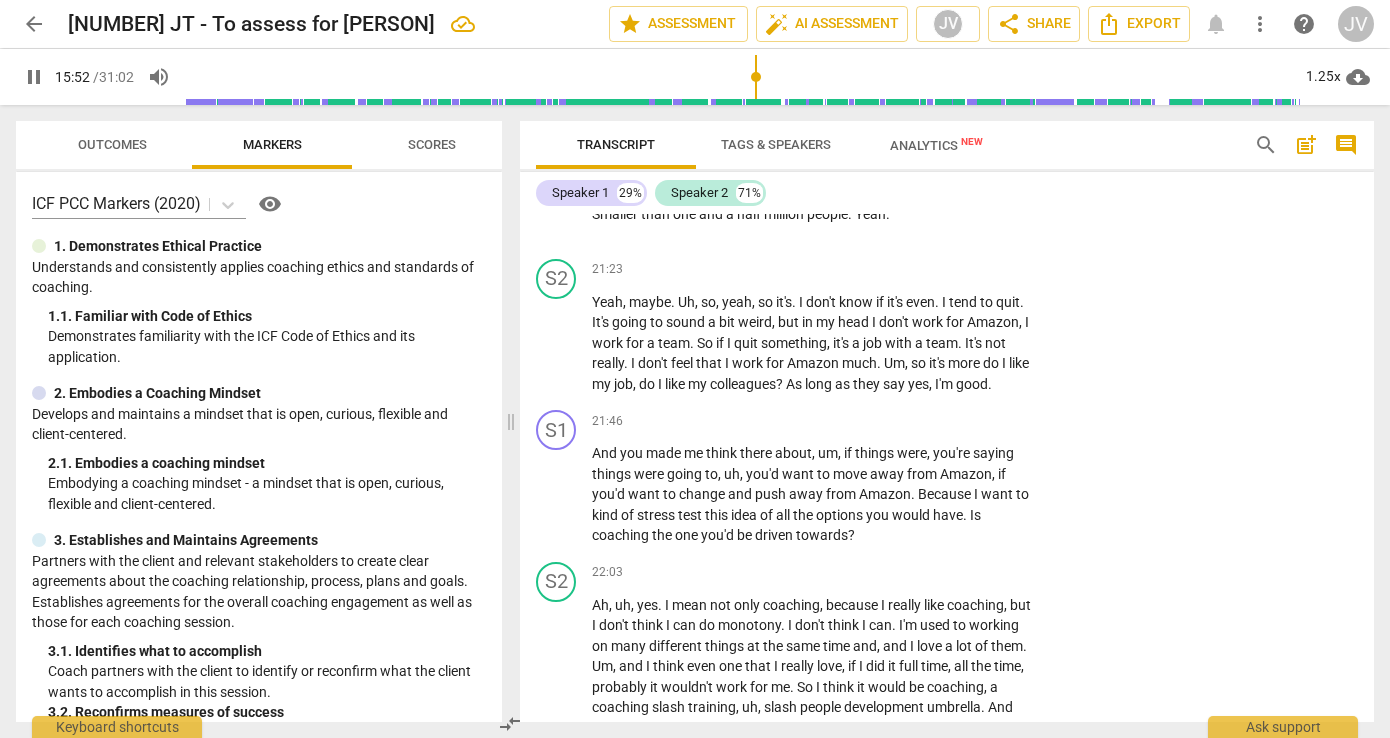 click on "pause" at bounding box center [557, -2175] 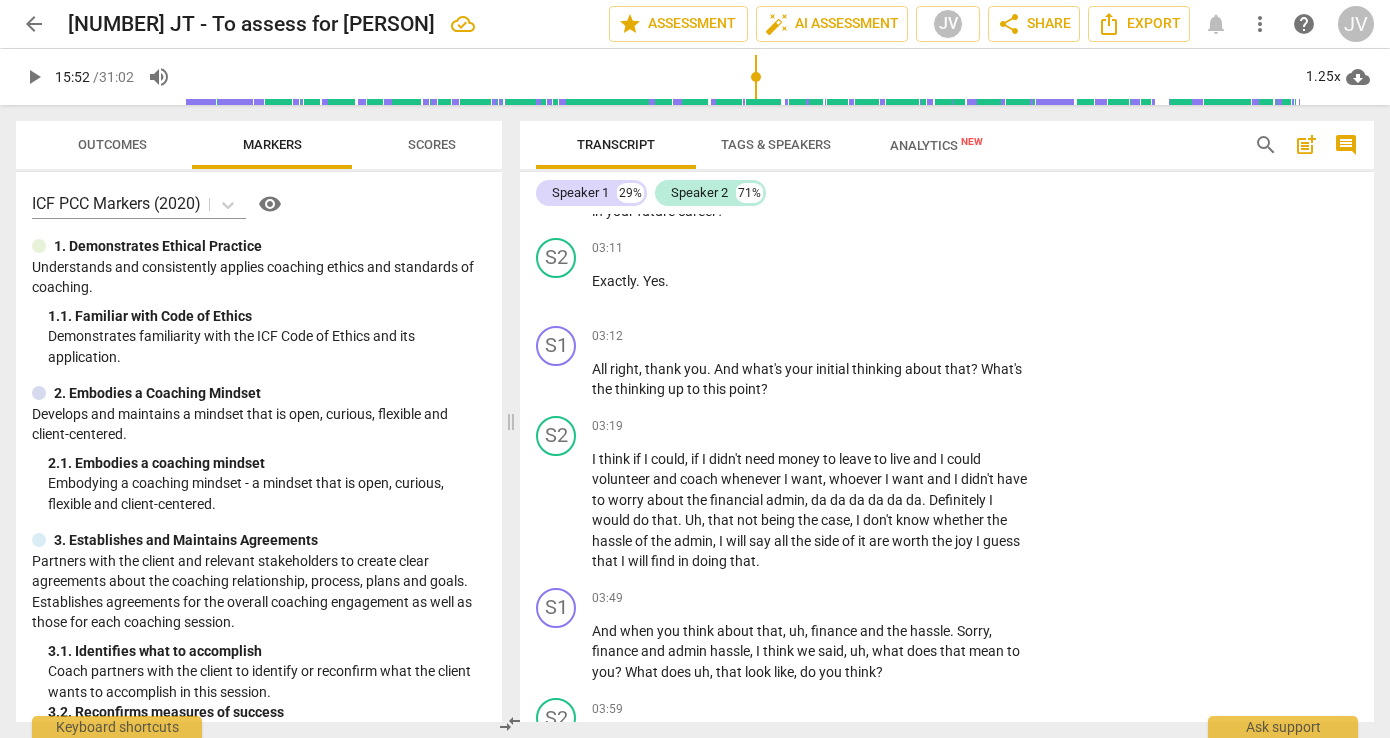scroll, scrollTop: 1341, scrollLeft: 0, axis: vertical 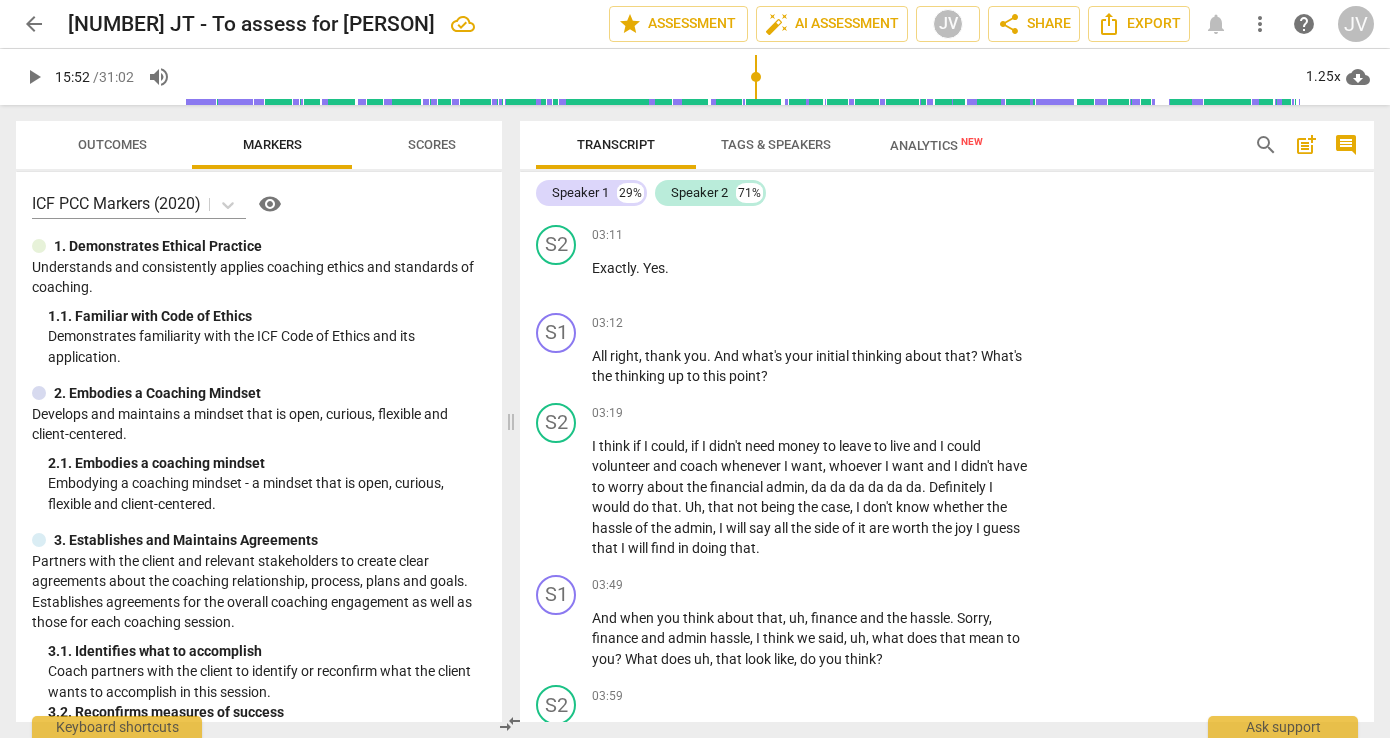 drag, startPoint x: 734, startPoint y: 401, endPoint x: 891, endPoint y: 440, distance: 161.77144 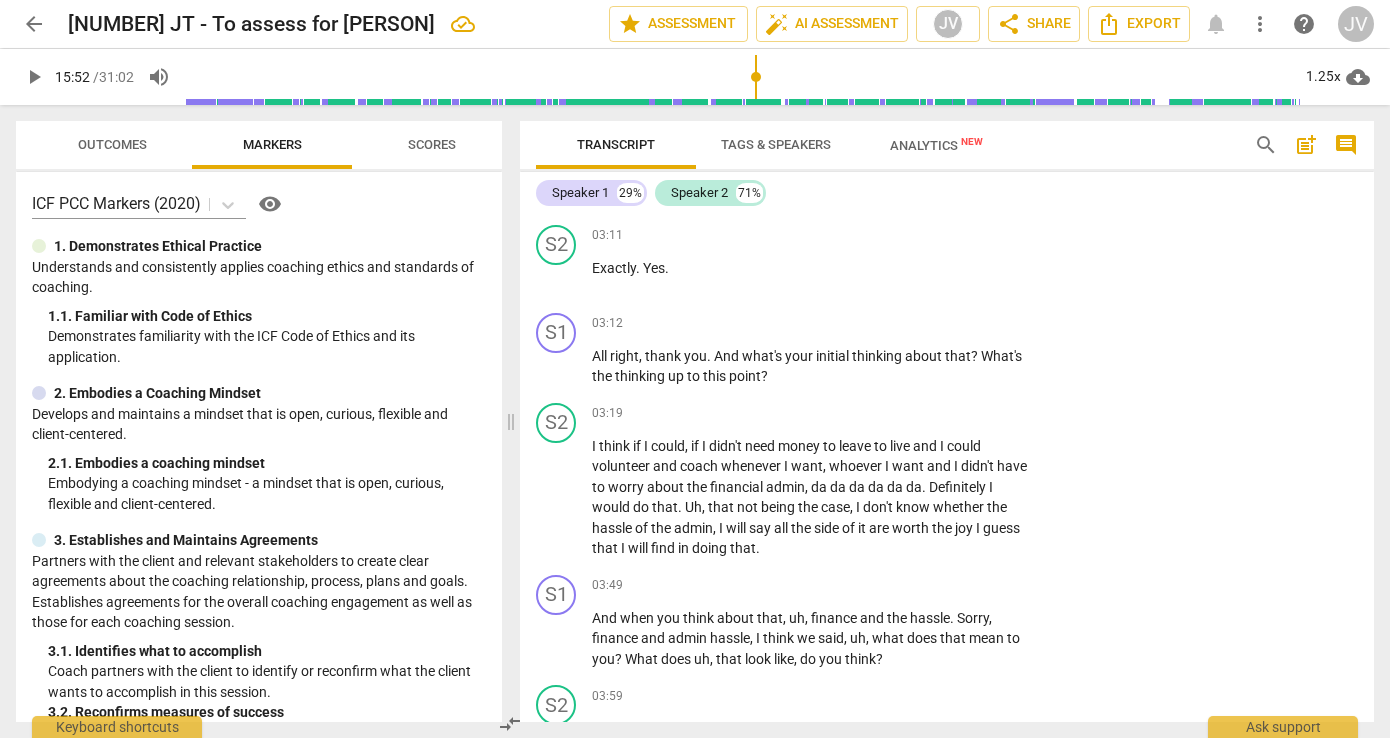 click on "Um ,   yes .   So   I   also   did   a   certification   in   coaching .   Um ,   it's   something   I   really   like   that   I   don't   spend   enough   time   on   because   my   day   job   is   not   technically   that ,   um ,   but   I   really   like   doing .   And   I'm   wondering   to   what   extent   I   want   to   leverage   it   or   work   in   Coaching   in   the   future ,   etc .   Um ,   because   if   I   realise   that   actually   that's   what   I   want   to   do ,   let's   say   in ,   I   don't   know ,   five   years ,   10   years ,   then   I   kind   of   need   to   start   preparing .   So   right   now   I   don't   know   if   I   enjoy   it   and   it's   in   enough   to   do   it   in   the   capacity   that   I'm   doing   it   now   and   I   don't   really   need   more   or   whether   it's   worth   pursuing   as   a ,   uh ,   I   guess   as   a   longer   or   more   full   activity ,   if   that   makes   sense ." at bounding box center [812, -5] 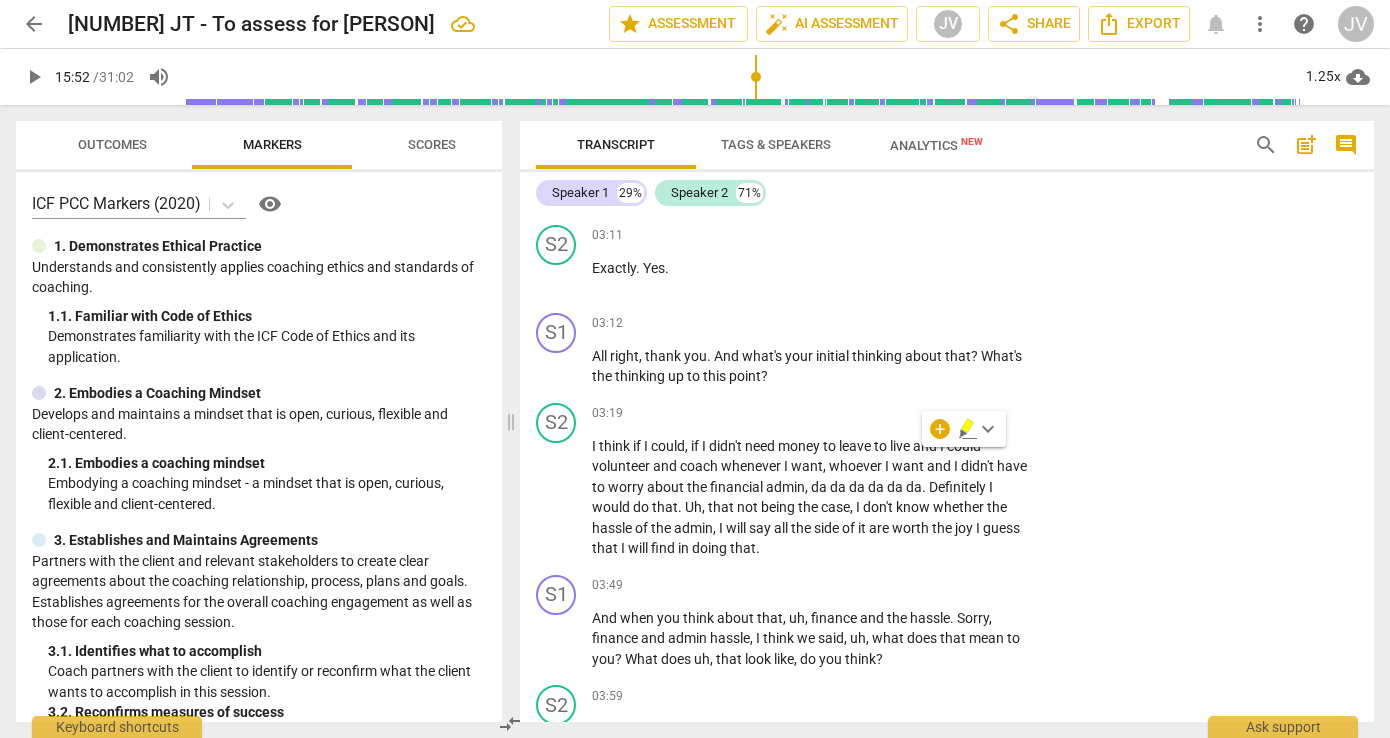 click 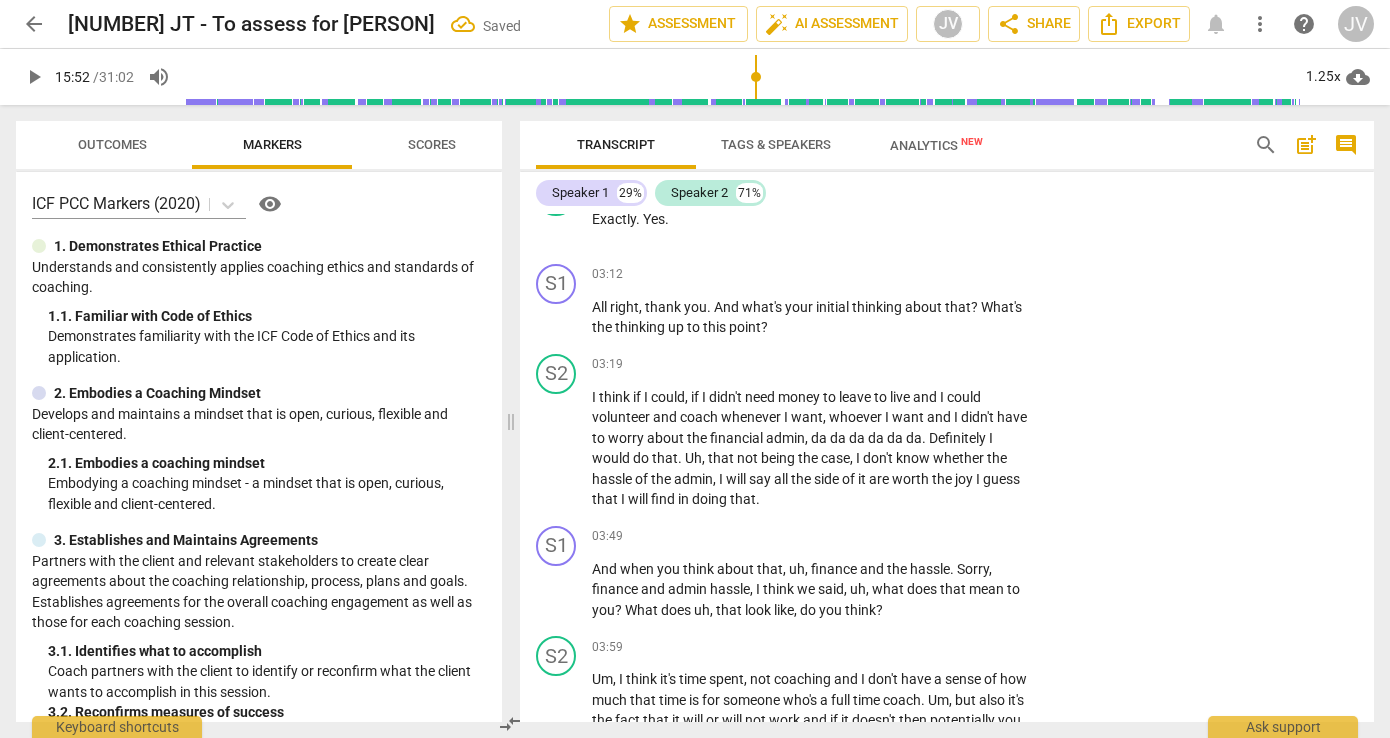 scroll, scrollTop: 1406, scrollLeft: 0, axis: vertical 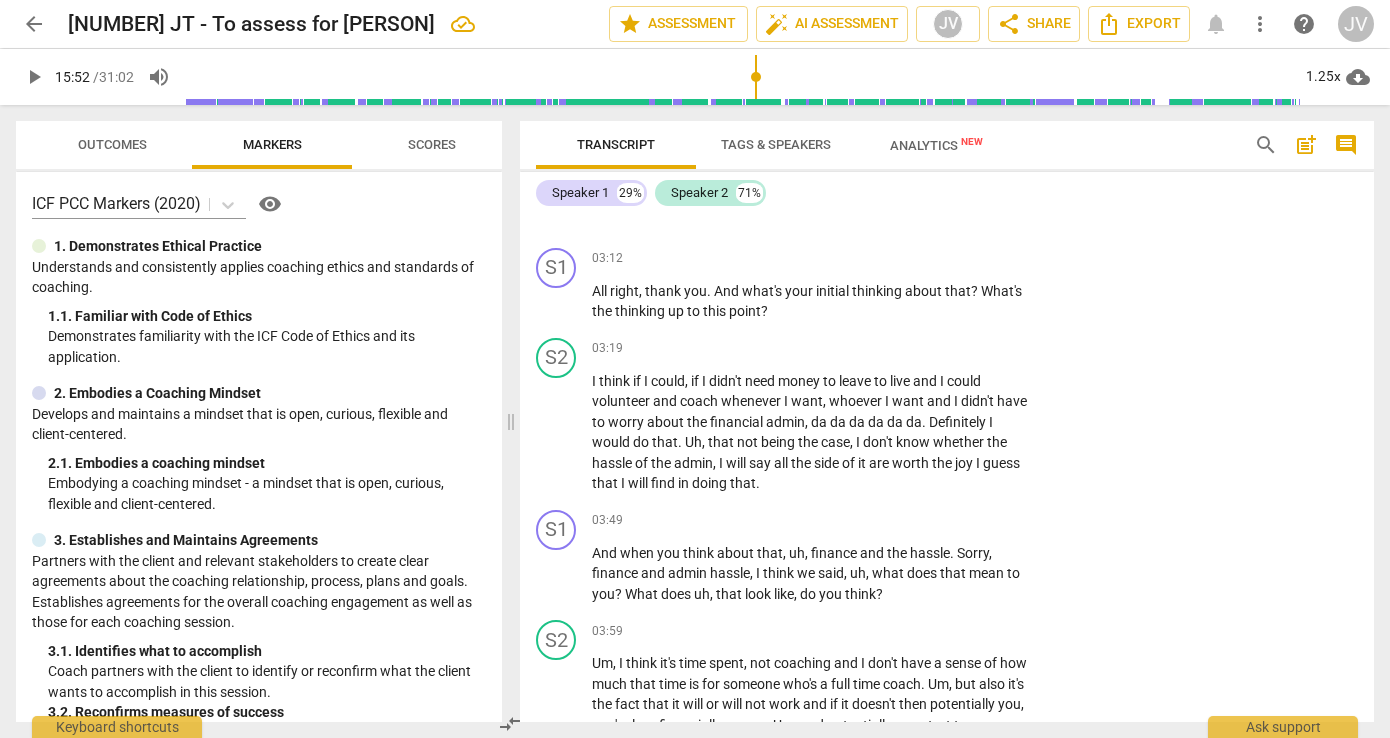 drag, startPoint x: 830, startPoint y: 437, endPoint x: 688, endPoint y: 448, distance: 142.42542 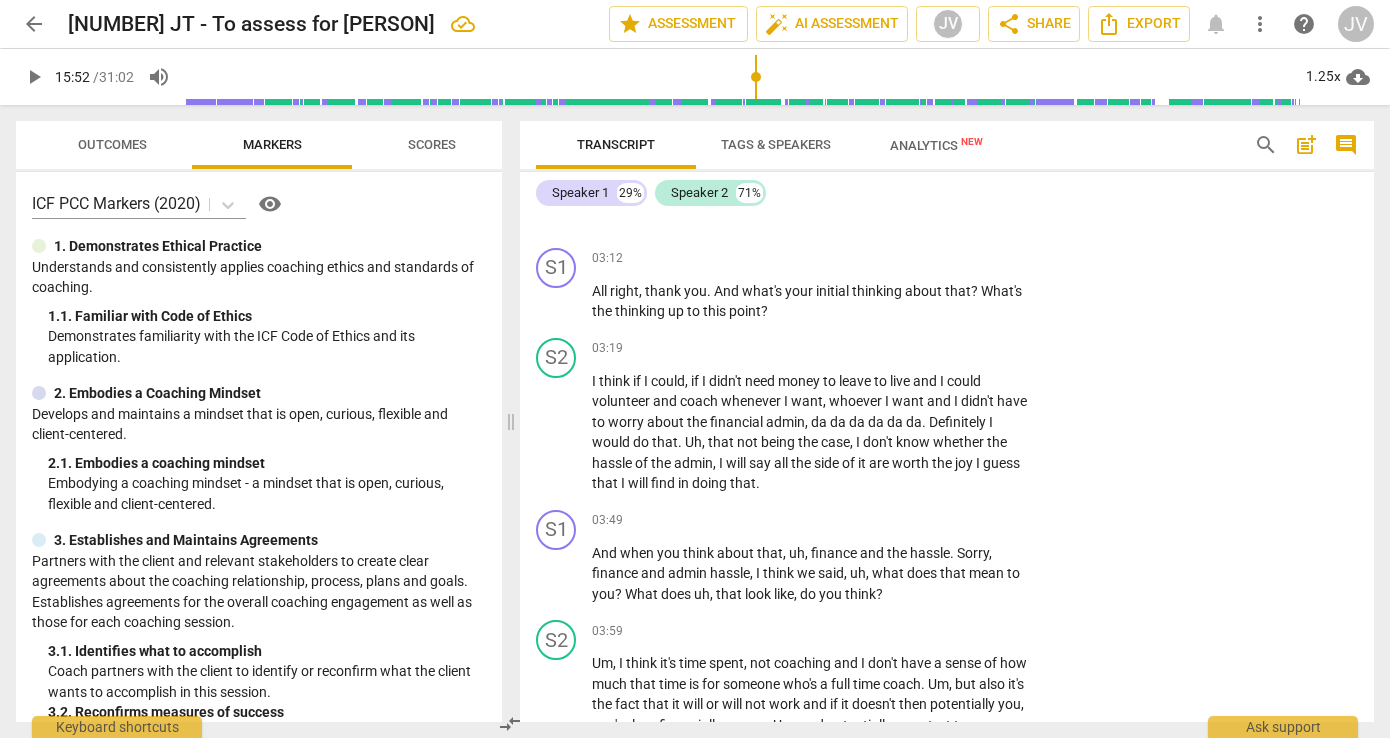 click on "Um ,   yes .   So   I   also   did   a   certification   in   coaching .   Um ,   it's   something   I   really   like   that   I   don't   spend   enough   time   on   because   my   day   job   is   not   technically   that ,   um ,   but   I   really   like   doing .   And   I'm   wondering   to   what   extent   I   want   to   leverage   it   or   work   in   Coaching   in   the   future ,   etc .   Um ,   because   if   I   realise   that   actually   that's   what   I   want   to   do ,   let's   say   in ,   I   don't   know ,   five   years ,   10   years ,   then   I   kind   of   need   to   start   preparing .   So   right   now   I   don't   know   if   I   enjoy   it   and   it's   in   enough   to   do   it   in   the   capacity   that   I'm   doing   it   now   and   I   don't   really   need   more   or   whether   it's   worth   pursuing   as   a ,   uh ,   I   guess   as   a   longer   or   more   full   activity ,   if   that   makes   sense ." at bounding box center (812, -70) 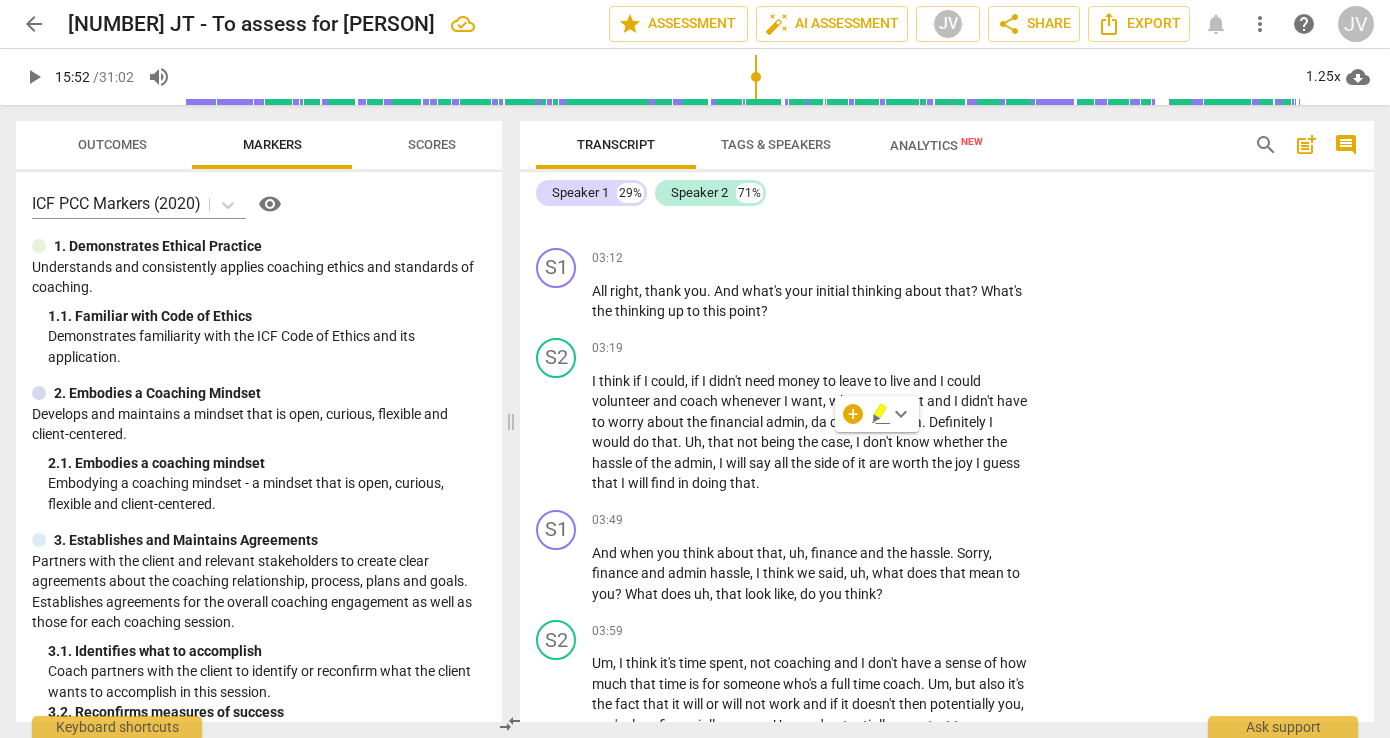 click 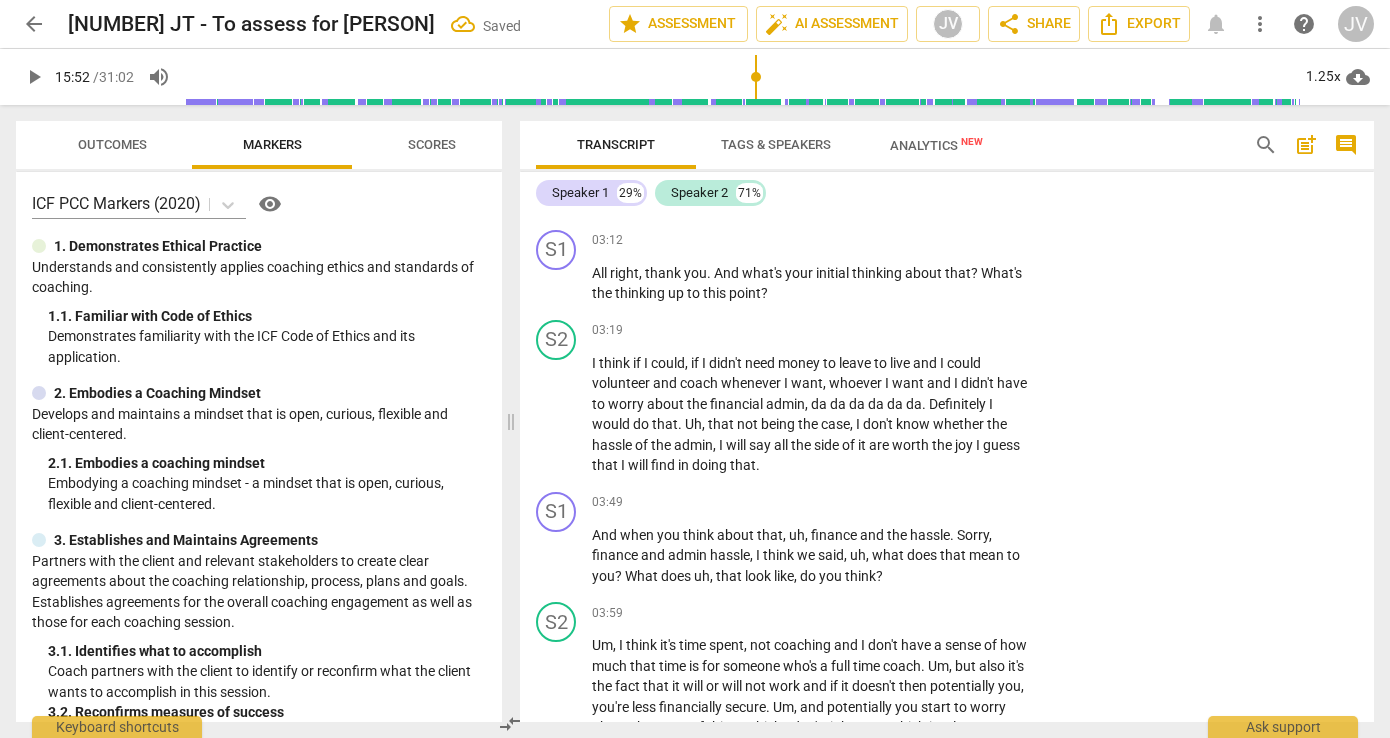 scroll, scrollTop: 1426, scrollLeft: 0, axis: vertical 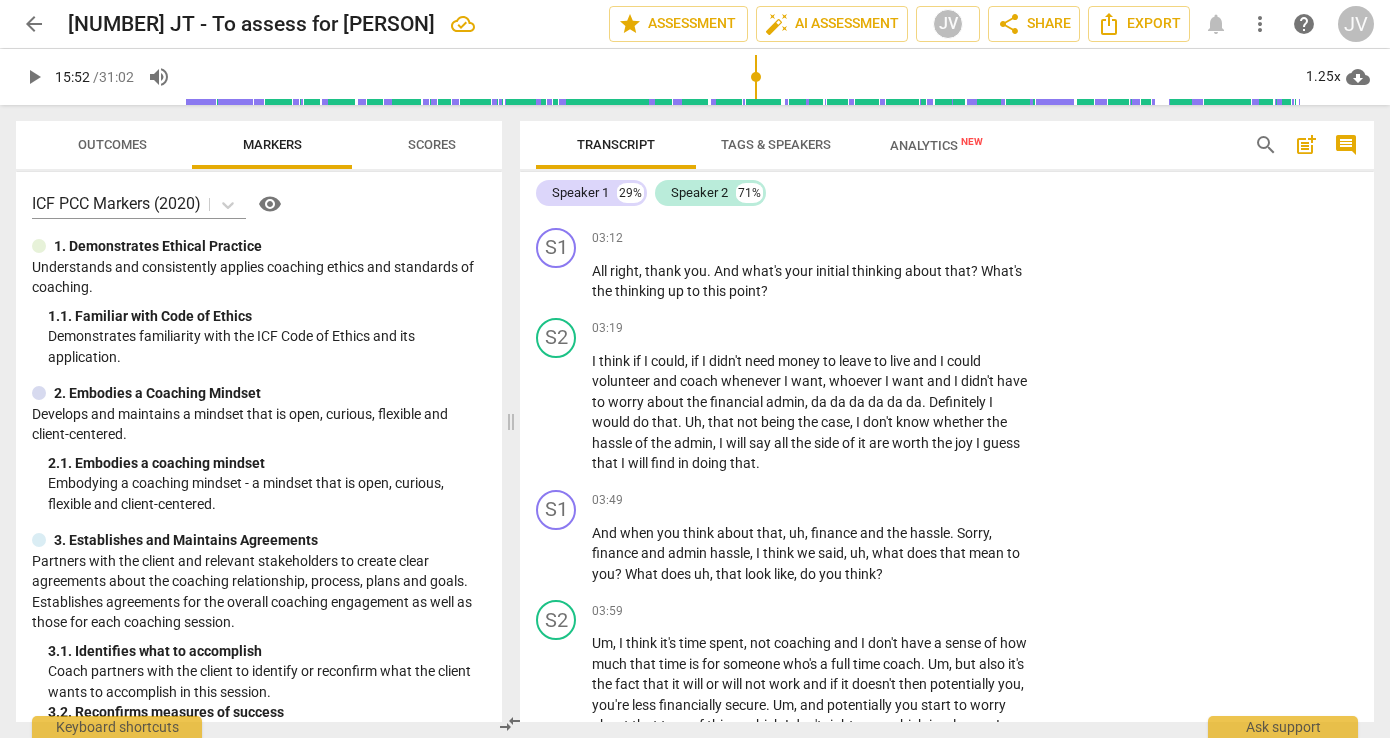 drag, startPoint x: 831, startPoint y: 417, endPoint x: 622, endPoint y: 418, distance: 209.0024 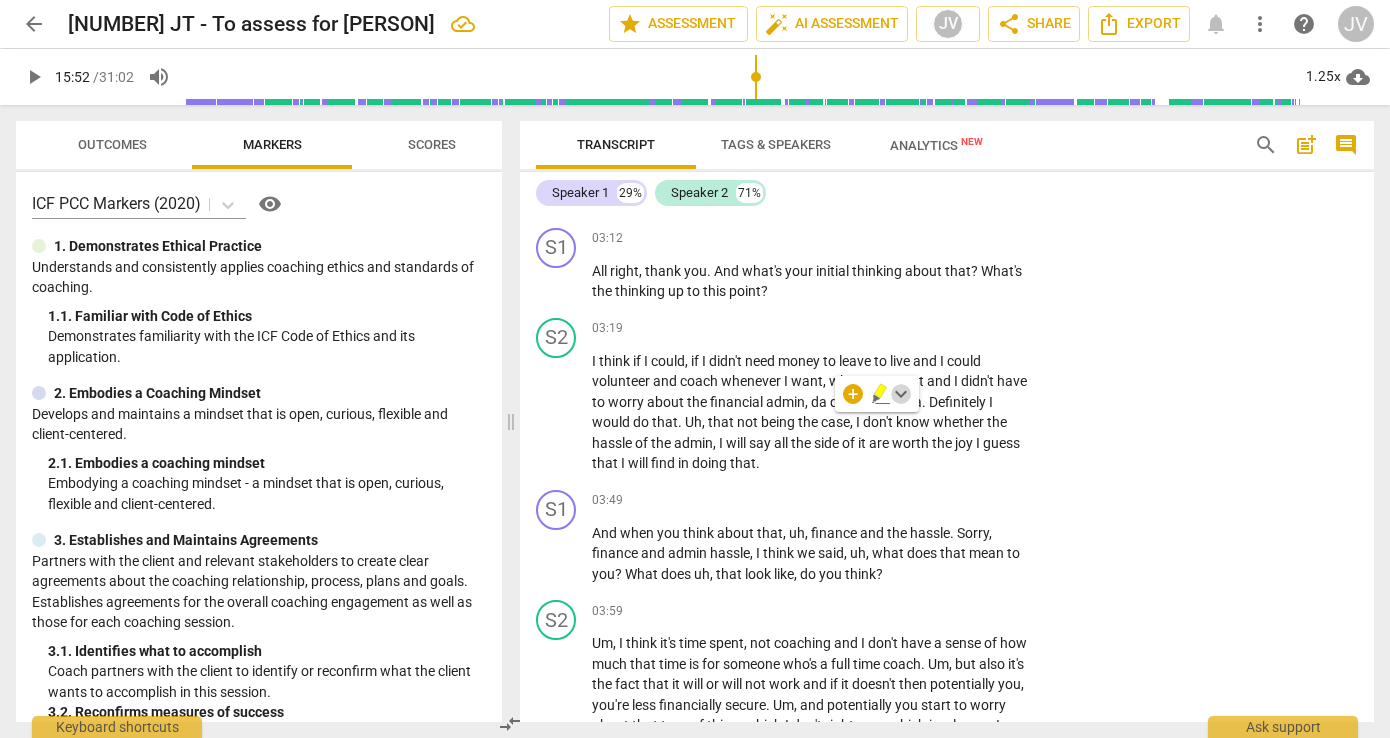 click on "keyboard_arrow_down" at bounding box center [901, 394] 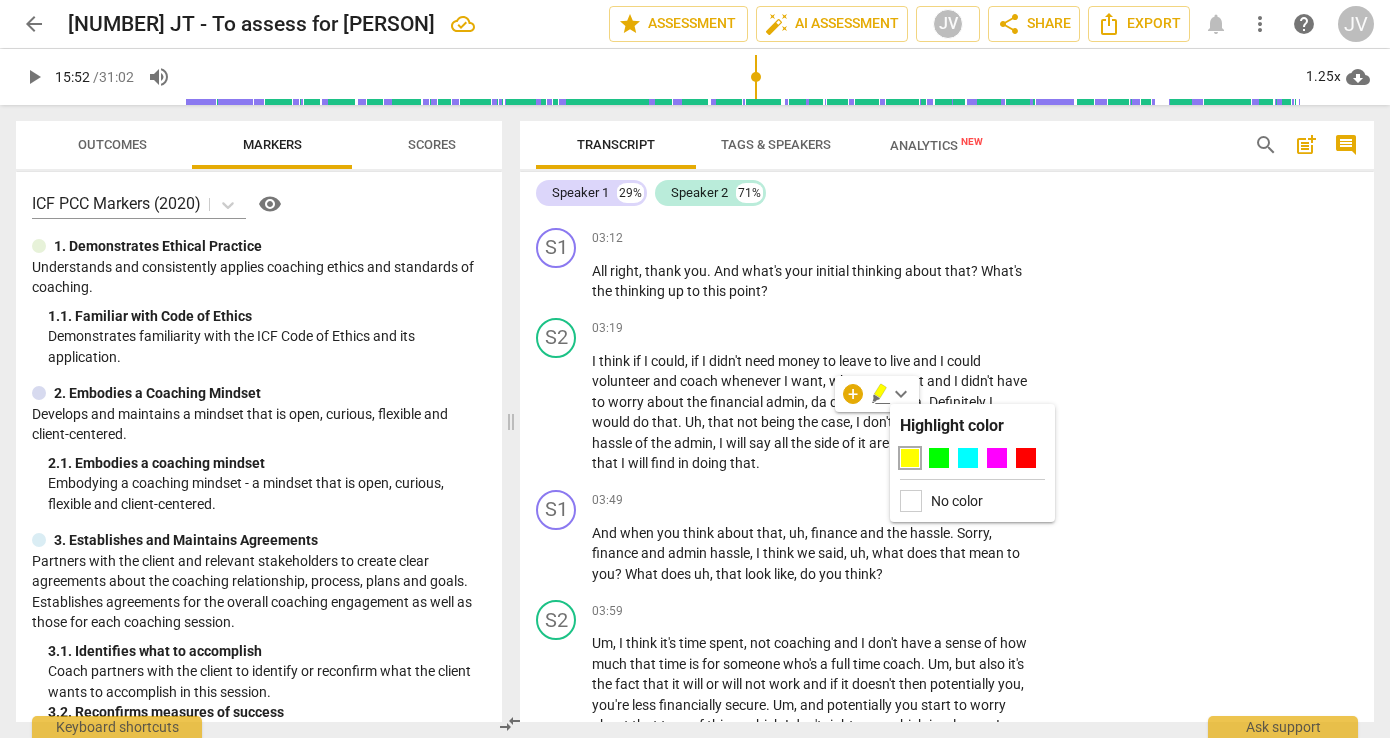 click on "No color" at bounding box center [957, 501] 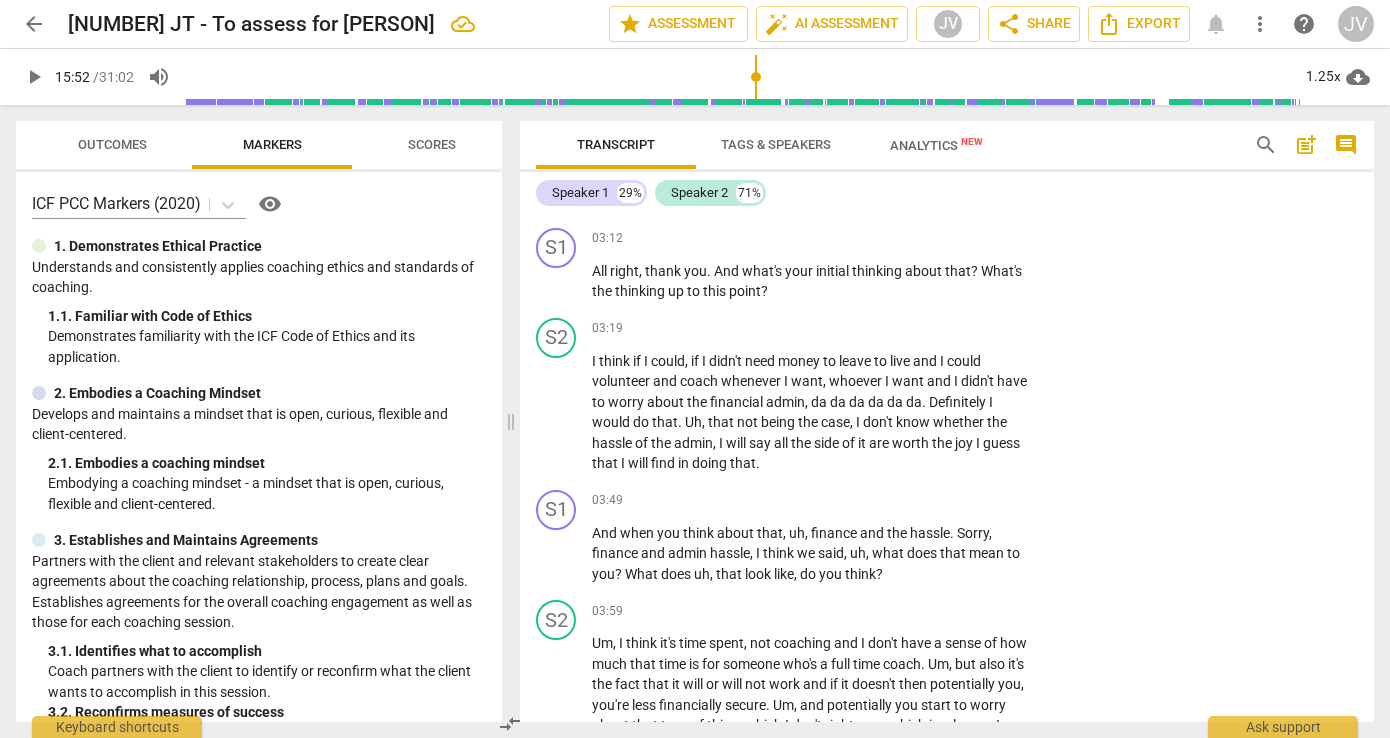 drag, startPoint x: 829, startPoint y: 416, endPoint x: 645, endPoint y: 415, distance: 184.00272 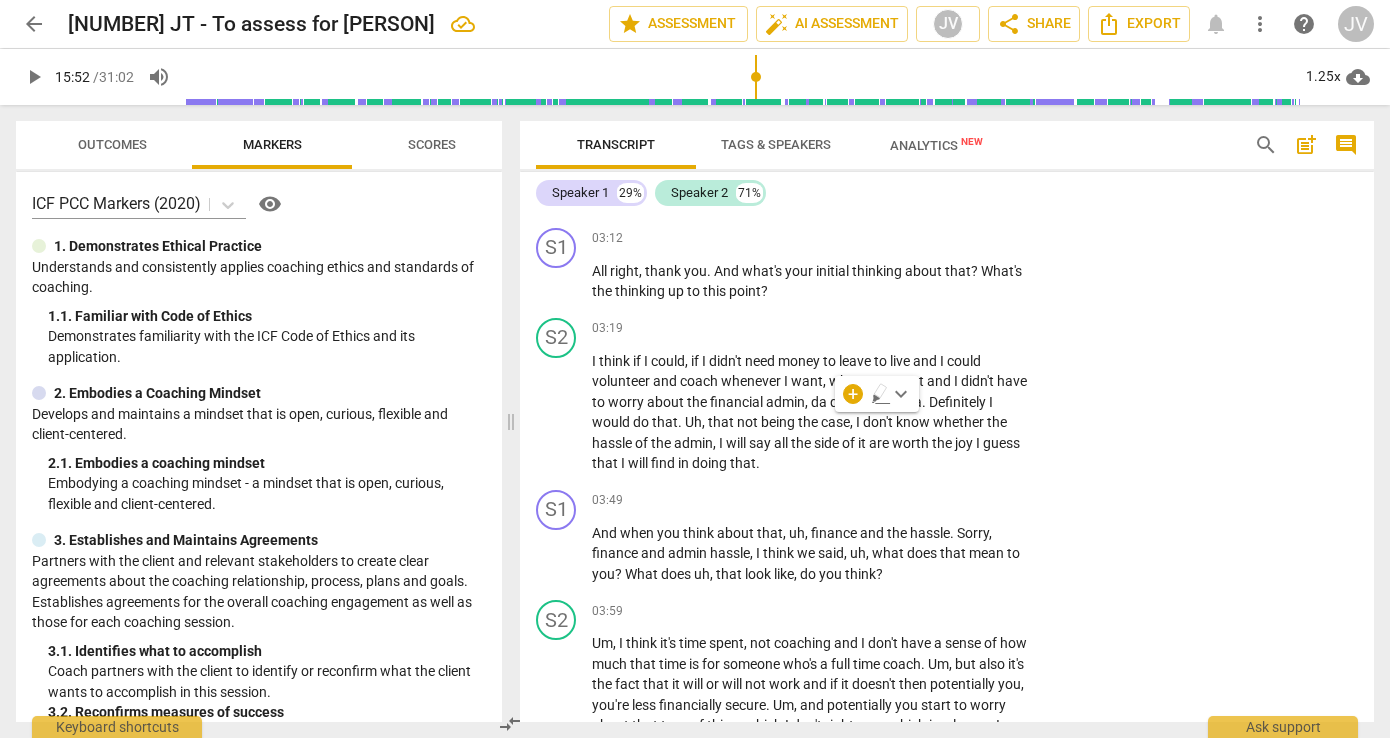 click 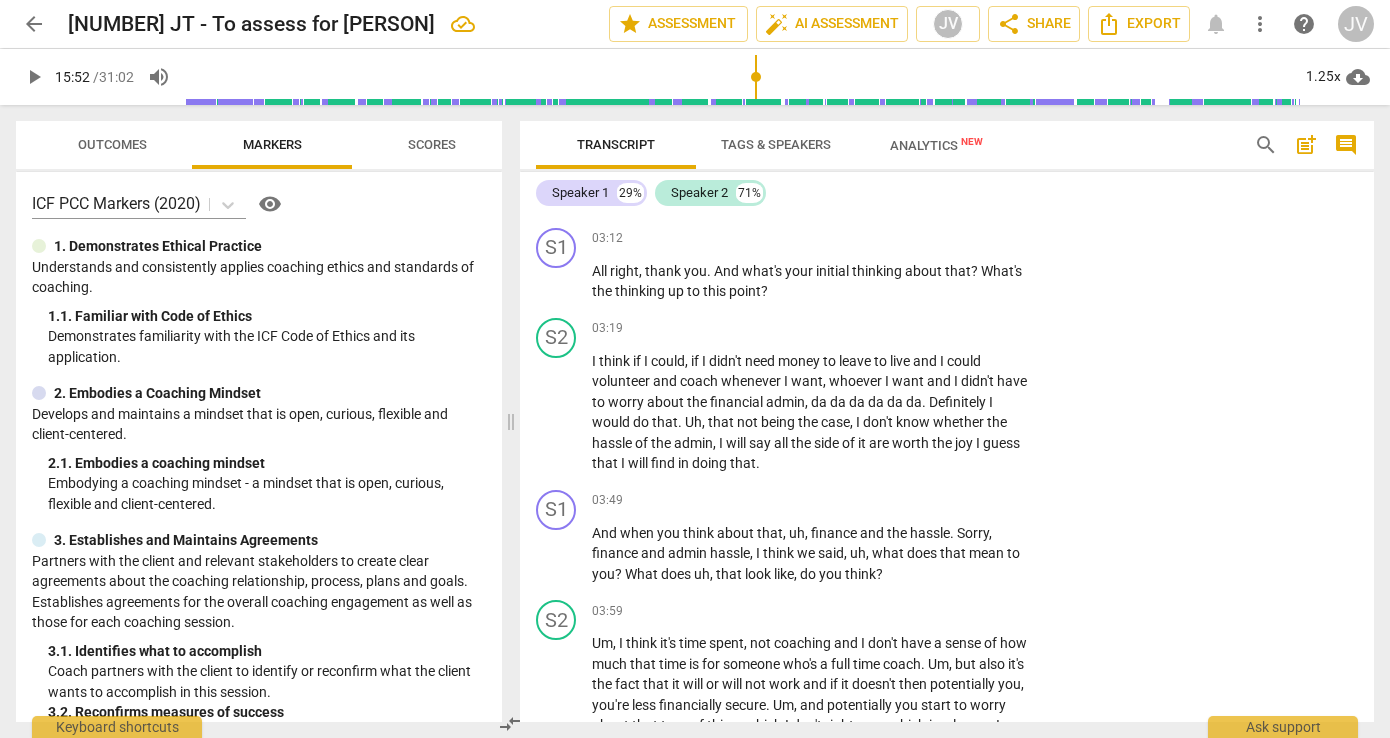 click on "preparing" at bounding box center [983, -79] 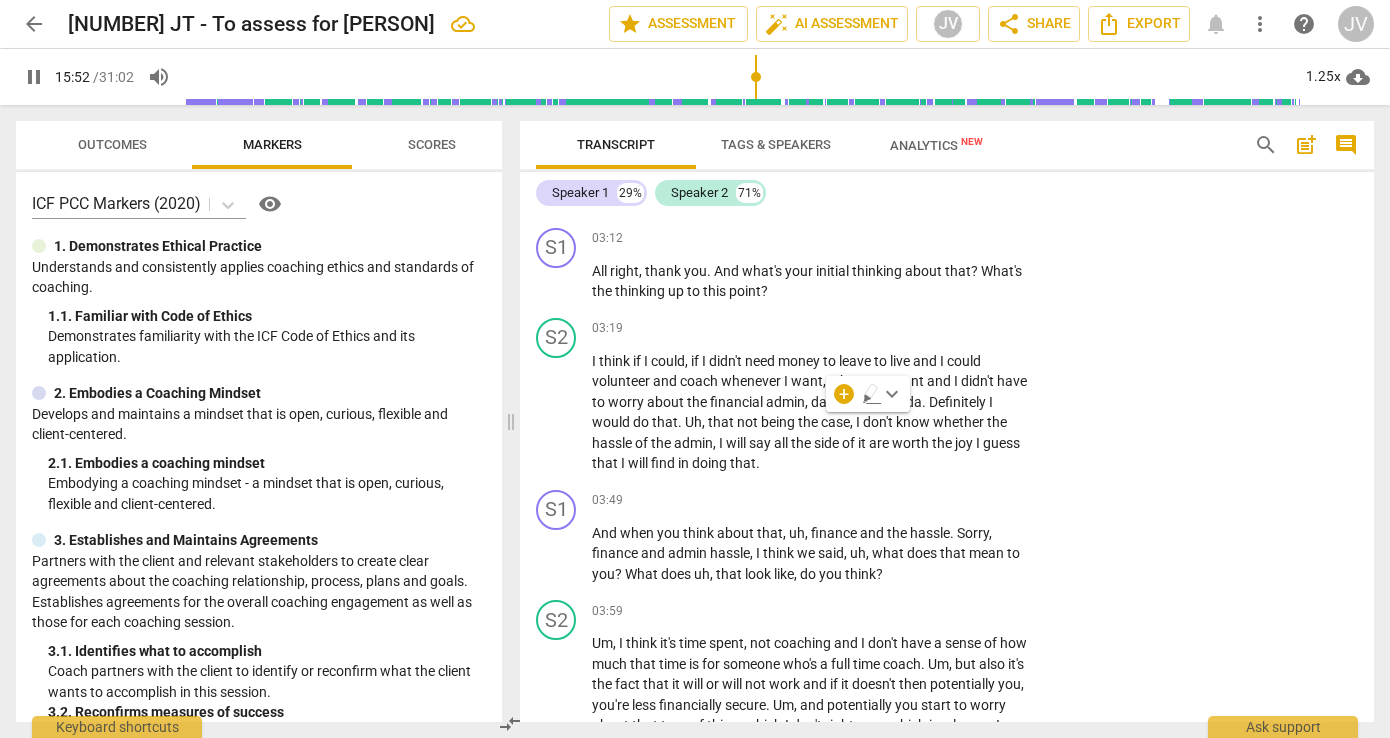 click on "preparing" at bounding box center [983, -79] 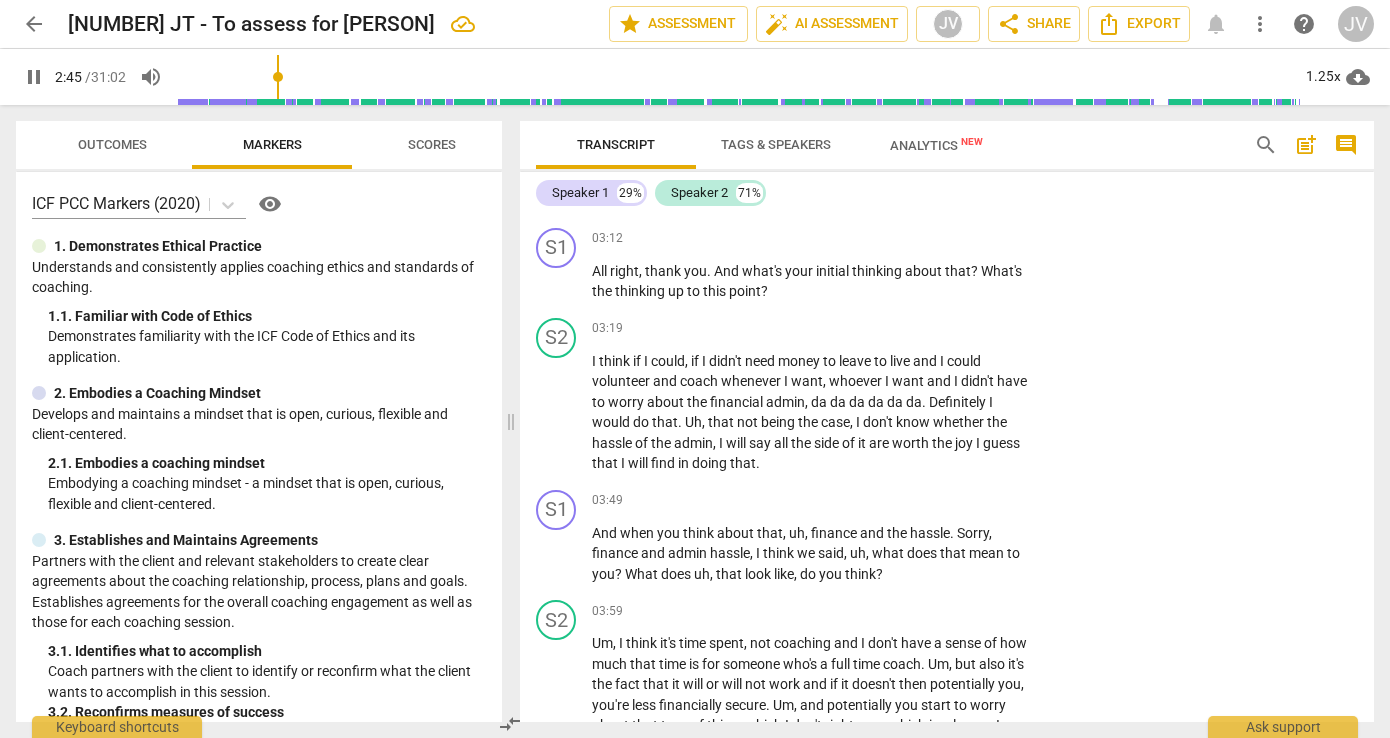 click on "preparing" at bounding box center (983, -79) 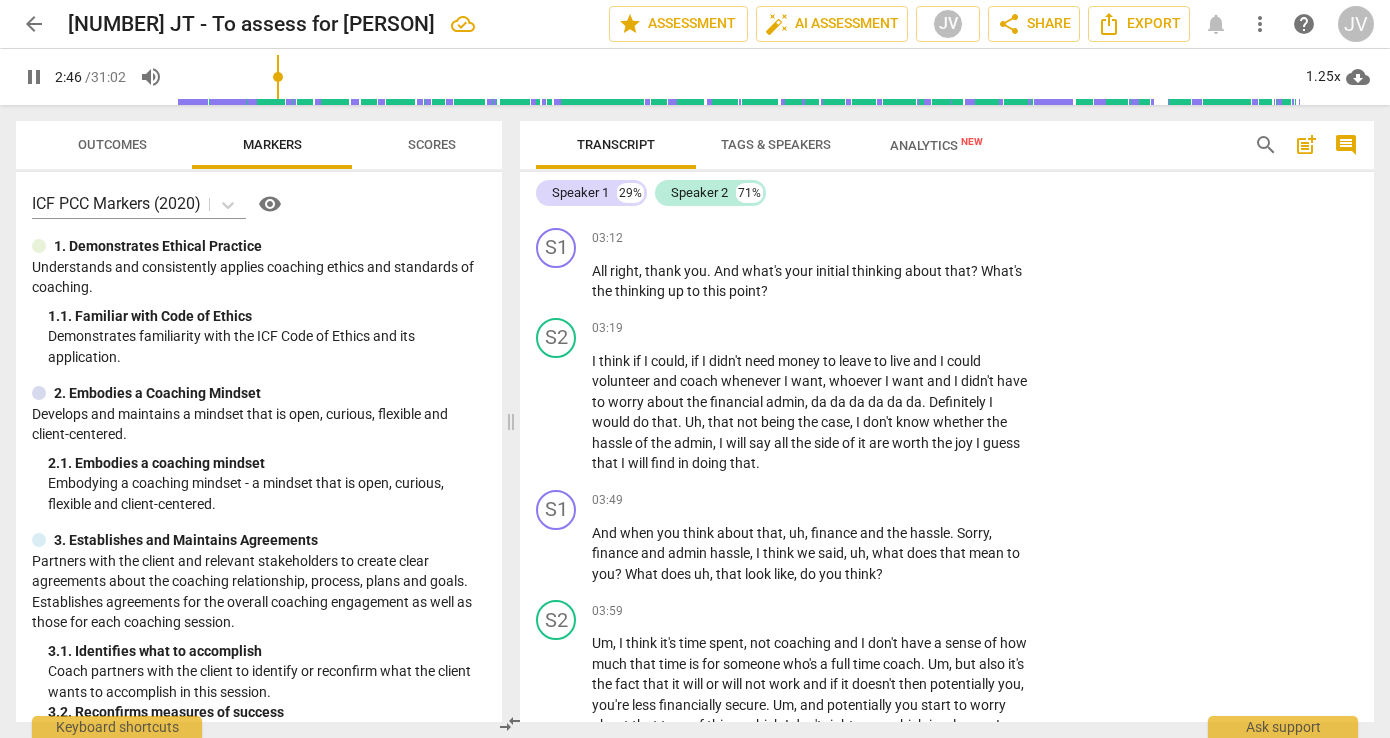 click on "preparing" at bounding box center [983, -79] 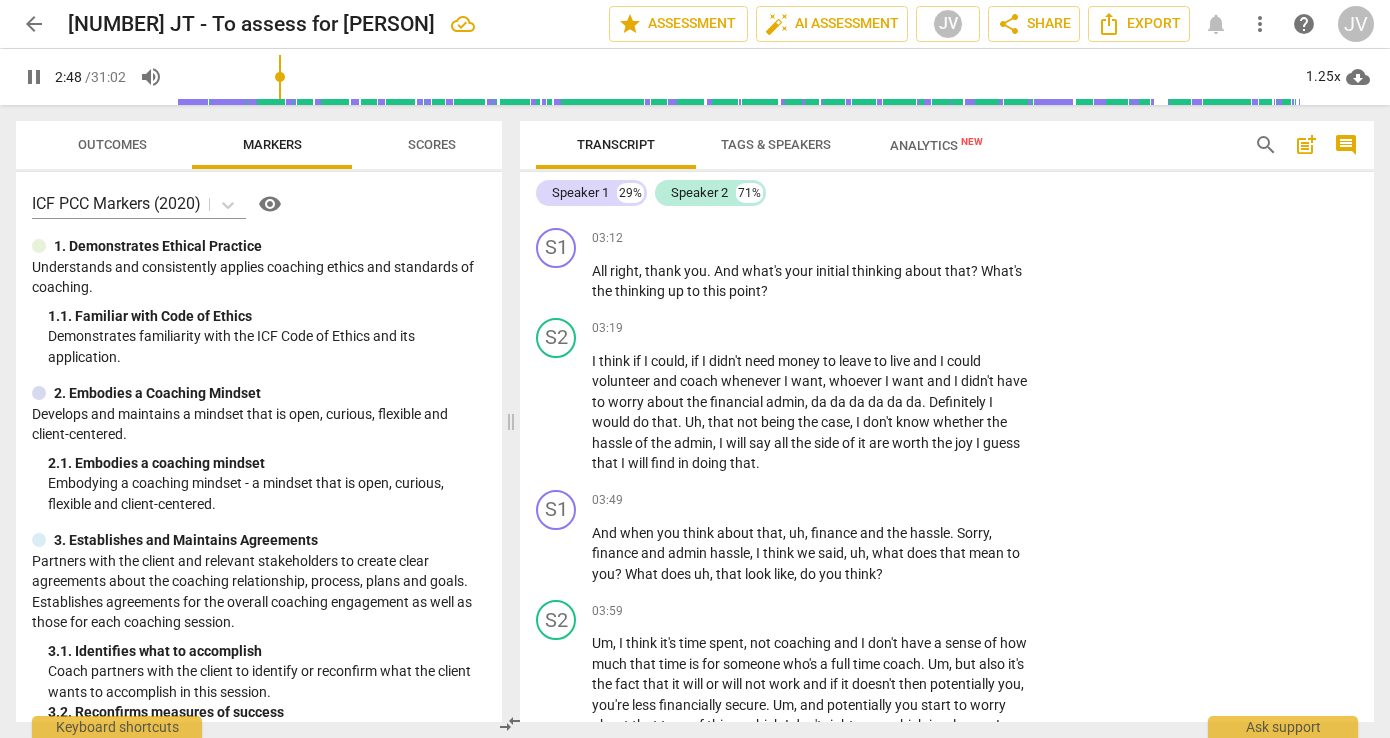 click on "pause" at bounding box center (557, -89) 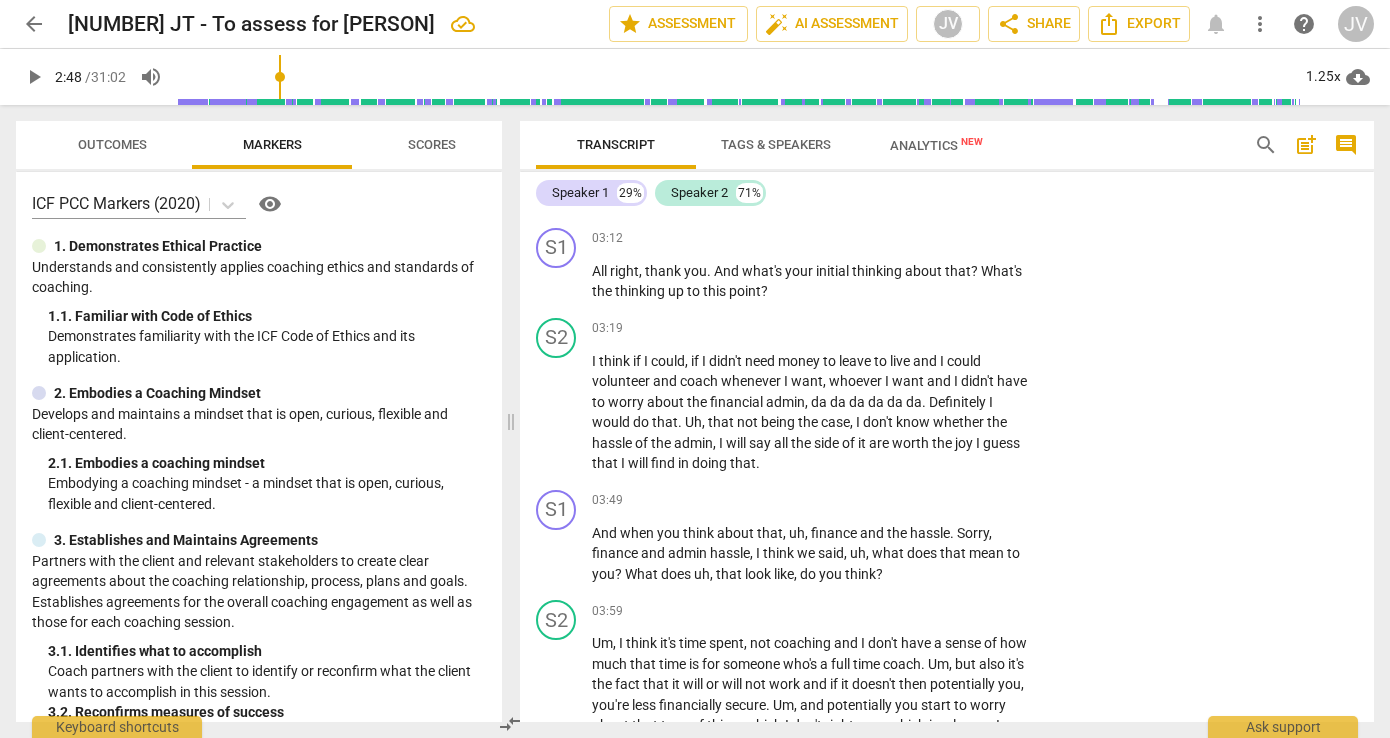 drag, startPoint x: 826, startPoint y: 420, endPoint x: 630, endPoint y: 423, distance: 196.02296 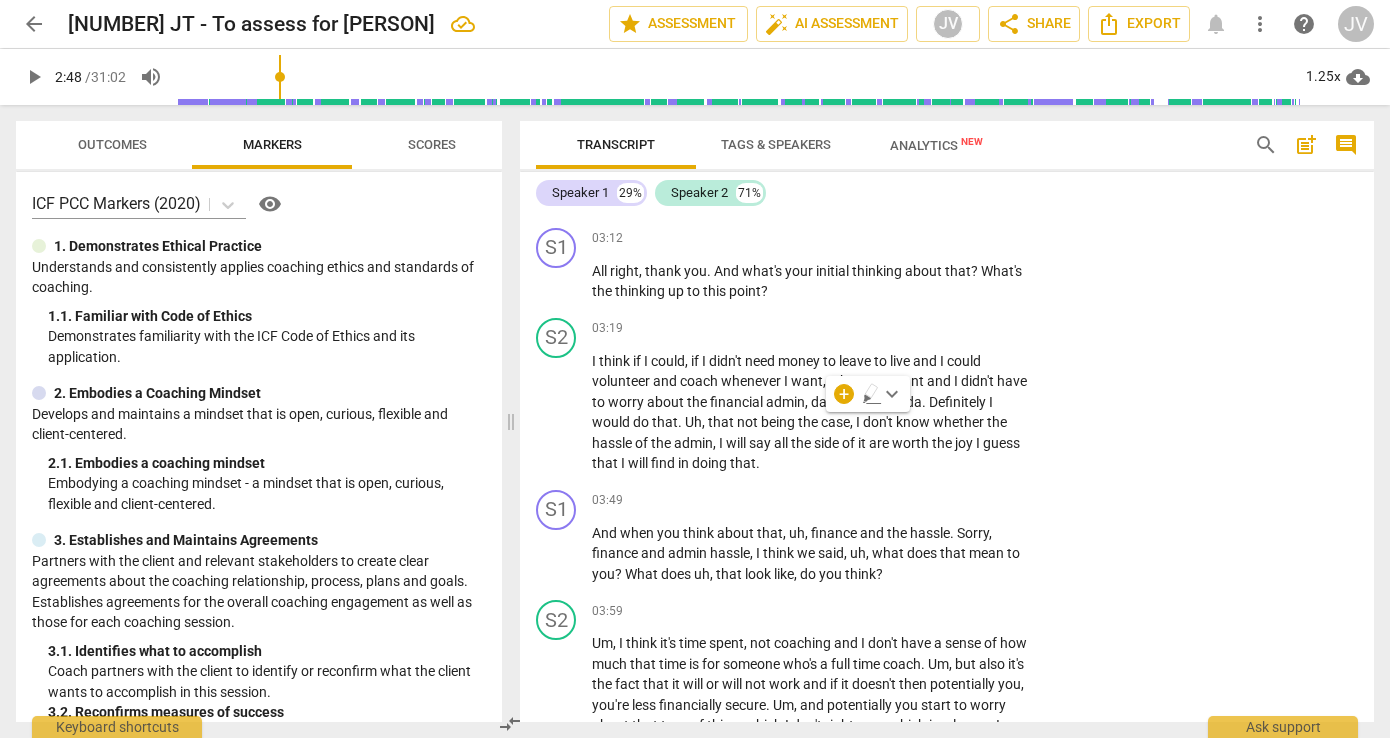 click on "keyboard_arrow_down" at bounding box center (892, 394) 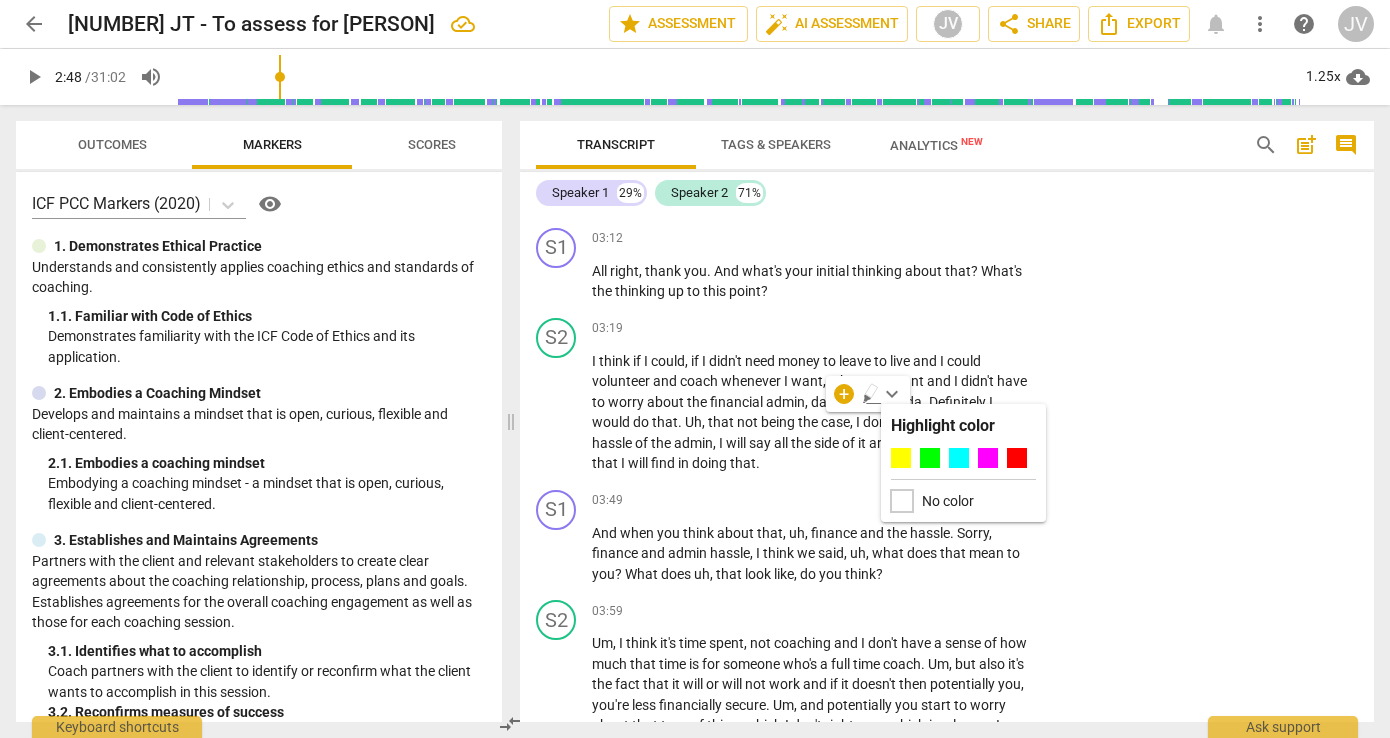 click at bounding box center [902, 501] 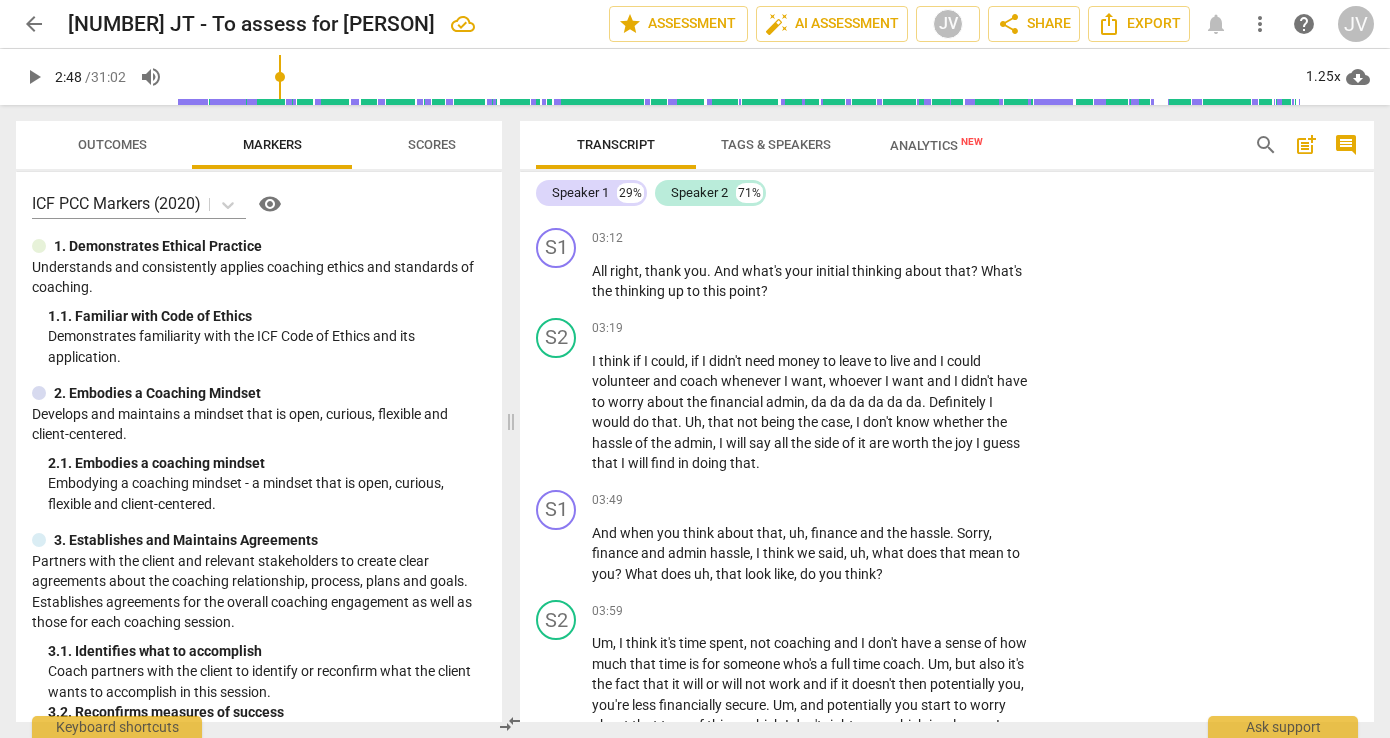 click on "Um ,   yes .   So   I   also   did   a   certification   in   coaching .   Um ,   it's   something   I   really   like   that   I   don't   spend   enough   time   on   because   my   day   job   is   not   technically   that ,   um ,   but   I   really   like   doing .   And   I'm   wondering   to   what   extent   I   want   to   leverage   it   or   work   in   Coaching   in   the   future ,   etc .   Um ,   because   if   I   realise   that   actually   that's   what   I   want   to   do ,   let's   say   in ,   I   don't   know ,   five   years ,   10   years ,   then   I   kind   of   need   to   start   preparing .   So   right   now   I   don't   know   if   I   enjoy   it   and   it's   in   enough   to   do   it   in   the   capacity   that   I'm   doing   it   now   and   I   don't   really   need   more   or   whether   it's   worth   pursuing   as   a ,   uh ,   I   guess   as   a   longer   or   more   full   activity ,   if   that   makes   sense ." at bounding box center (812, -90) 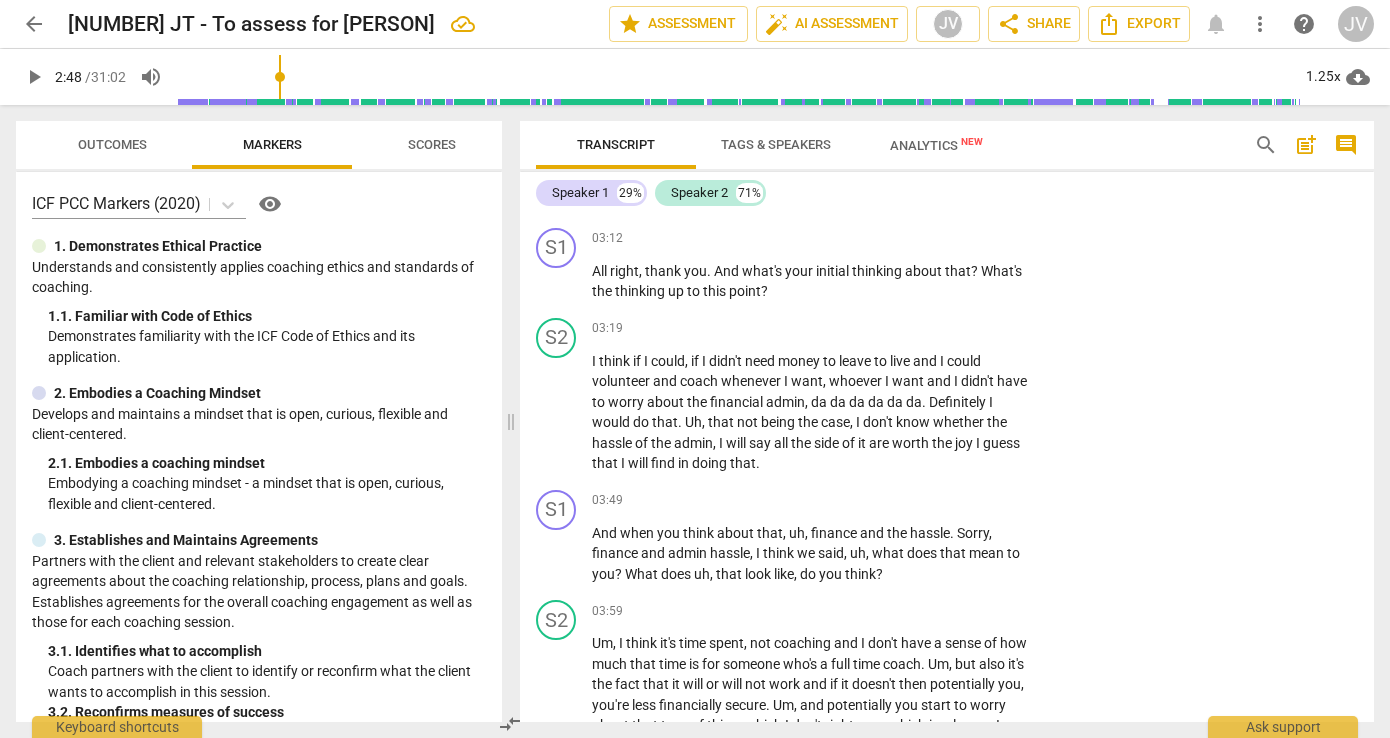 drag, startPoint x: 846, startPoint y: 426, endPoint x: 927, endPoint y: 504, distance: 112.44999 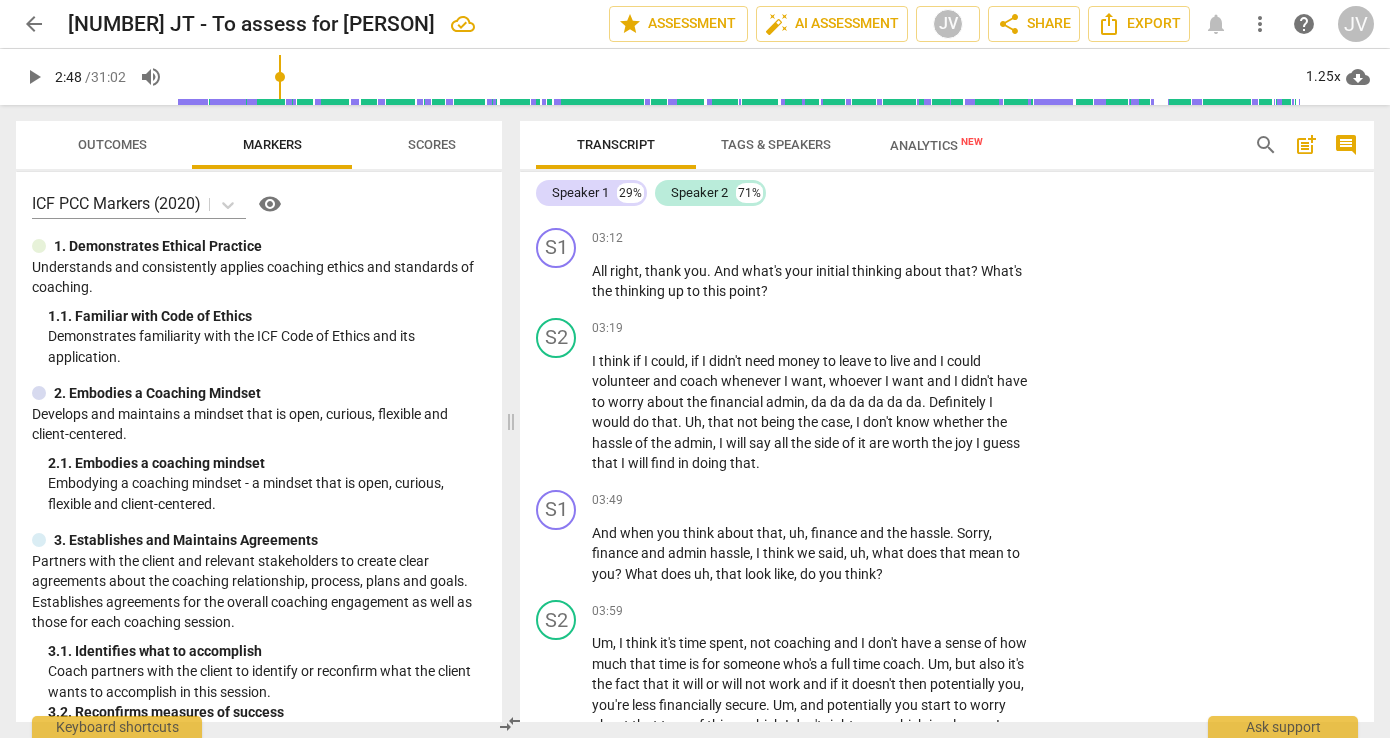 click on "Um ,   yes .   So   I   also   did   a   certification   in   coaching .   Um ,   it's   something   I   really   like   that   I   don't   spend   enough   time   on   because   my   day   job   is   not   technically   that ,   um ,   but   I   really   like   doing .   And   I'm   wondering   to   what   extent   I   want   to   leverage   it   or   work   in   Coaching   in   the   future ,   etc .   Um ,   because   if   I   realise   that   actually   that's   what   I   want   to   do ,   let's   say   in ,   I   don't   know ,   five   years ,   10   years ,   then   I   kind   of   need   to   start   preparing .   So   right   now   I   don't   know   if   I   enjoy   it   and   it's   in   enough   to   do   it   in   the   capacity   that   I'm   doing   it   now   and   I   don't   really   need   more   or   whether   it's   worth   pursuing   as   a ,   uh ,   I   guess   as   a   longer   or   more   full   activity ,   if   that   makes   sense ." at bounding box center (812, -90) 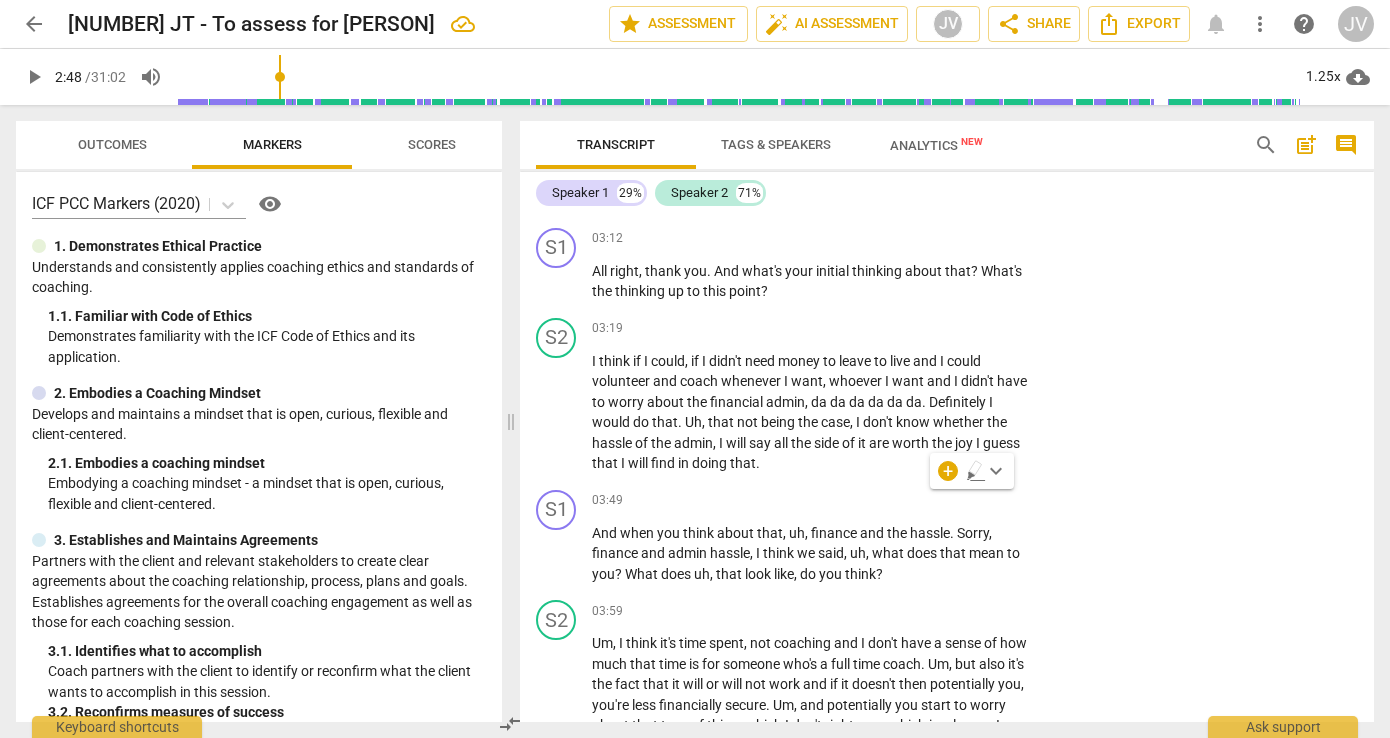 click on "sense" at bounding box center [683, 3] 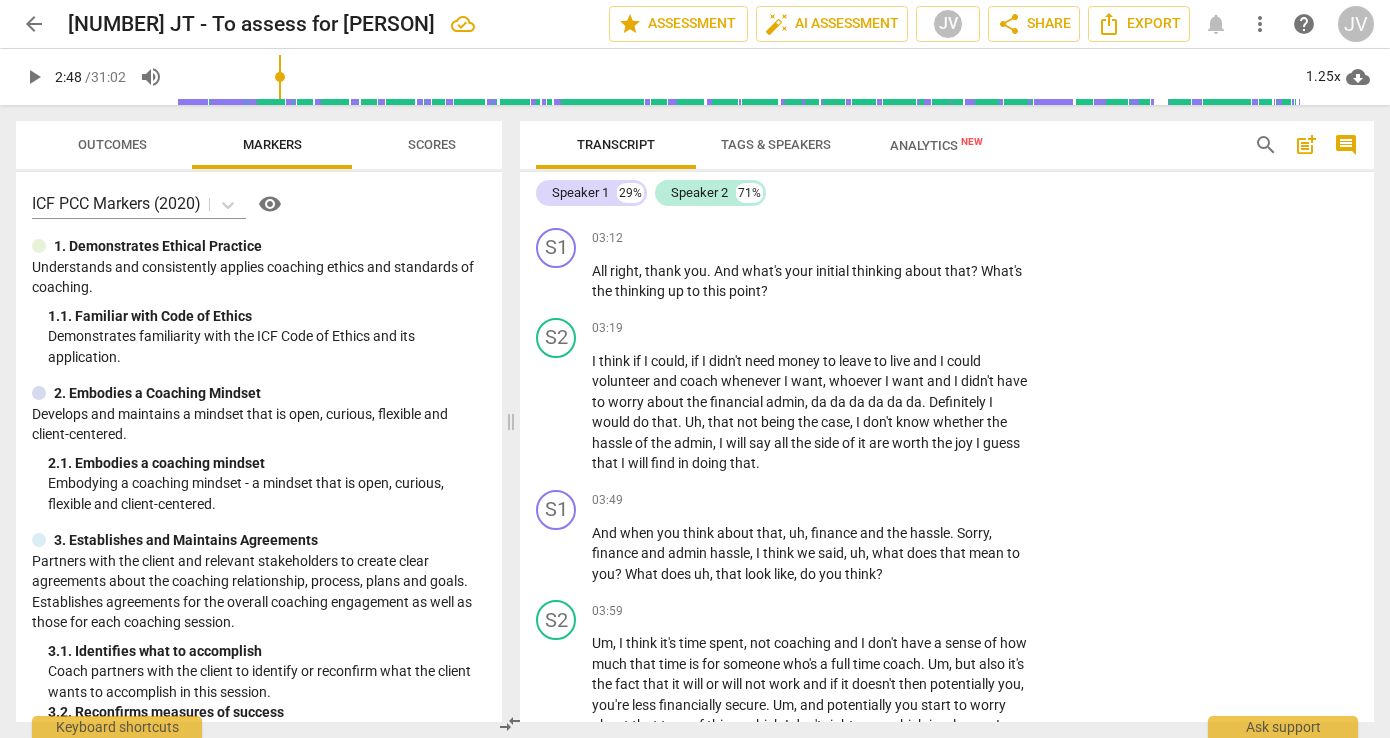 drag, startPoint x: 834, startPoint y: 420, endPoint x: 653, endPoint y: 414, distance: 181.09943 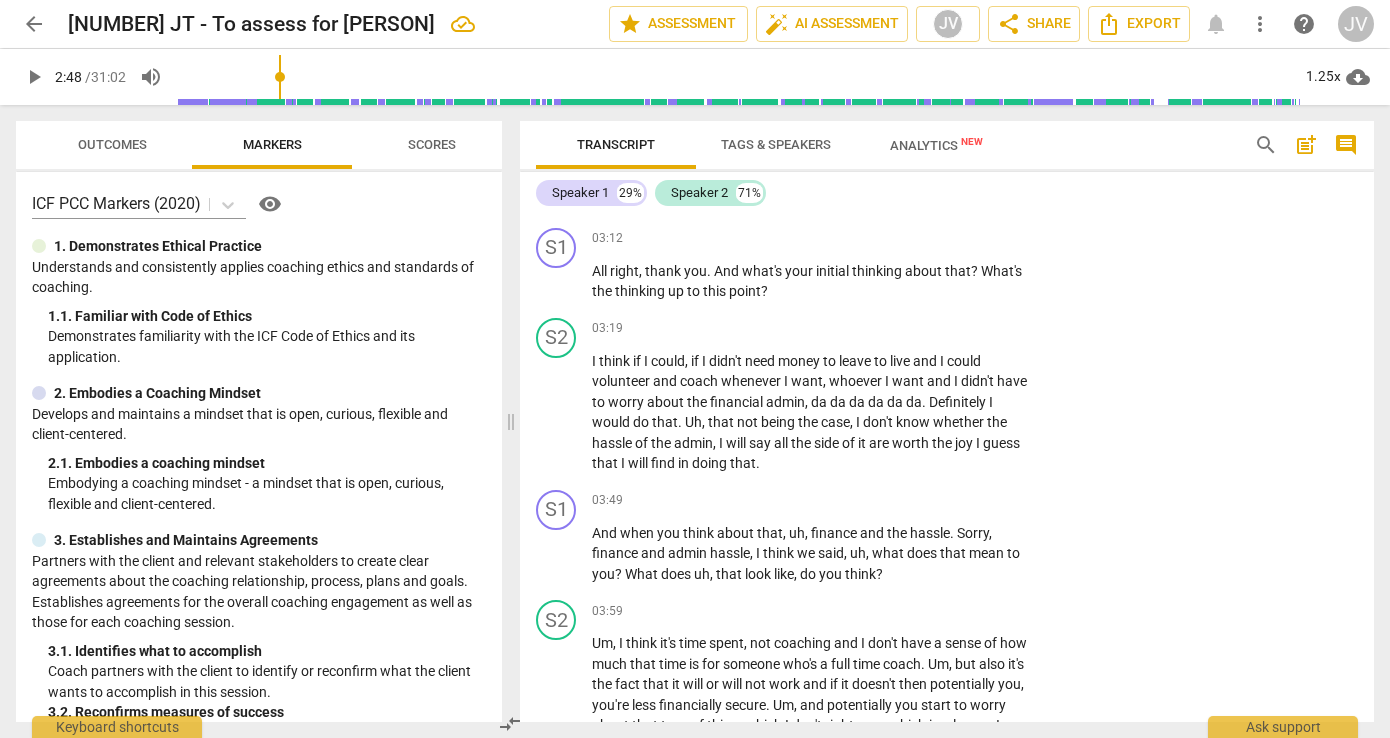 click on "Um ,   yes .   So   I   also   did   a   certification   in   coaching .   Um ,   it's   something   I   really   like   that   I   don't   spend   enough   time   on   because   my   day   job   is   not   technically   that ,   um ,   but   I   really   like   doing .   And   I'm   wondering   to   what   extent   I   want   to   leverage   it   or   work   in   Coaching   in   the   future ,   etc .   Um ,   because   if   I   realise   that   actually   that's   what   I   want   to   do ,   let's   say   in ,   I   don't   know ,   five   years ,   10   years ,   then   I   kind   of   need   to   start   preparing .   So   right   now   I   don't   know   if   I   enjoy   it   and   it's   in   enough   to   do   it   in   the   capacity   that   I'm   doing   it   now   and   I   don't   really   need   more   or   whether   it's   worth   pursuing   as   a ,   uh ,   I   guess   as   a   longer   or   more   full   activity ,   if   that   makes   sense ." at bounding box center (812, -90) 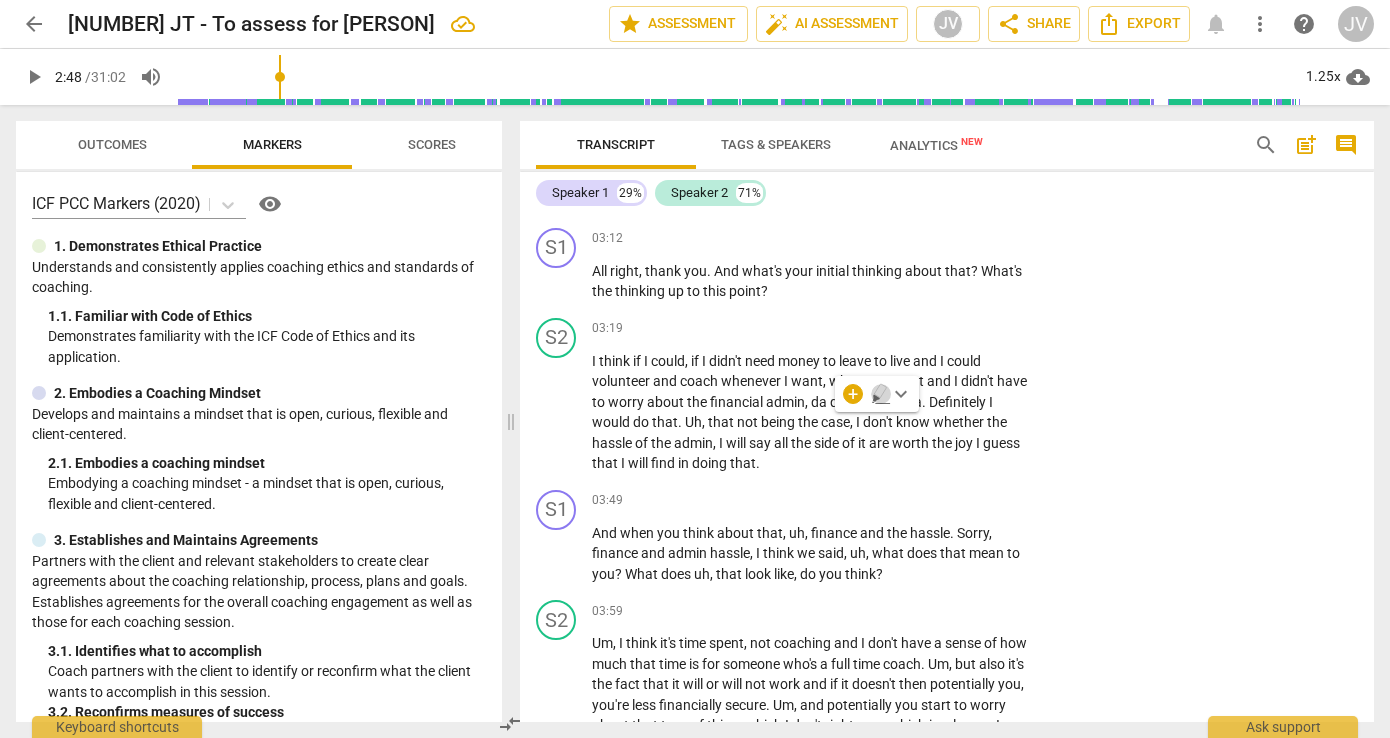 click 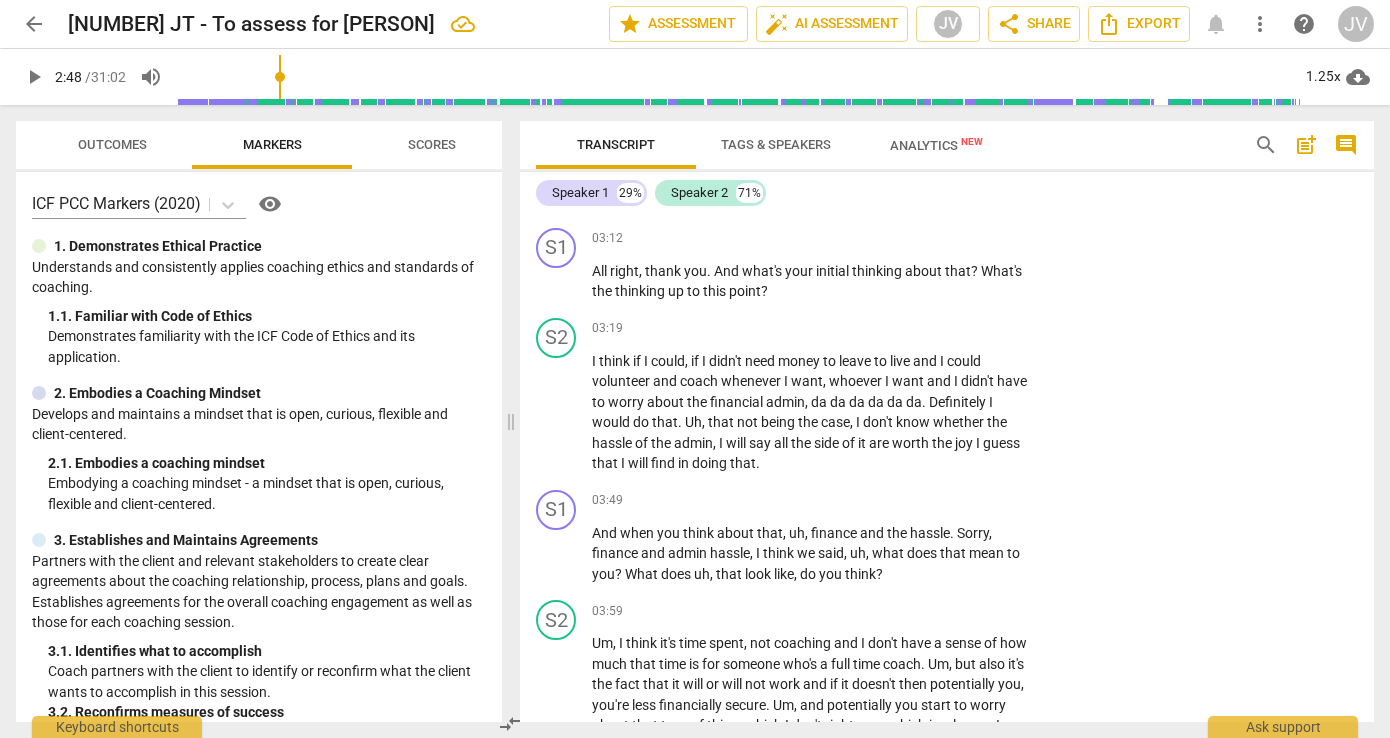 drag, startPoint x: 831, startPoint y: 414, endPoint x: 983, endPoint y: 517, distance: 183.61101 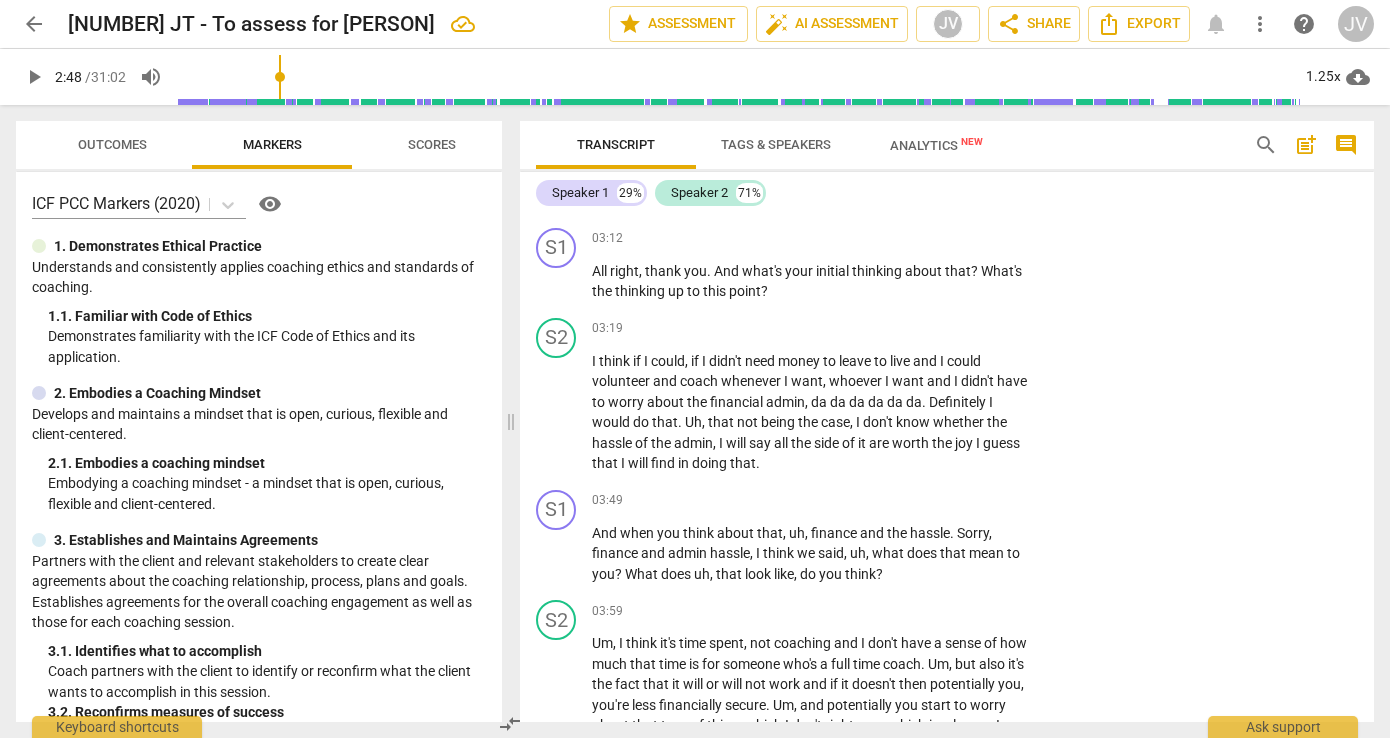 click on "Um ,   yes .   So   I   also   did   a   certification   in   coaching .   Um ,   it's   something   I   really   like   that   I   don't   spend   enough   time   on   because   my   day   job   is   not   technically   that ,   um ,   but   I   really   like   doing .   And   I'm   wondering   to   what   extent   I   want   to   leverage   it   or   work   in   Coaching   in   the   future ,   etc .   Um ,   because   if   I   realise   that   actually   that's   what   I   want   to   do ,   let's   say   in ,   I   don't   know ,   five   years ,   10   years ,   then   I   kind   of   need   to   start   preparing .   So   right   now   I   don't   know   if   I   enjoy   it   and   it's   in   enough   to   do   it   in   the   capacity   that   I'm   doing   it   now   and   I   don't   really   need   more   or   whether   it's   worth   pursuing   as   a ,   uh ,   I   guess   as   a   longer   or   more   full   activity ,   if   that   makes   sense ." at bounding box center [812, -90] 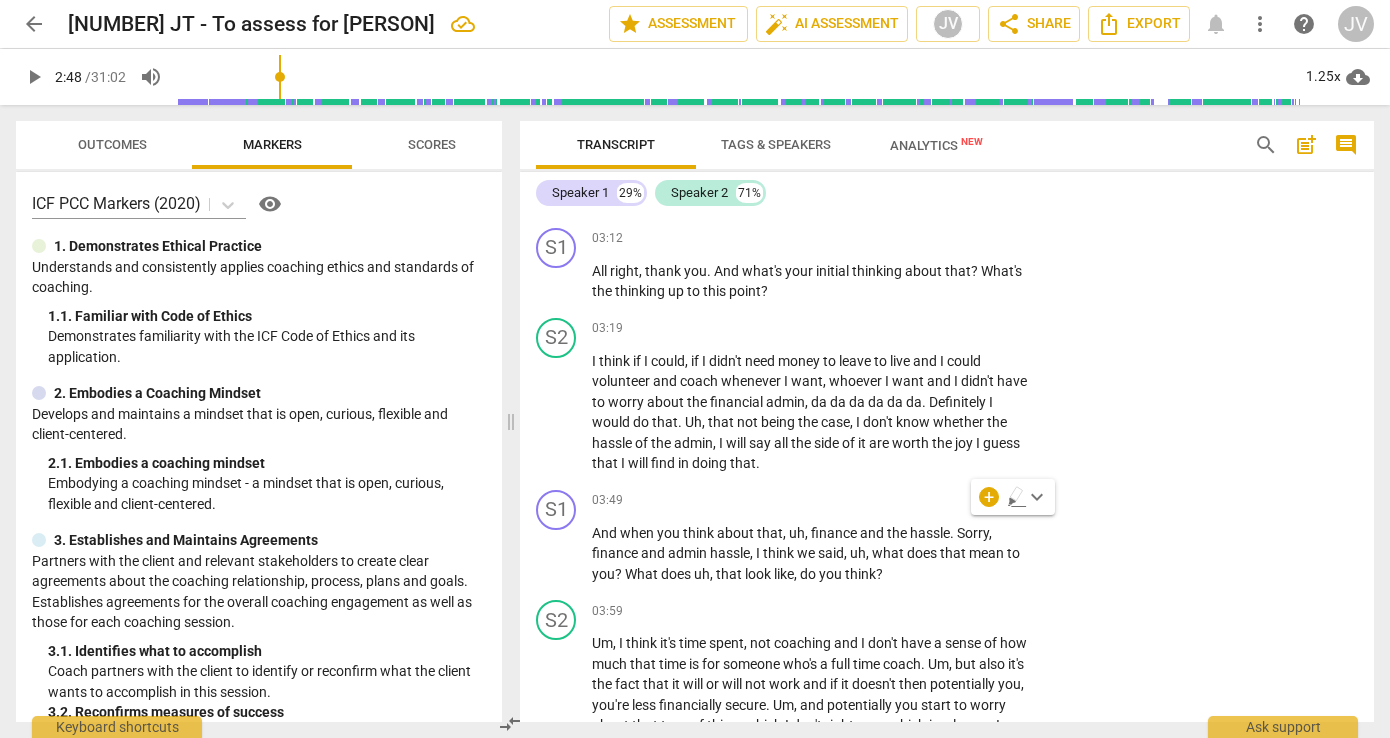 click 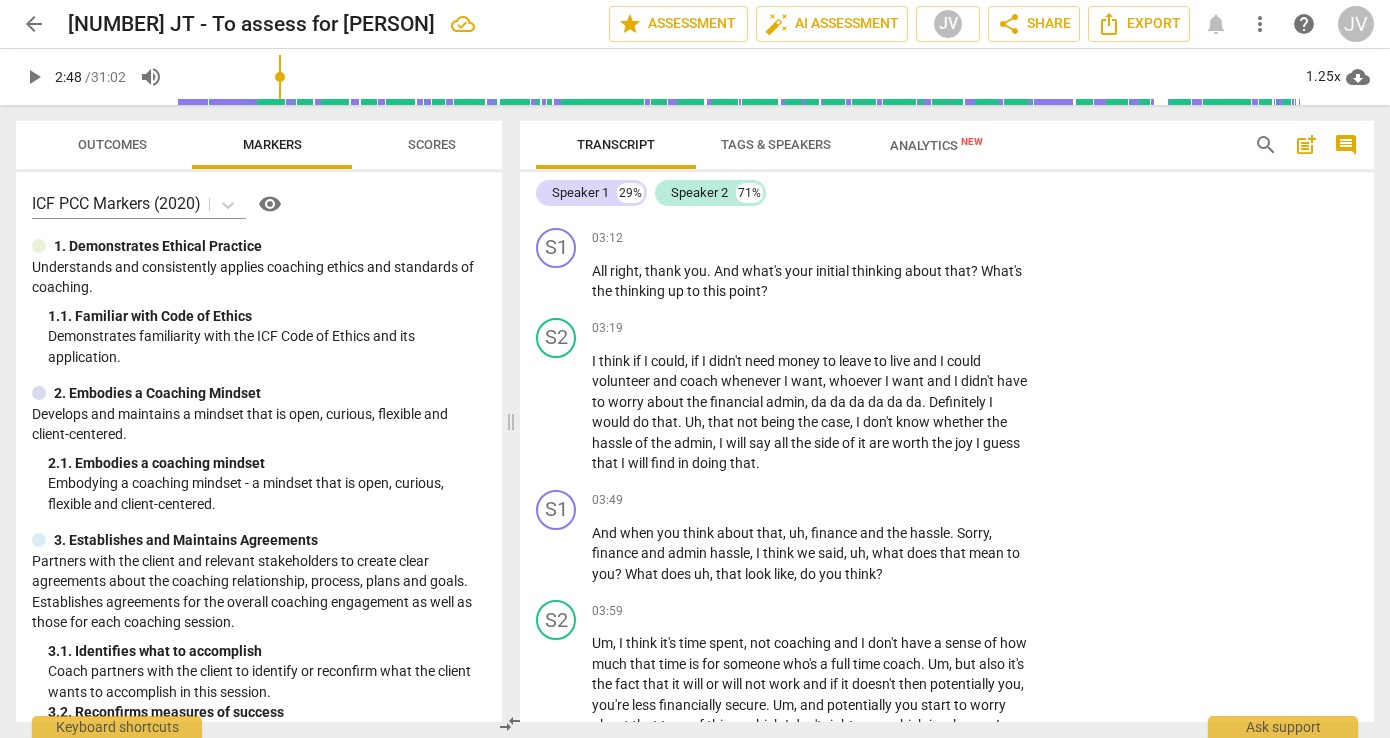 drag, startPoint x: 974, startPoint y: 523, endPoint x: 831, endPoint y: 415, distance: 179.201 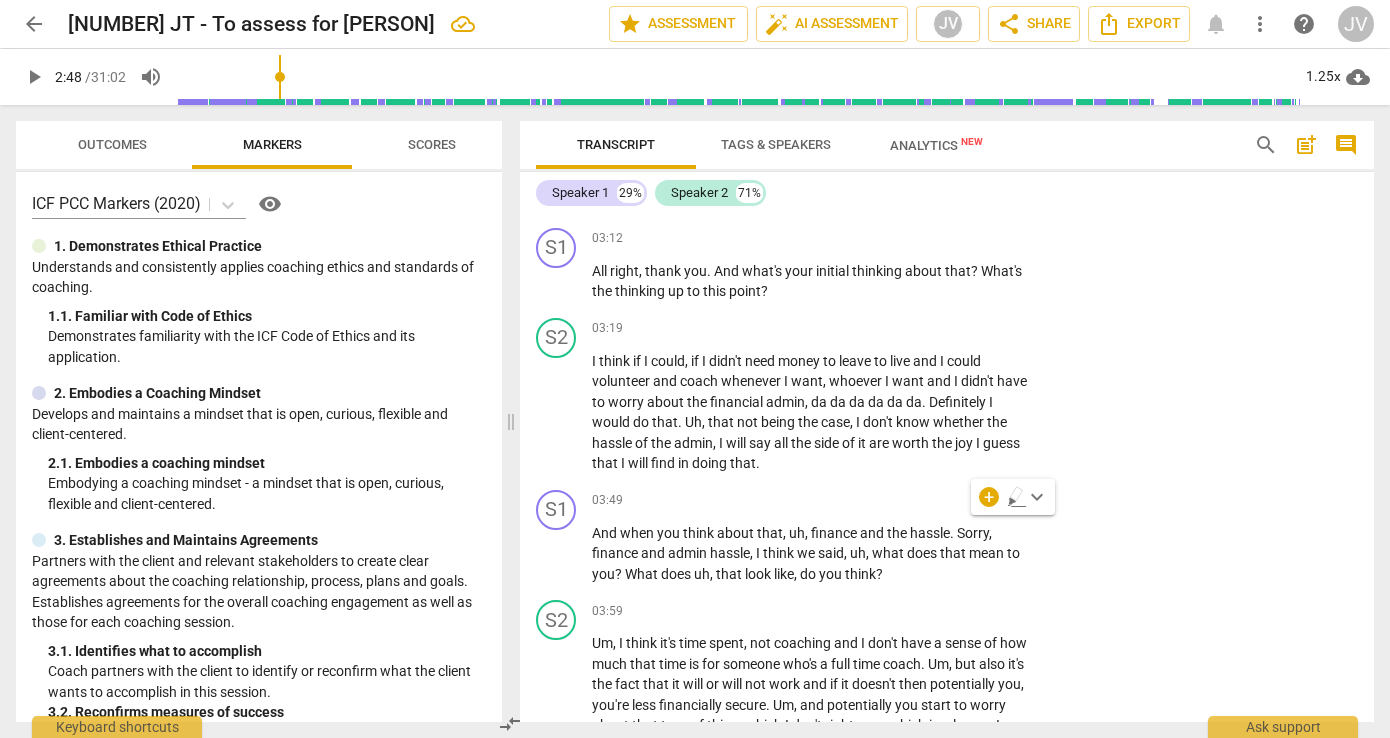 click on "keyboard_arrow_down" at bounding box center [1037, 497] 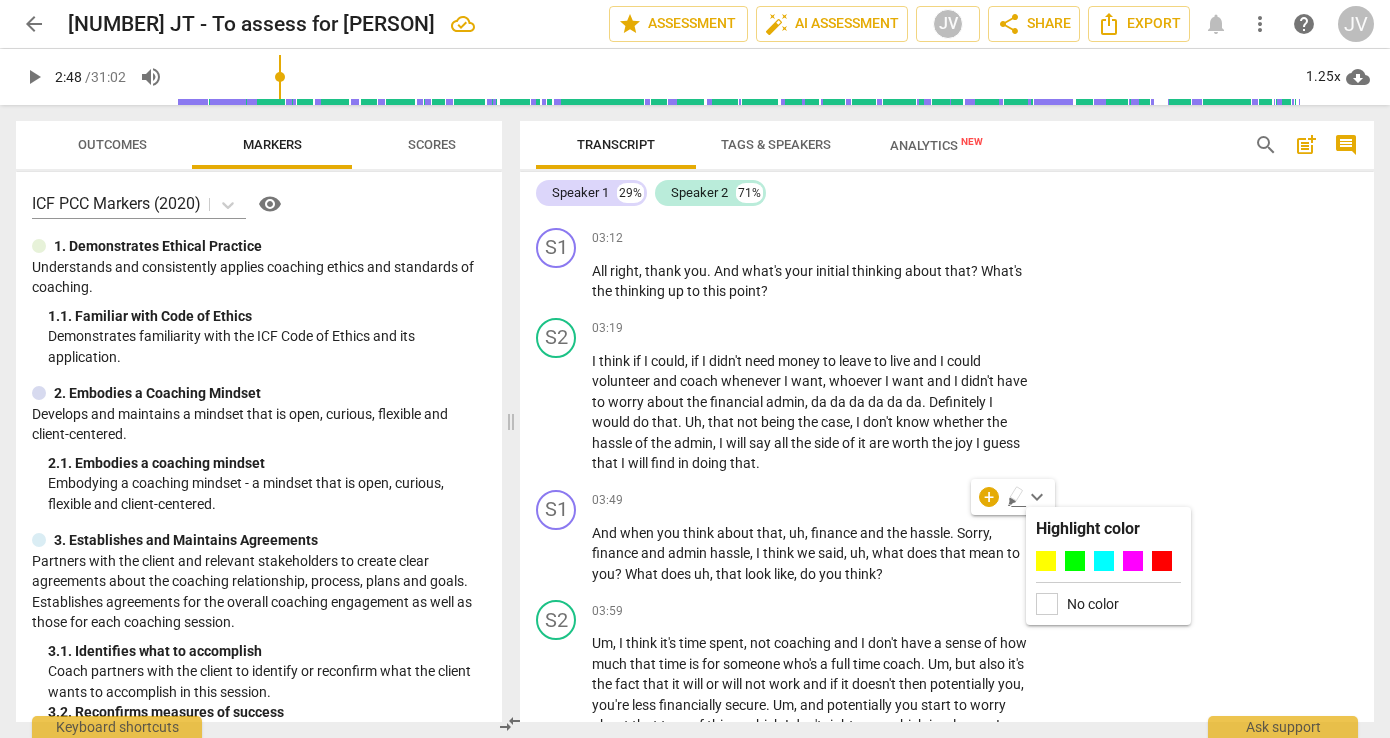 click at bounding box center [1046, 561] 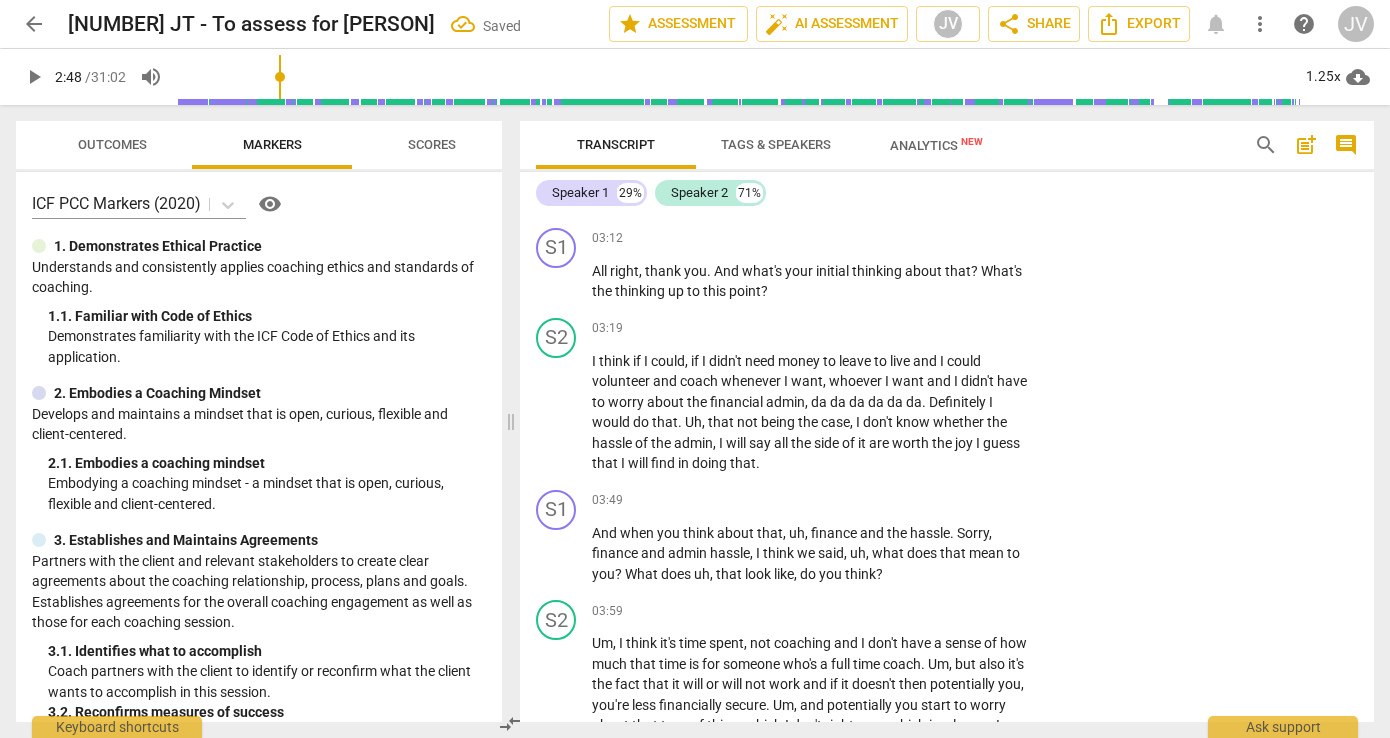 click on "Um ,   yes .   So   I   also   did   a   certification   in   coaching .   Um ,   it's   something   I   really   like   that   I   don't   spend   enough   time   on   because   my   day   job   is   not   technically   that ,   um ,   but   I   really   like   doing .   And   I'm   wondering   to   what   extent   I   want   to   leverage   it   or   work   in   Coaching   in   the   future ,   etc .   Um ,   because   if   I   realise   that   actually   that's   what   I   want   to   do ,   let's   say   in ,   I   don't   know ,   five   years ,   10   years ,   then   I   kind   of   need   to   start   preparing .   So   right   now   I   don't   know   if   I   enjoy   it   and   it's   in   enough   to   do   it   in   the   capacity   that   I'm   doing   it   now   and   I   don't   really   need   more   or   whether   it's   worth   pursuing   as   a ,   uh ,   I   guess   as   a   longer   or   more   full   activity ,   if   that   makes   sense ." at bounding box center [818, -90] 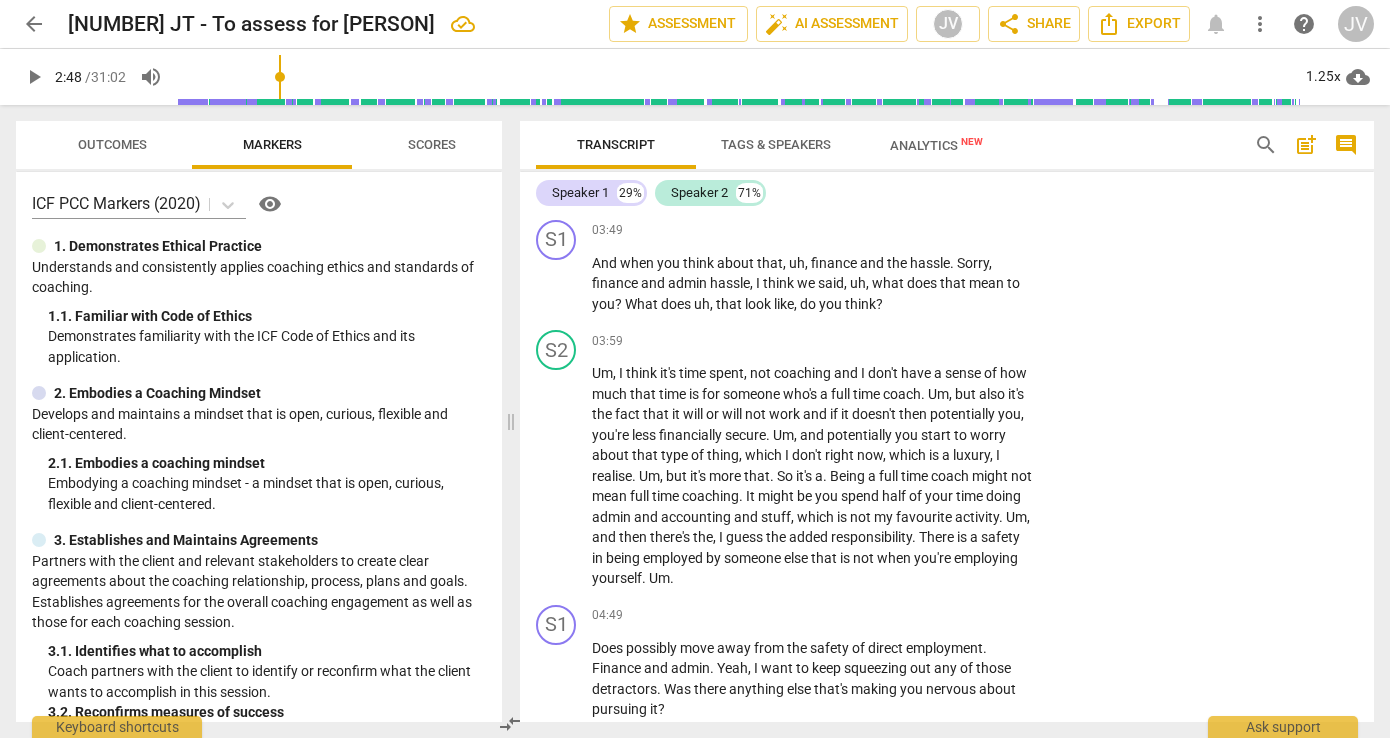 scroll, scrollTop: 1723, scrollLeft: 0, axis: vertical 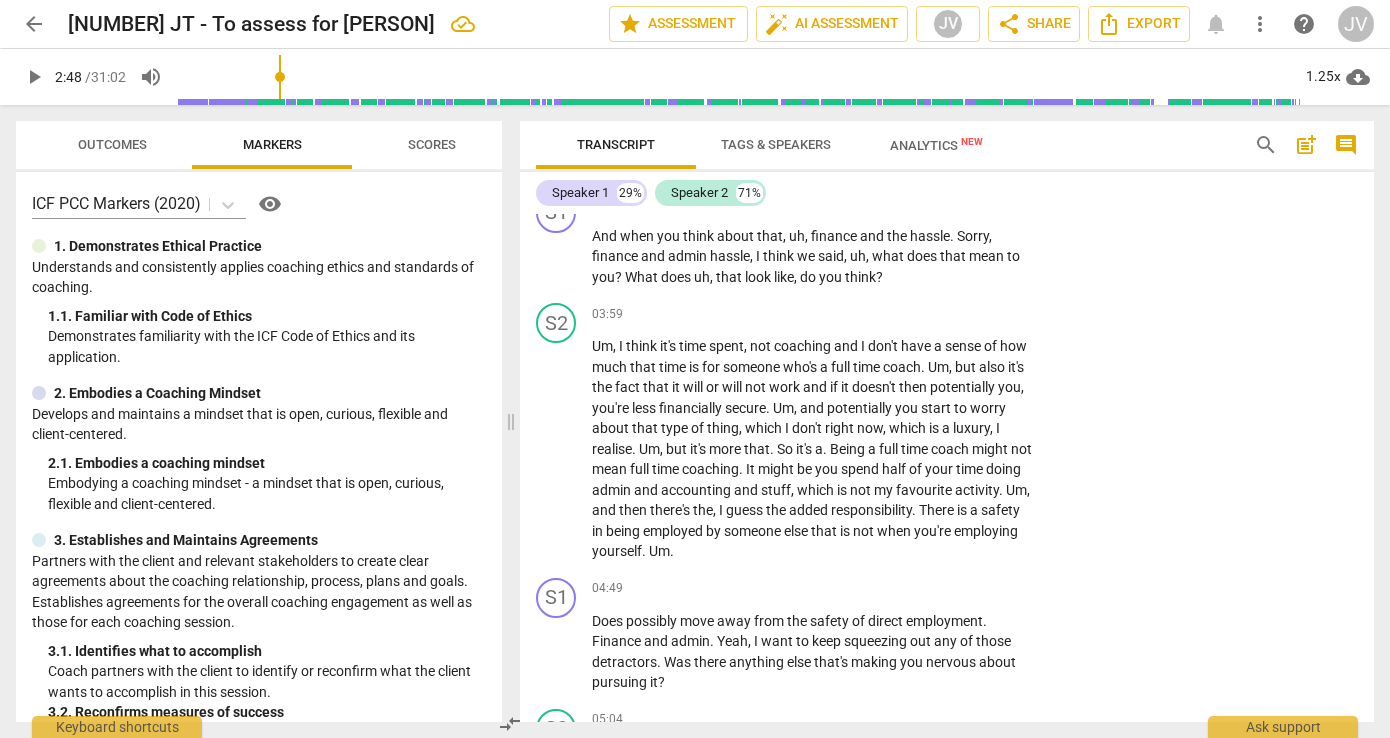 drag, startPoint x: 737, startPoint y: 507, endPoint x: 938, endPoint y: 548, distance: 205.13898 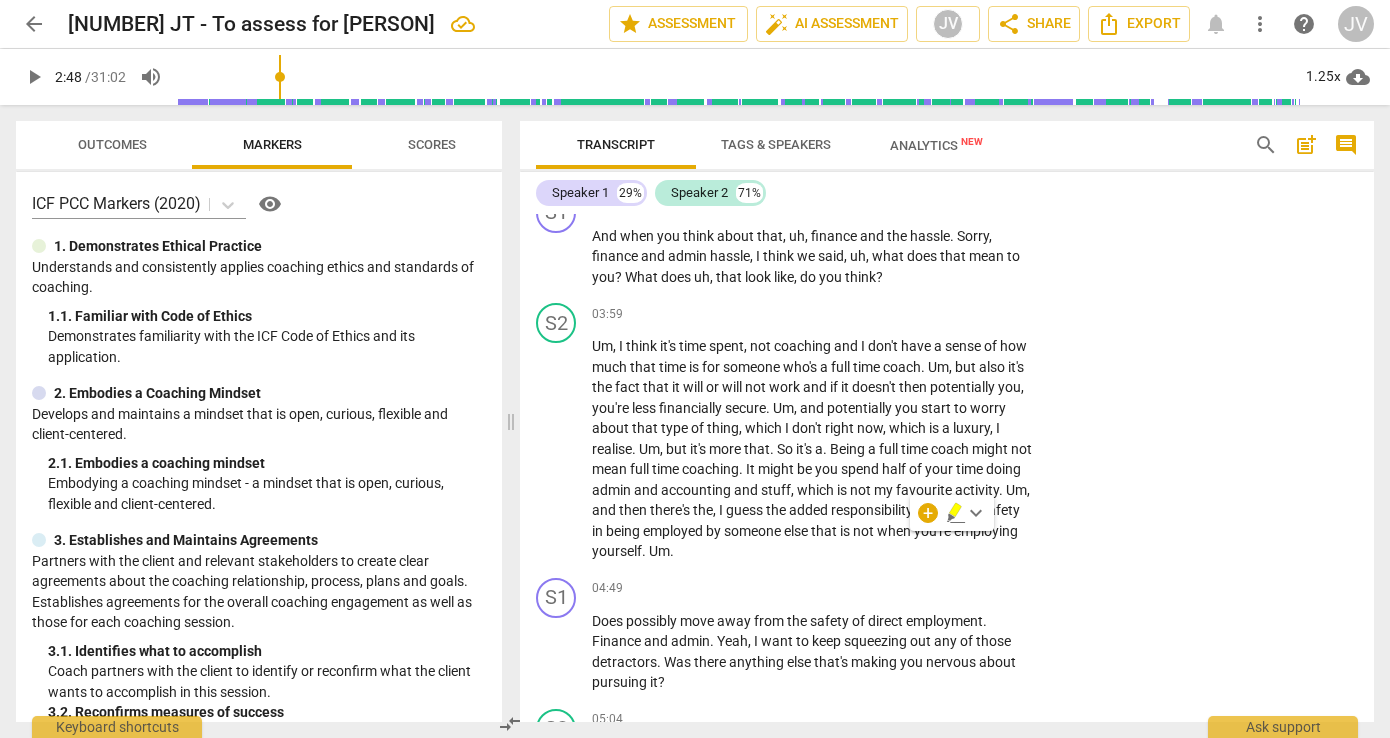click on "S1 play_arrow pause 03:12 + Add competency keyboard_arrow_right All   right ,   thank   you .   And   what's   your   initial   thinking   about   that ?   What's   the   thinking   up   to   this   point ?" at bounding box center [947, -32] 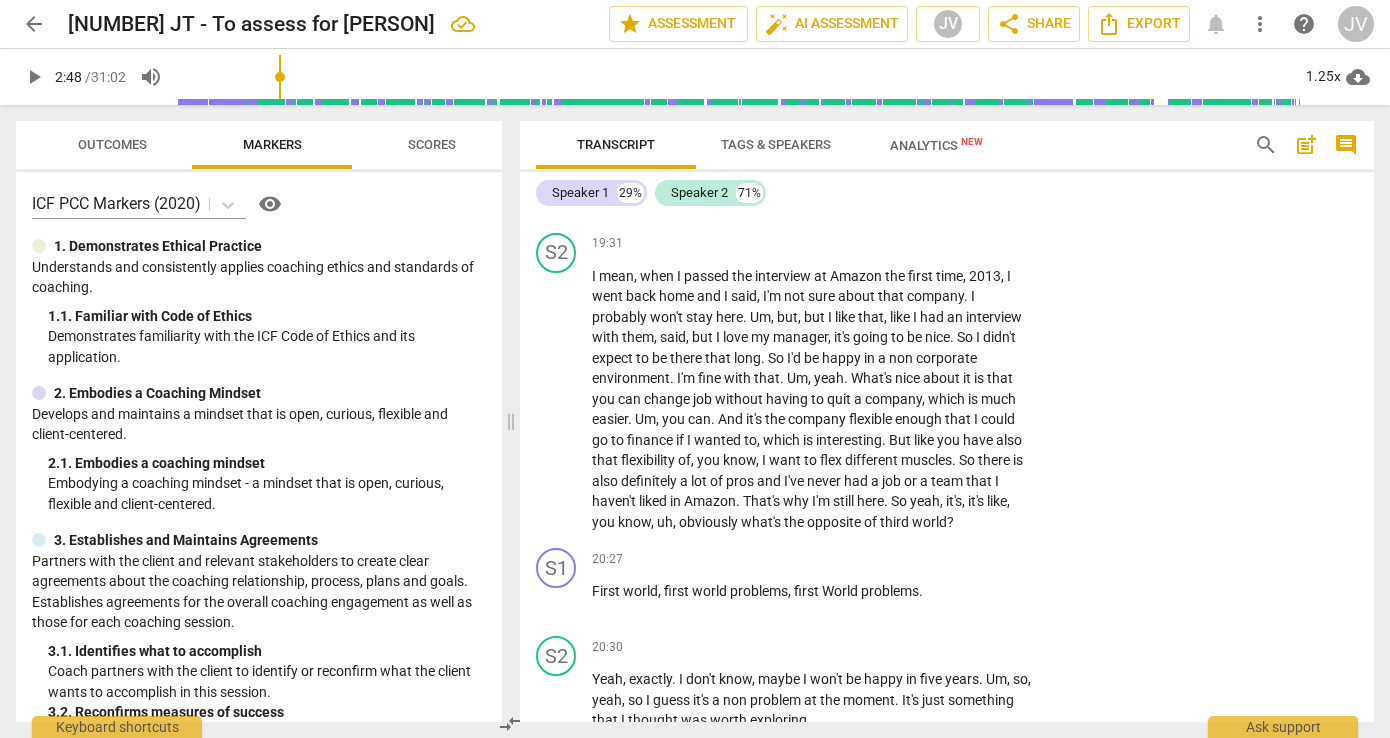 scroll, scrollTop: 8435, scrollLeft: 0, axis: vertical 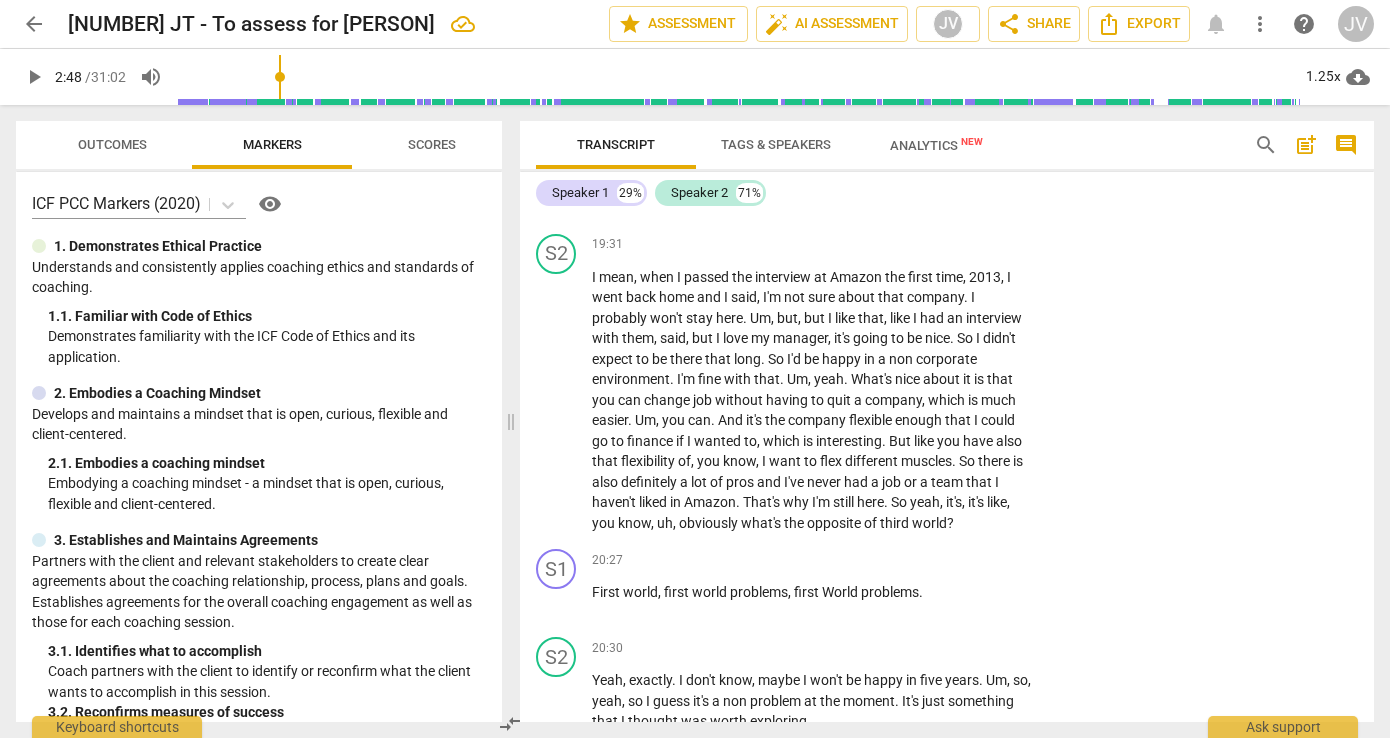 click on "So" at bounding box center [601, -1873] 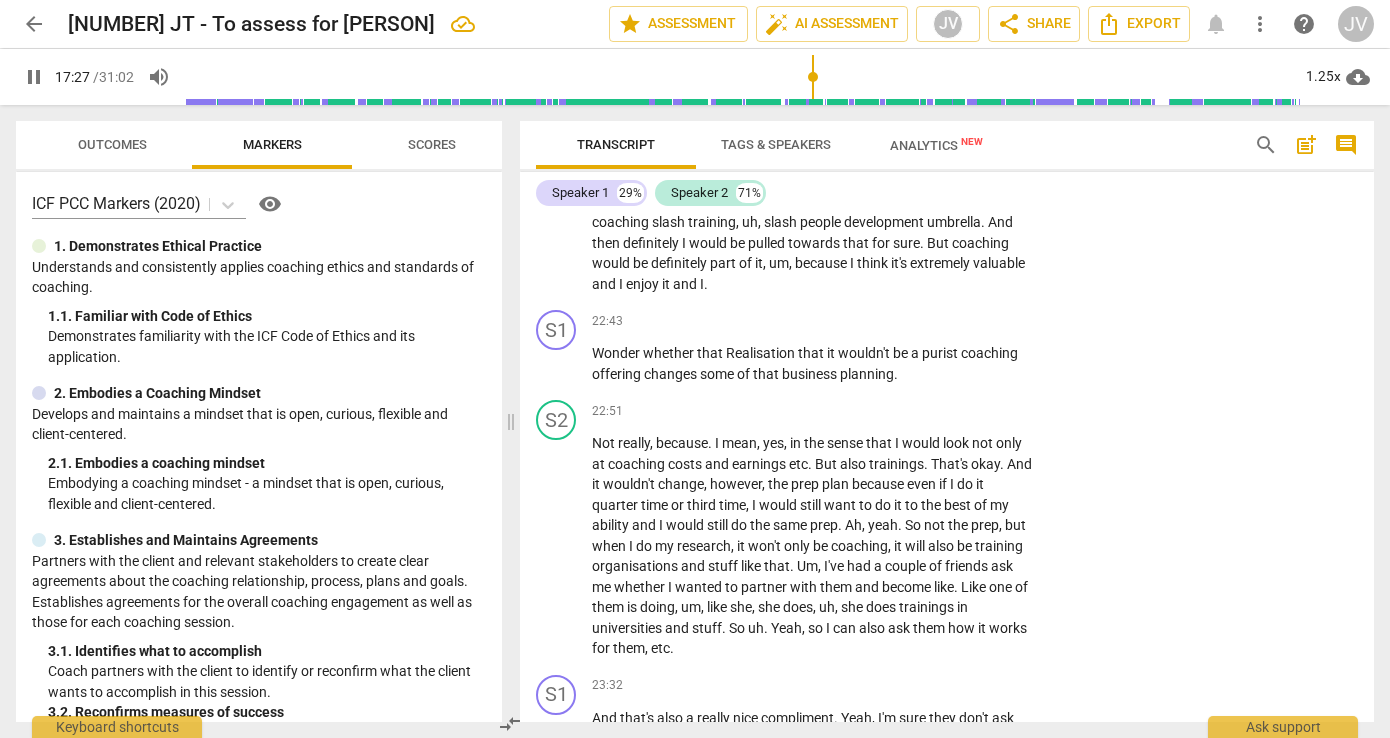 scroll, scrollTop: 10318, scrollLeft: 0, axis: vertical 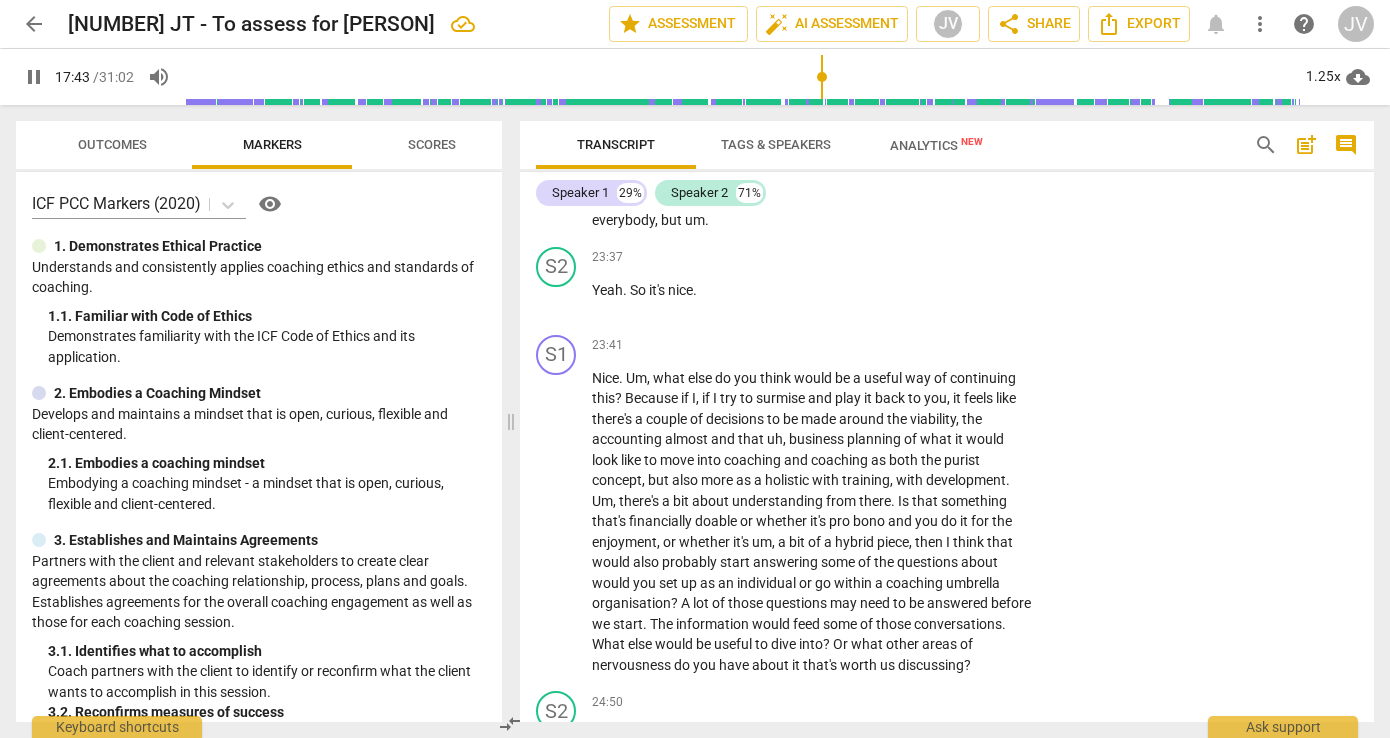click on "pause" at bounding box center (557, -2242) 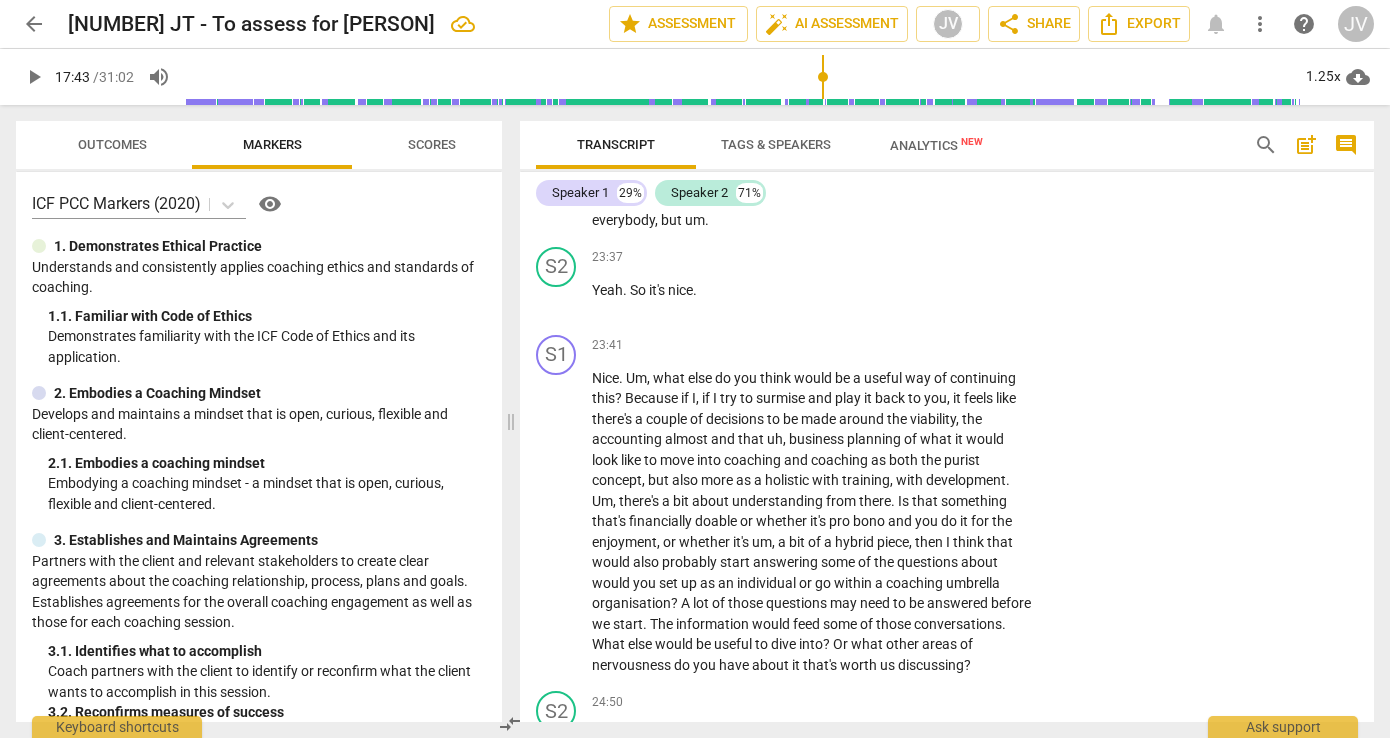 click on "play_arrow" at bounding box center (557, -2393) 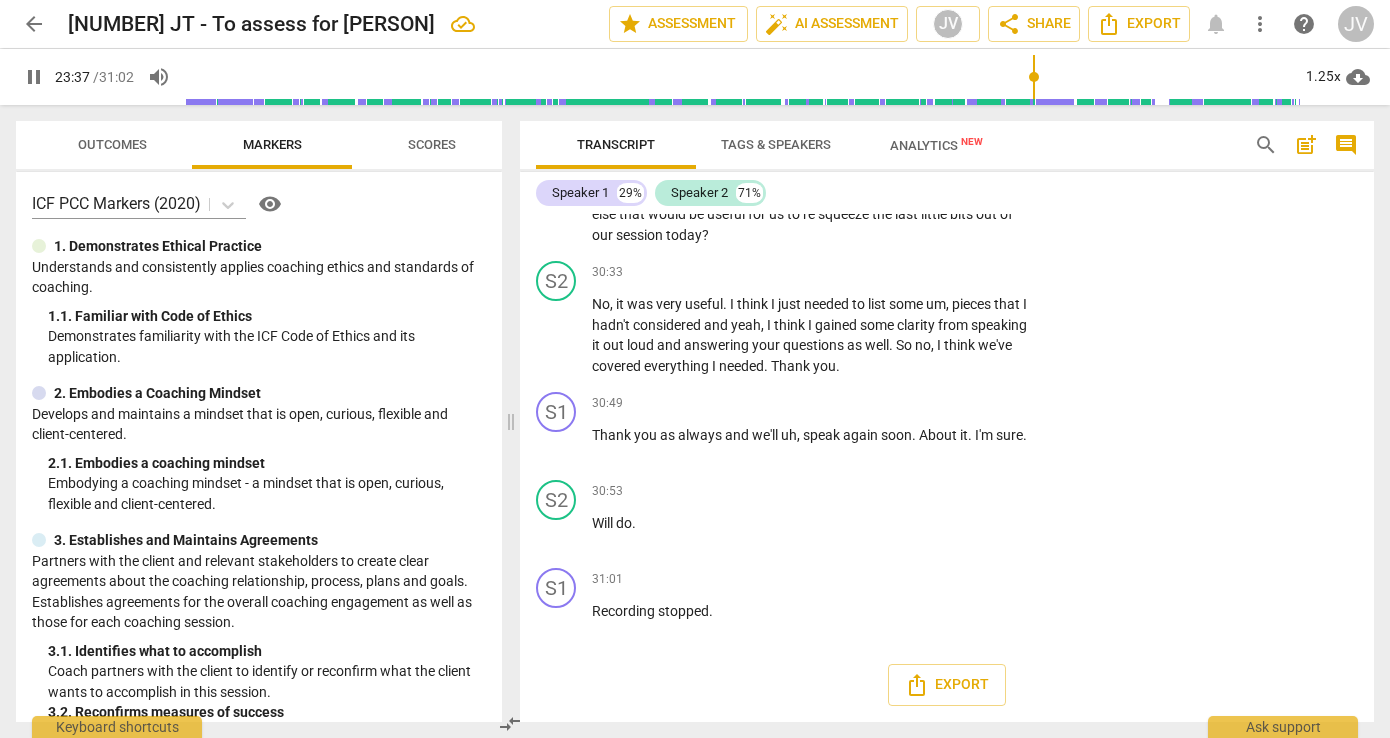 scroll, scrollTop: 14185, scrollLeft: 0, axis: vertical 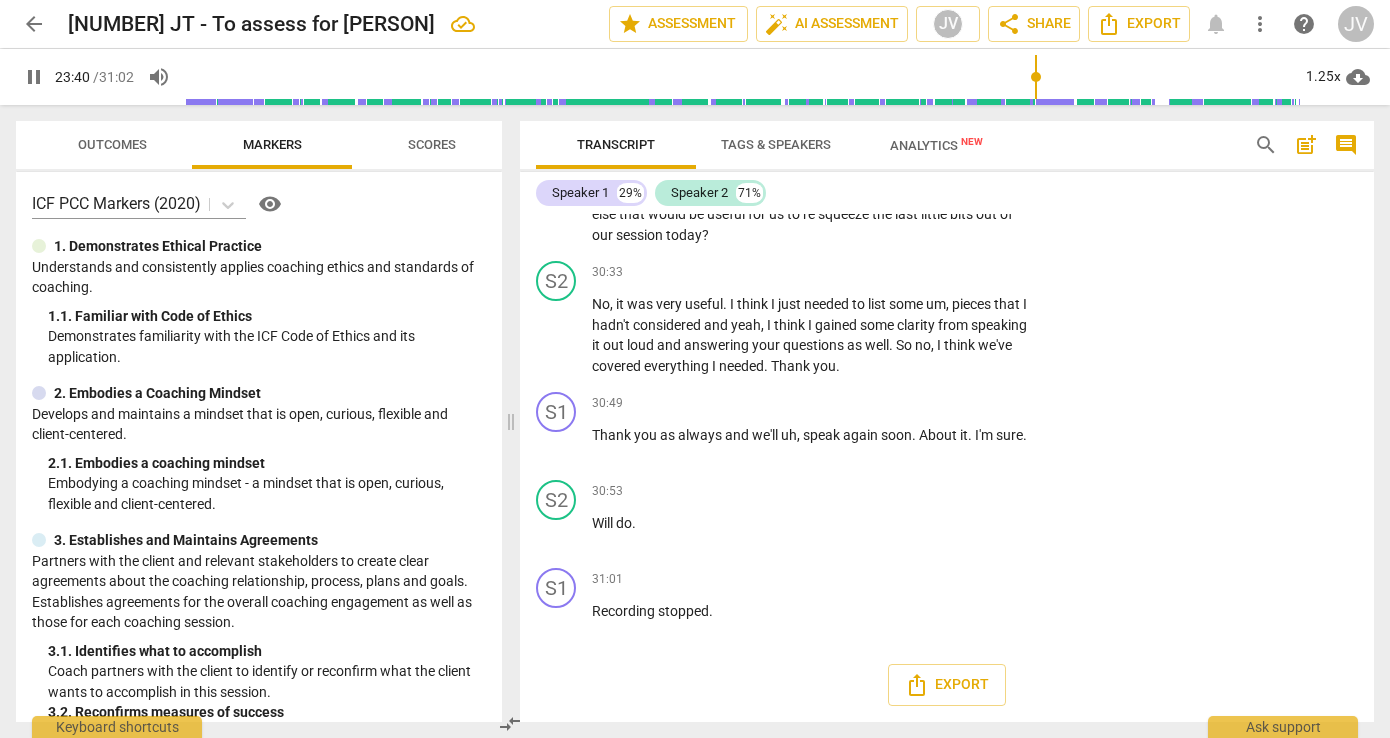 click on "S1 play_arrow pause" at bounding box center [564, -2476] 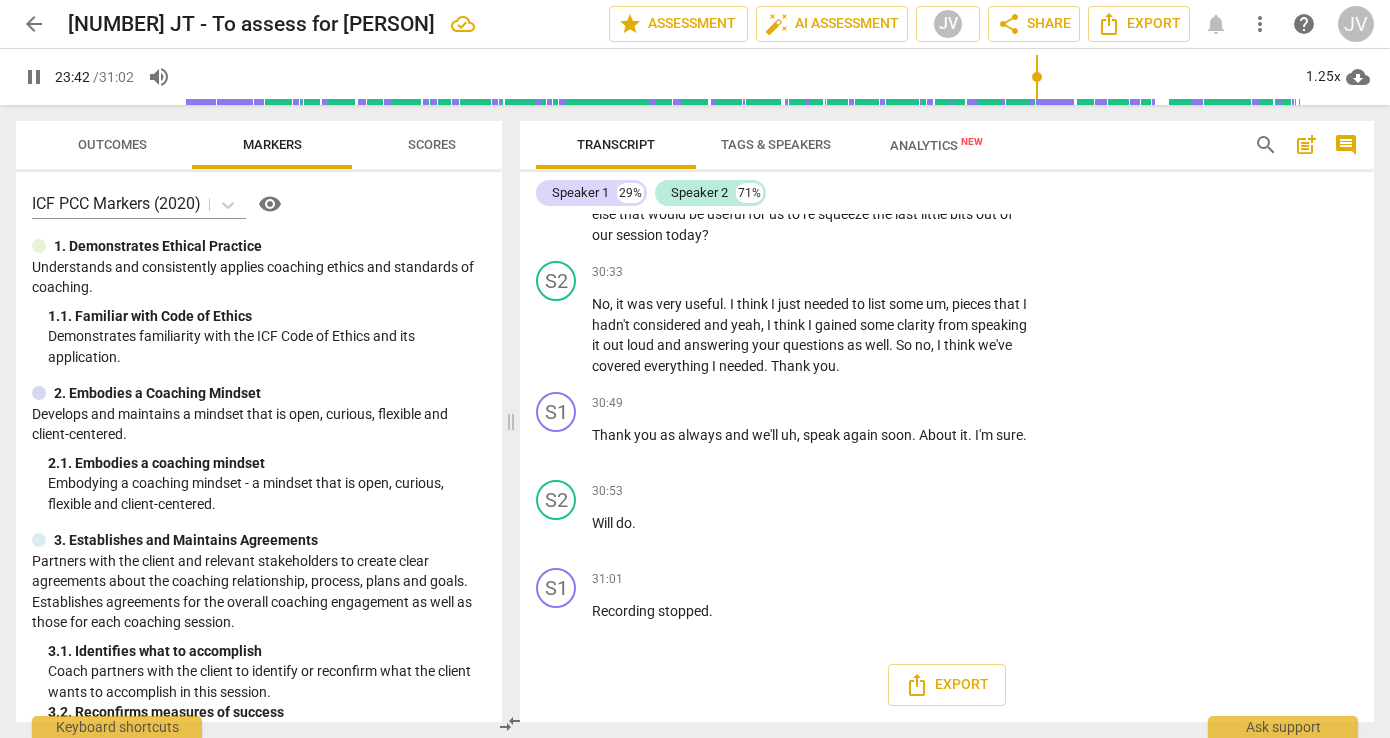 click on "pause" at bounding box center (557, -2459) 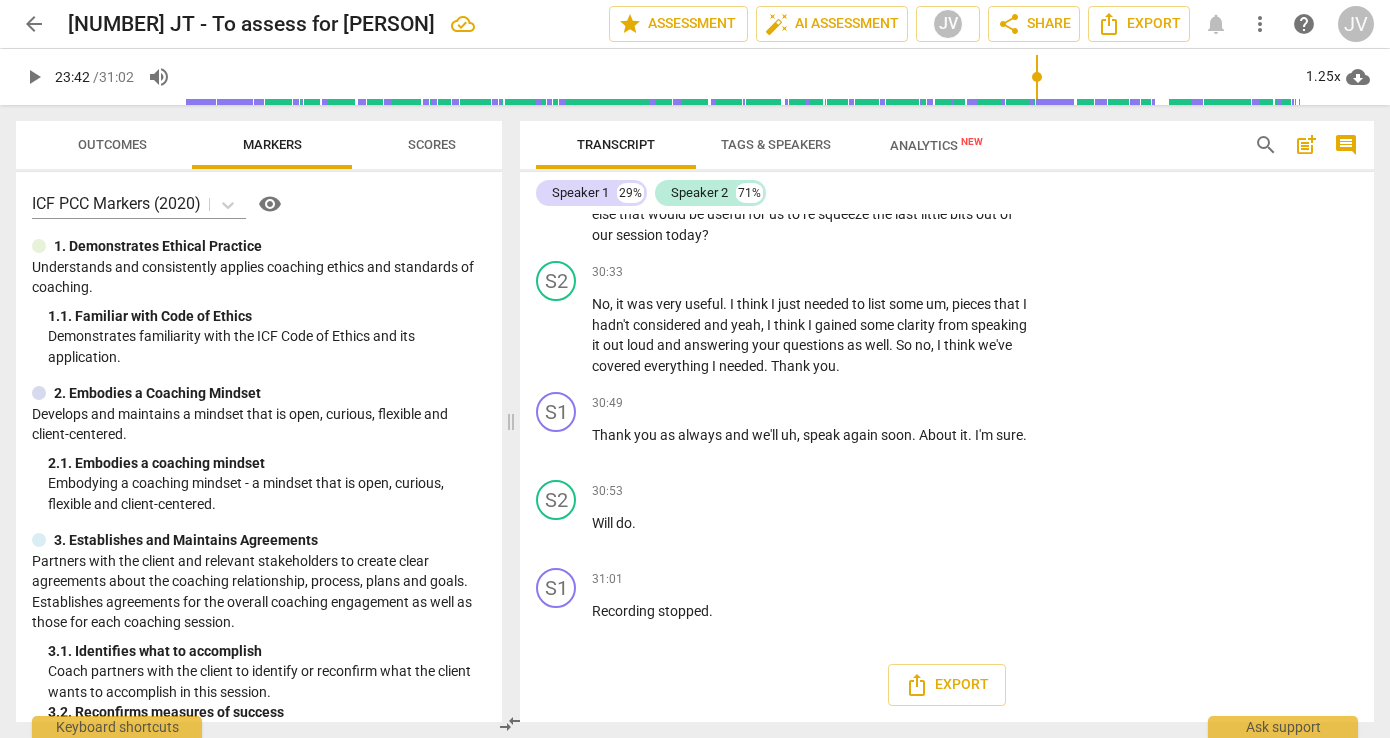 scroll, scrollTop: 13381, scrollLeft: 0, axis: vertical 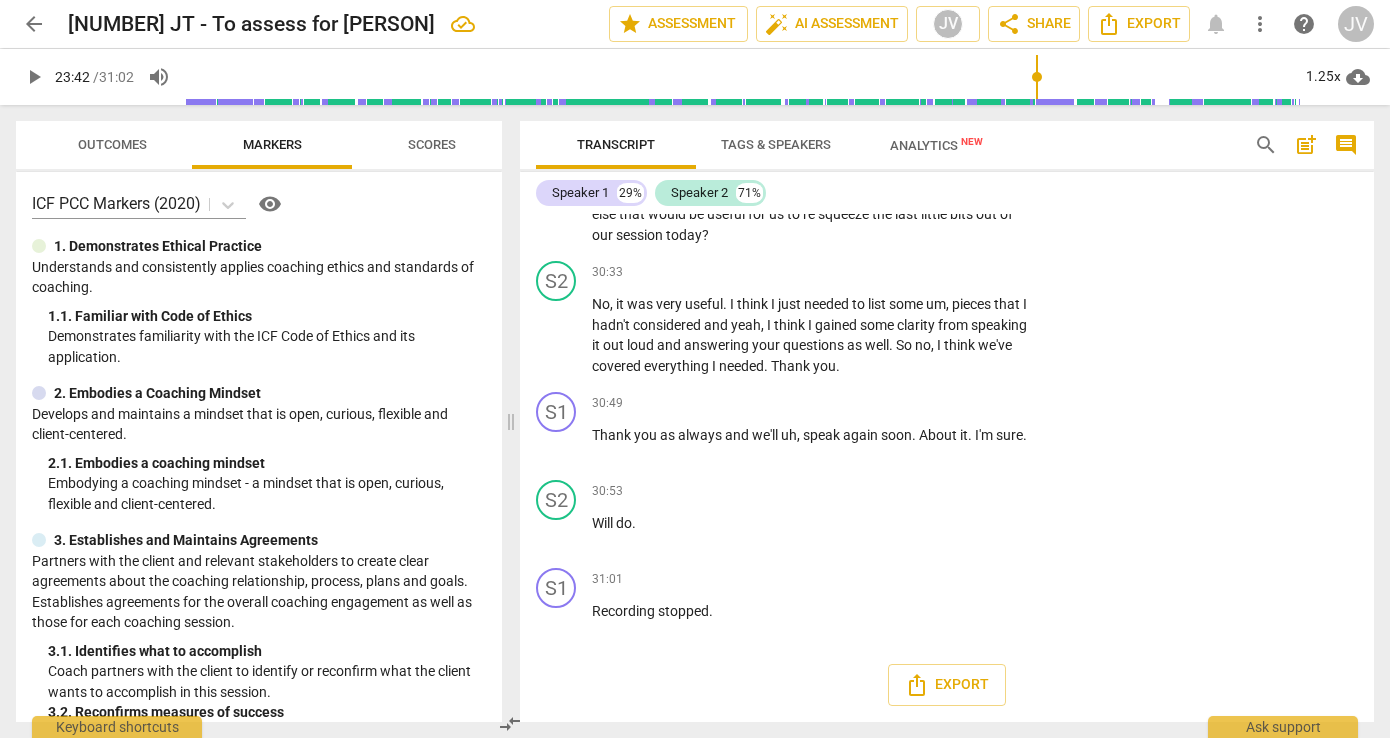 click on "extremely" at bounding box center (941, -3236) 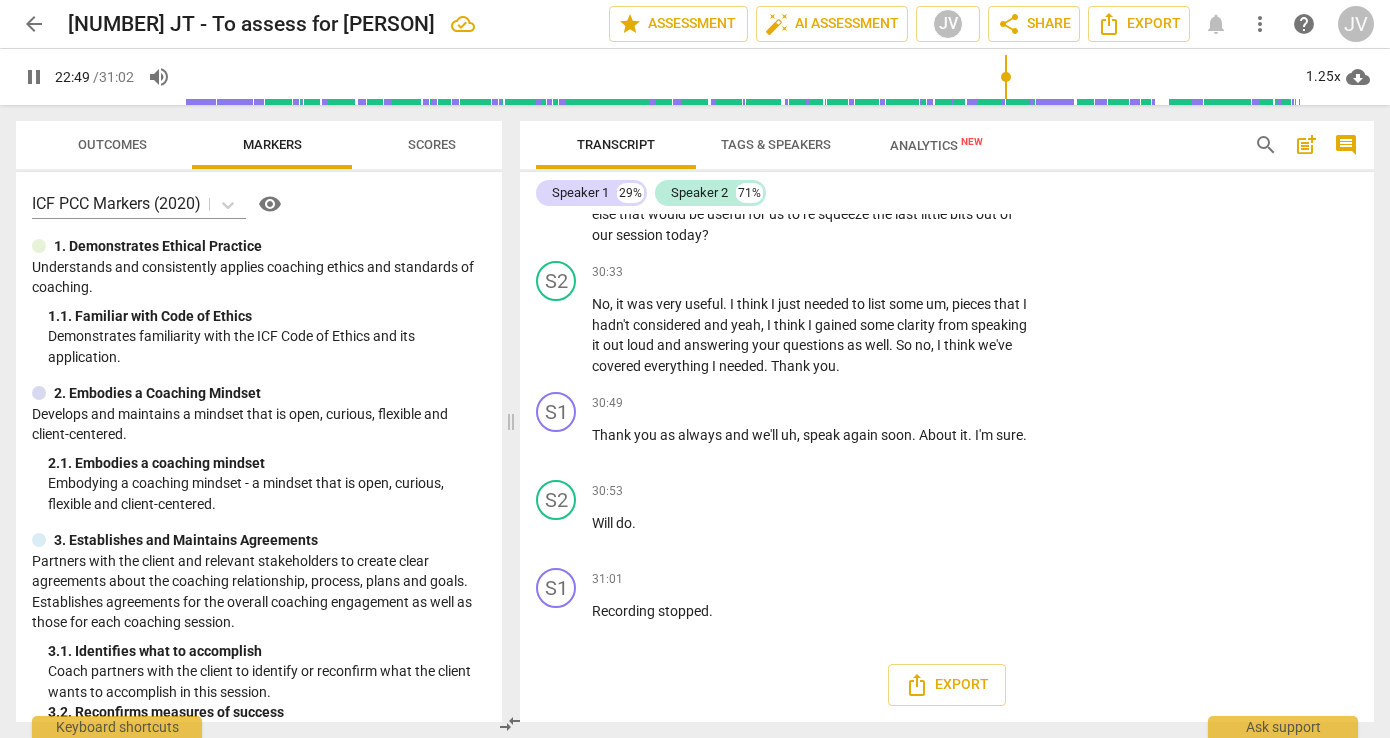 scroll, scrollTop: 13458, scrollLeft: 0, axis: vertical 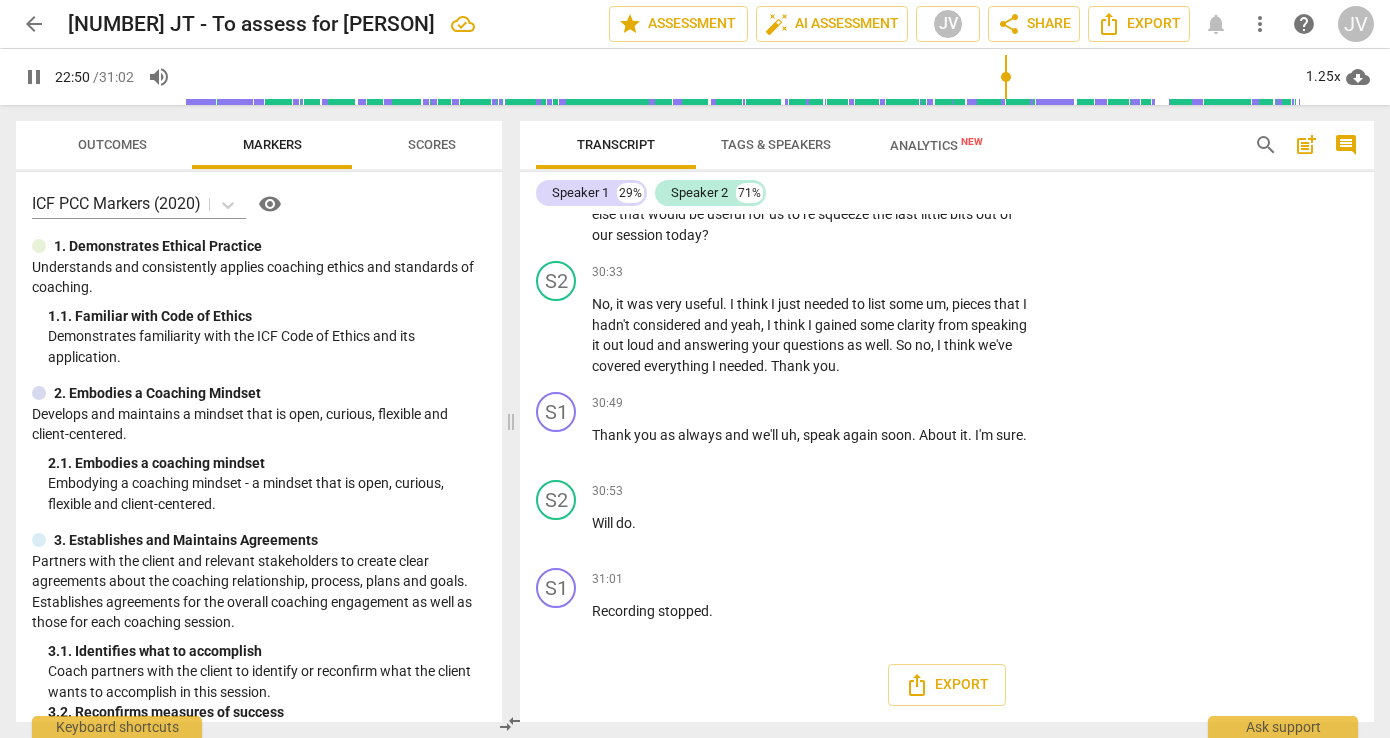 click on "pause" at bounding box center (557, -3135) 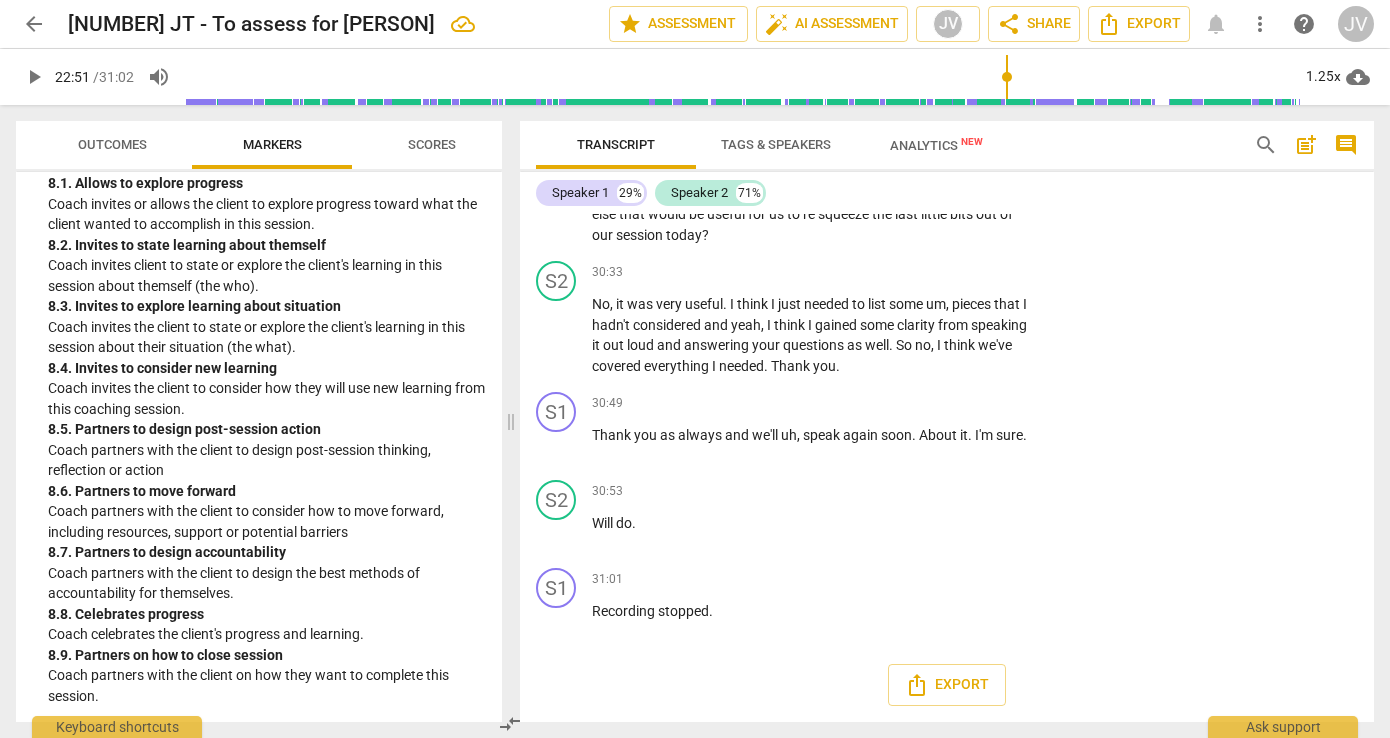 scroll, scrollTop: 3477, scrollLeft: 0, axis: vertical 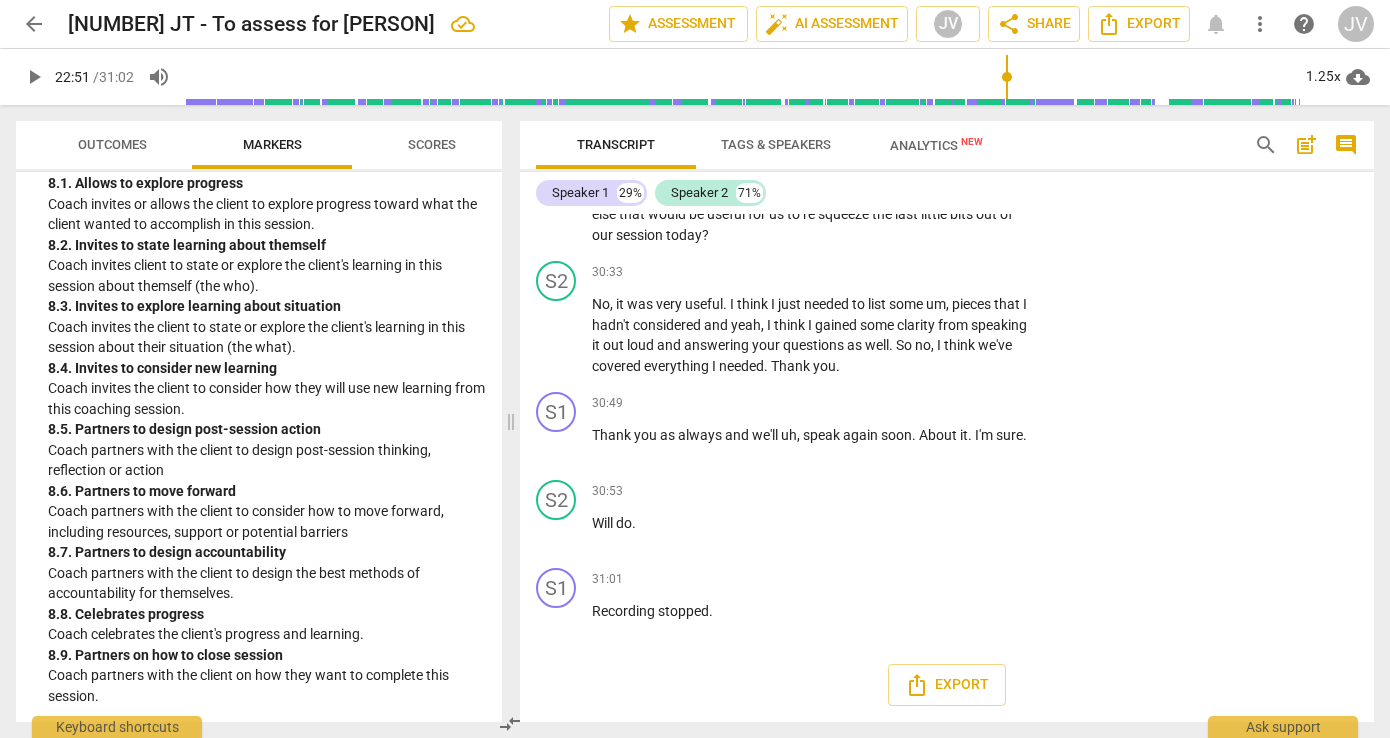click on "play_arrow" at bounding box center (557, -2953) 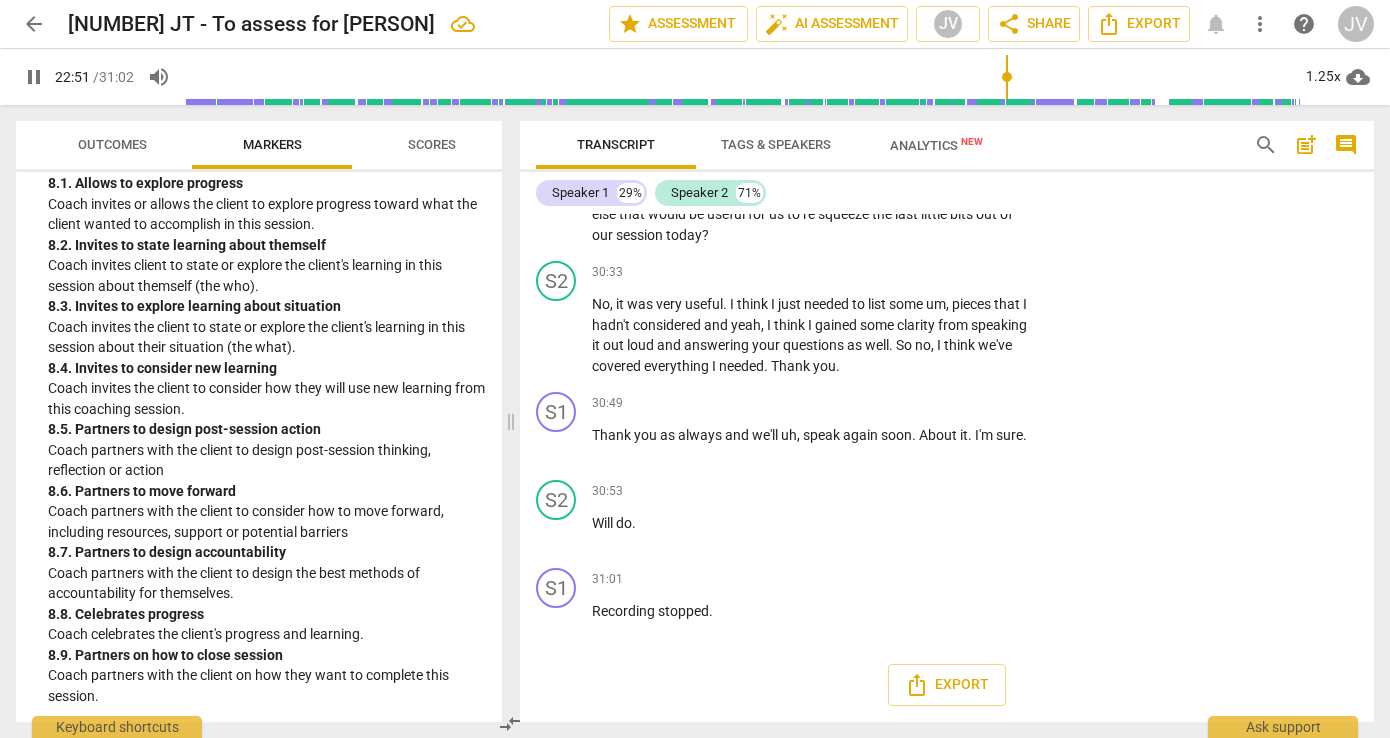 scroll, scrollTop: 13677, scrollLeft: 0, axis: vertical 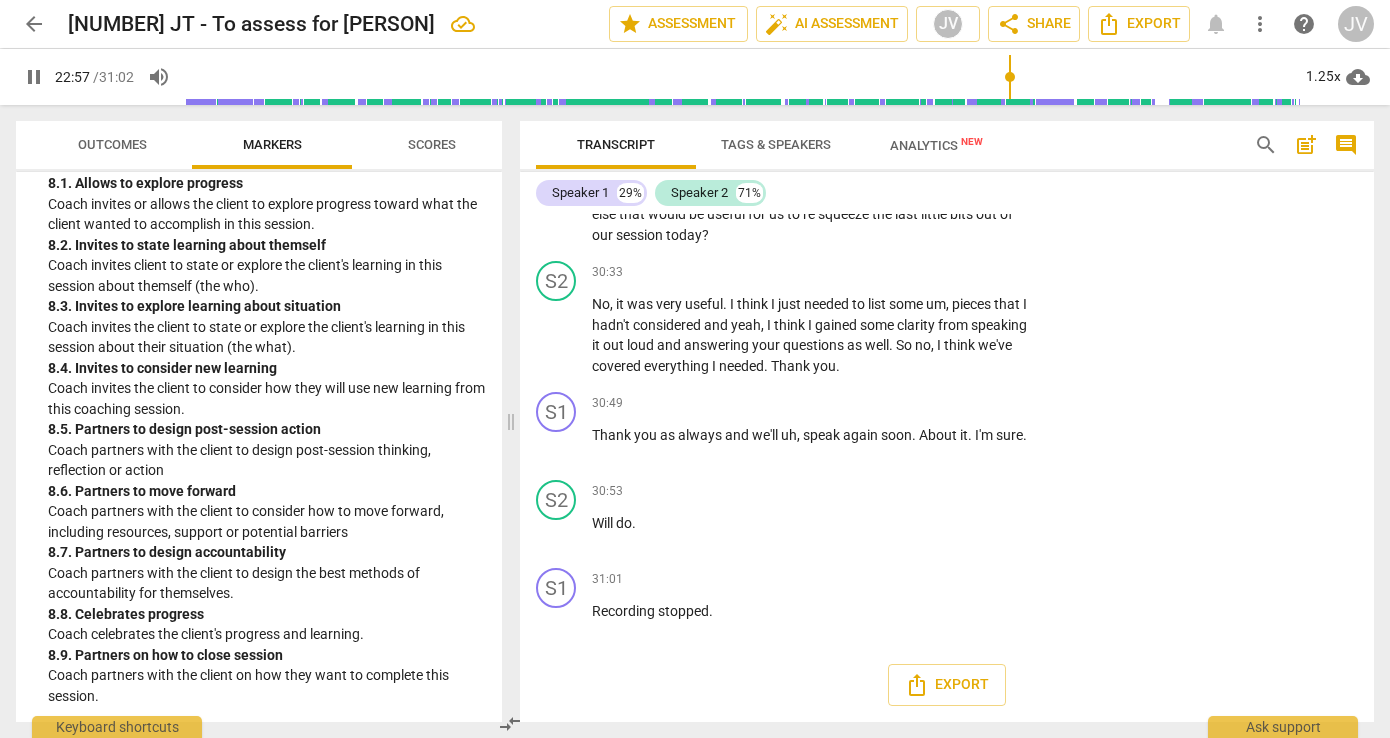 click on "Yeah" at bounding box center (786, -2871) 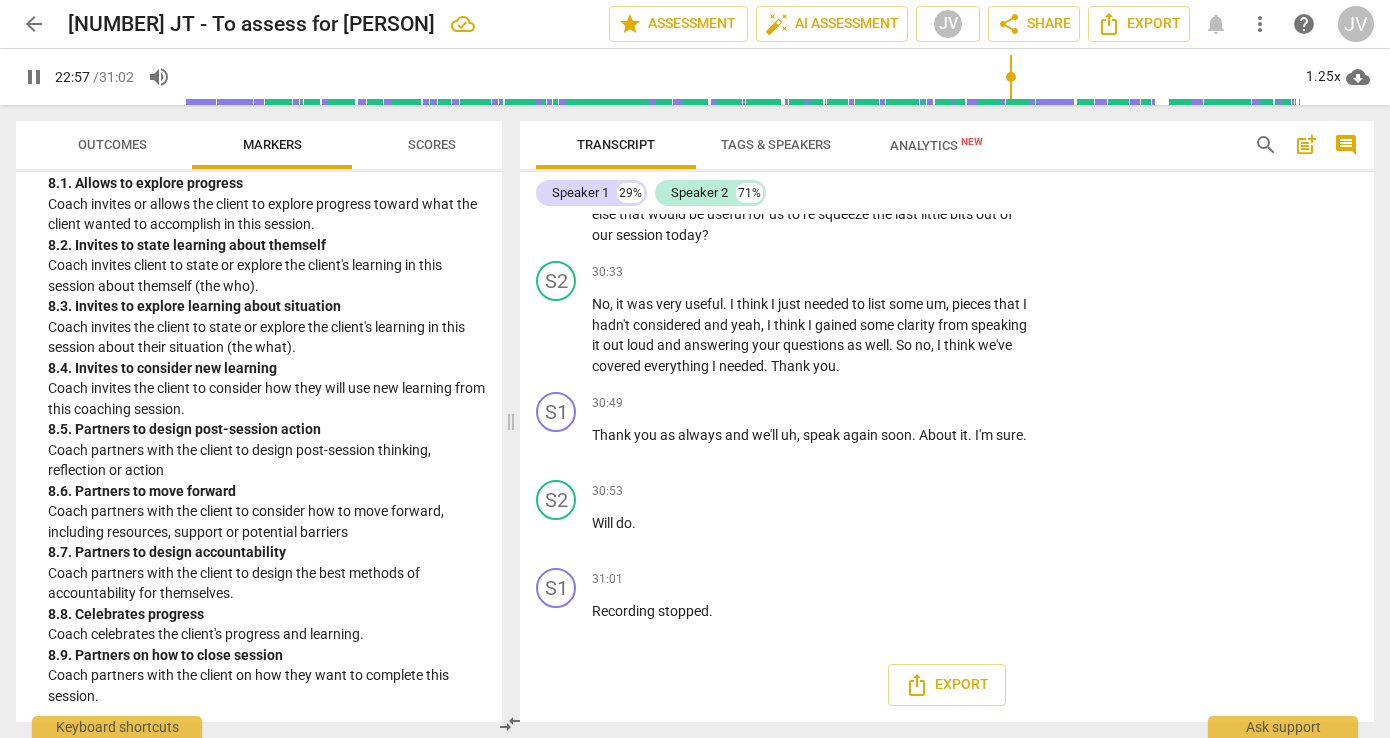 click on "Yeah" at bounding box center (786, -2871) 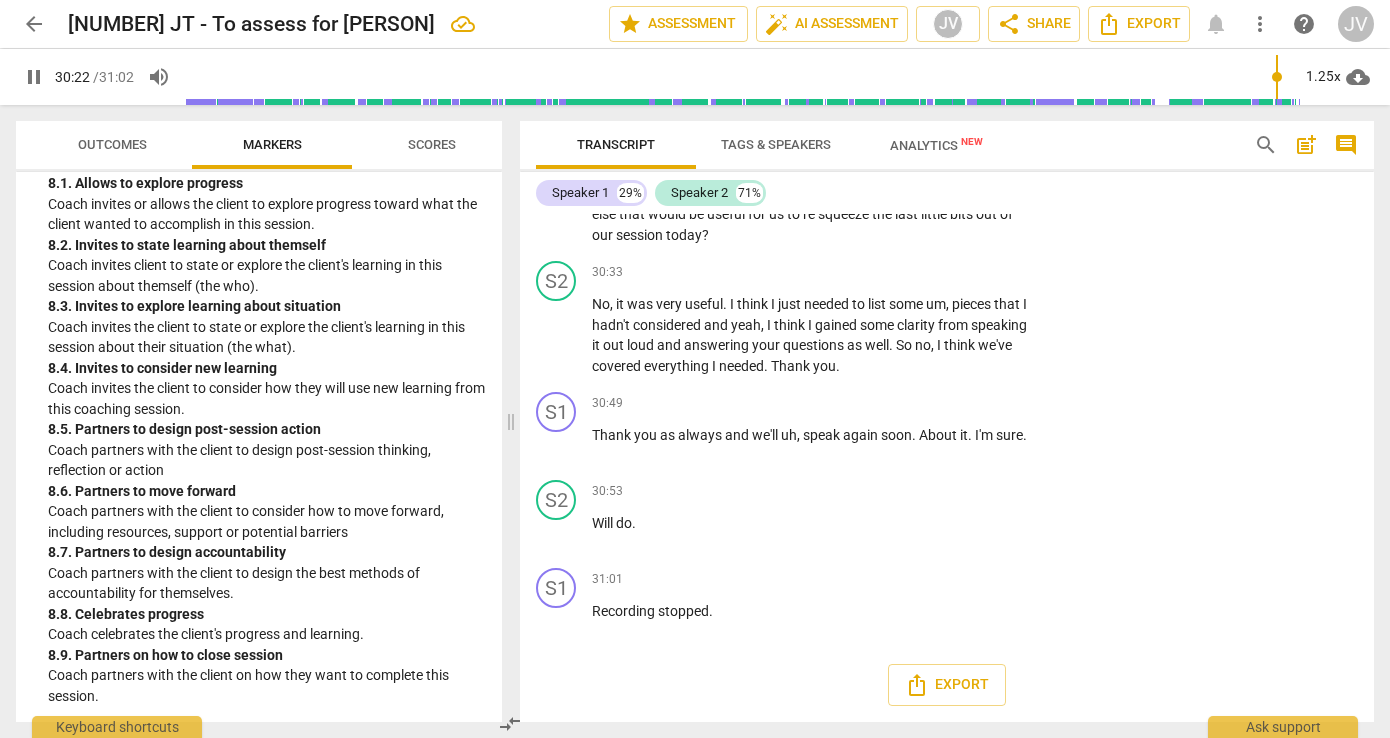 scroll, scrollTop: 17962, scrollLeft: 0, axis: vertical 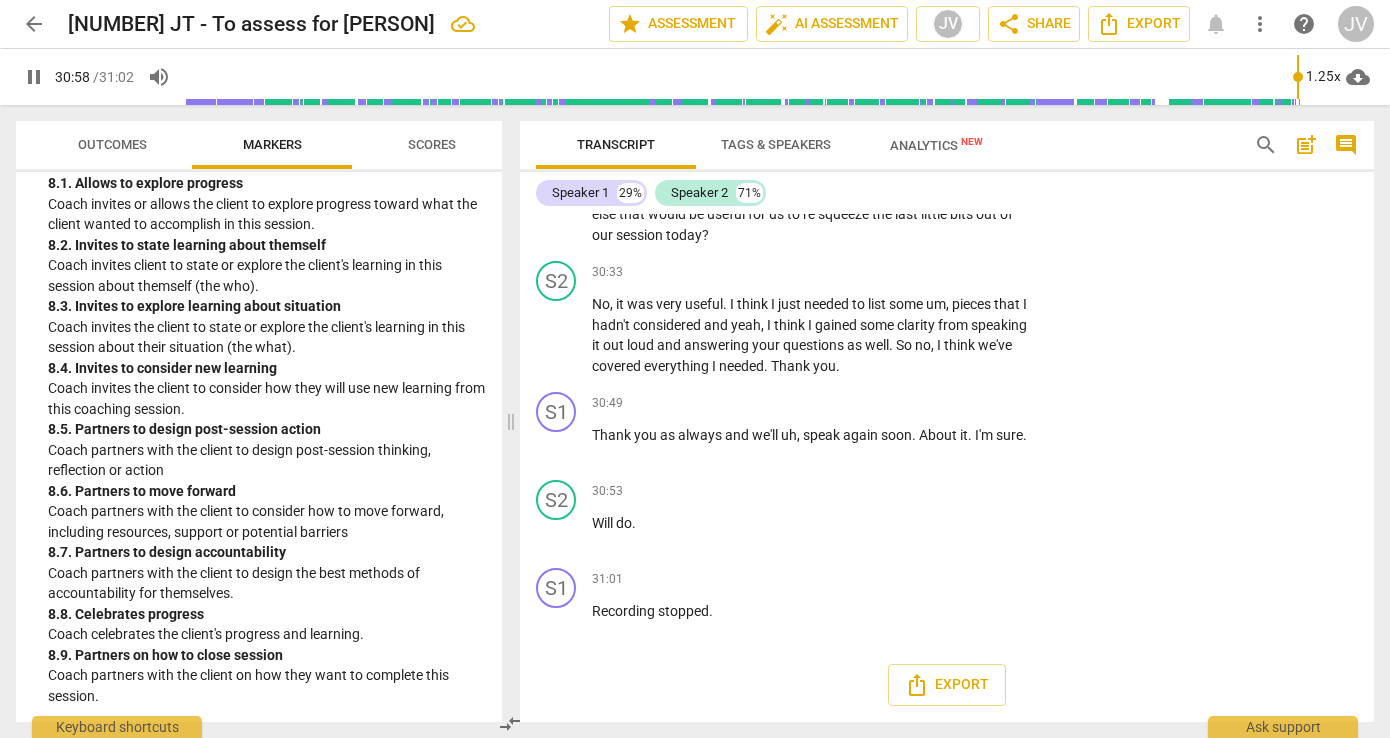 click on "pause" at bounding box center [34, 77] 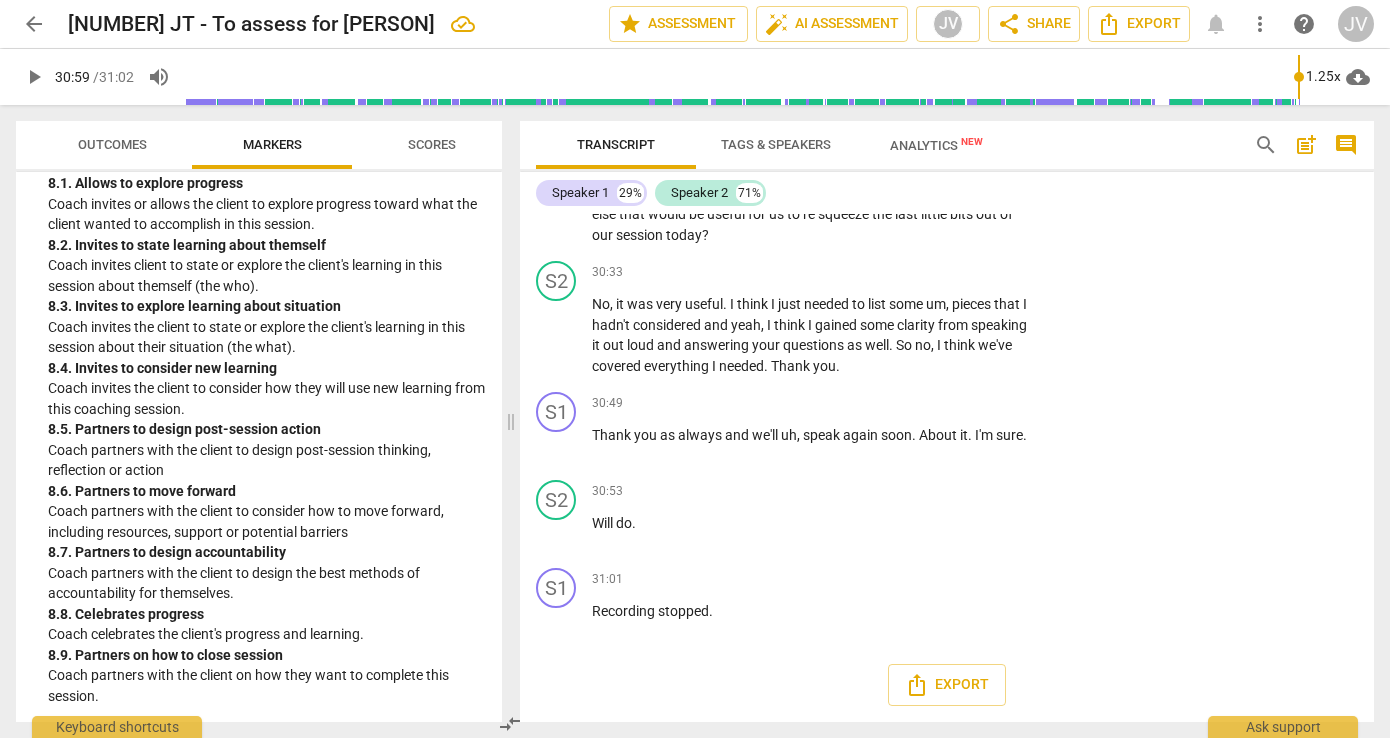 type on "1859" 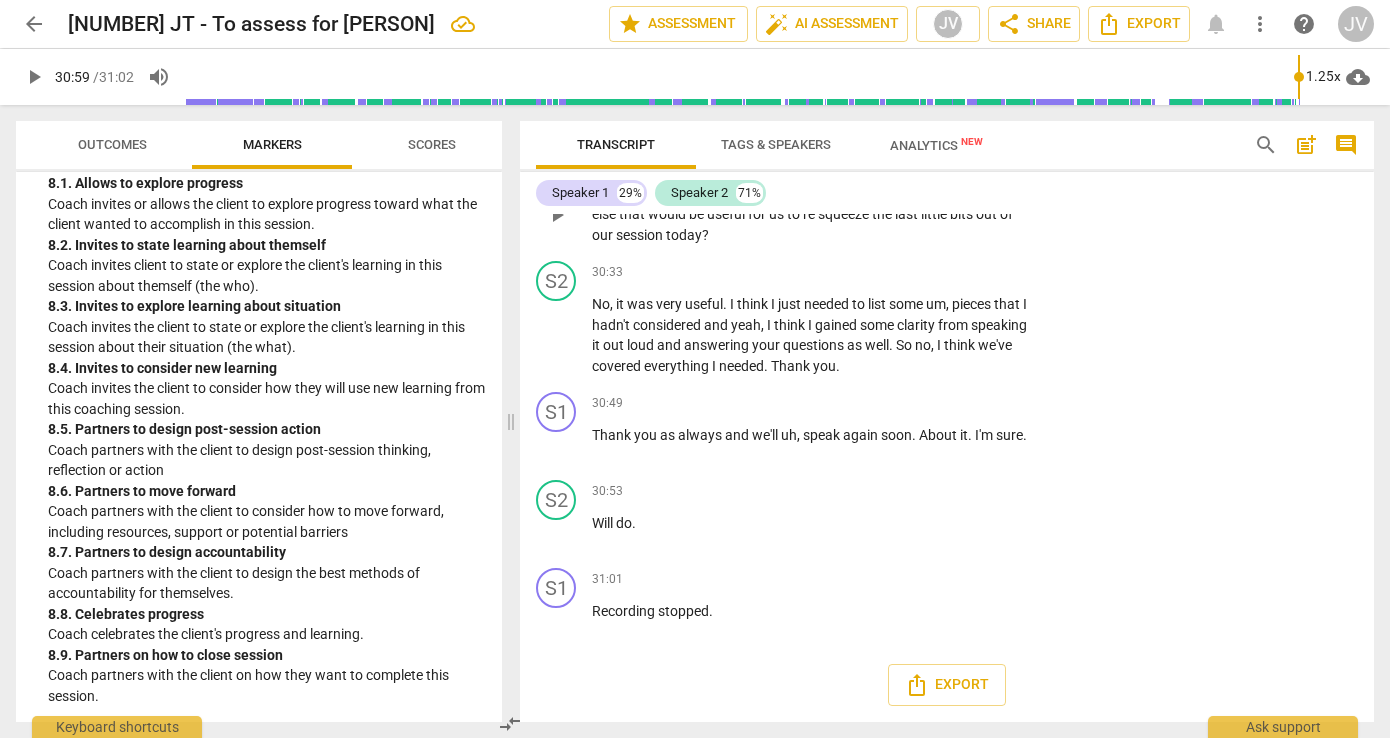 scroll, scrollTop: 16910, scrollLeft: 0, axis: vertical 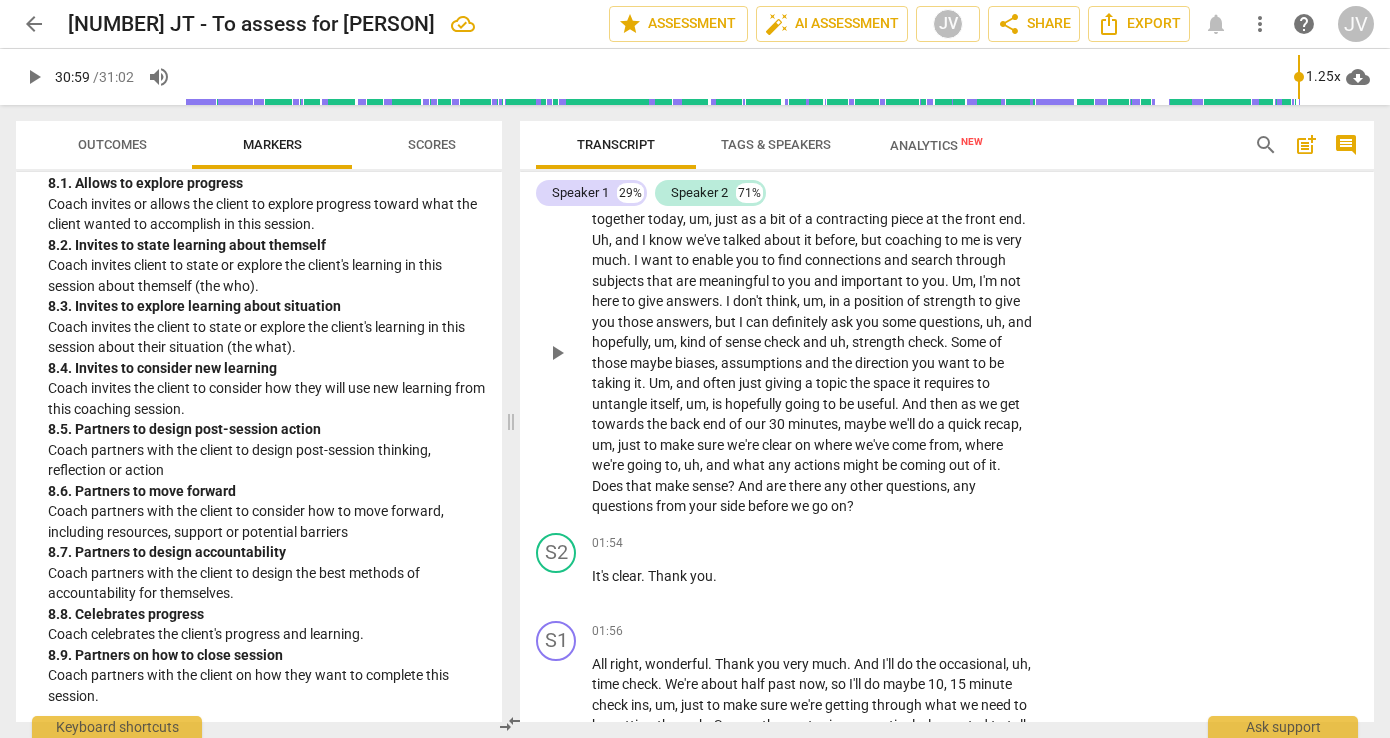 click on "Add competency" at bounding box center (970, 167) 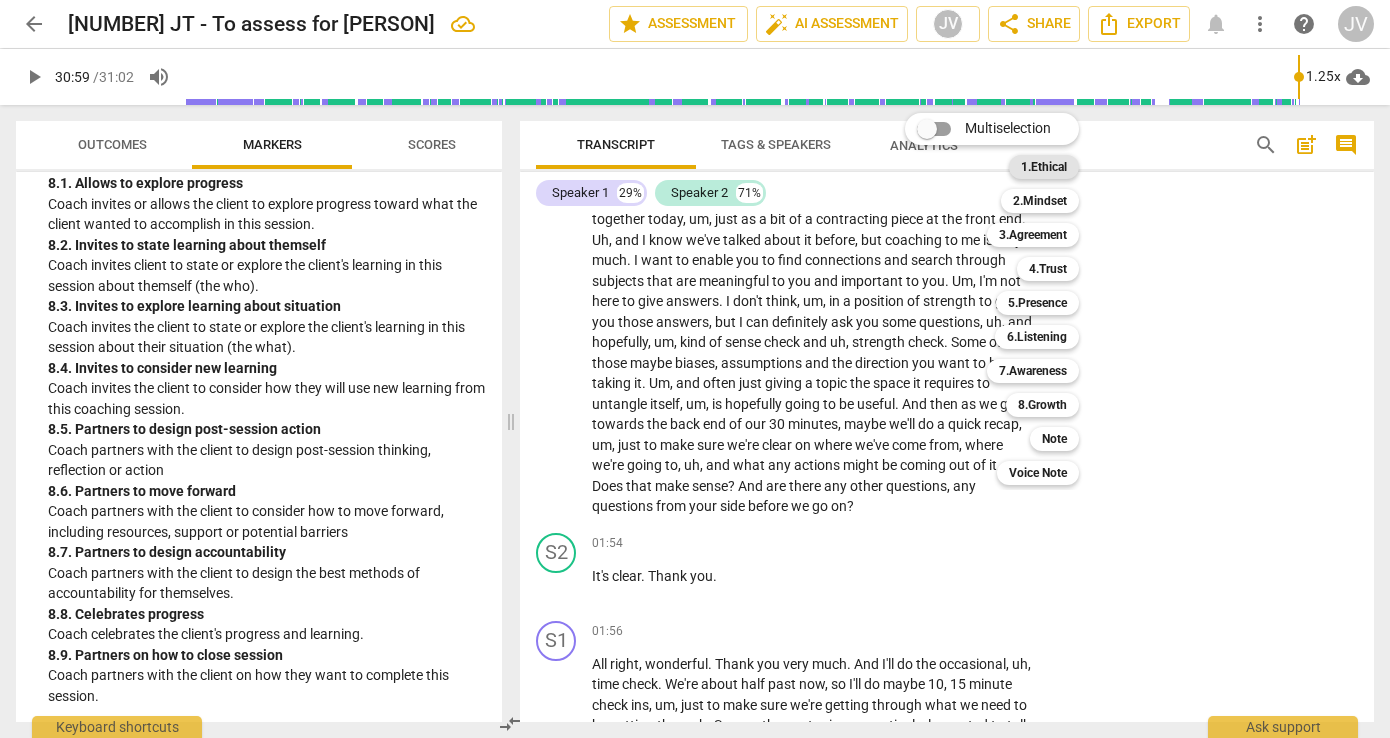 click on "1.Ethical" at bounding box center (1044, 167) 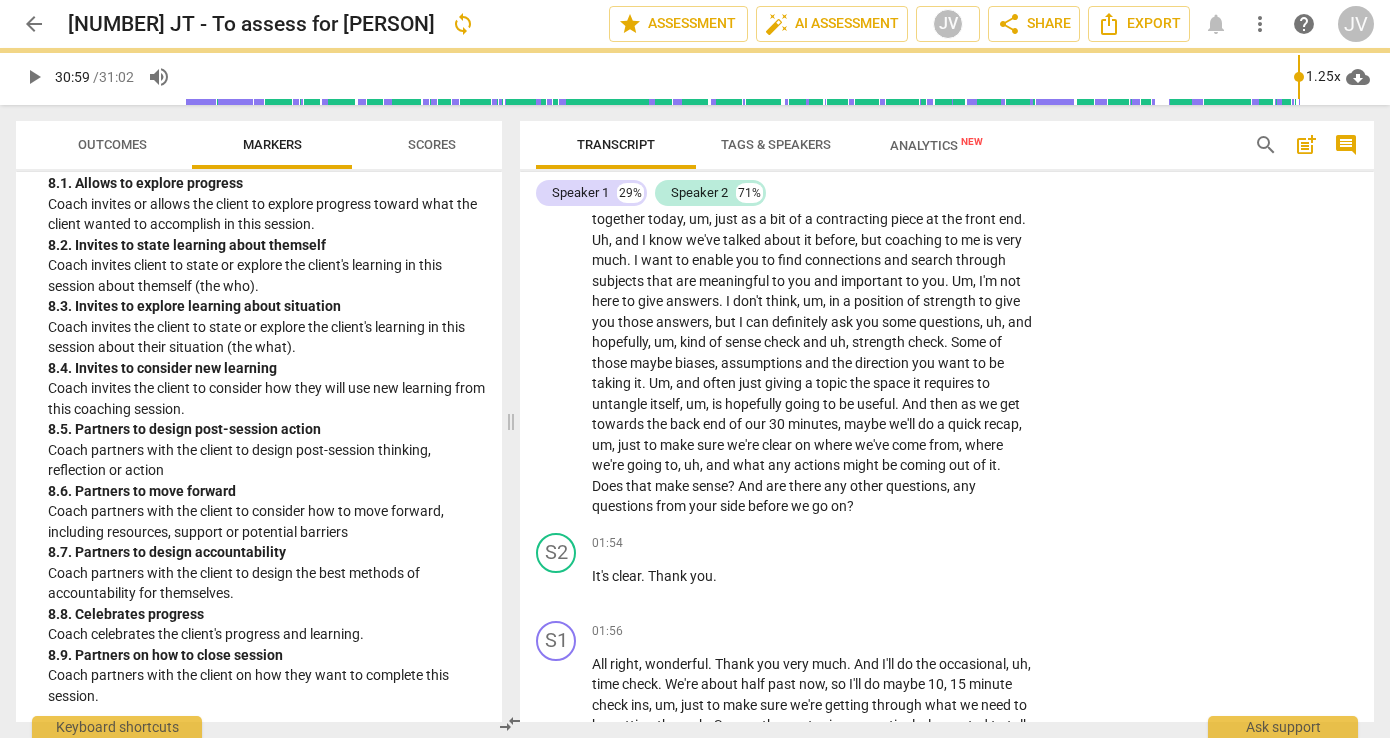 scroll, scrollTop: 534, scrollLeft: 0, axis: vertical 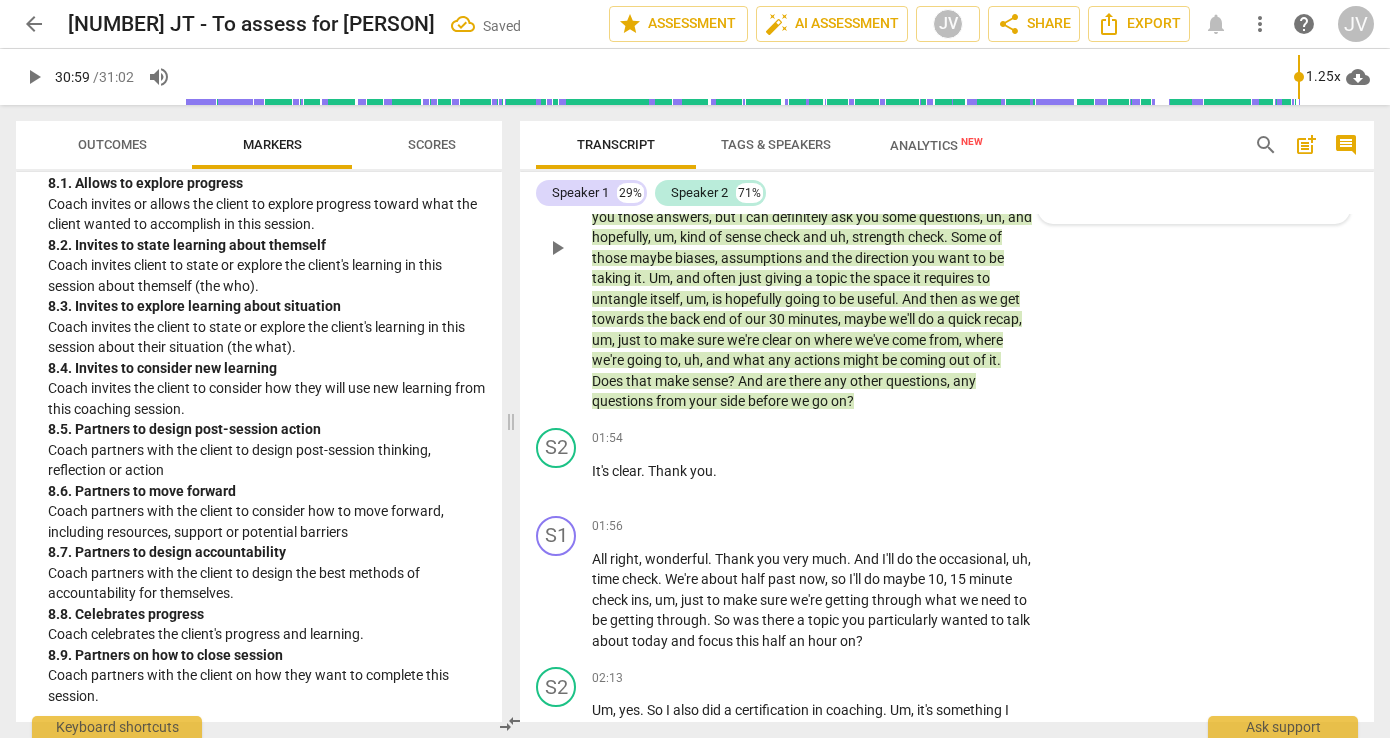 click on "1. Familiar with Code of Ethics" at bounding box center (1059, 140) 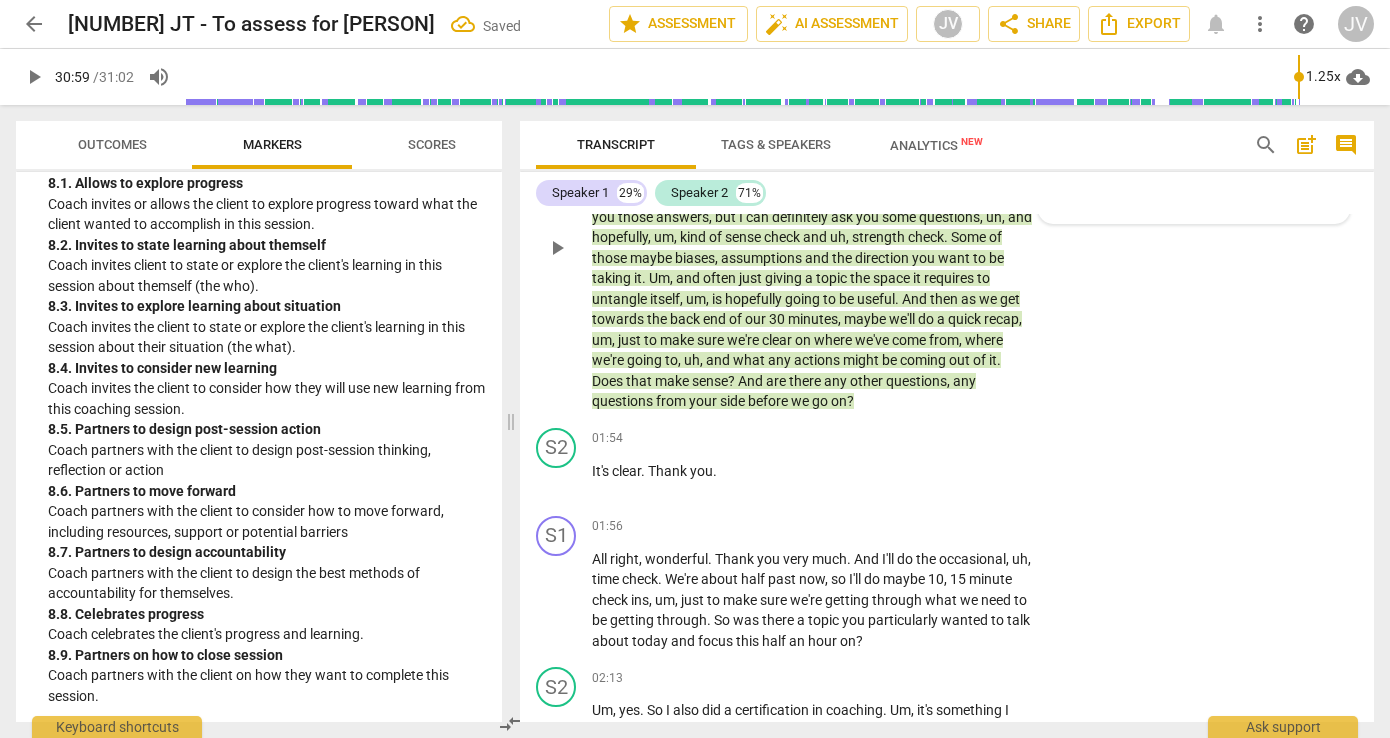 checkbox on "true" 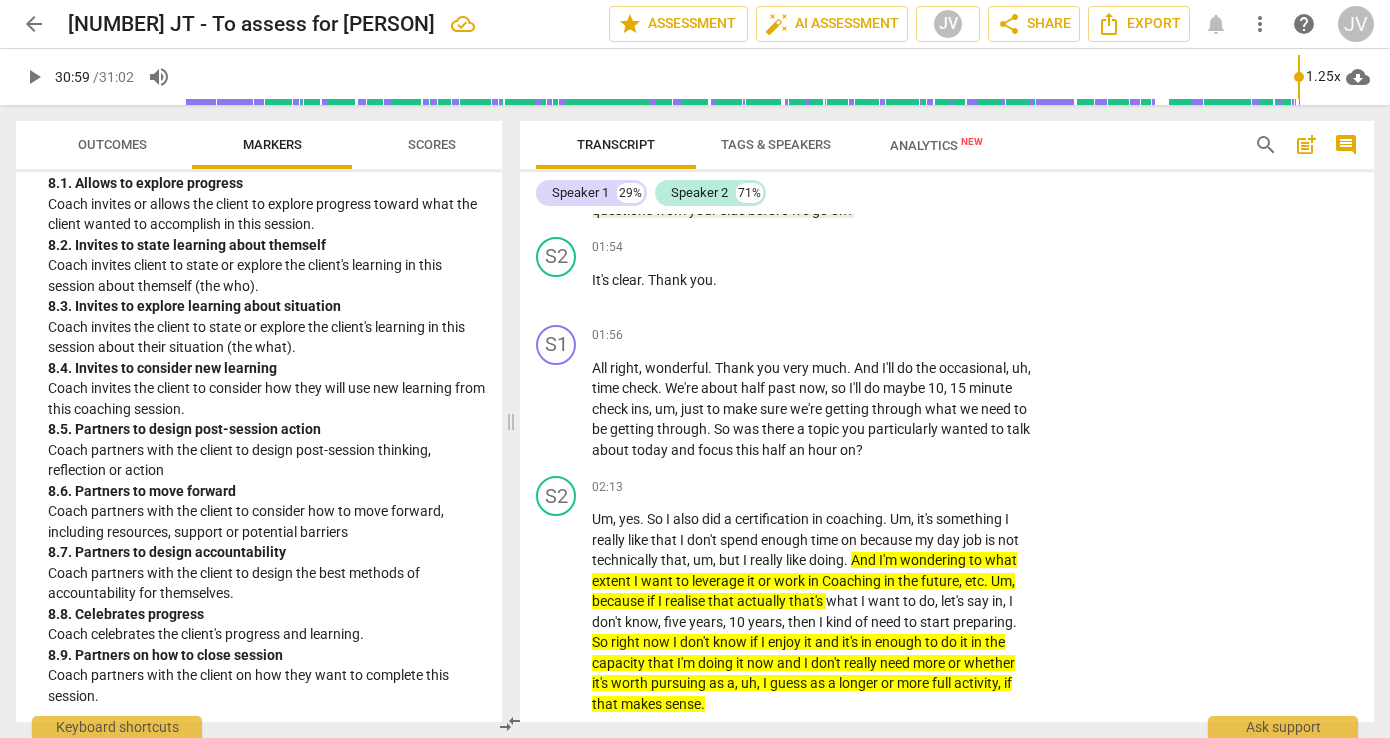 scroll, scrollTop: 723, scrollLeft: 0, axis: vertical 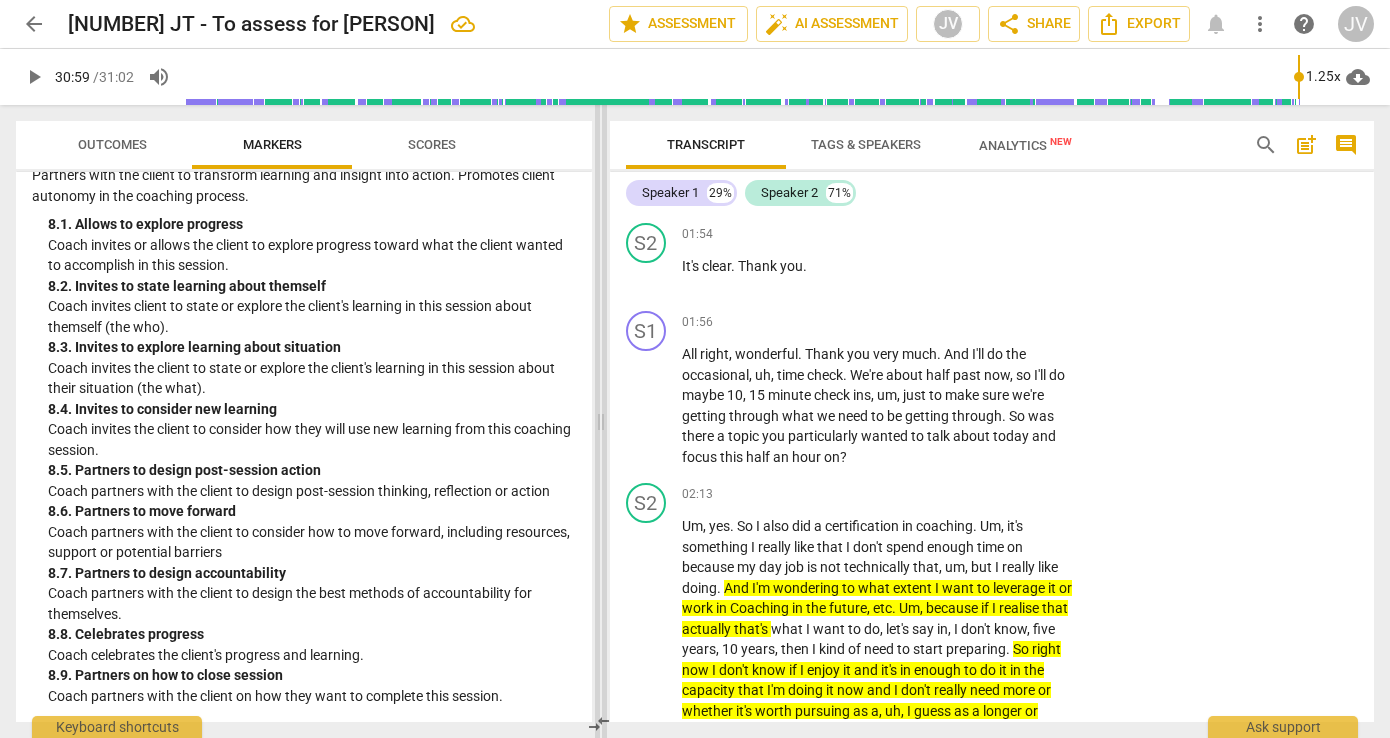 drag, startPoint x: 509, startPoint y: 422, endPoint x: 599, endPoint y: 422, distance: 90 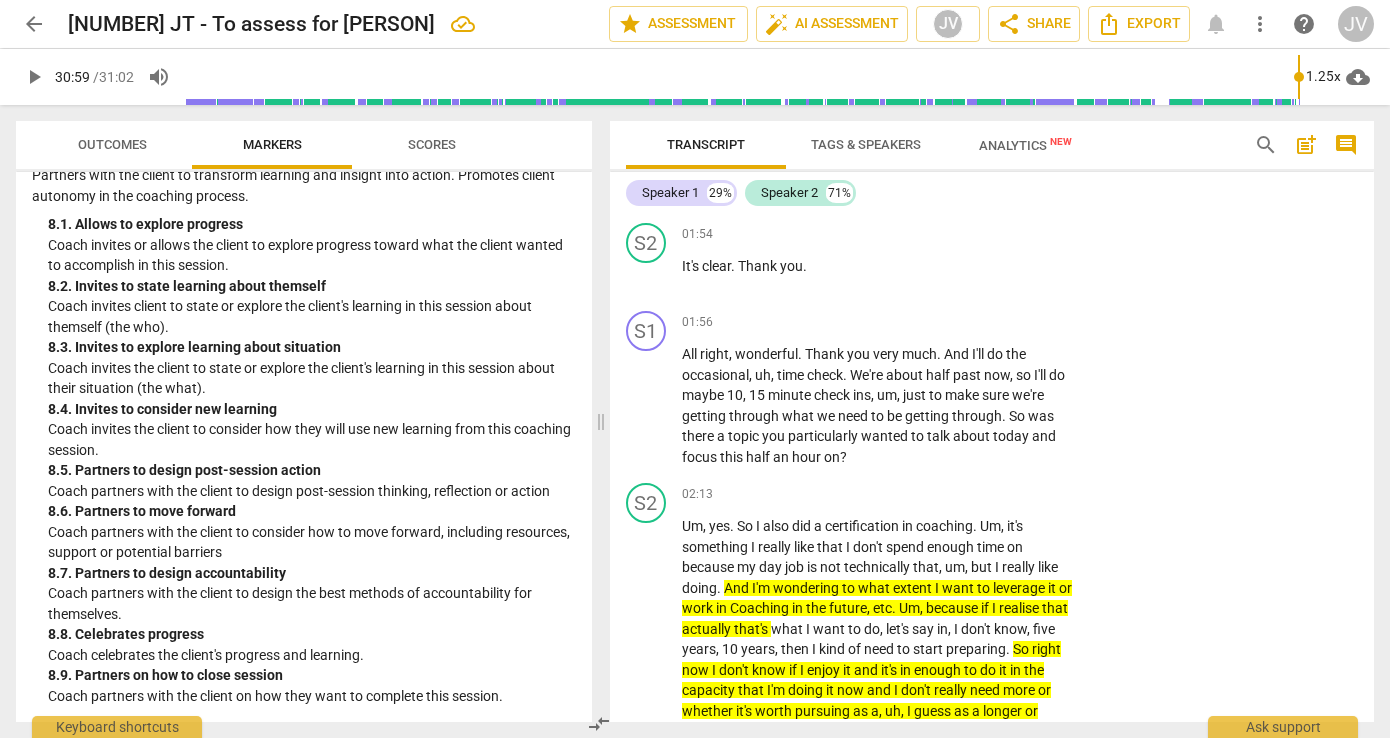 scroll, scrollTop: 2748, scrollLeft: 0, axis: vertical 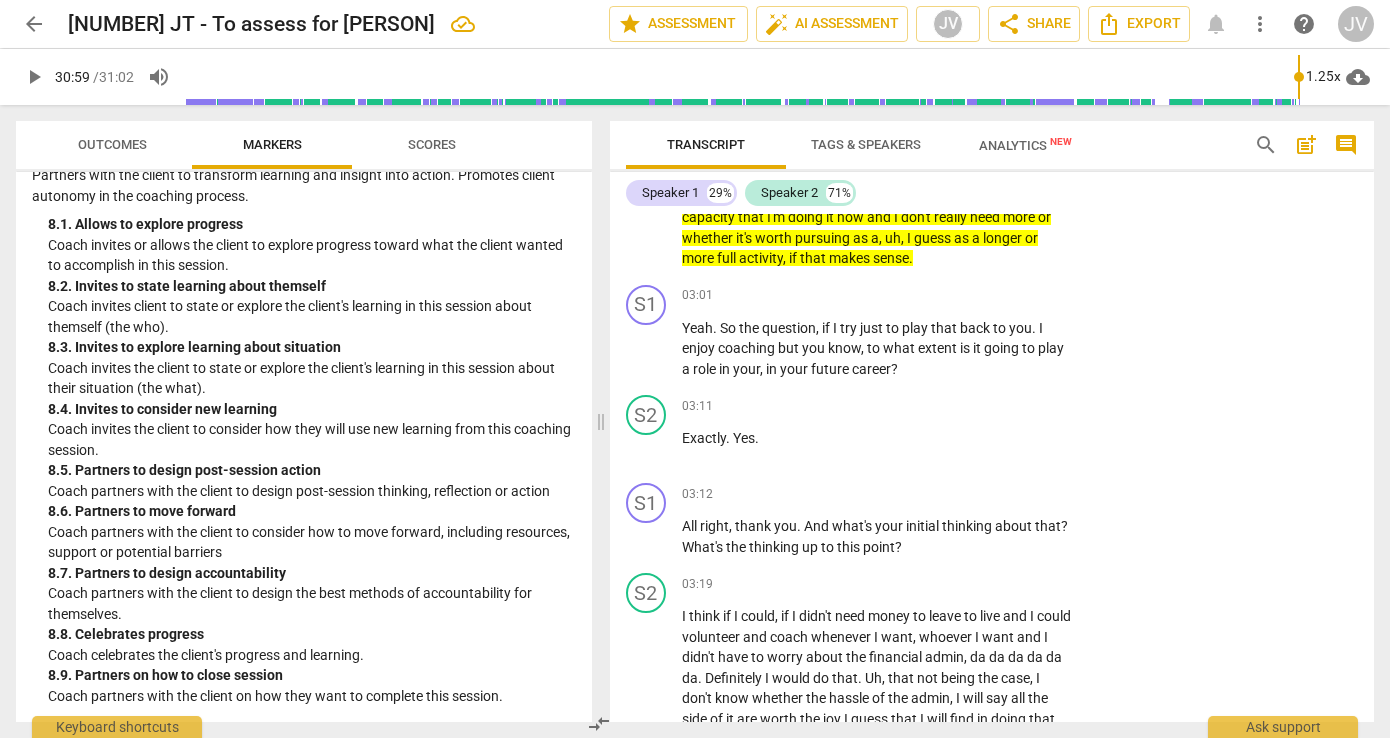 click on "Add competency" at bounding box center [1011, -150] 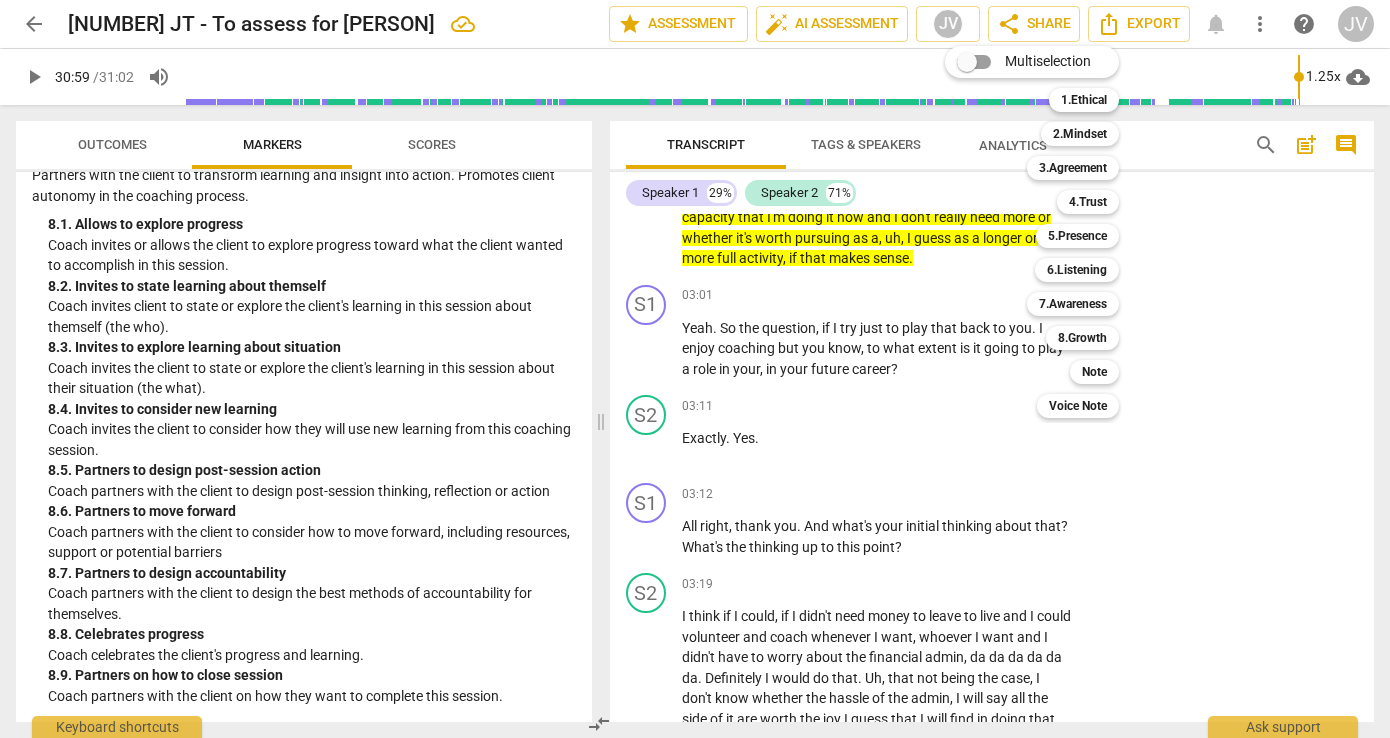 click on "Multiselection m 1.Ethical 1 2.Mindset 2 3.Agreement 3 4.Trust 4 5.Presence 5 6.Listening 6 7.Awareness 7 8.Growth 8 Note 9 Voice Note 0" at bounding box center [1047, 232] 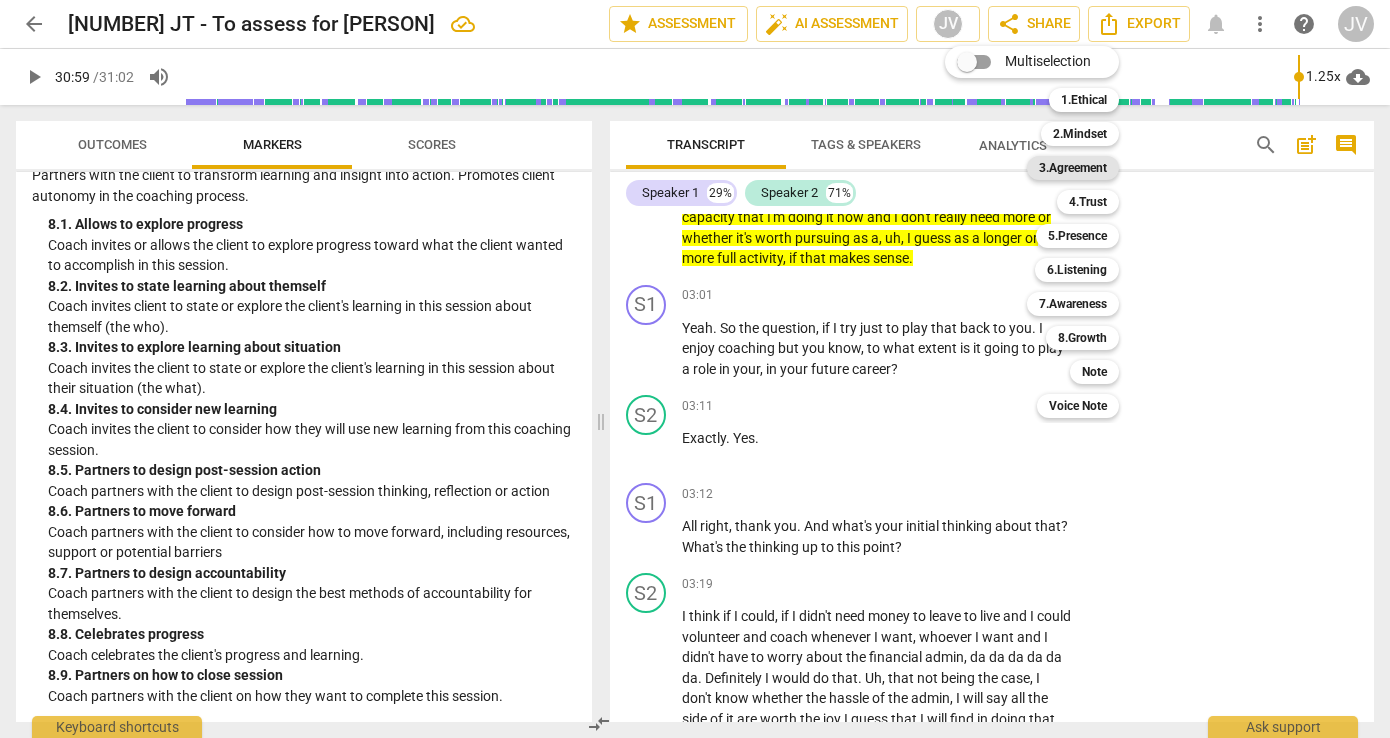 click on "3.Agreement" at bounding box center [1073, 168] 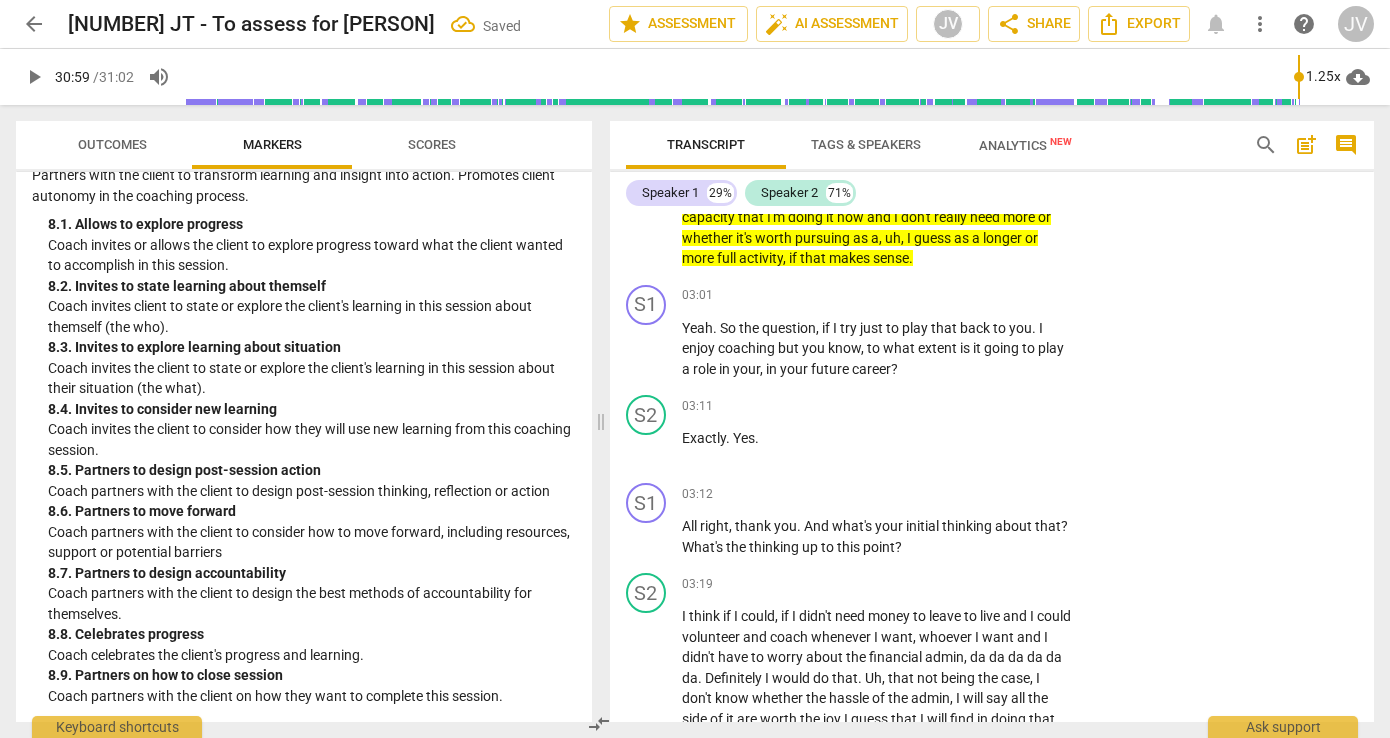 click on "1. Identifies what to accomplish" at bounding box center [1099, -66] 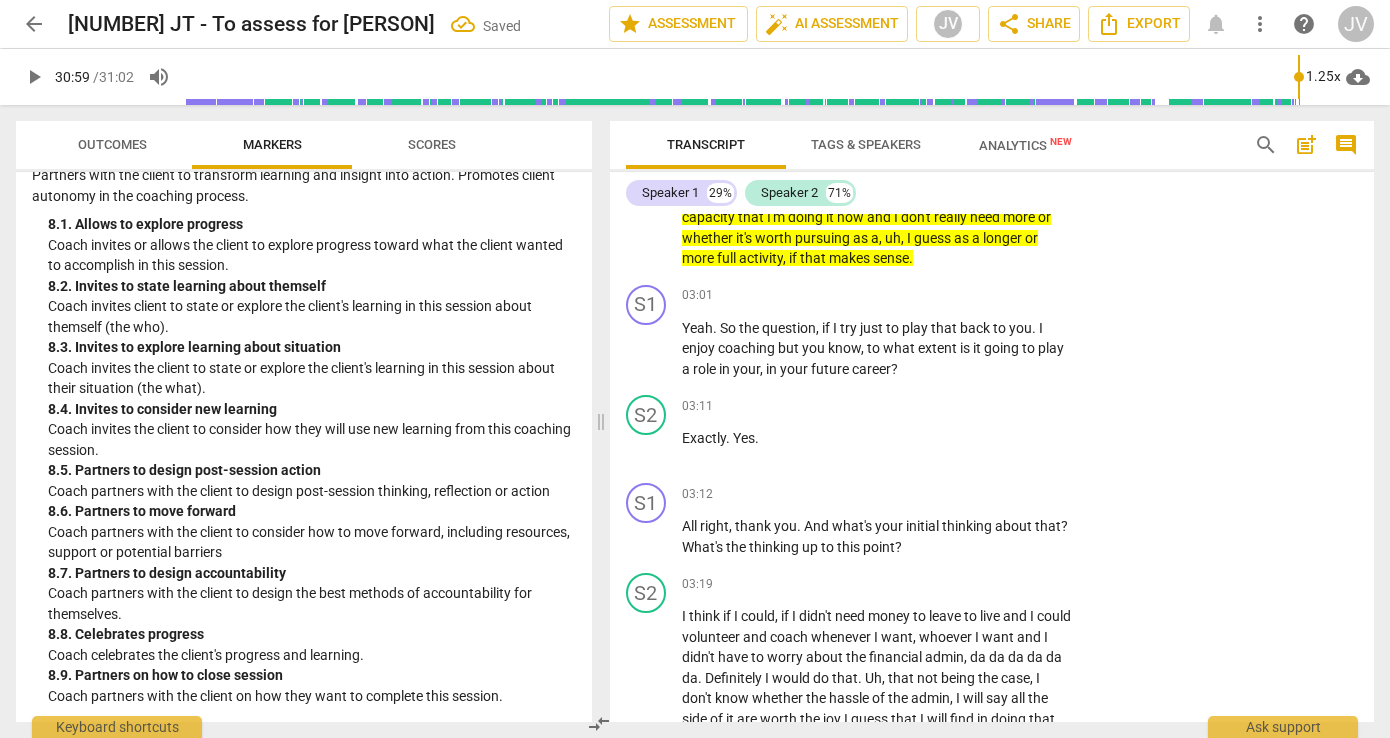 type on "Q" 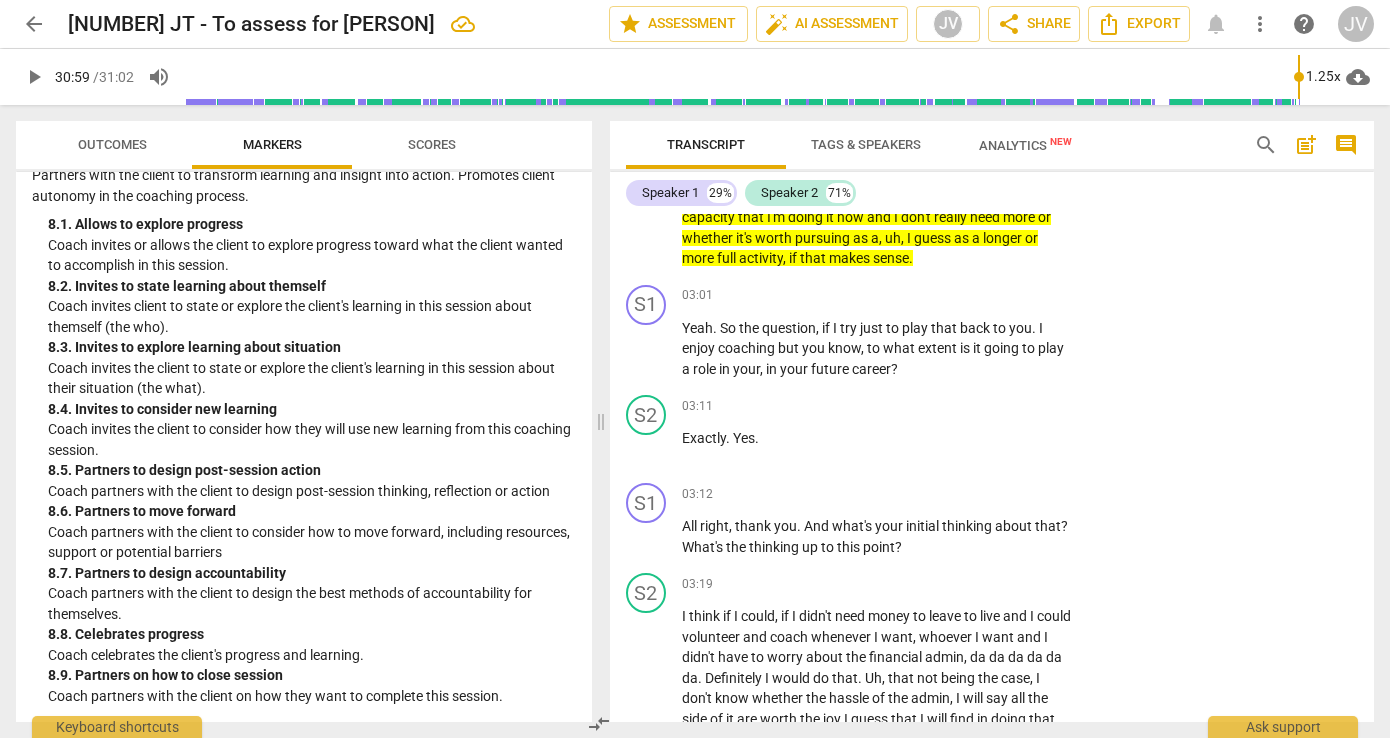 type on "Qu" 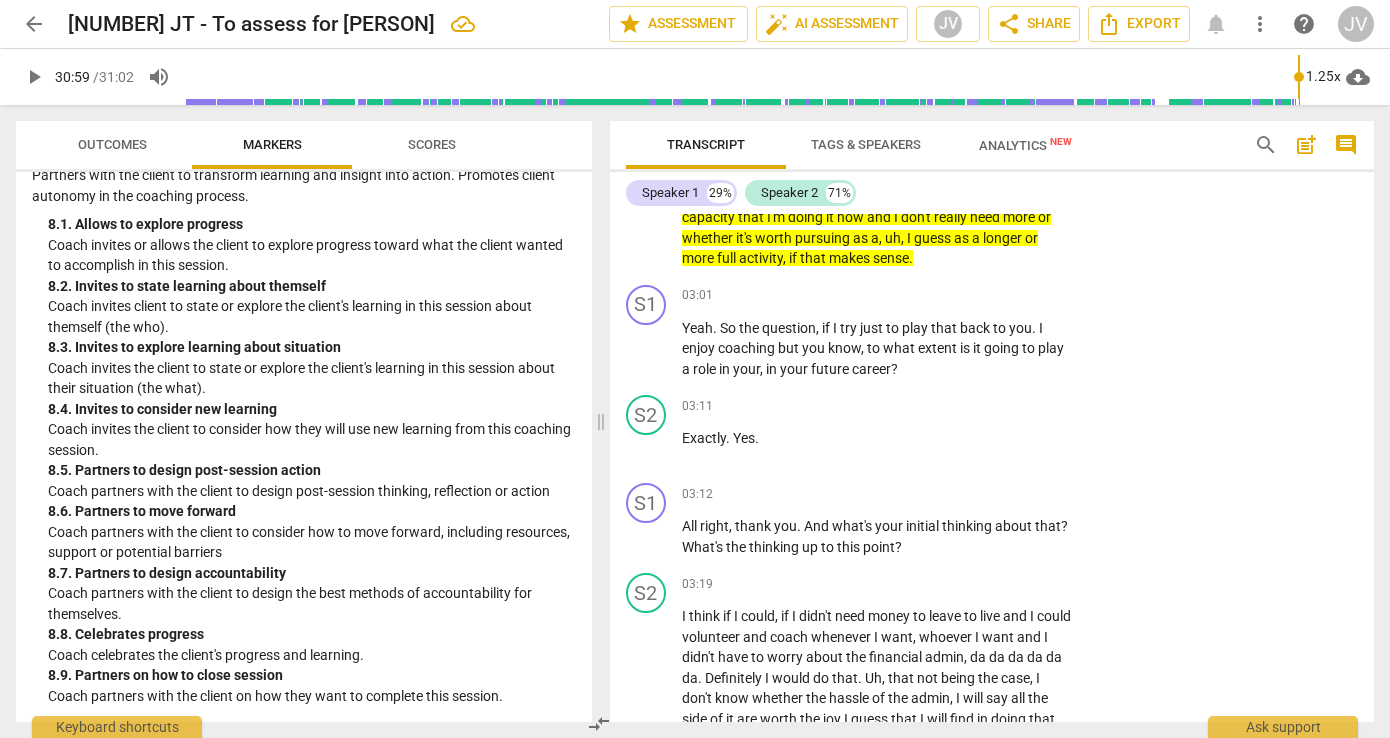 type on "Que" 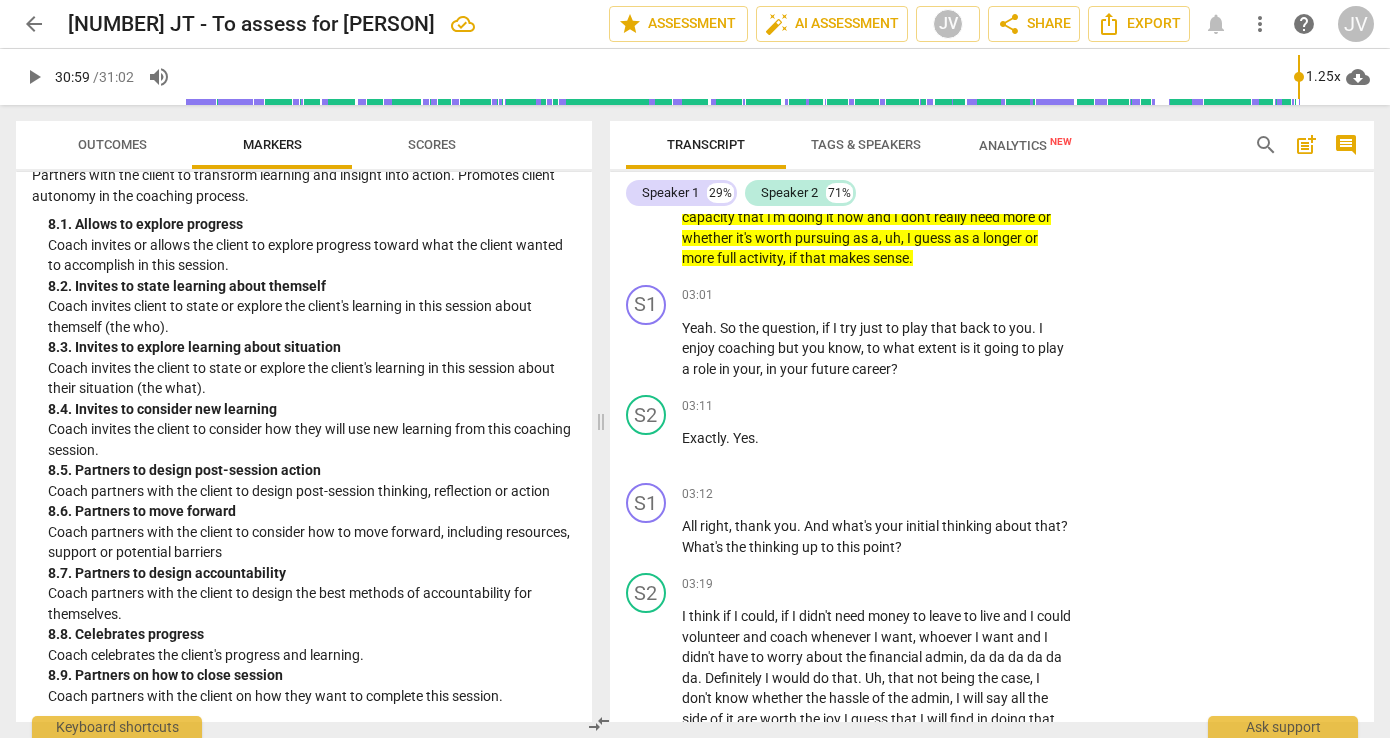 type on "Que" 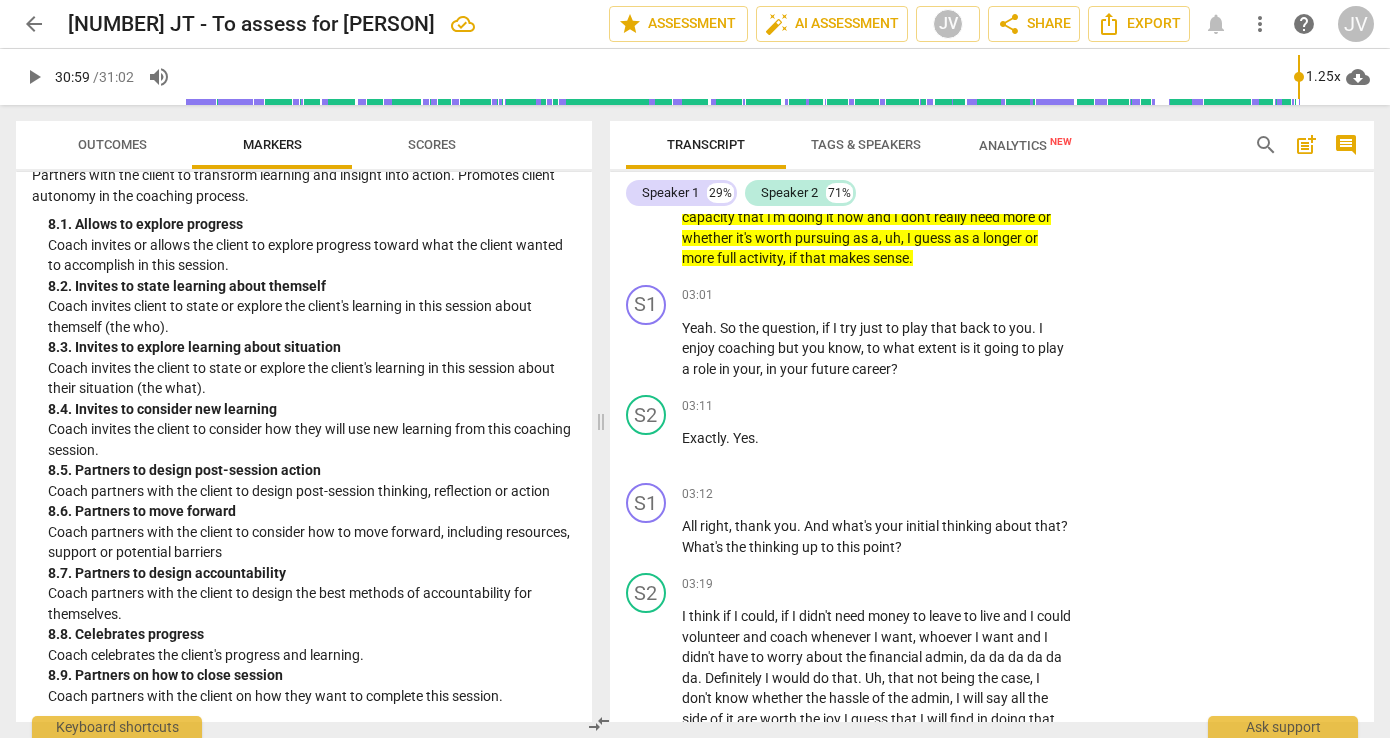 type on "Ques" 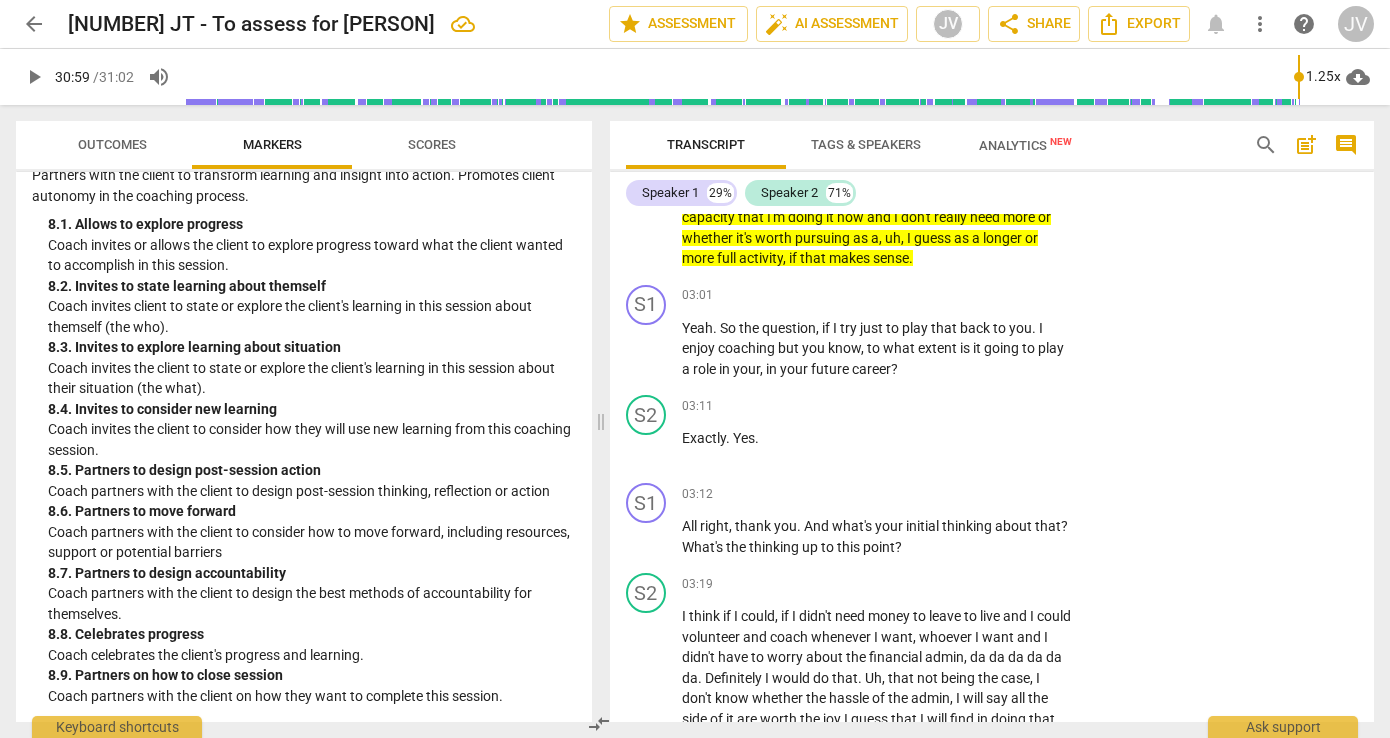 type on "Quest" 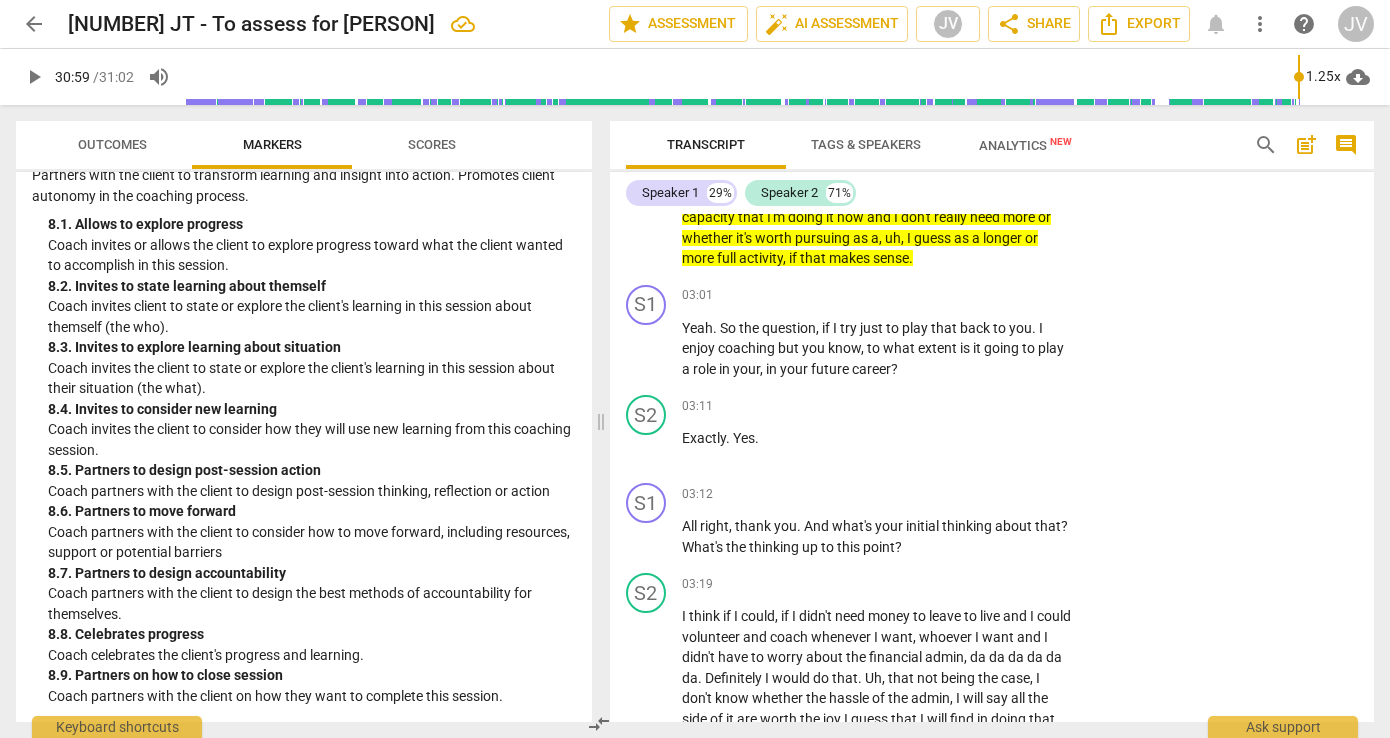 type on "Questi" 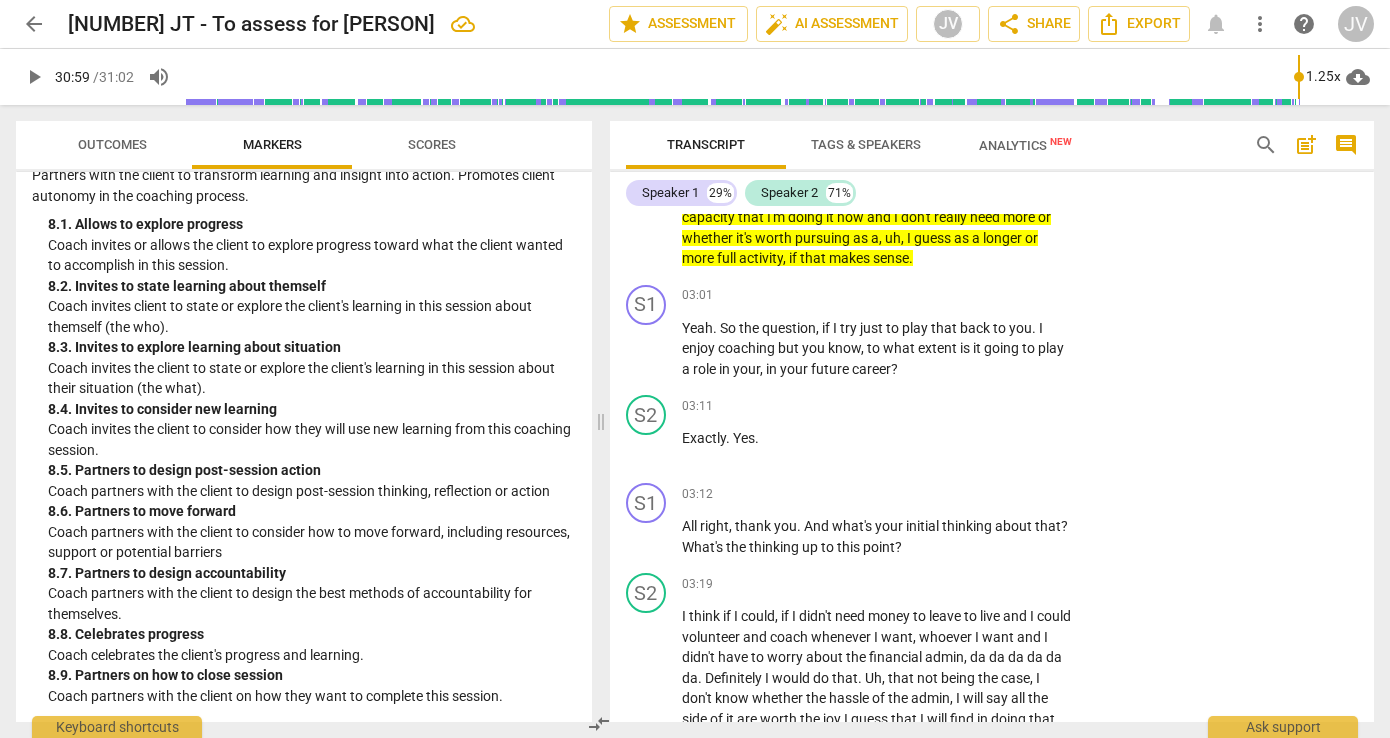 type on "Questio" 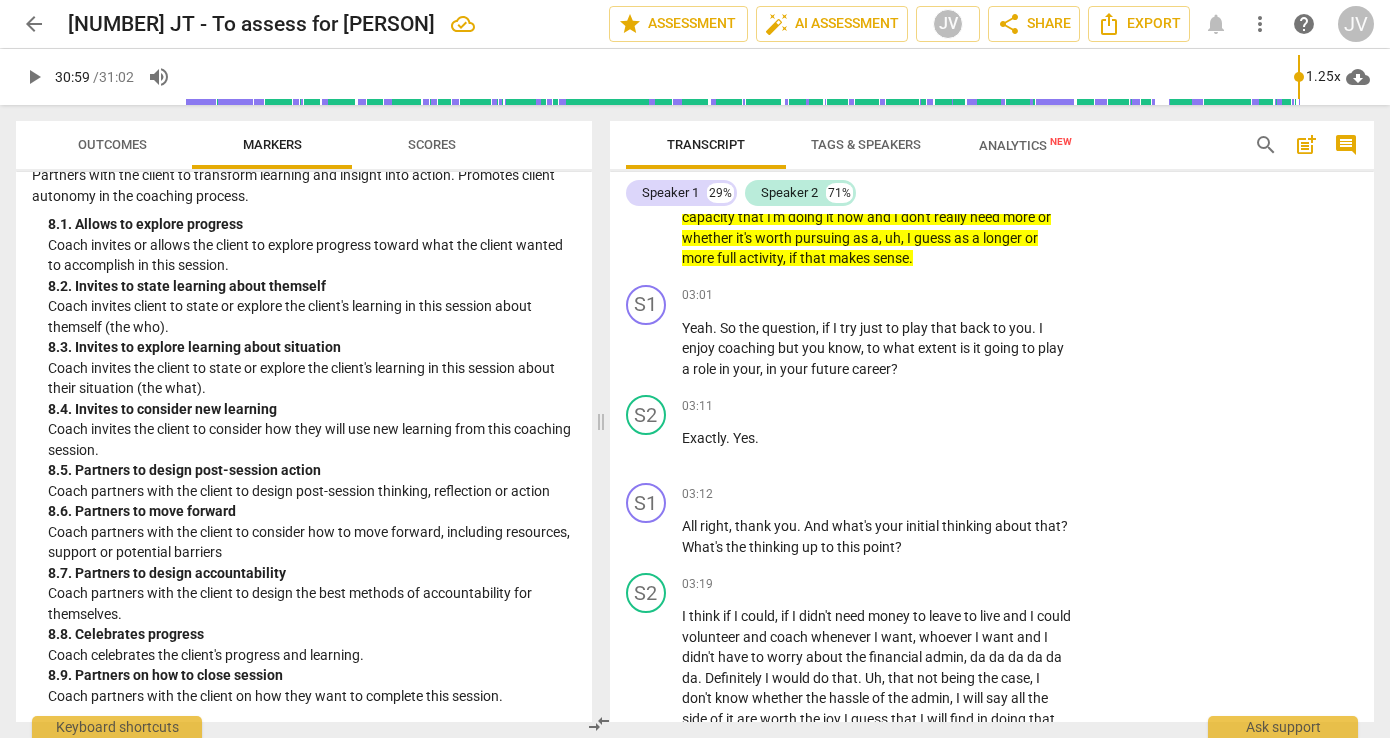 type on "Questio" 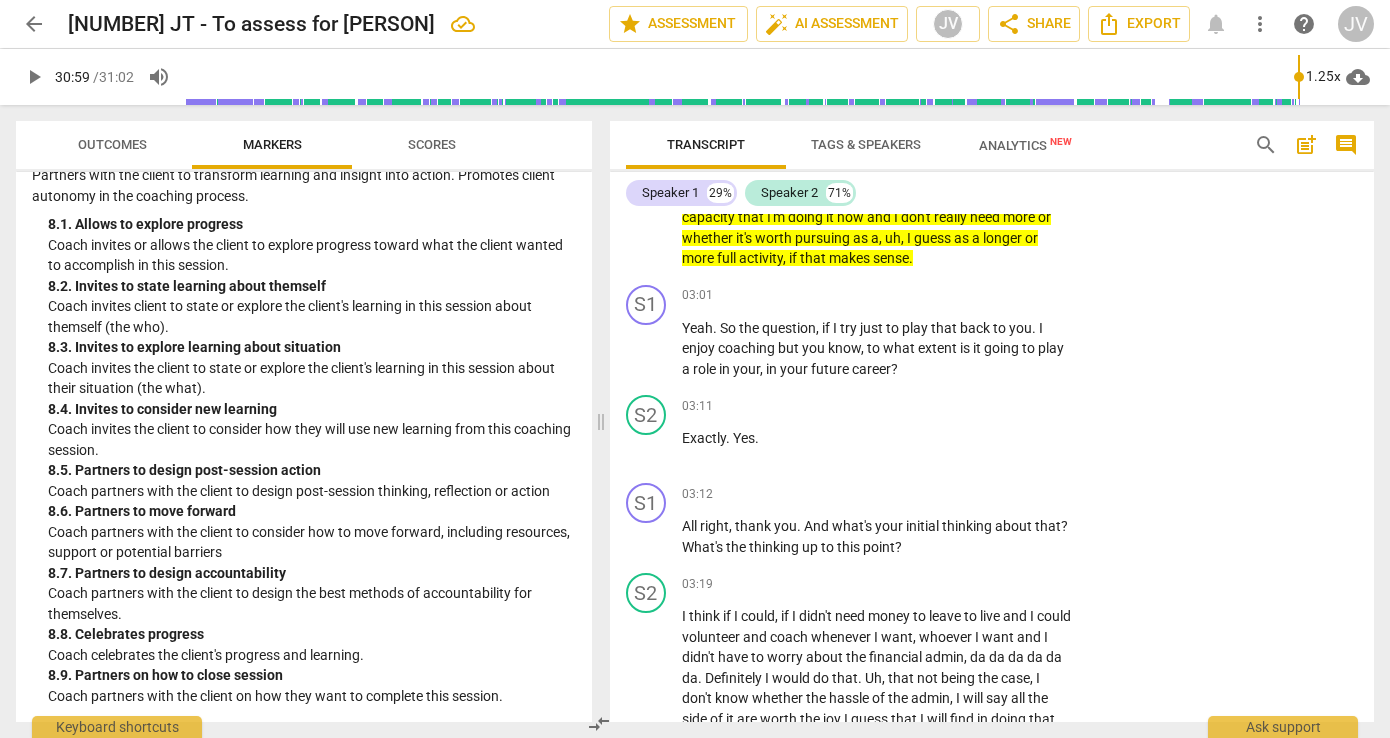 type on "Questi" 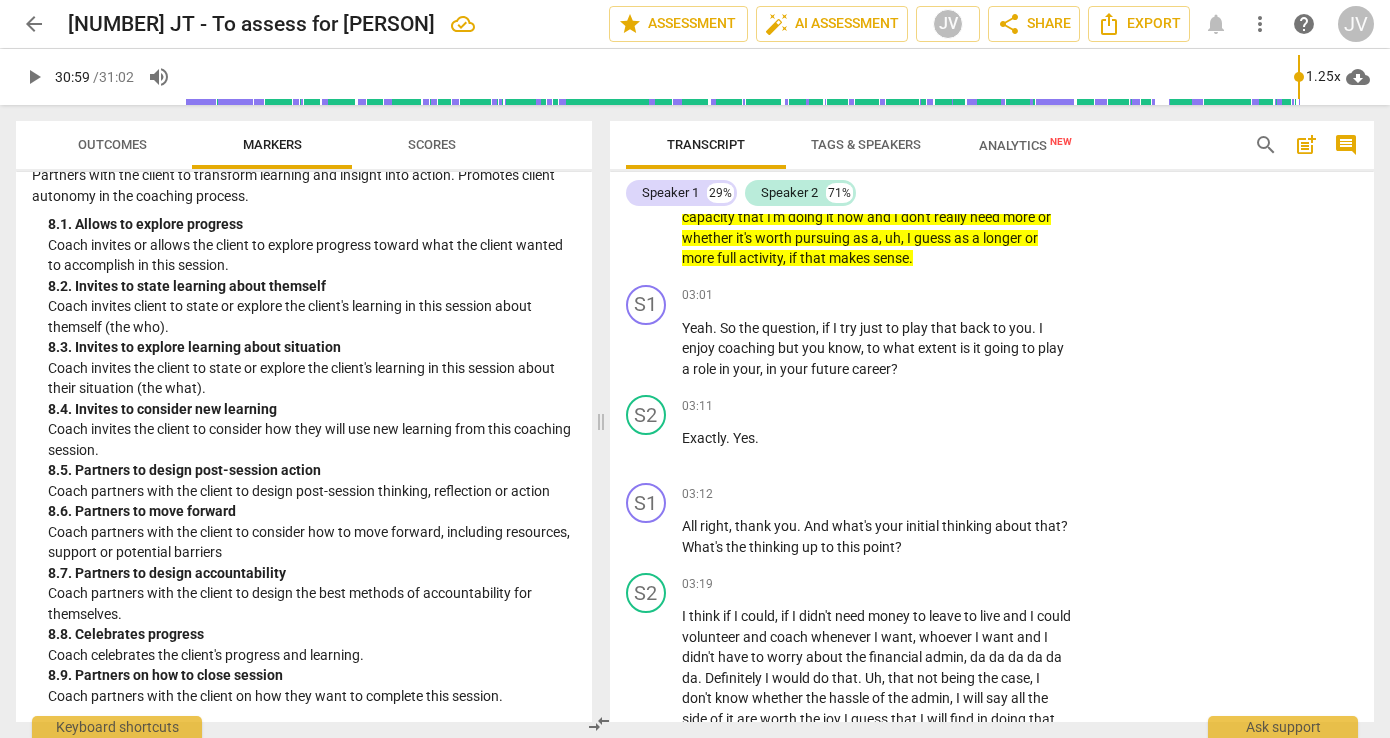 type on "Cl" 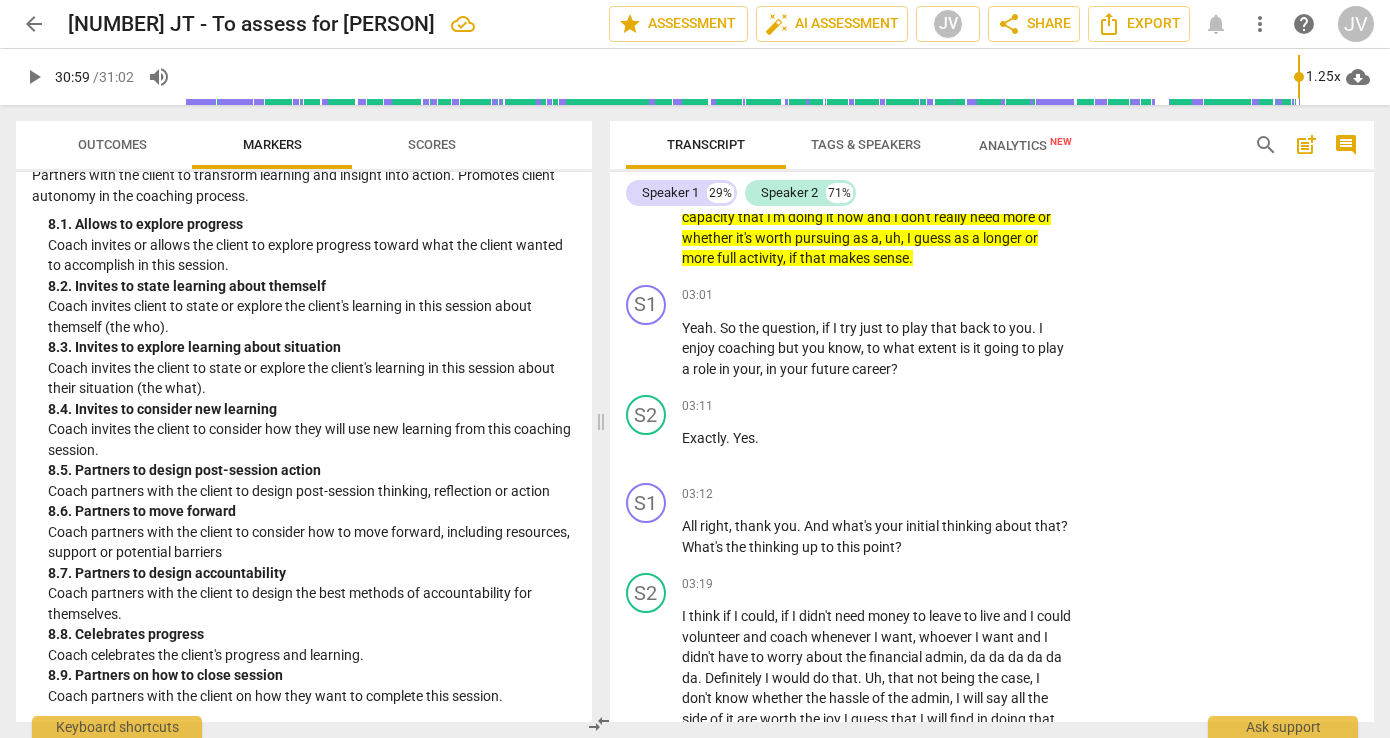 type on "Clo" 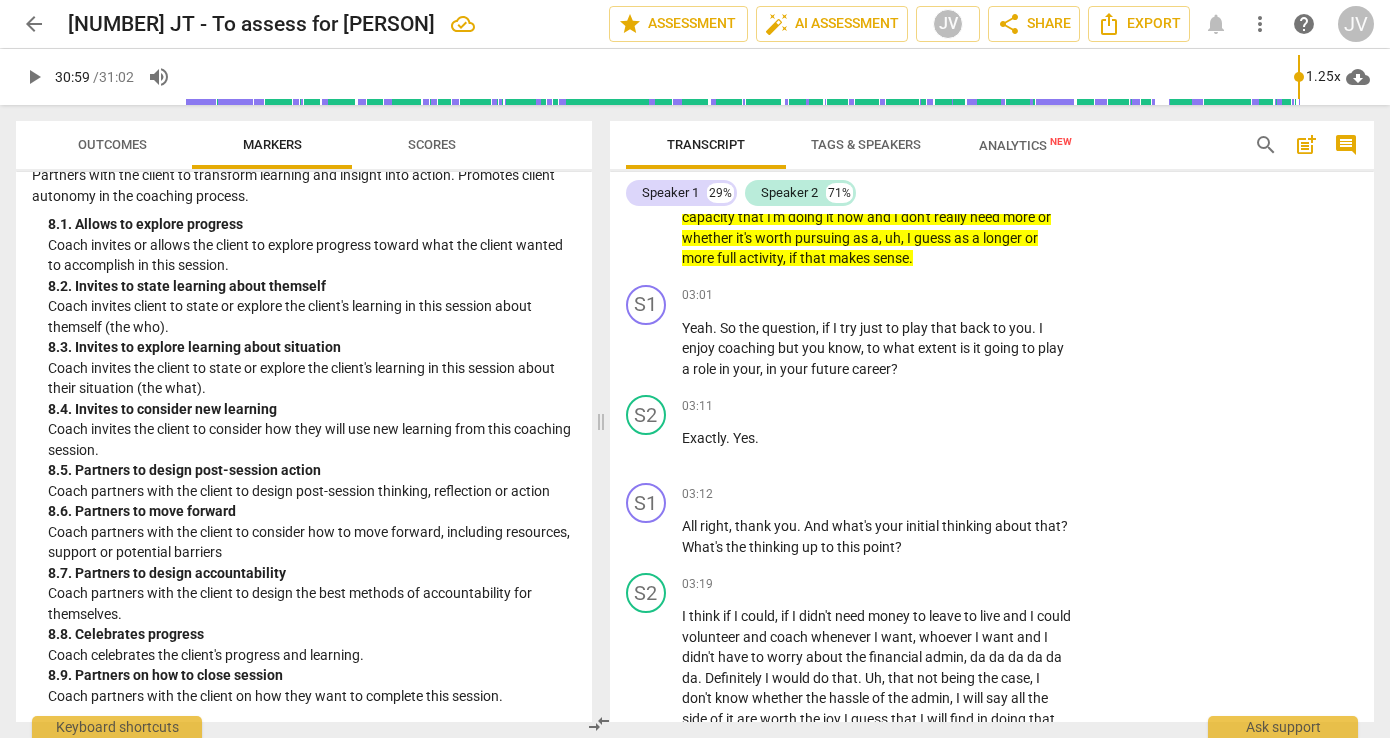 type on "Close ended question - What" 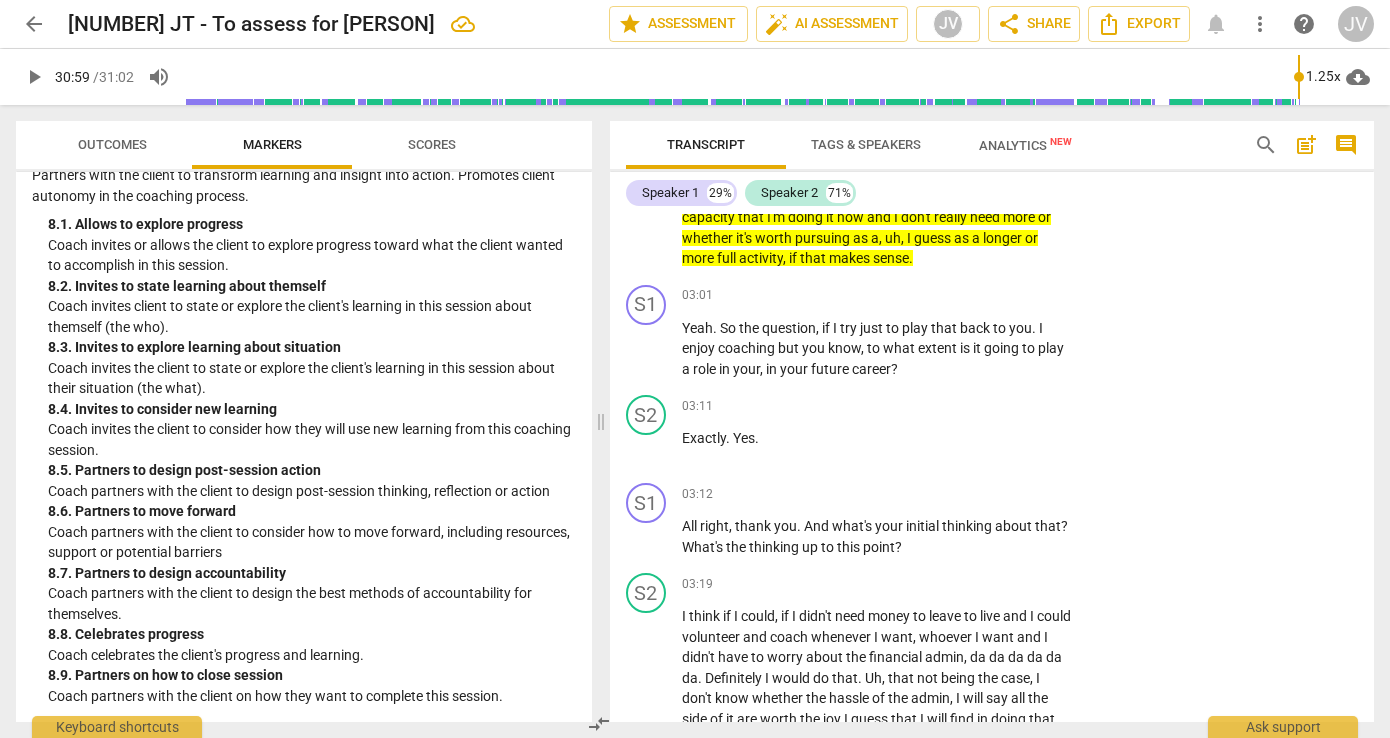type on "Close ended question - What" 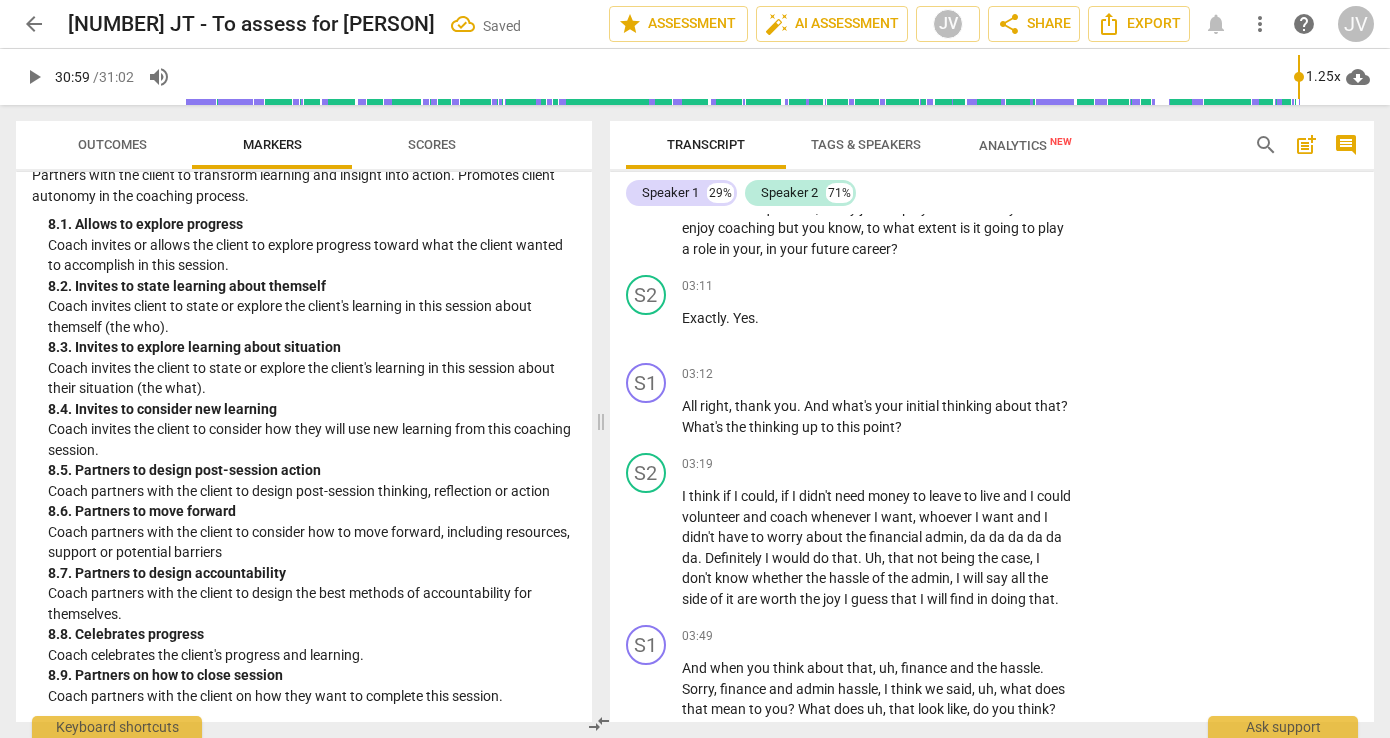 scroll, scrollTop: 1395, scrollLeft: 0, axis: vertical 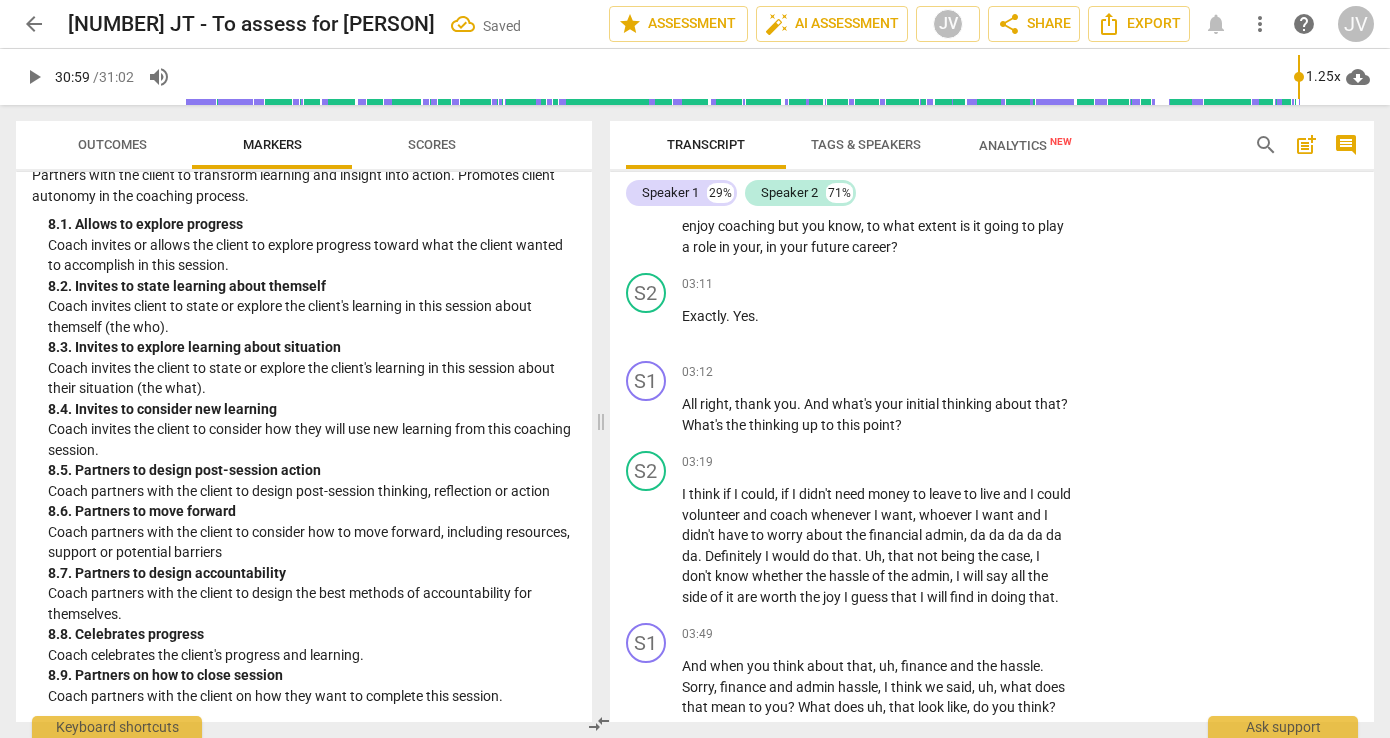 click on "S2 play_arrow pause 02:13 + Add competency keyboard_arrow_right Um ,   yes .   So   I   also   did   a   certification   in   coaching .   Um ,   it's   something   I   really   like   that   I   don't   spend   enough   time   on   because   my   day   job   is   not   technically   that ,   um ,   but   I   really   like   doing .   And   I'm   wondering   to   what   extent   I   want   to   leverage   it   or   work   in   Coaching   in   the   future ,   etc .   Um ,   because   if   I   realise   that   actually   that's   what   I   want   to   do ,   let's   say   in ,   I   don't   know ,   five   years ,   10   years ,   then   I   kind   of   need   to   start   preparing .   So   right   now   I   don't   know   if   I   enjoy   it   and   it's   in   enough   to   do   it   in   the   capacity   that   I'm   doing   it   now   and   I   don't   really   need   more   or   whether   it's   worth   pursuing   as   a ,   uh ,   I   guess   as   a   longer   or   more   full   activity ,   if   that" at bounding box center (992, 17) 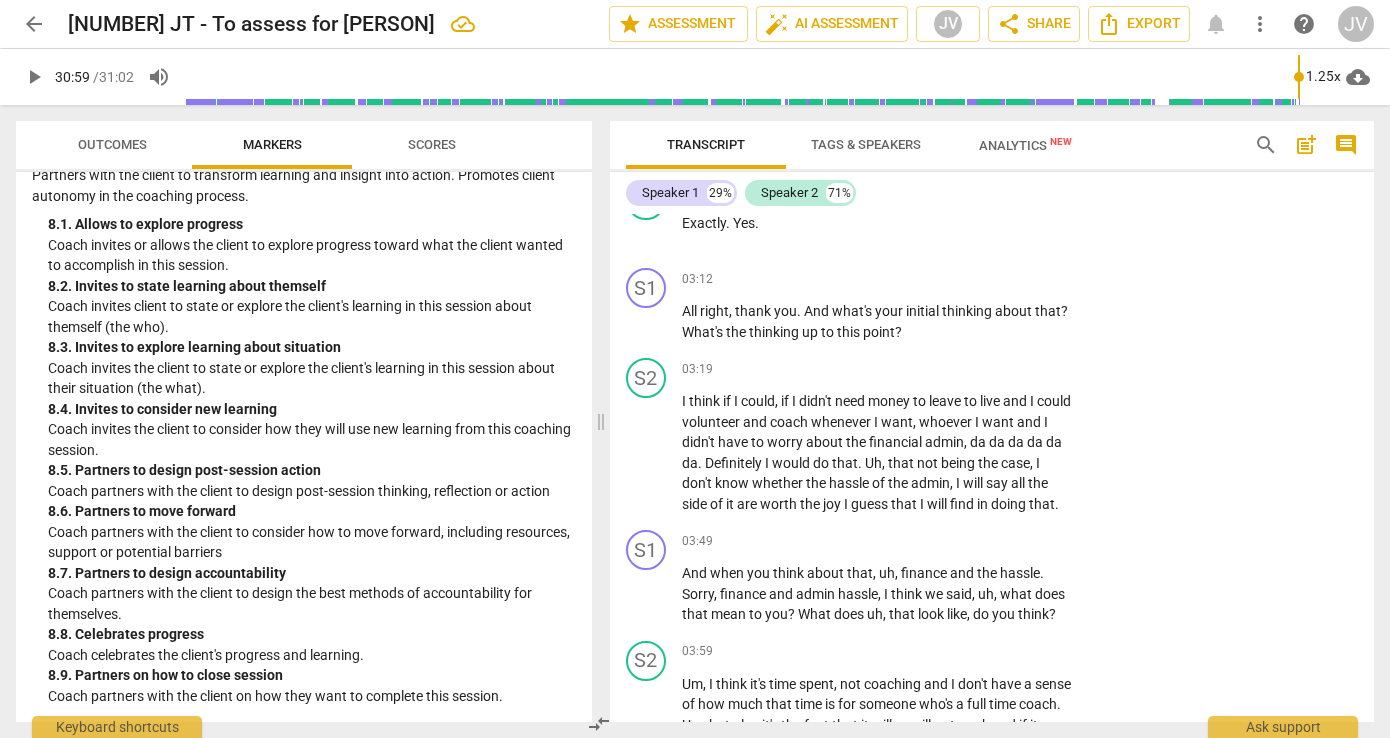 scroll, scrollTop: 1512, scrollLeft: 0, axis: vertical 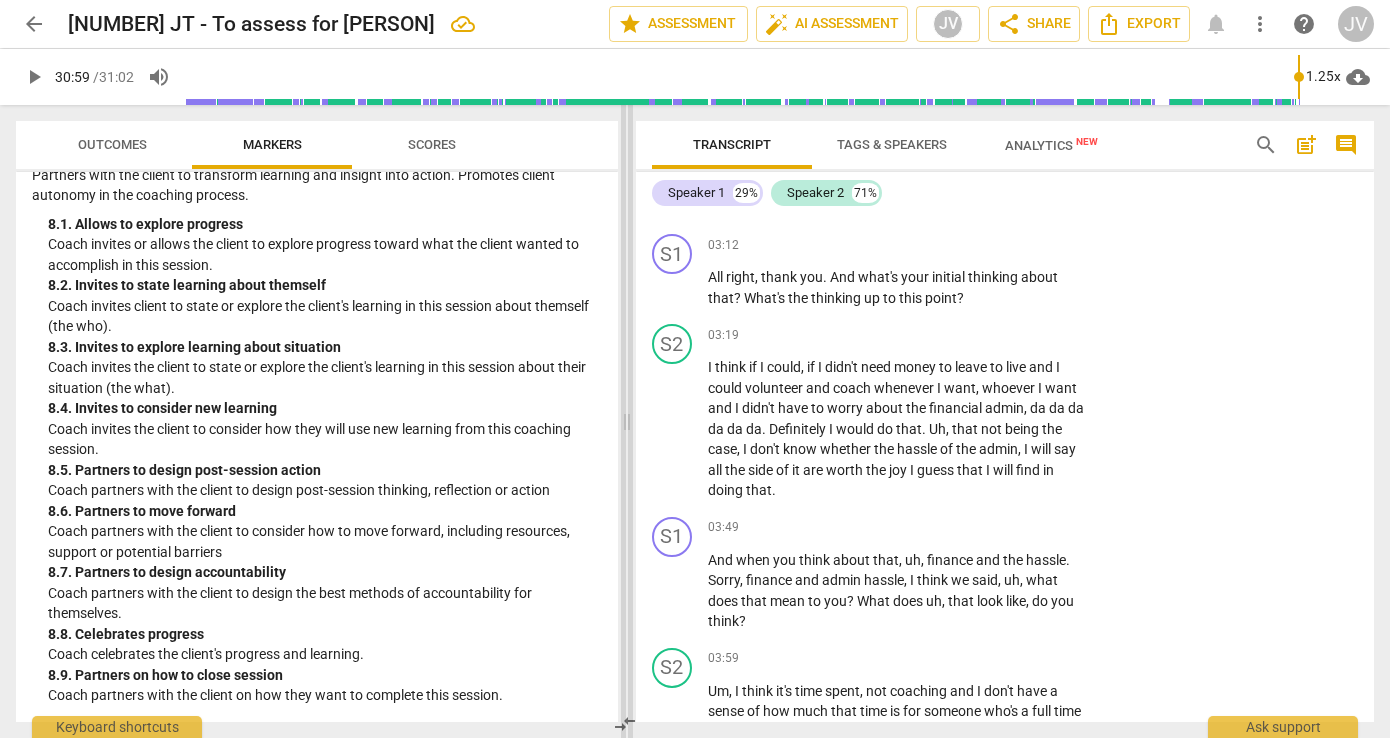 click at bounding box center (627, 421) 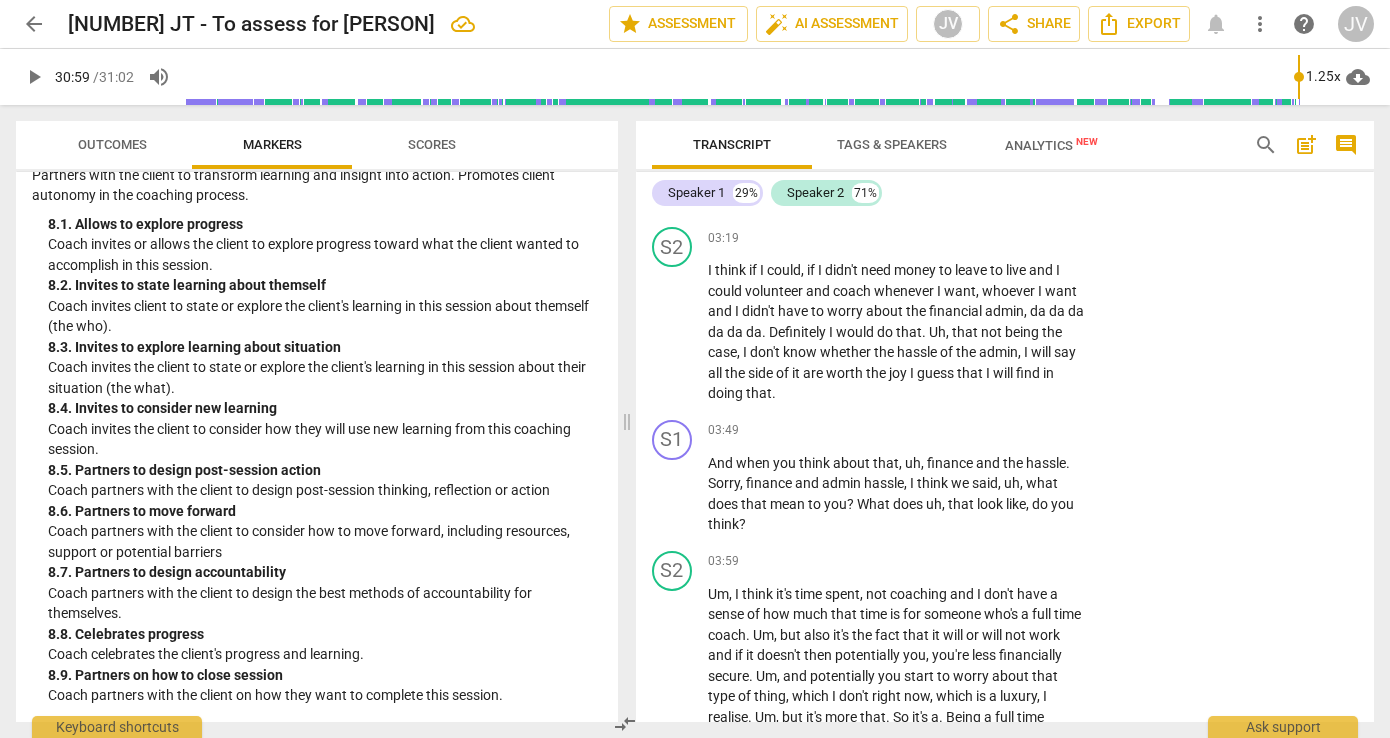 scroll, scrollTop: 1858, scrollLeft: 0, axis: vertical 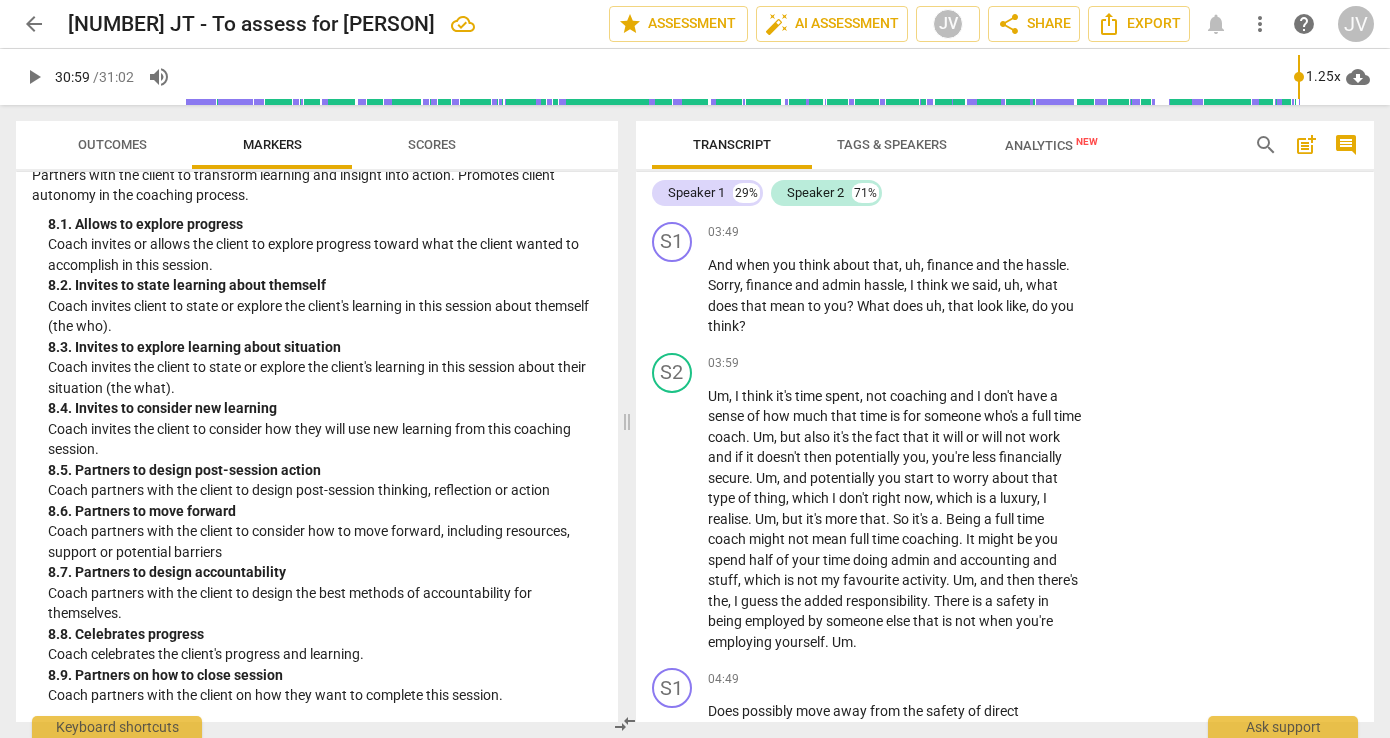 click on "Add competency" at bounding box center [1022, -248] 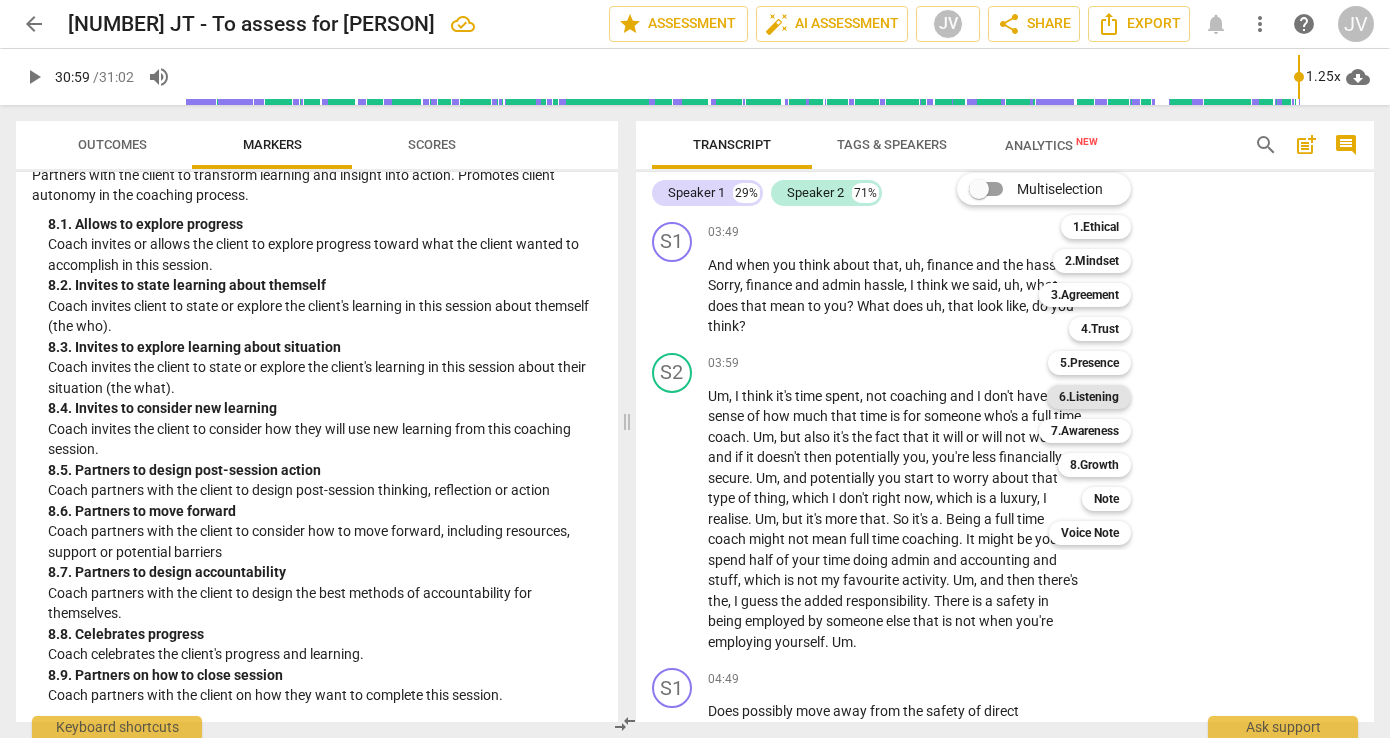 click on "6.Listening" at bounding box center [1089, 397] 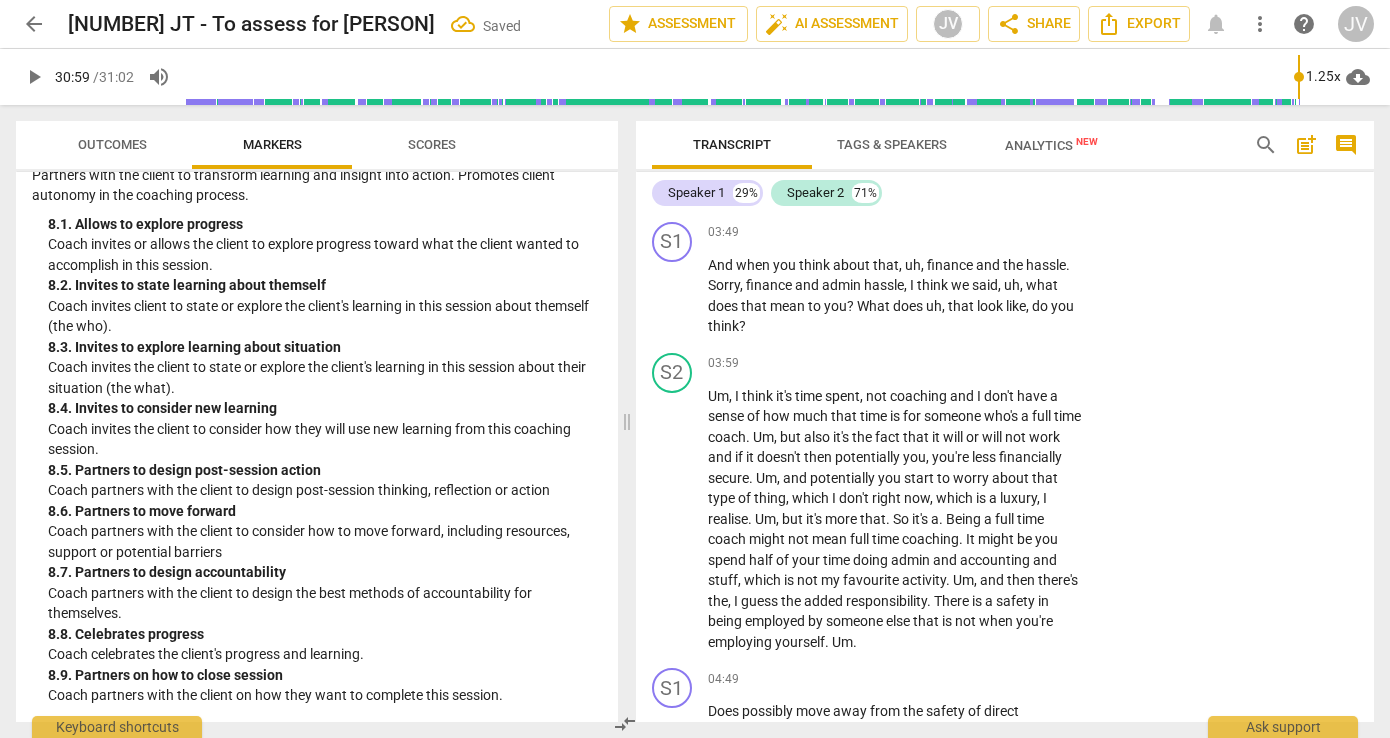 click on "7. Summarizes what communicated" at bounding box center [1111, -19] 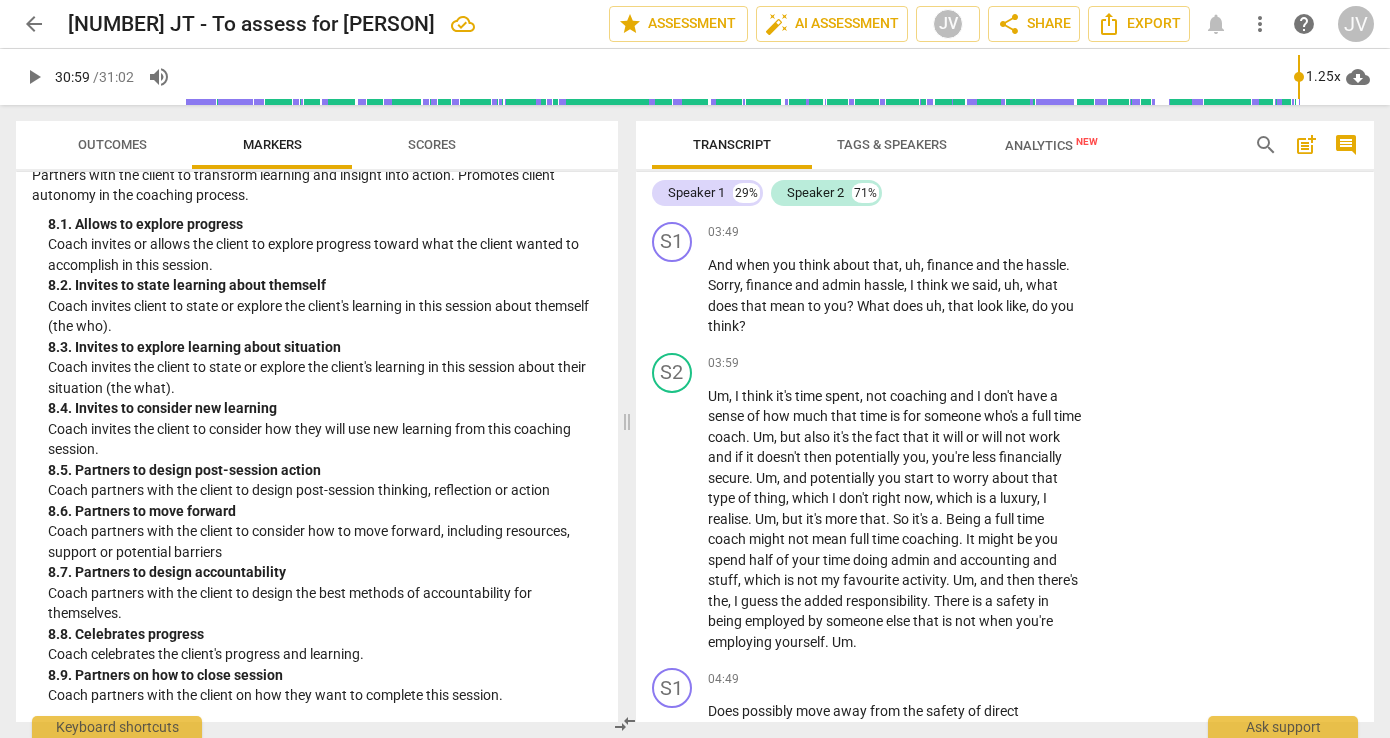 click on "6. Does not interrupt" at bounding box center [1111, -43] 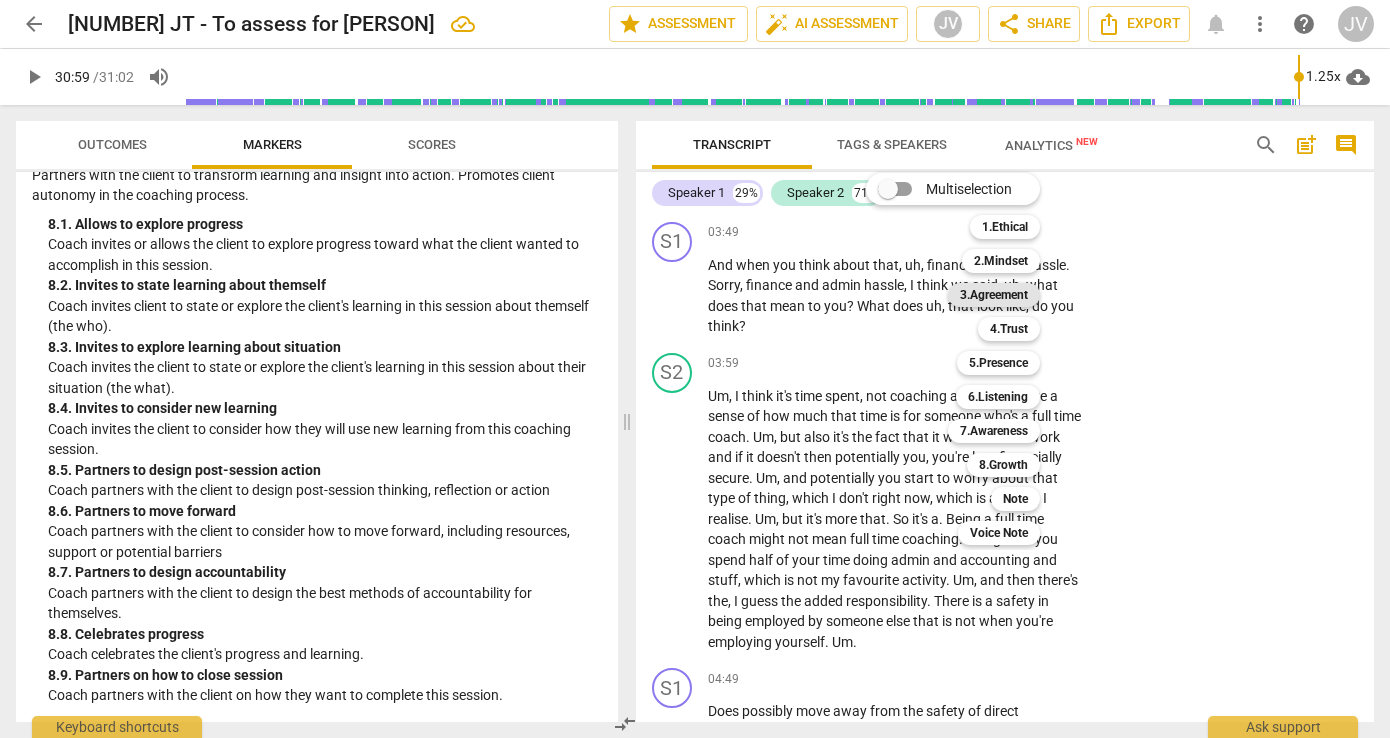 click on "3.Agreement" at bounding box center (994, 295) 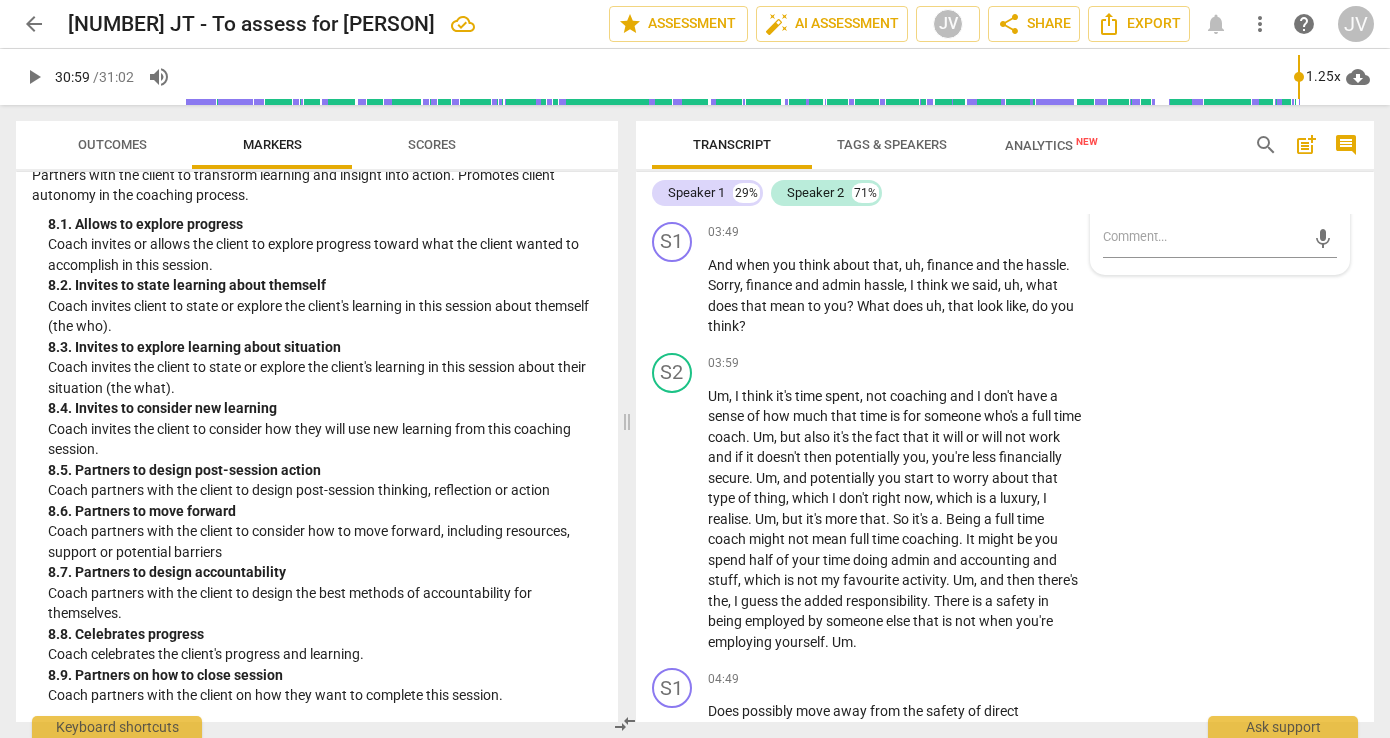 click on "1. Identifies what to accomplish" at bounding box center (1111, -163) 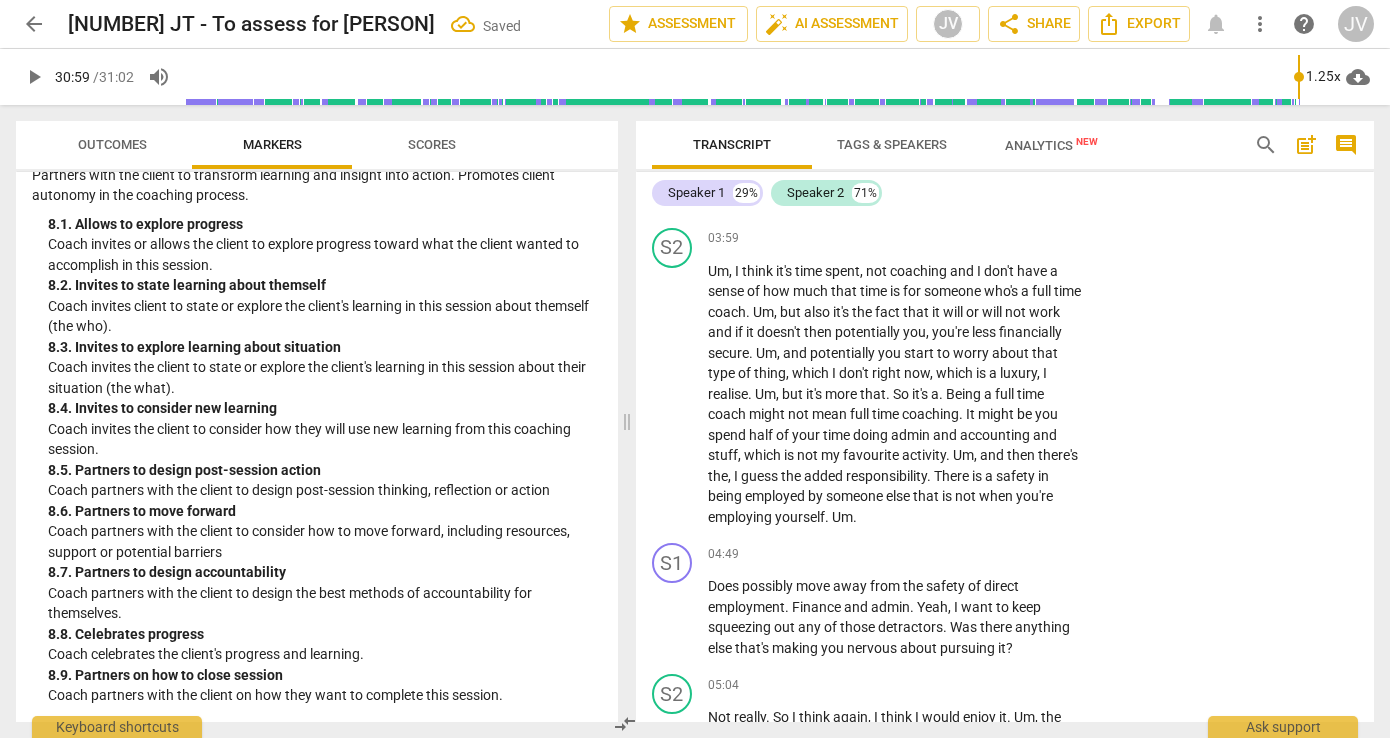 scroll, scrollTop: 1981, scrollLeft: 0, axis: vertical 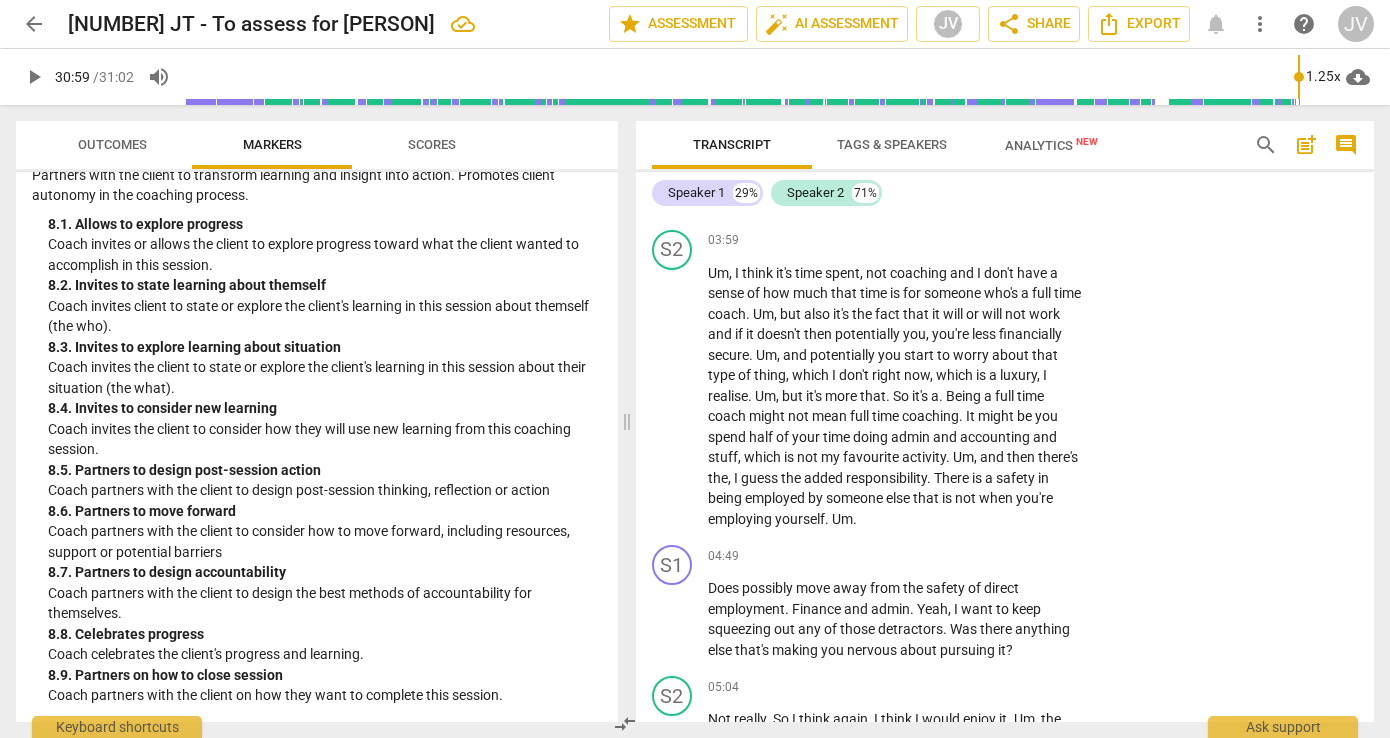click on "+ Add competency" at bounding box center (1010, -173) 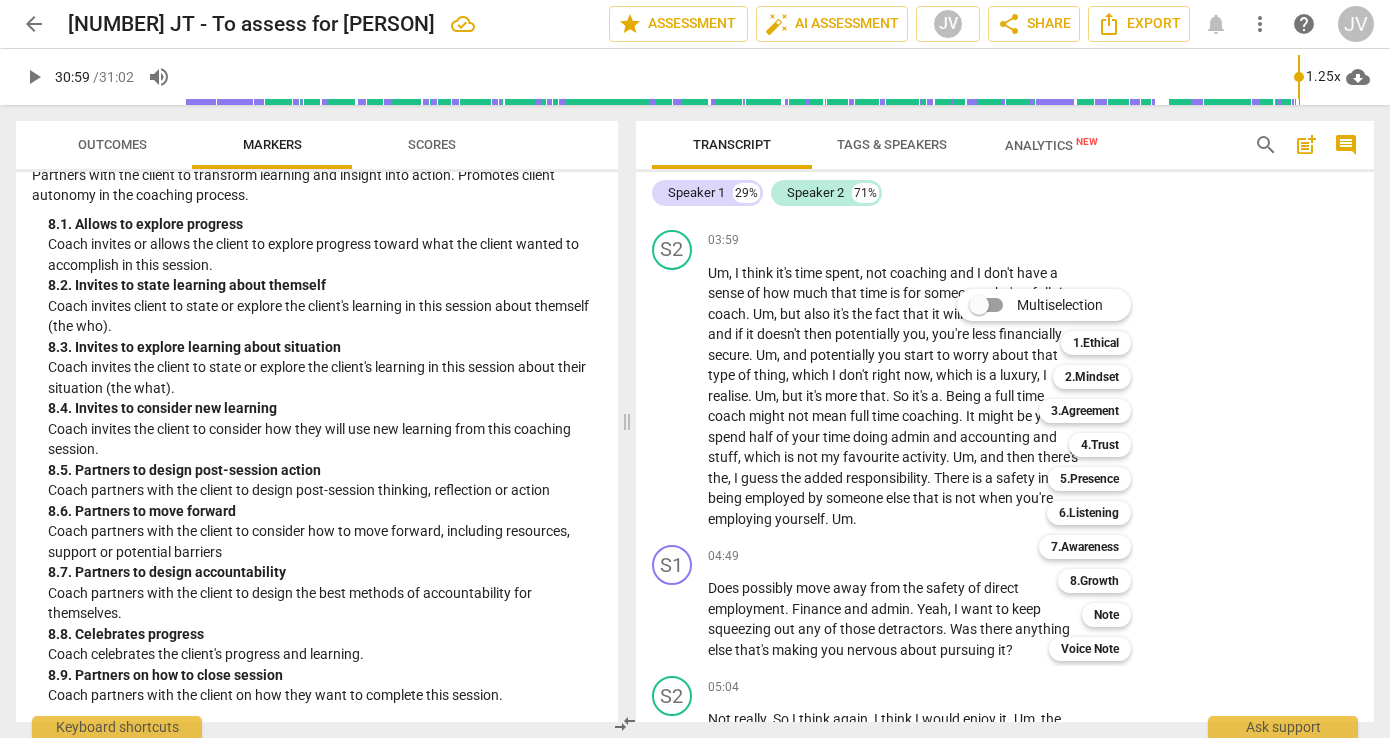 click at bounding box center [695, 369] 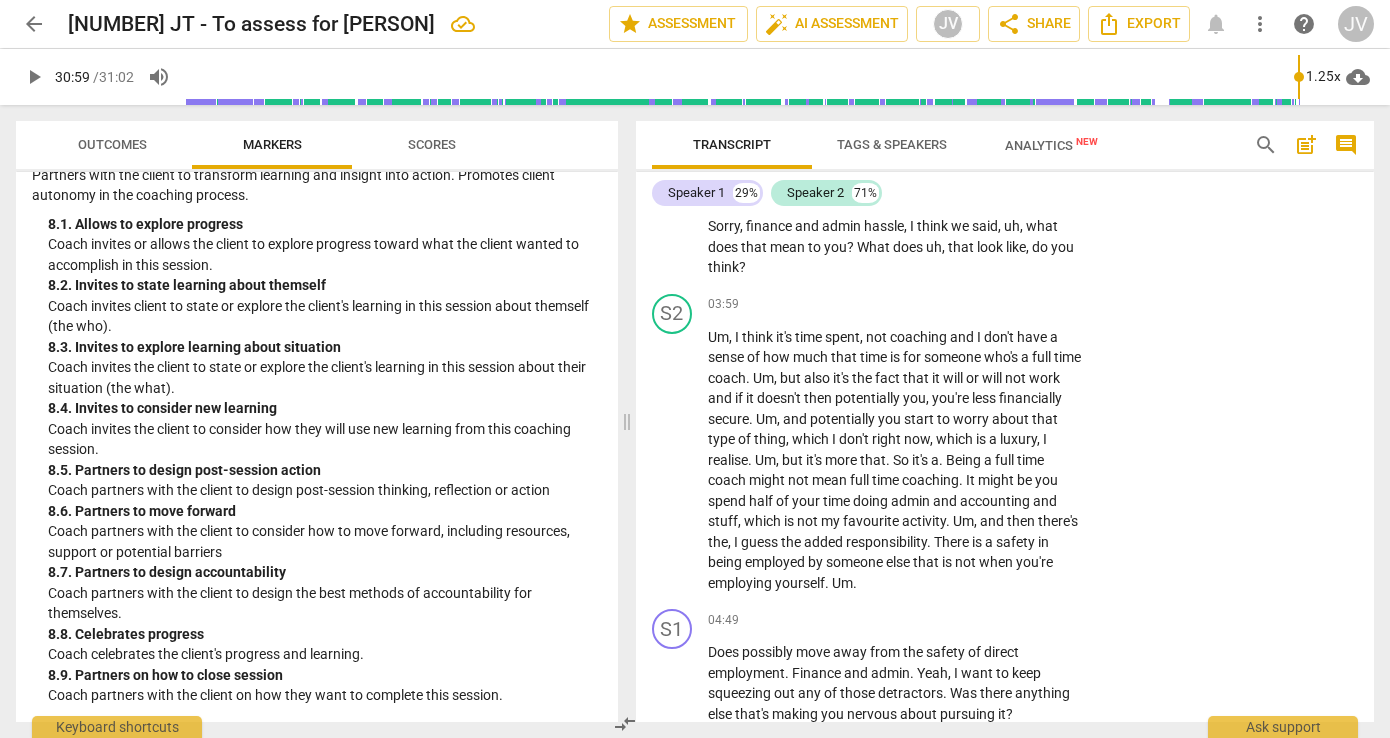 scroll, scrollTop: 1907, scrollLeft: 0, axis: vertical 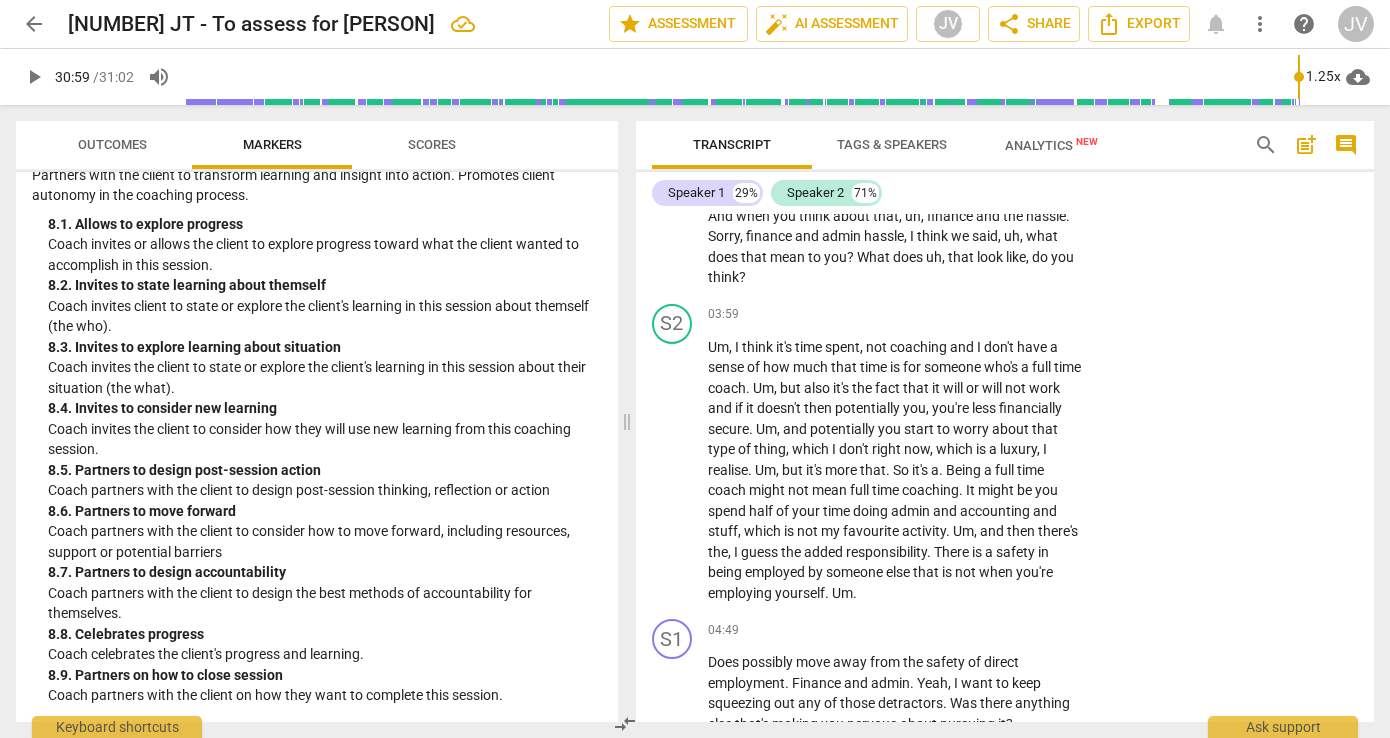 click on "play" at bounding box center (722, -224) 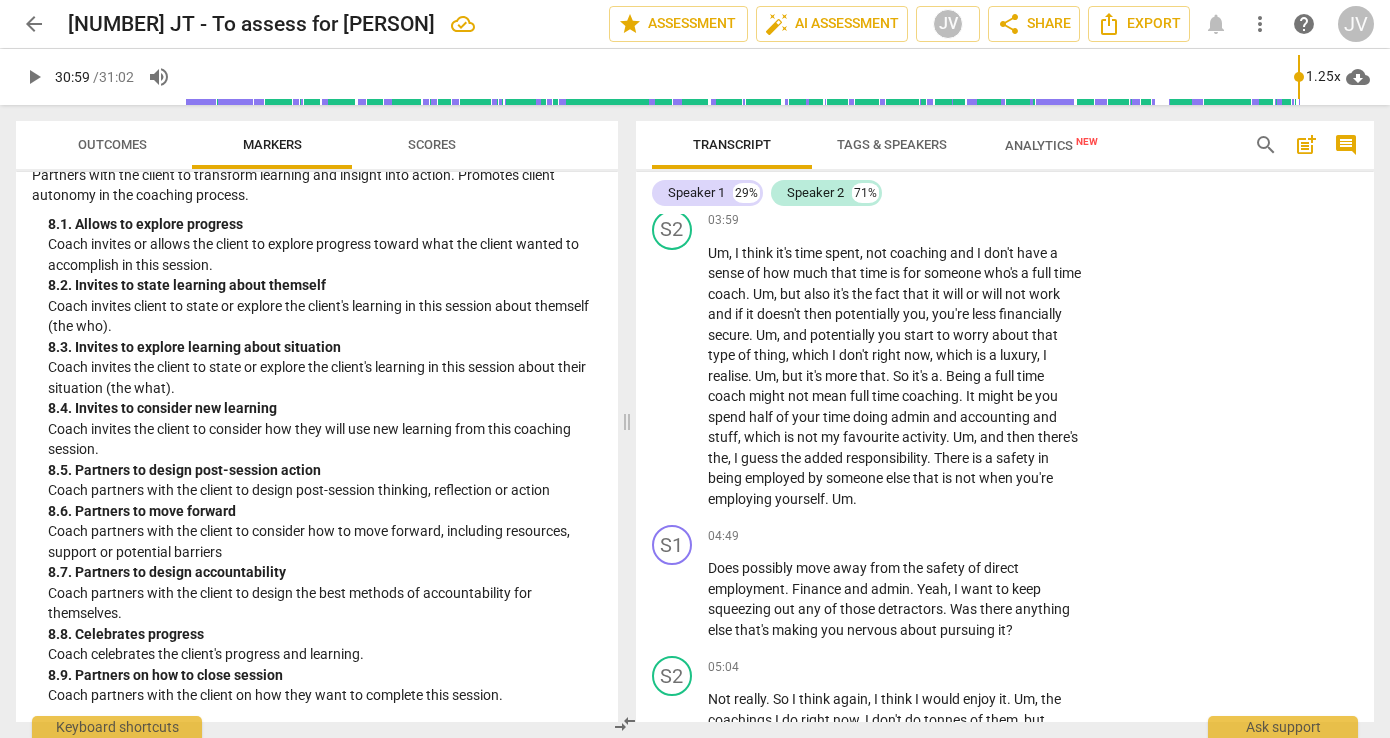 scroll, scrollTop: 1915, scrollLeft: 0, axis: vertical 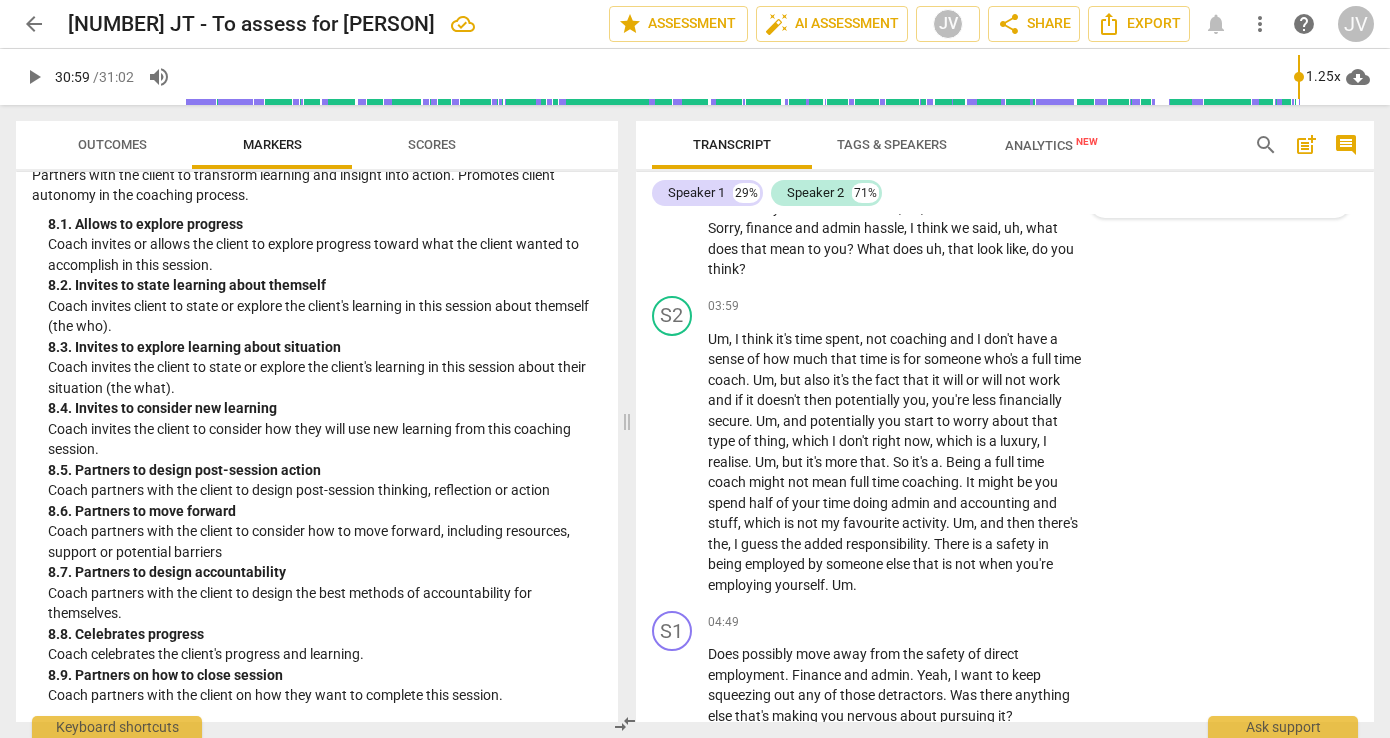 click at bounding box center (1204, -100) 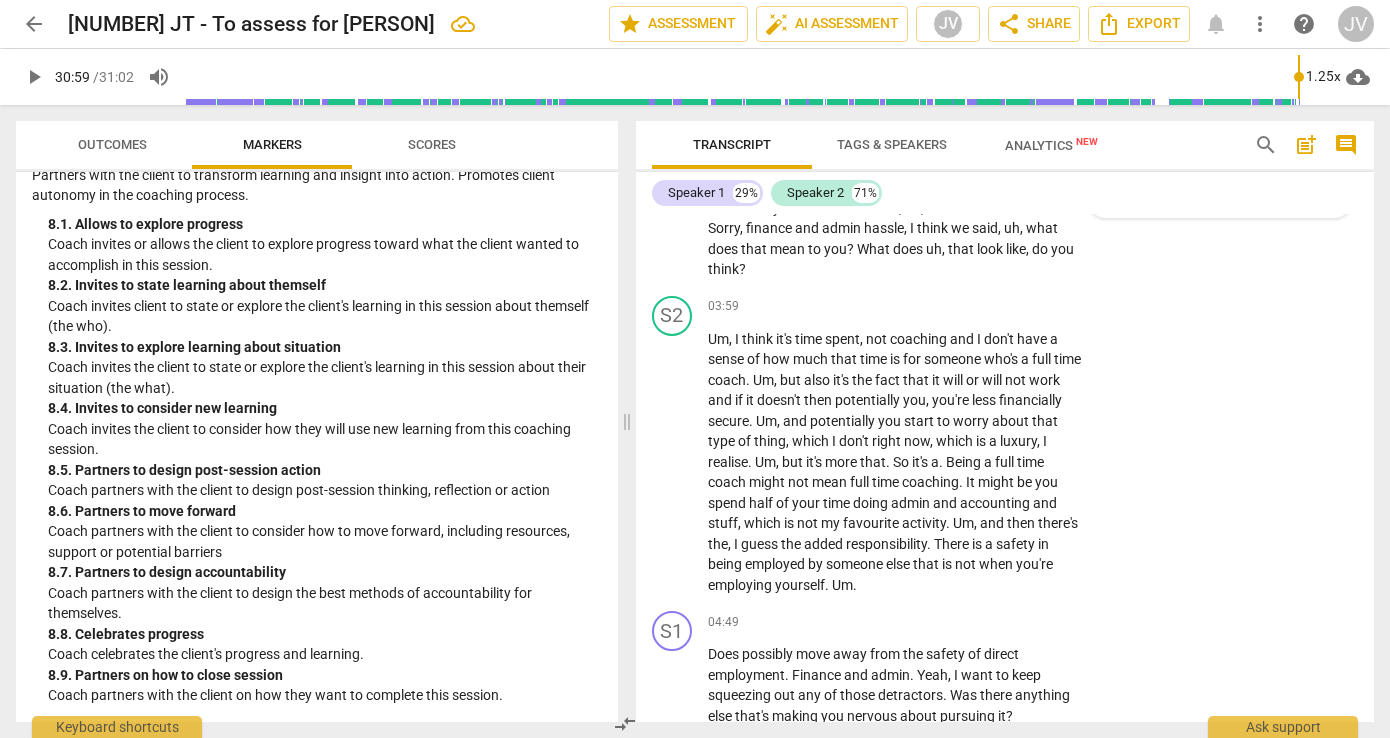 type on "a" 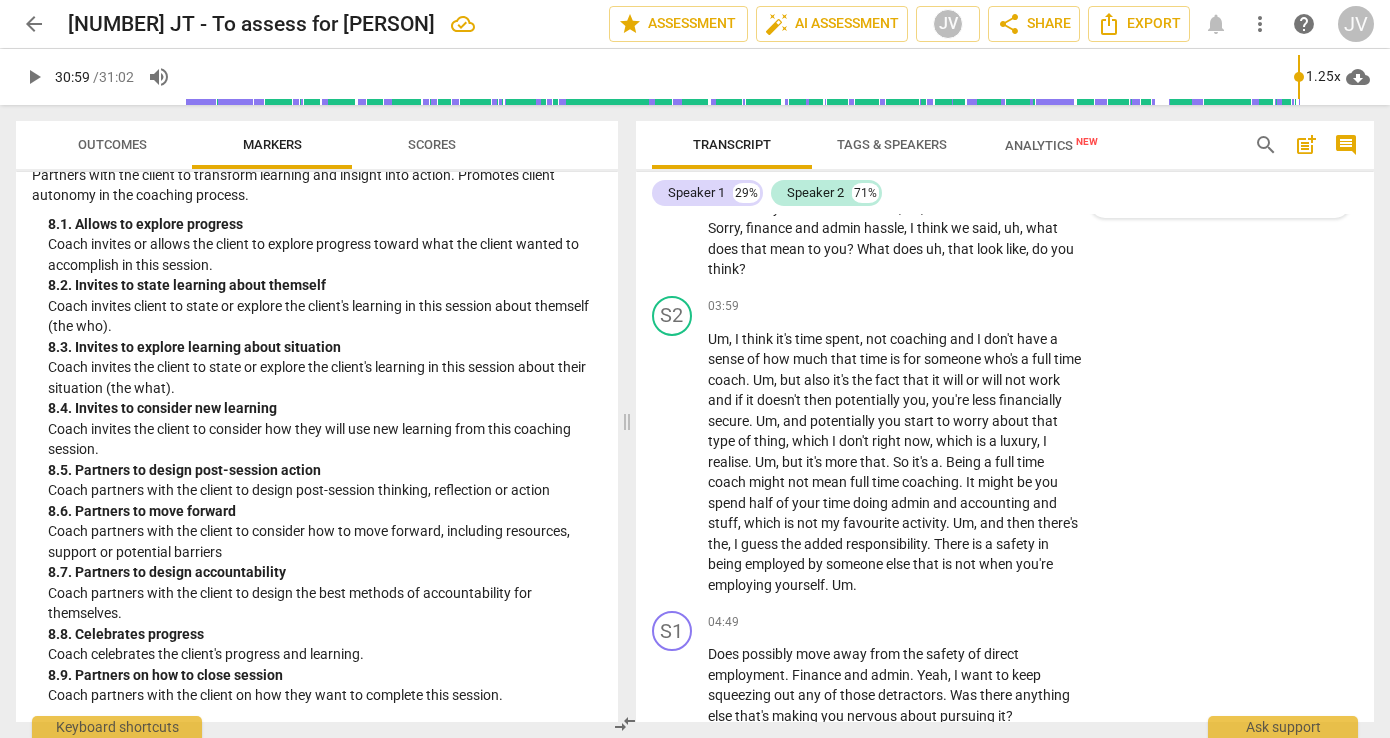 type on "a" 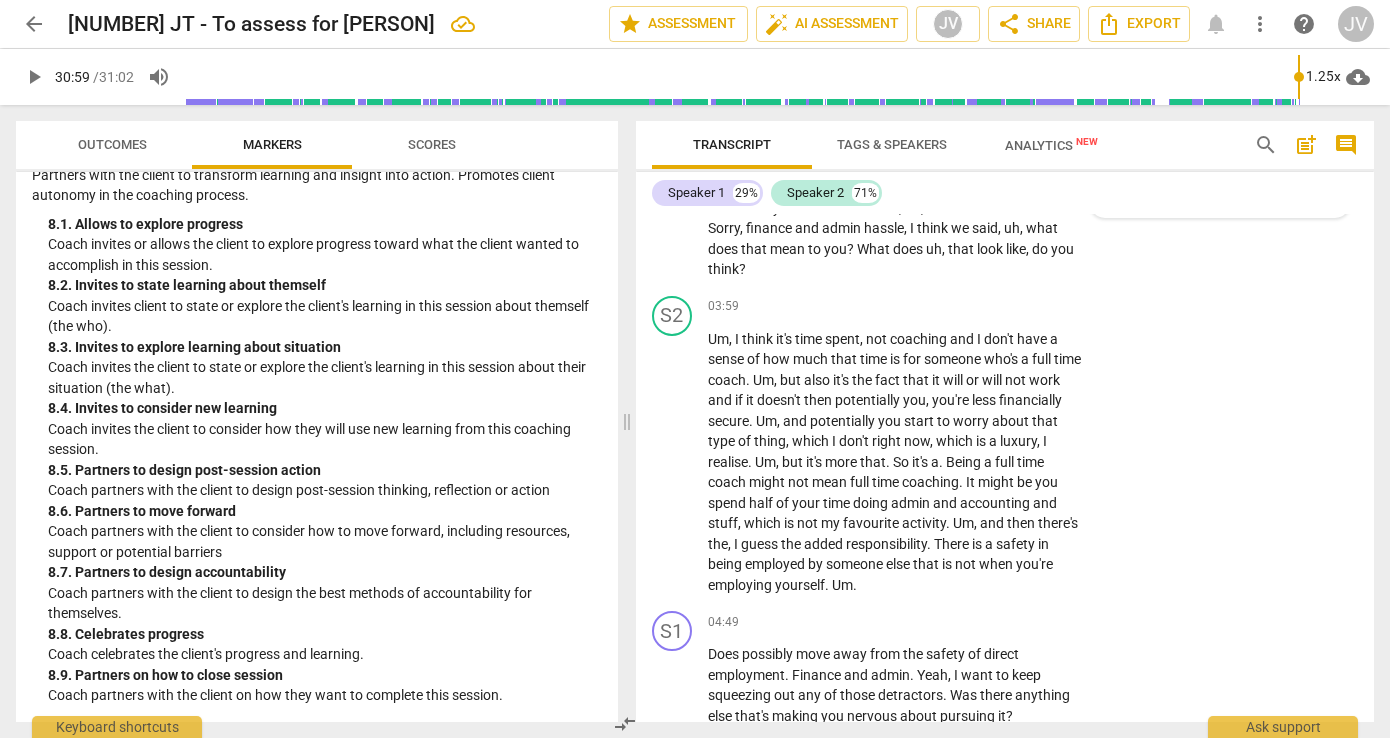 type on "a" 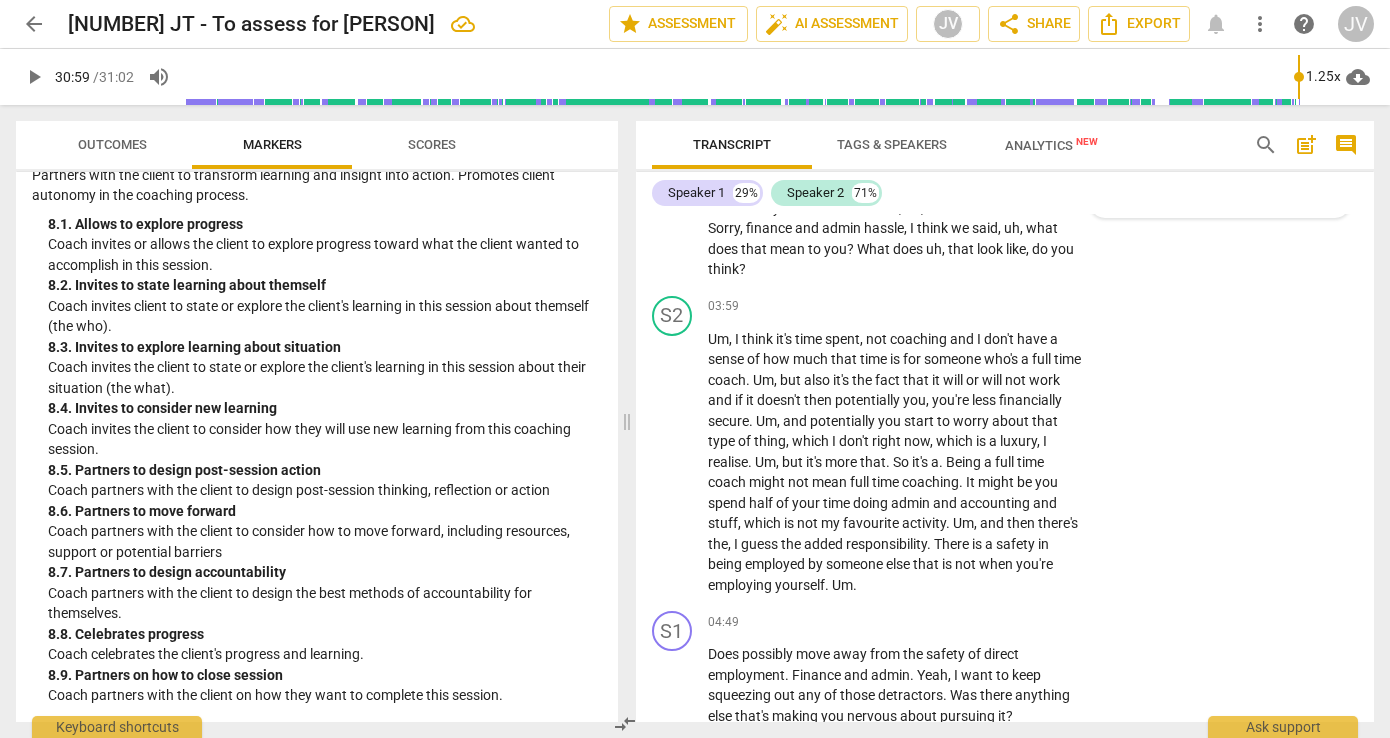 type on "a" 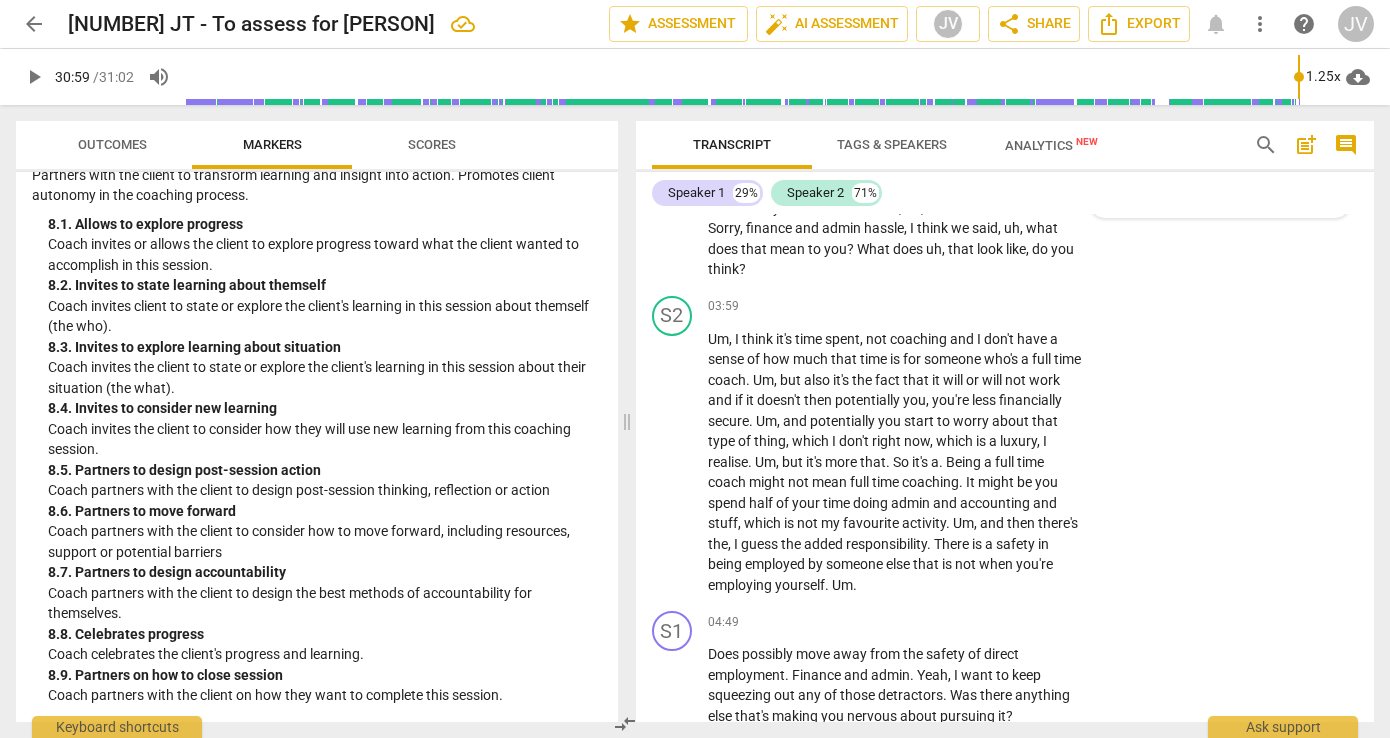 scroll, scrollTop: 0, scrollLeft: 0, axis: both 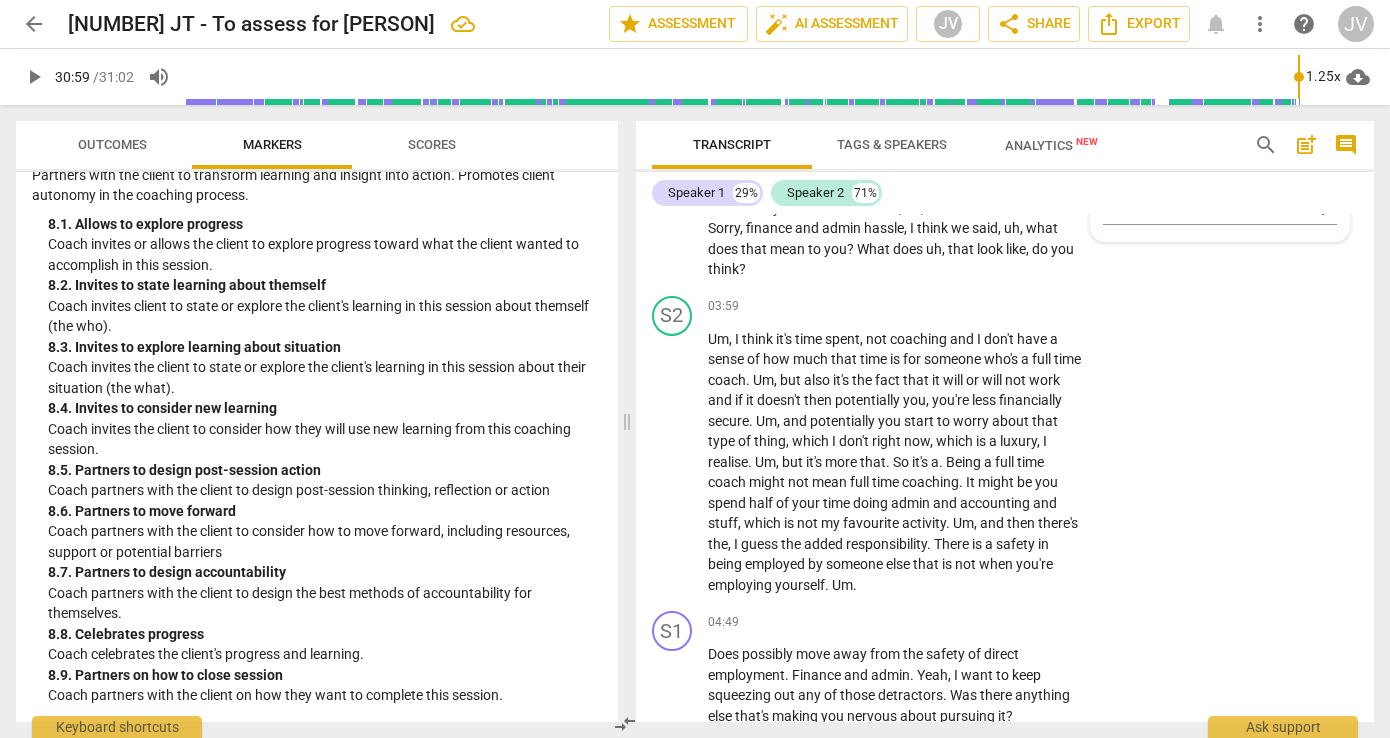 click on "send" at bounding box center [1323, -88] 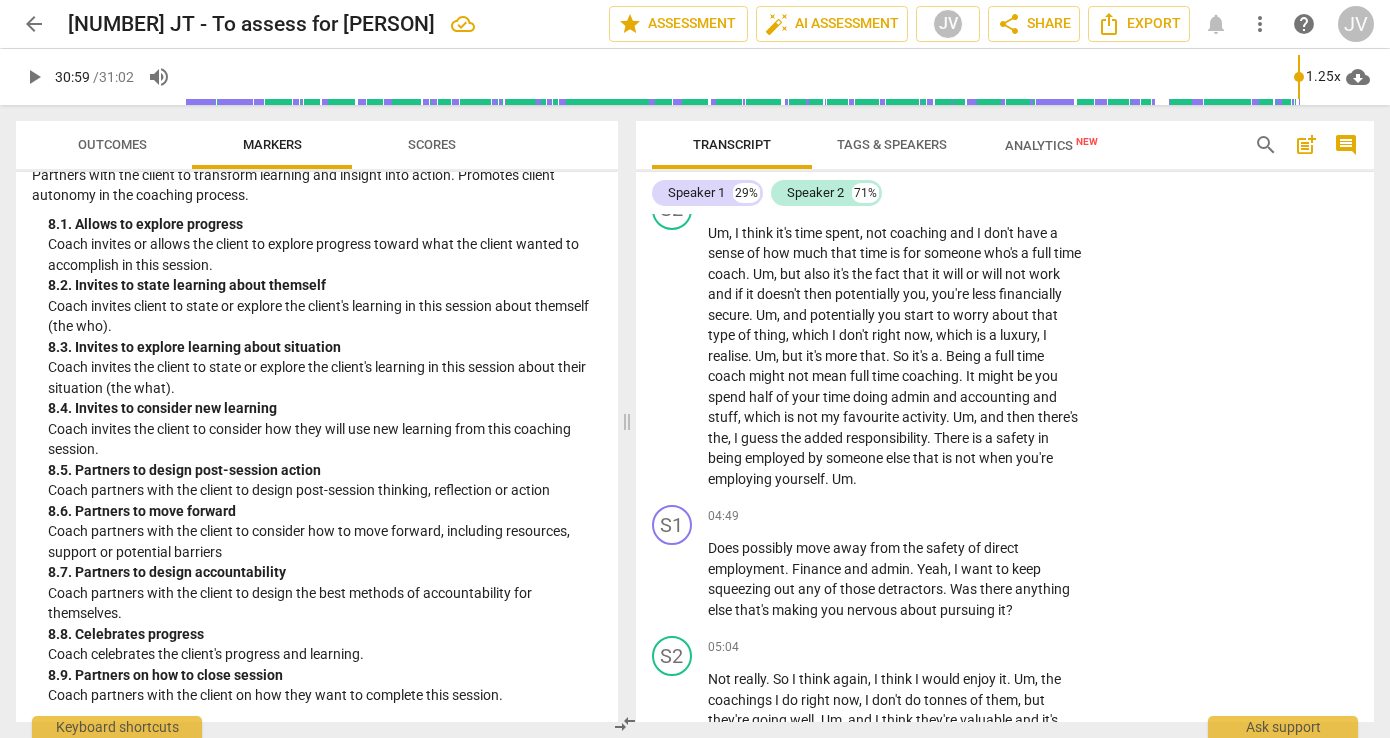 scroll, scrollTop: 2023, scrollLeft: 0, axis: vertical 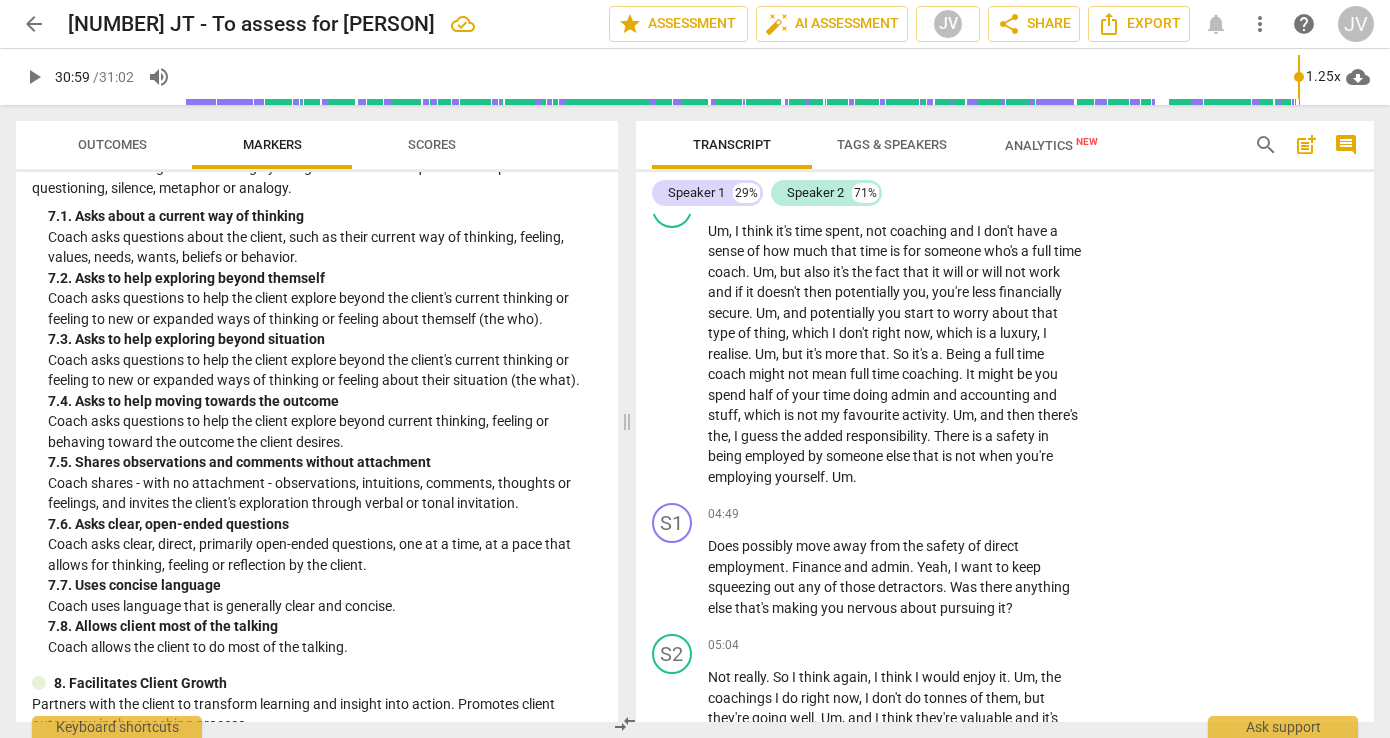 click on "All   right ,   thank   you .   And   what's   your   initial   thinking   about   that ?   What's   the   thinking   up   to   this   point ?" at bounding box center (896, -173) 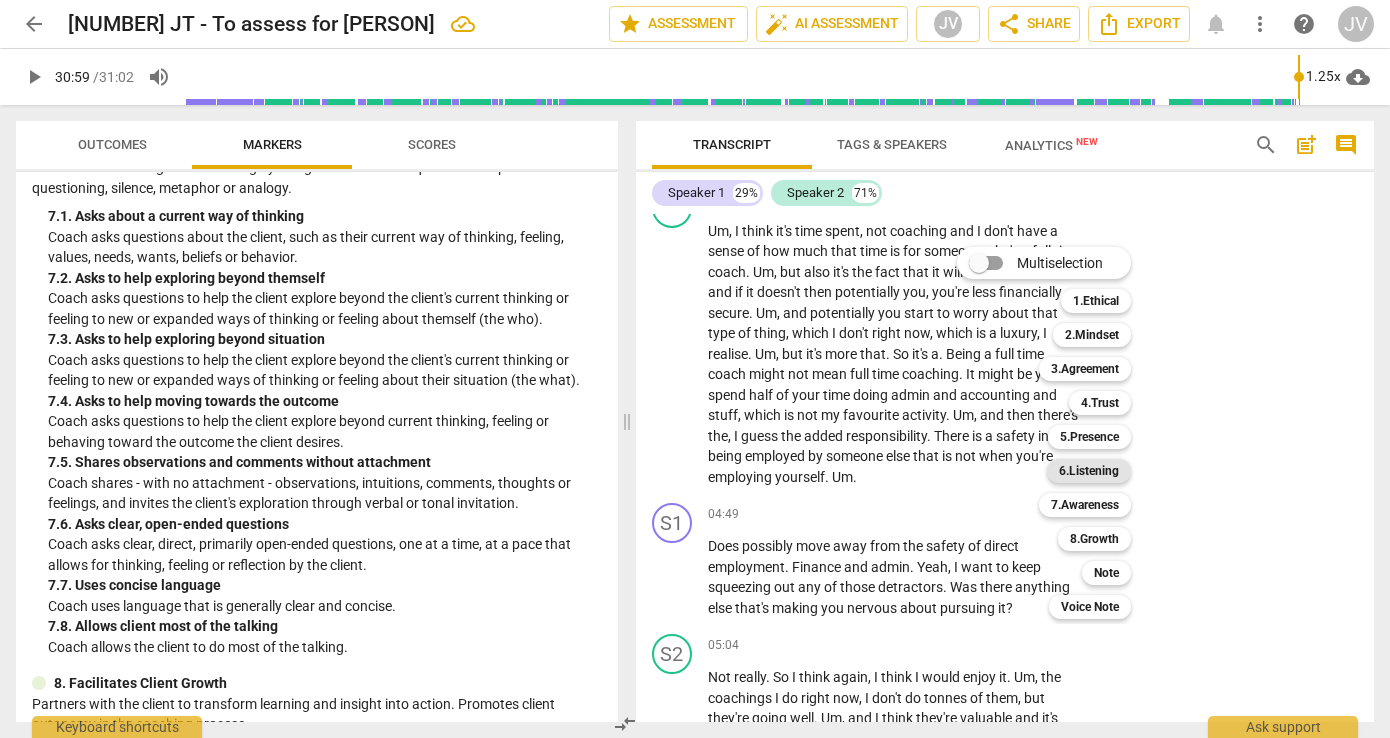 click on "6.Listening" at bounding box center [1089, 471] 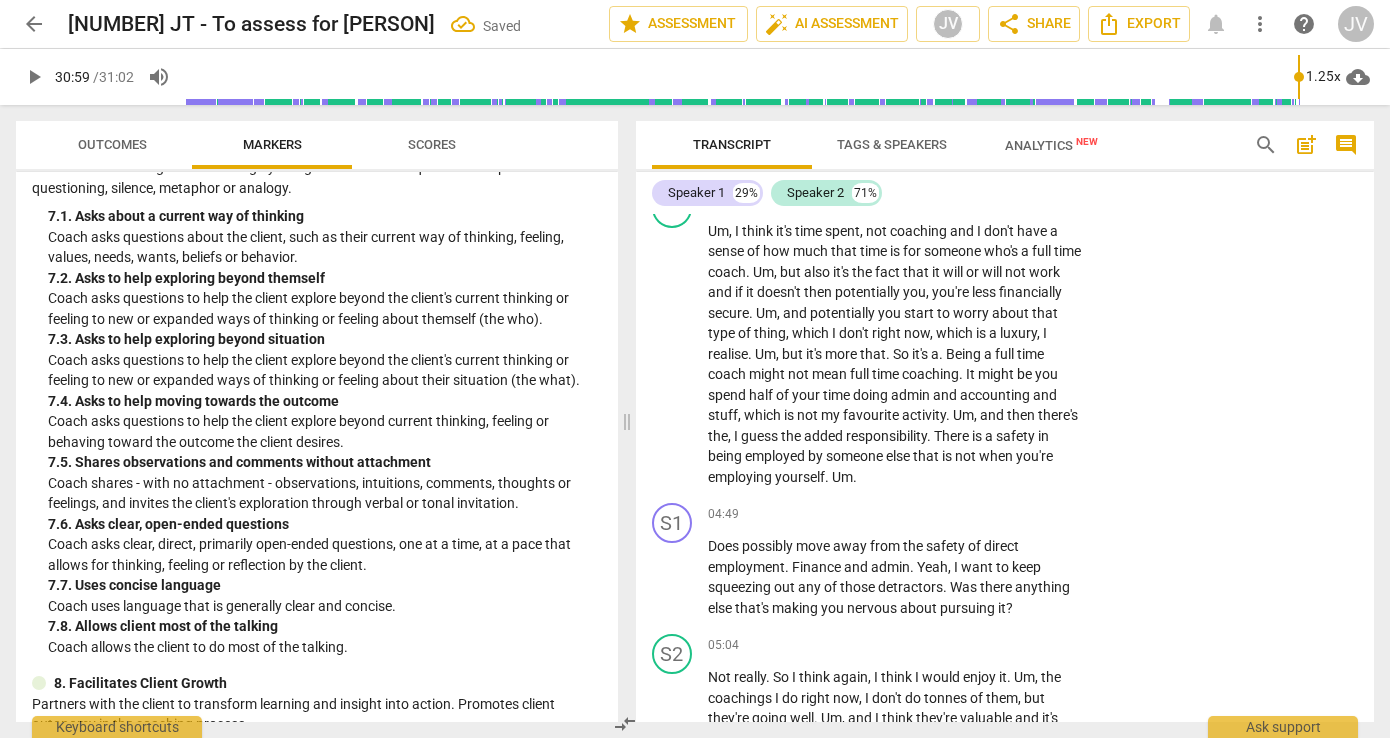 scroll, scrollTop: 2291, scrollLeft: 0, axis: vertical 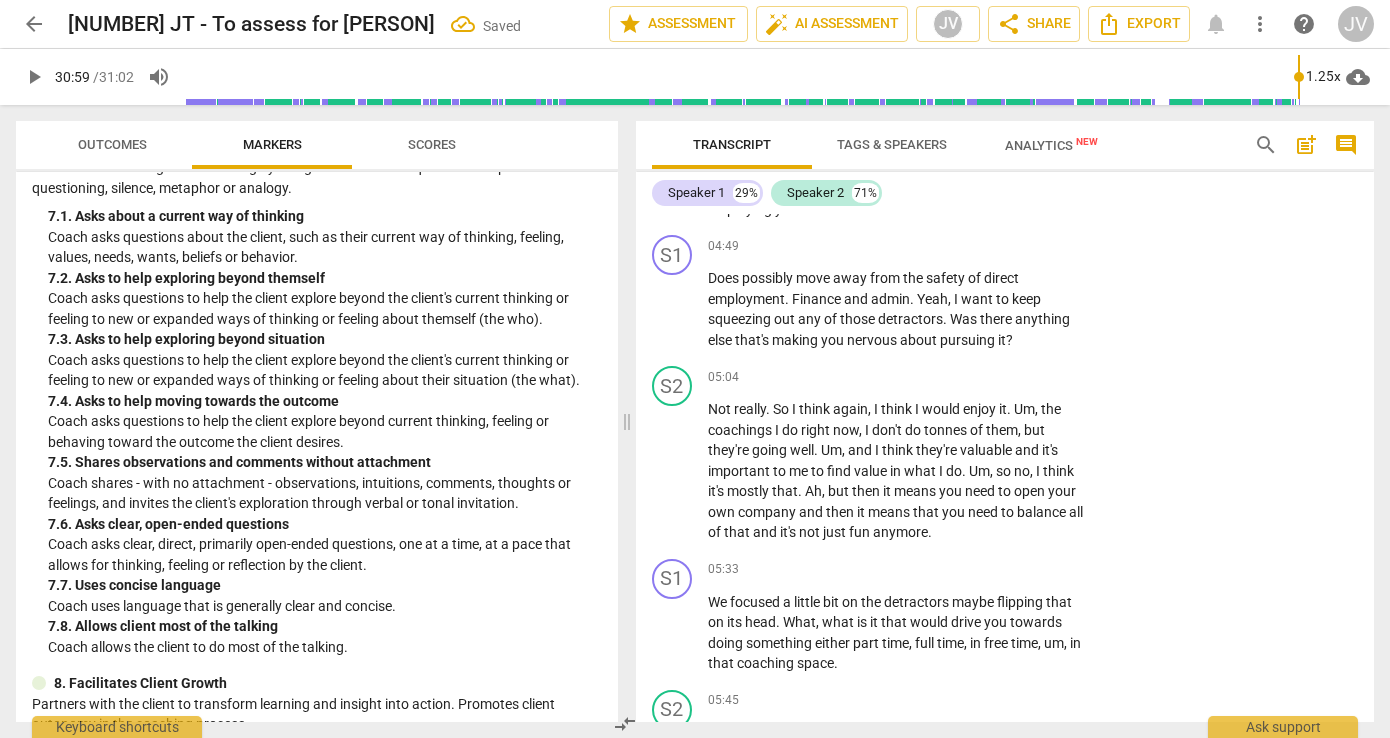 click on "5. Inquires about perception" at bounding box center (1111, -302) 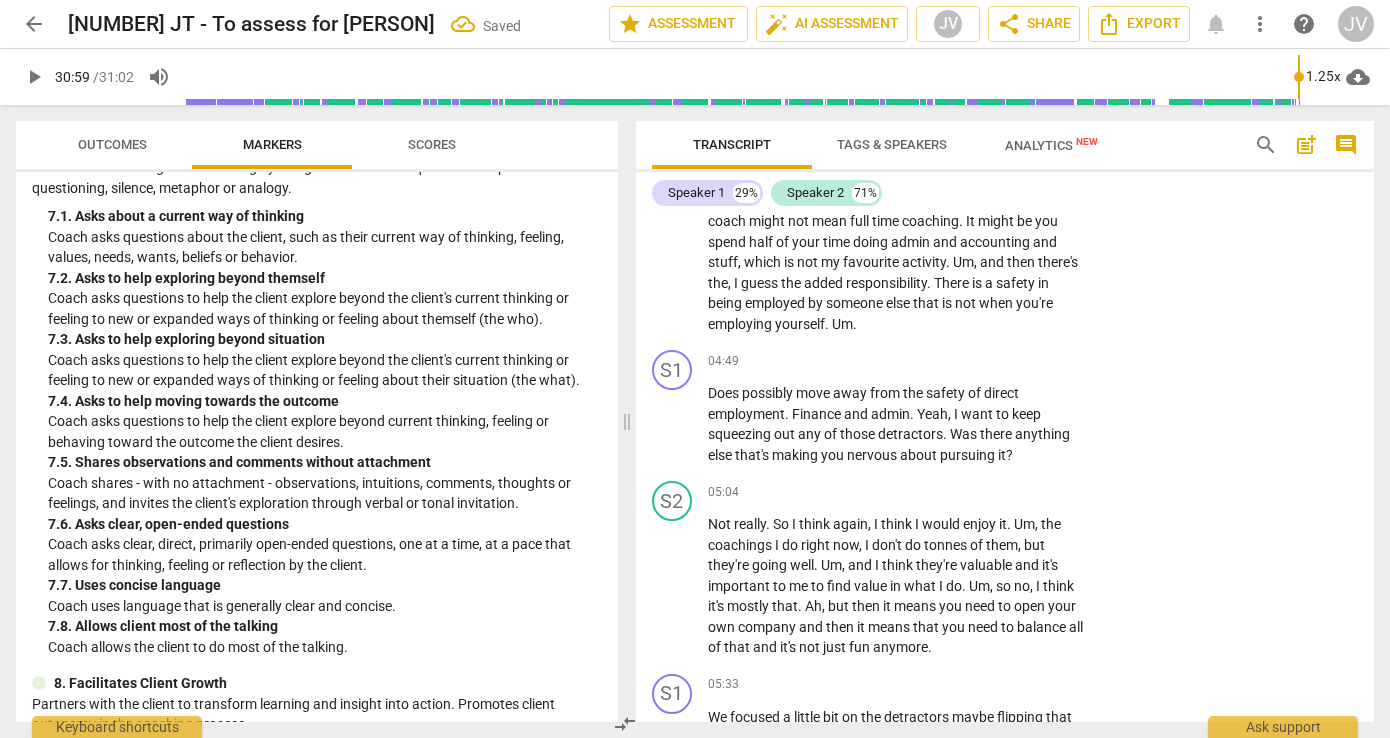 scroll, scrollTop: 2175, scrollLeft: 0, axis: vertical 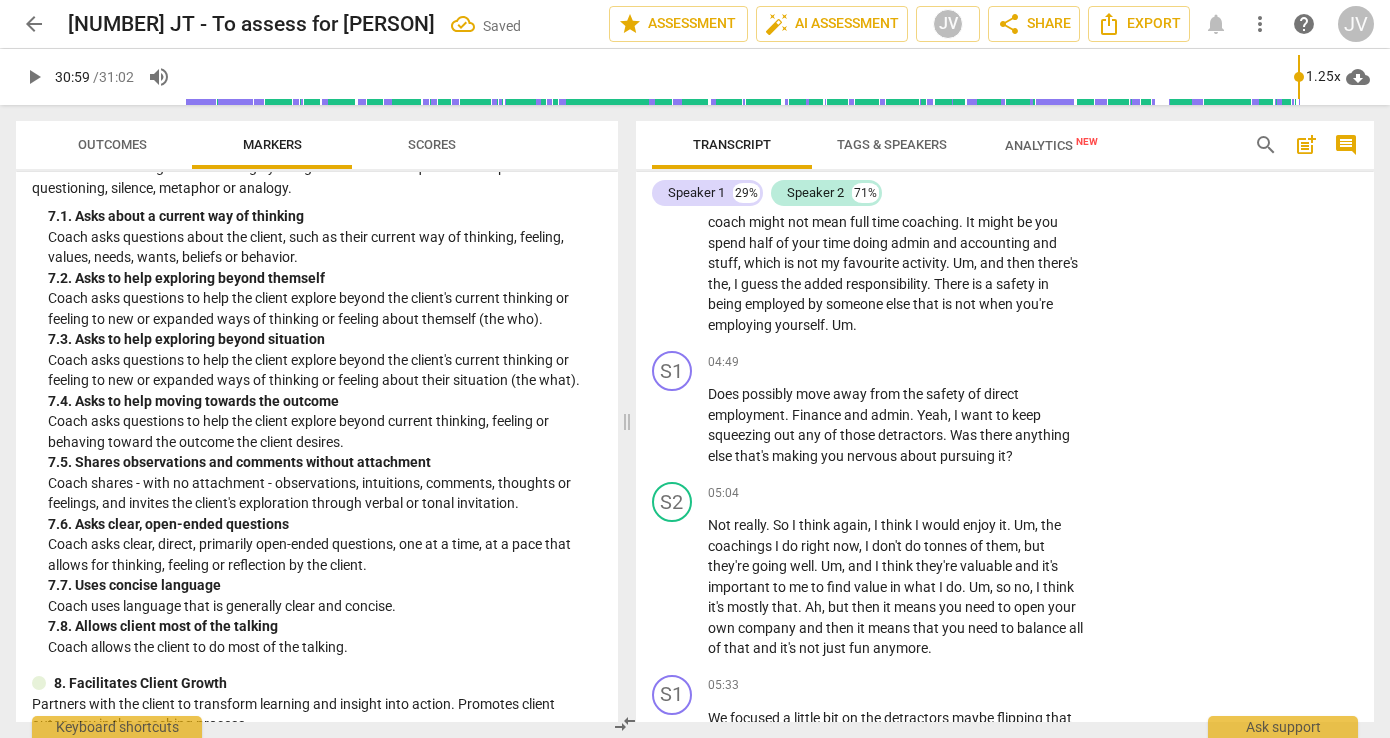 click on "1. Customizes questions" at bounding box center [1111, -282] 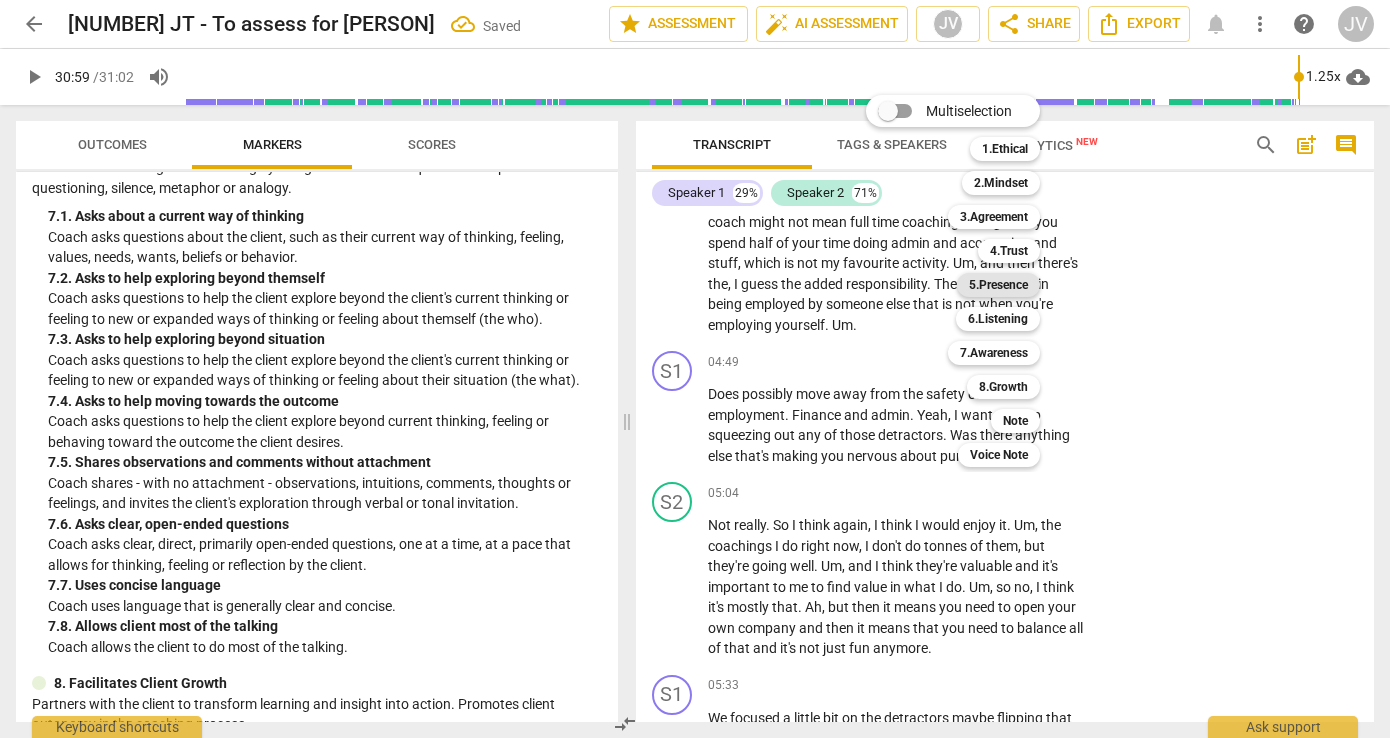 click on "5.Presence" at bounding box center [998, 285] 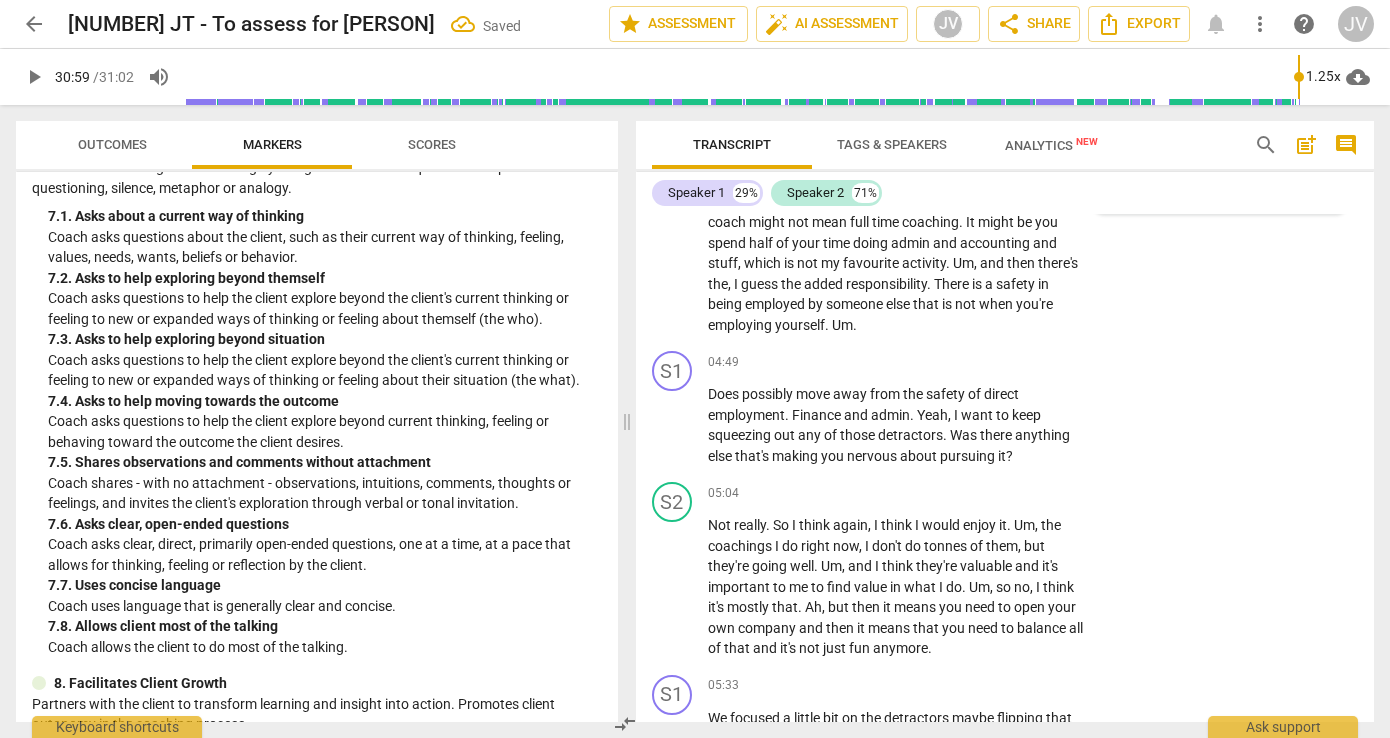 click on "4. Demonstrates curiosity" at bounding box center [1111, -176] 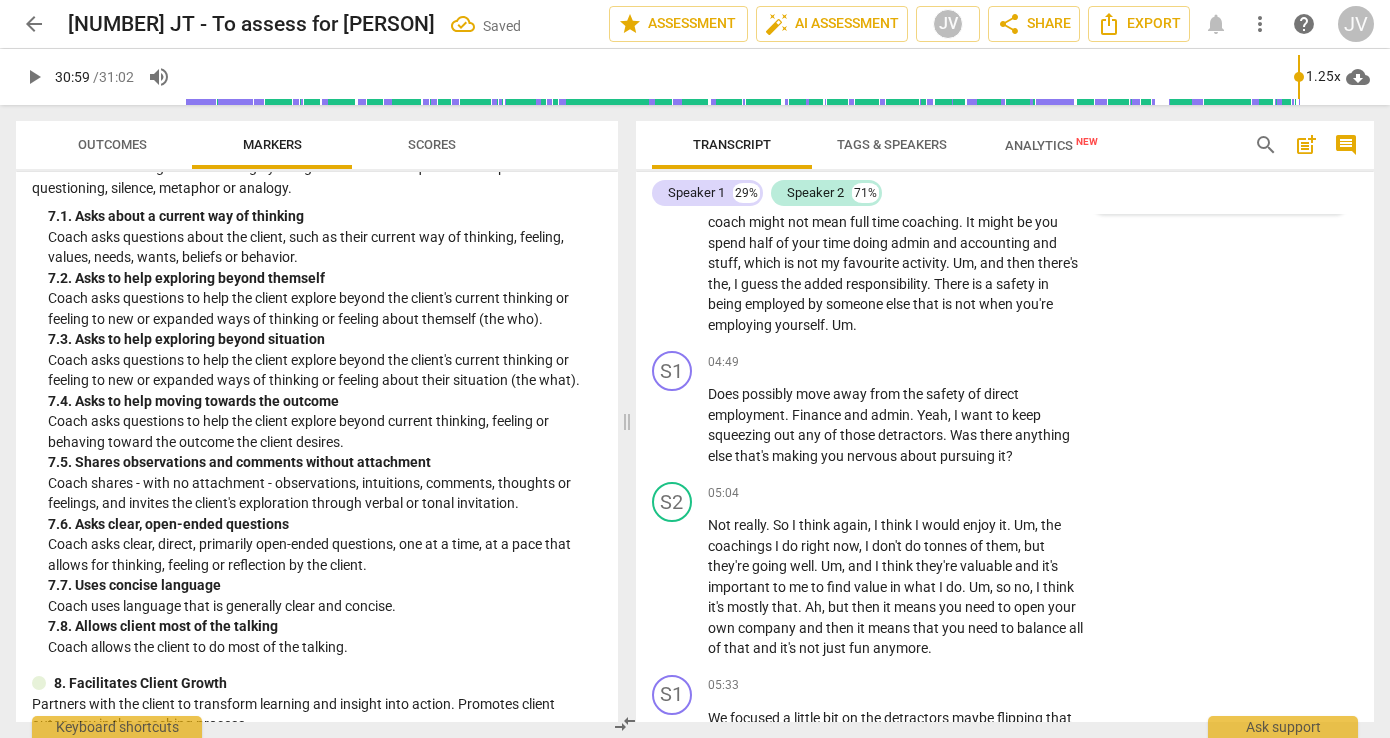 click on "2. Responds to what to accomplish (the what)" at bounding box center (1111, -241) 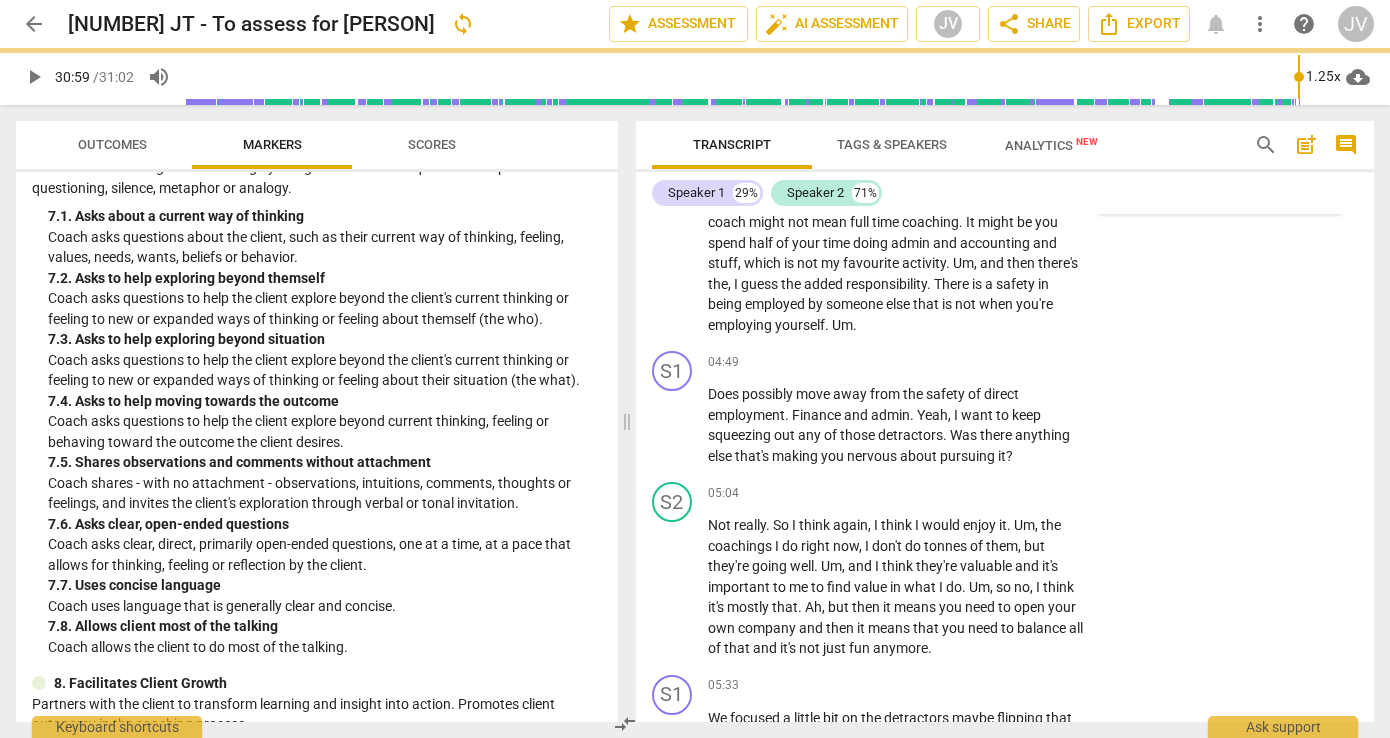 click on "Add competency" at bounding box center [840, -366] 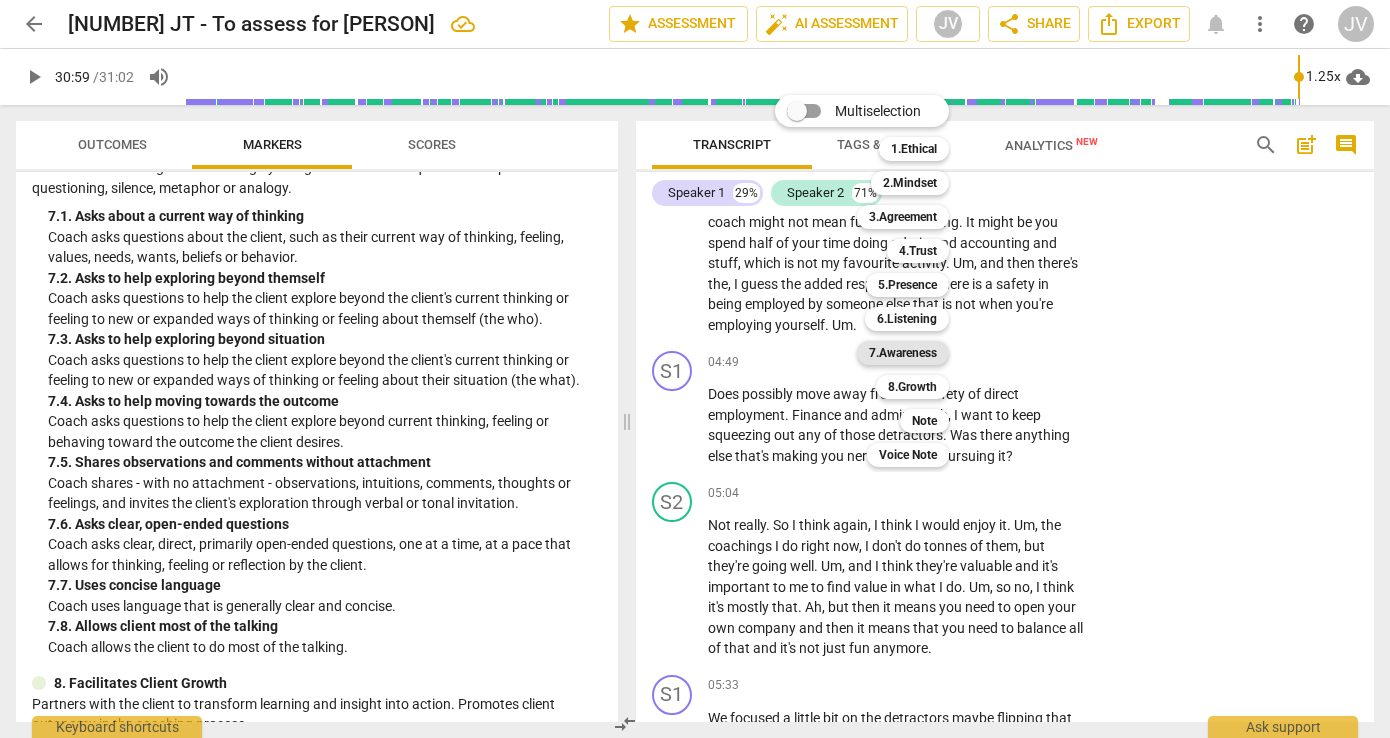 click on "7.Awareness" at bounding box center (903, 353) 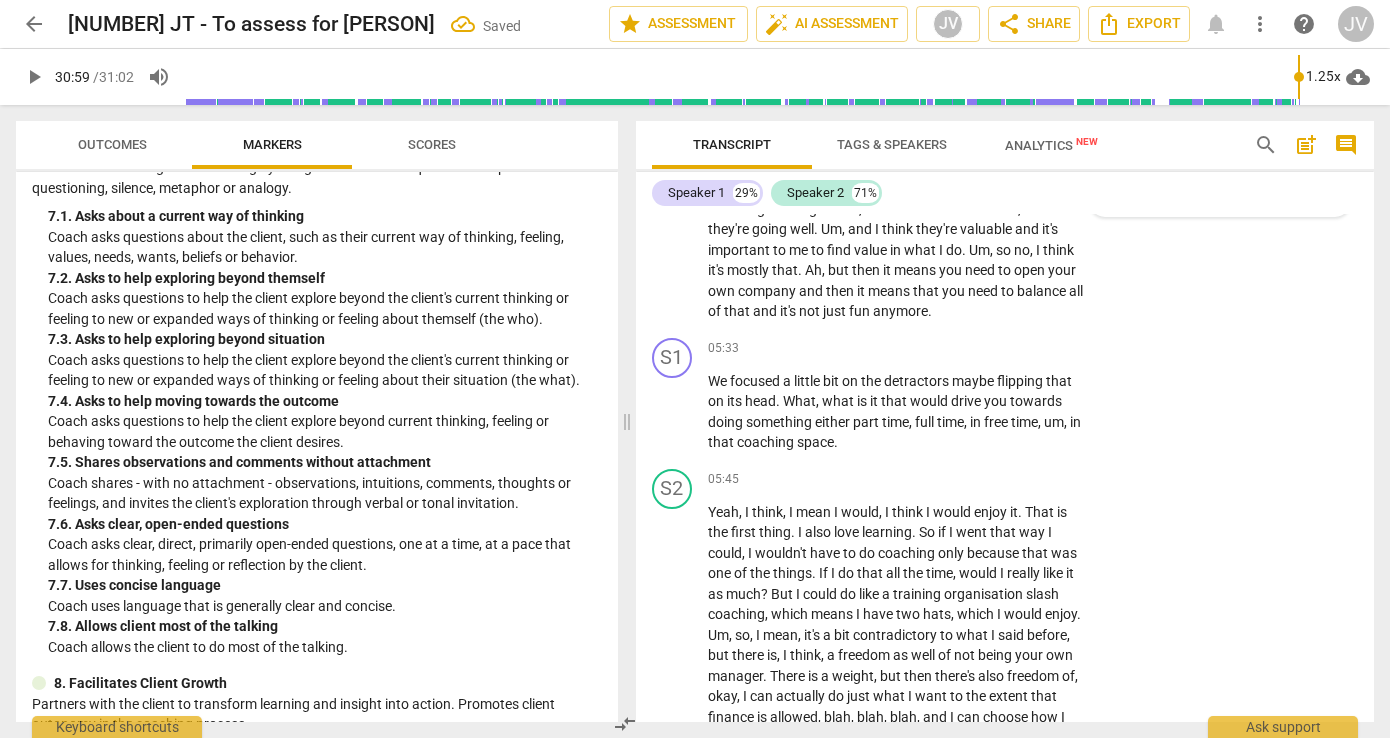 scroll, scrollTop: 2642, scrollLeft: 0, axis: vertical 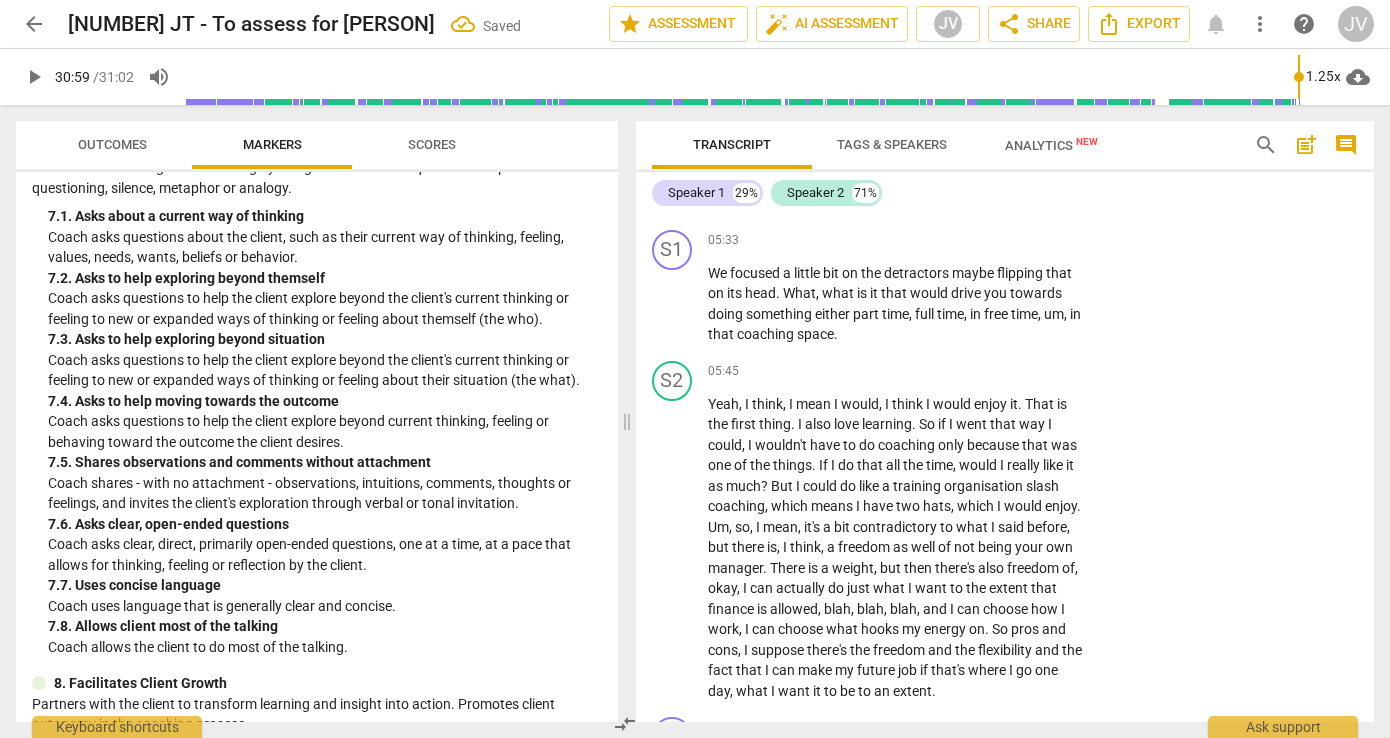 click on "1. Asks about a current way of thinking" at bounding box center [1111, -193] 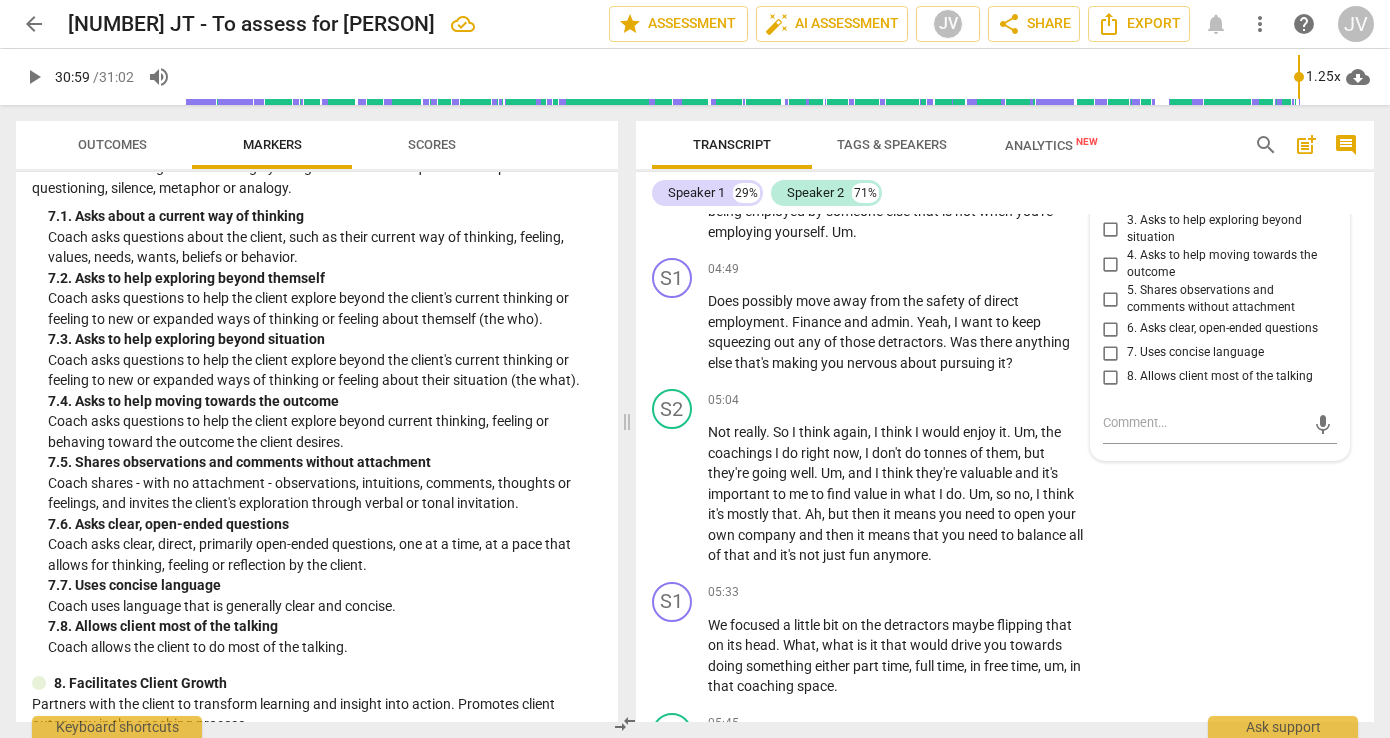 scroll, scrollTop: 2240, scrollLeft: 0, axis: vertical 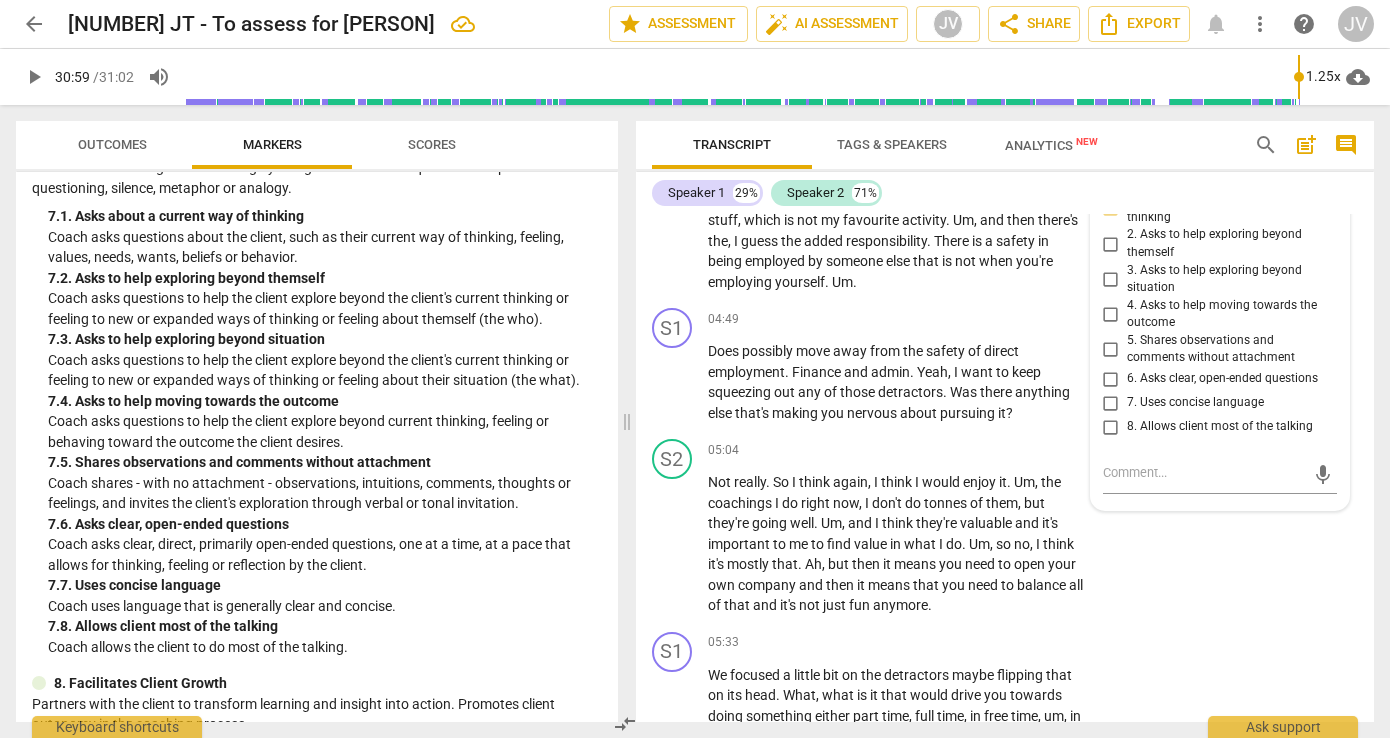 click on "play_arrow pause" at bounding box center (682, -226) 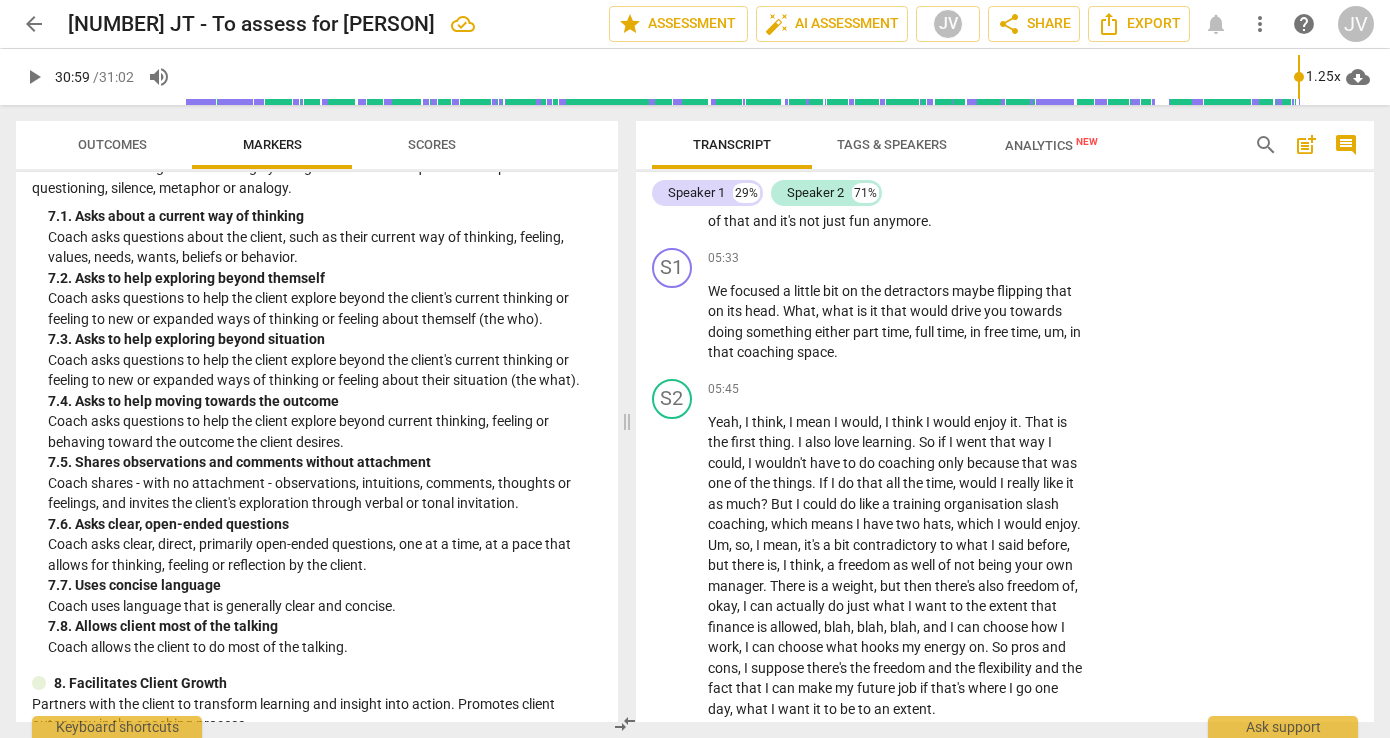 scroll, scrollTop: 2623, scrollLeft: 0, axis: vertical 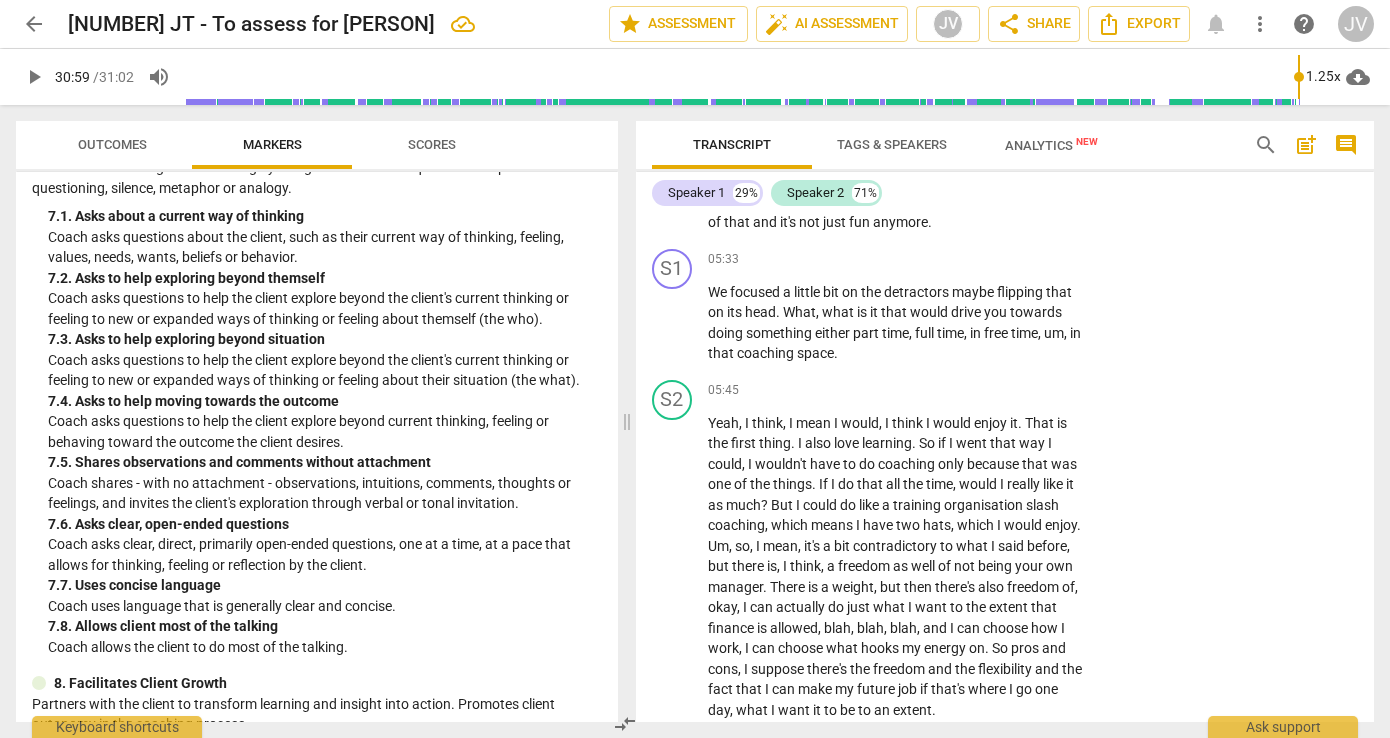 click on "Add competency" at bounding box center [1022, -510] 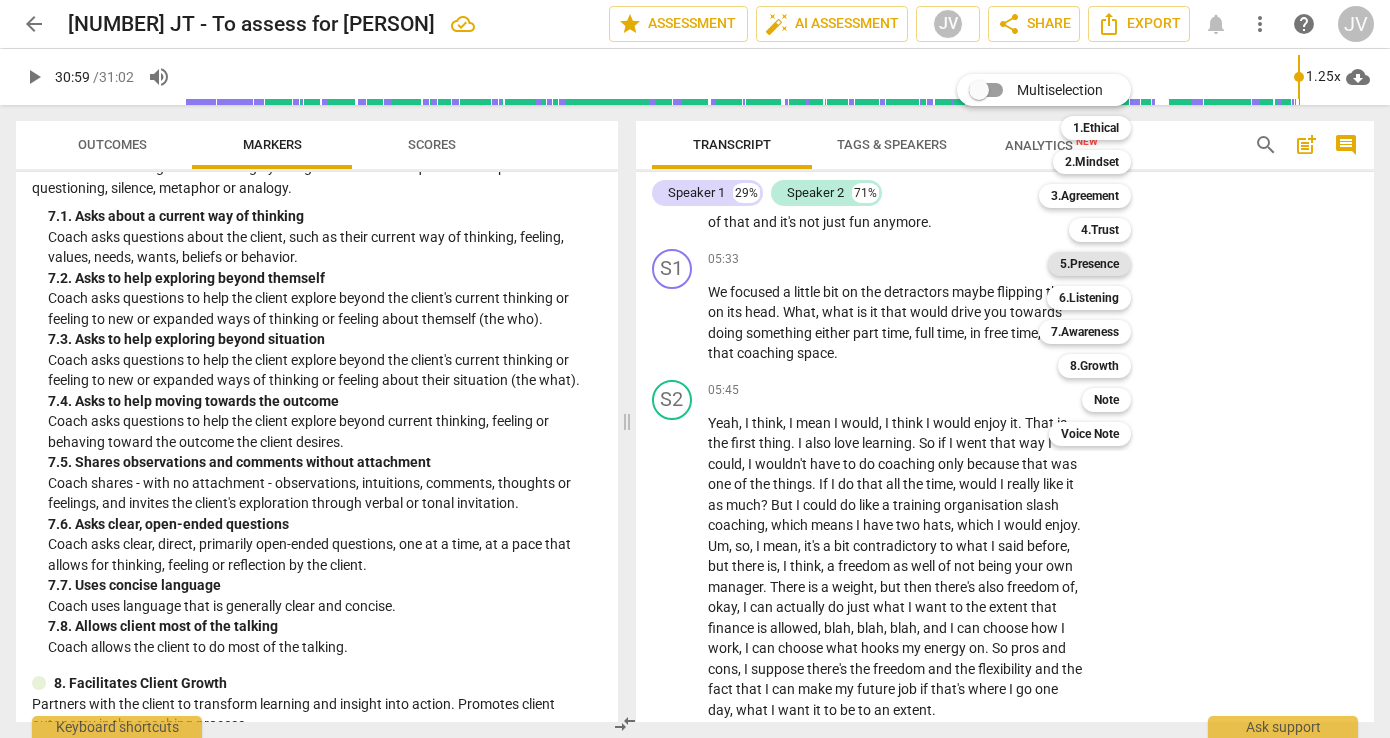 click on "5.Presence" at bounding box center (1089, 264) 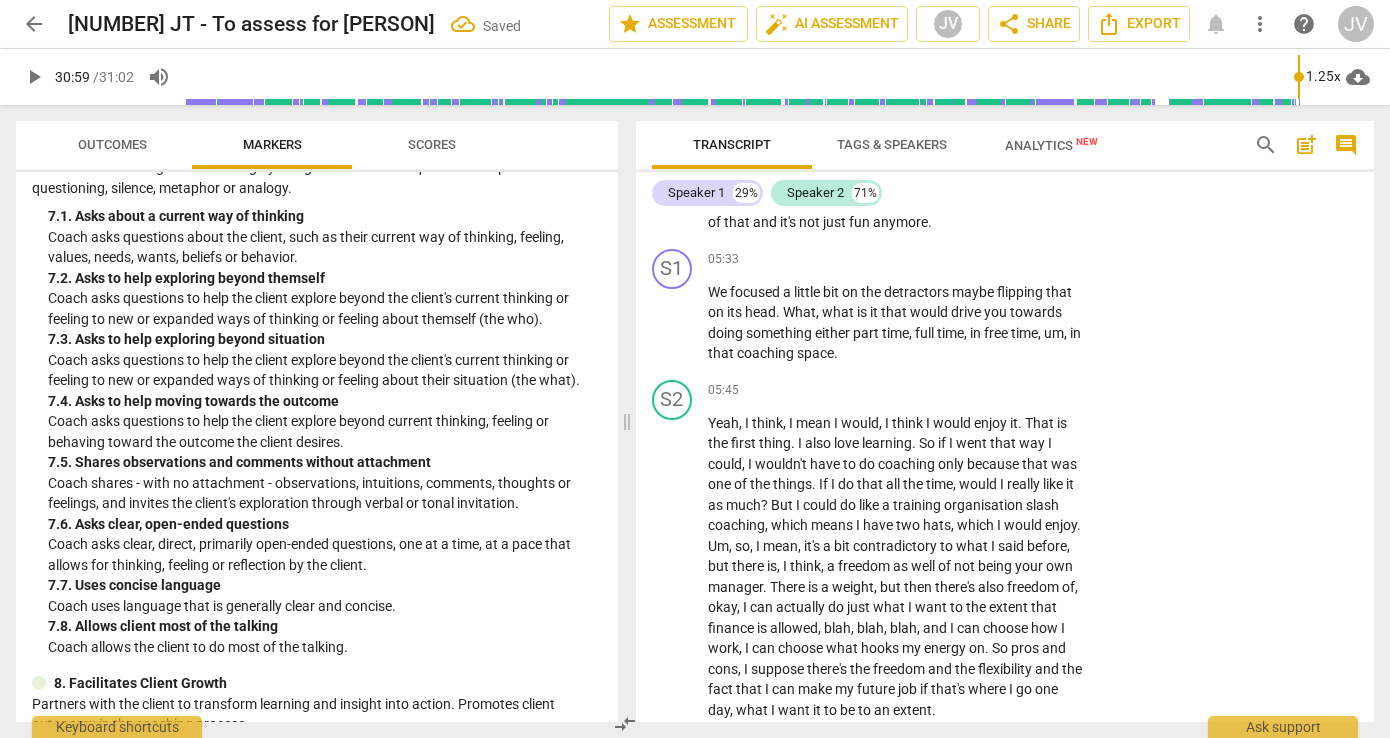 click on "1. Responds to the whole person (the who)" at bounding box center [1111, -420] 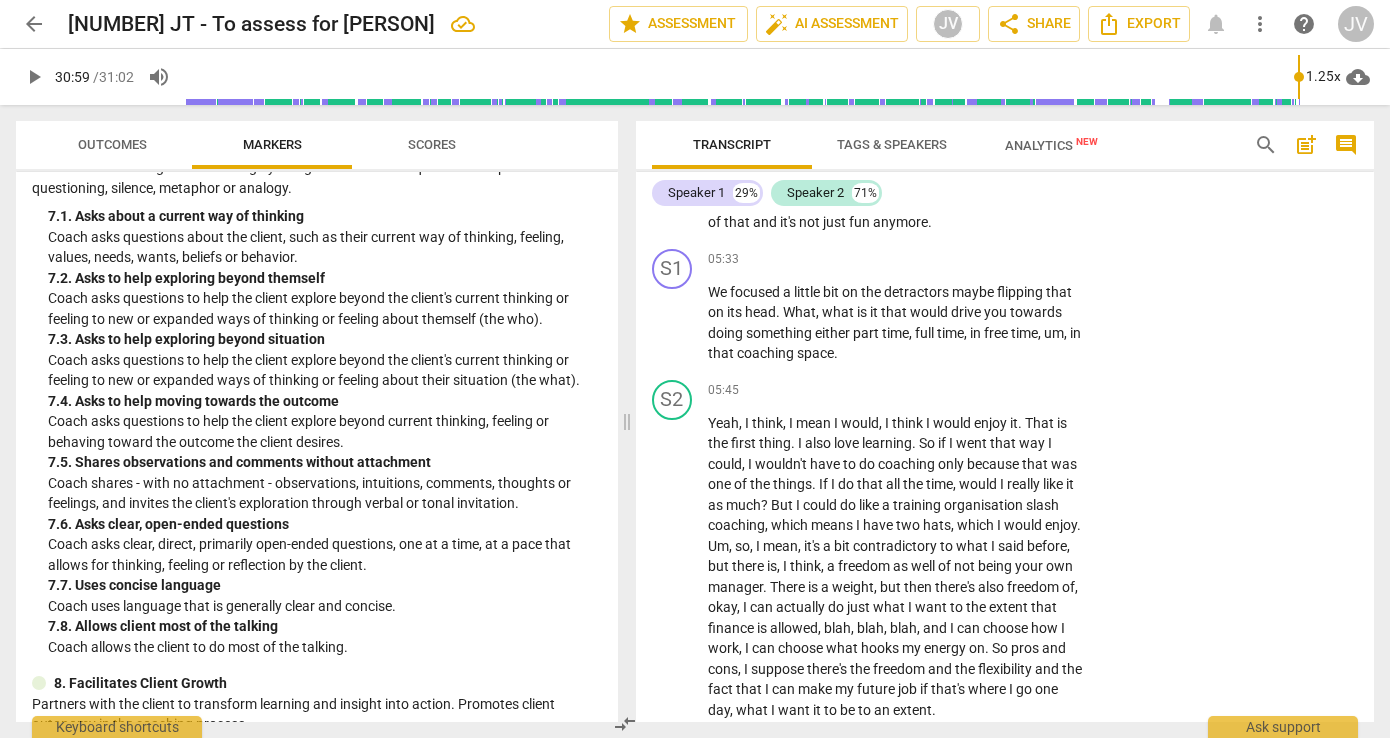 click on "Stacked questions" at bounding box center (1204, -248) 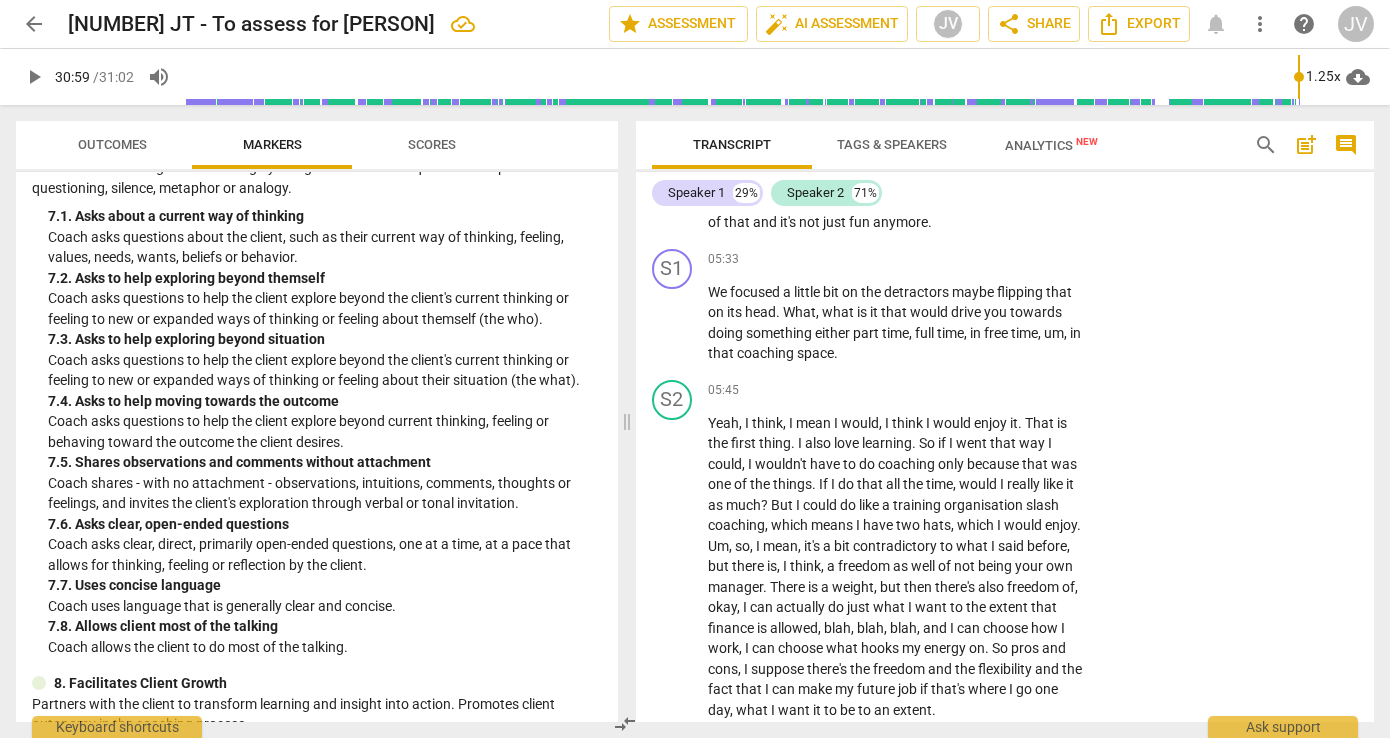 scroll, scrollTop: 0, scrollLeft: 0, axis: both 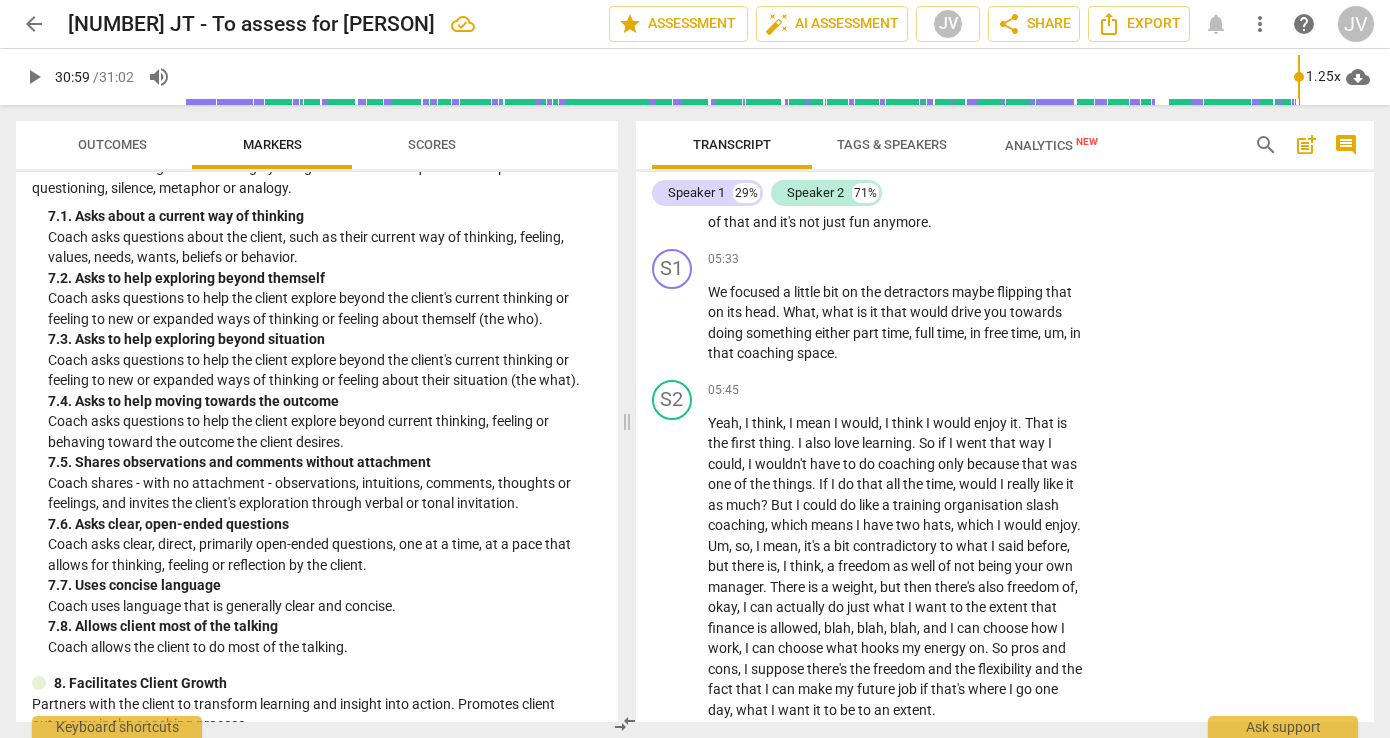 click on "send" at bounding box center (1323, -248) 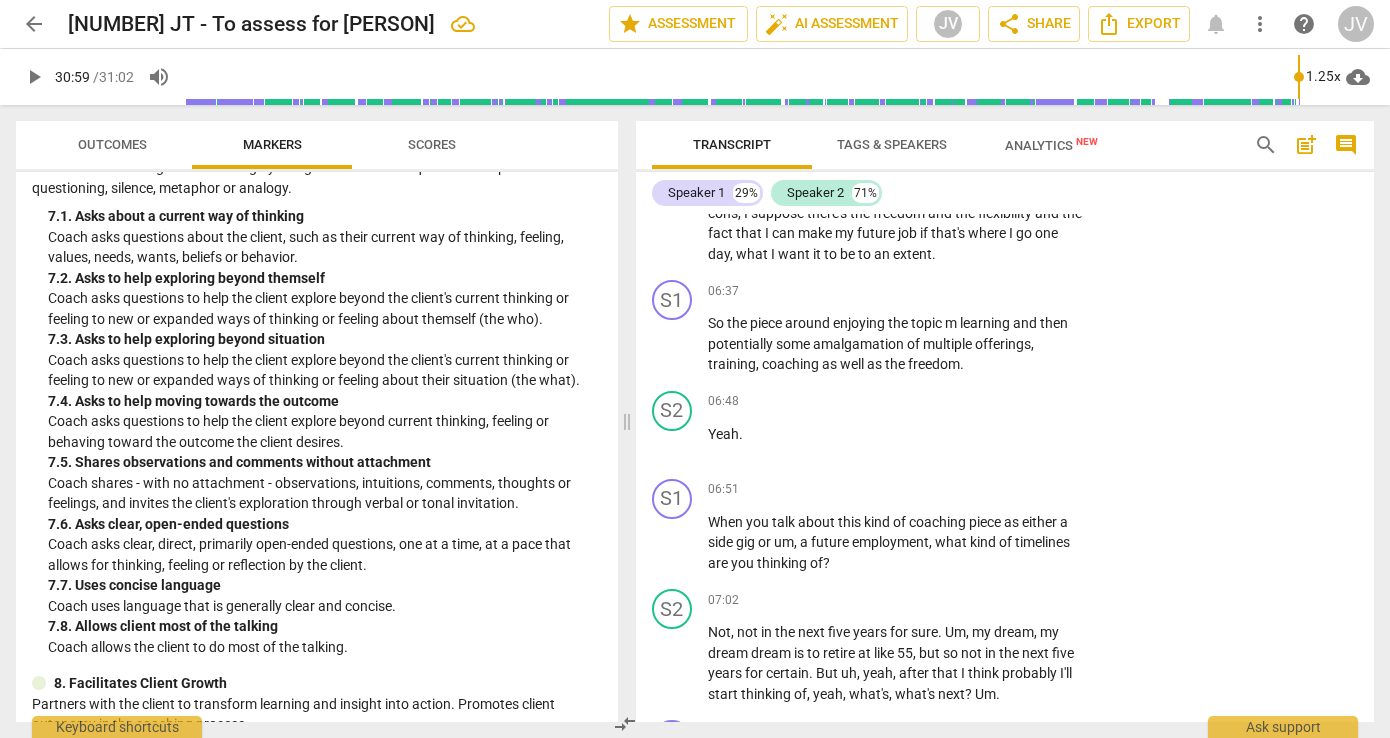scroll, scrollTop: 3221, scrollLeft: 0, axis: vertical 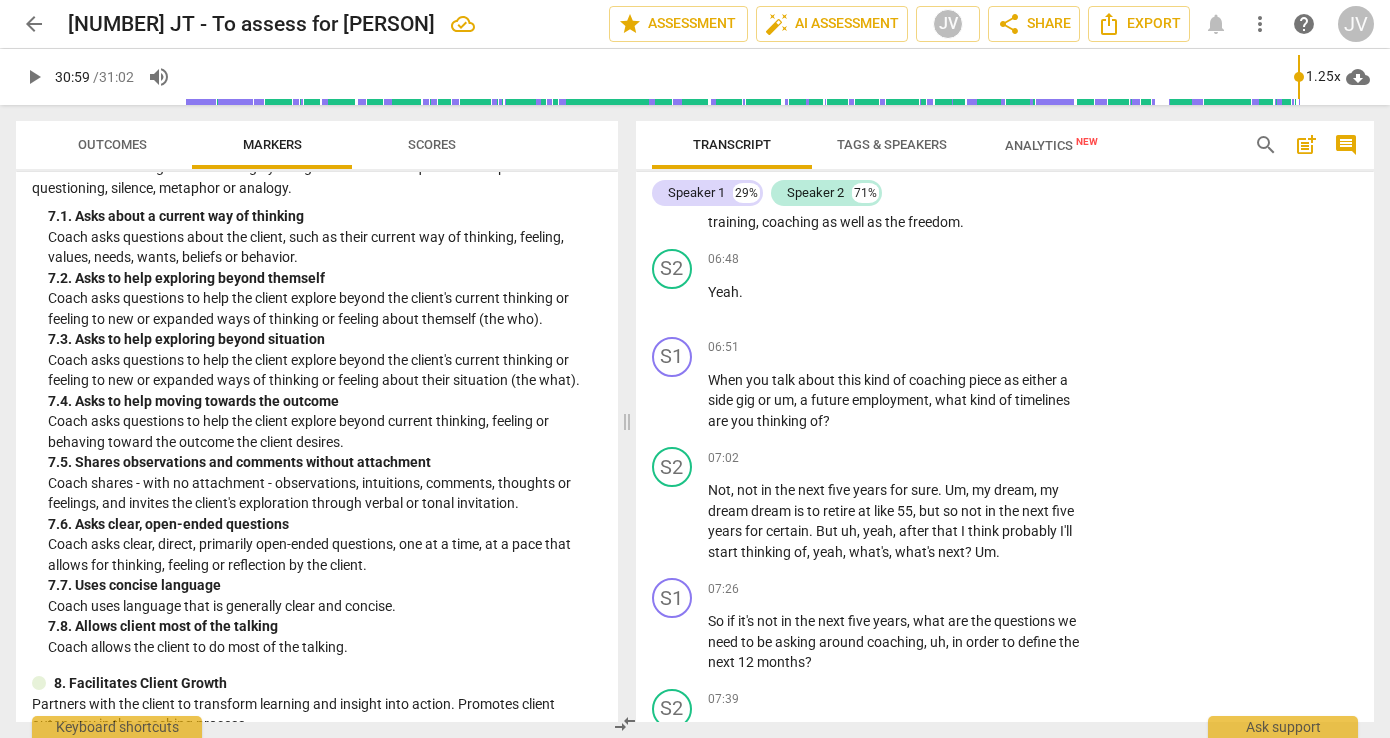 click on "Add competency" at bounding box center (1022, -661) 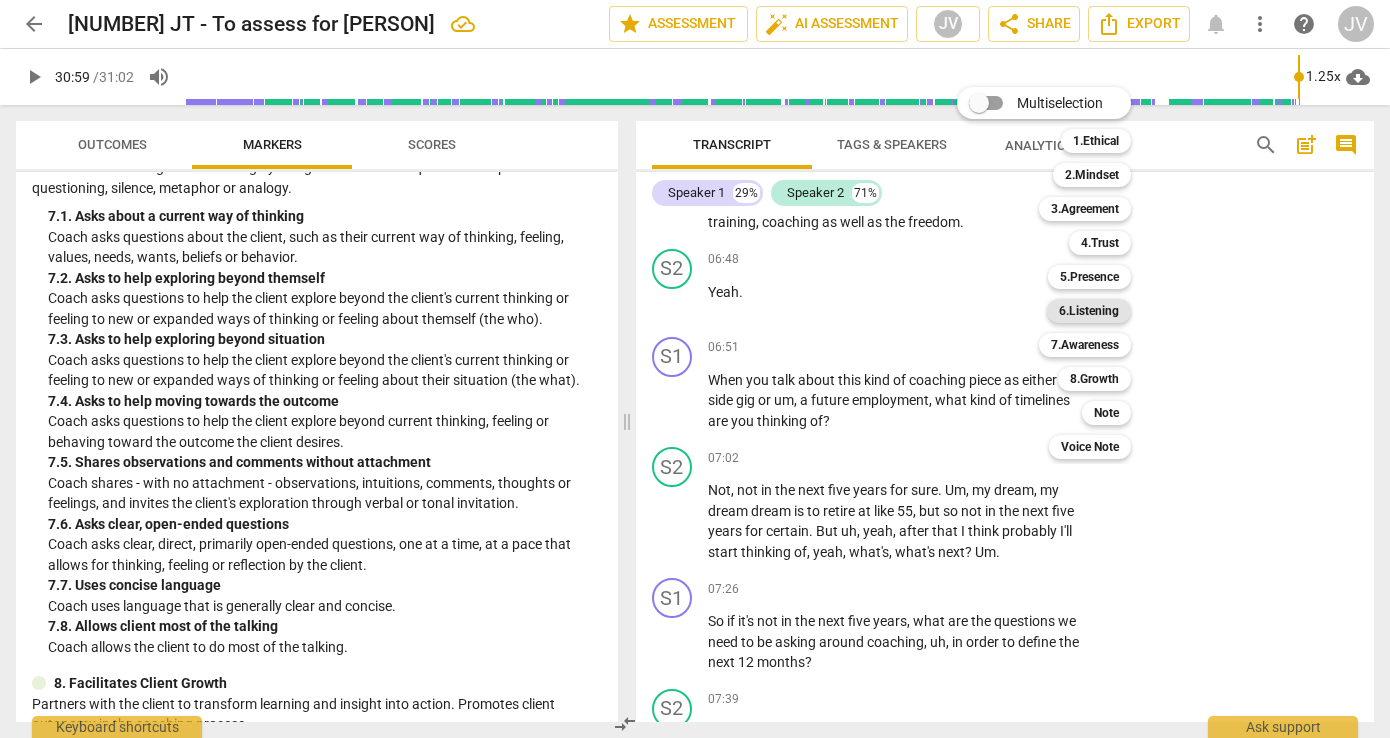 click on "6.Listening" at bounding box center [1089, 311] 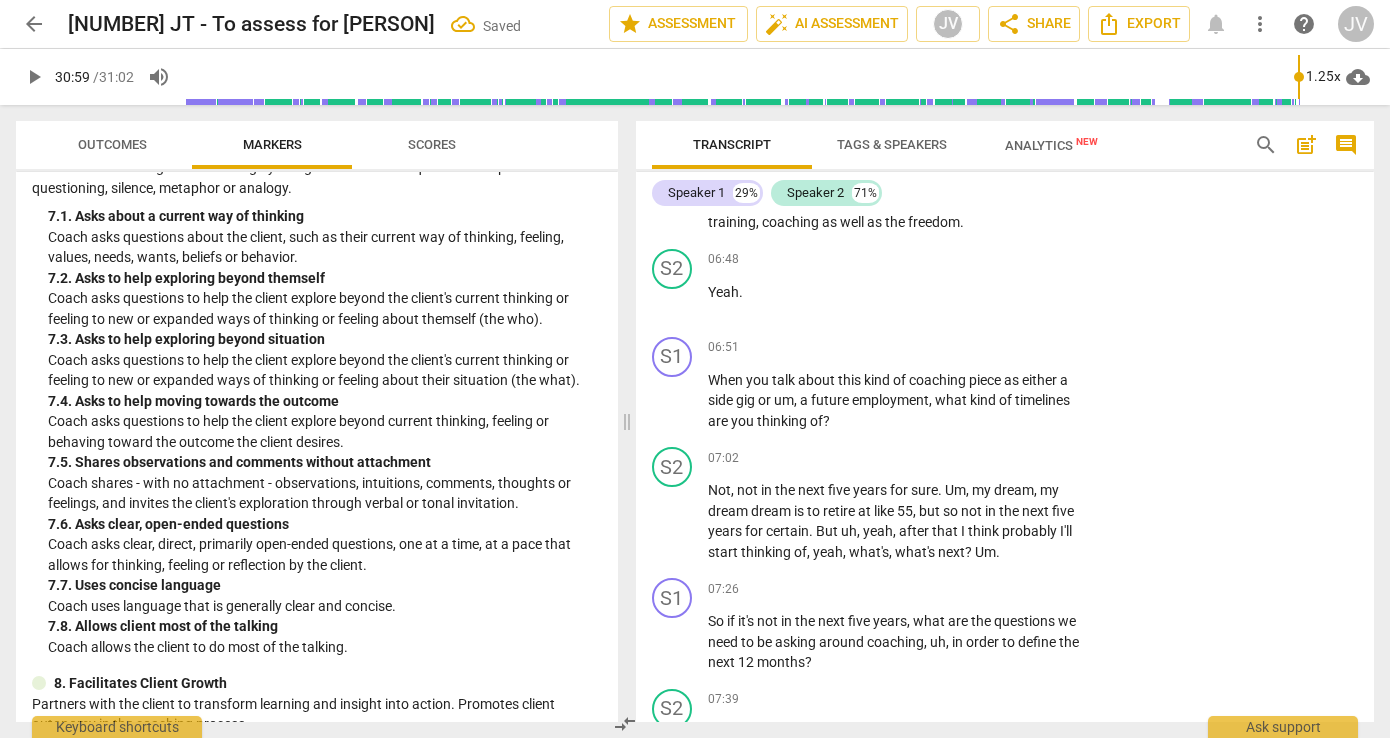 click on "7. Summarizes what communicated" at bounding box center [1111, -433] 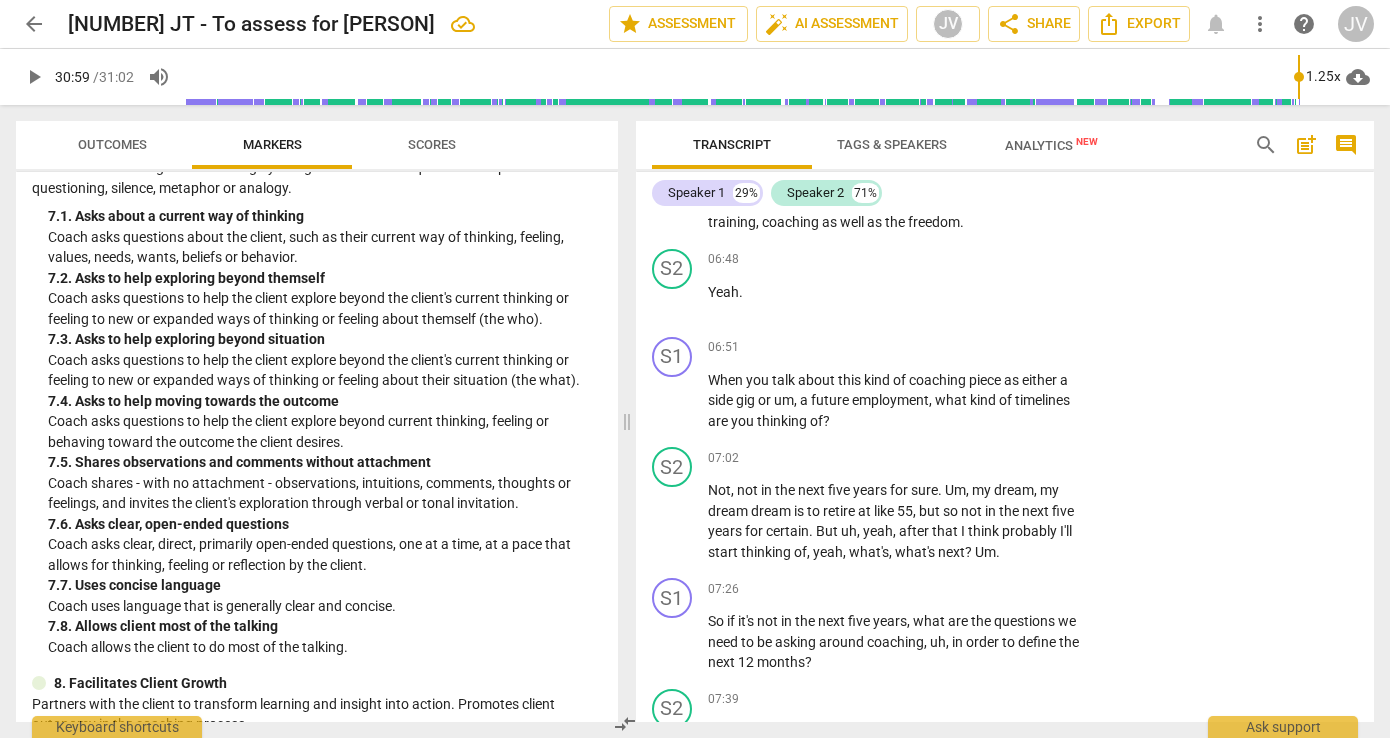 click at bounding box center [1204, -385] 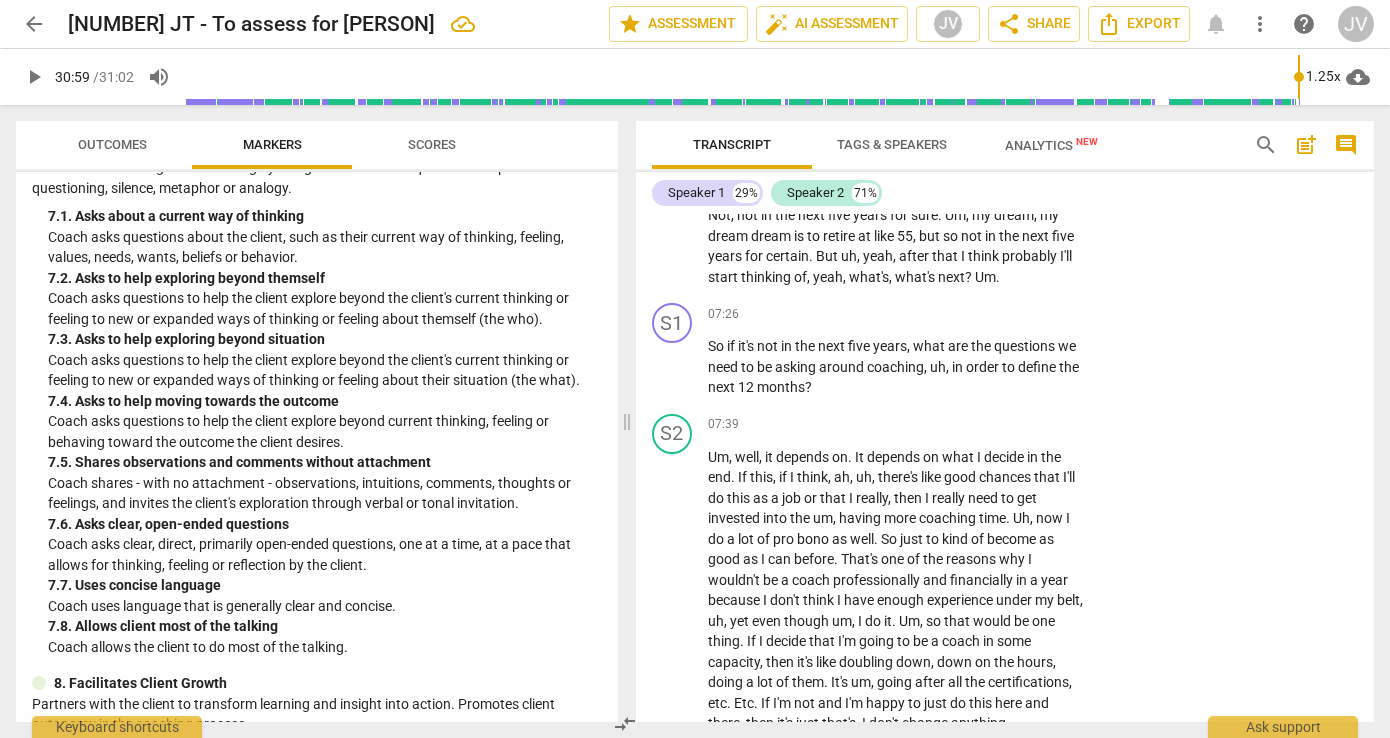 scroll, scrollTop: 3646, scrollLeft: 0, axis: vertical 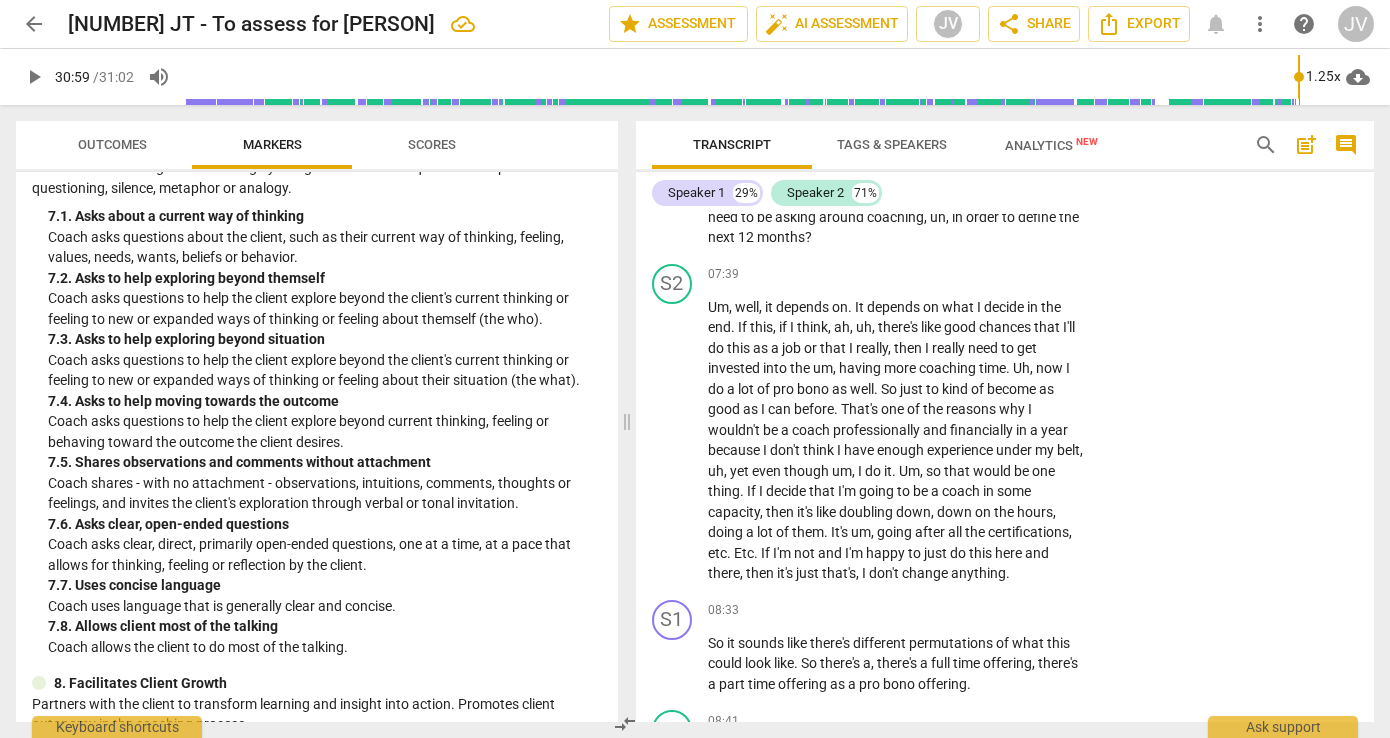 click on "Add competency" at bounding box center [1022, -763] 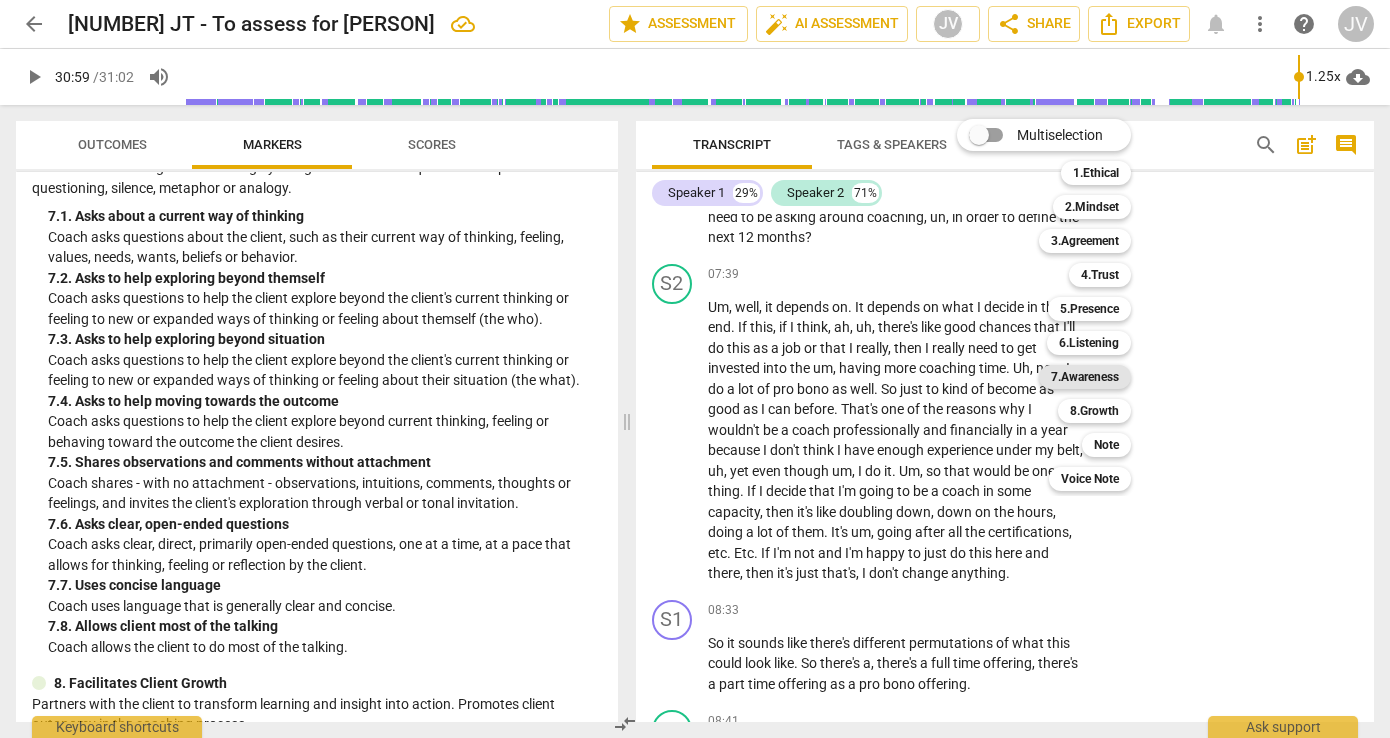 click on "7.Awareness" at bounding box center (1085, 377) 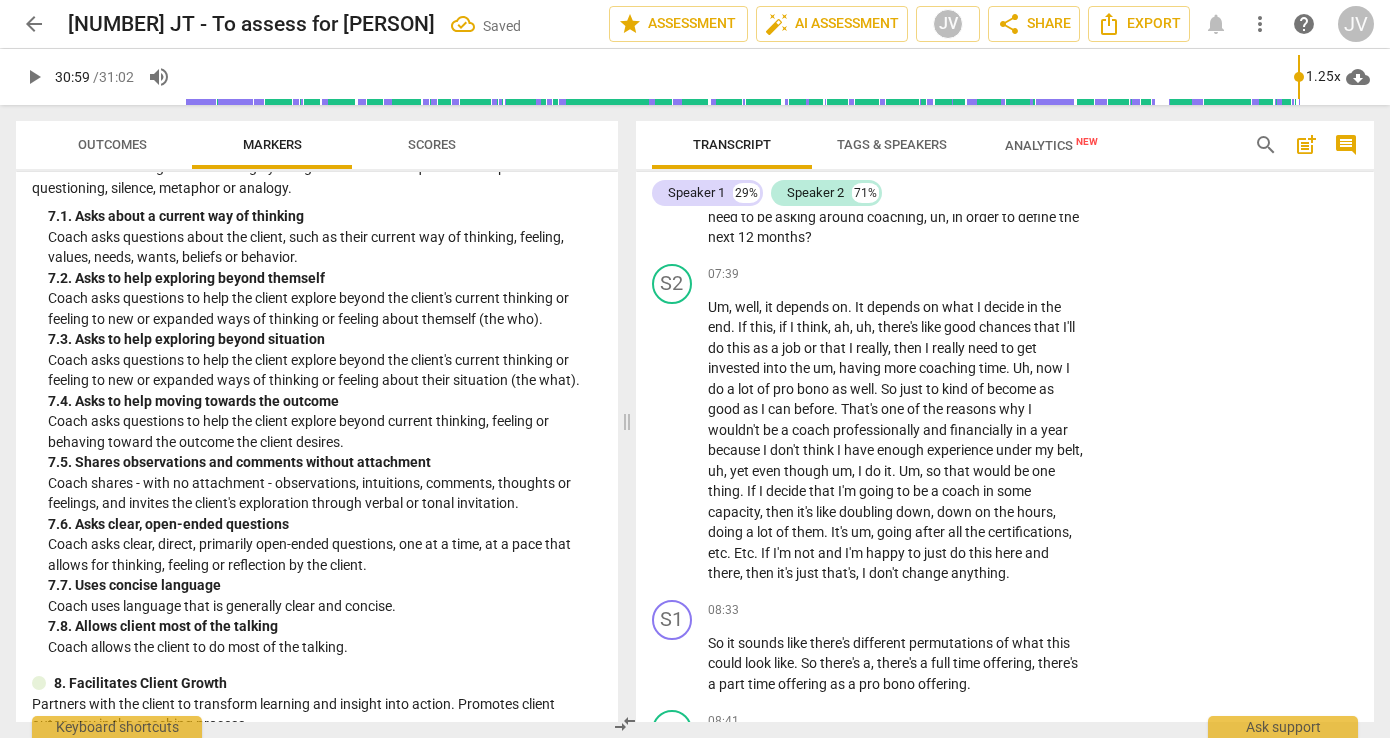 scroll, scrollTop: 3951, scrollLeft: 0, axis: vertical 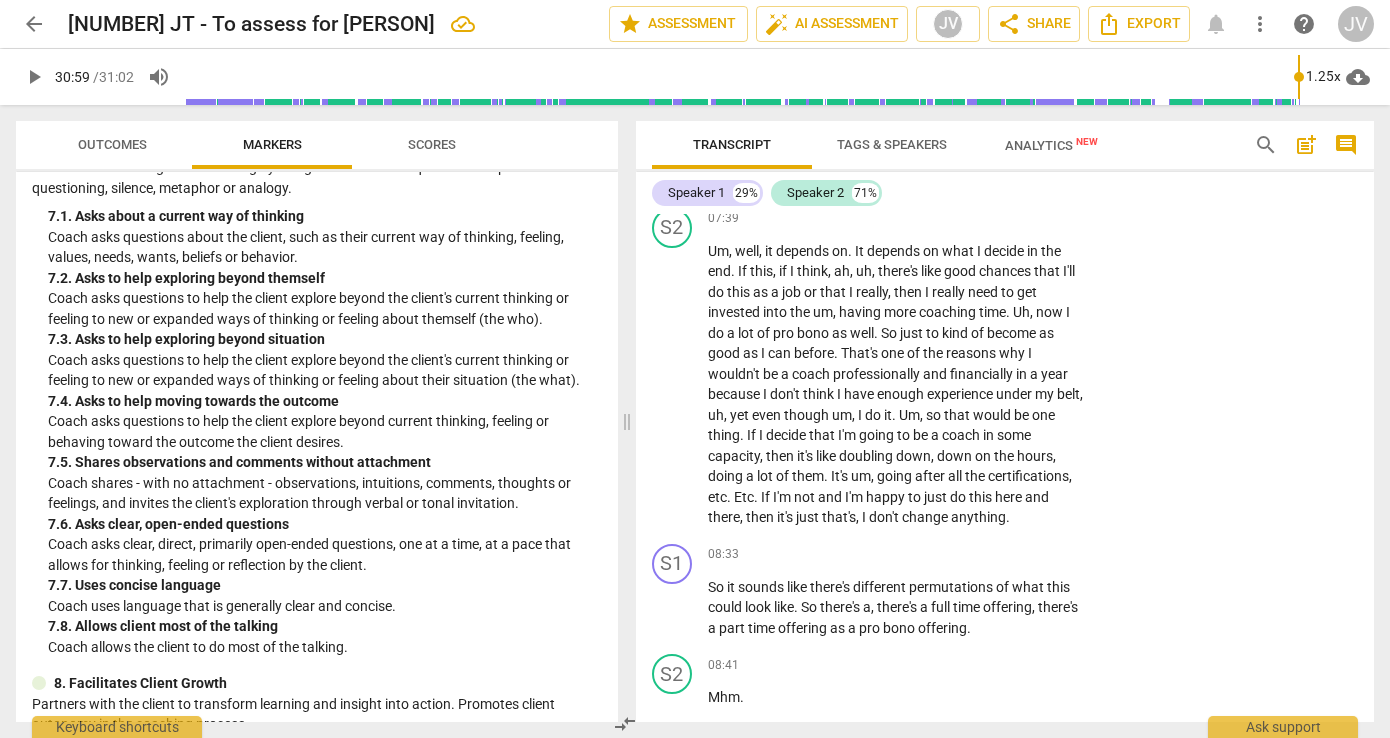 click on "3. Asks to help exploring beyond situation" at bounding box center (1111, -658) 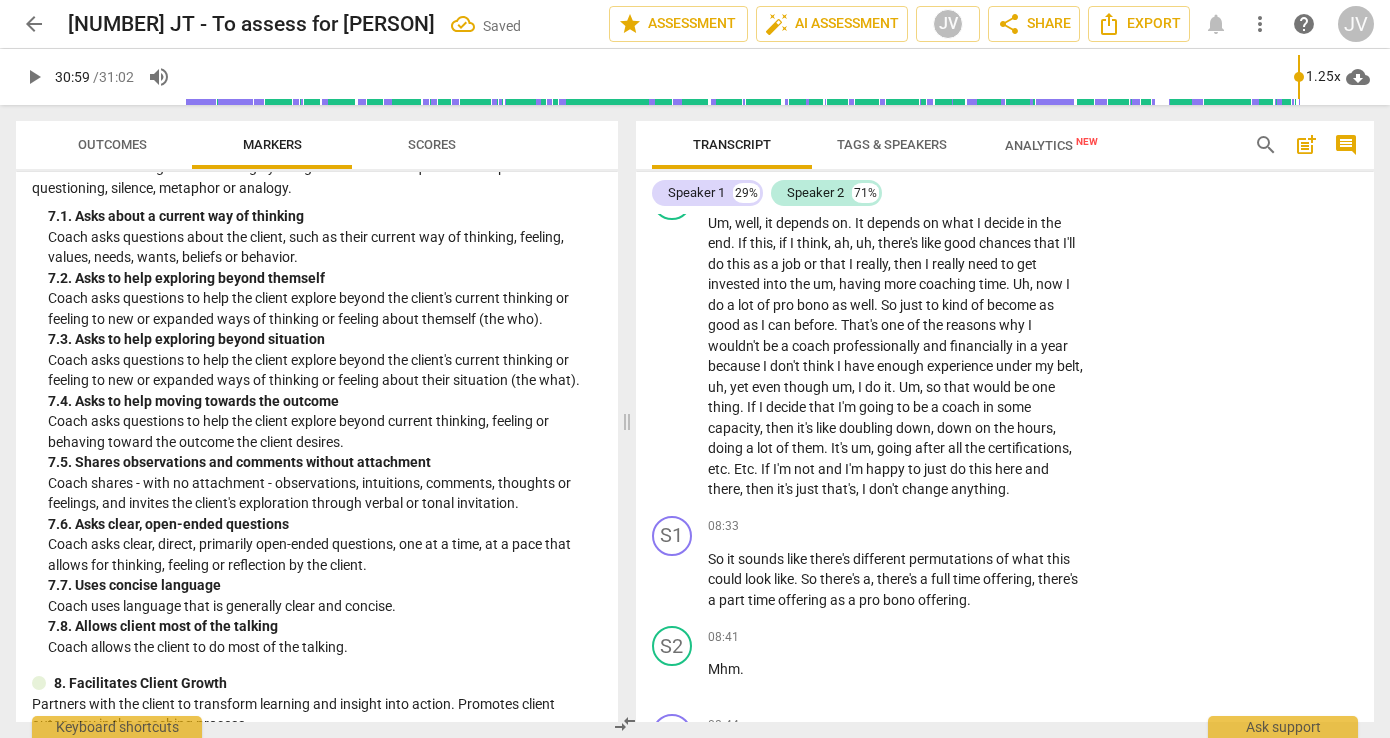 scroll, scrollTop: 3731, scrollLeft: 0, axis: vertical 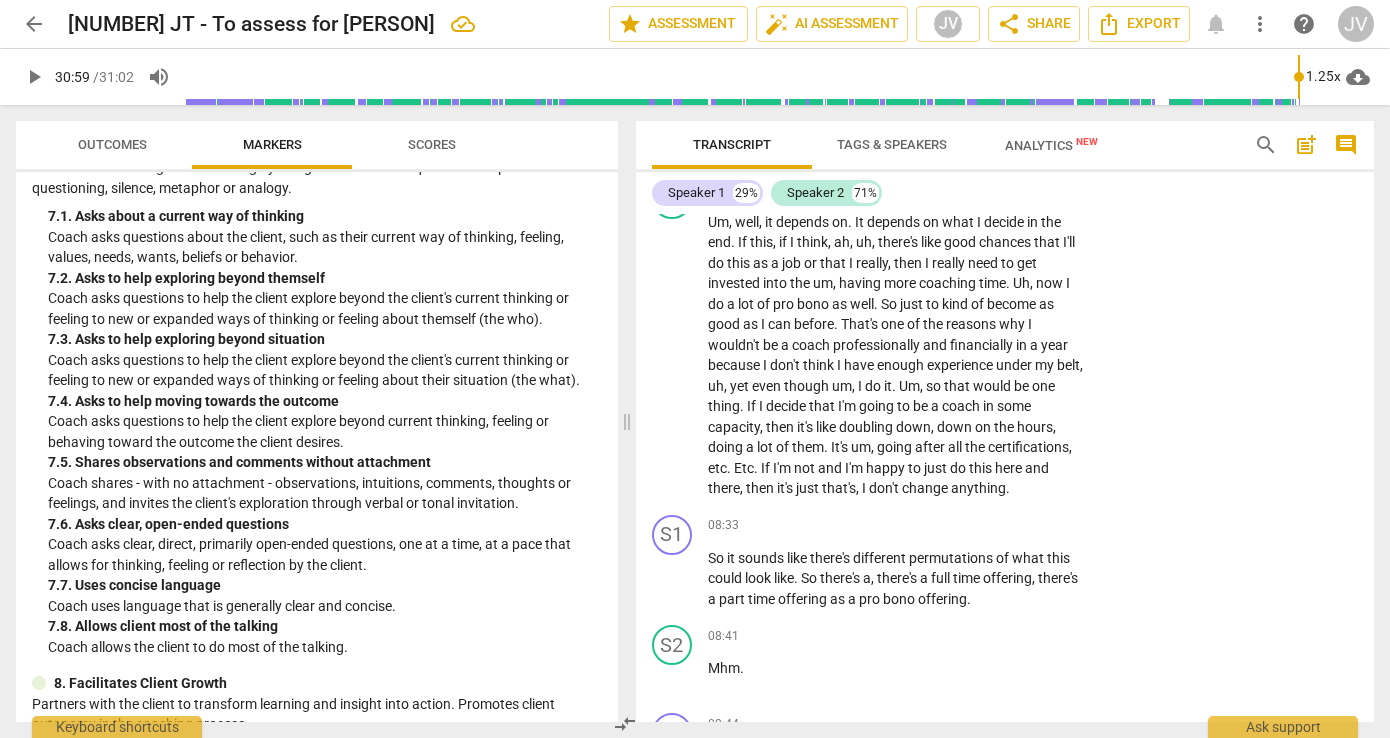 click on "6. Asks clear, open-ended questions" at bounding box center [1111, -587] 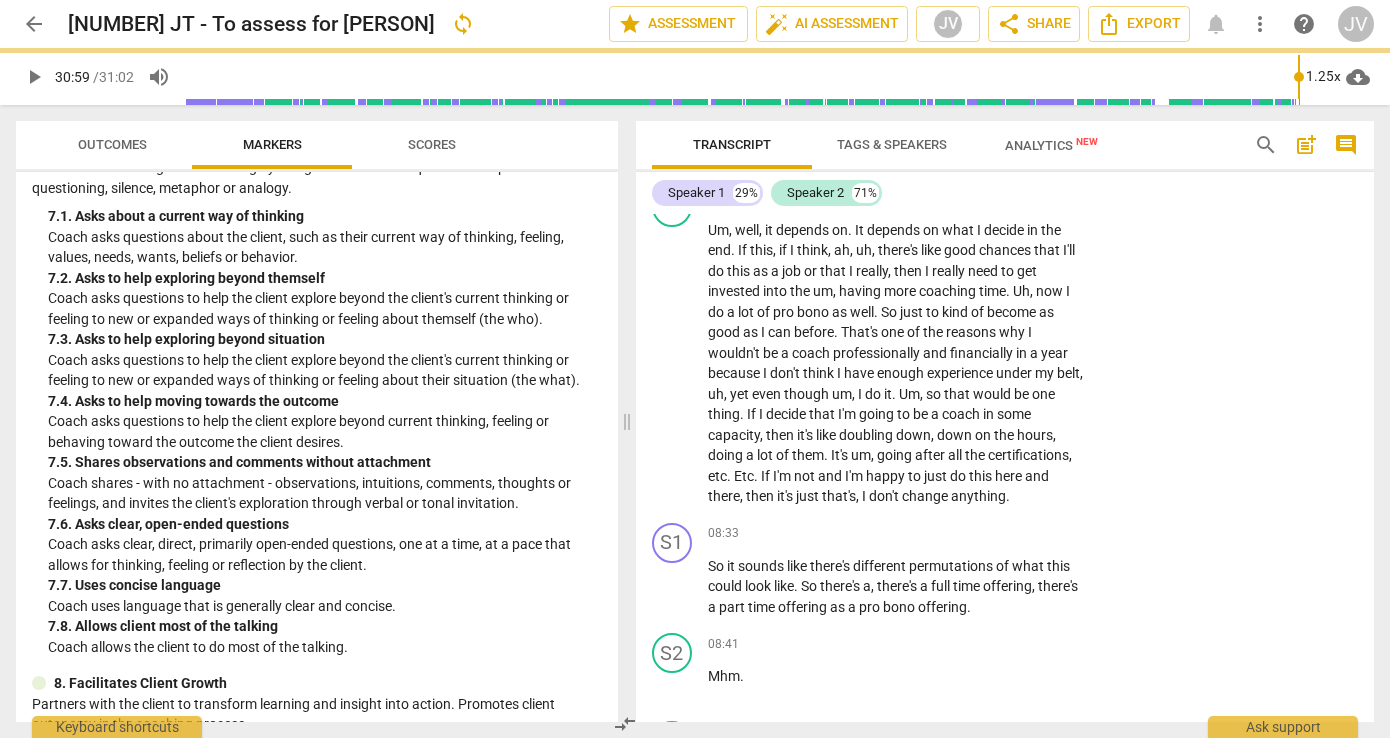 scroll, scrollTop: 3718, scrollLeft: 0, axis: vertical 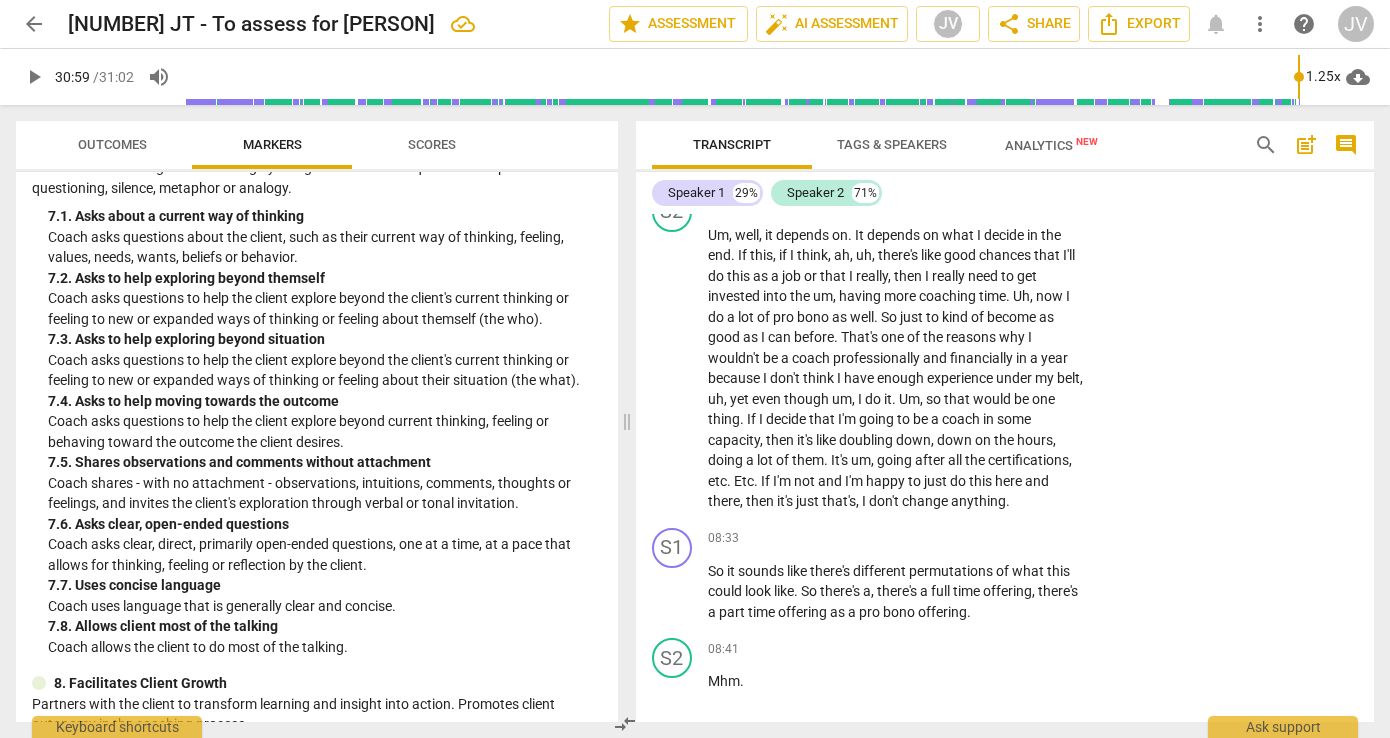 click on "+ Add competency 7.Awareness" at bounding box center [960, -835] 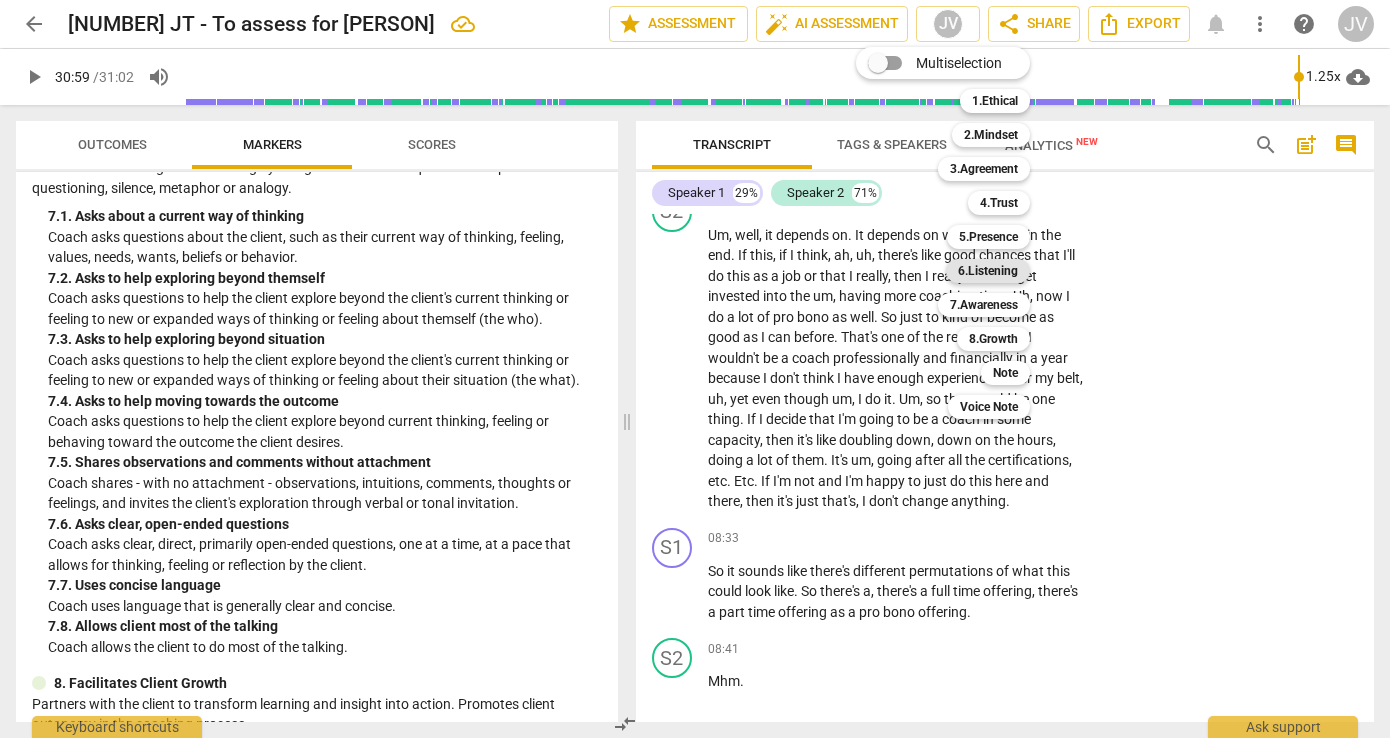 click on "6.Listening" at bounding box center (988, 271) 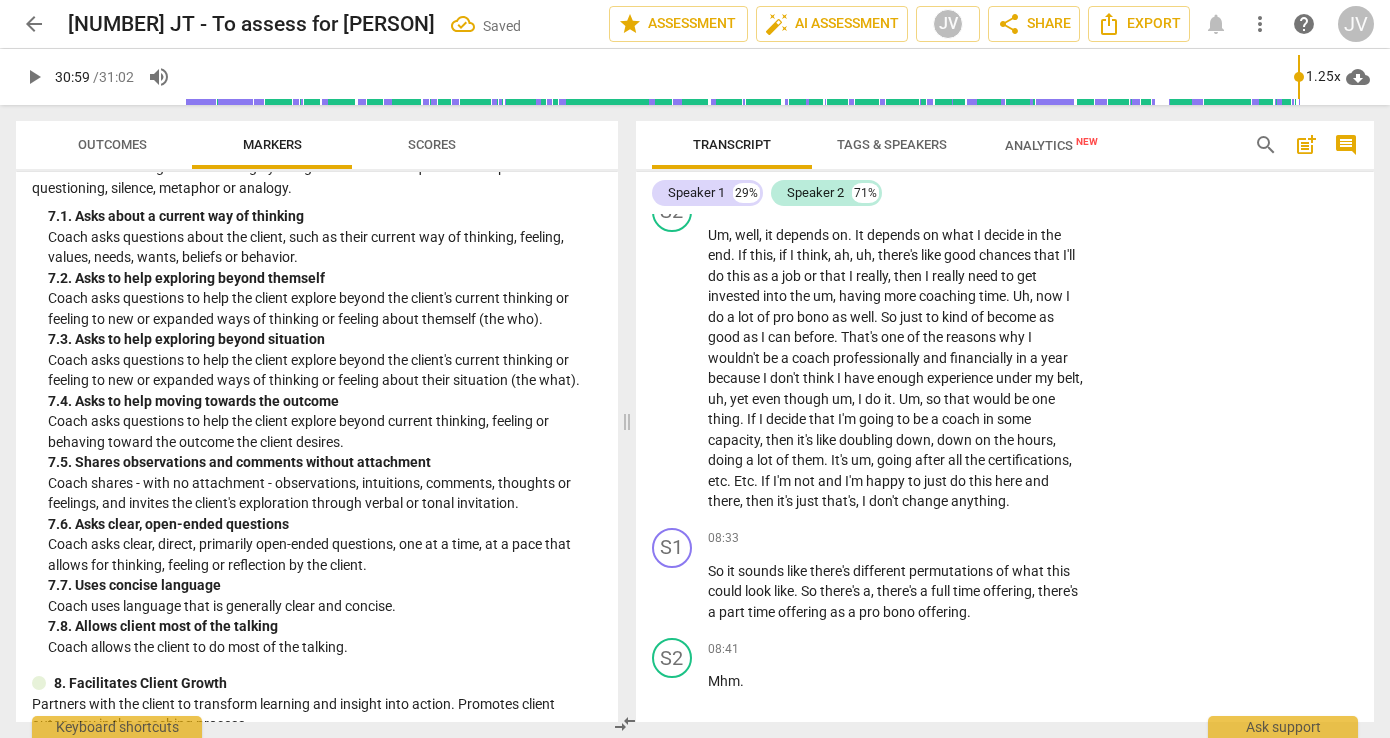 click on "7. Summarizes what communicated" at bounding box center (1111, -606) 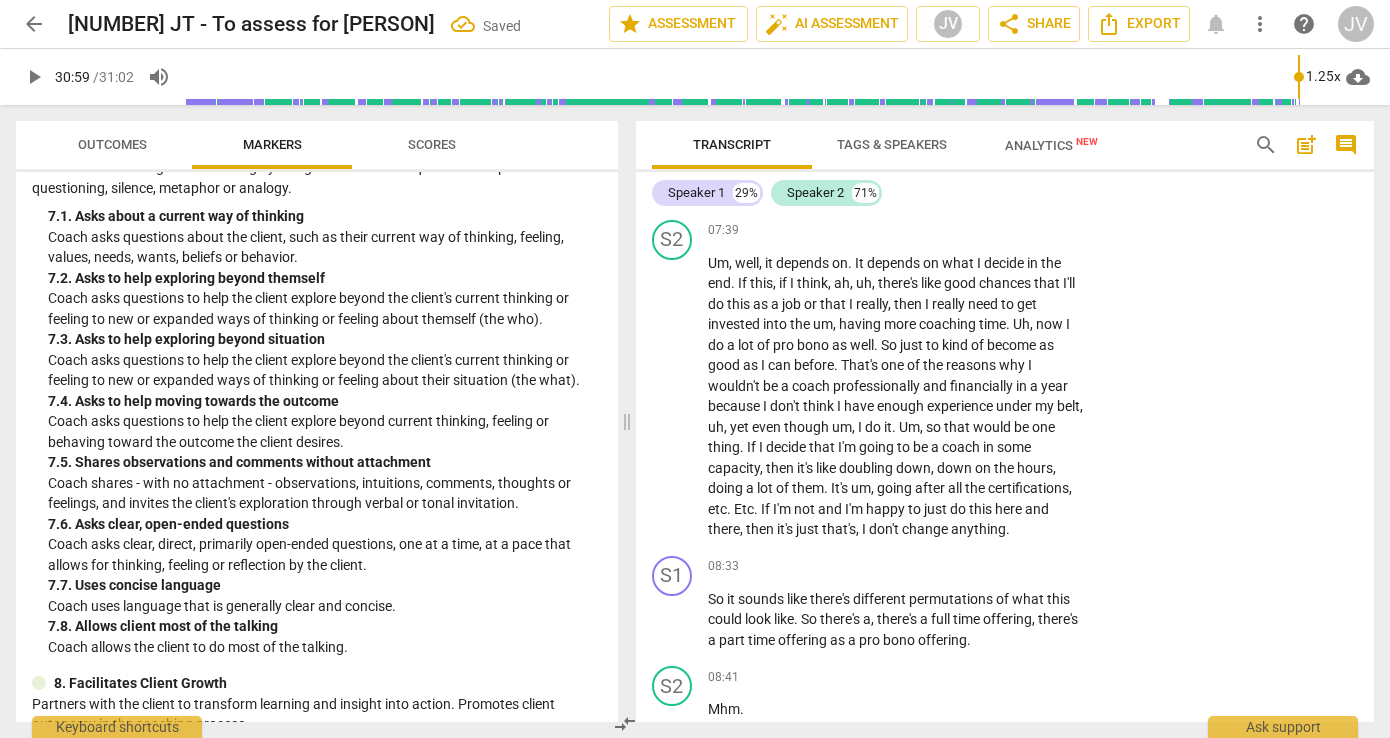 scroll, scrollTop: 3680, scrollLeft: 0, axis: vertical 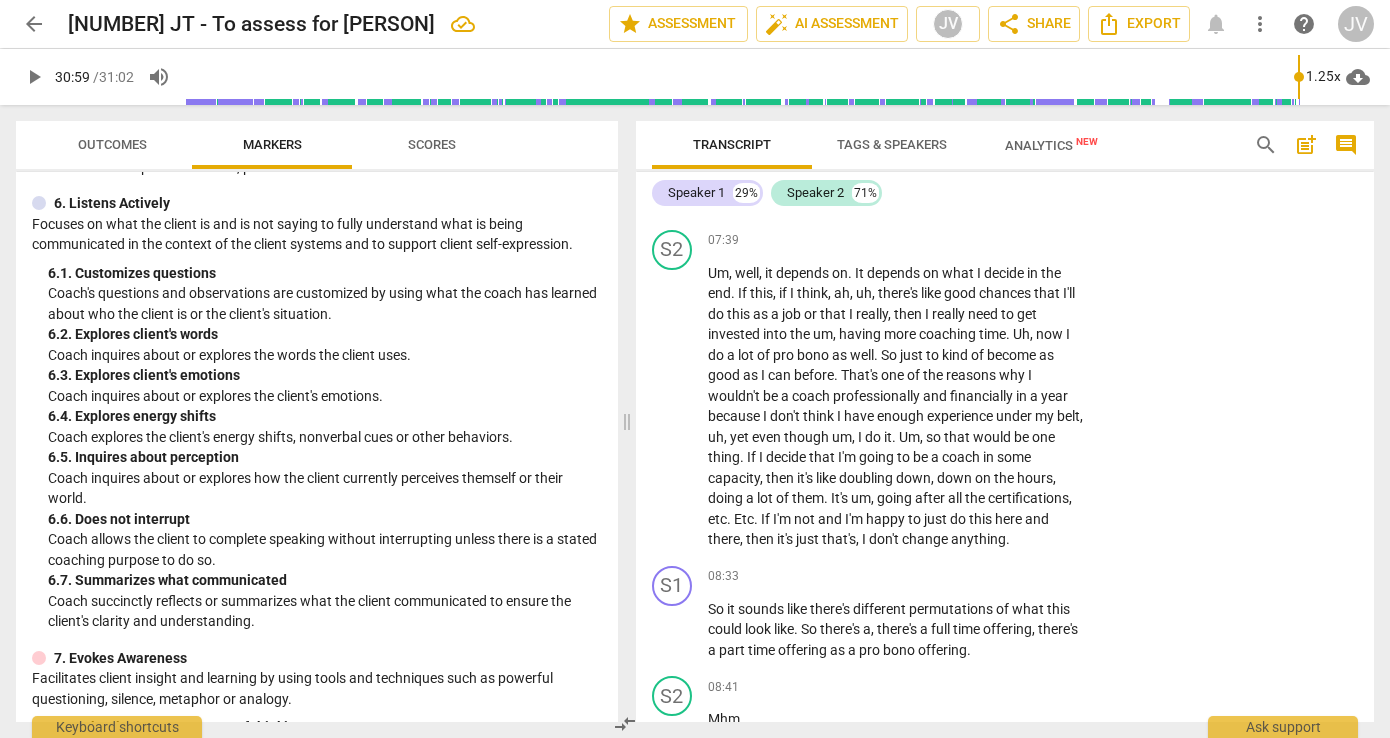 click on "S1 play_arrow pause 05:33 + Add competency 6.Listening 7.Awareness keyboard_arrow_right We   focused   a   little   bit   on   the   detractors   maybe   flipping   that   on   its   head .   What ,   what   is   it   that   would   drive   you   towards   doing   something   either   part   time ,   full   time ,   in   free   time ,   um ,   in   that   coaching   space . 6.Listening [PERSON] 17:23 08-06-2025 more_vert 1. Customizes questions 2. Explores client's words 3. Explores client's emotions 4. Explores energy shifts 5. Inquires about perception 6. Does not interrupt 7. Summarizes what communicated mic 7.Awareness [PERSON] 17:22 08-06-2025 more_vert 1. Asks about a current way of thinking 2. Asks to help exploring beyond themself 3. Asks to help exploring beyond situation 4. Asks to help moving towards the outcome 5. Shares observations and comments without attachment 6. Asks clear, open-ended questions 7. Uses concise language 8. Allows client most of the talking mic" at bounding box center (1005, -751) 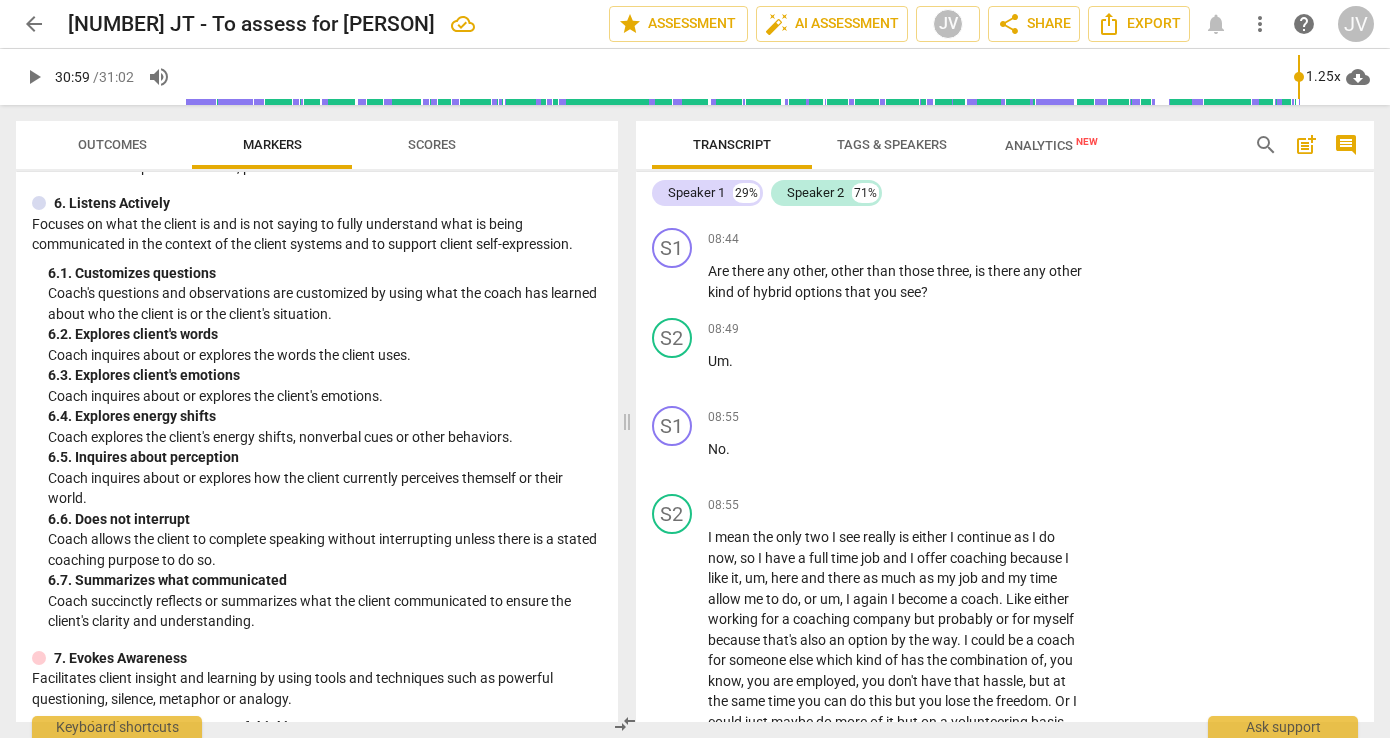 scroll, scrollTop: 4217, scrollLeft: 0, axis: vertical 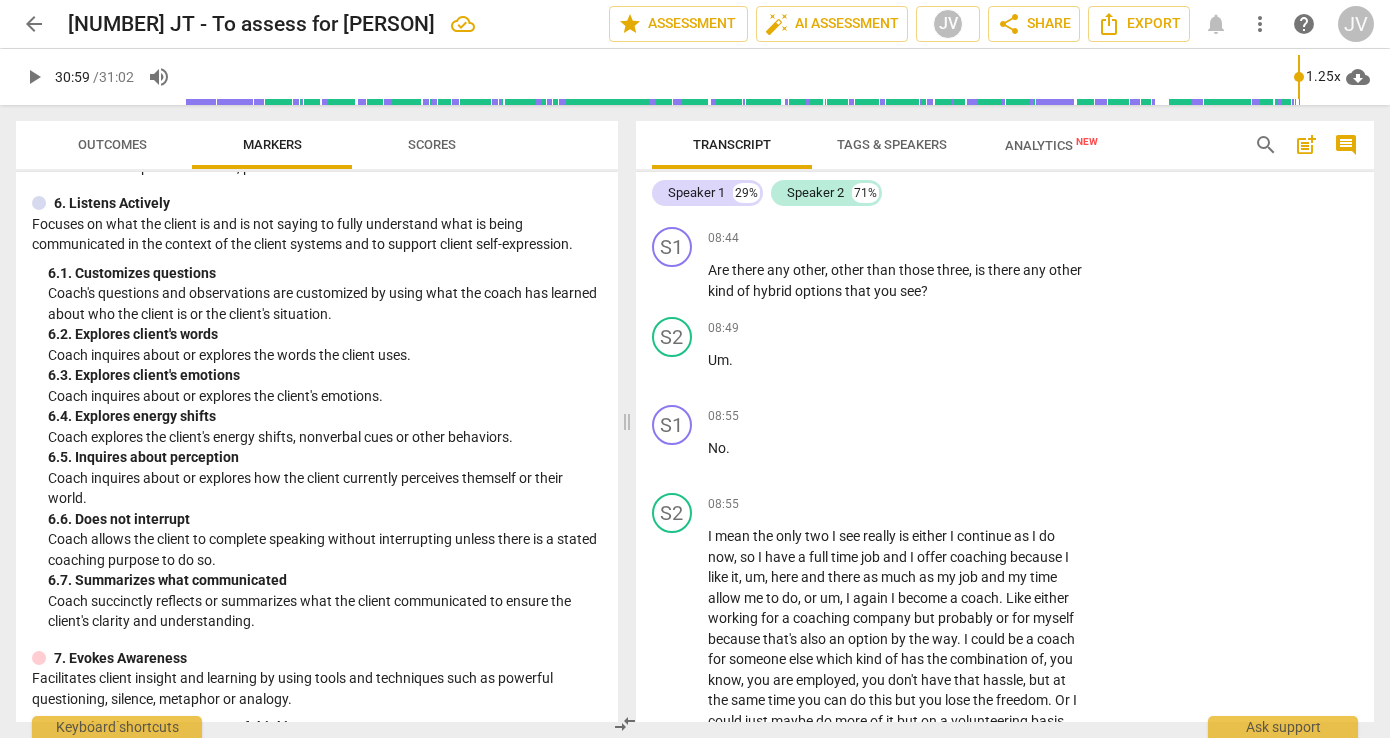 click on "Add competency" at bounding box center [1022, -846] 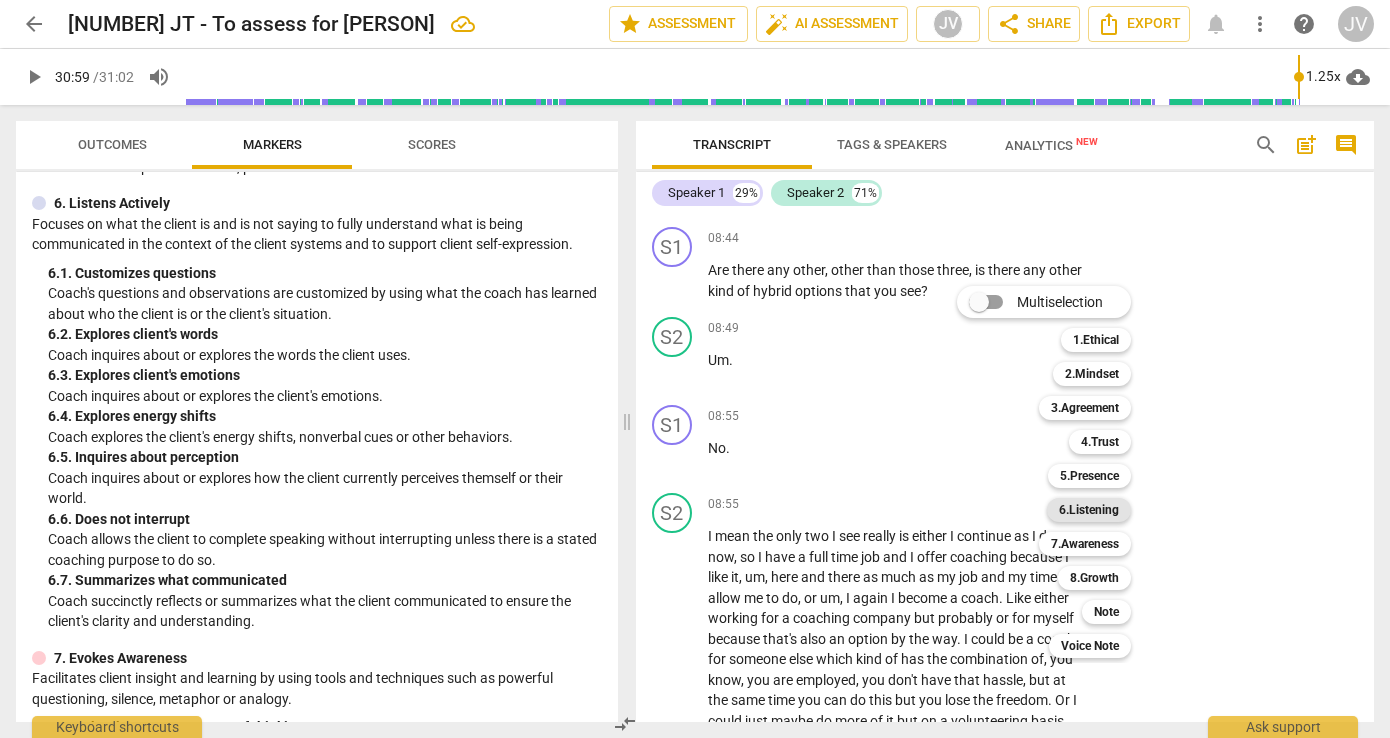 click on "6.Listening" at bounding box center (1089, 510) 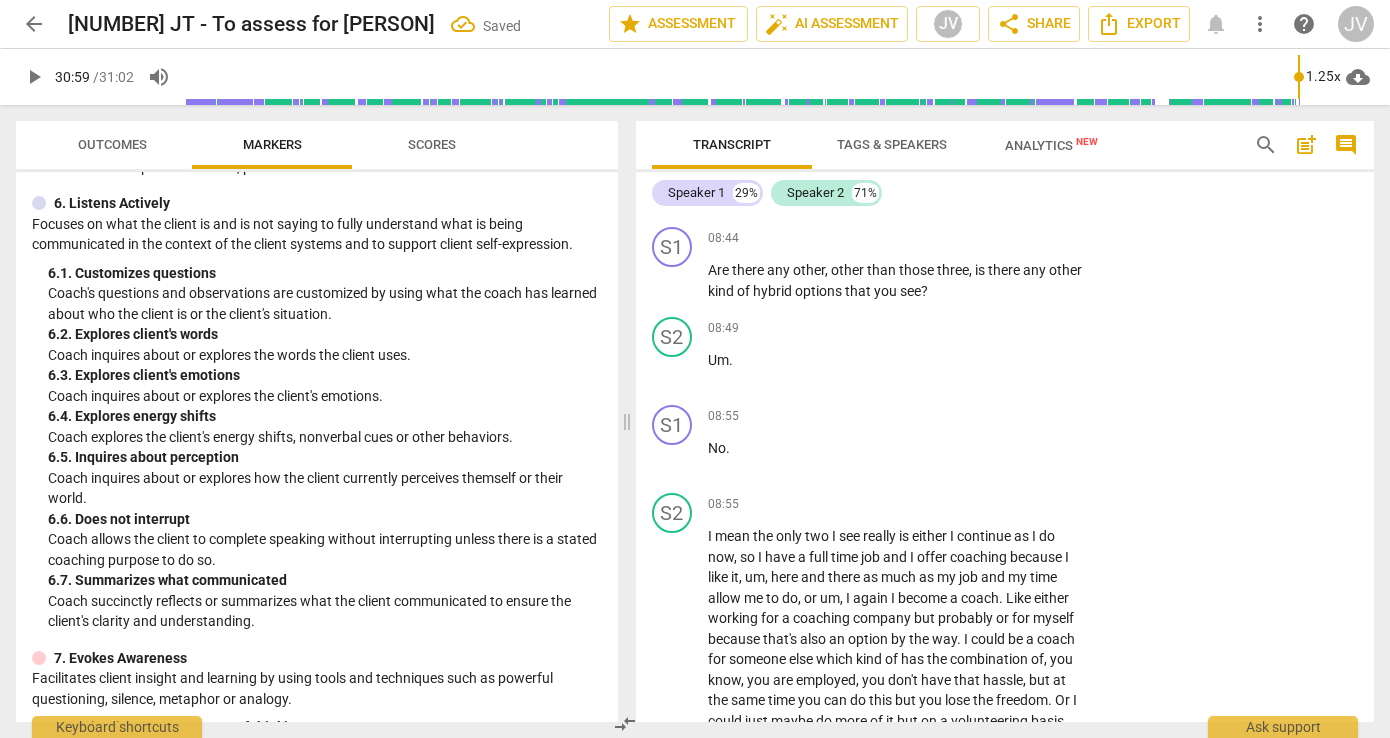 scroll, scrollTop: 4523, scrollLeft: 0, axis: vertical 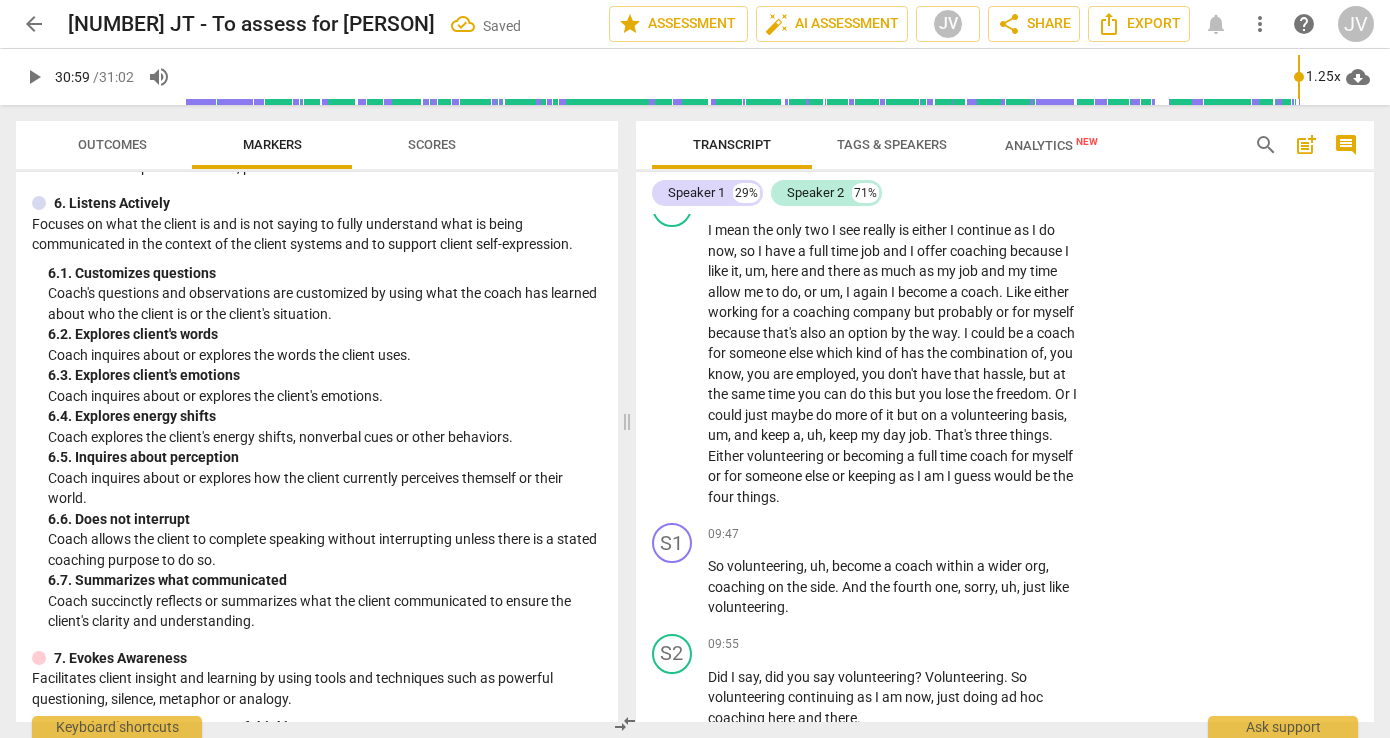 click on "6. Does not interrupt" at bounding box center [1111, -948] 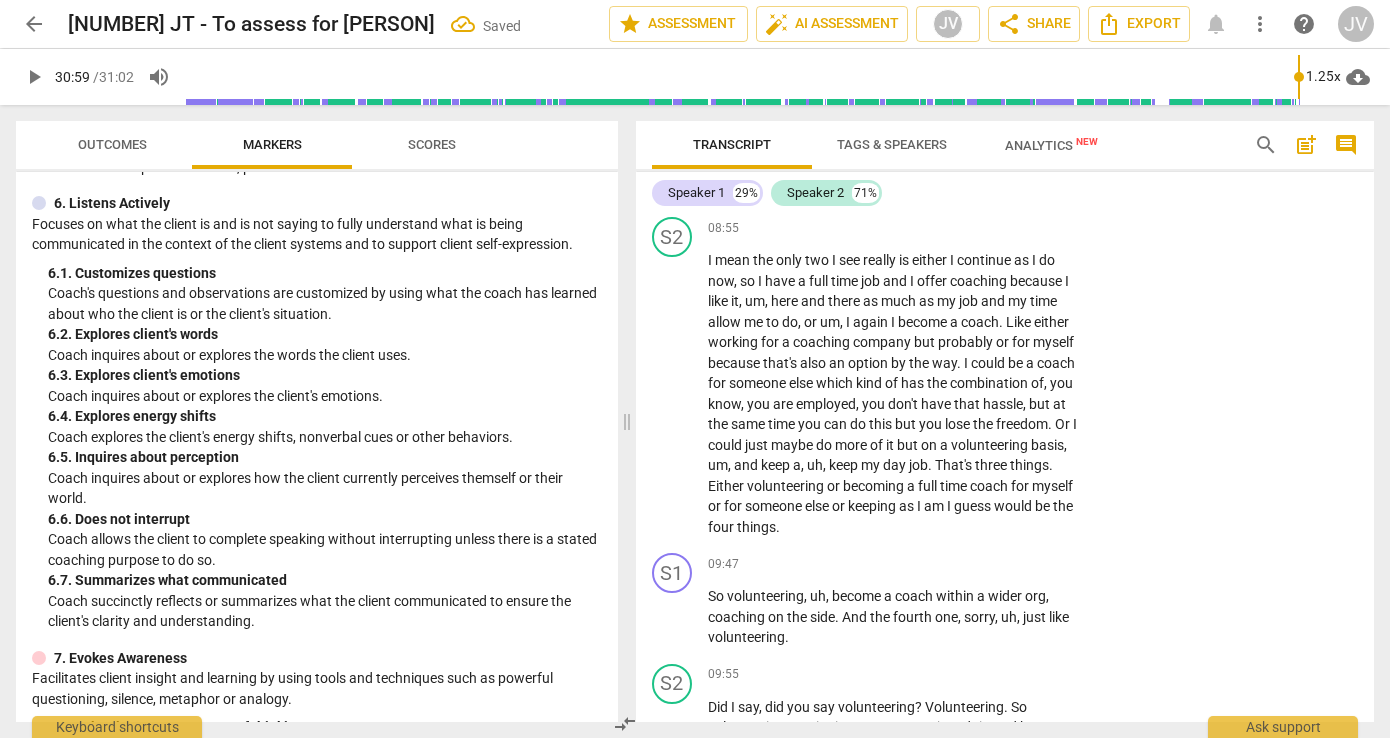 scroll, scrollTop: 4488, scrollLeft: 0, axis: vertical 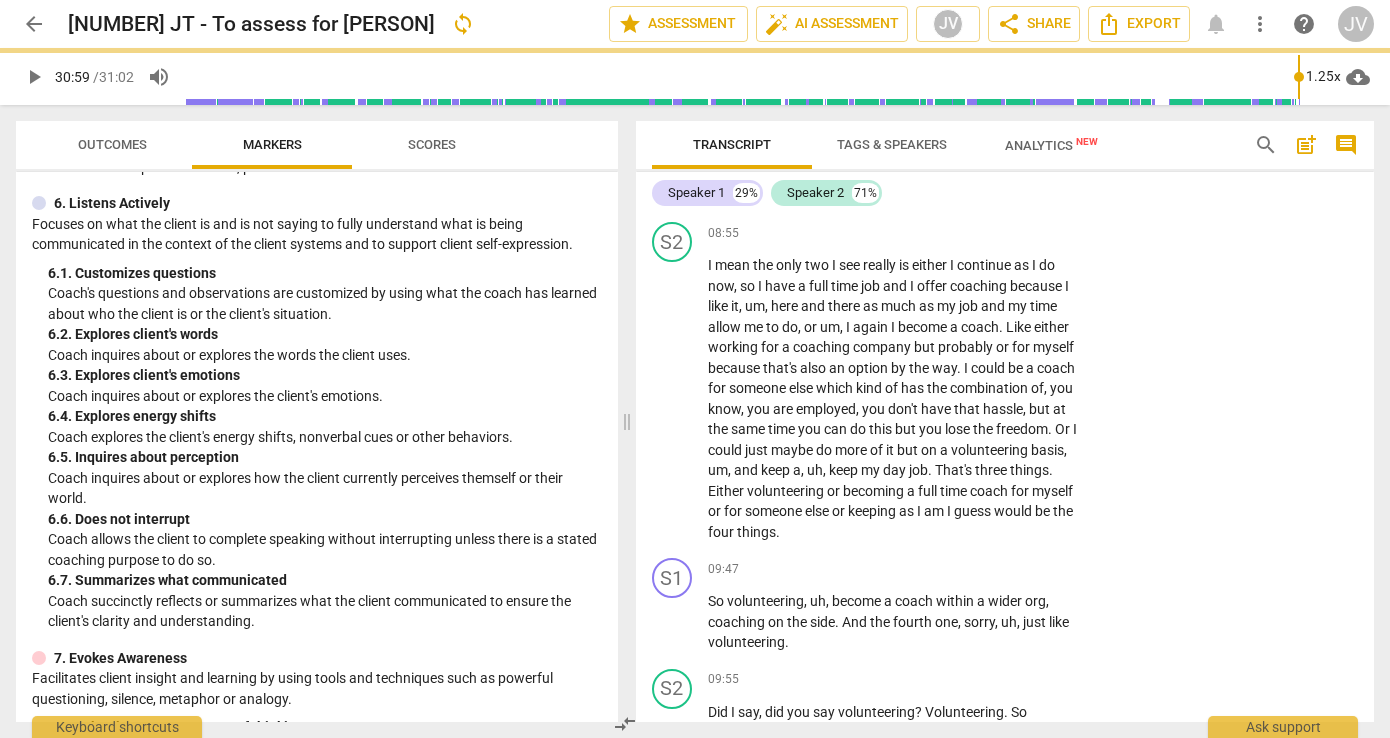 click on "7. Summarizes what communicated" at bounding box center [1111, -889] 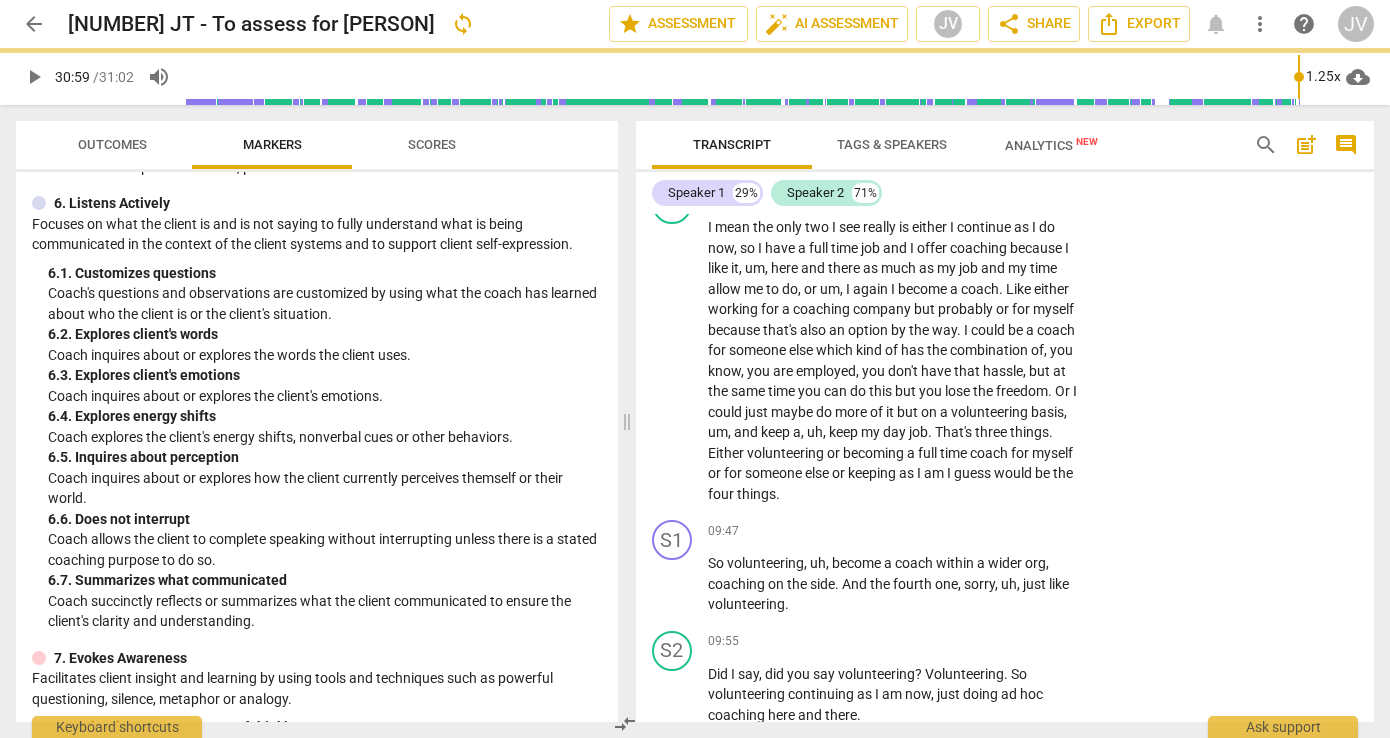 scroll, scrollTop: 4557, scrollLeft: 0, axis: vertical 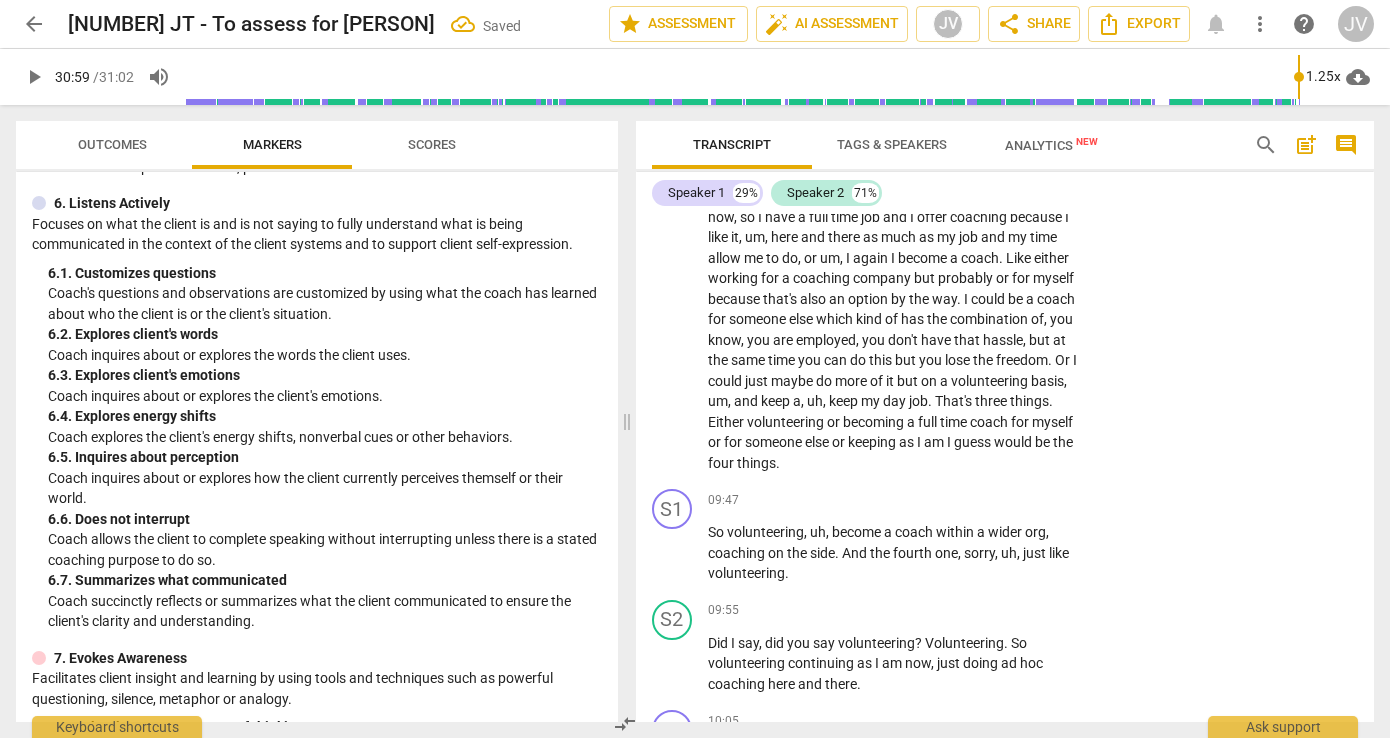 click on "side" at bounding box center [722, -936] 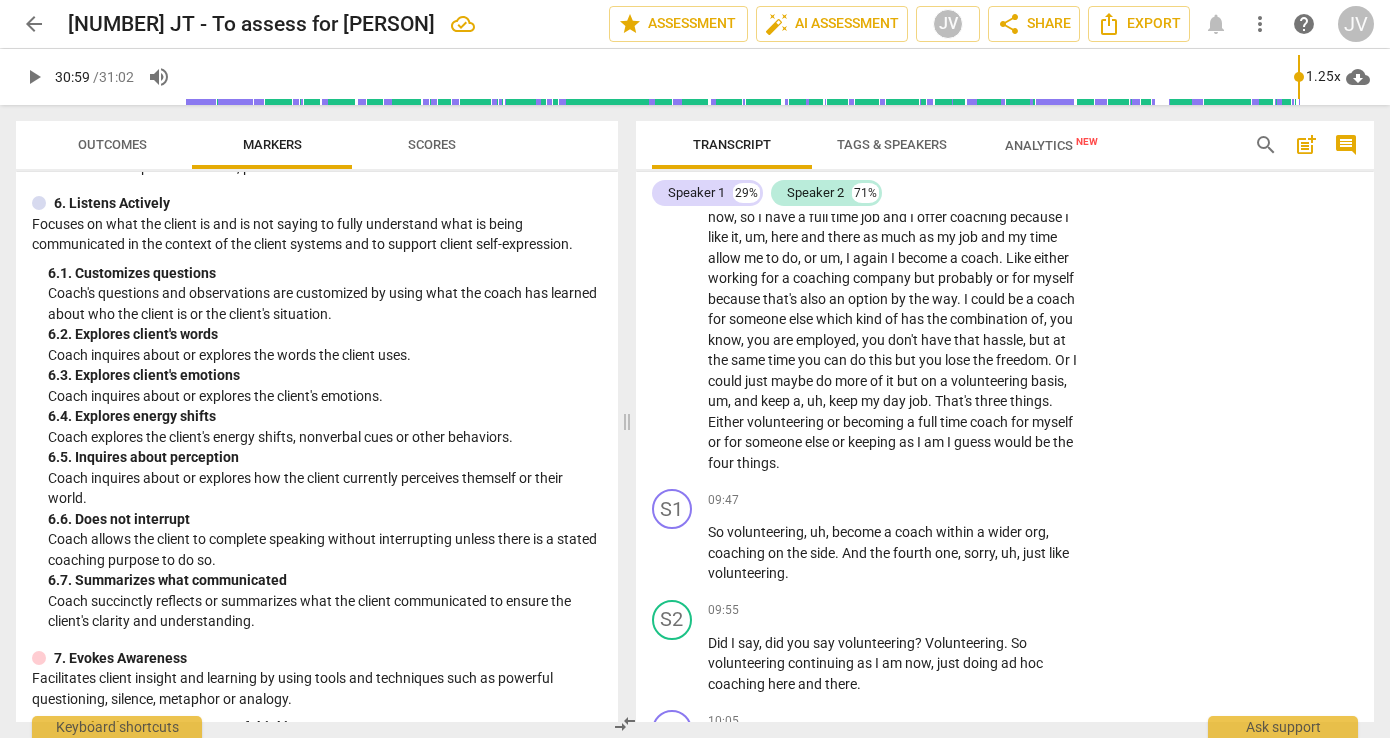 click on "Add competency" at bounding box center (1022, -988) 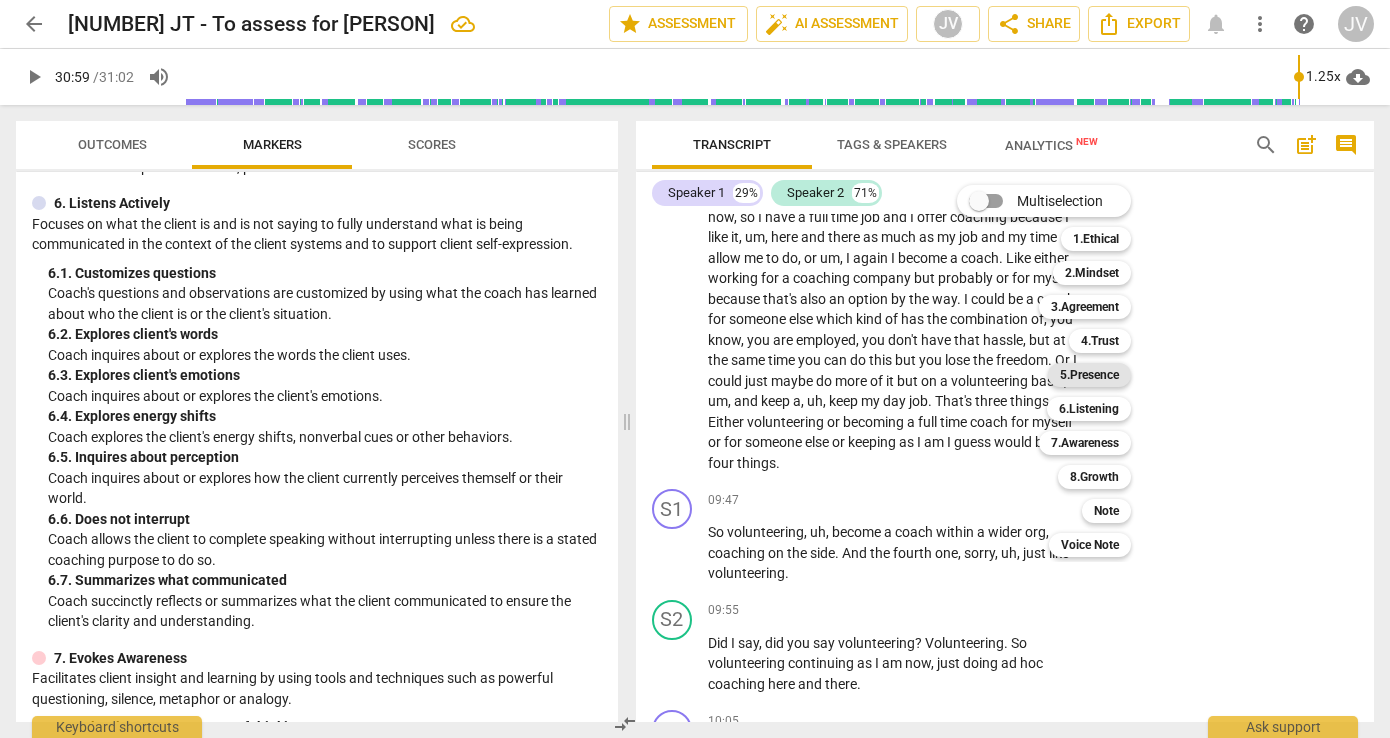 click on "5.Presence" at bounding box center [1089, 375] 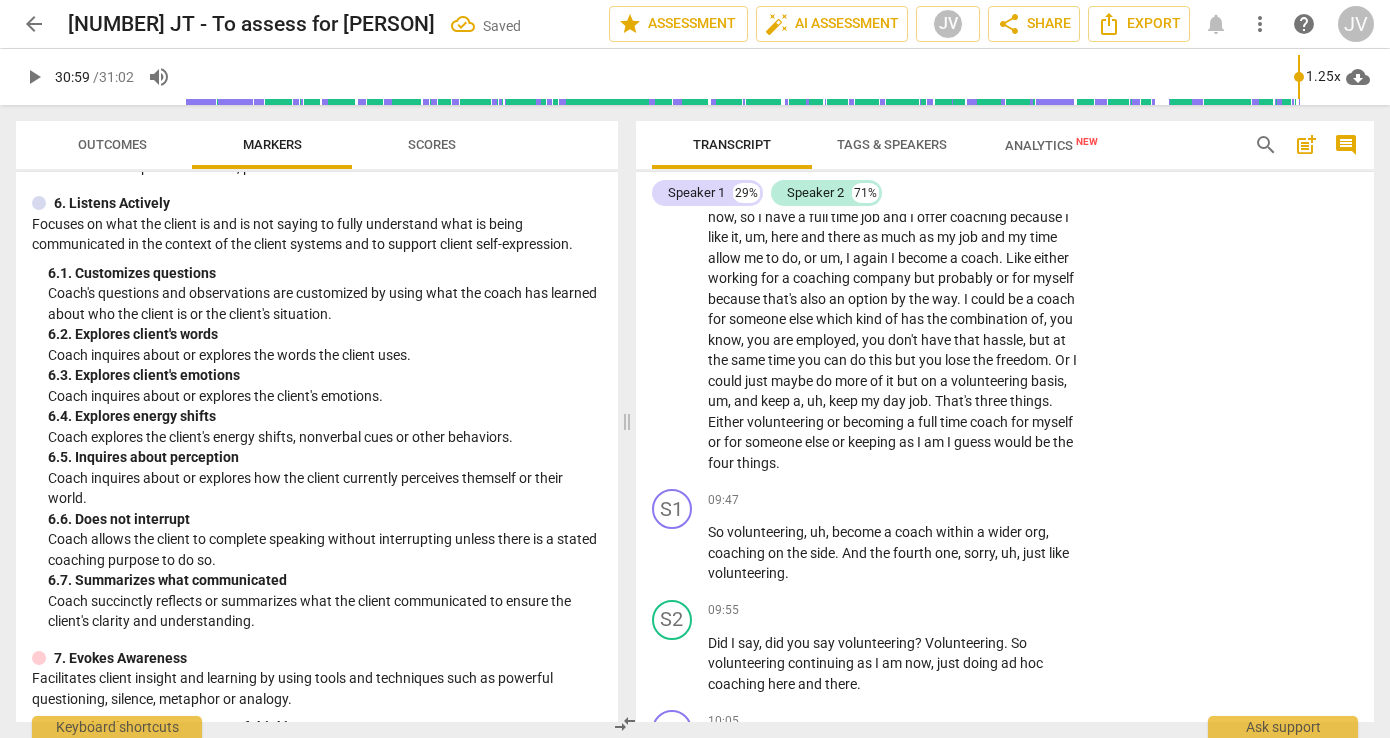 click on "4. Demonstrates curiosity" at bounding box center [1111, -798] 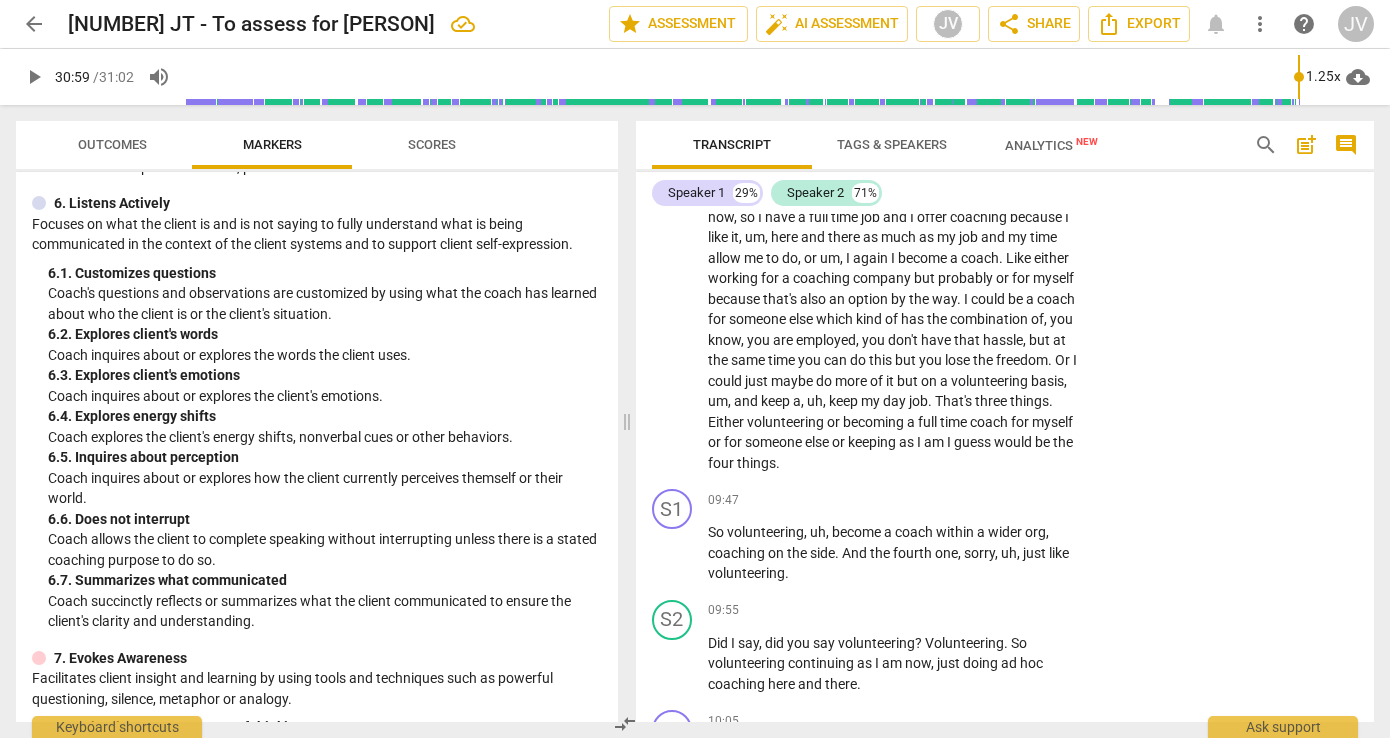 click on "Add competency" at bounding box center (931, -988) 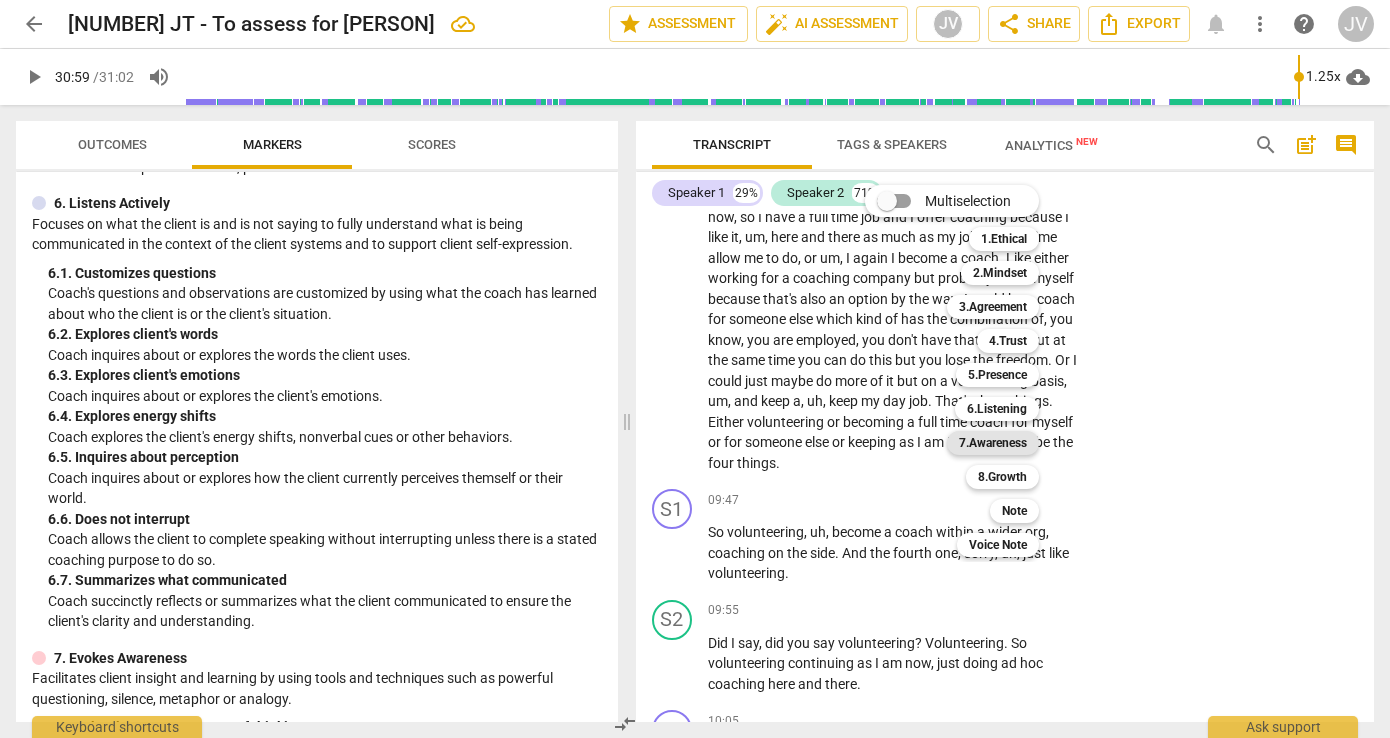 click on "7.Awareness" at bounding box center (993, 443) 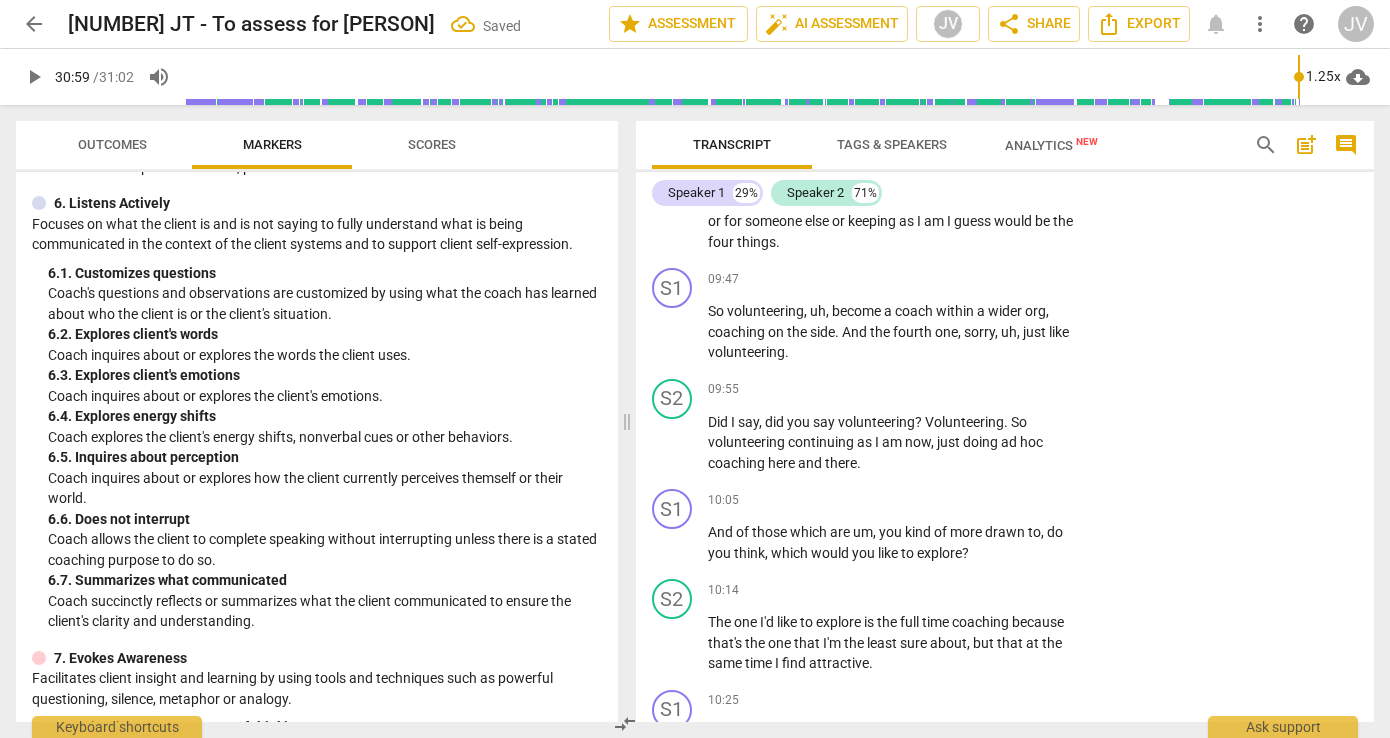 scroll, scrollTop: 4827, scrollLeft: 0, axis: vertical 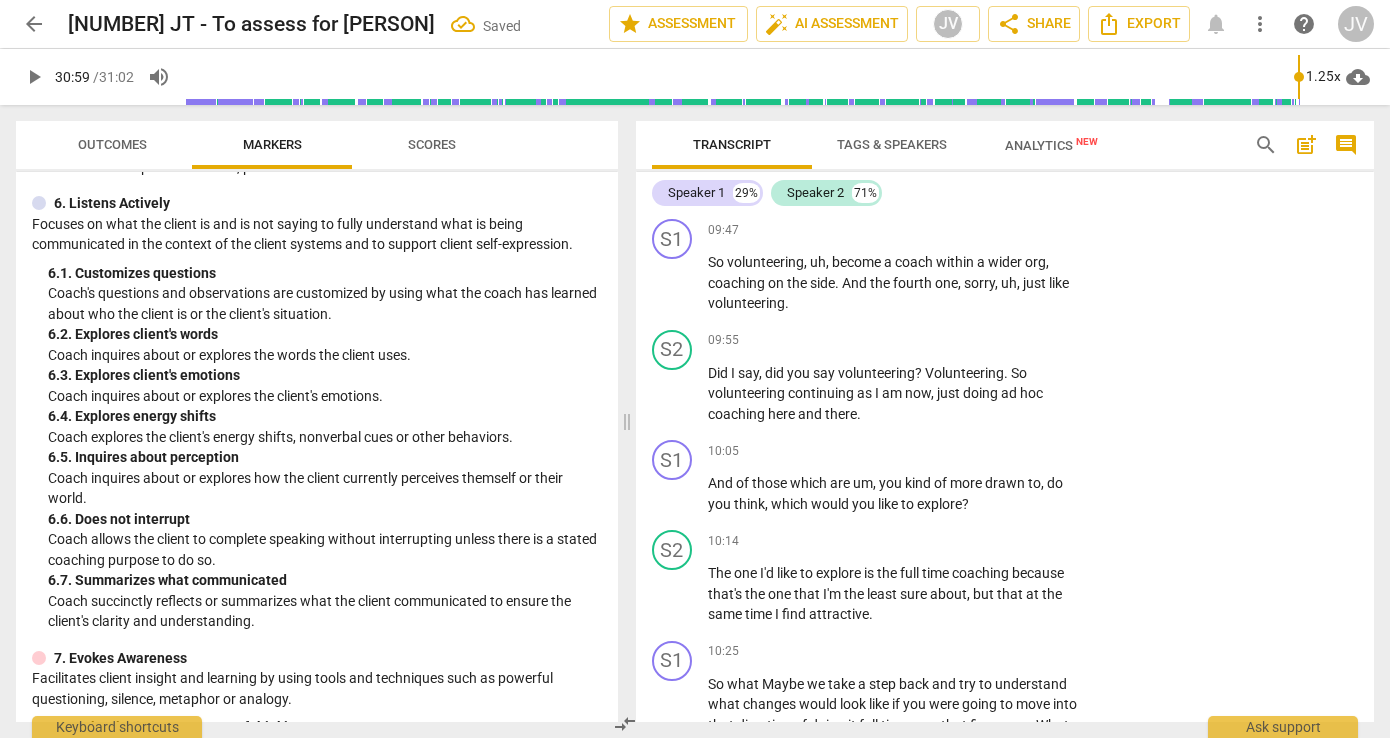 click on "1. Asks about a current way of thinking" at bounding box center [1111, -900] 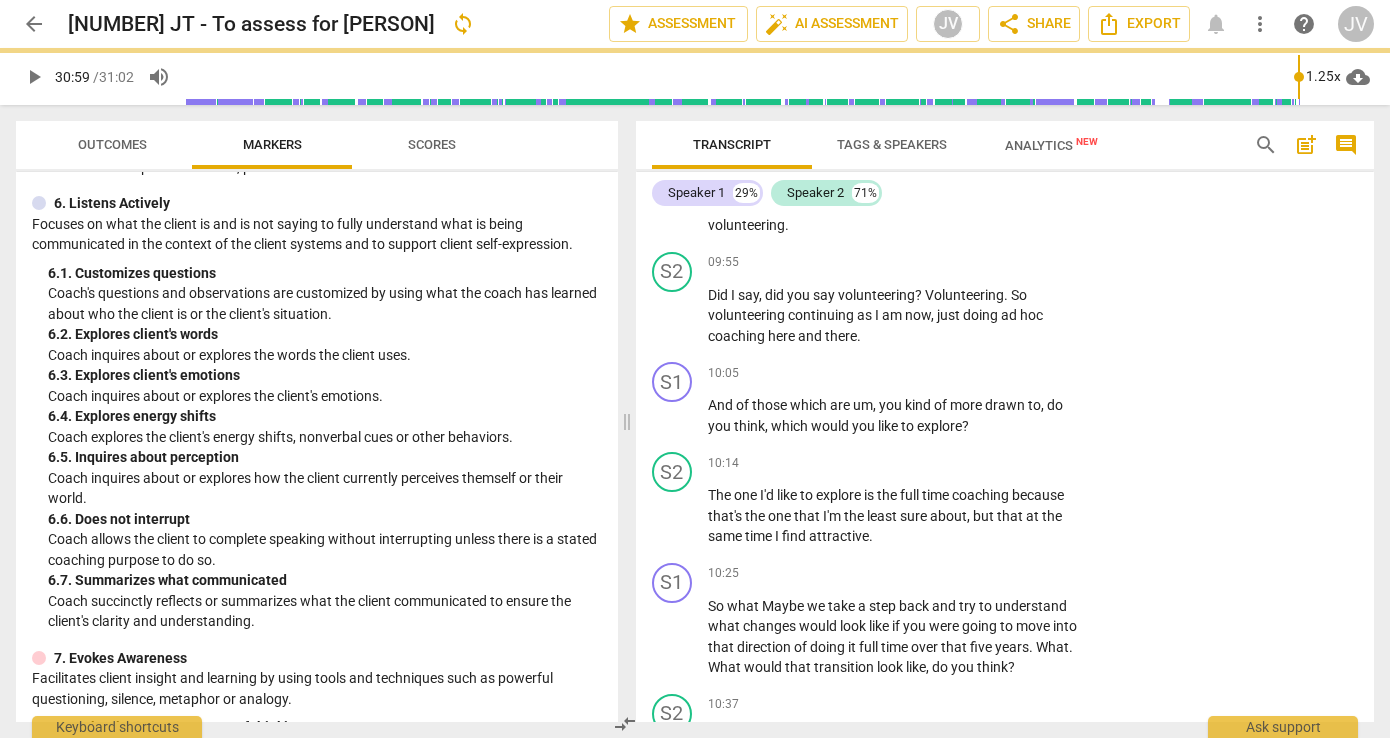 scroll, scrollTop: 5020, scrollLeft: 0, axis: vertical 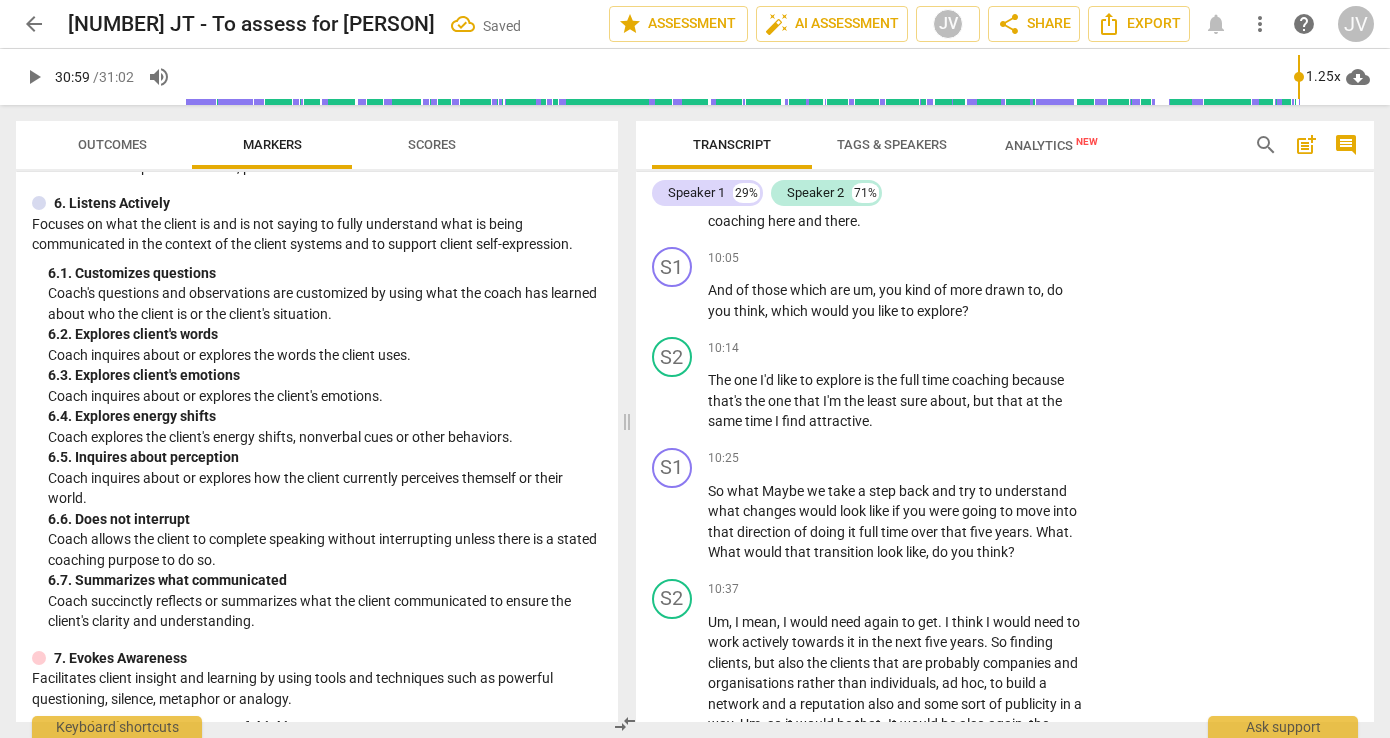 click on "6. Asks clear, open-ended questions" at bounding box center (1111, -923) 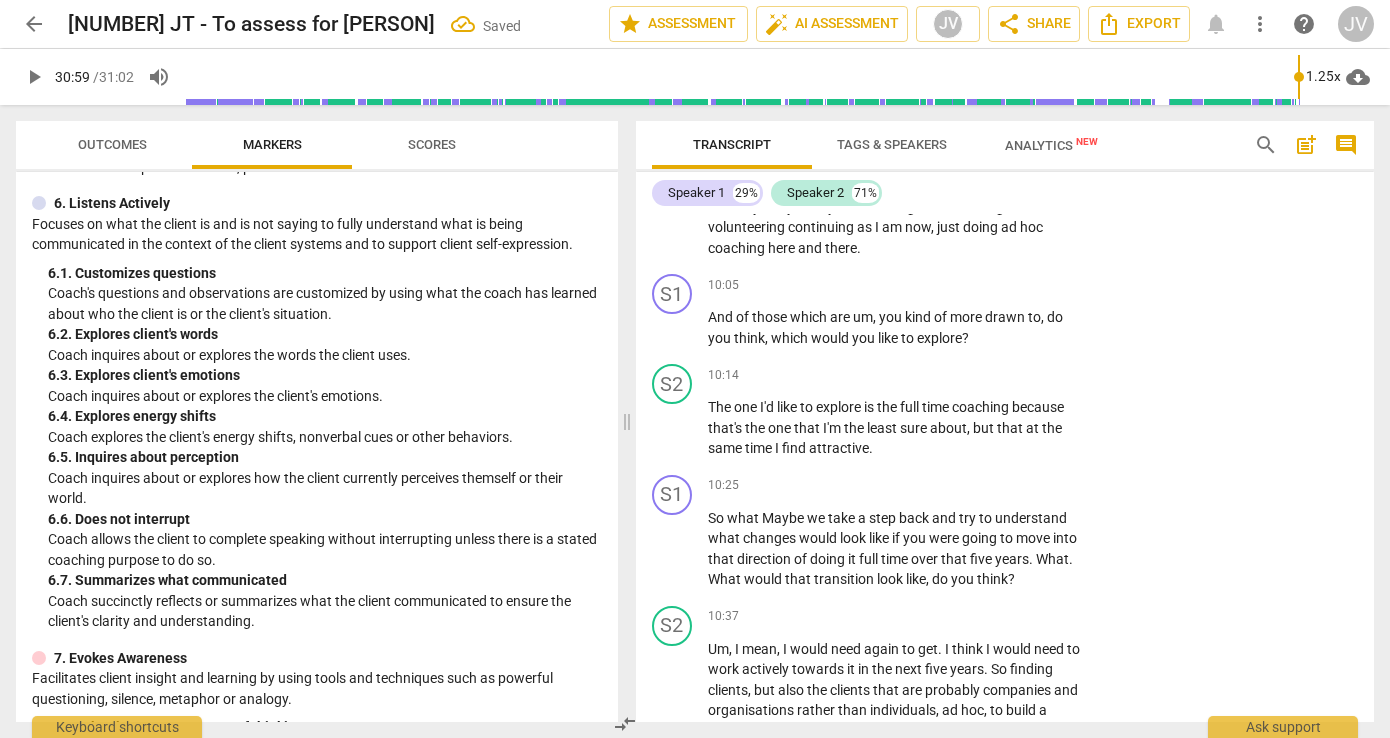scroll, scrollTop: 4992, scrollLeft: 0, axis: vertical 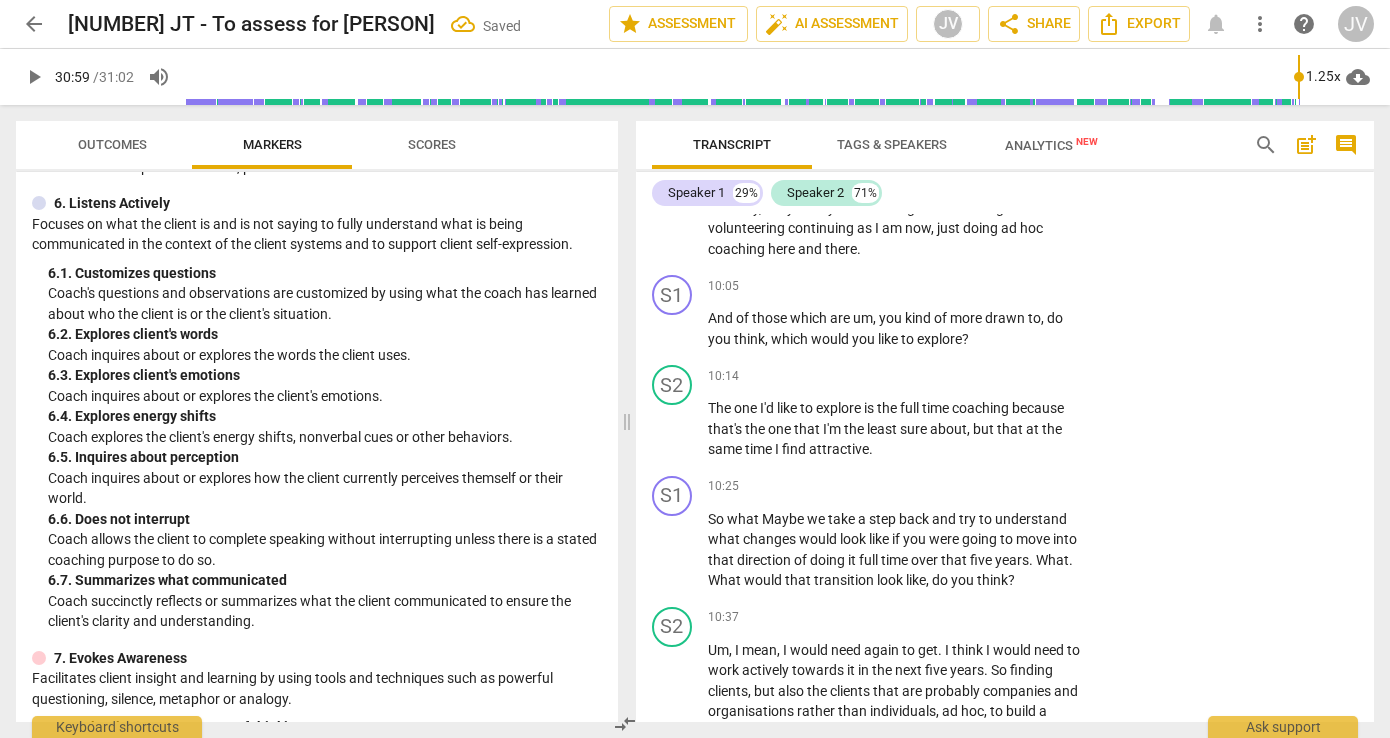click on "8. Allows client most of the talking" at bounding box center (1111, -847) 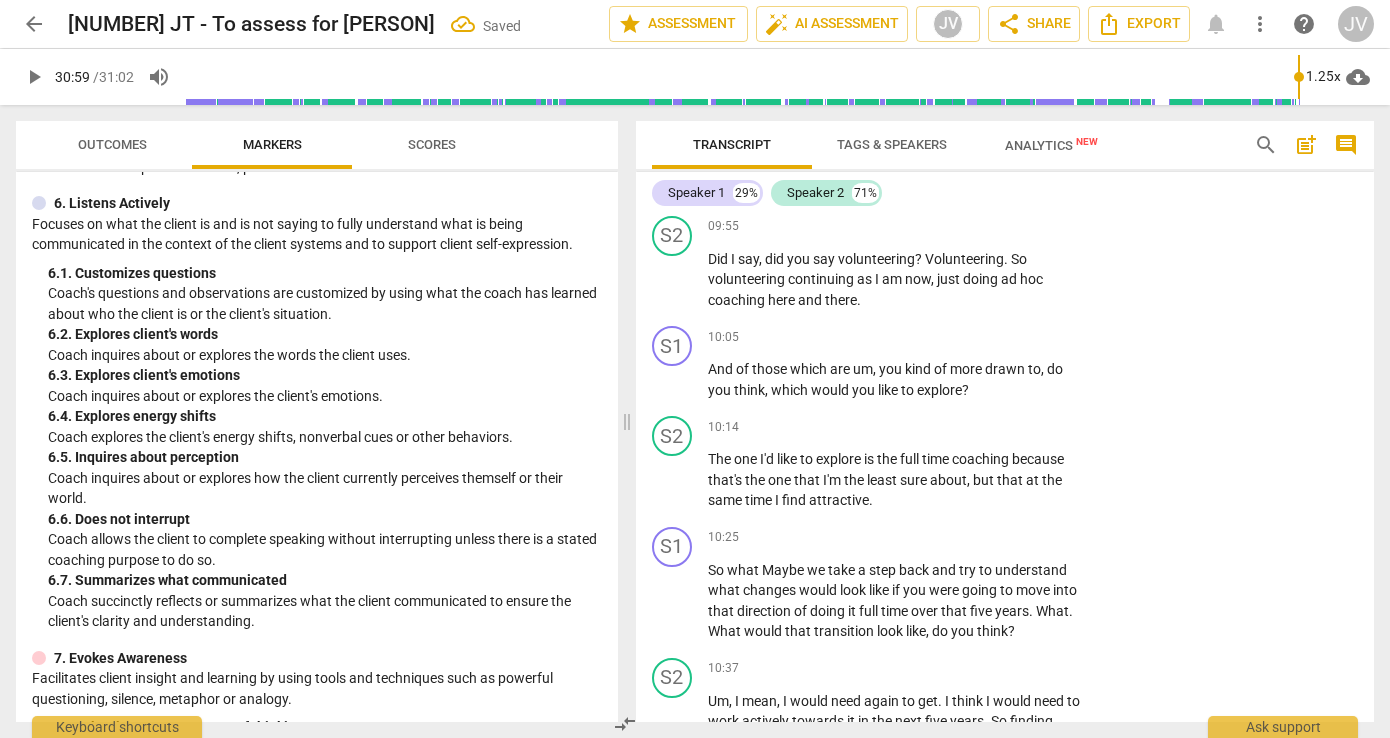scroll, scrollTop: 5096, scrollLeft: 0, axis: vertical 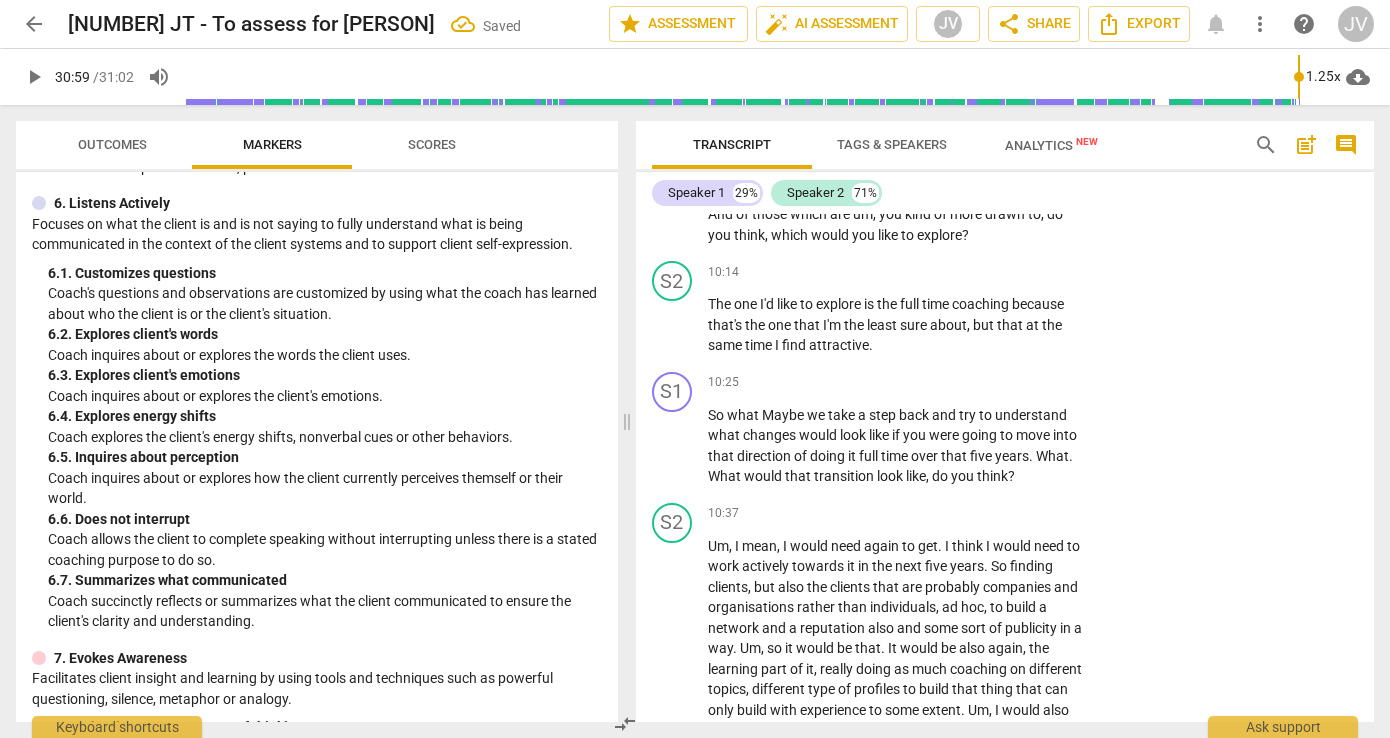 click on "8. Allows client most of the talking" at bounding box center (1111, -951) 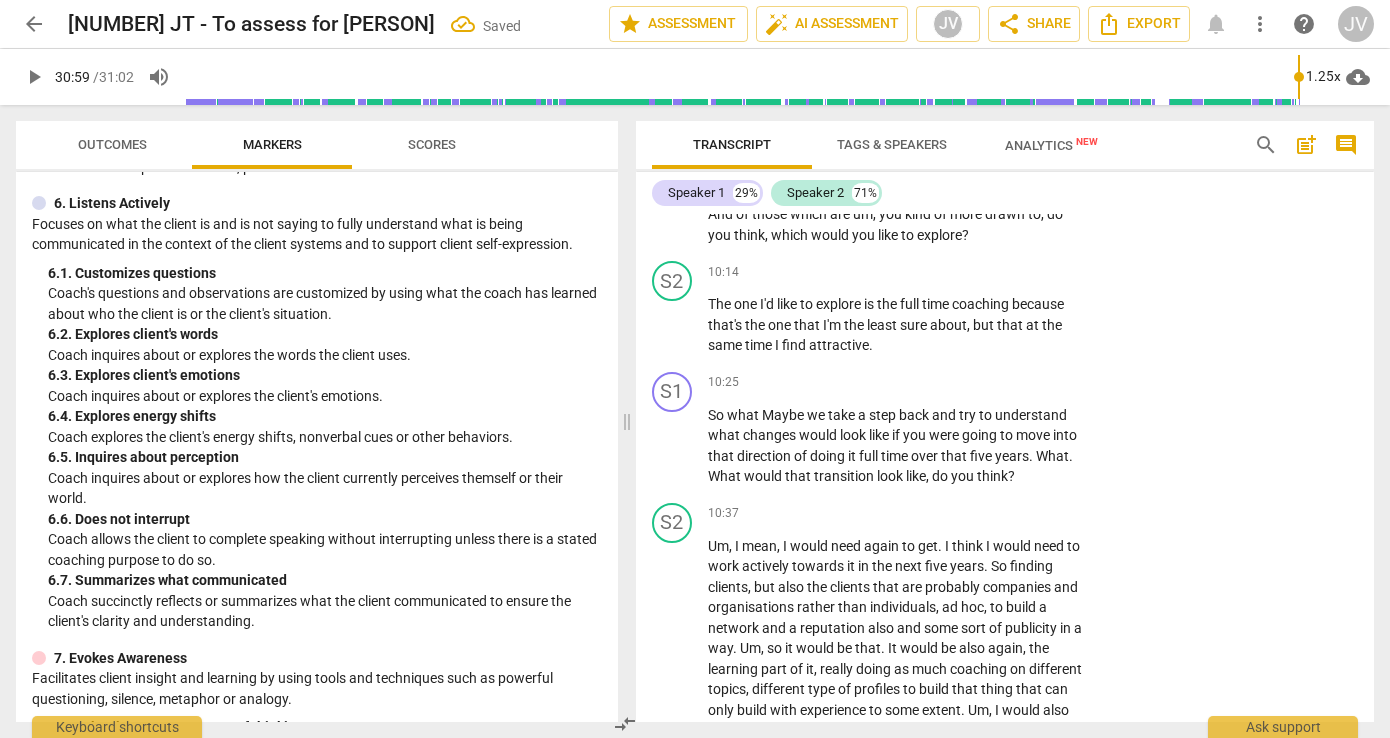 click on "8. Allows client most of the talking" at bounding box center [1111, -951] 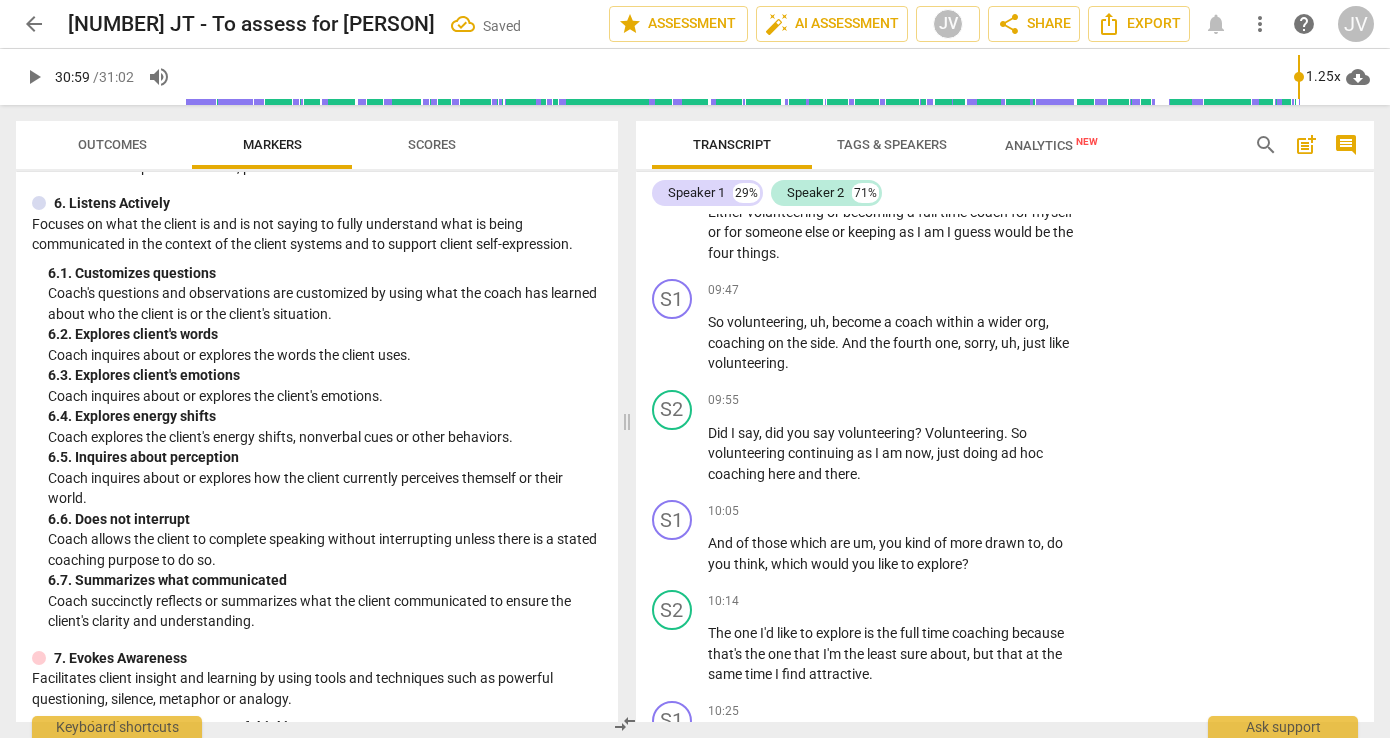 scroll, scrollTop: 4771, scrollLeft: 0, axis: vertical 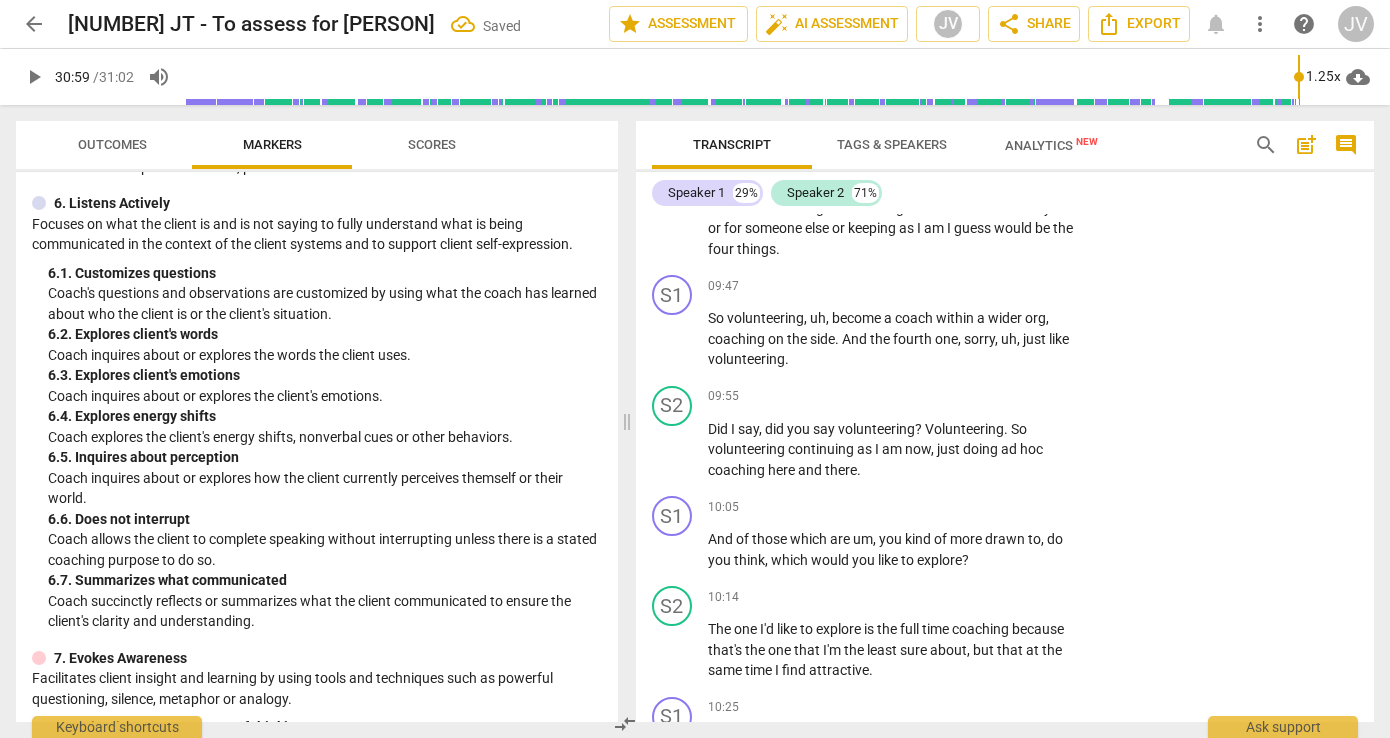 click on "questions" at bounding box center [1026, -929] 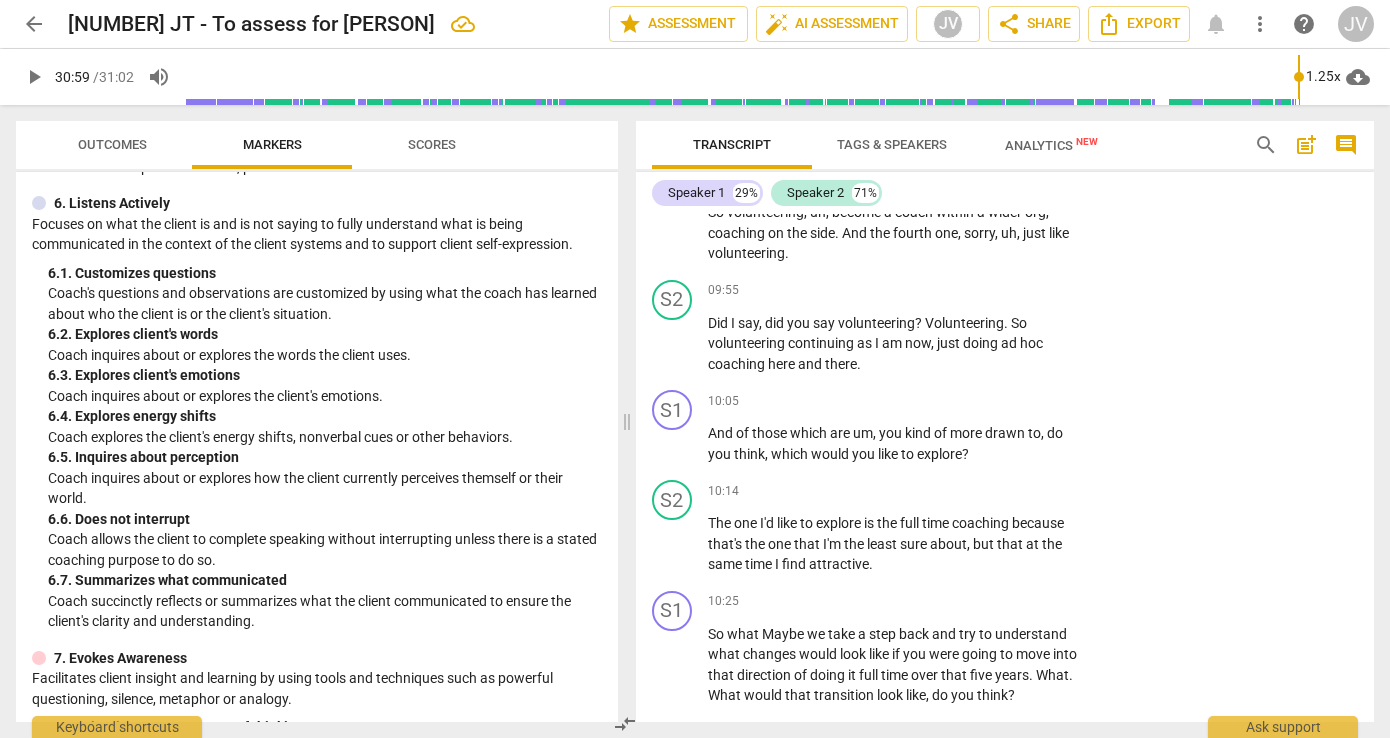 scroll, scrollTop: 4878, scrollLeft: 0, axis: vertical 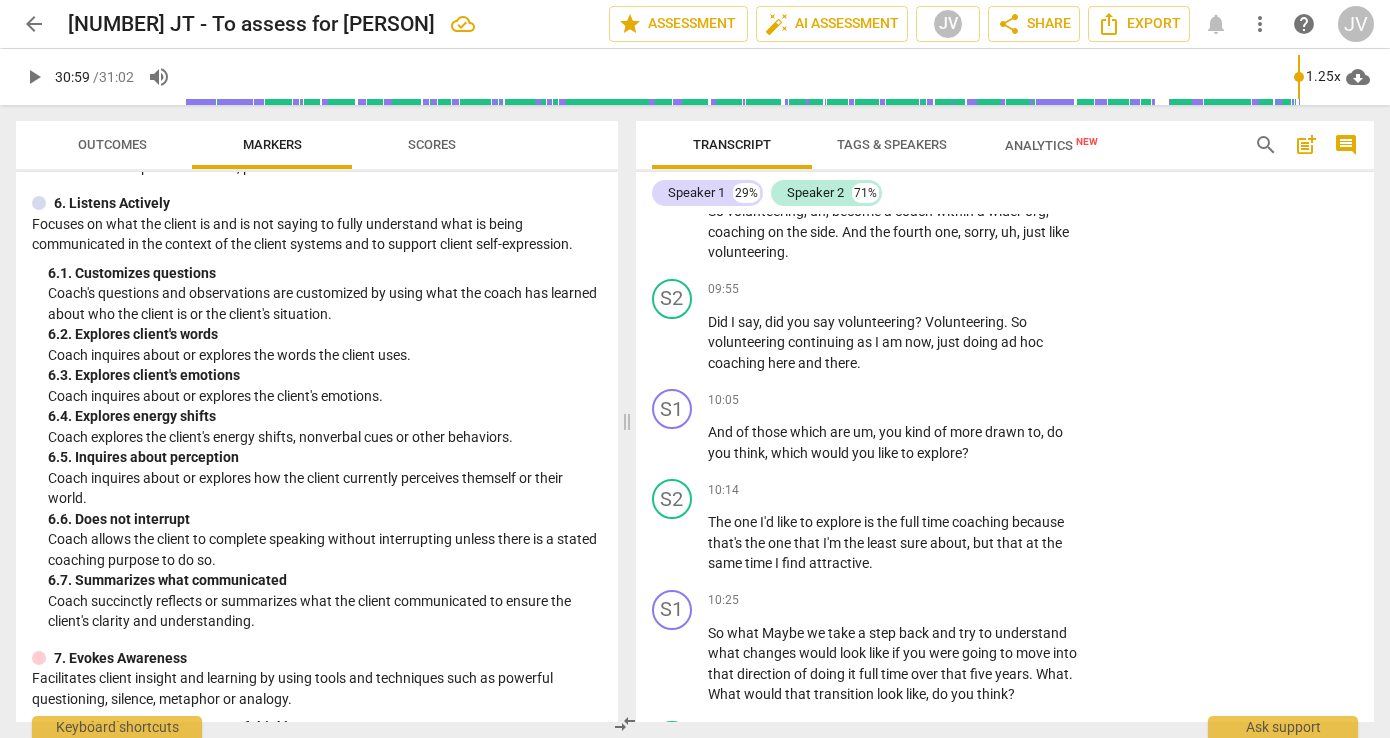 click on "So   if   it's   not   in   the   next   five   years ,   what   are   the   questions   we   need   to   be   asking   around   coaching ,   uh ,   in   order   to   define   the   next   12   months ?" at bounding box center (896, -1015) 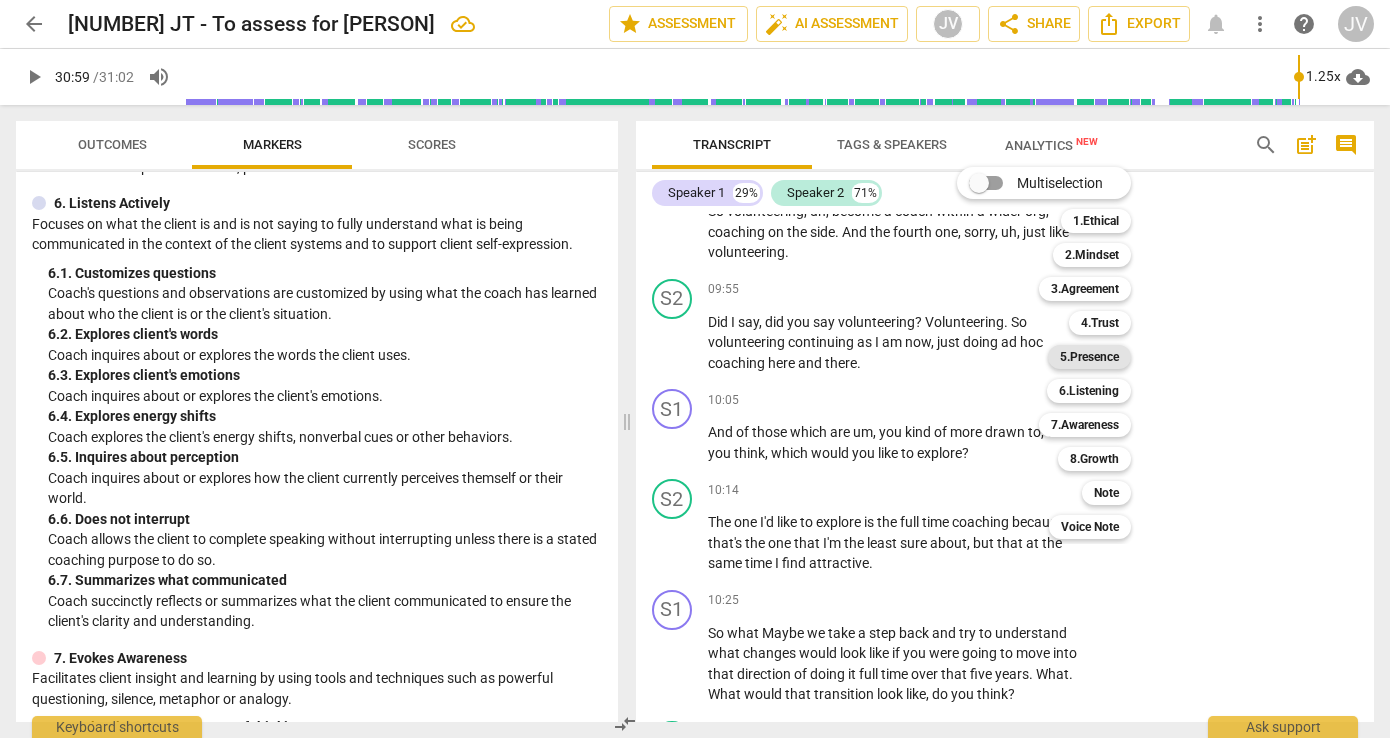 click on "5.Presence" at bounding box center [1089, 357] 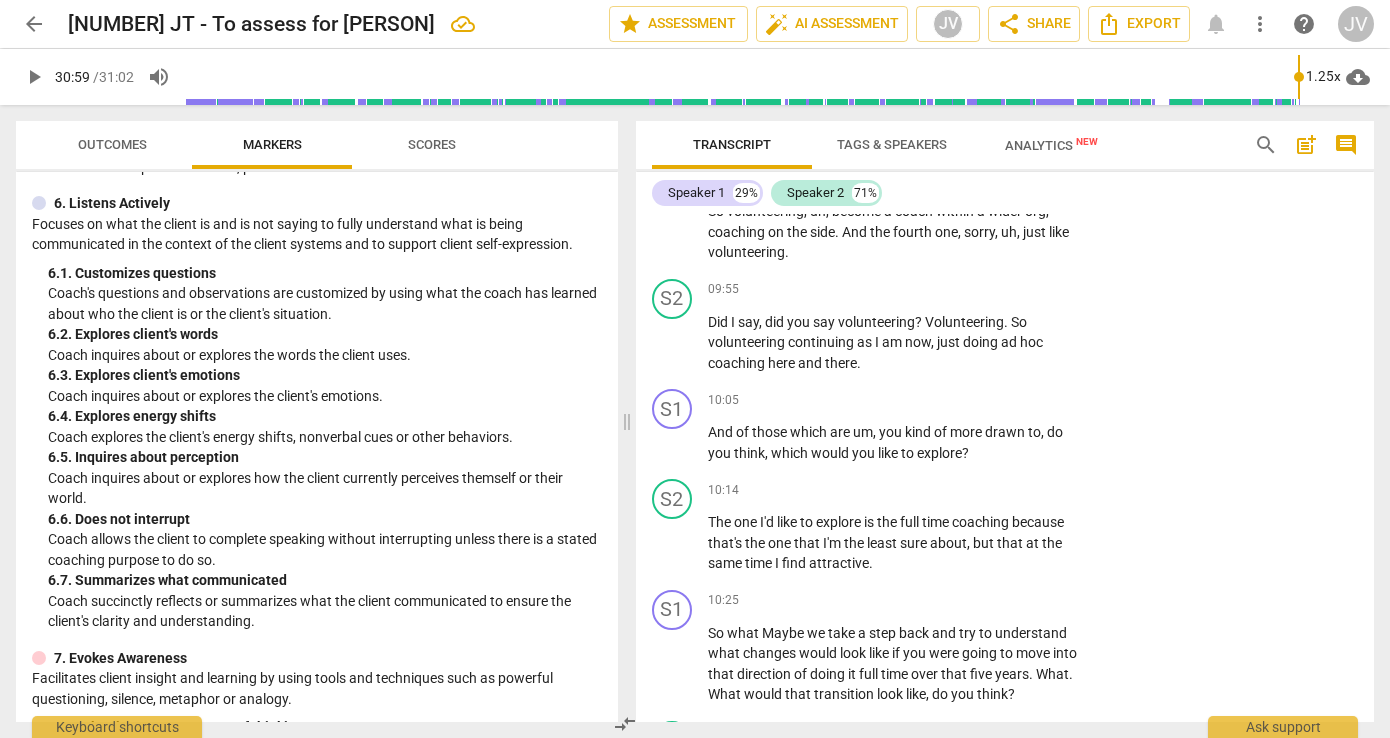 click on "4. Demonstrates curiosity" at bounding box center (1111, -877) 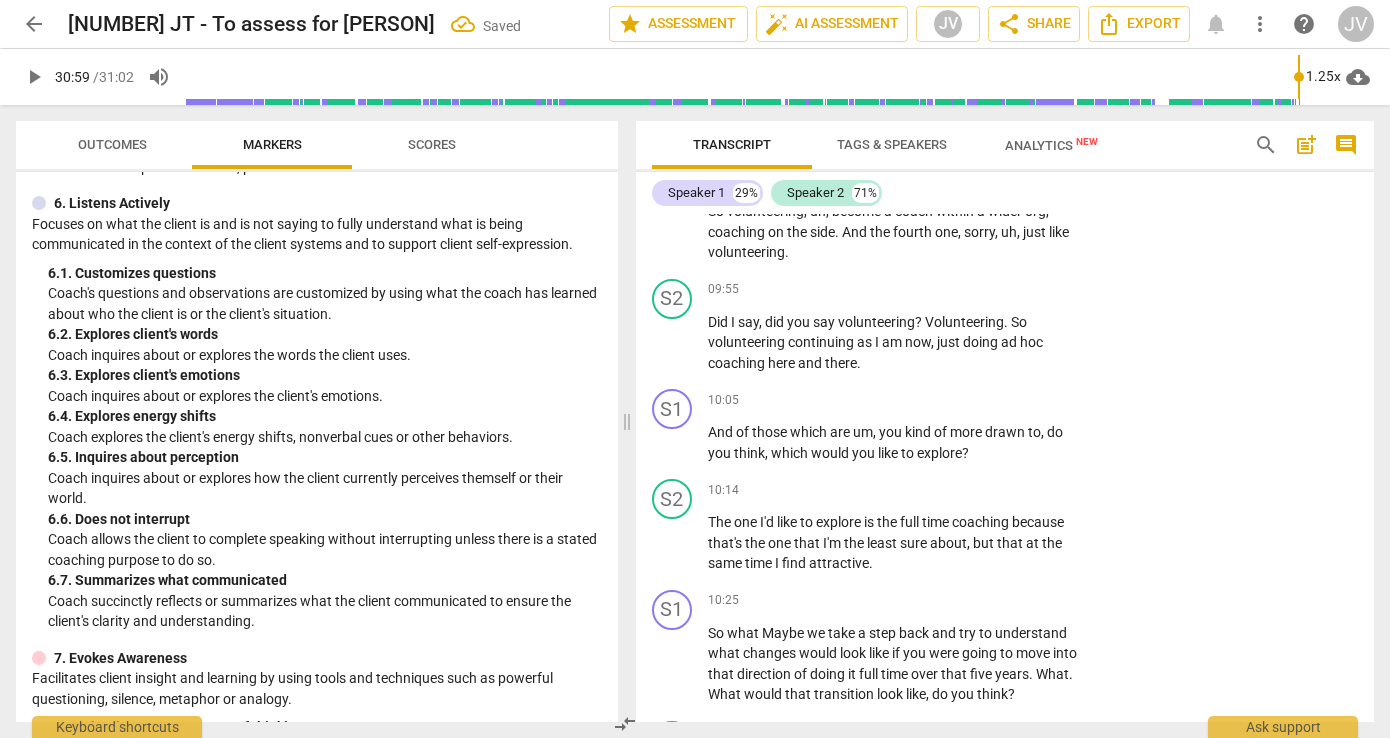 click on "Add competency" at bounding box center (931, -1067) 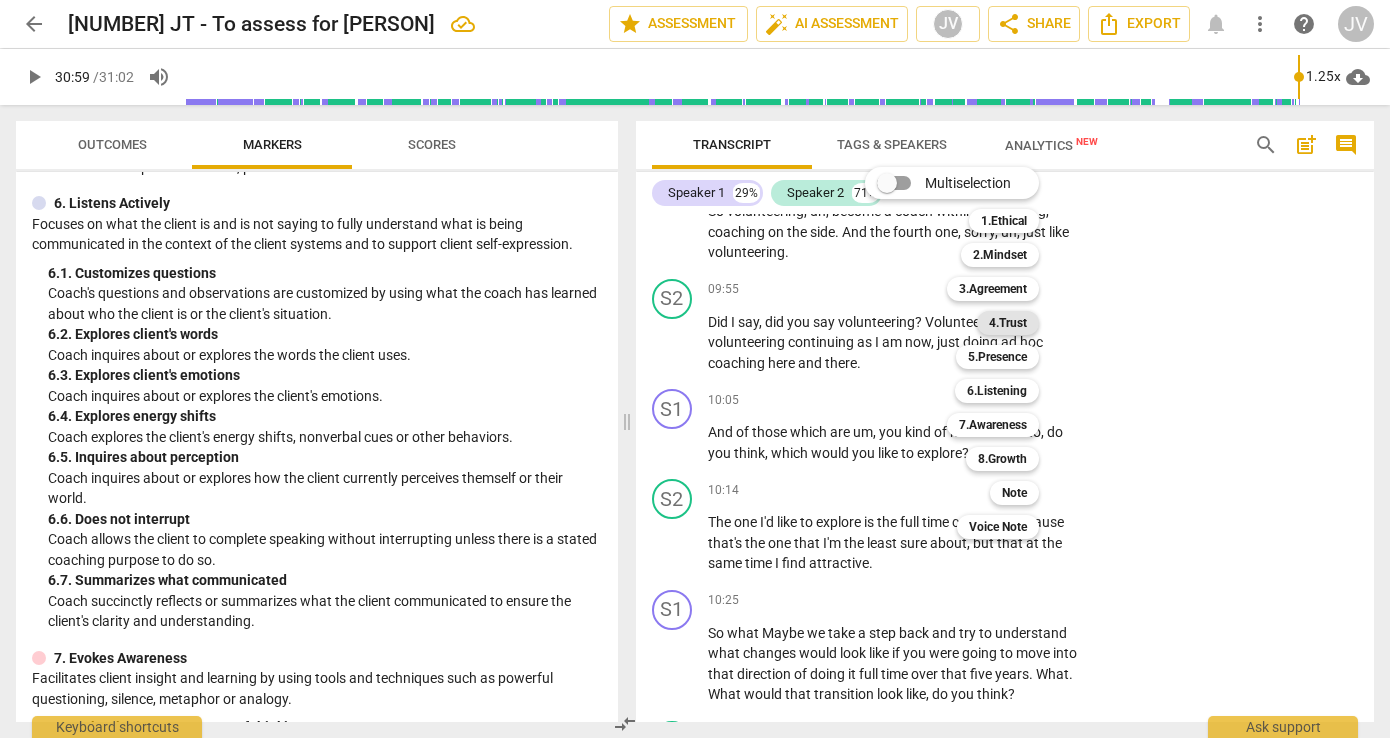 click on "4.Trust" at bounding box center [1008, 323] 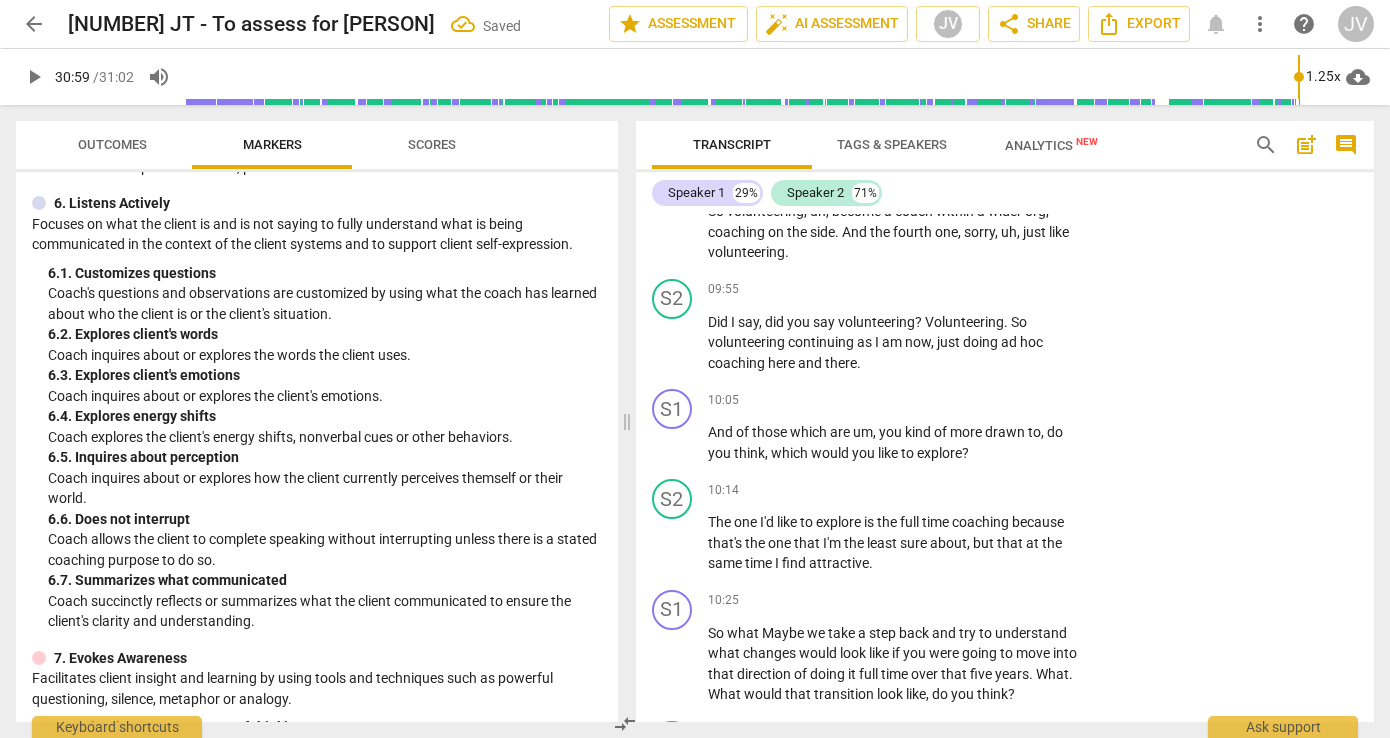 click on "4.Trust" at bounding box center [1144, -1024] 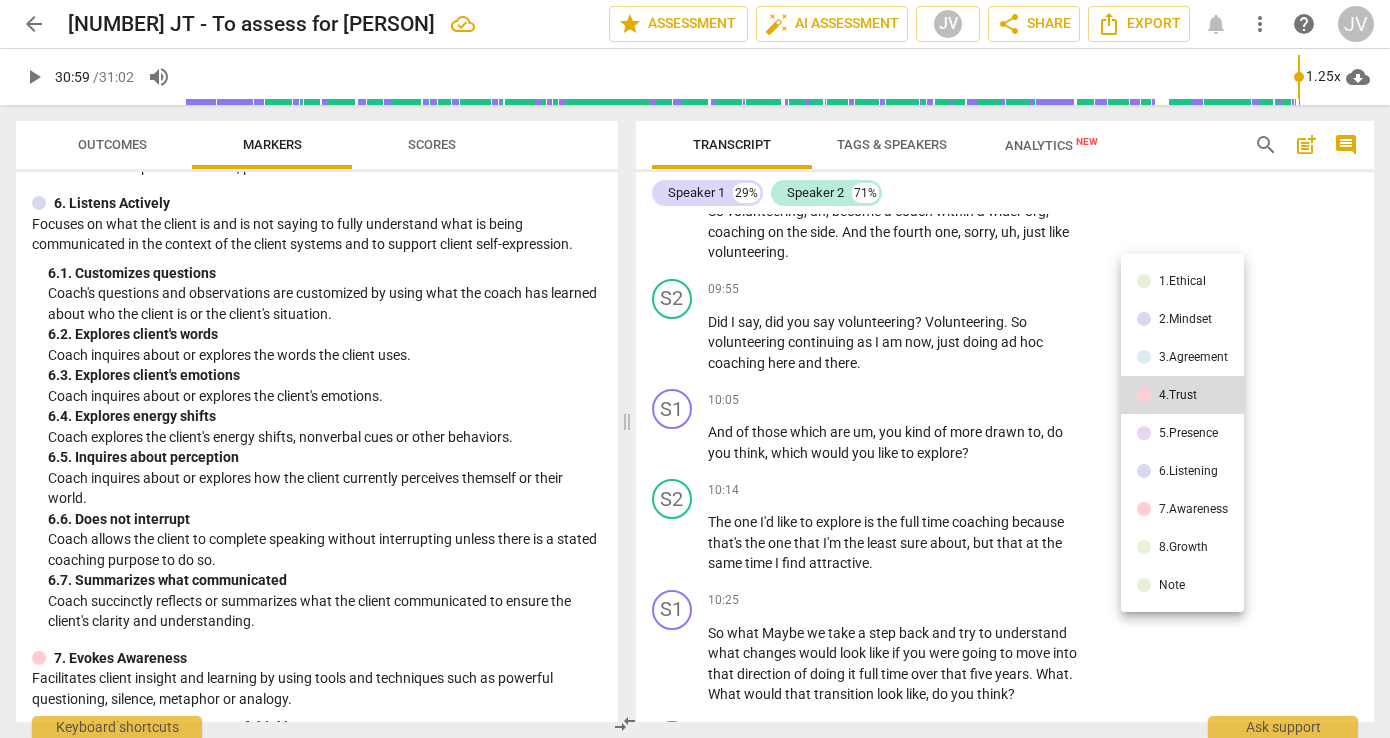 click on "7.Awareness" at bounding box center [1193, 509] 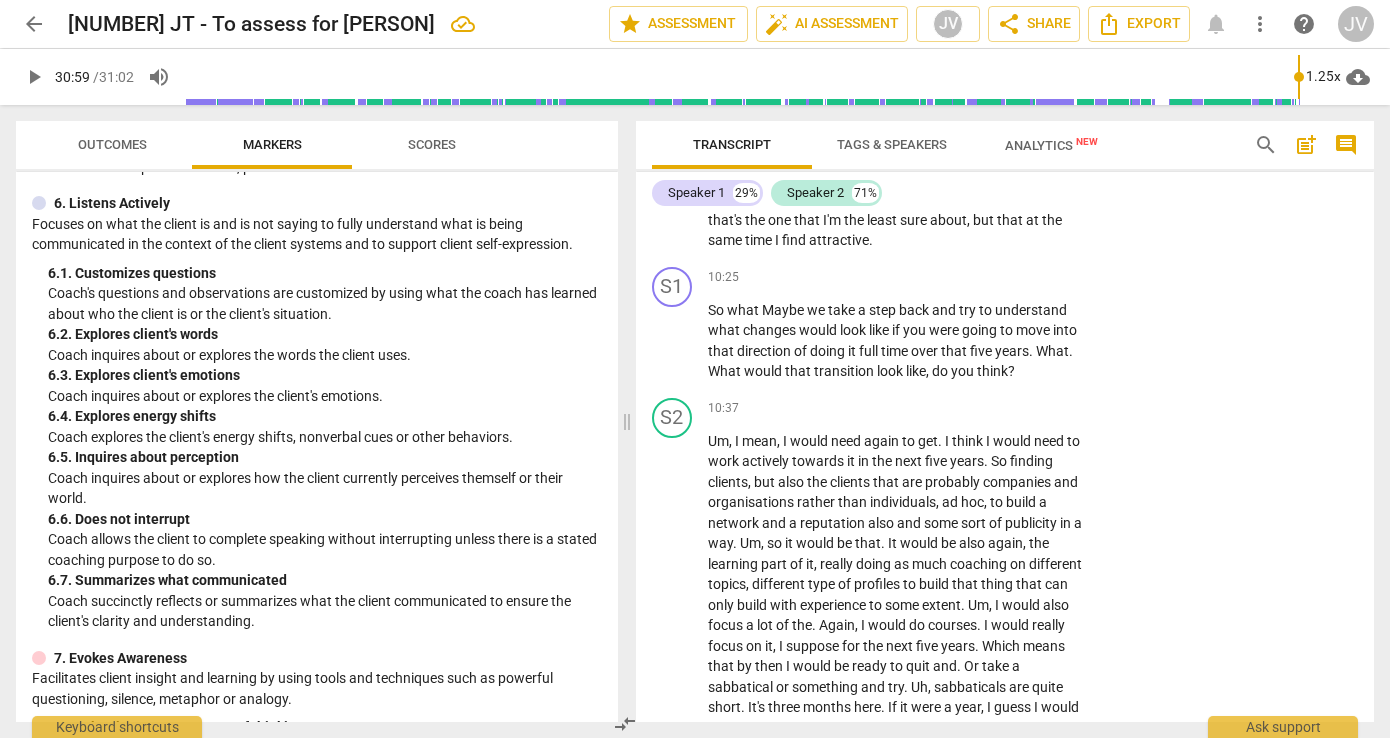 scroll, scrollTop: 5292, scrollLeft: 0, axis: vertical 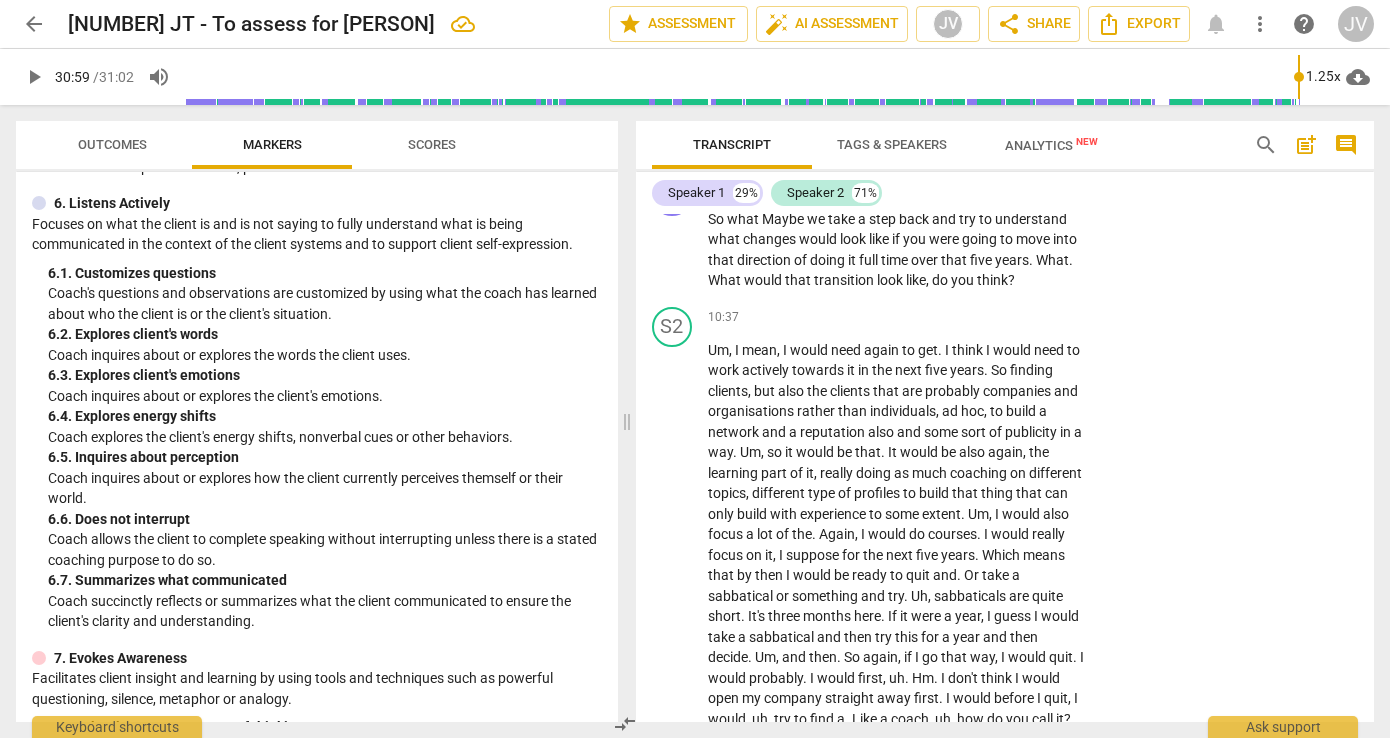 click on "1. Asks about a current way of thinking" at bounding box center [1111, -1123] 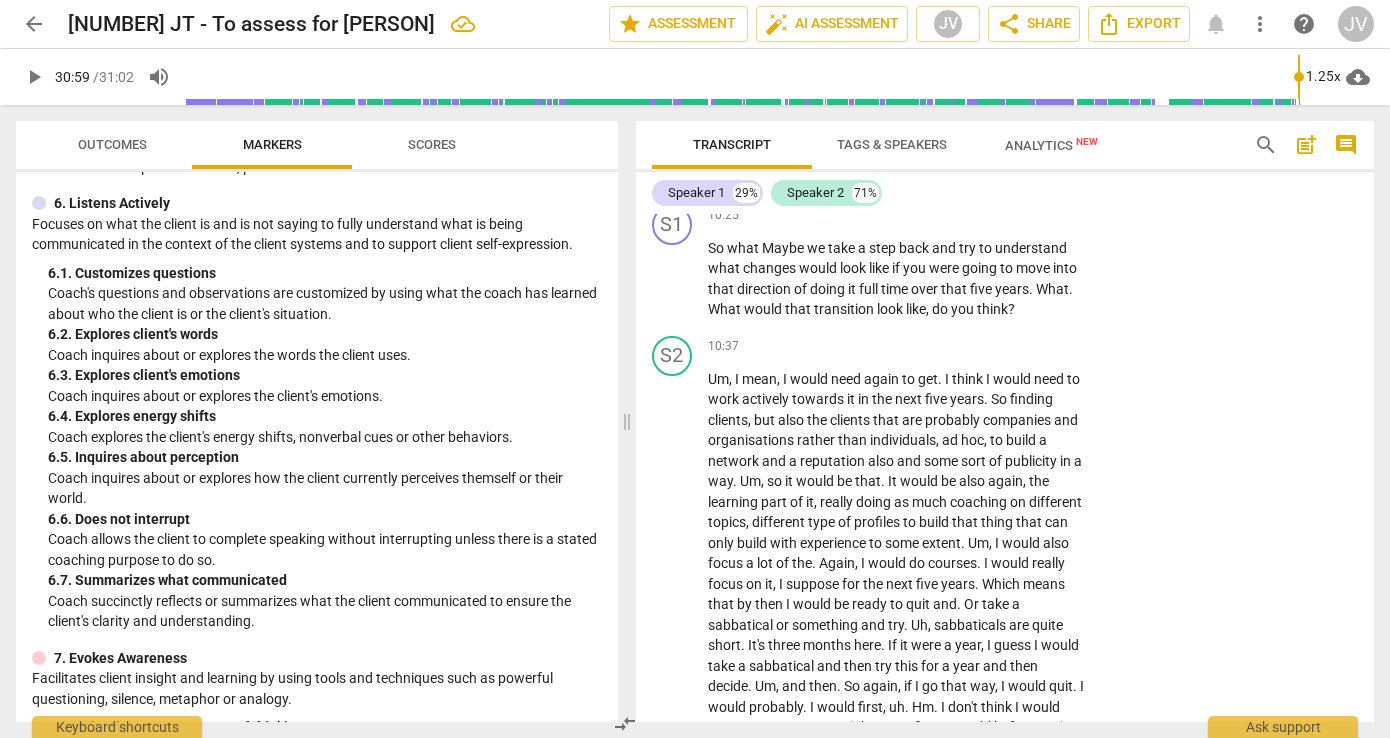scroll, scrollTop: 5264, scrollLeft: 0, axis: vertical 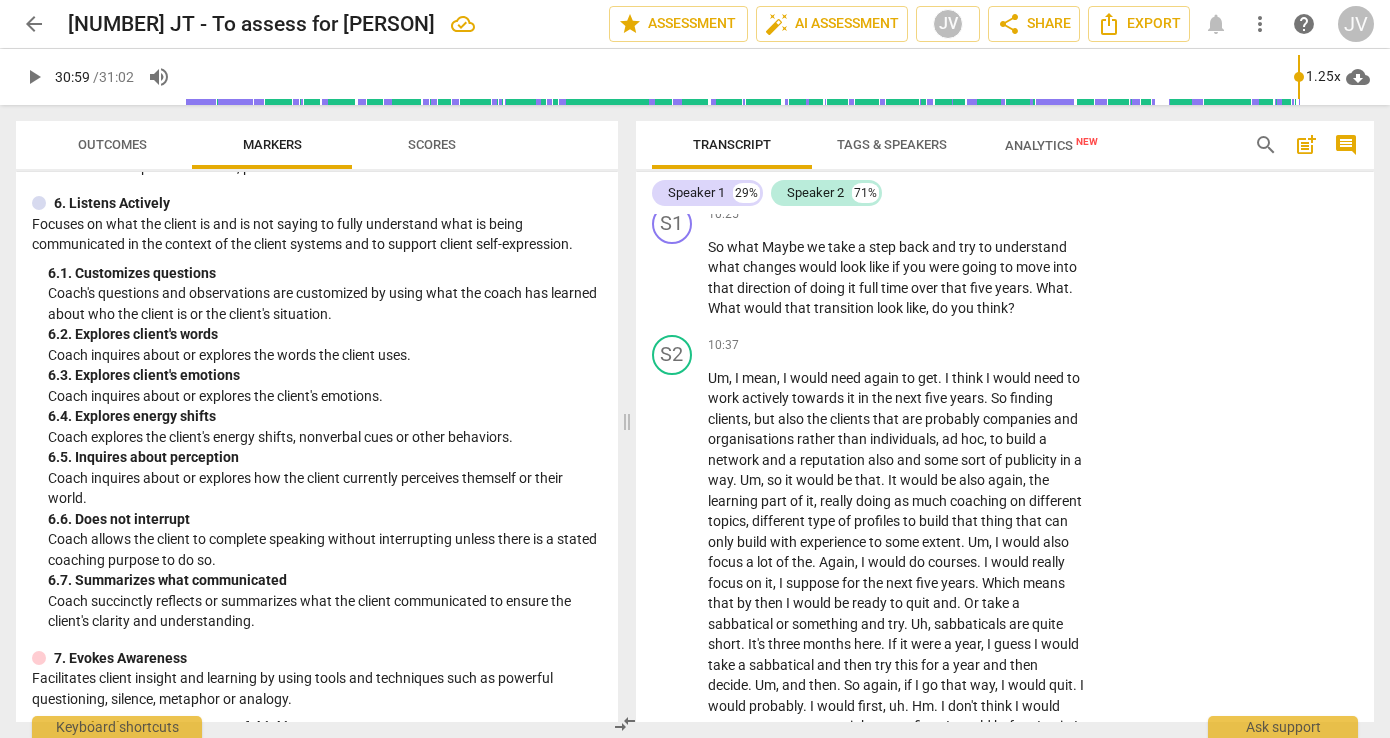 click on "5. Shares observations and comments without attachment" at bounding box center [1111, -955] 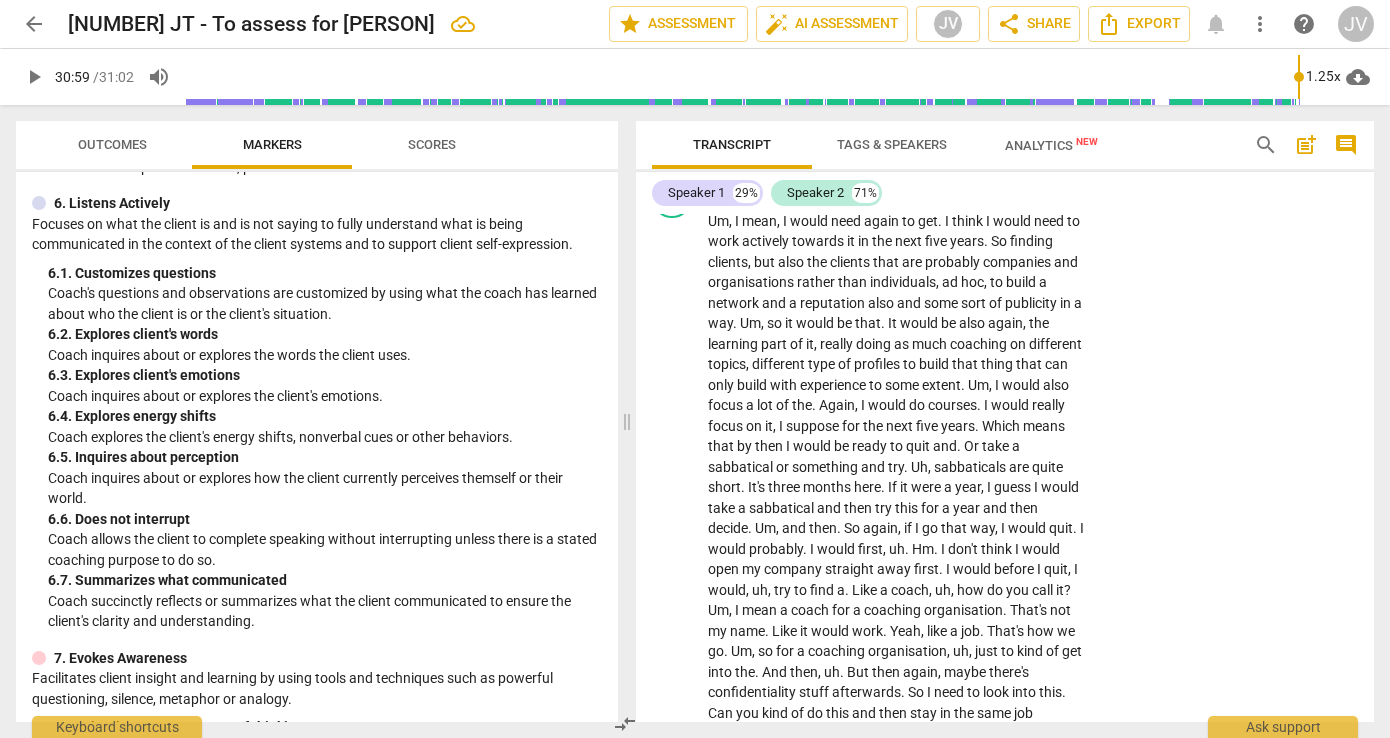 scroll, scrollTop: 5457, scrollLeft: 0, axis: vertical 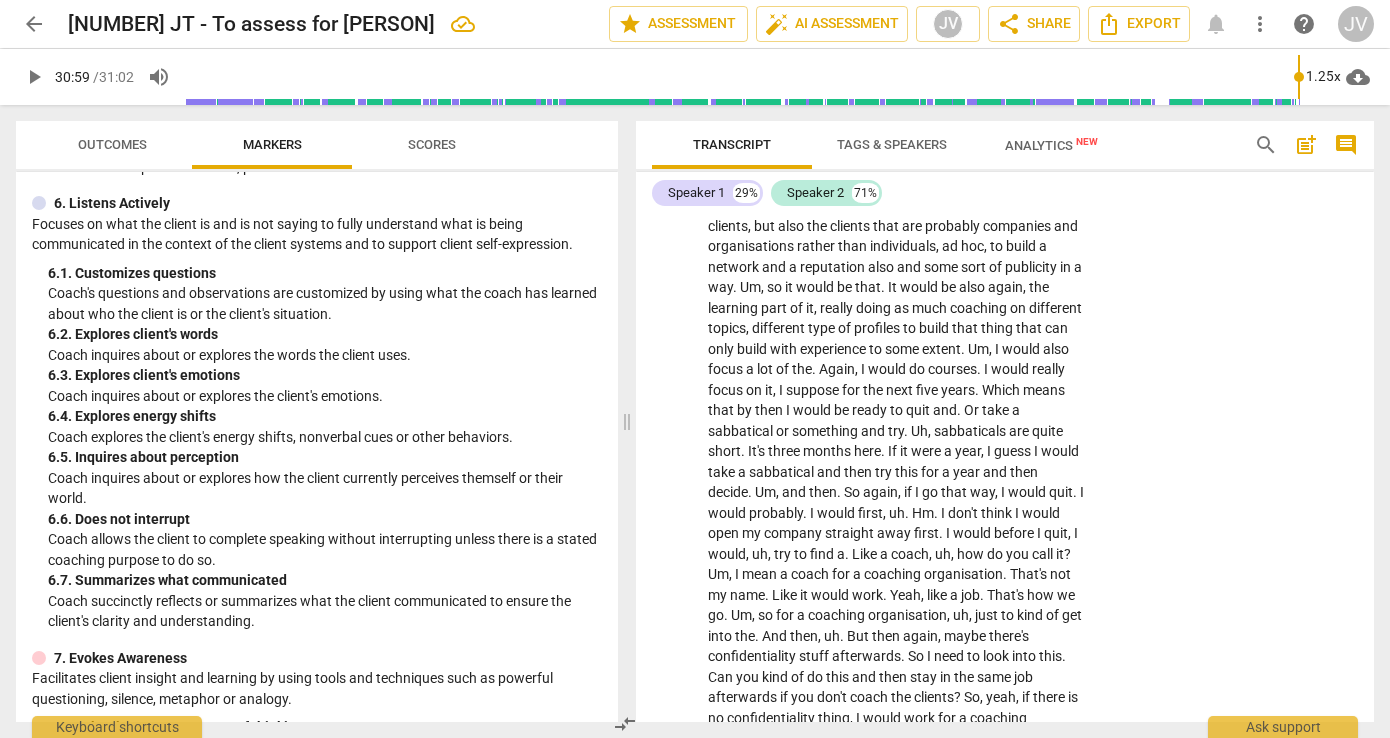 click at bounding box center [1204, -1003] 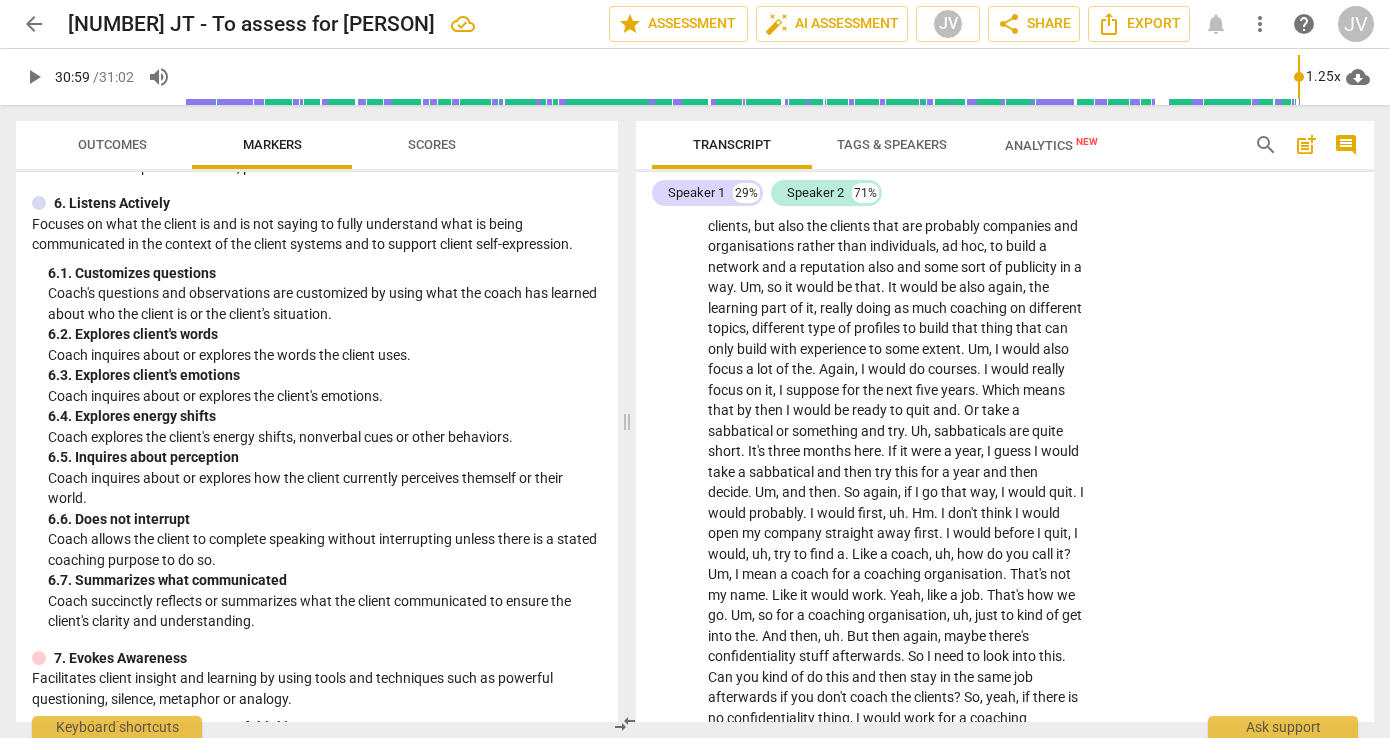 scroll, scrollTop: 21, scrollLeft: 0, axis: vertical 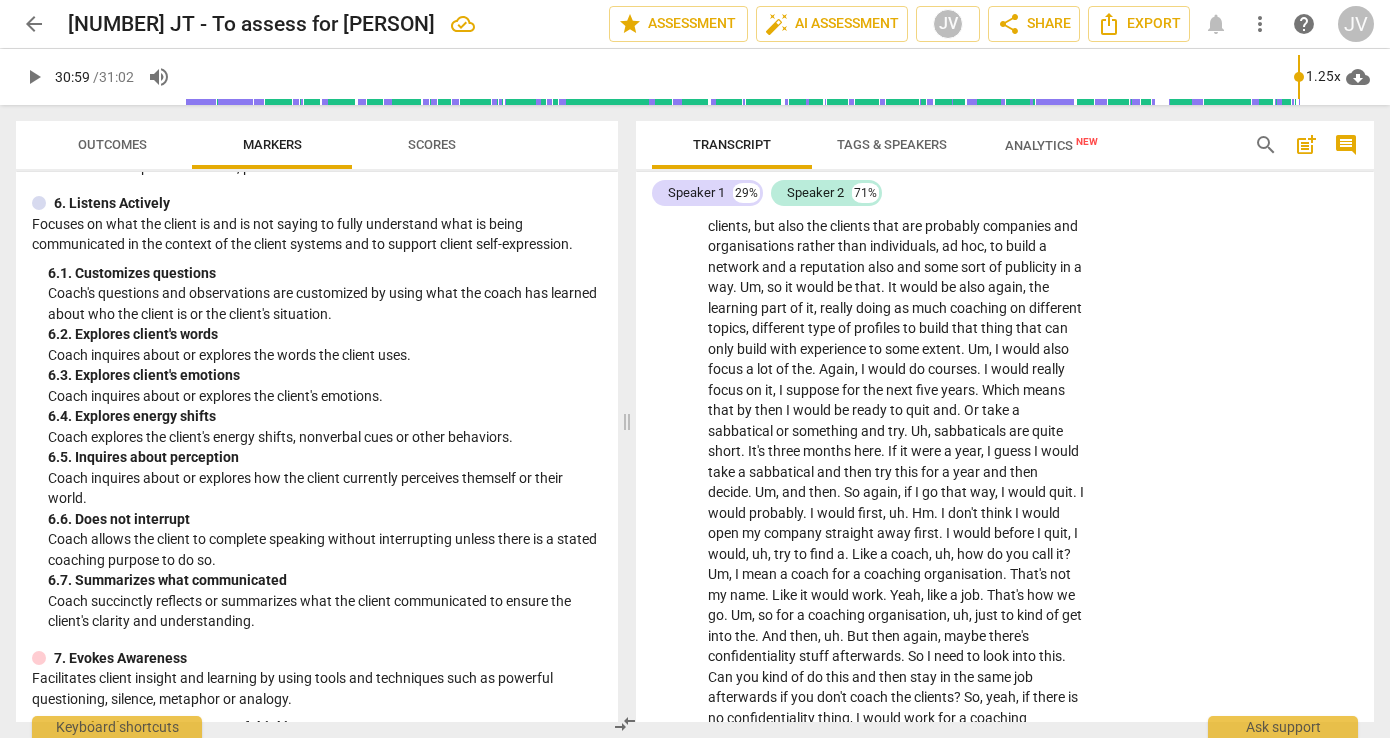 click on "send" at bounding box center [1323, -944] 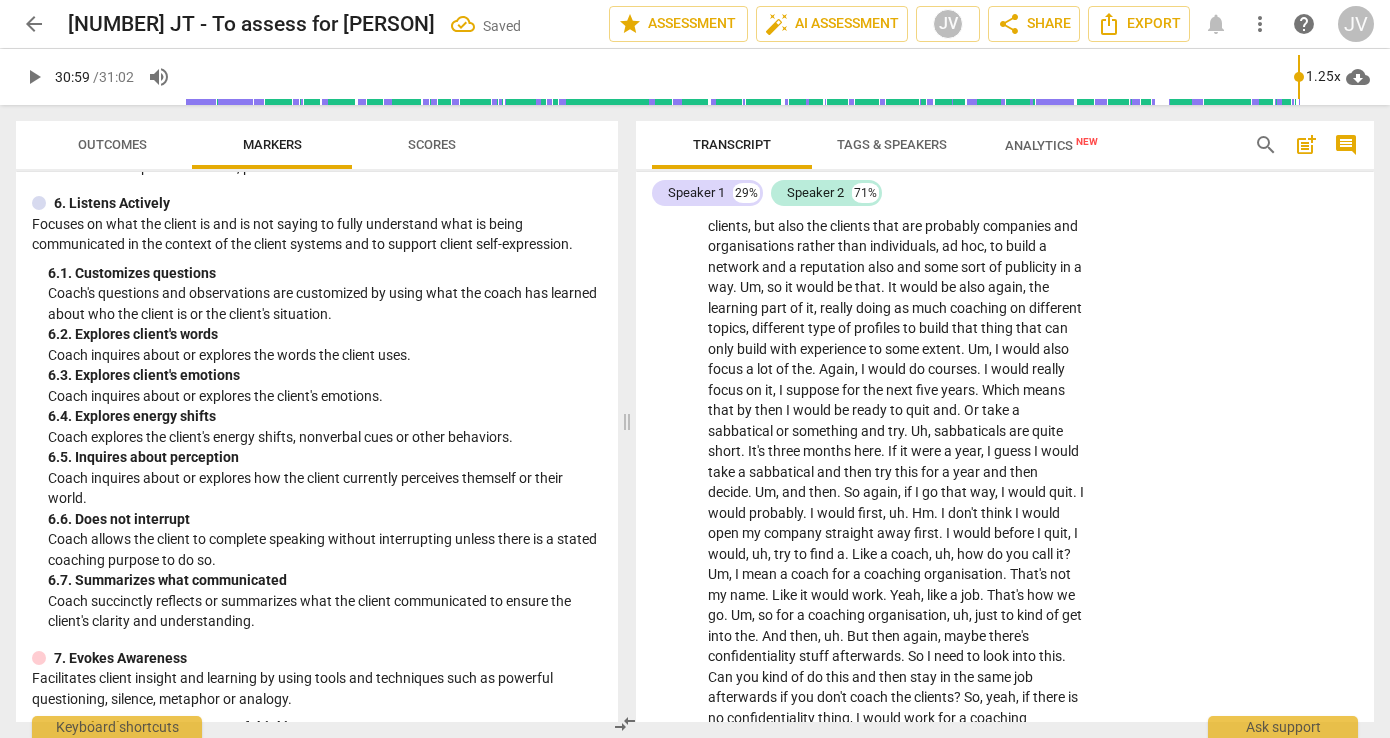 click on "offering" at bounding box center (1007, -1148) 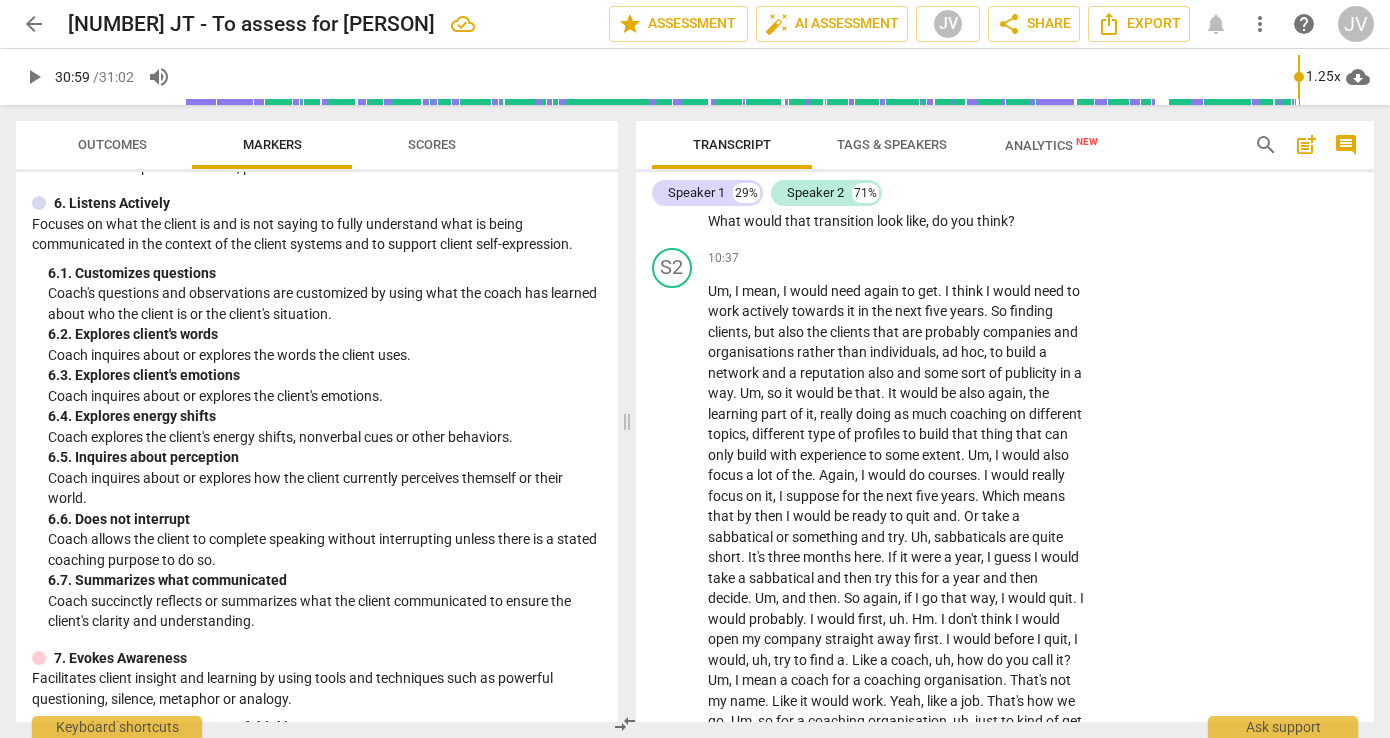 scroll, scrollTop: 5368, scrollLeft: 0, axis: vertical 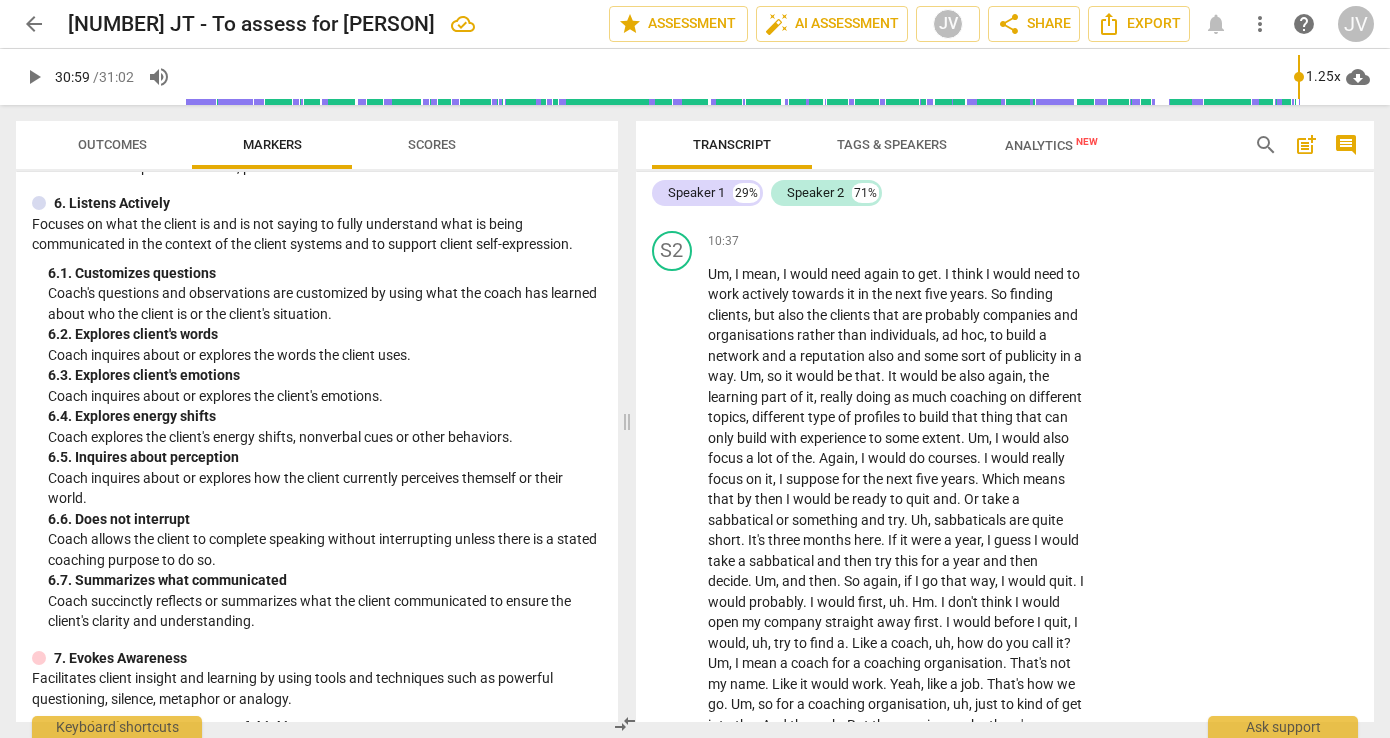 click on "Add competency" at bounding box center (1022, -1111) 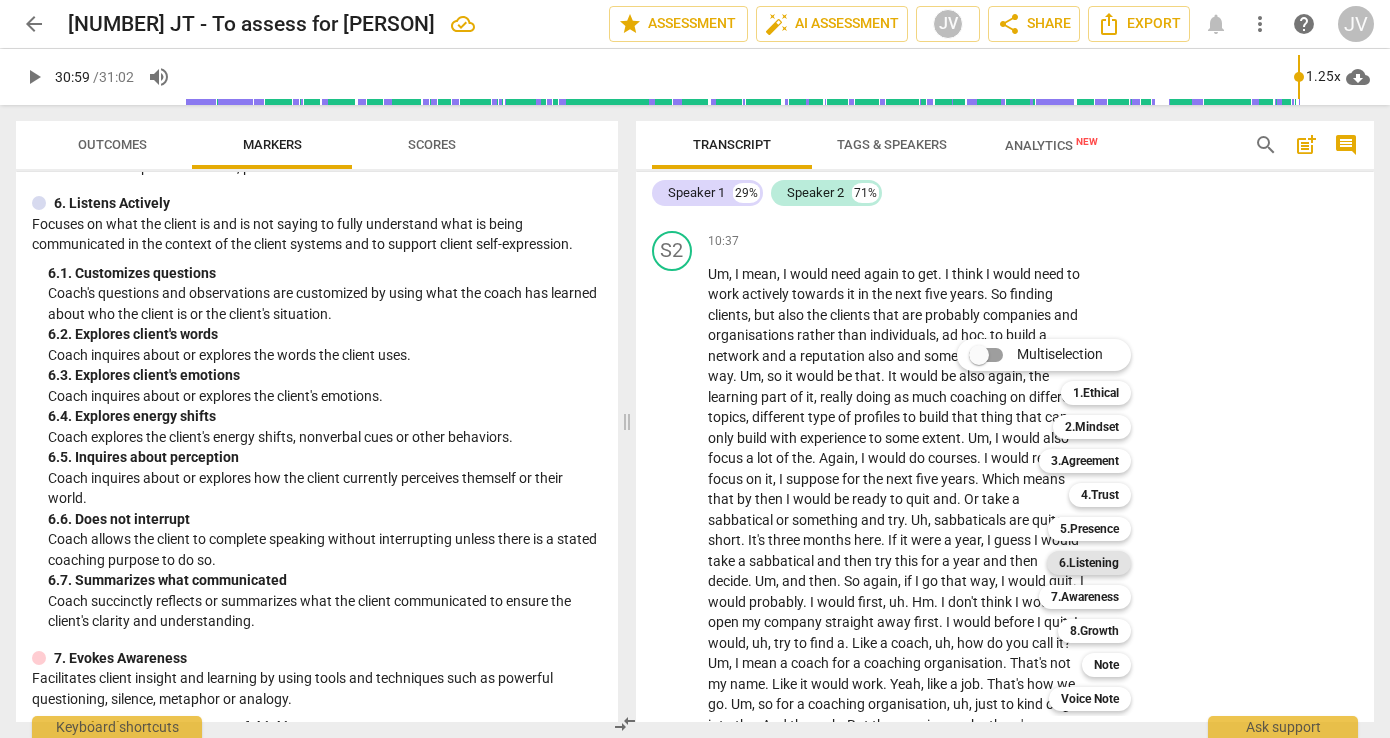 click on "6.Listening" at bounding box center (1089, 563) 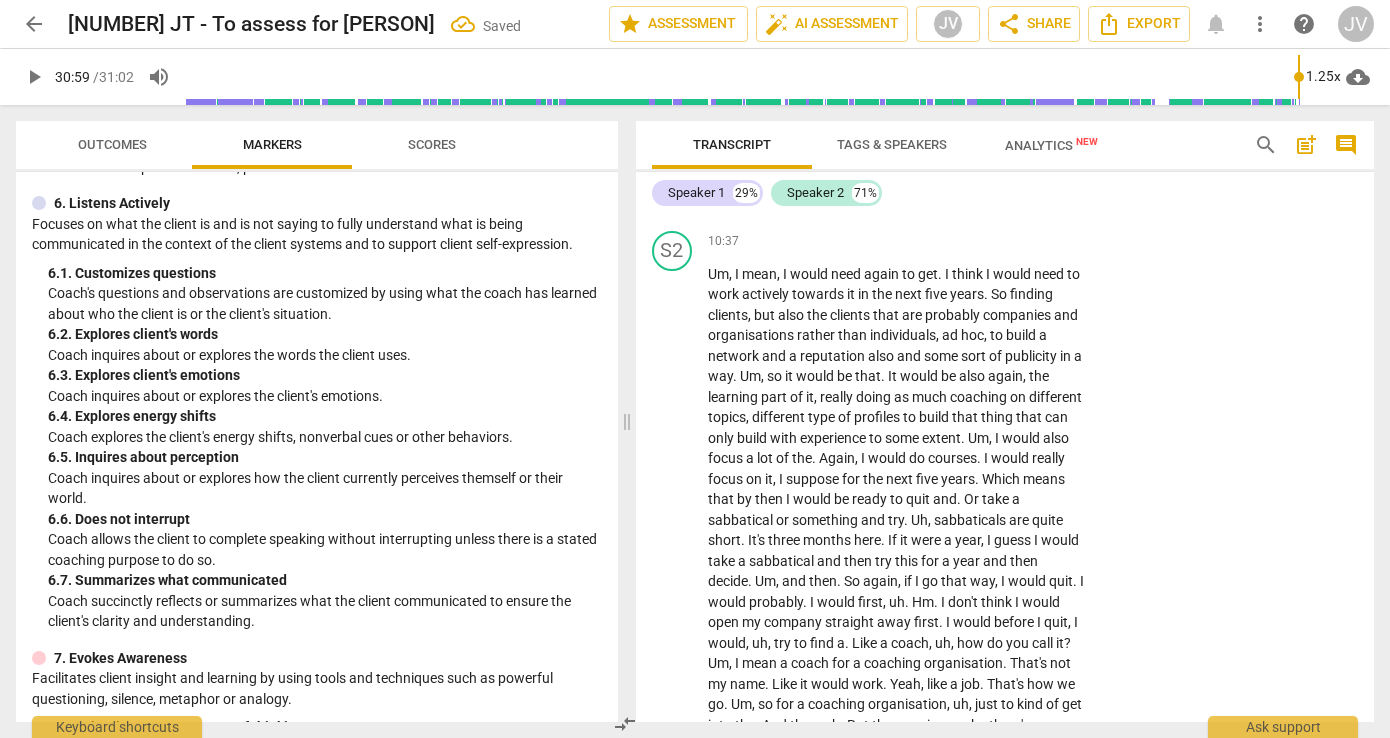 scroll, scrollTop: 5727, scrollLeft: 0, axis: vertical 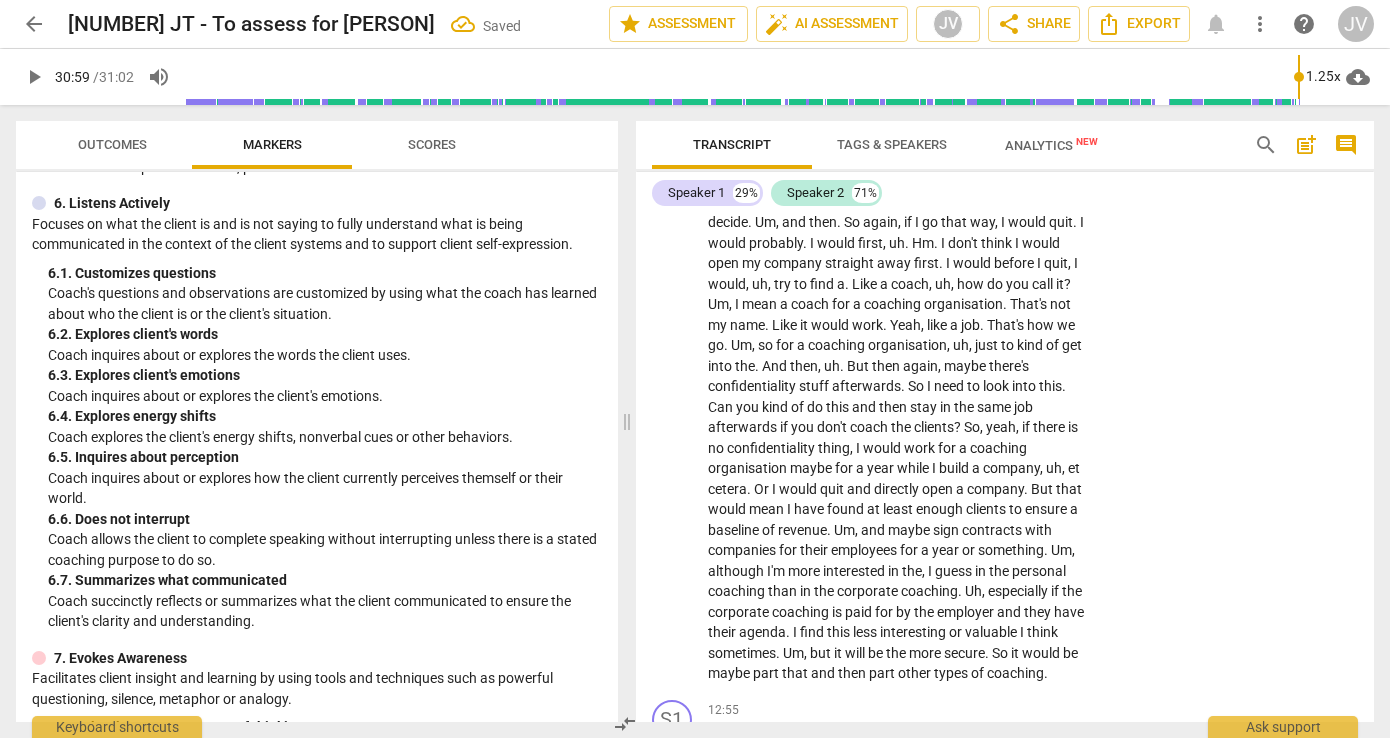 click on "6. Does not interrupt" at bounding box center (1111, -1265) 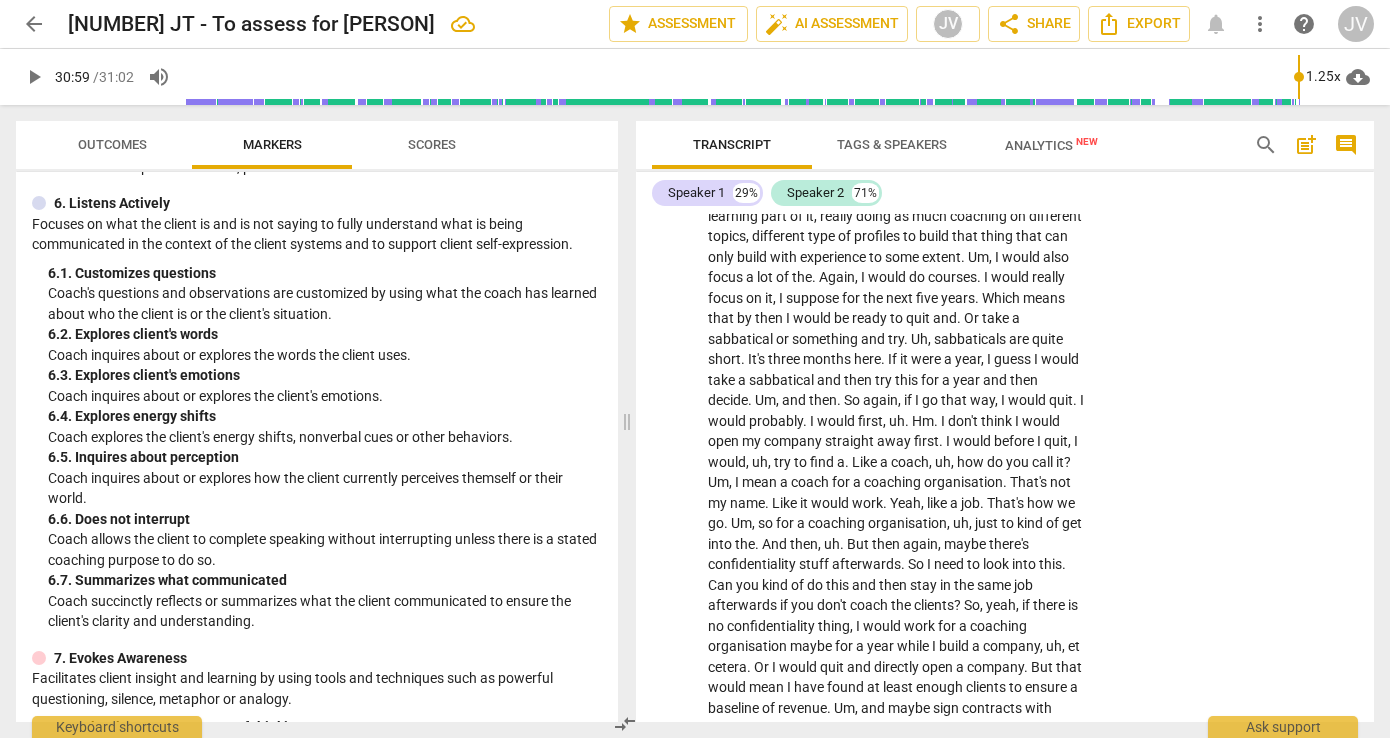 scroll, scrollTop: 5581, scrollLeft: 0, axis: vertical 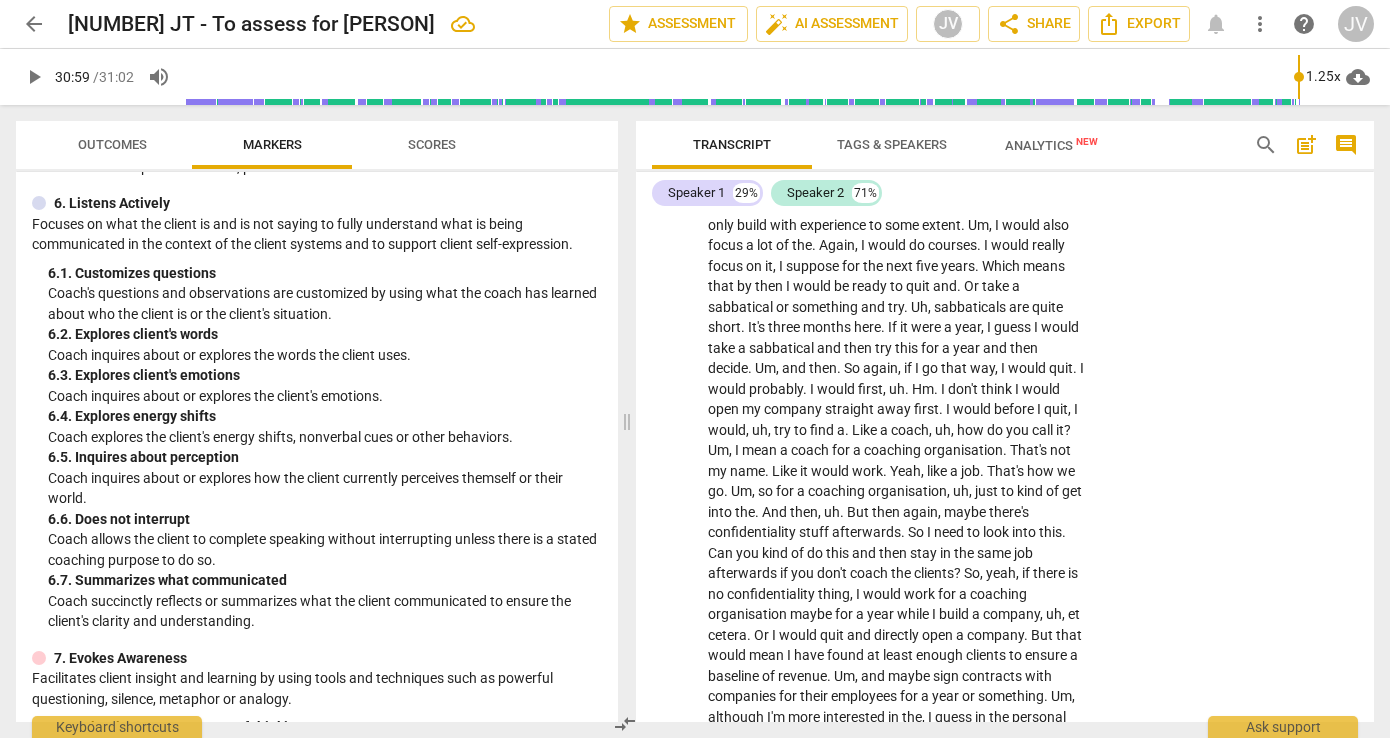 click on "7. Summarizes what communicated" at bounding box center [1111, -1095] 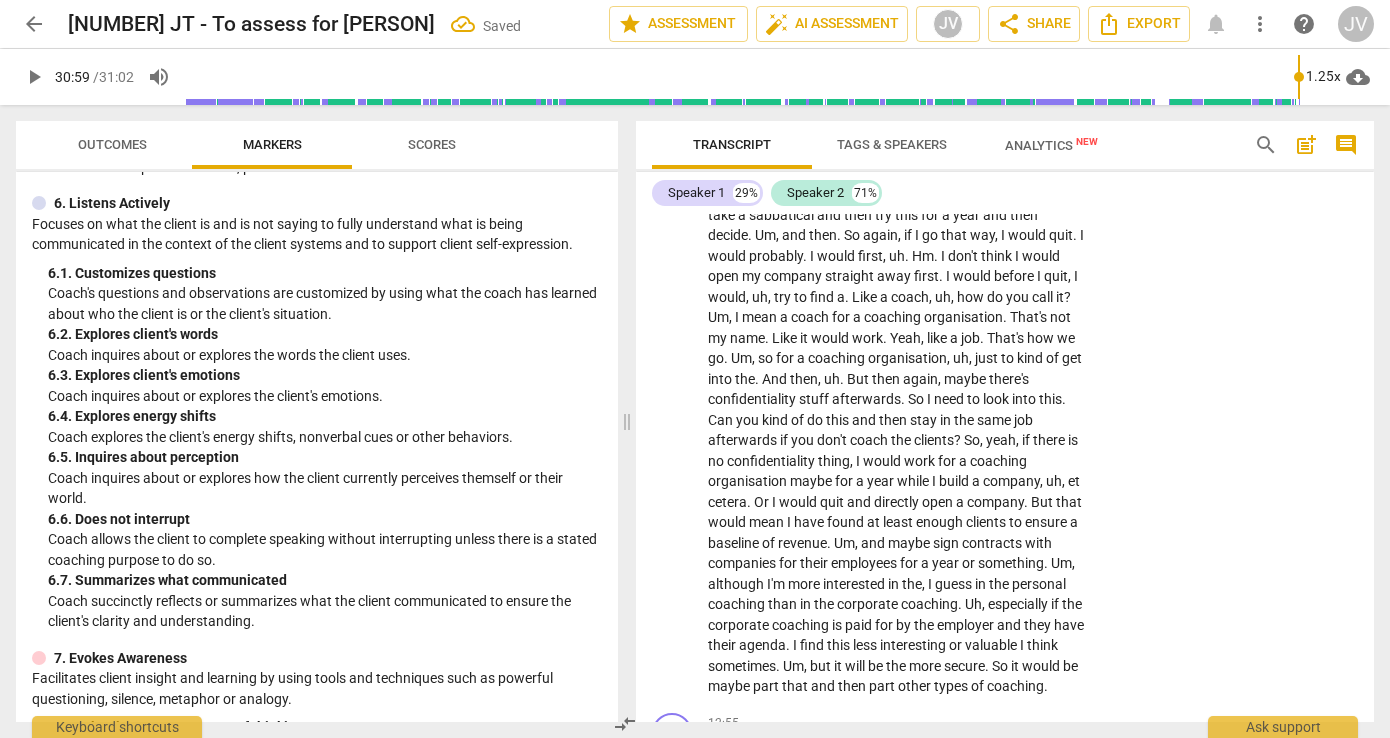 scroll, scrollTop: 5715, scrollLeft: 0, axis: vertical 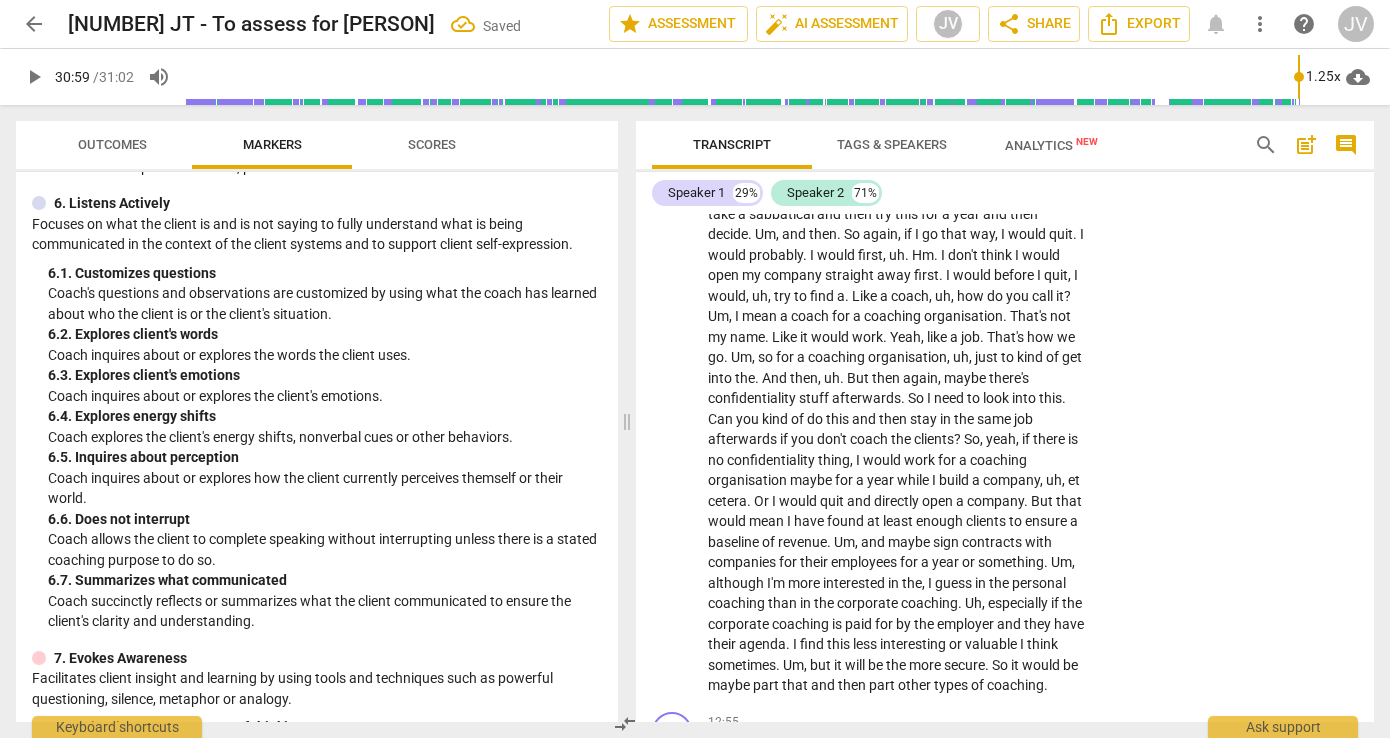 click on "any" at bounding box center (1036, -1228) 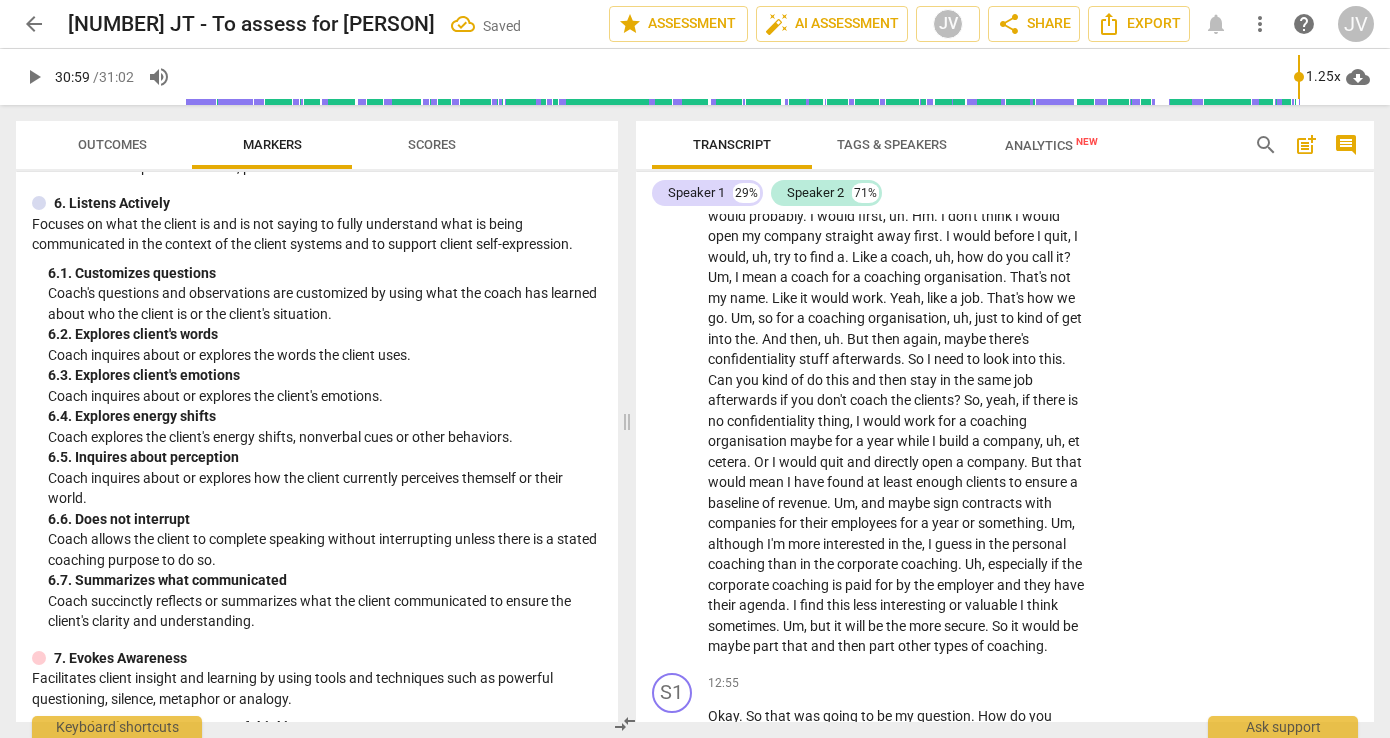 scroll, scrollTop: 5784, scrollLeft: 0, axis: vertical 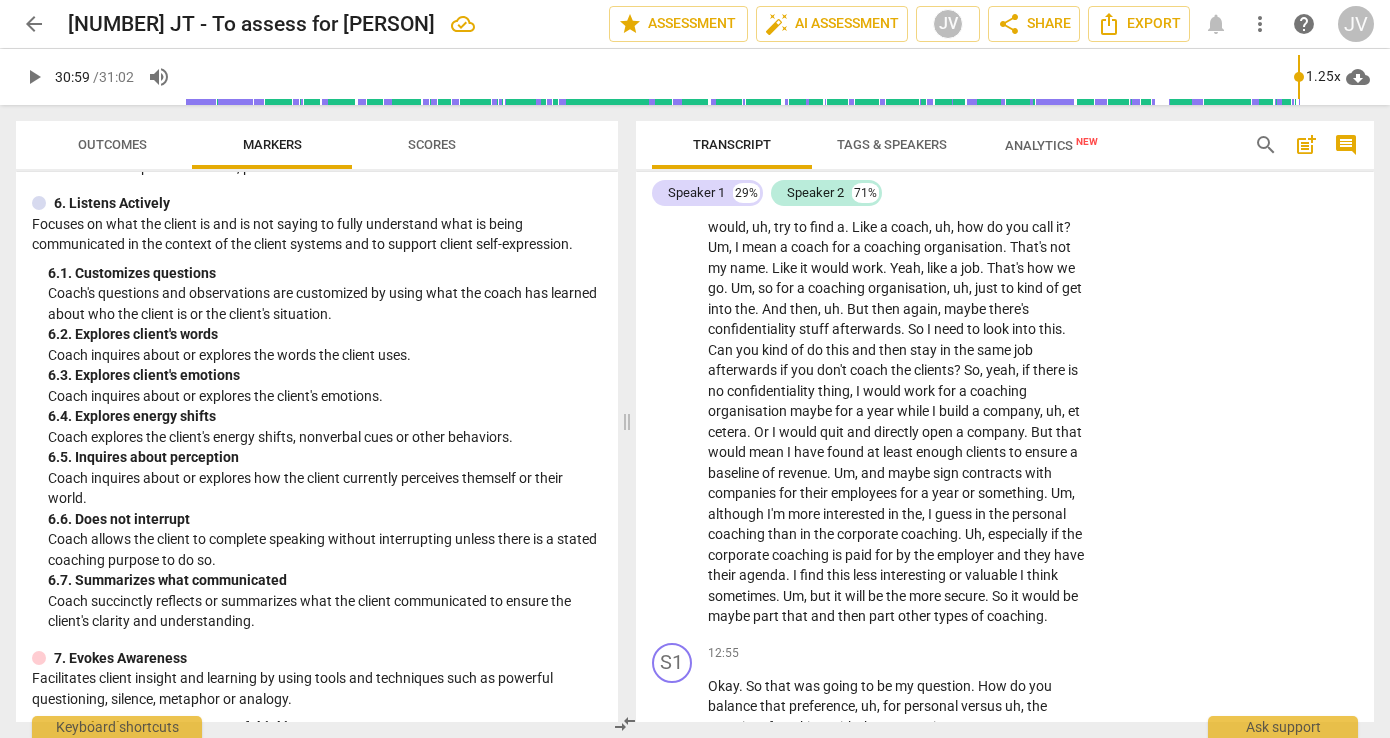 click on "Add competency" at bounding box center (1022, -1328) 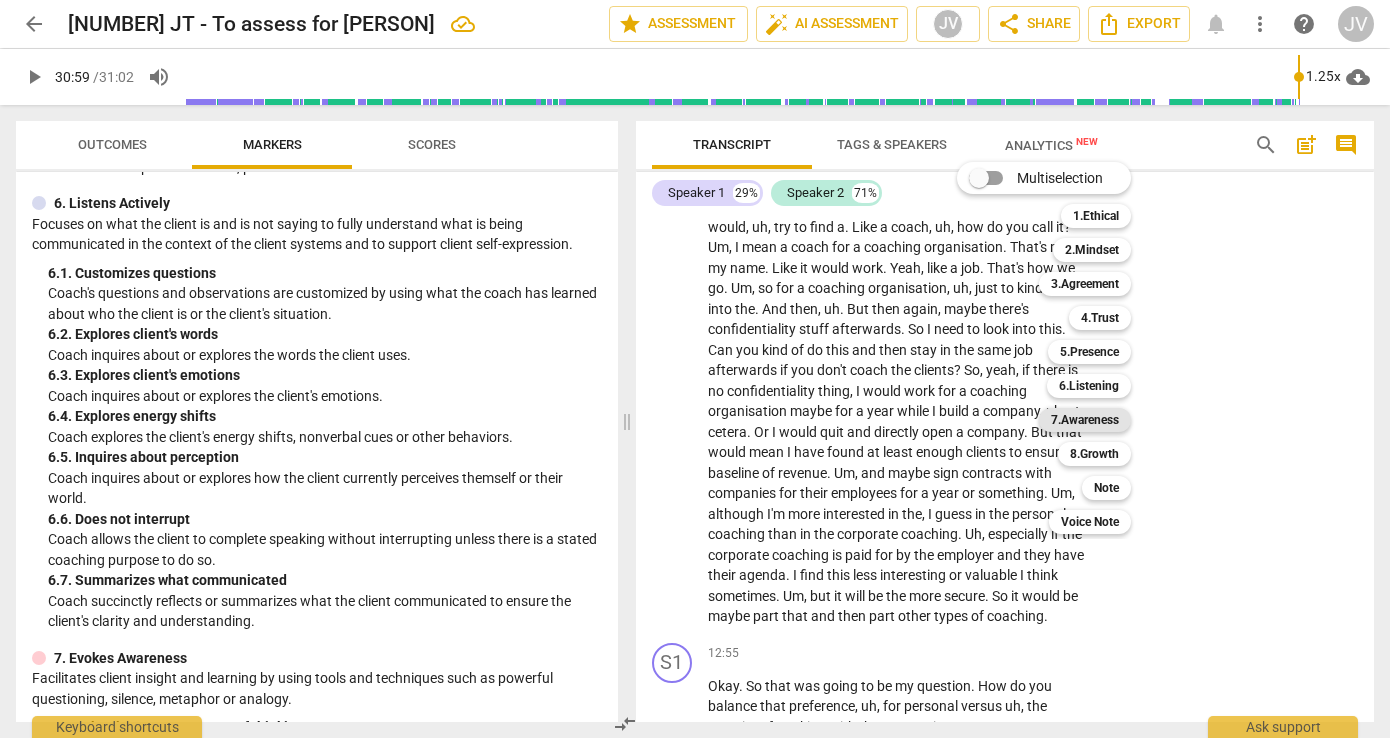 click on "7.Awareness" at bounding box center (1085, 420) 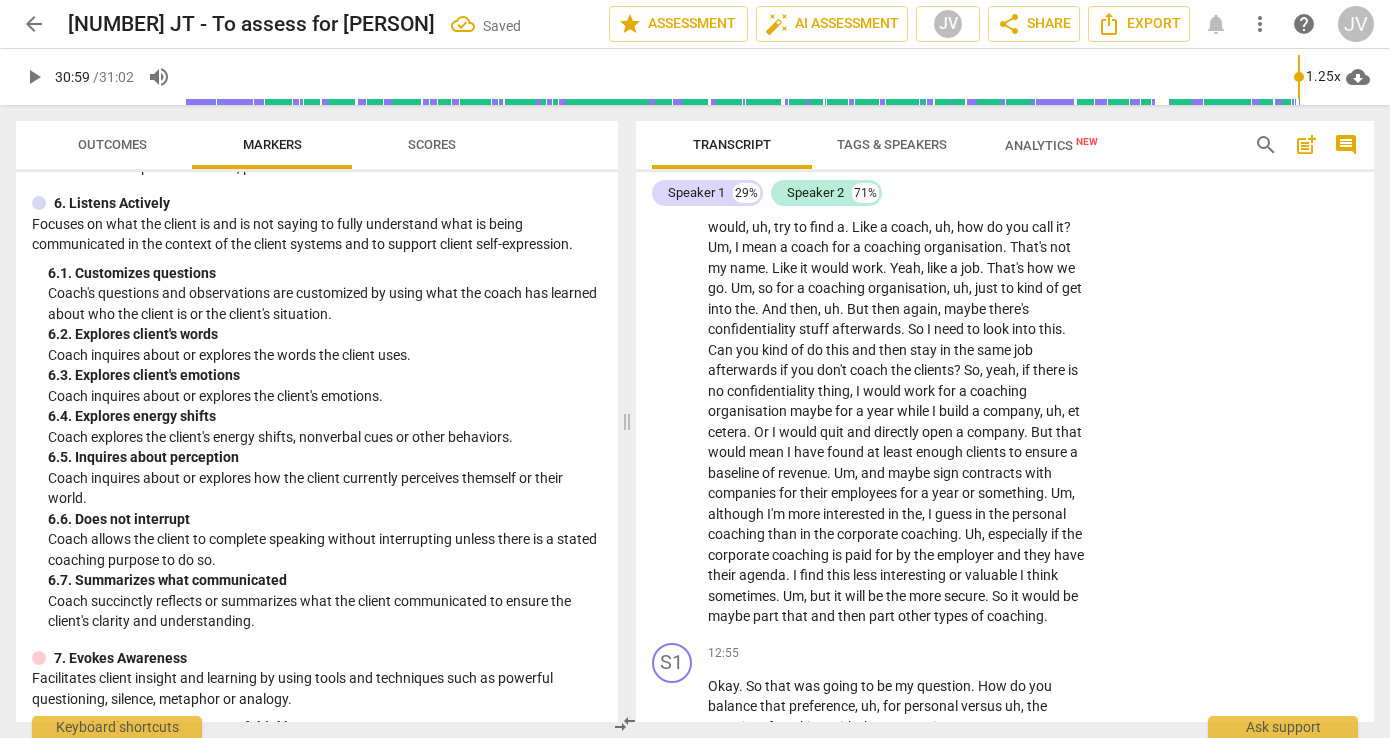 scroll, scrollTop: 6131, scrollLeft: 0, axis: vertical 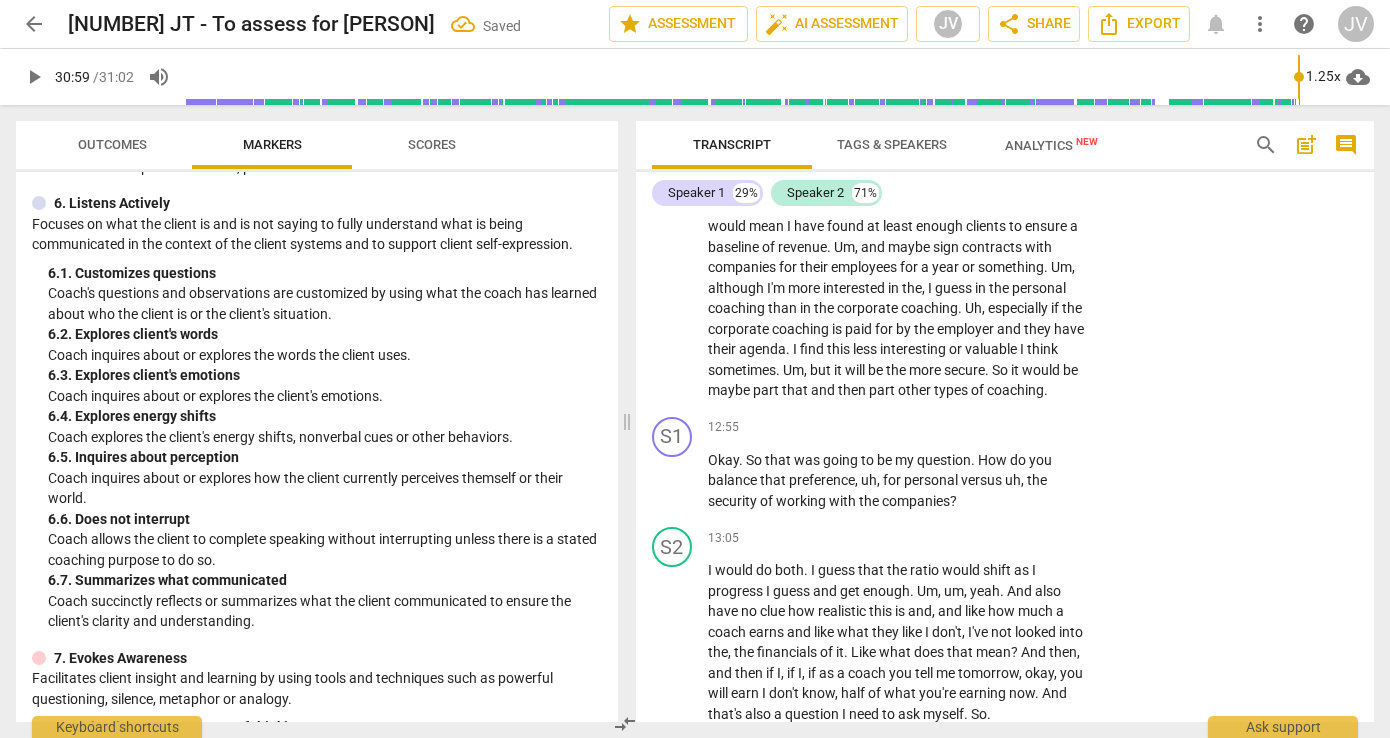 click on "6. Asks clear, open-ended questions" at bounding box center [1111, -1294] 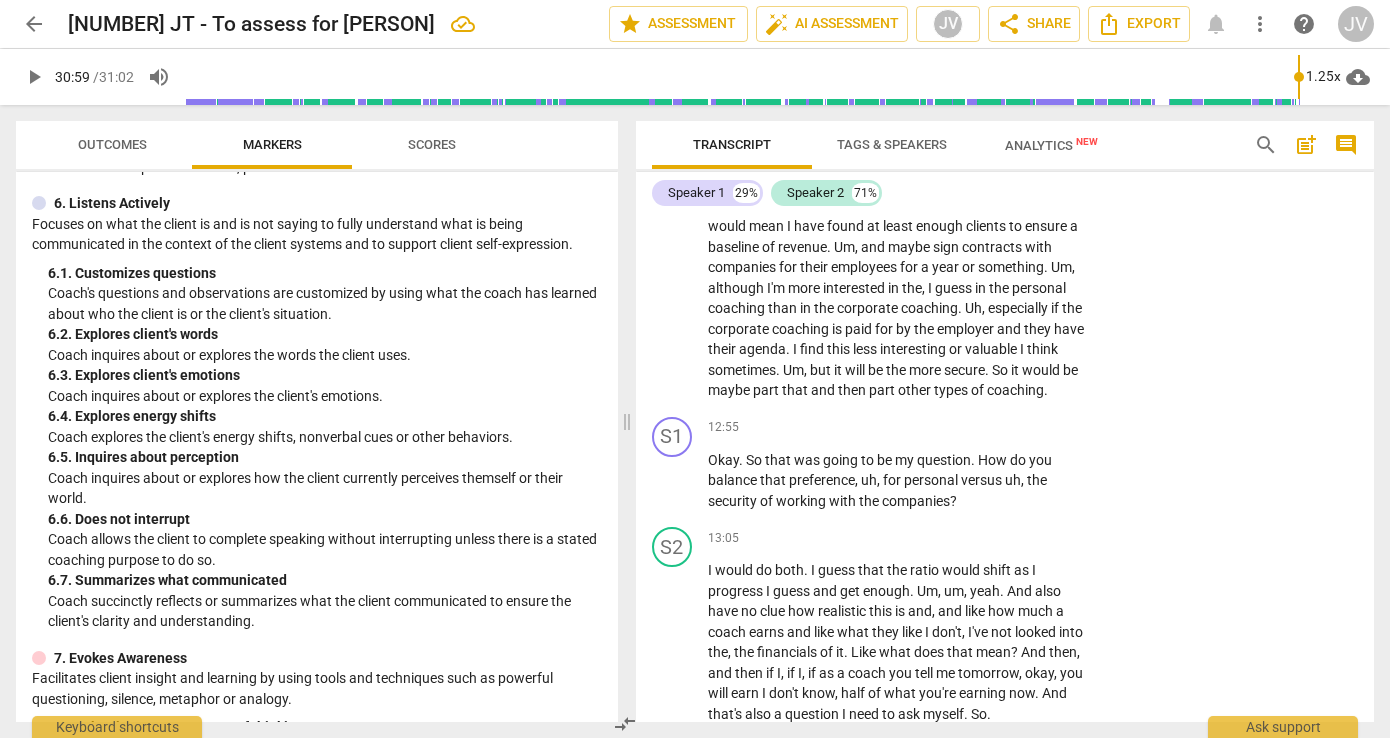 click on "send" at bounding box center [1323, -1198] 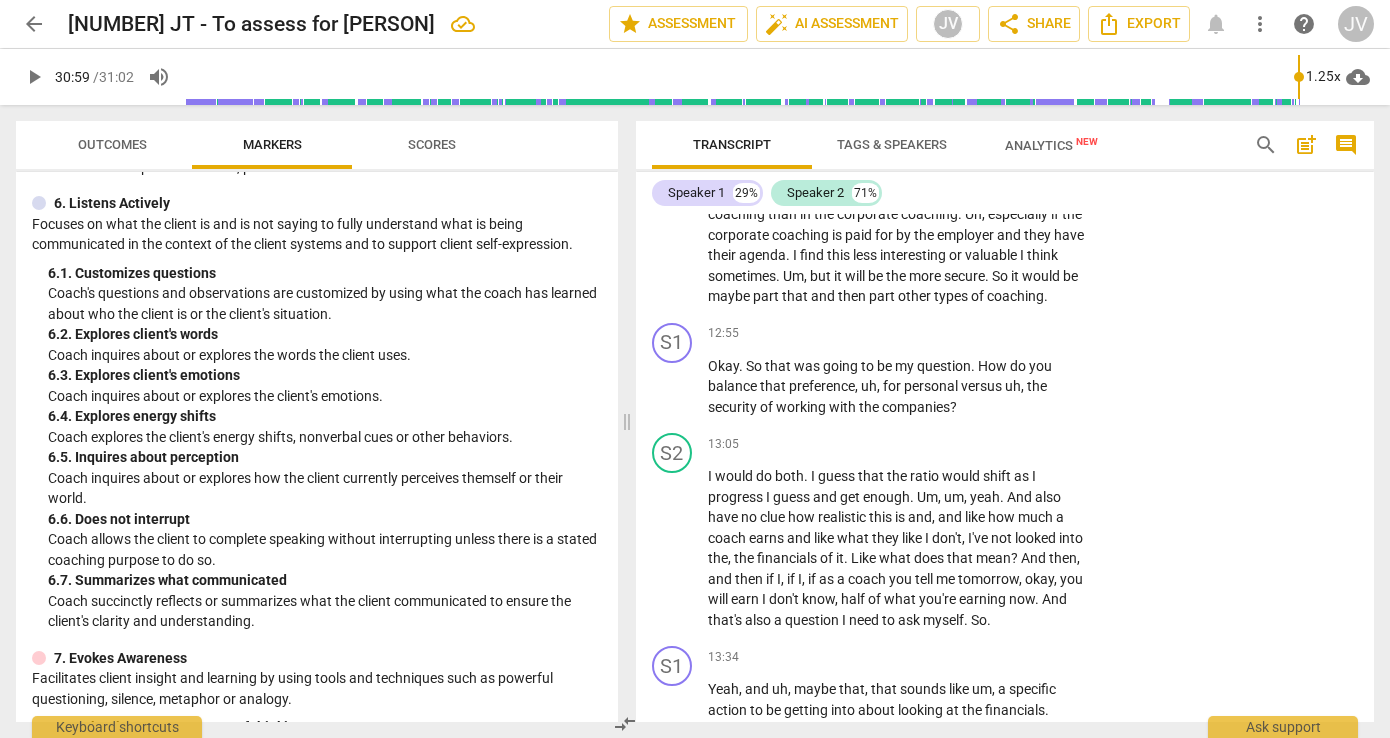 scroll, scrollTop: 6108, scrollLeft: 0, axis: vertical 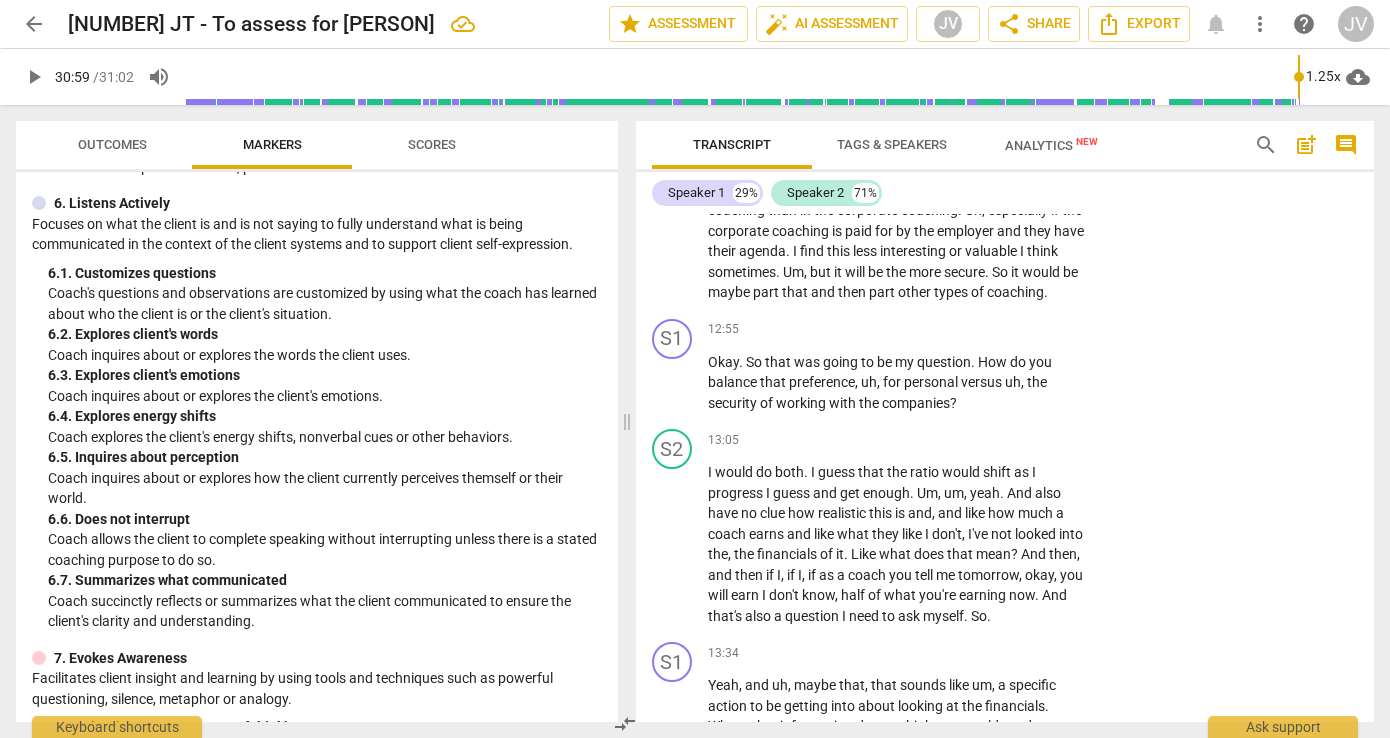 click on "be" at bounding box center [1017, -1252] 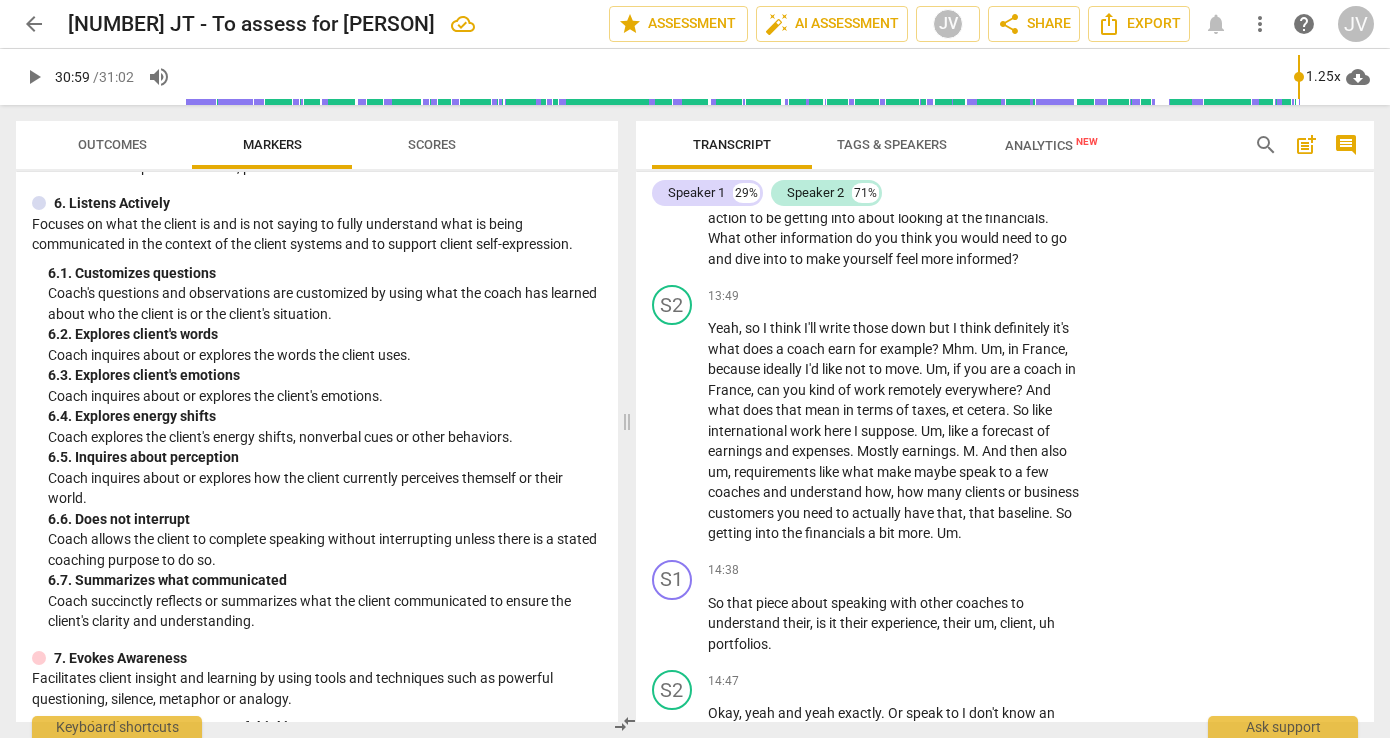 scroll, scrollTop: 6598, scrollLeft: 0, axis: vertical 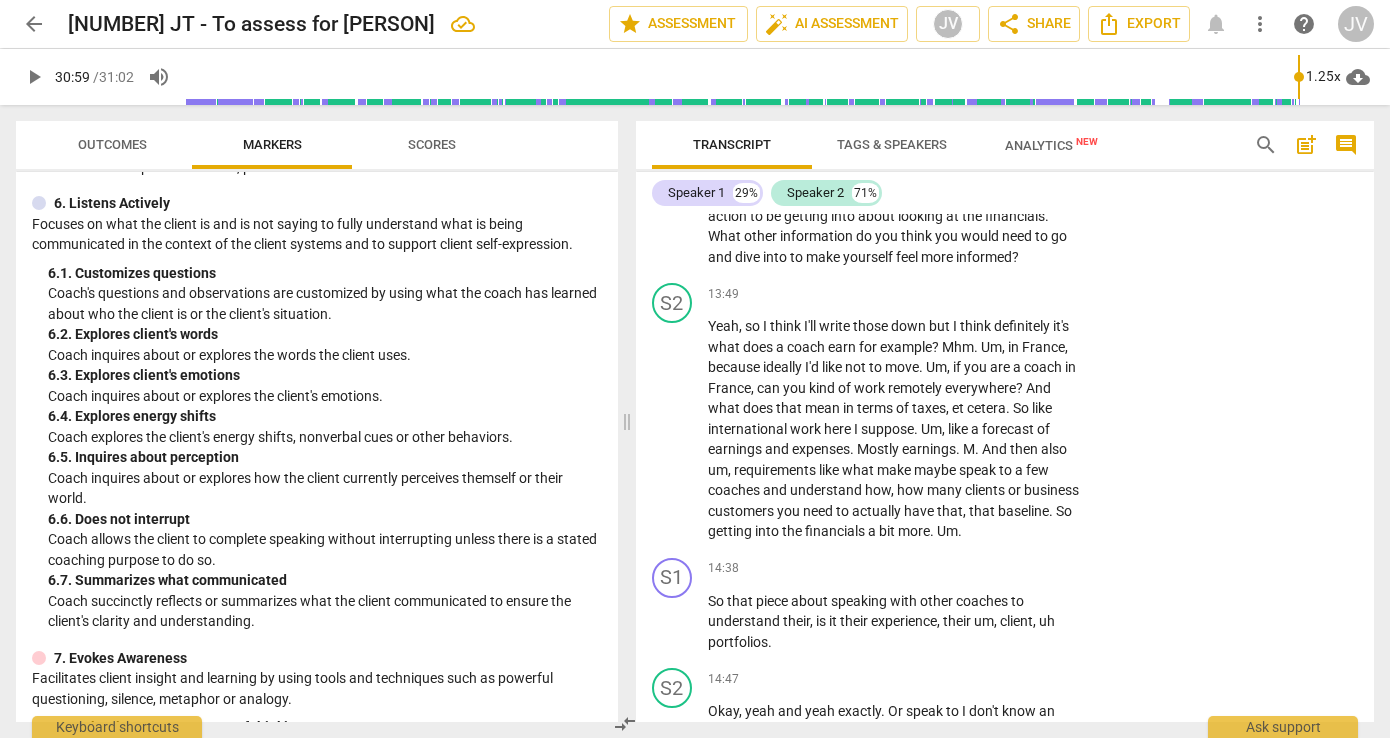 click on "Add competency" at bounding box center [1022, -1540] 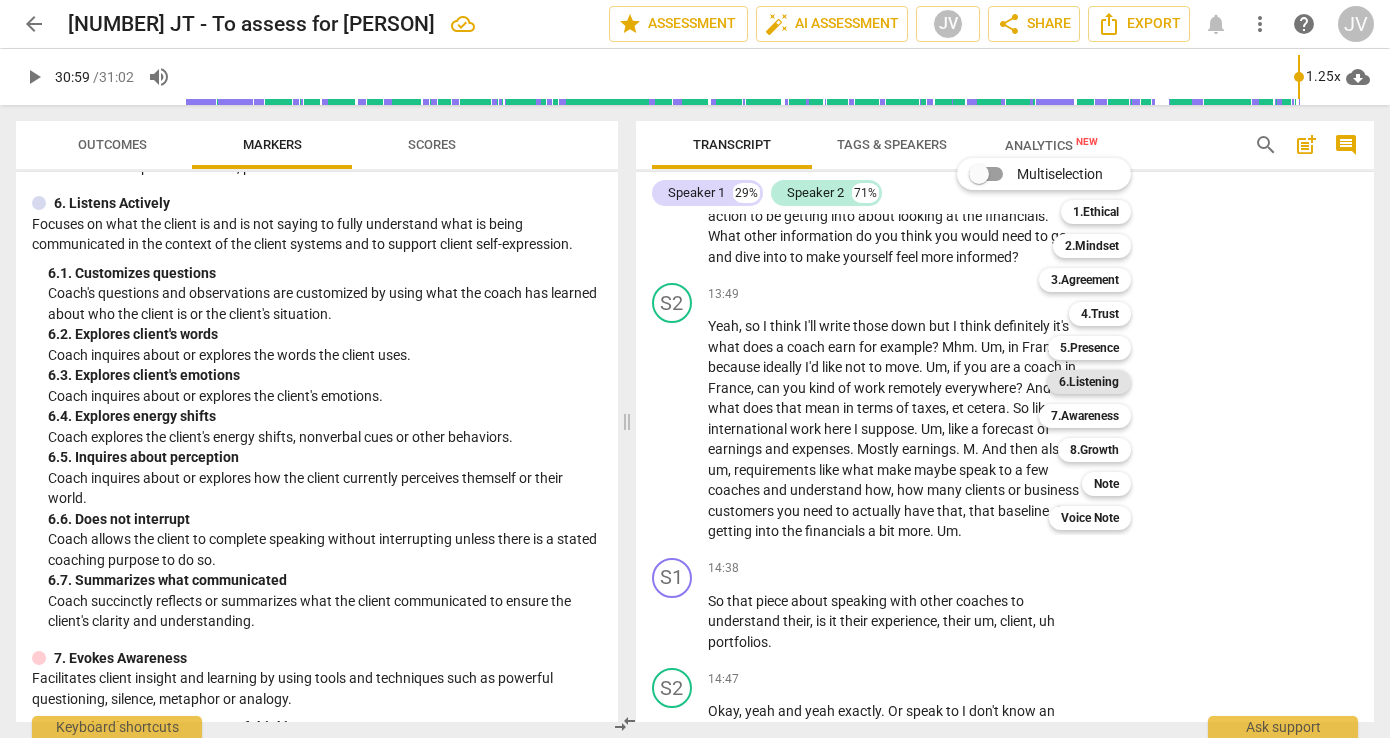 click on "6.Listening" at bounding box center (1089, 382) 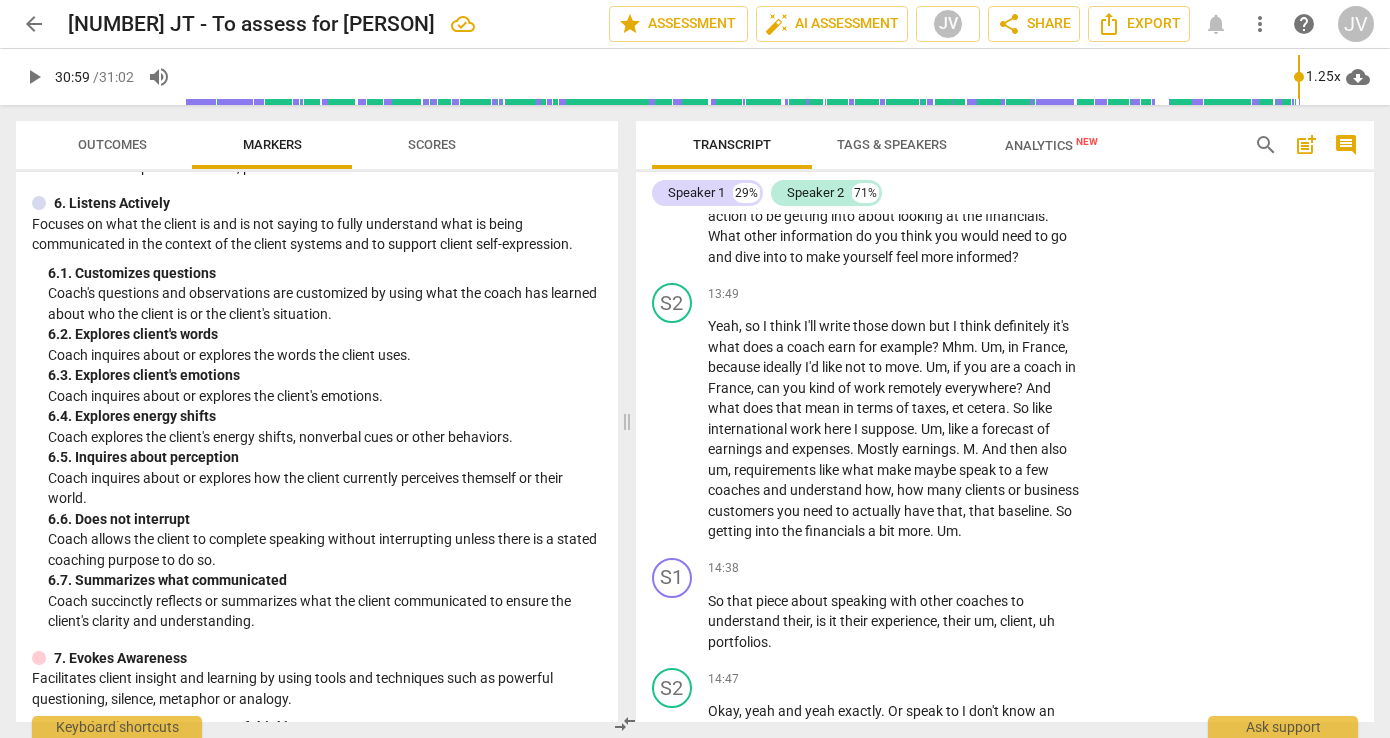 click on "7. Summarizes what communicated" at bounding box center (1111, -1312) 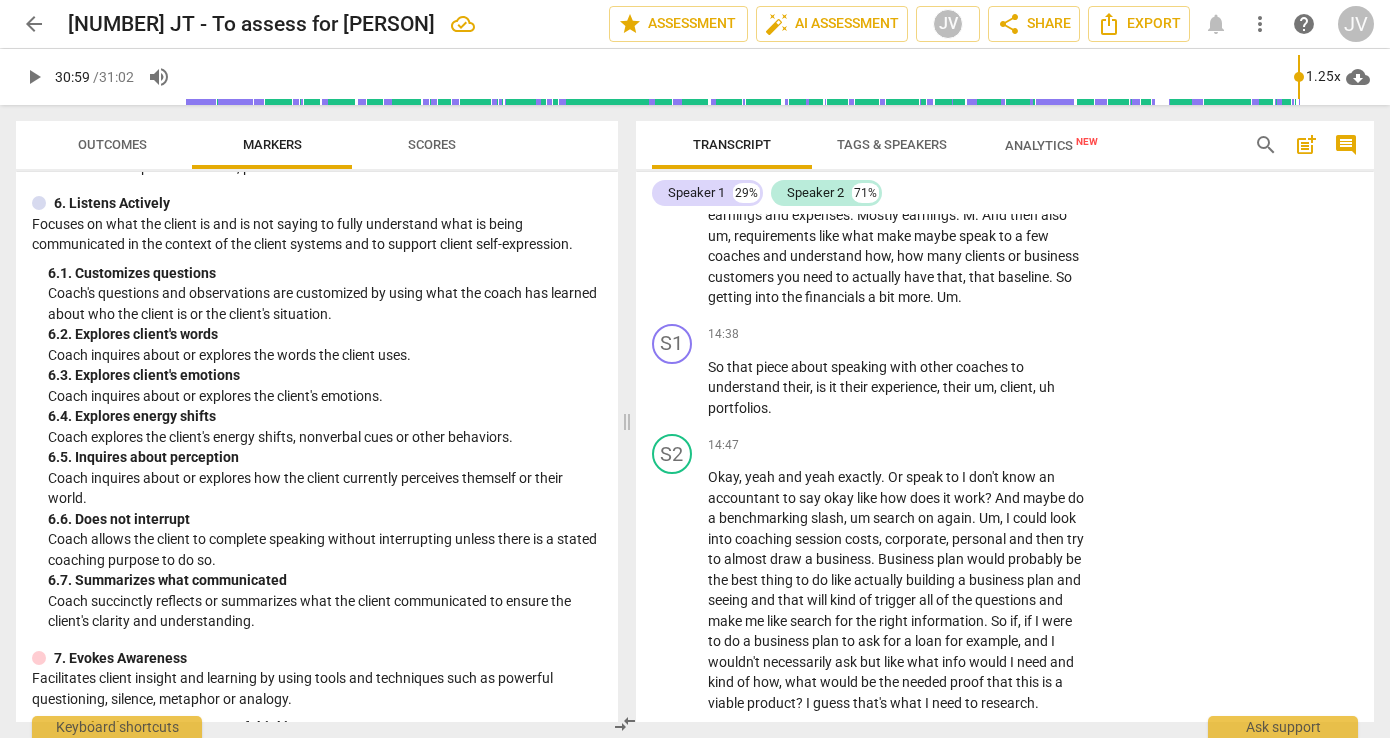 scroll, scrollTop: 6879, scrollLeft: 0, axis: vertical 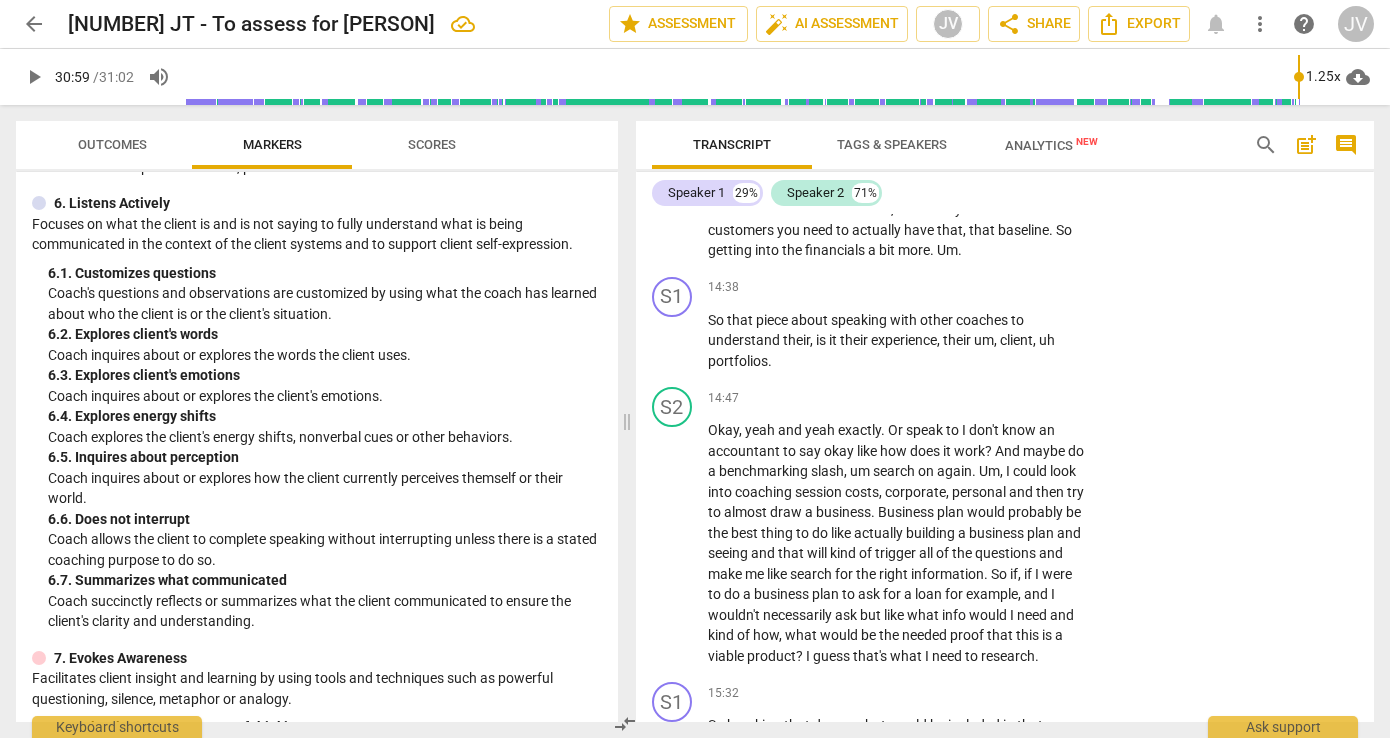 click on "Add competency" at bounding box center [1022, -1600] 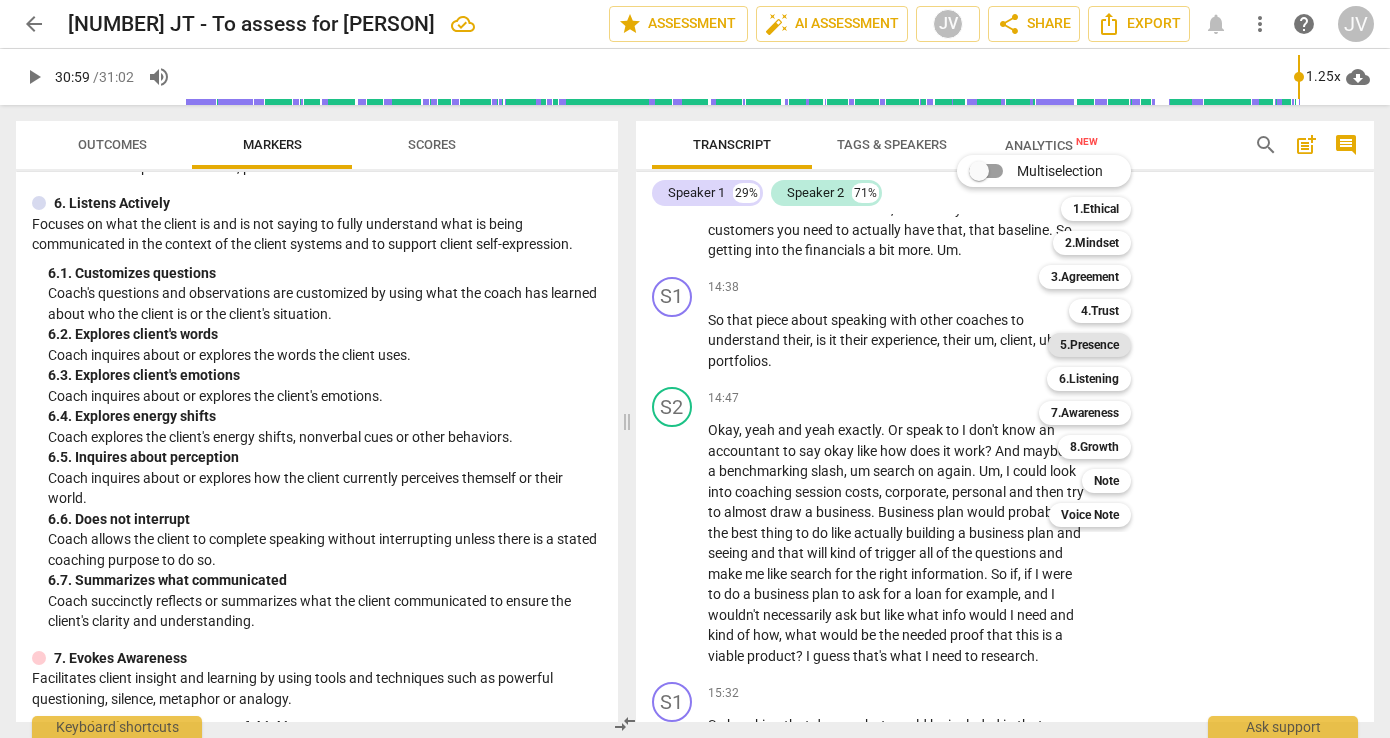 click on "5.Presence" at bounding box center (1089, 345) 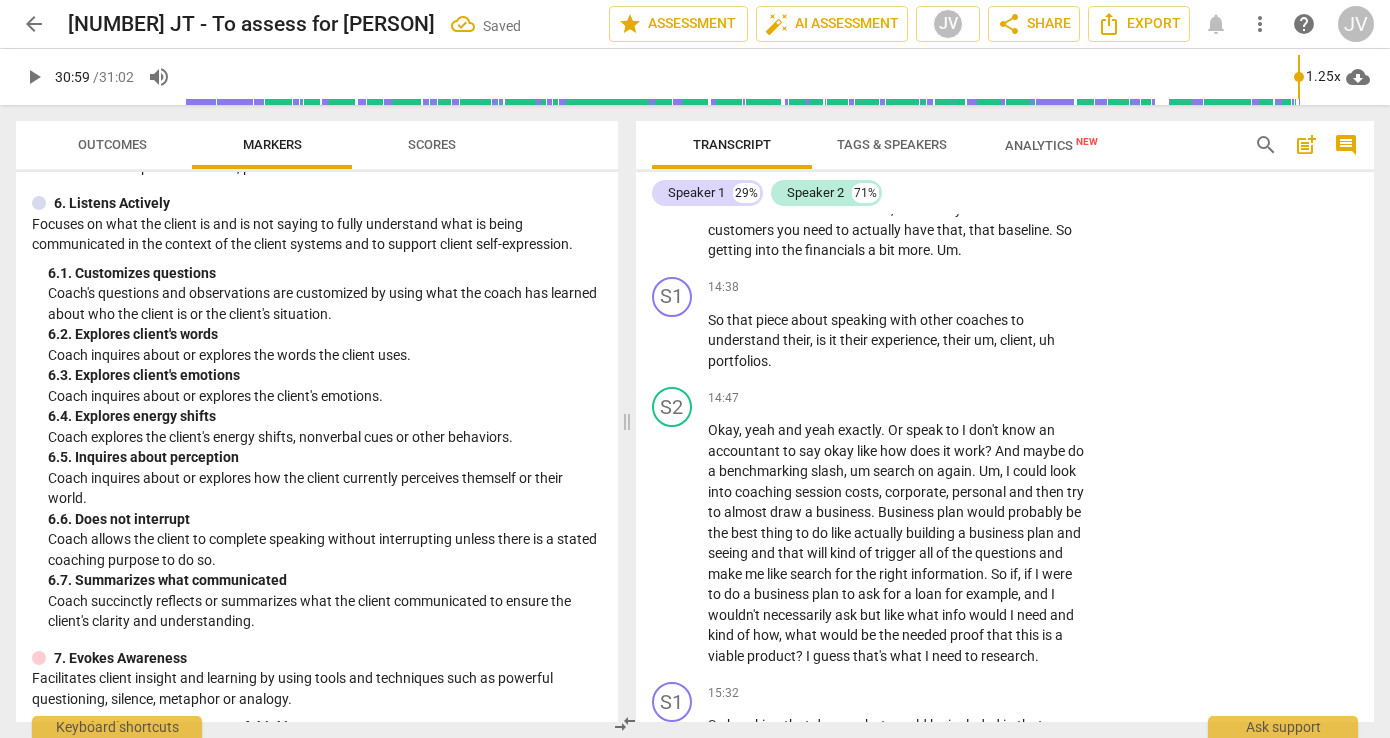 click on "2. Responds to what to accomplish (the what)" at bounding box center [1111, -1475] 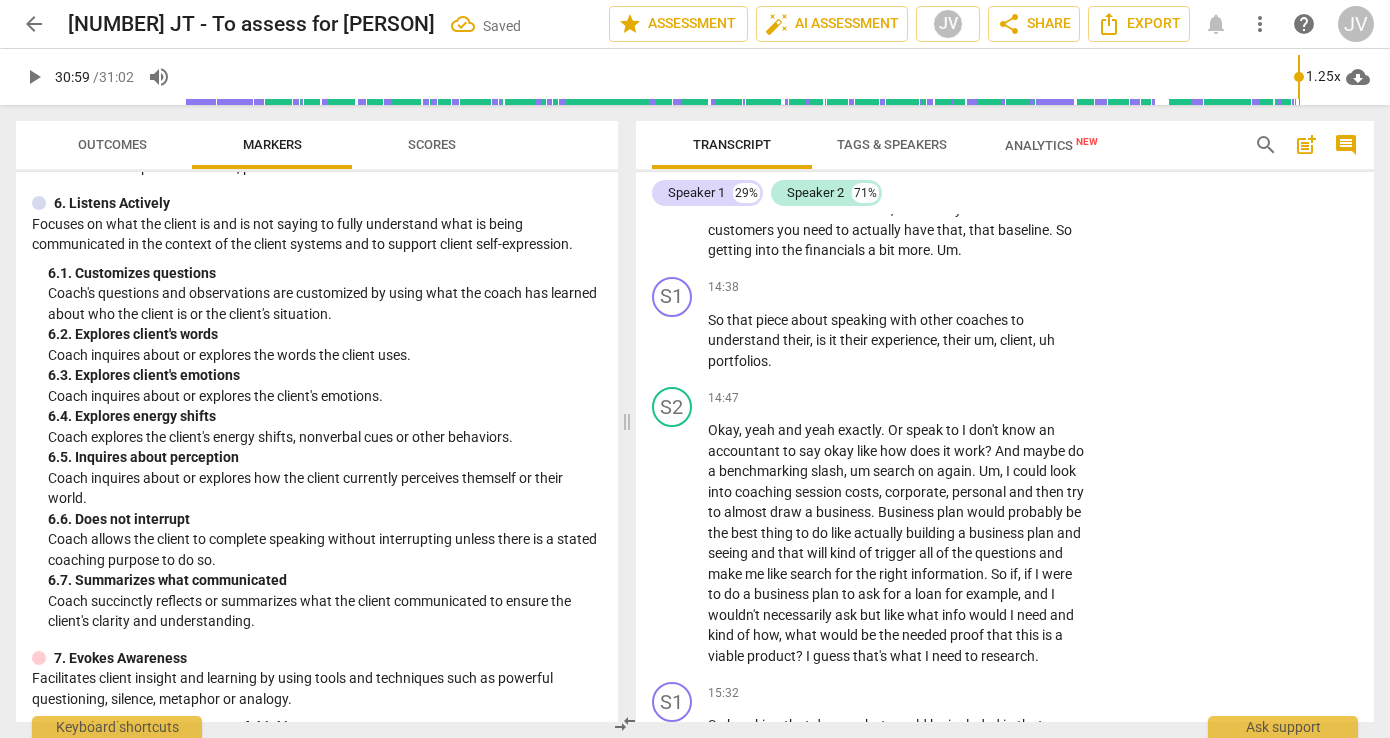 click on "4. Demonstrates curiosity" at bounding box center (1111, -1410) 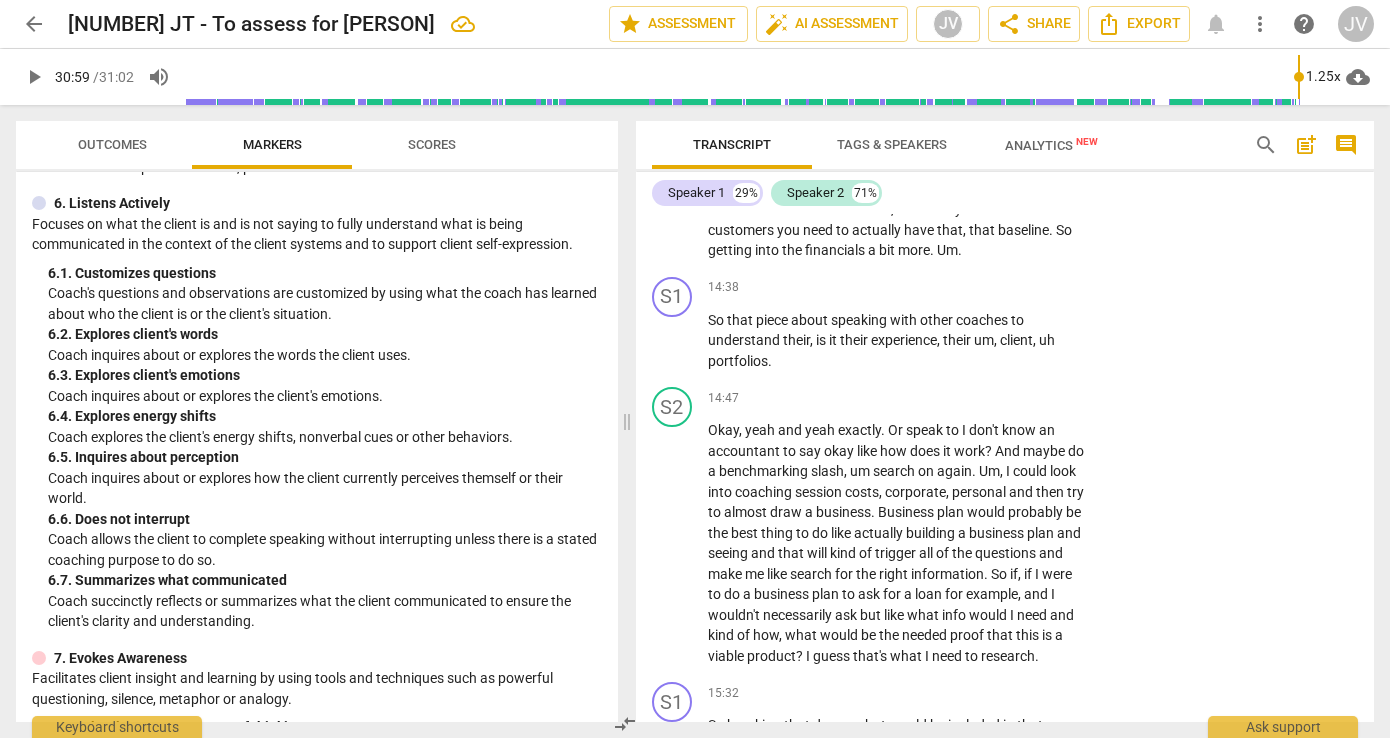 click on "3. Supports client to choose what happens" at bounding box center [1111, -1440] 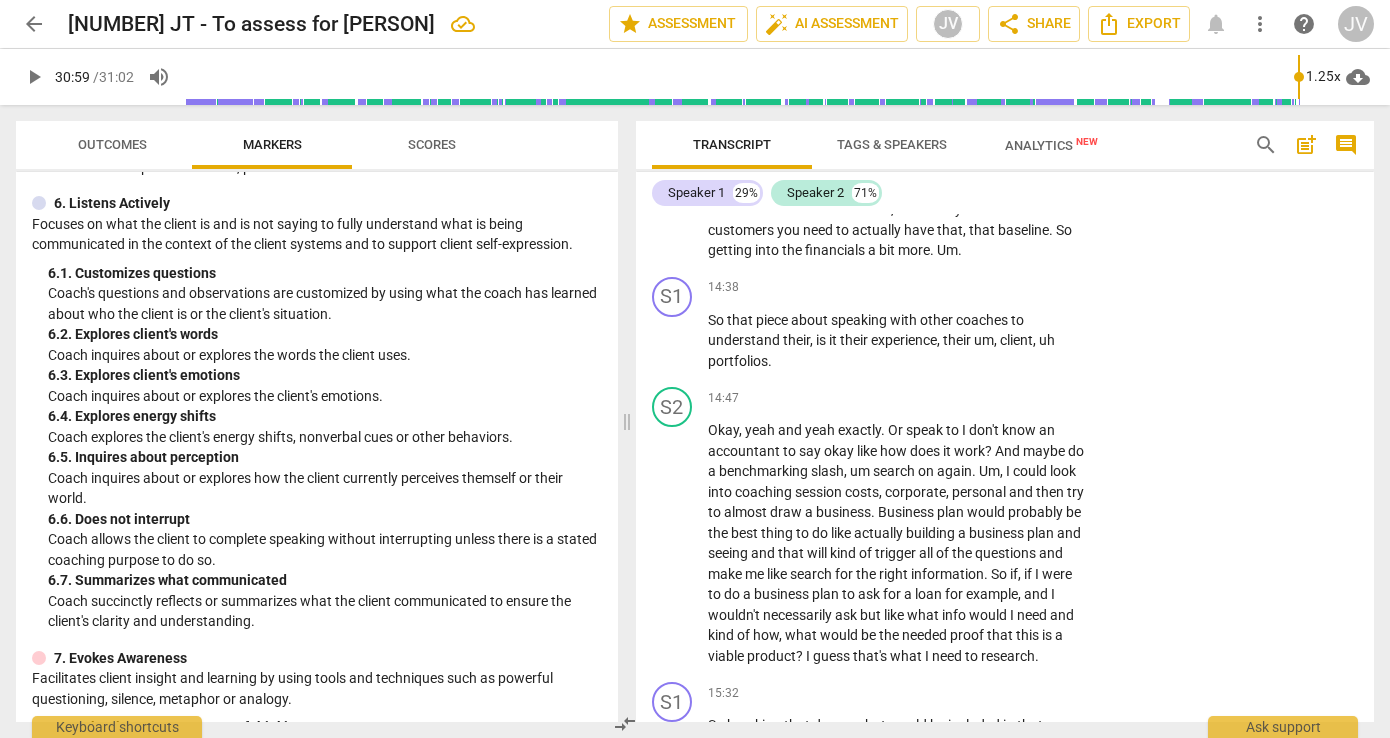 click on "S1 play_arrow pause 10:05 + Add competency 5.Presence keyboard_arrow_right And   of   those   which   are   um ,   you   kind   of   more   drawn   to ,   do   you   think ,   which   would   you   like   to   explore ? 5.Presence [PERSON] 17:33 08-06-2025 more_vert 1. Responds to the whole person (the who) 2. Responds to what to accomplish (the what) 3. Supports client to choose what happens 4. Demonstrates curiosity 5. Allows space for silence mic" at bounding box center (1005, -1575) 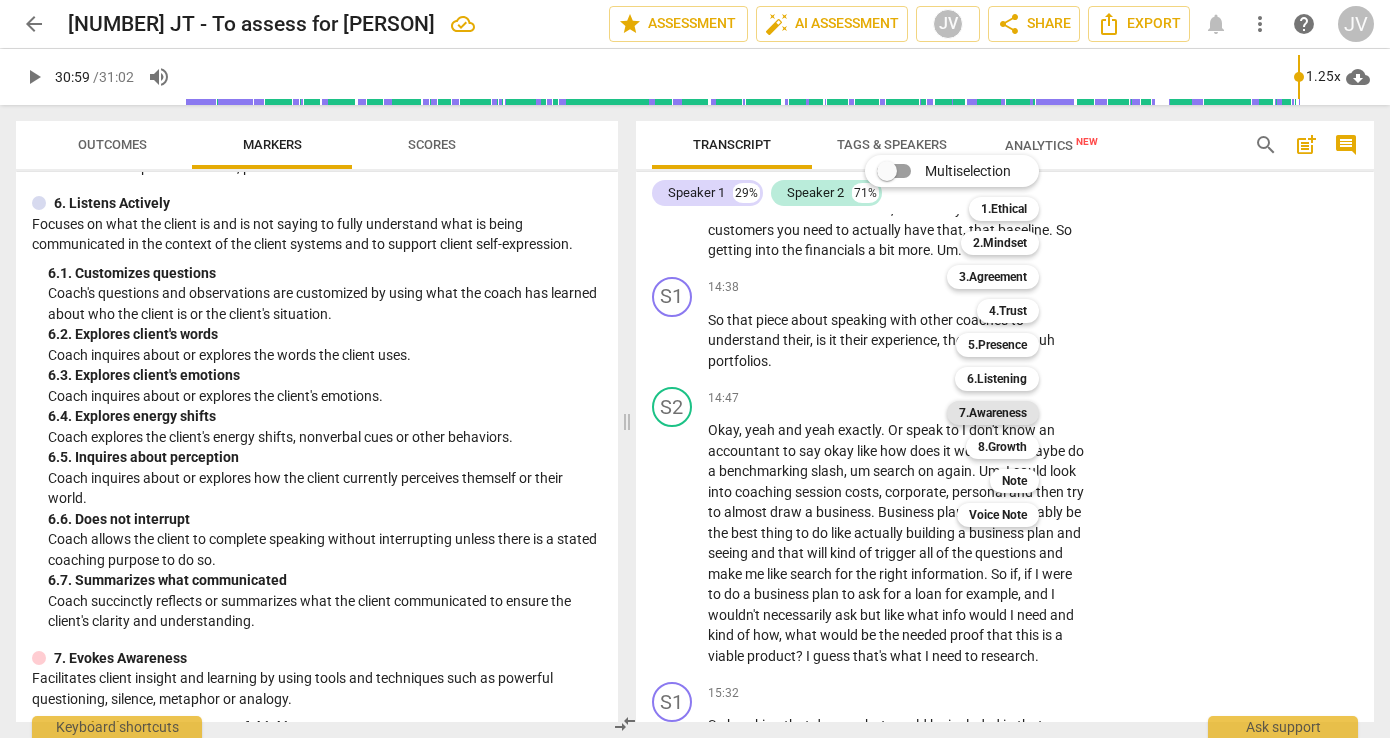click on "7.Awareness" at bounding box center (993, 413) 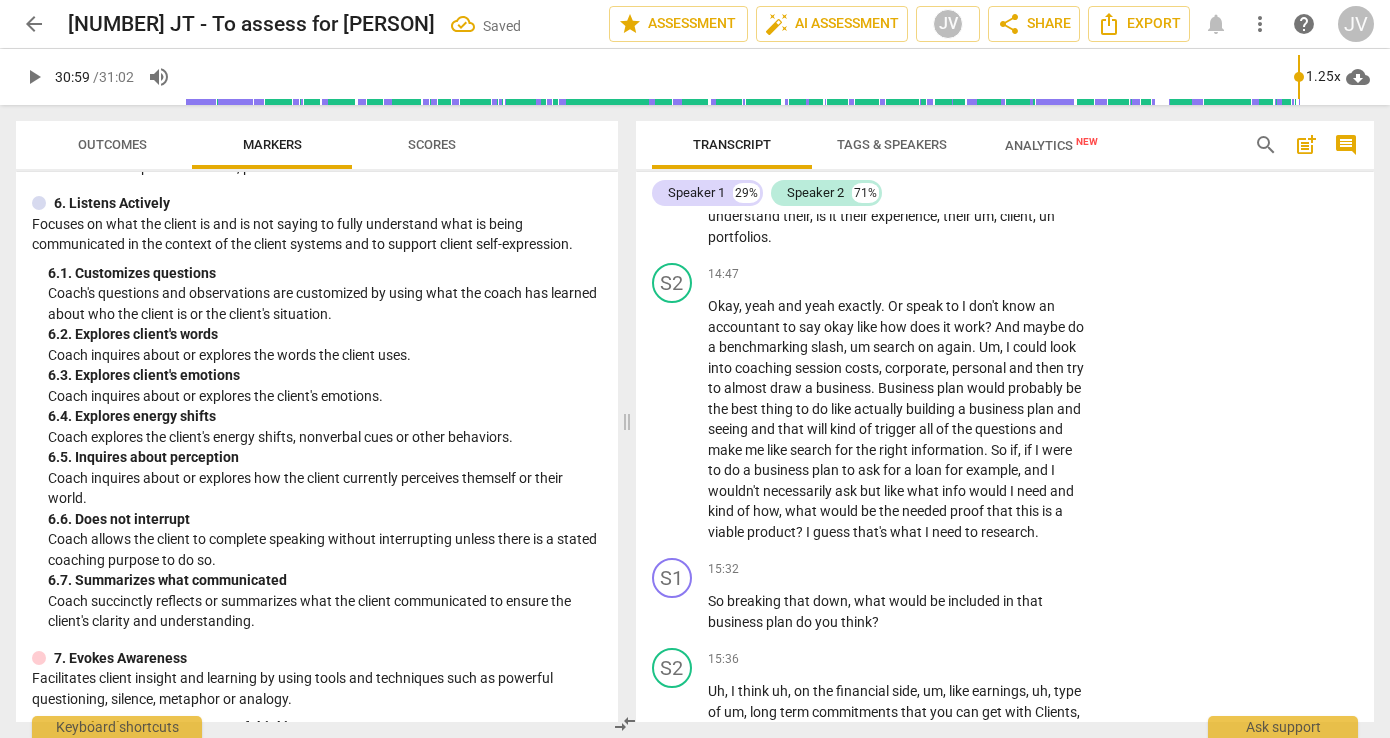 scroll, scrollTop: 7004, scrollLeft: 0, axis: vertical 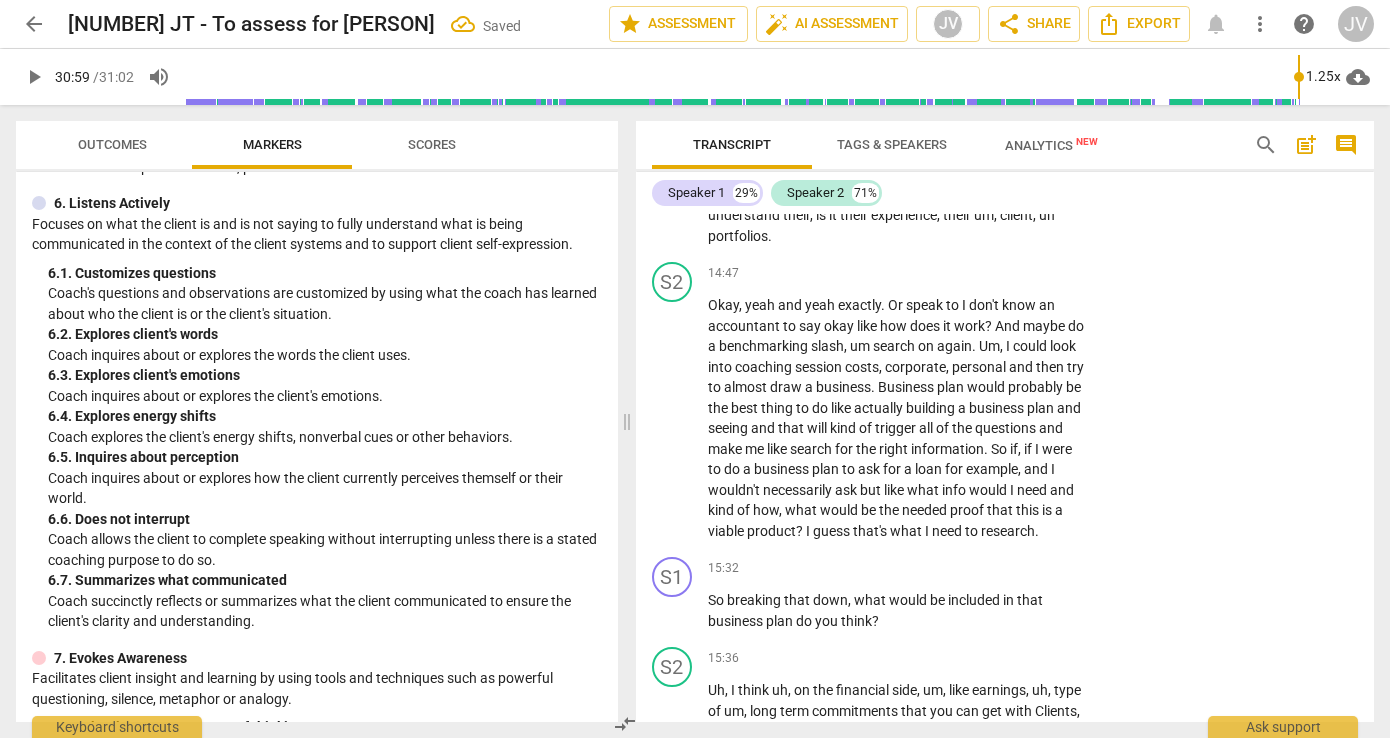 click on "1. Asks about a current way of thinking" at bounding box center (1111, -1367) 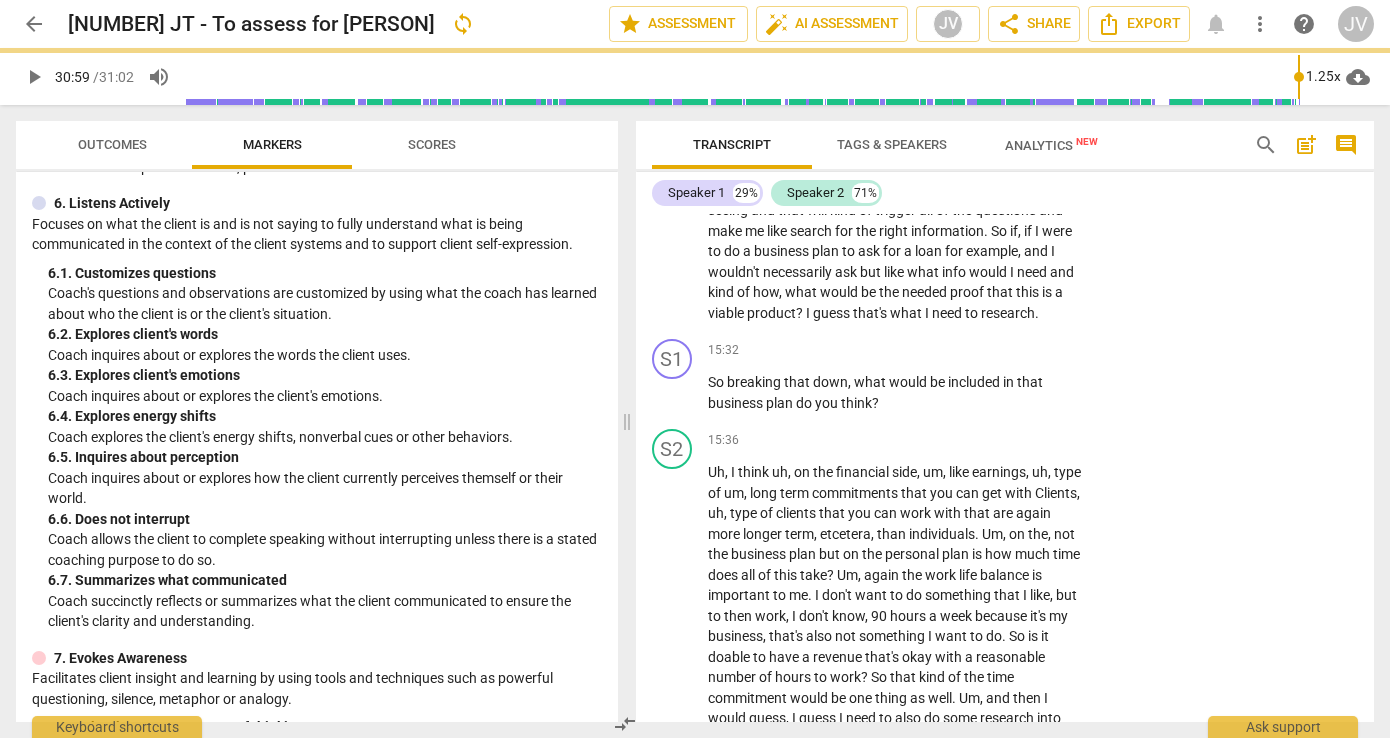 scroll, scrollTop: 7244, scrollLeft: 0, axis: vertical 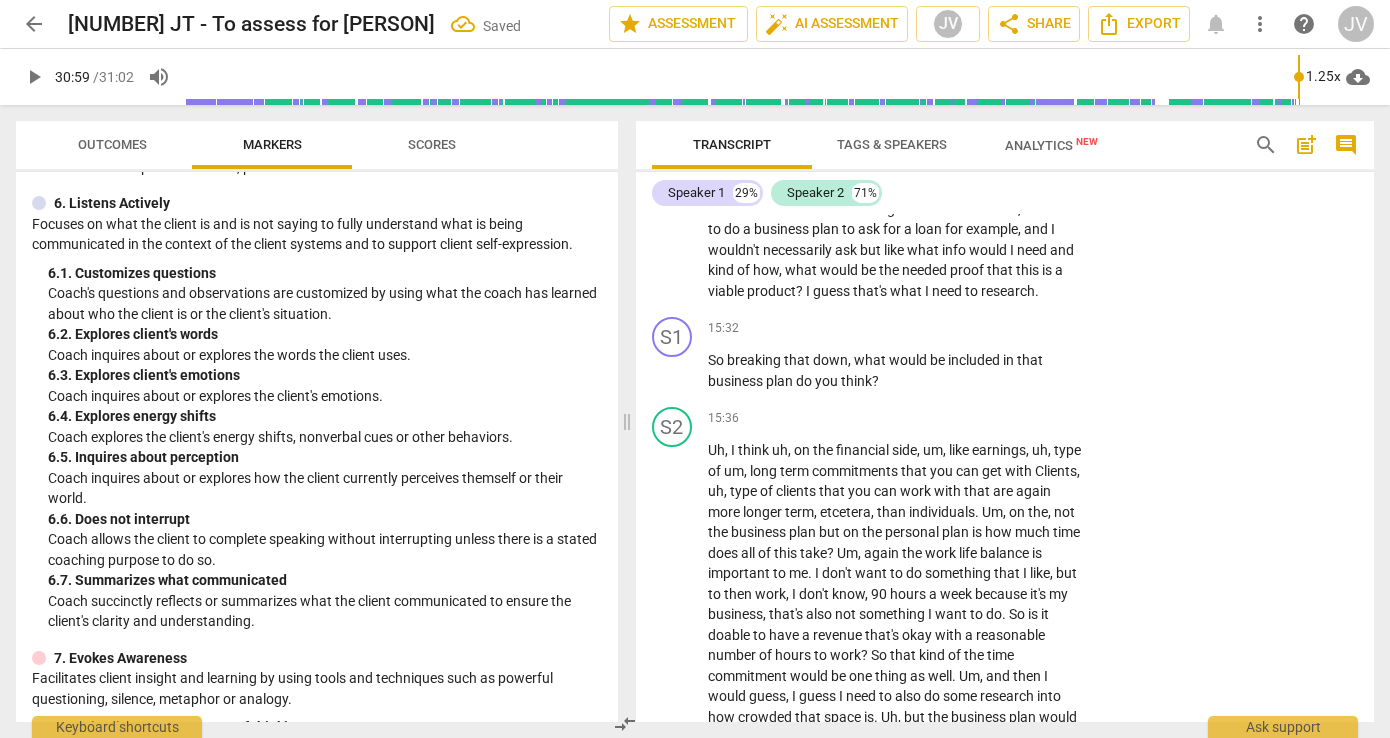 click on "6. Asks clear, open-ended questions" at bounding box center (1111, -1437) 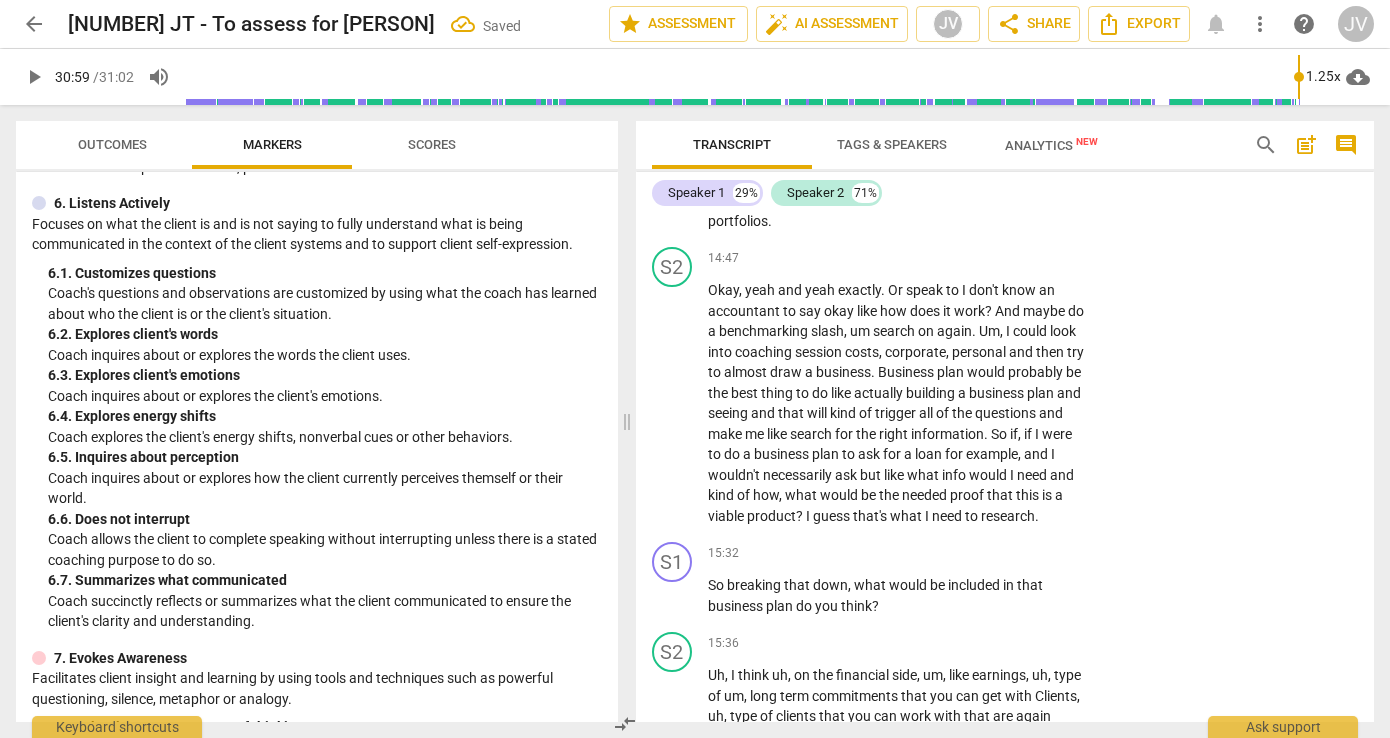 scroll, scrollTop: 7260, scrollLeft: 0, axis: vertical 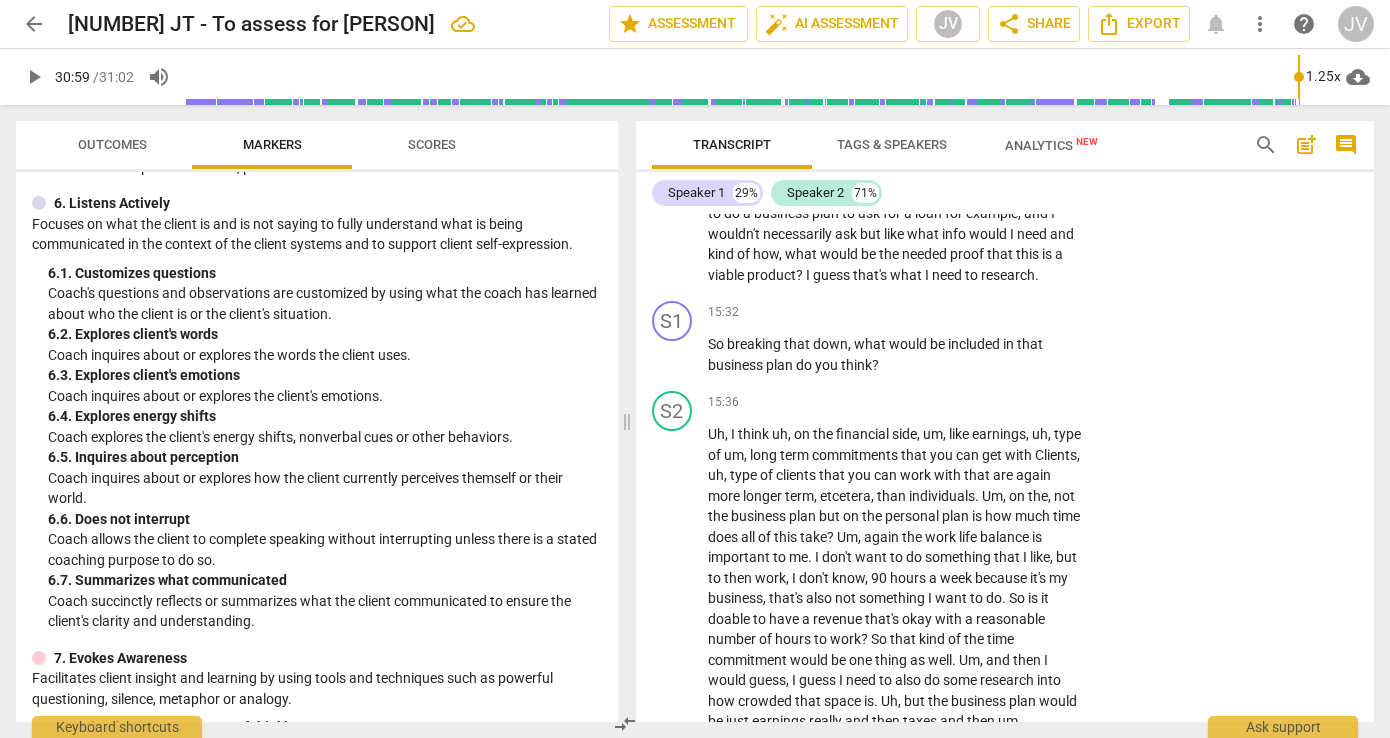 click on "6. Asks clear, open-ended questions" at bounding box center (1111, -1453) 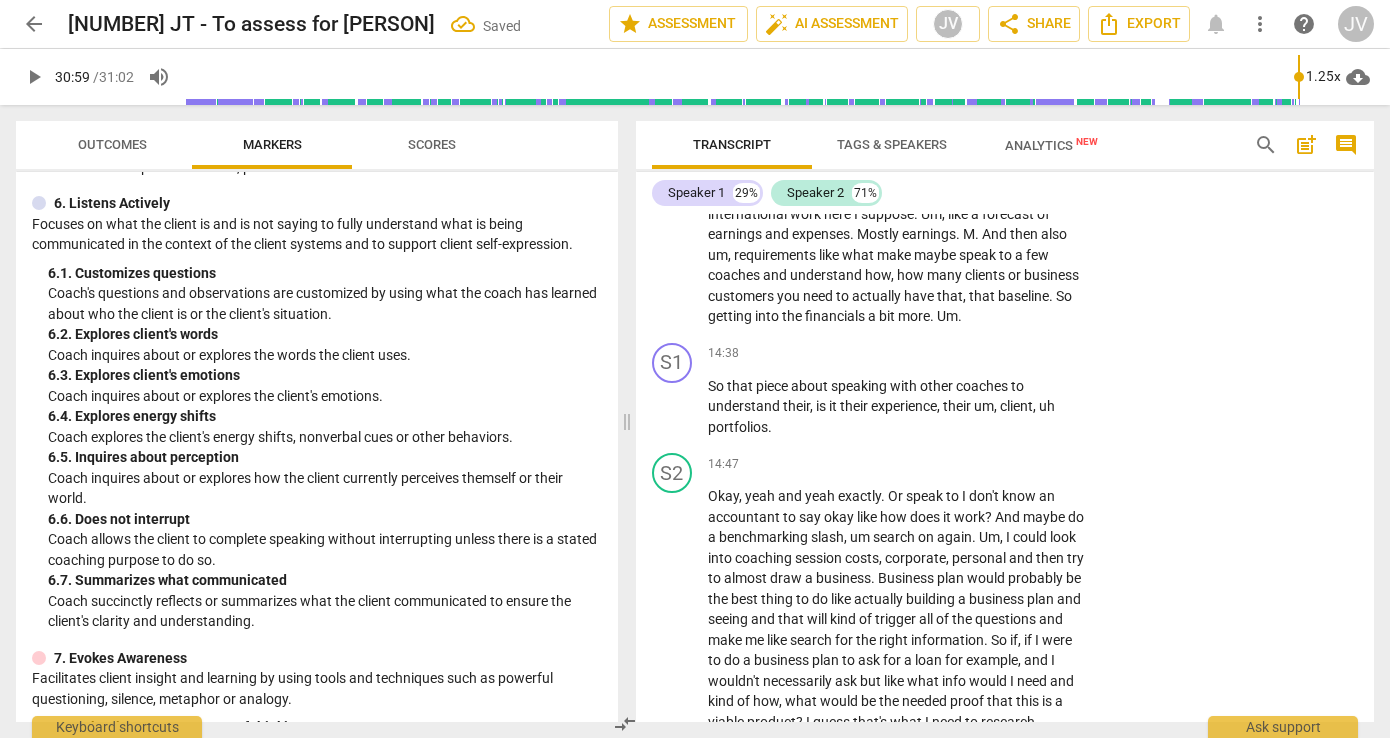 scroll, scrollTop: 6990, scrollLeft: 0, axis: vertical 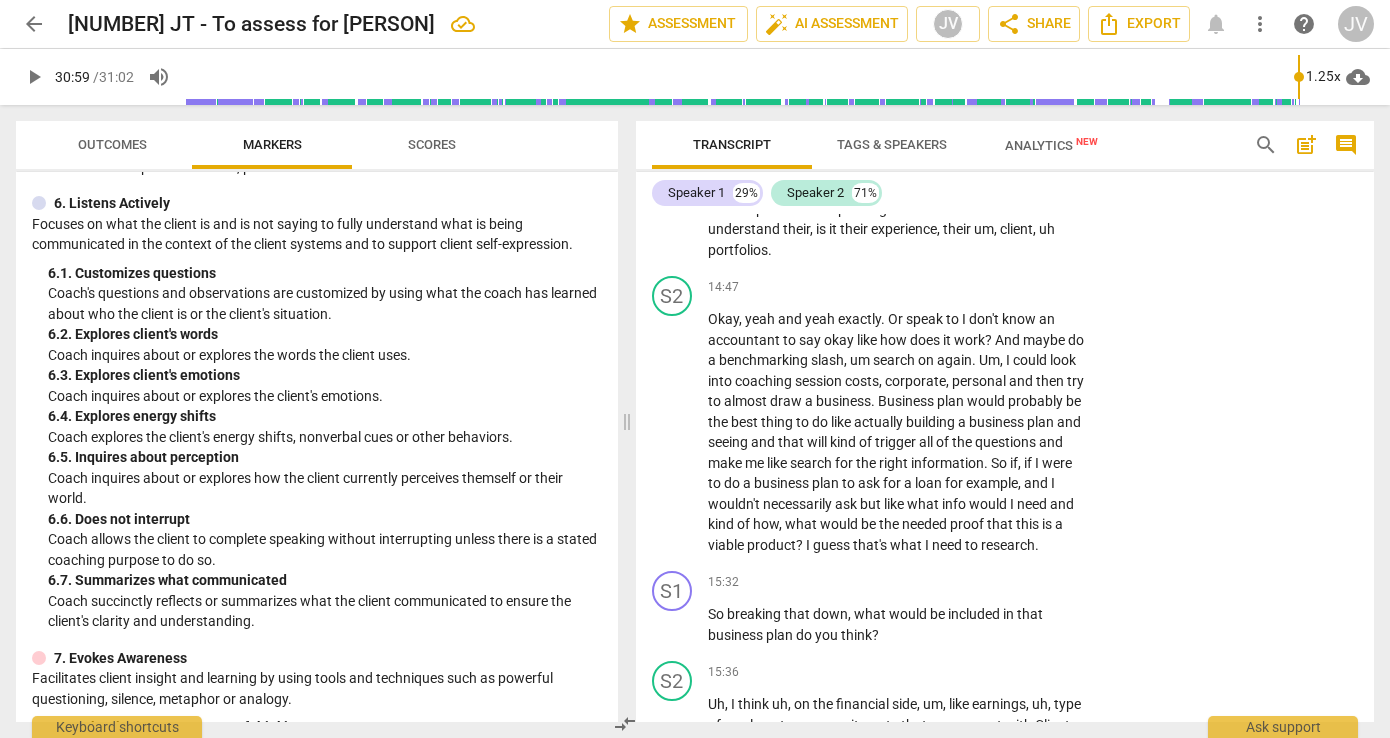 click on "play_arrow pause" at bounding box center [682, -1448] 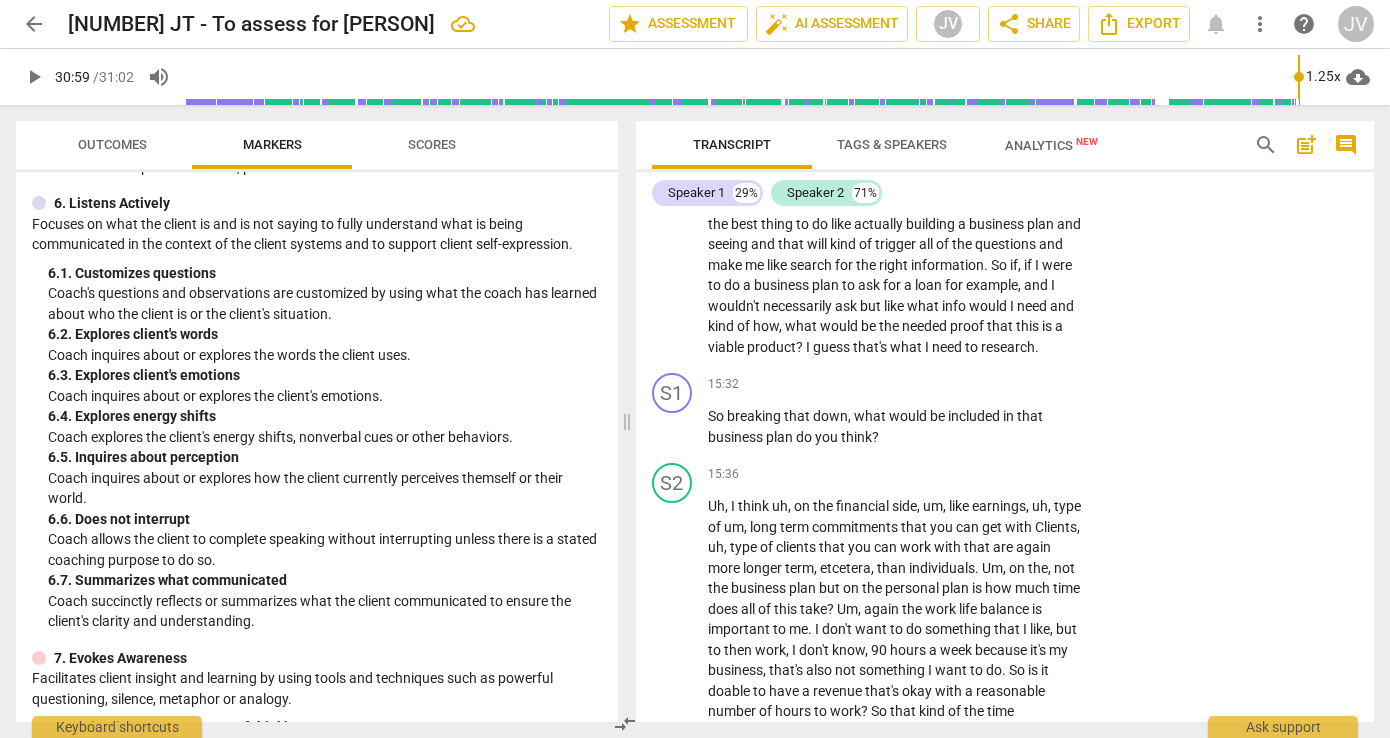 scroll, scrollTop: 7187, scrollLeft: 0, axis: vertical 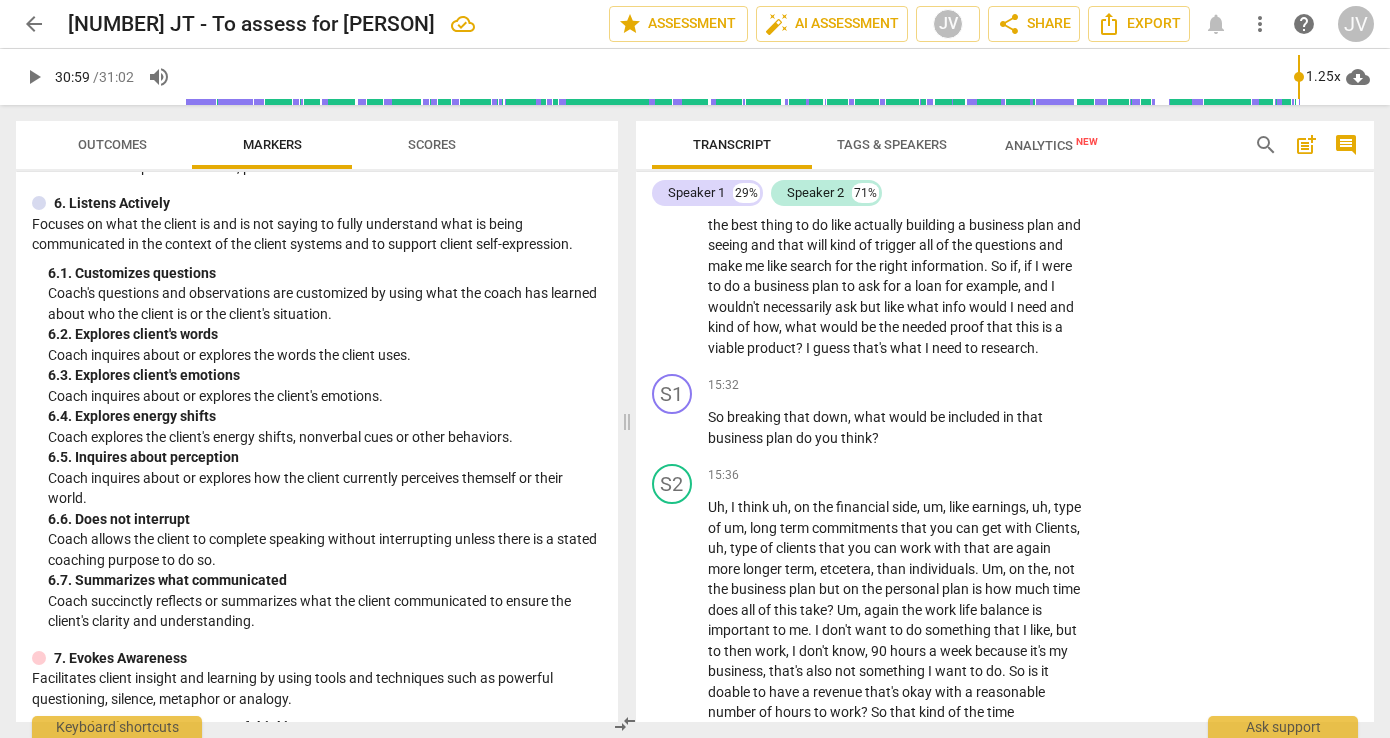 click on "Add competency" at bounding box center (1022, -1708) 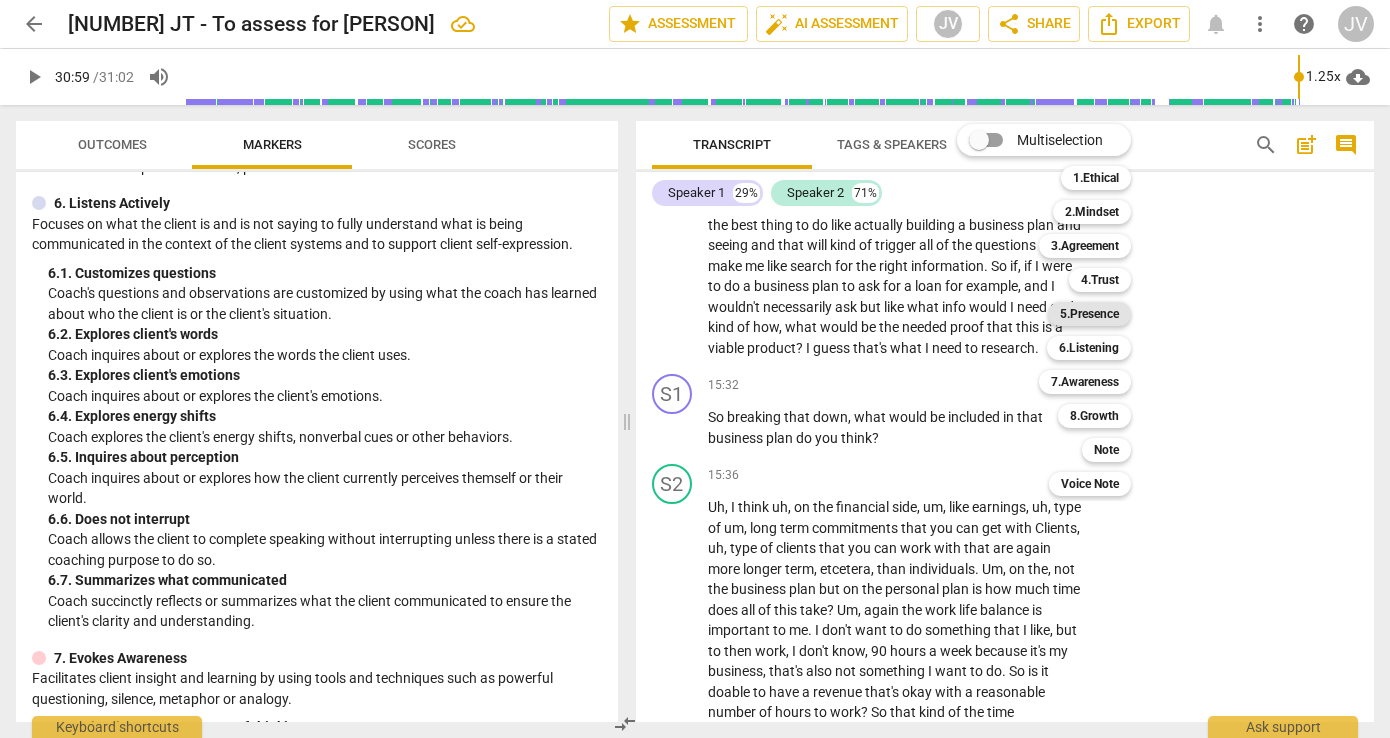click on "5.Presence" at bounding box center [1089, 314] 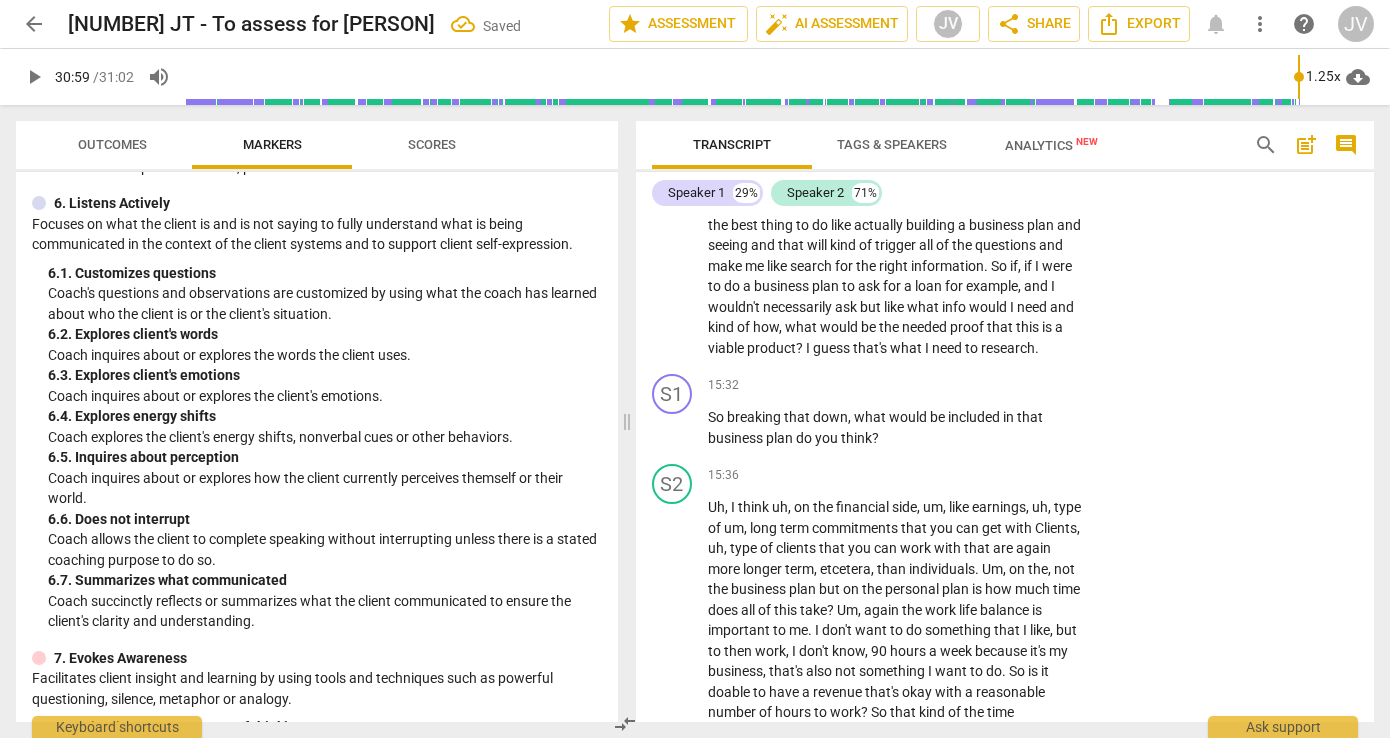 click on "4. Demonstrates curiosity" at bounding box center (1111, -1518) 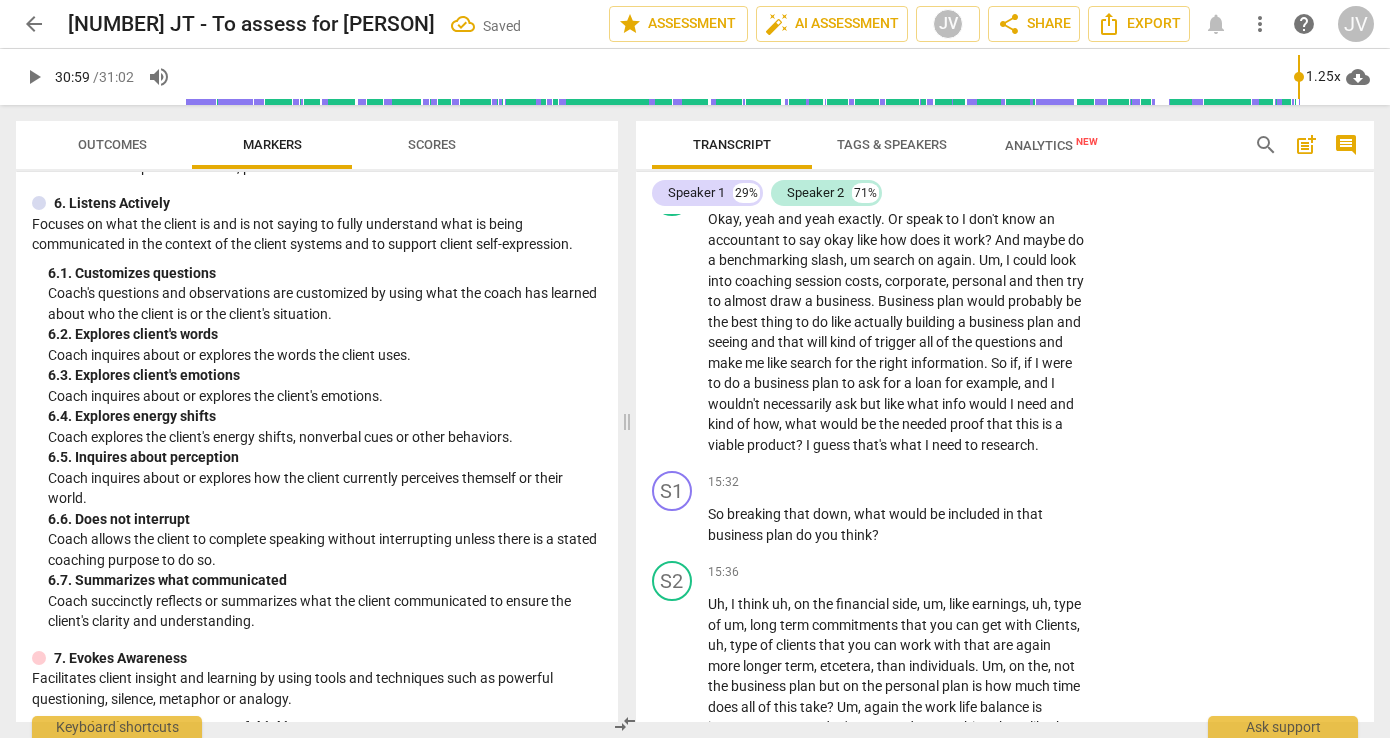 scroll, scrollTop: 7264, scrollLeft: 0, axis: vertical 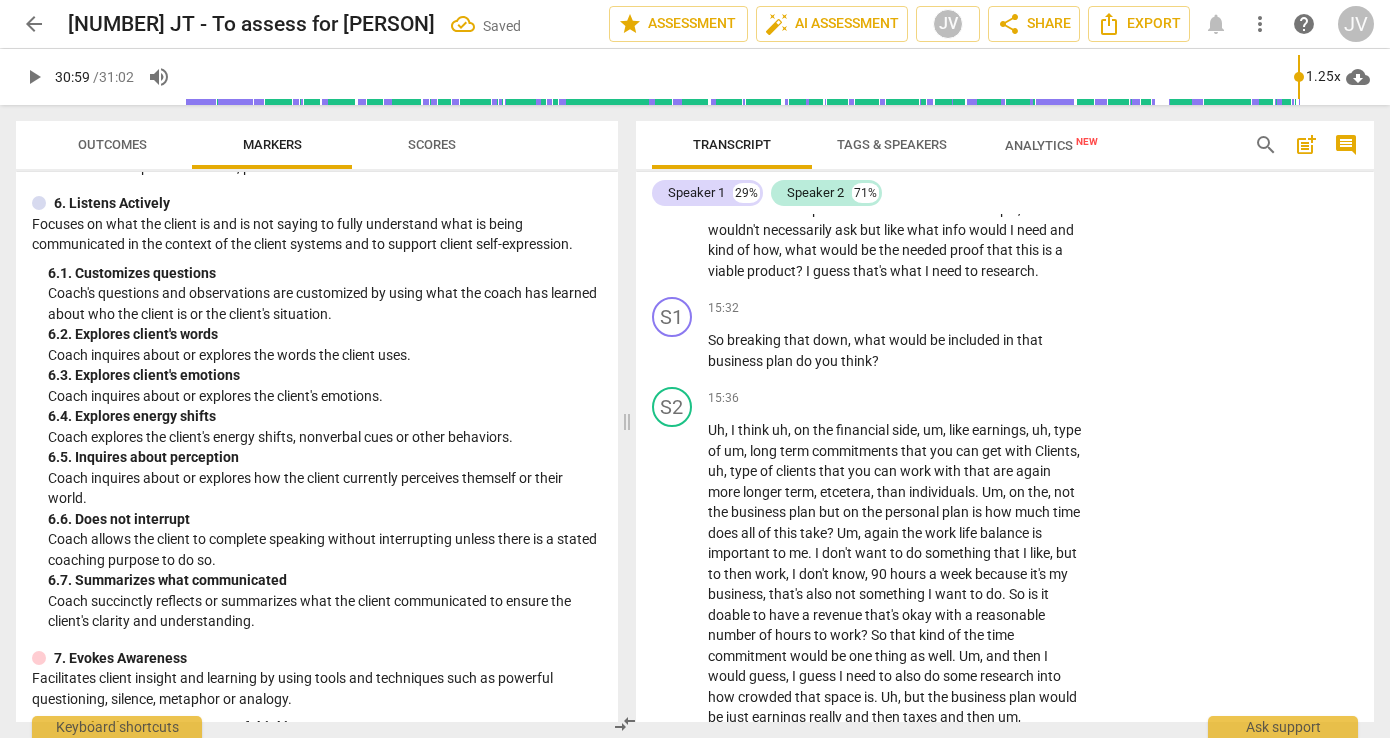 click on "Add competency" at bounding box center [931, -1785] 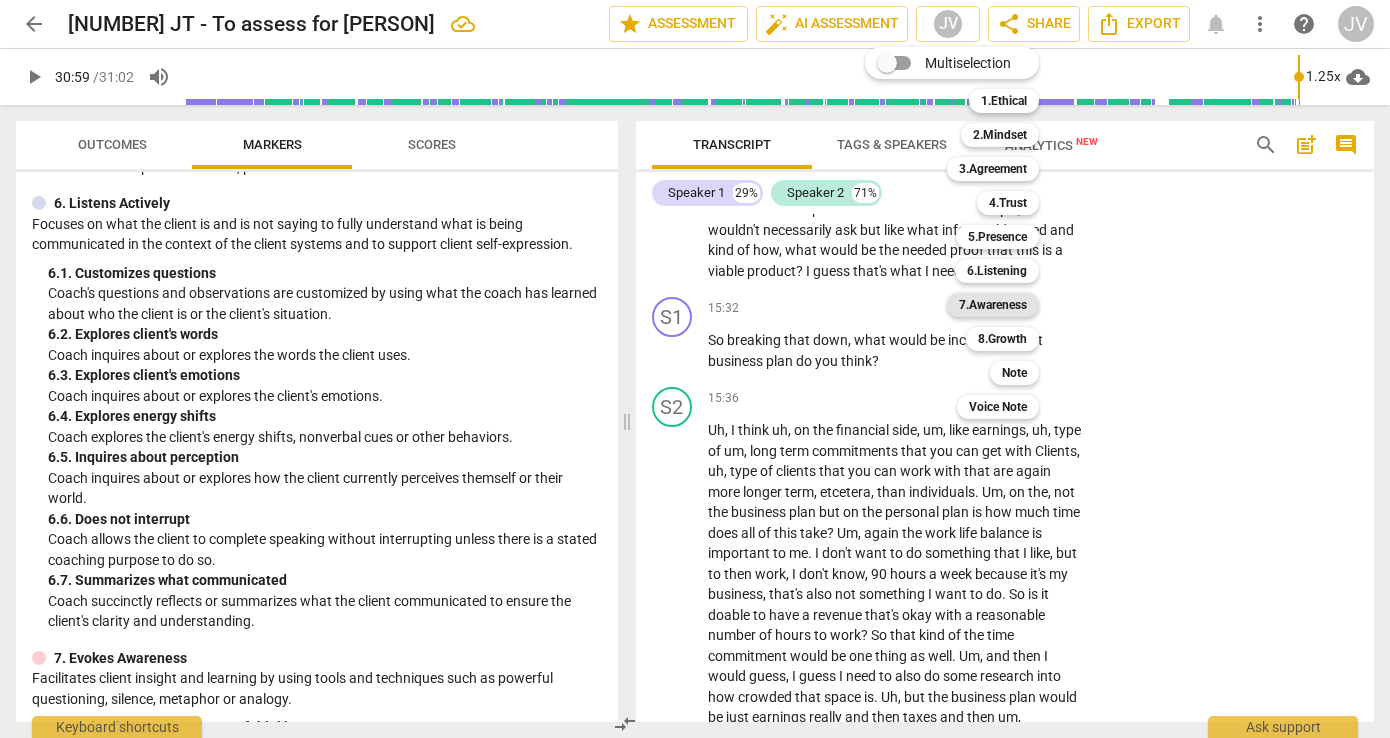 click on "7.Awareness" at bounding box center (993, 305) 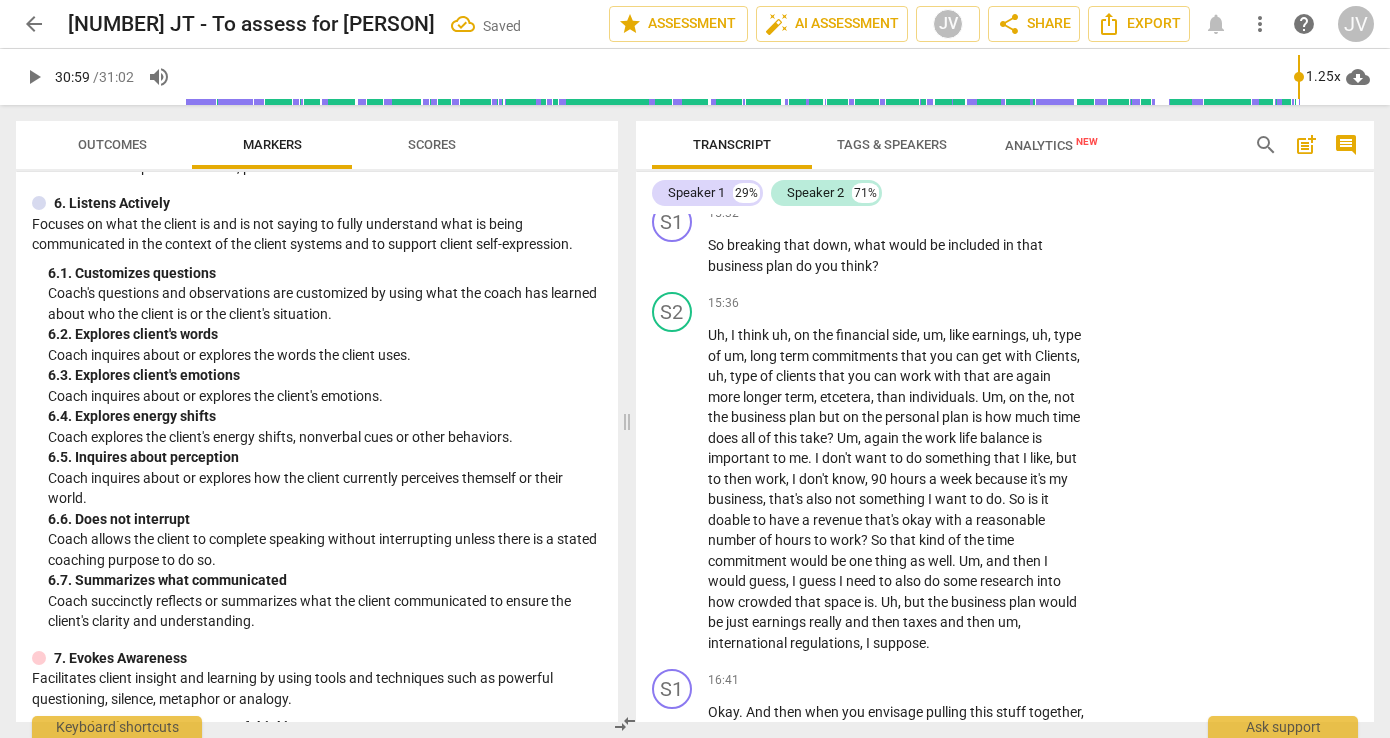 scroll, scrollTop: 7383, scrollLeft: 0, axis: vertical 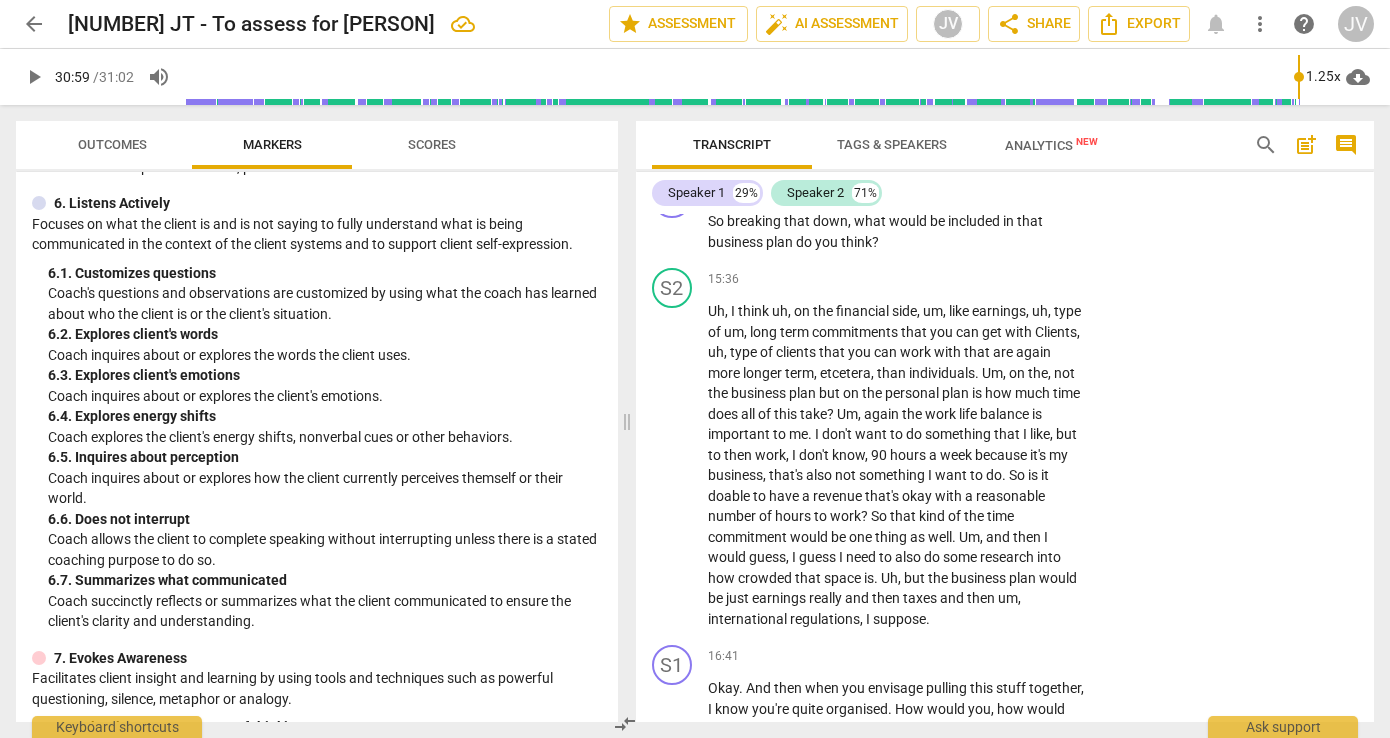 click on "3. Asks to help exploring beyond situation" at bounding box center [1111, -1476] 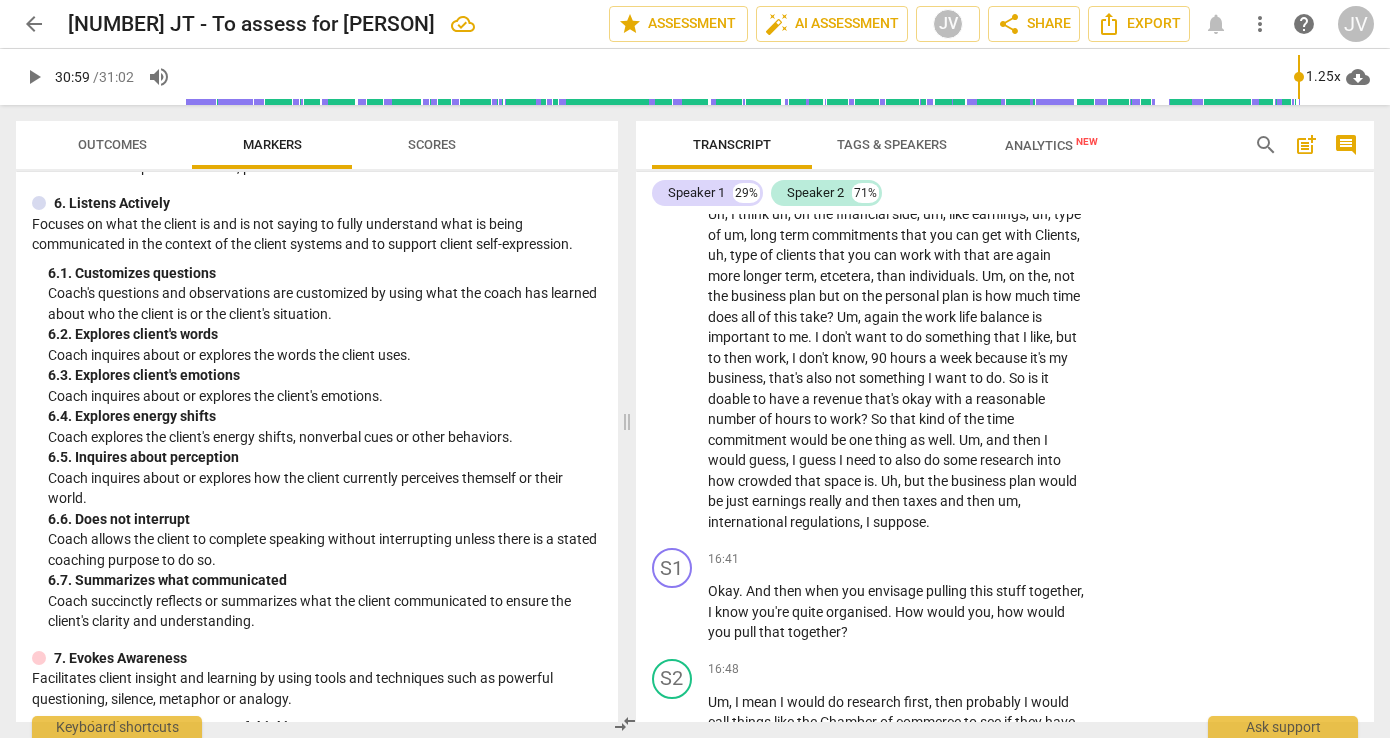 scroll, scrollTop: 7513, scrollLeft: 0, axis: vertical 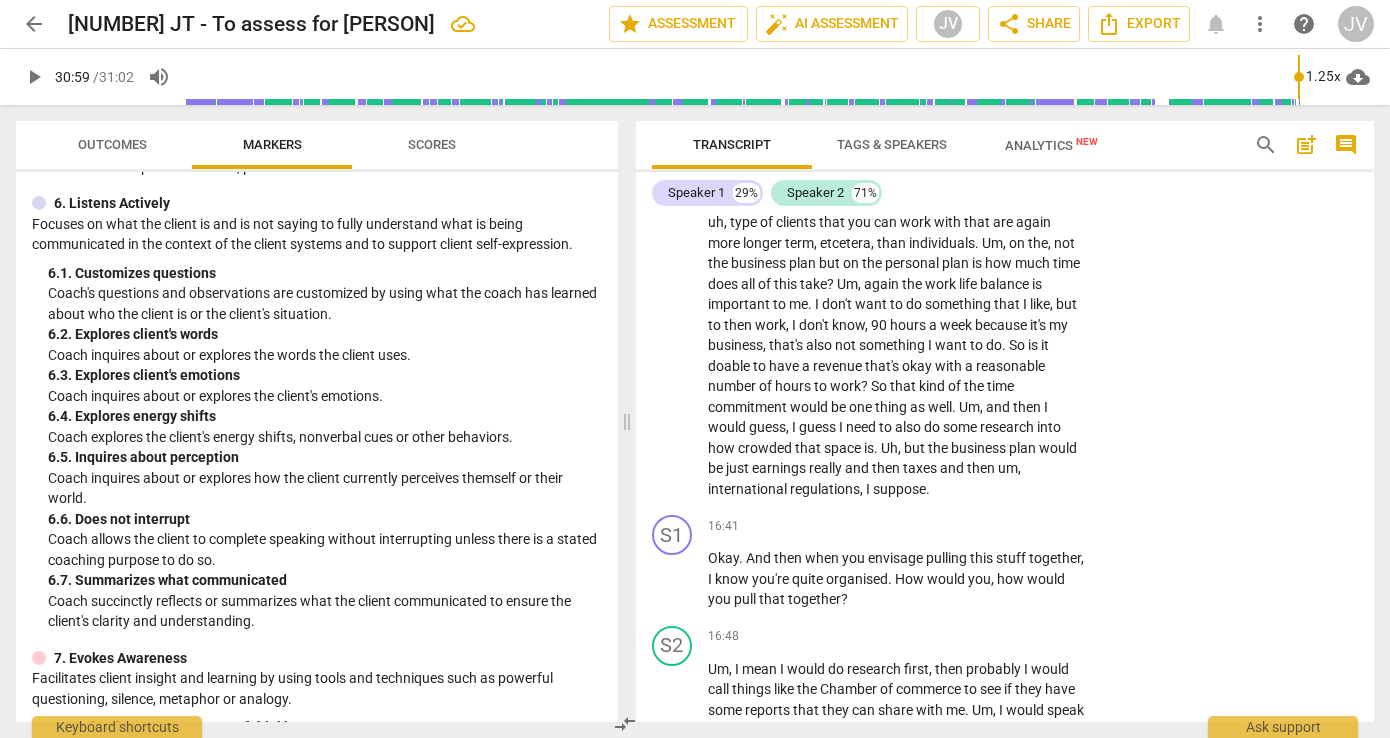 click on "6. Asks clear, open-ended questions" at bounding box center (1111, -1506) 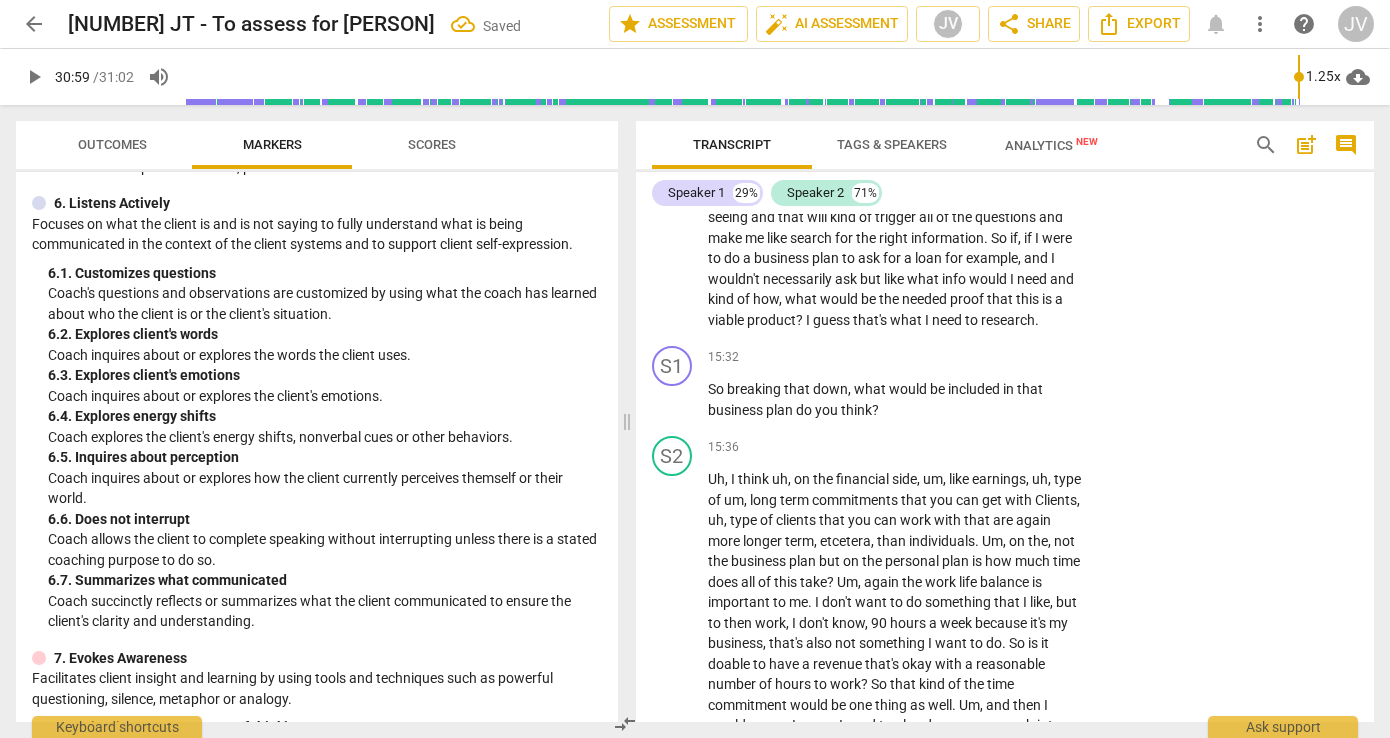 scroll, scrollTop: 7220, scrollLeft: 0, axis: vertical 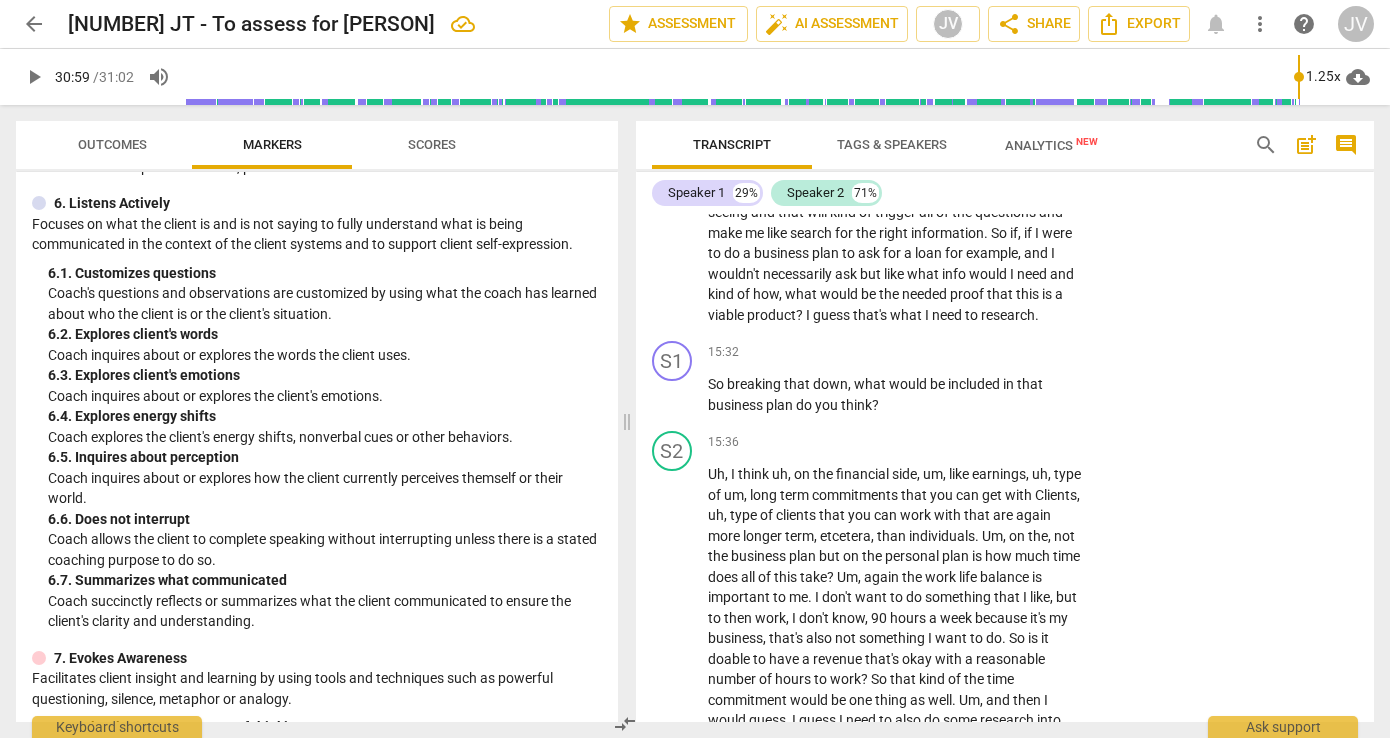 click on "3. Supports client to choose what happens" at bounding box center (1111, -1580) 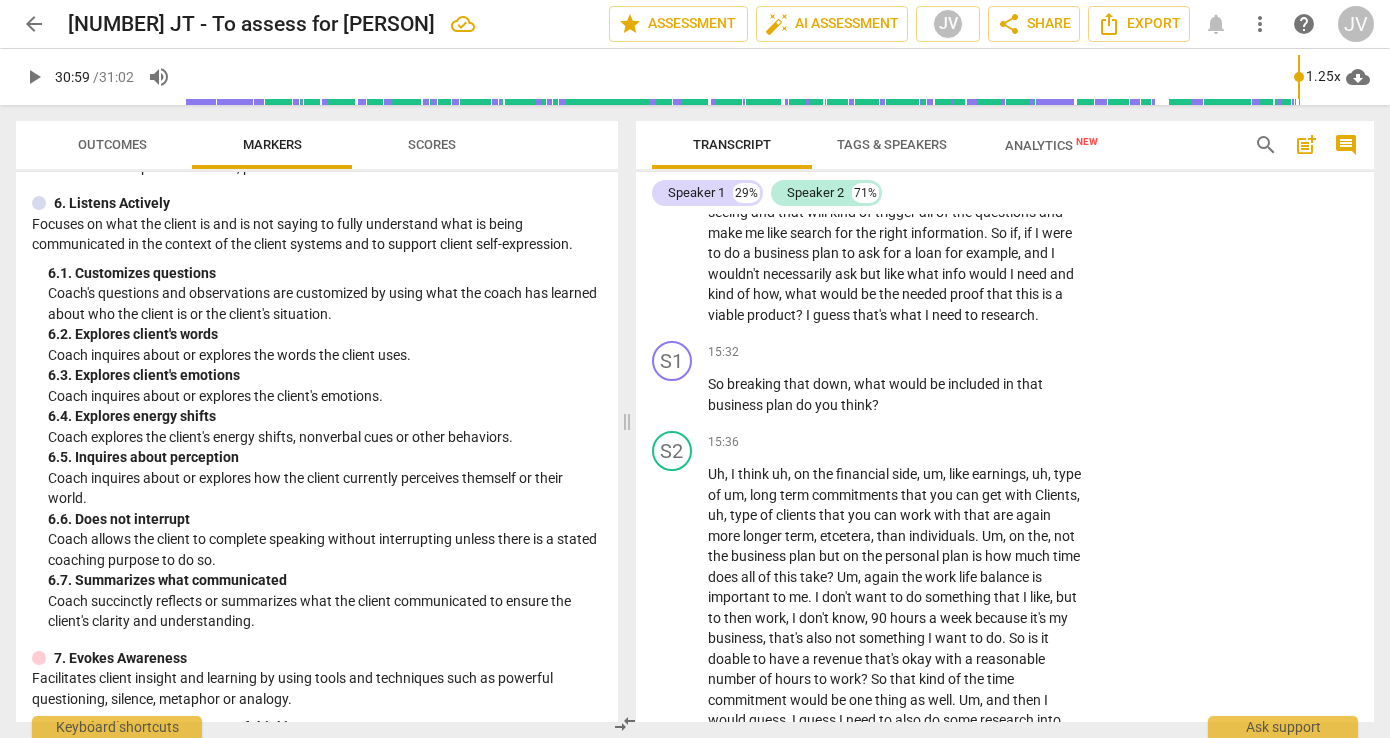 scroll, scrollTop: 0, scrollLeft: 0, axis: both 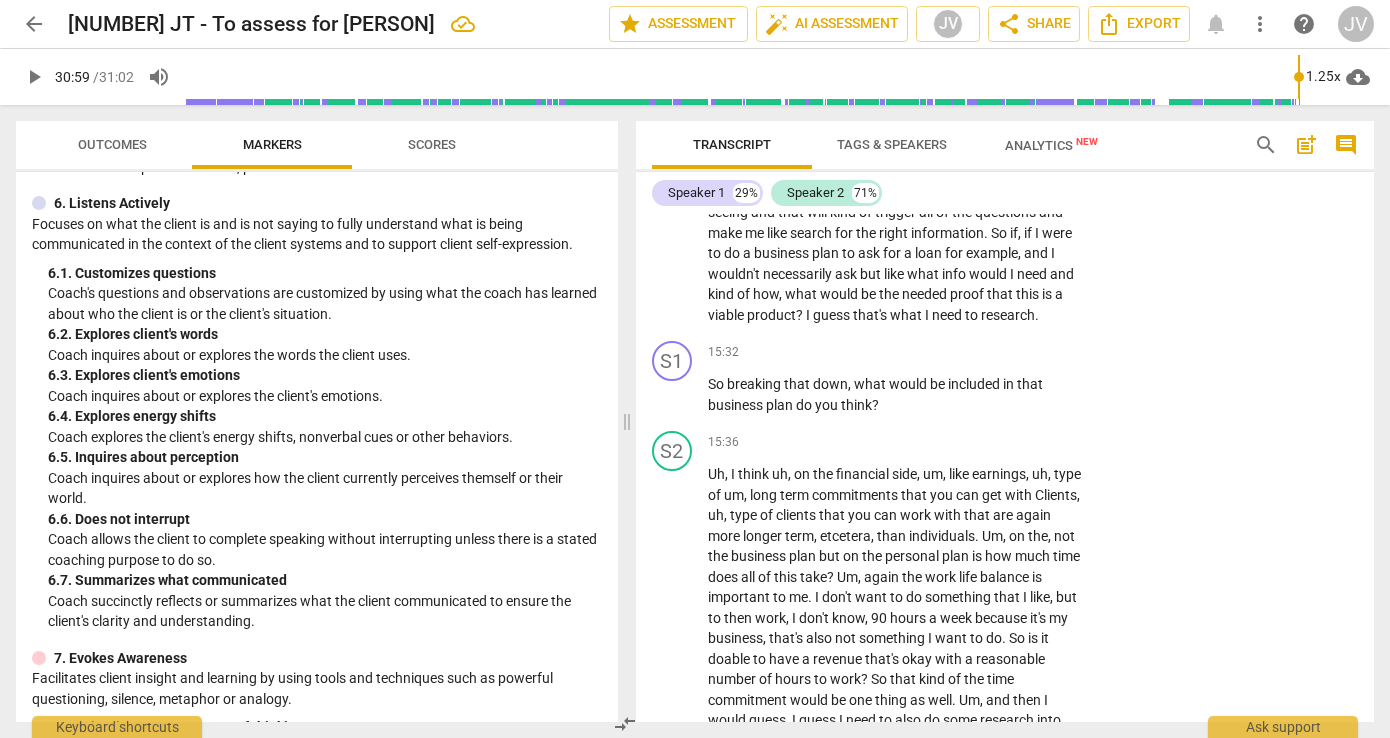 click on "send" at bounding box center (1323, -1455) 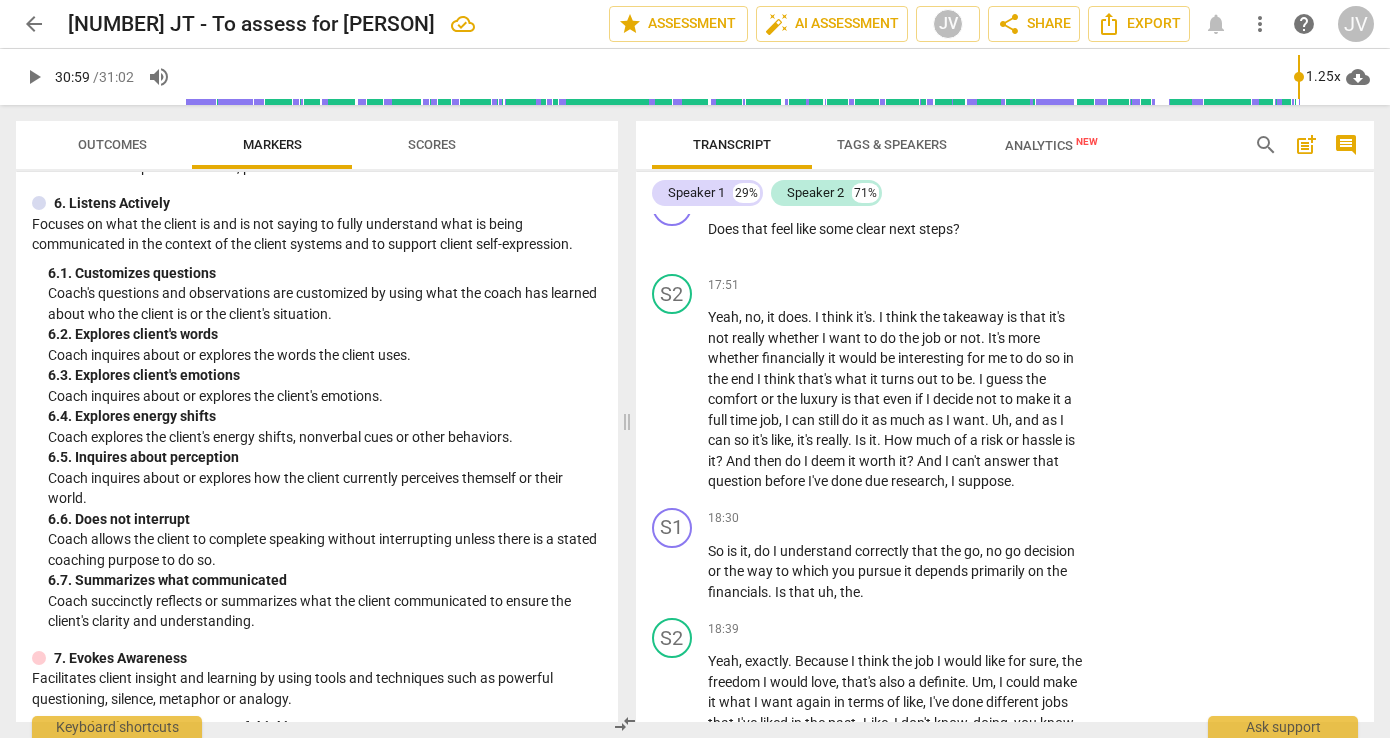 scroll, scrollTop: 8550, scrollLeft: 0, axis: vertical 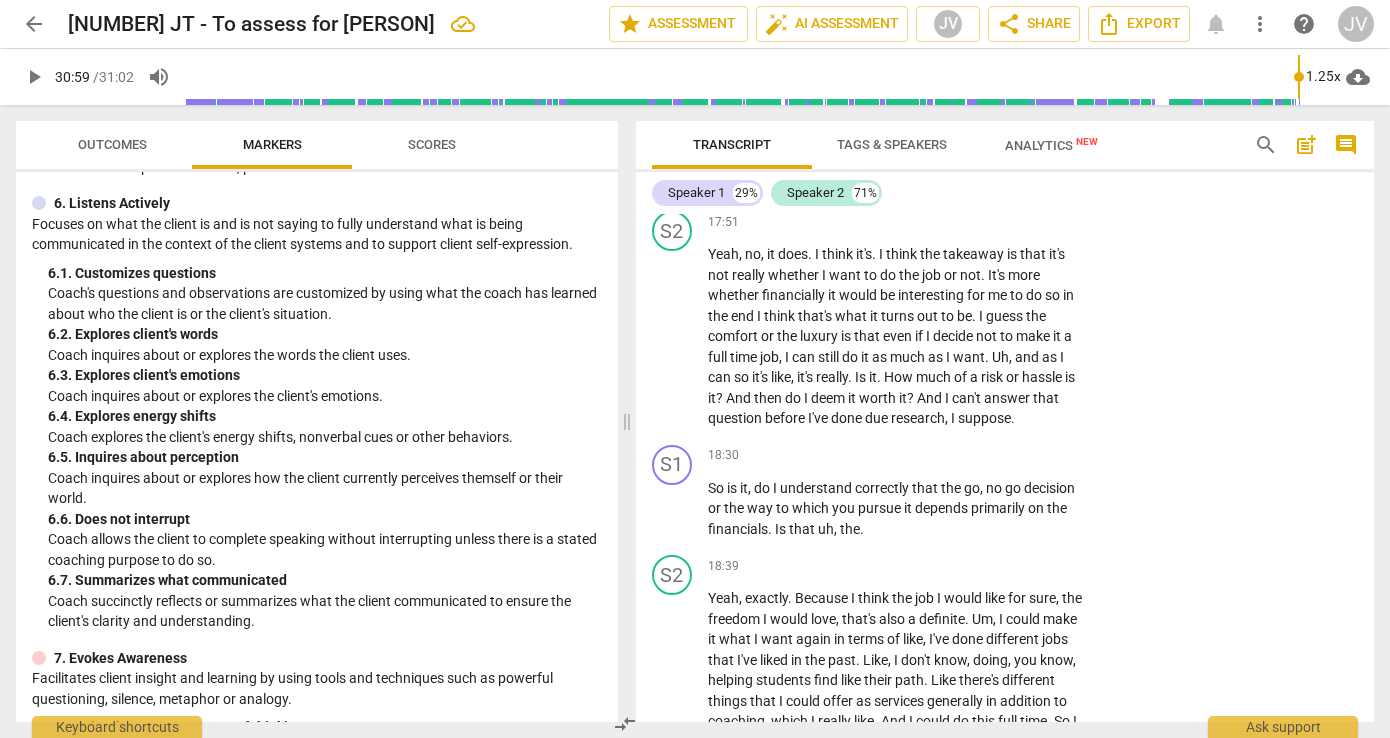 click on "Add competency" at bounding box center [1022, -2112] 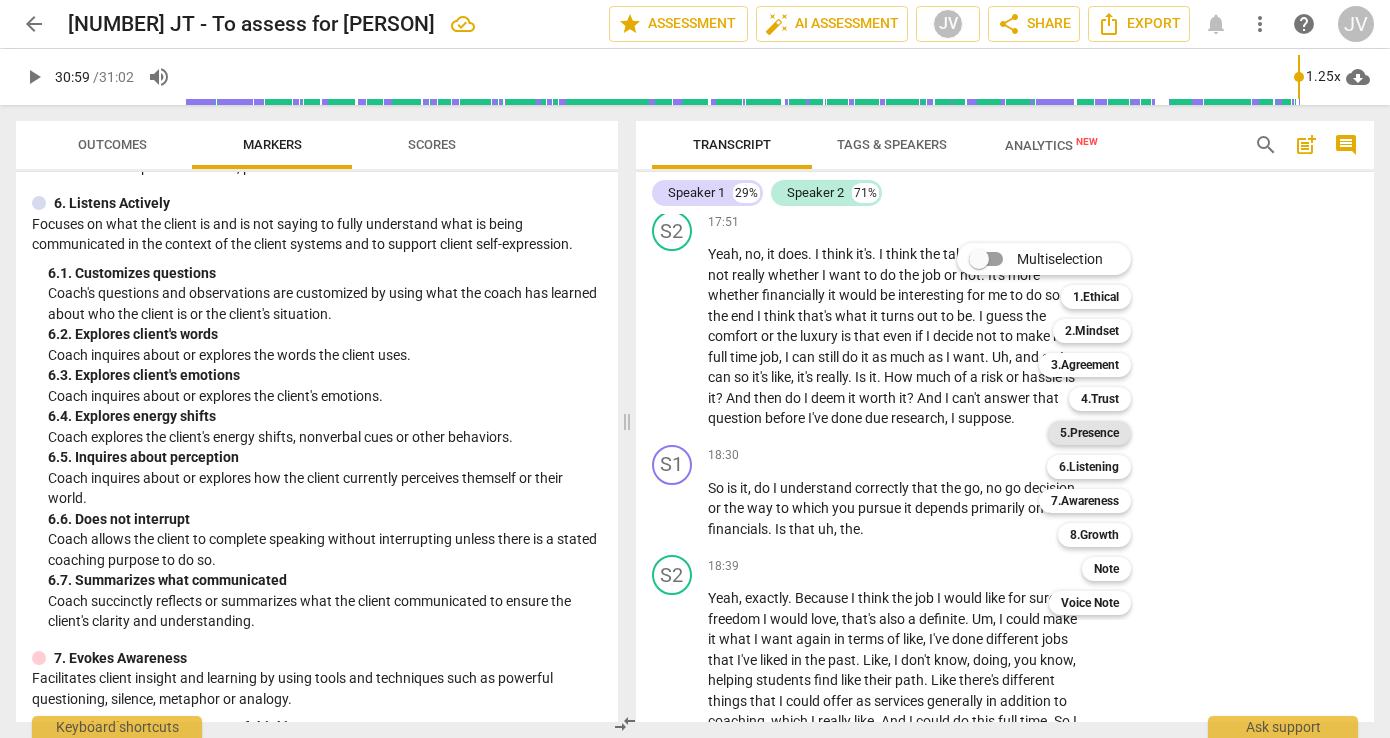 click on "5.Presence" at bounding box center [1089, 433] 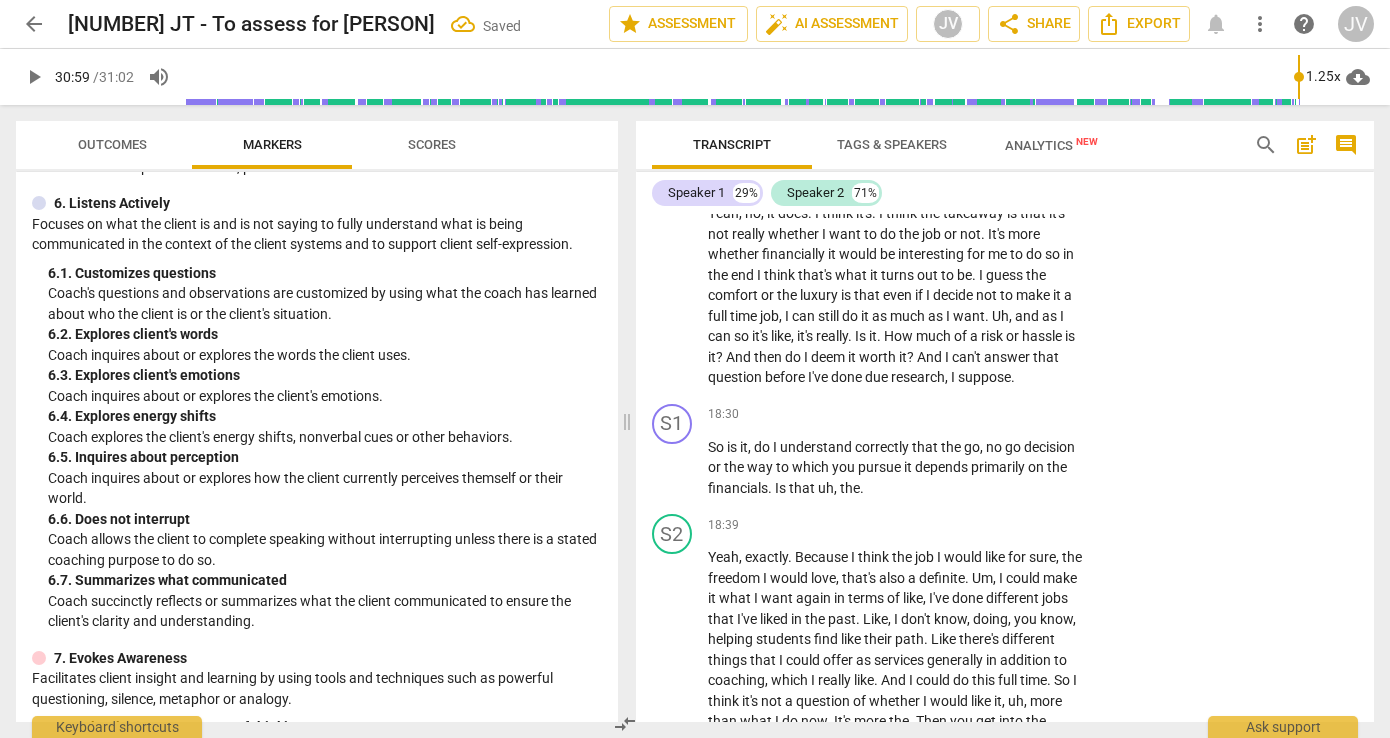 scroll, scrollTop: 8594, scrollLeft: 0, axis: vertical 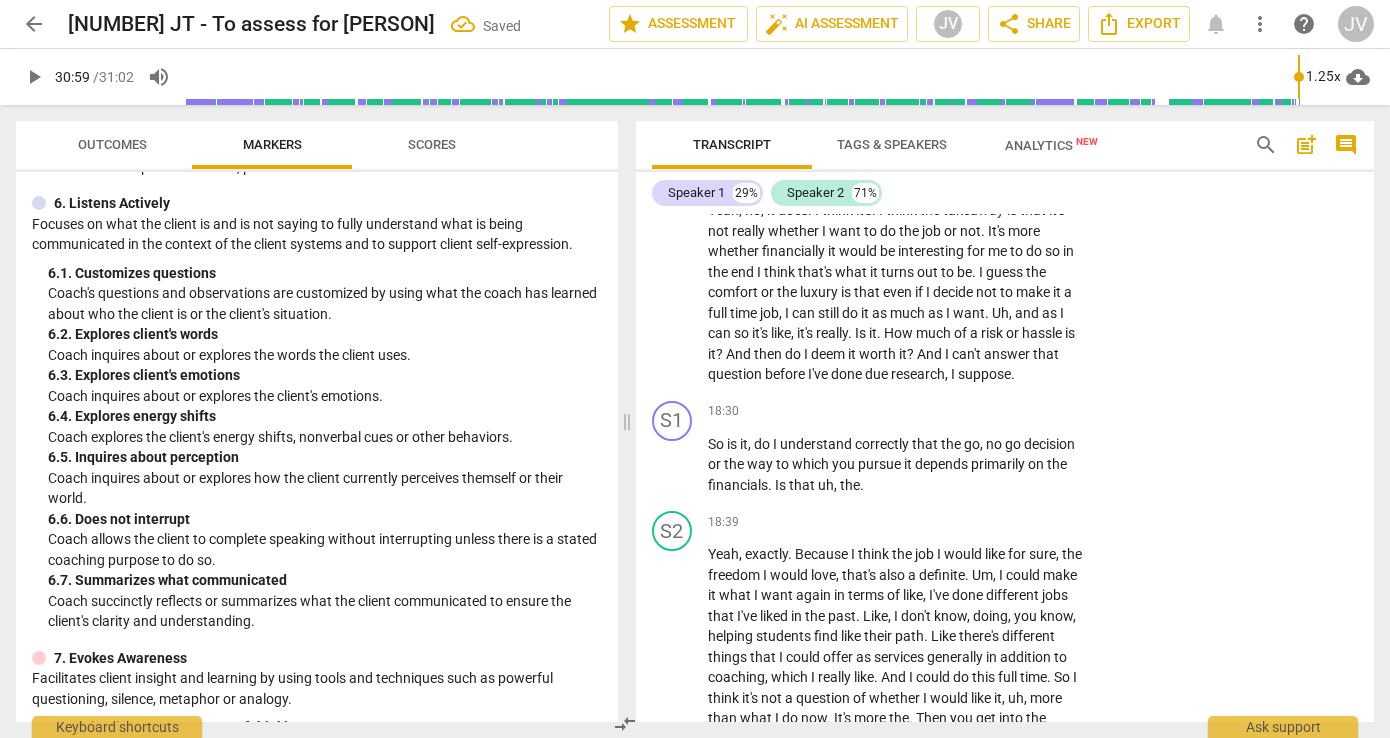 click on "5. Allows space for silence" at bounding box center [1111, -1942] 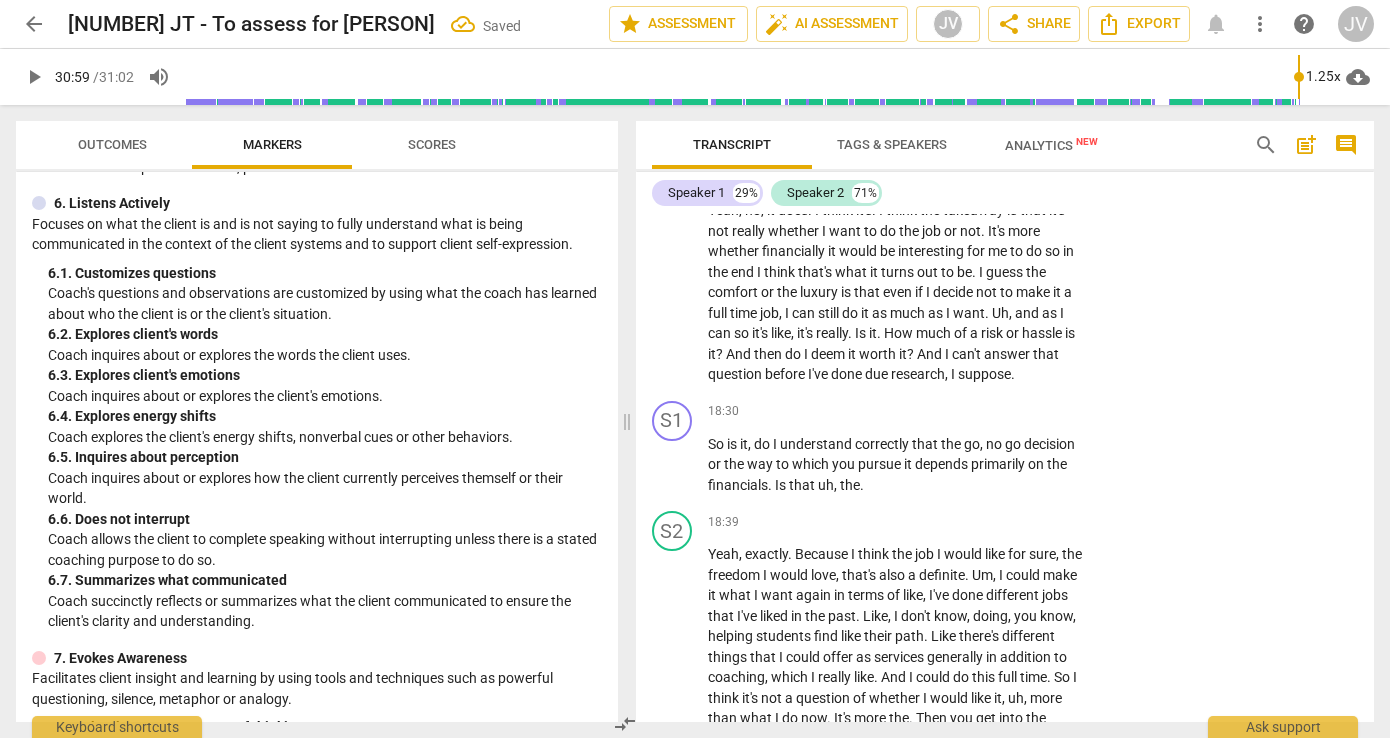 click on "5. Allows space for silence" at bounding box center (1111, -1942) 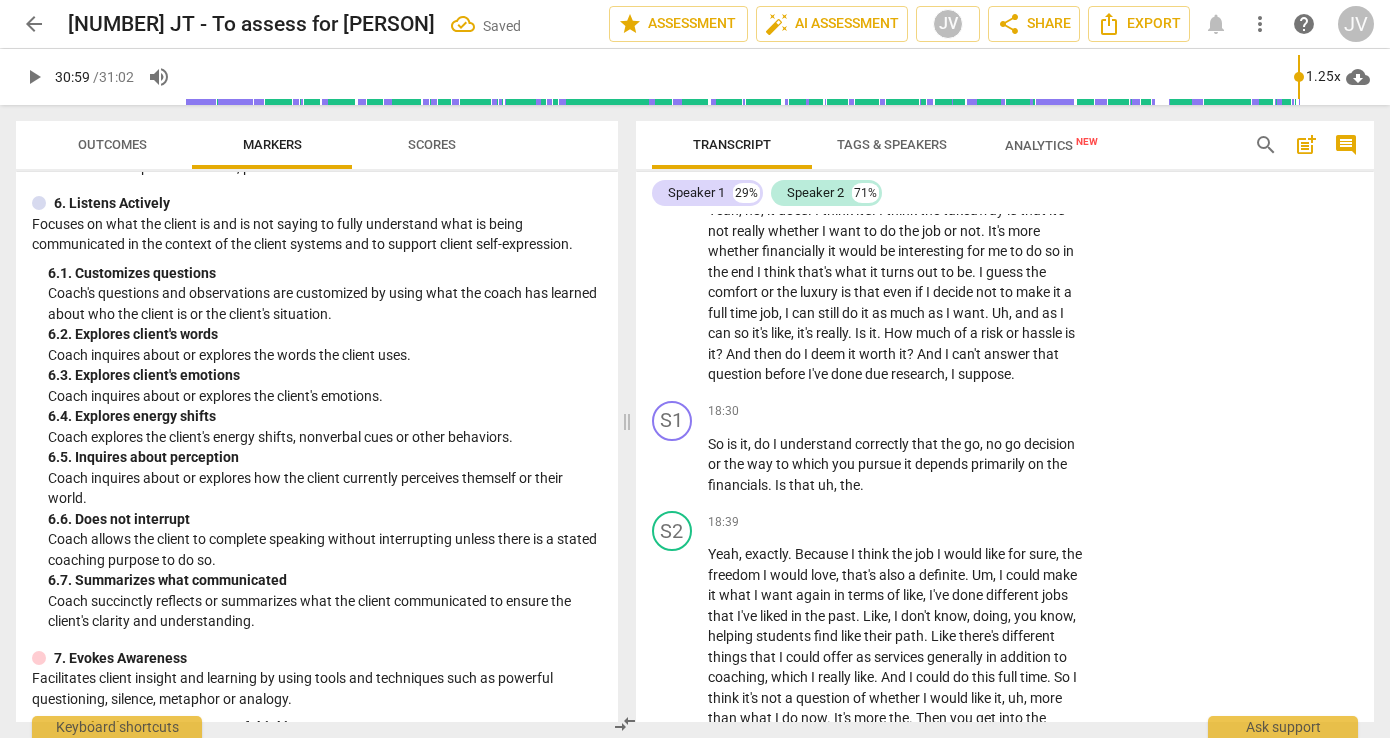 click on "5. Allows space for silence" at bounding box center [1111, -1942] 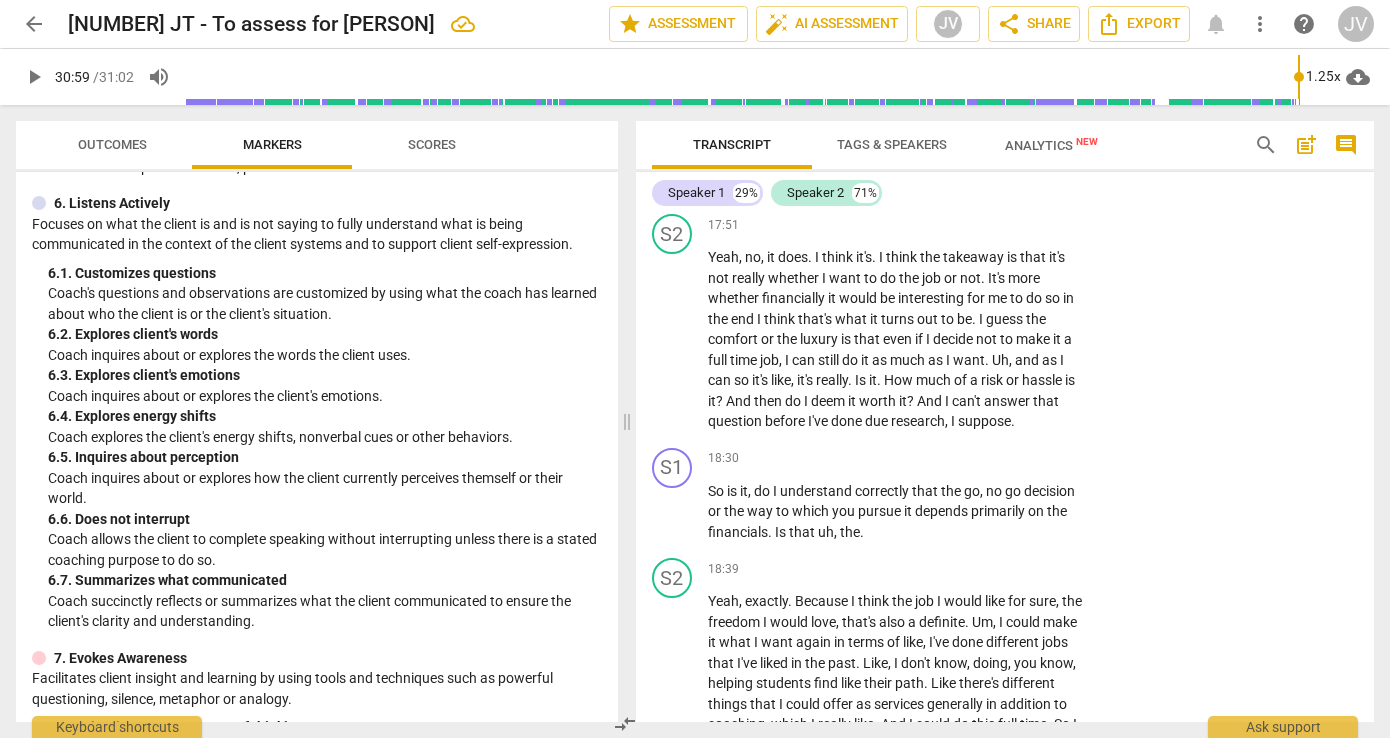 scroll, scrollTop: 8546, scrollLeft: 0, axis: vertical 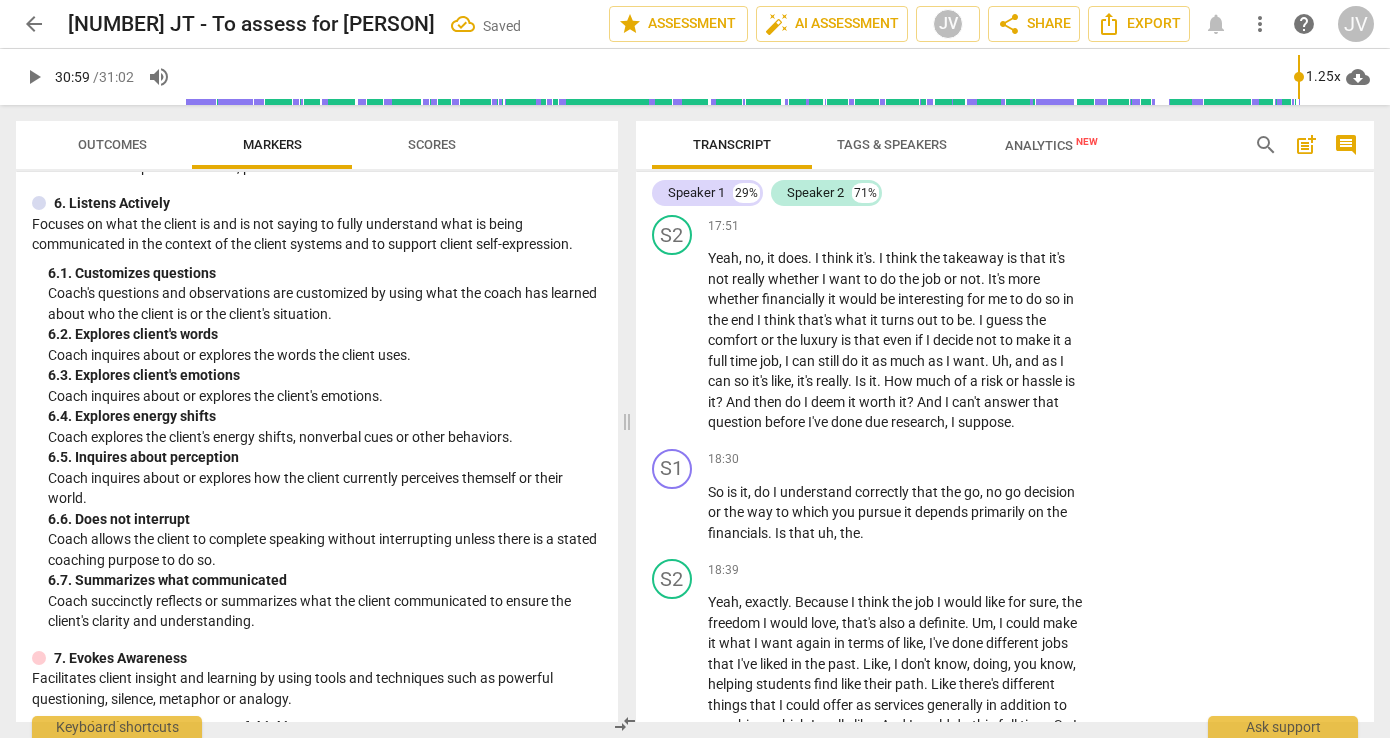 click on "5.Presence" at bounding box center [1154, -2064] 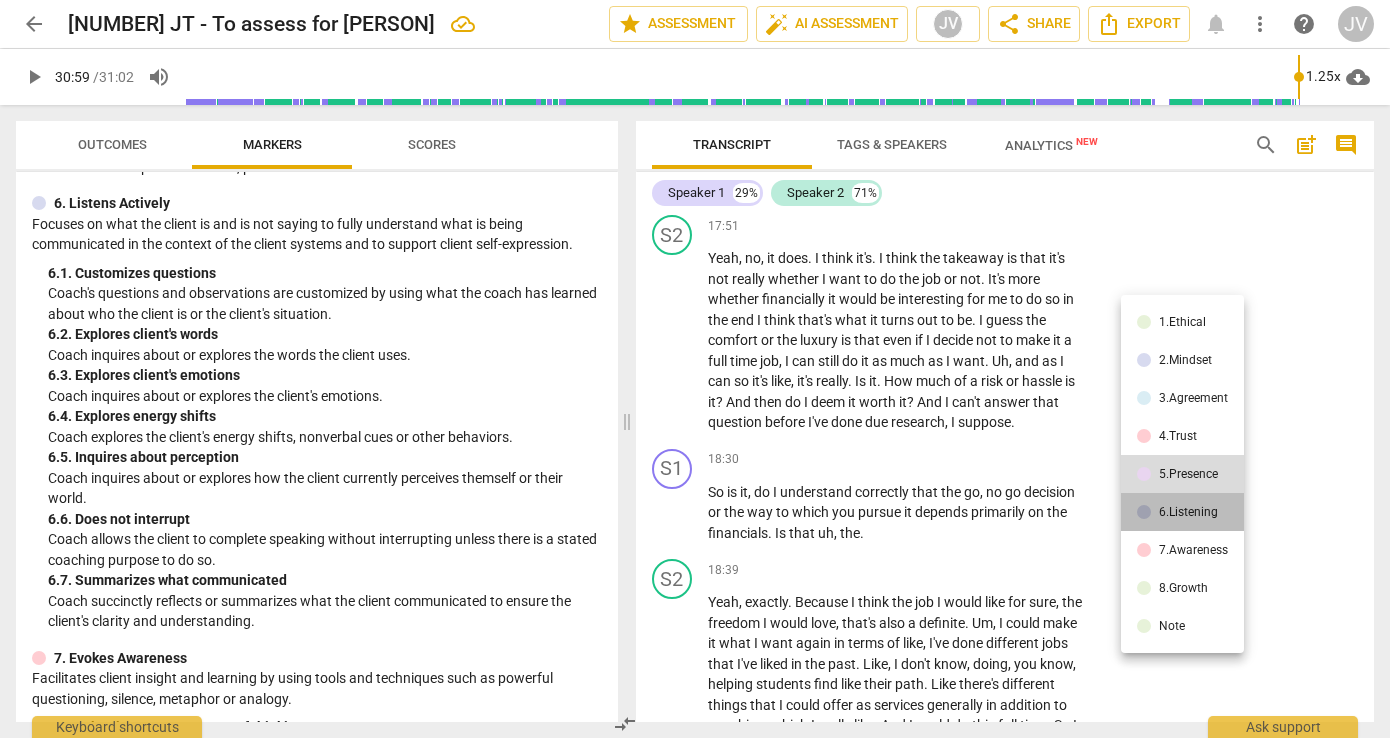click on "6.Listening" at bounding box center (1188, 512) 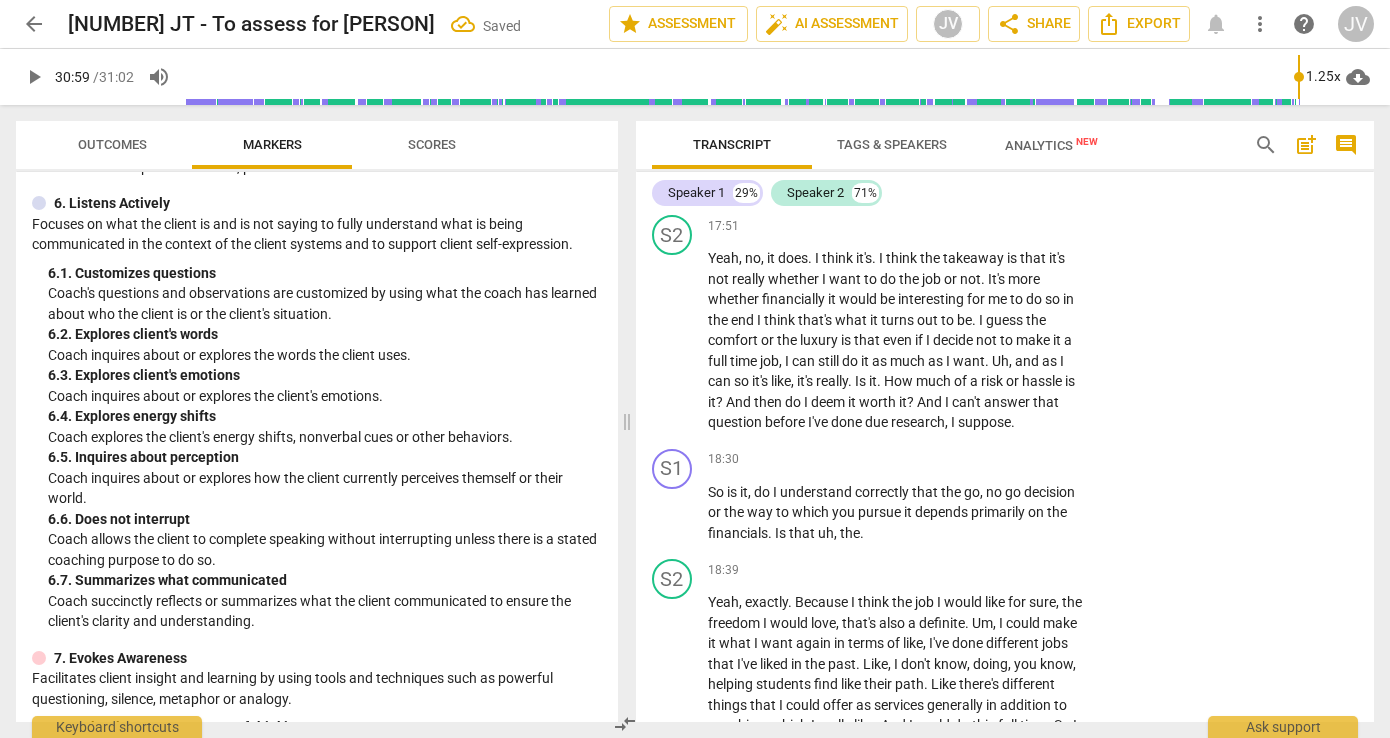 click on "6.Listening" at bounding box center [1154, -2064] 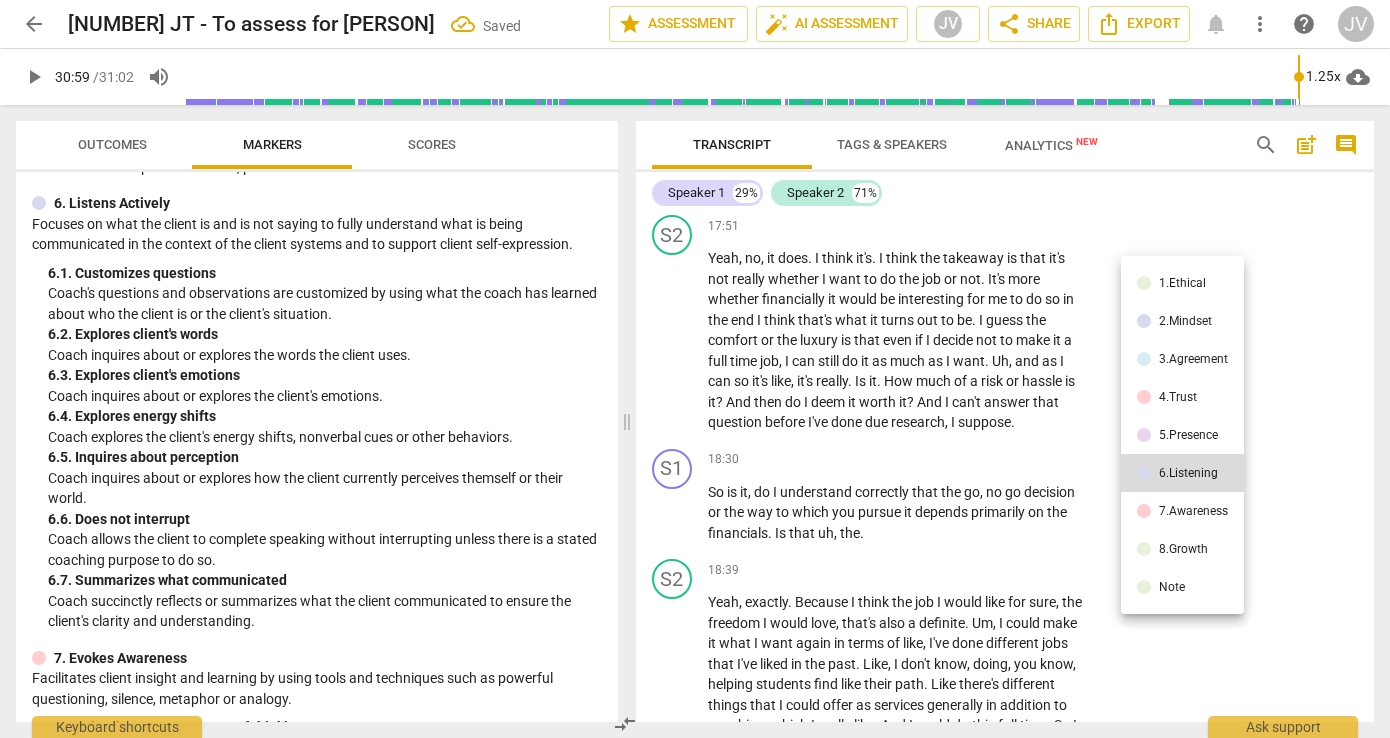 click on "7.Awareness" at bounding box center [1193, 511] 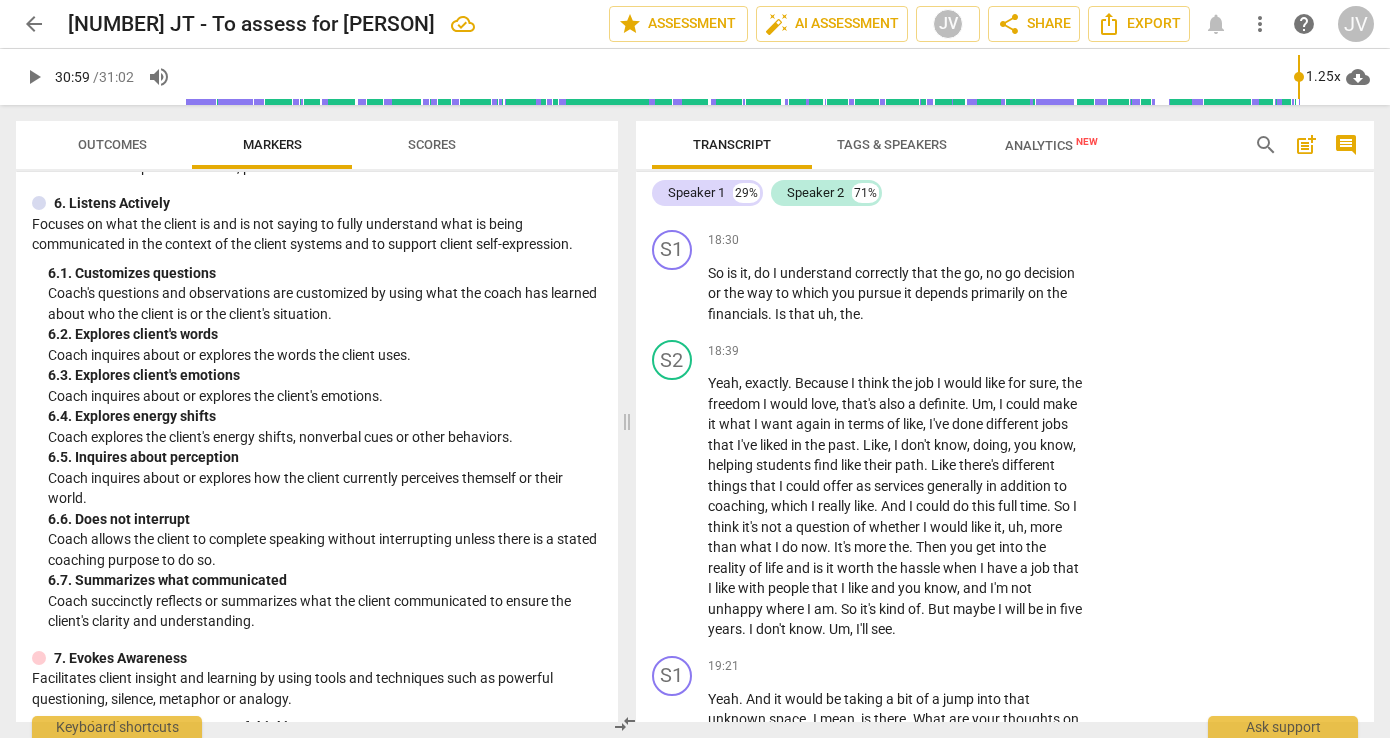 scroll, scrollTop: 8760, scrollLeft: 0, axis: vertical 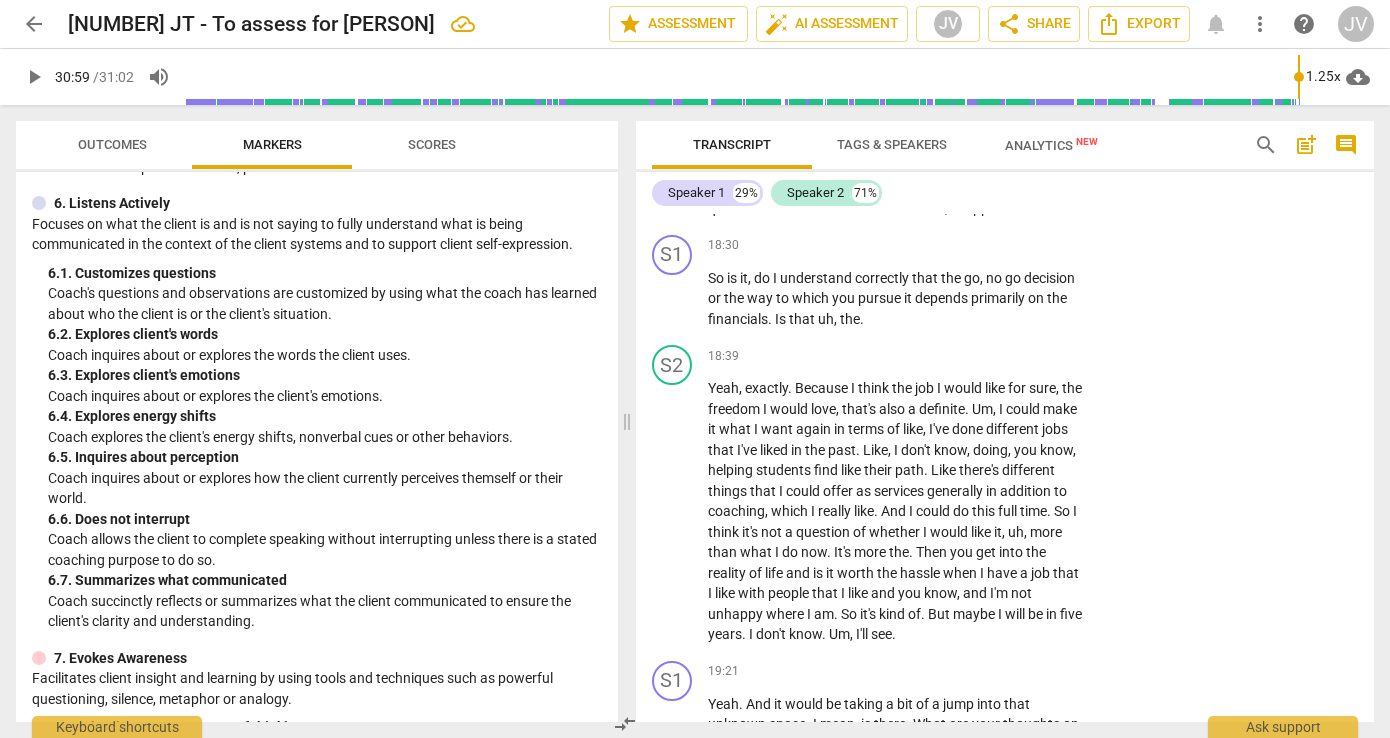 click on "3. Asks to help exploring beyond situation" at bounding box center [1111, -2161] 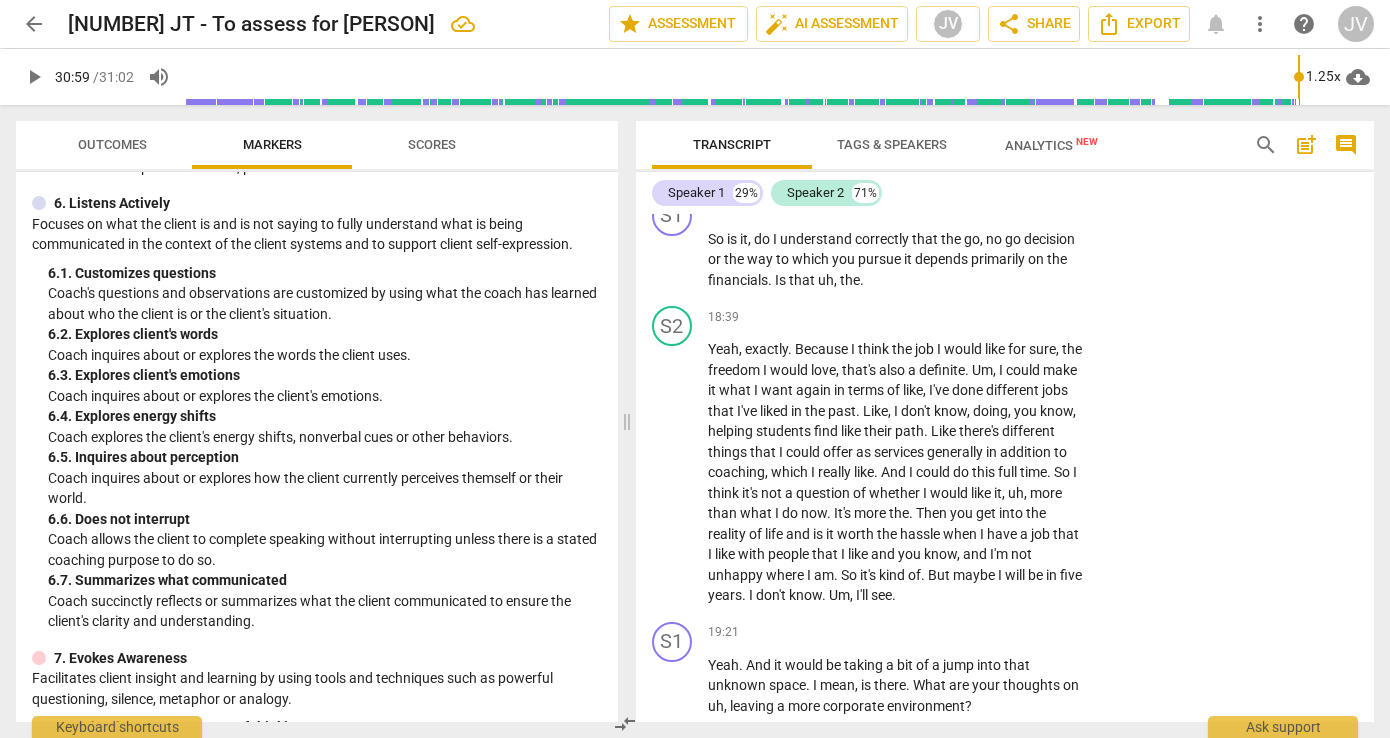 scroll, scrollTop: 8890, scrollLeft: 0, axis: vertical 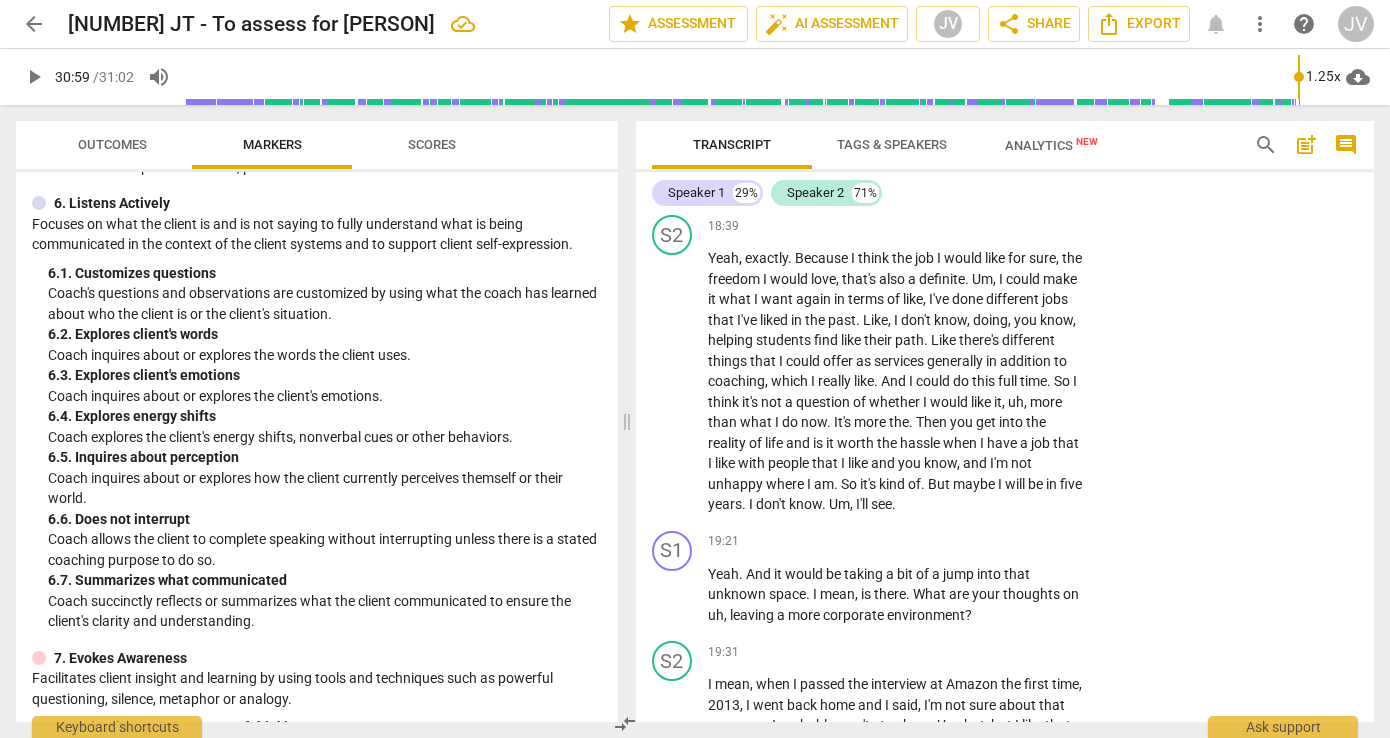 click on "8. Allows client most of the talking" at bounding box center (1111, -2143) 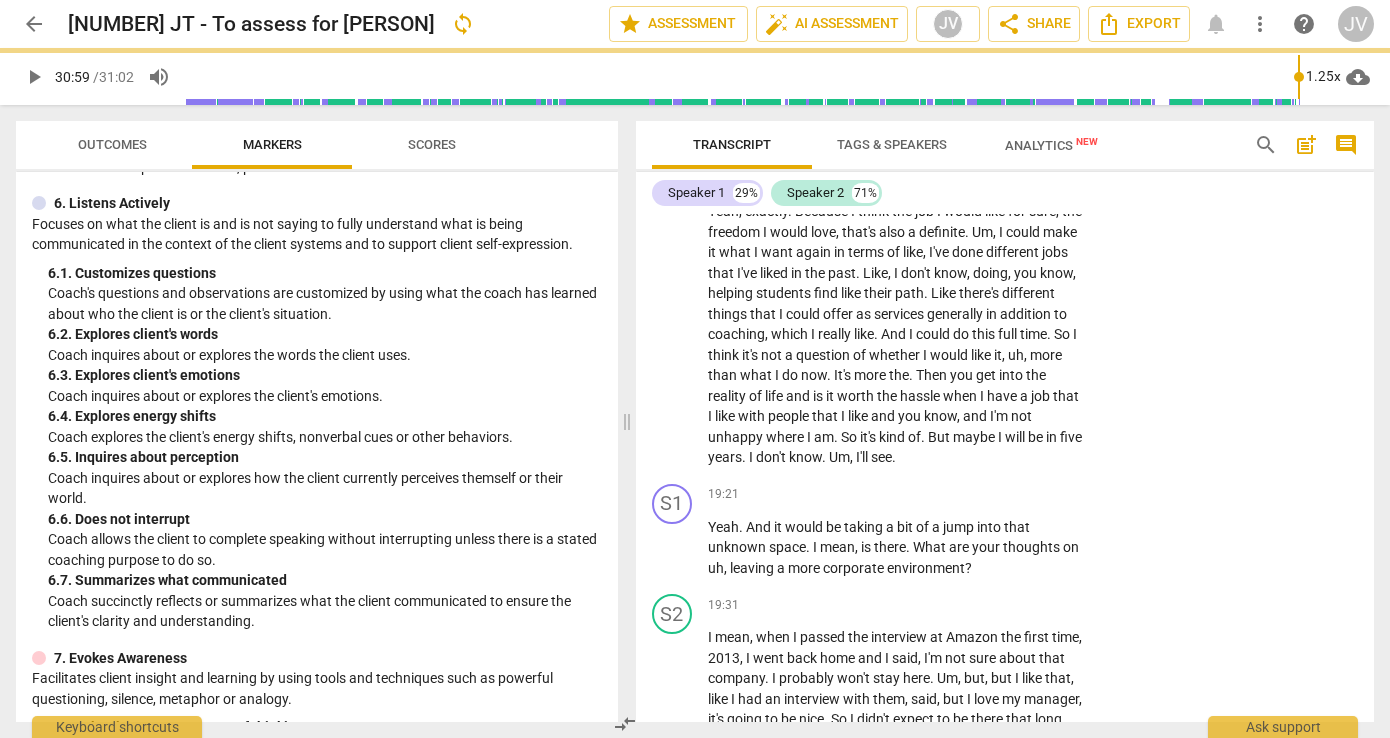 scroll, scrollTop: 8969, scrollLeft: 0, axis: vertical 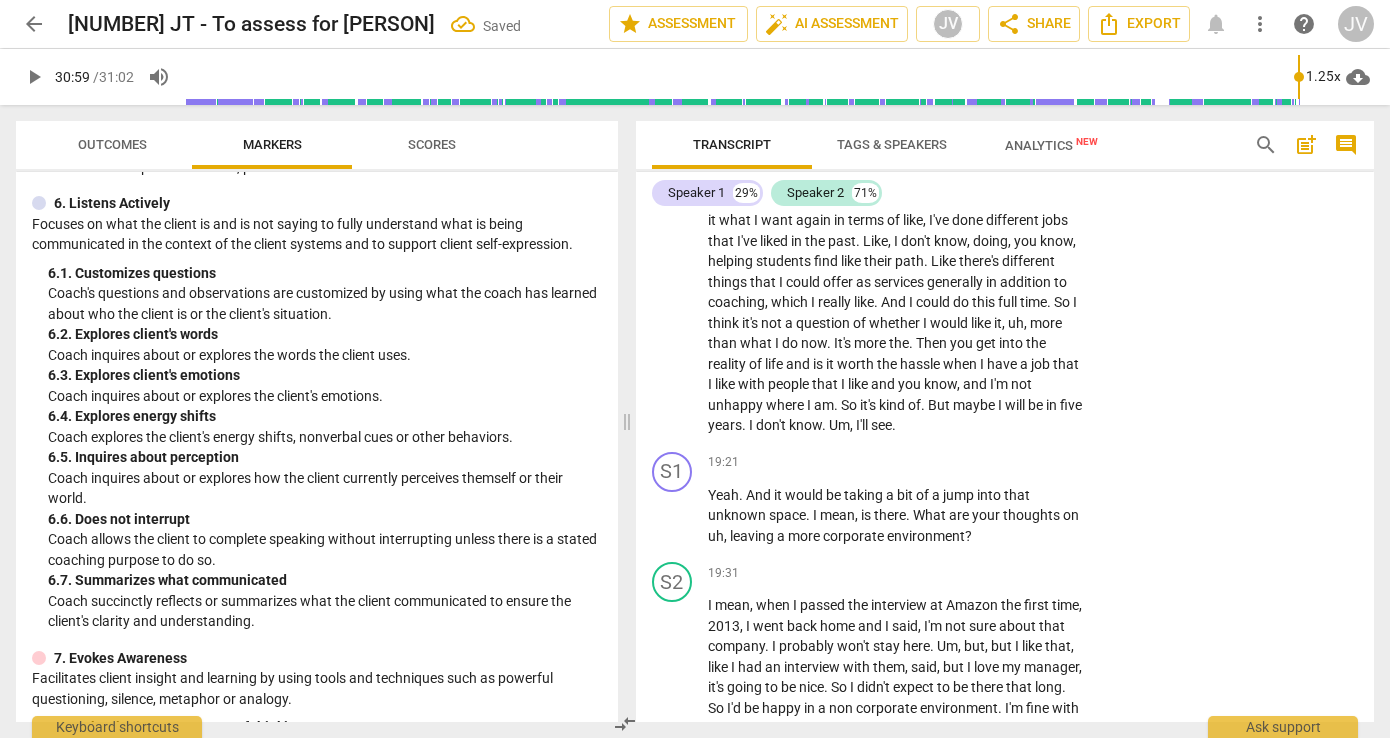 click on "7. Uses concise language" at bounding box center (1111, -2246) 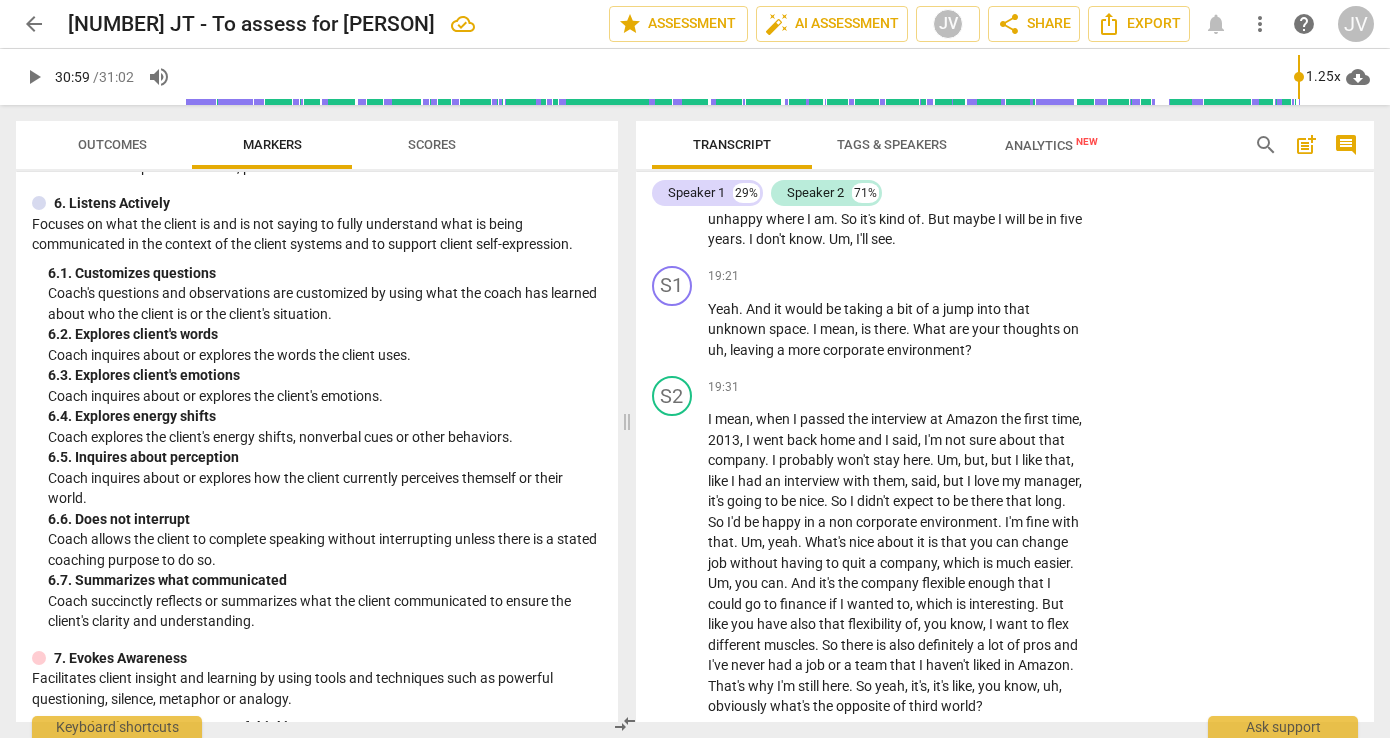 scroll, scrollTop: 9159, scrollLeft: 0, axis: vertical 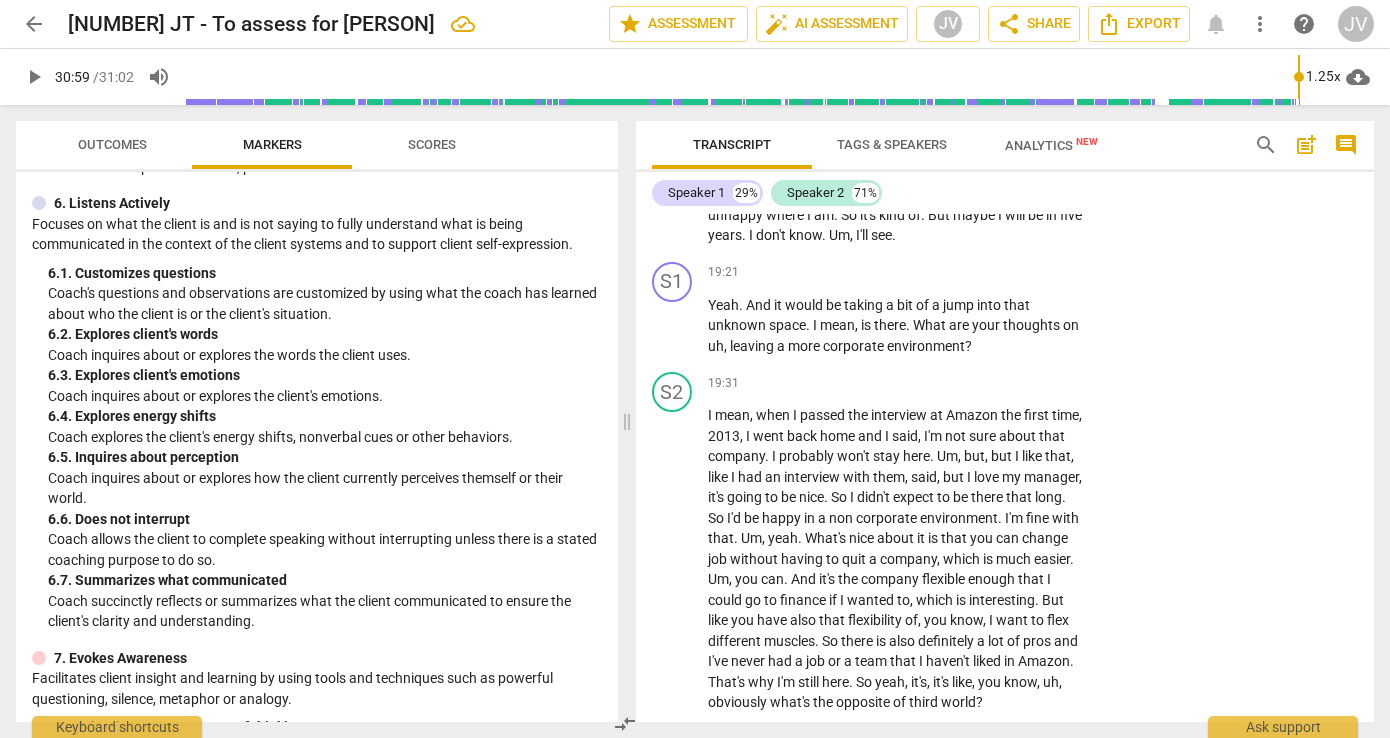 click on "action" at bounding box center (729, -2345) 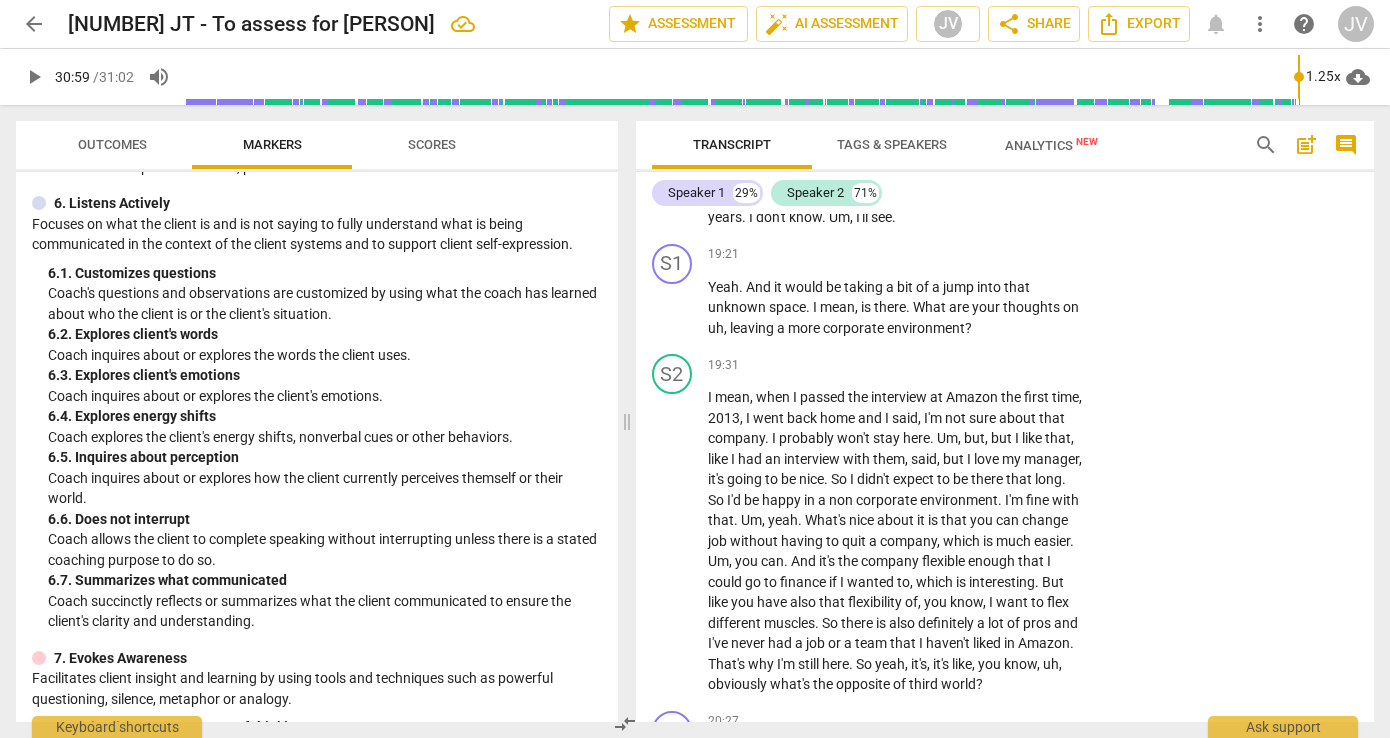 scroll, scrollTop: 9180, scrollLeft: 0, axis: vertical 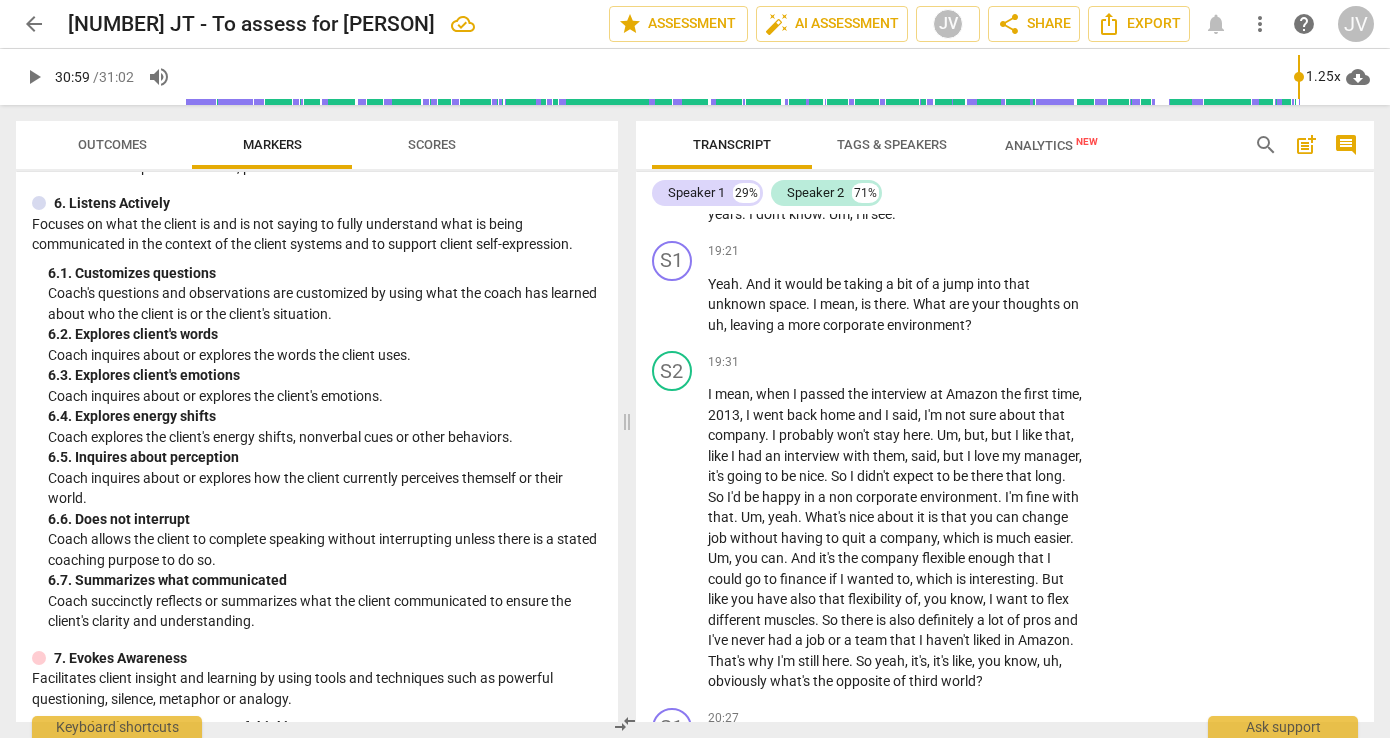 click on "Add competency" at bounding box center (1022, -2418) 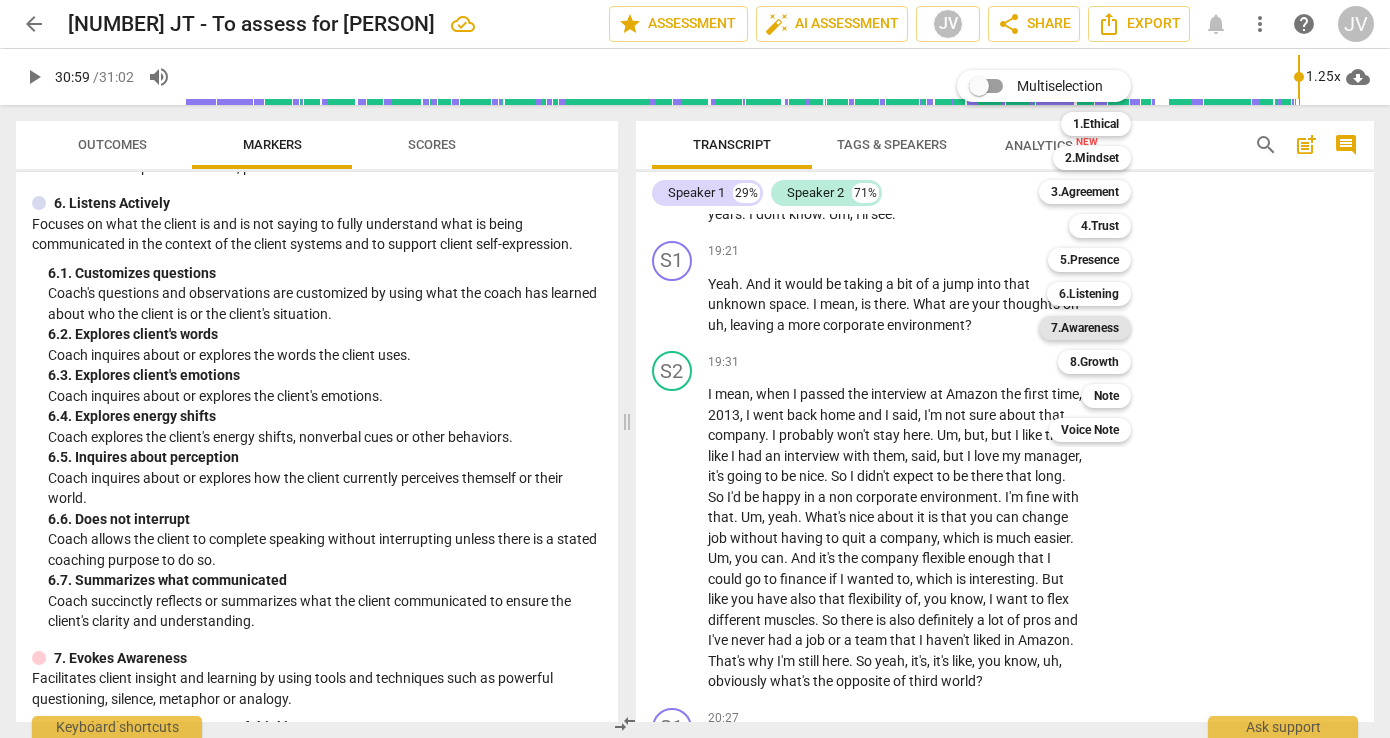 click on "7.Awareness" at bounding box center (1085, 328) 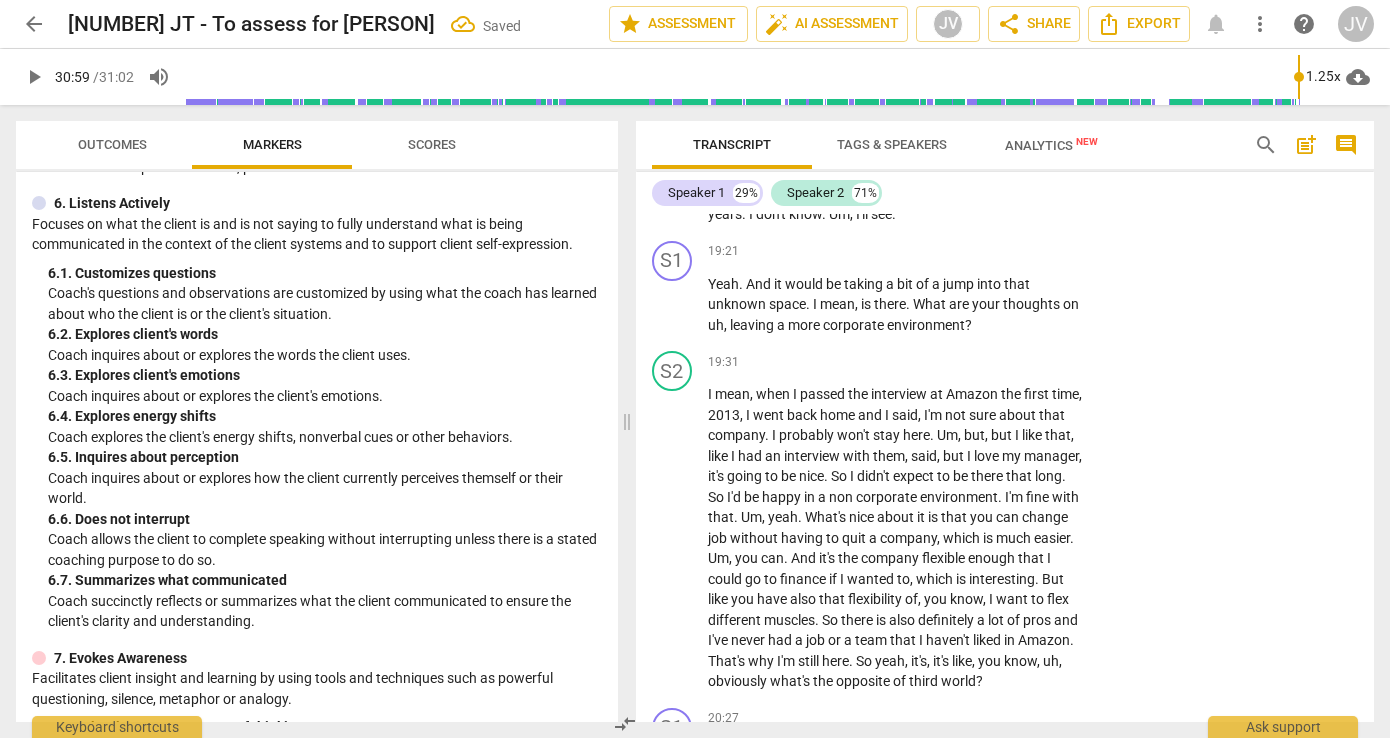 scroll, scrollTop: 9191, scrollLeft: 0, axis: vertical 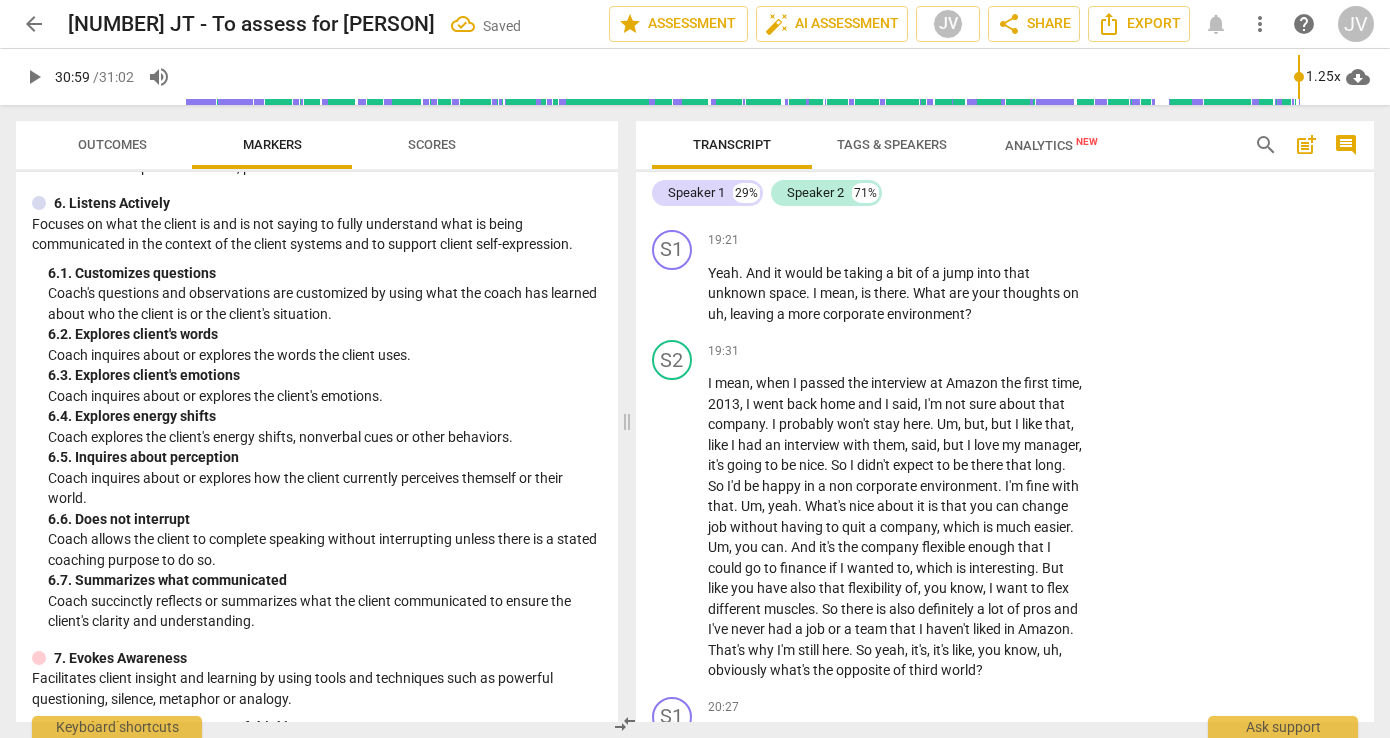 click on "1. Asks about a current way of thinking" at bounding box center (1111, -2339) 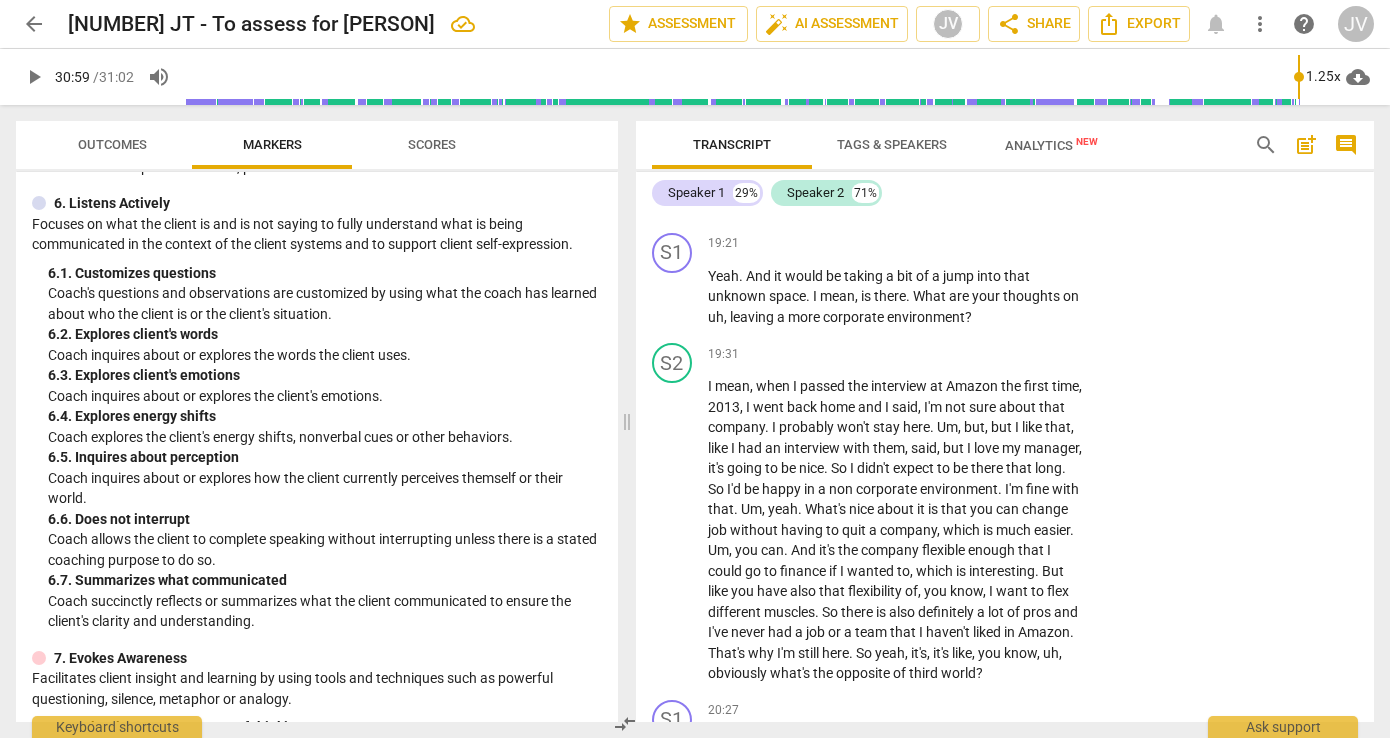 scroll, scrollTop: 9190, scrollLeft: 0, axis: vertical 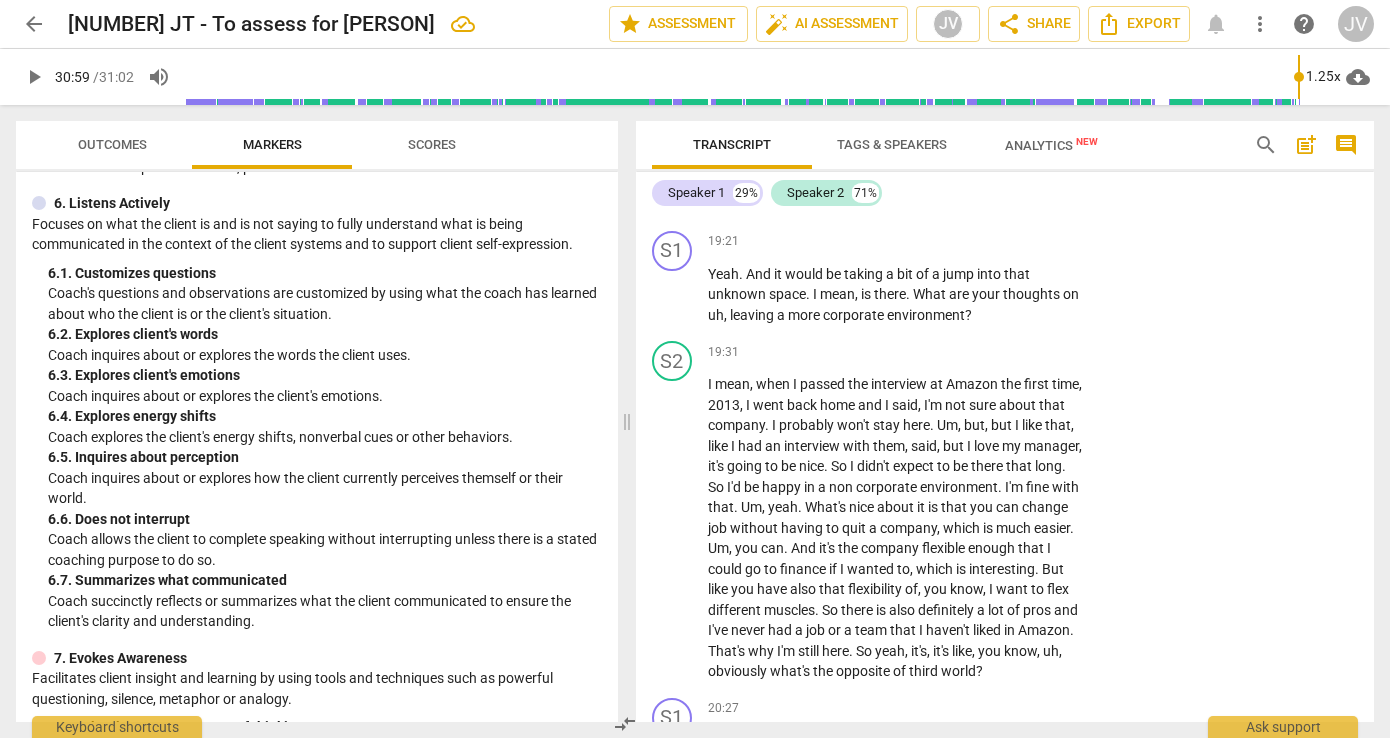 click on "6. Asks clear, open-ended questions" at bounding box center (1111, -2168) 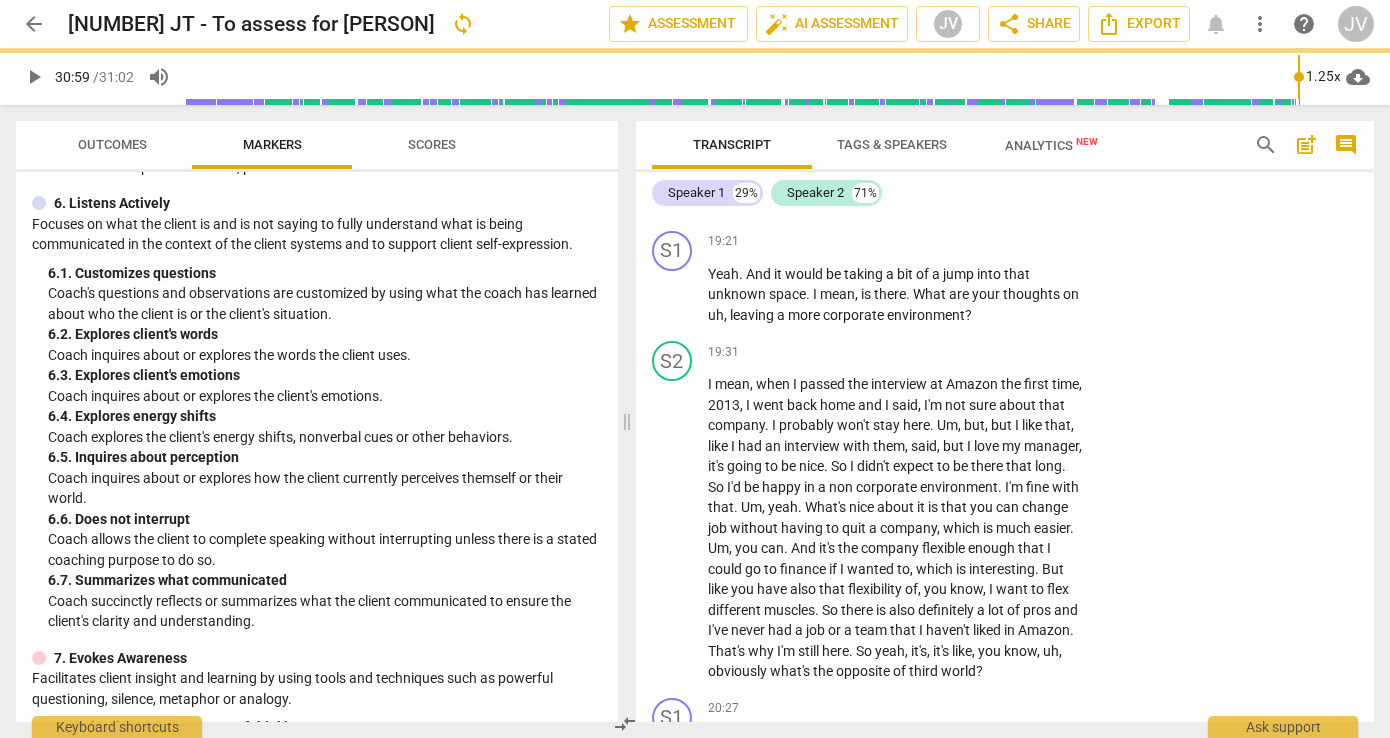 click on "6. Asks clear, open-ended questions" at bounding box center (1111, -2168) 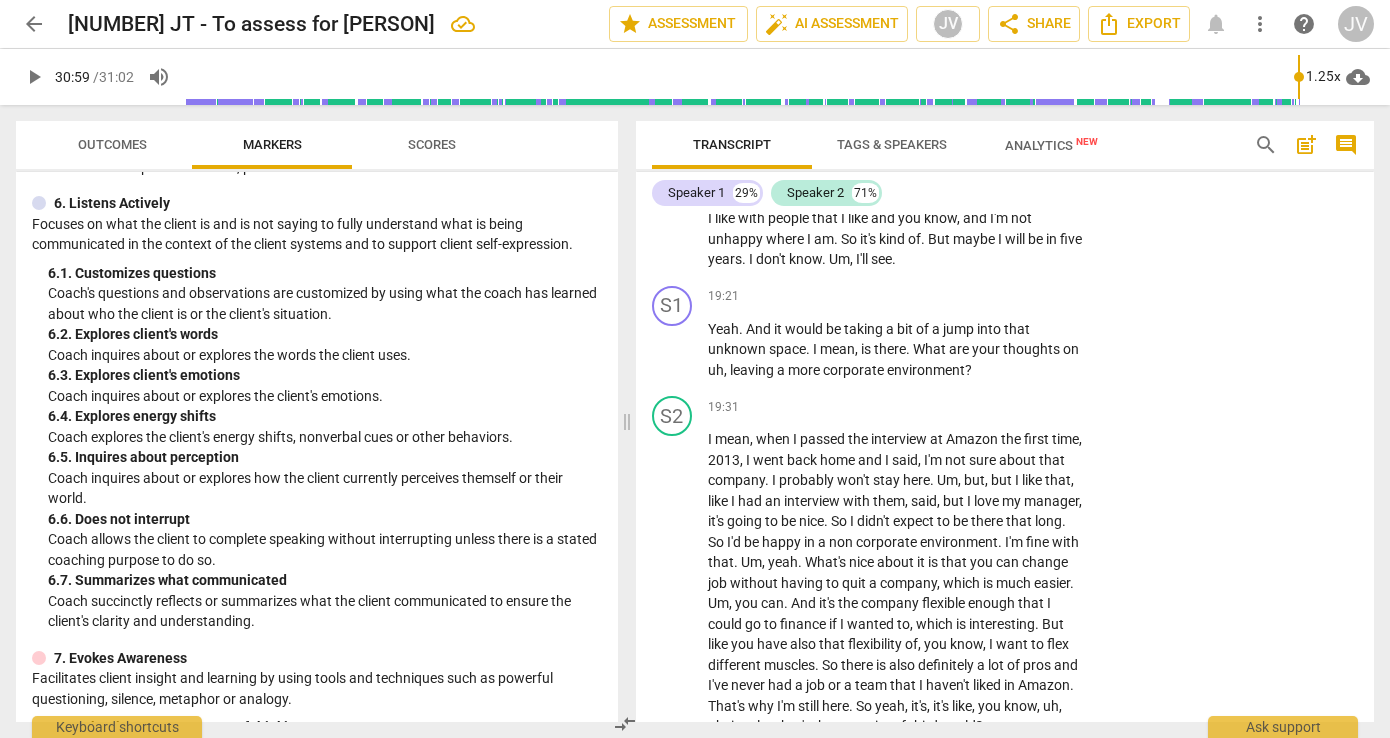 scroll, scrollTop: 9116, scrollLeft: 0, axis: vertical 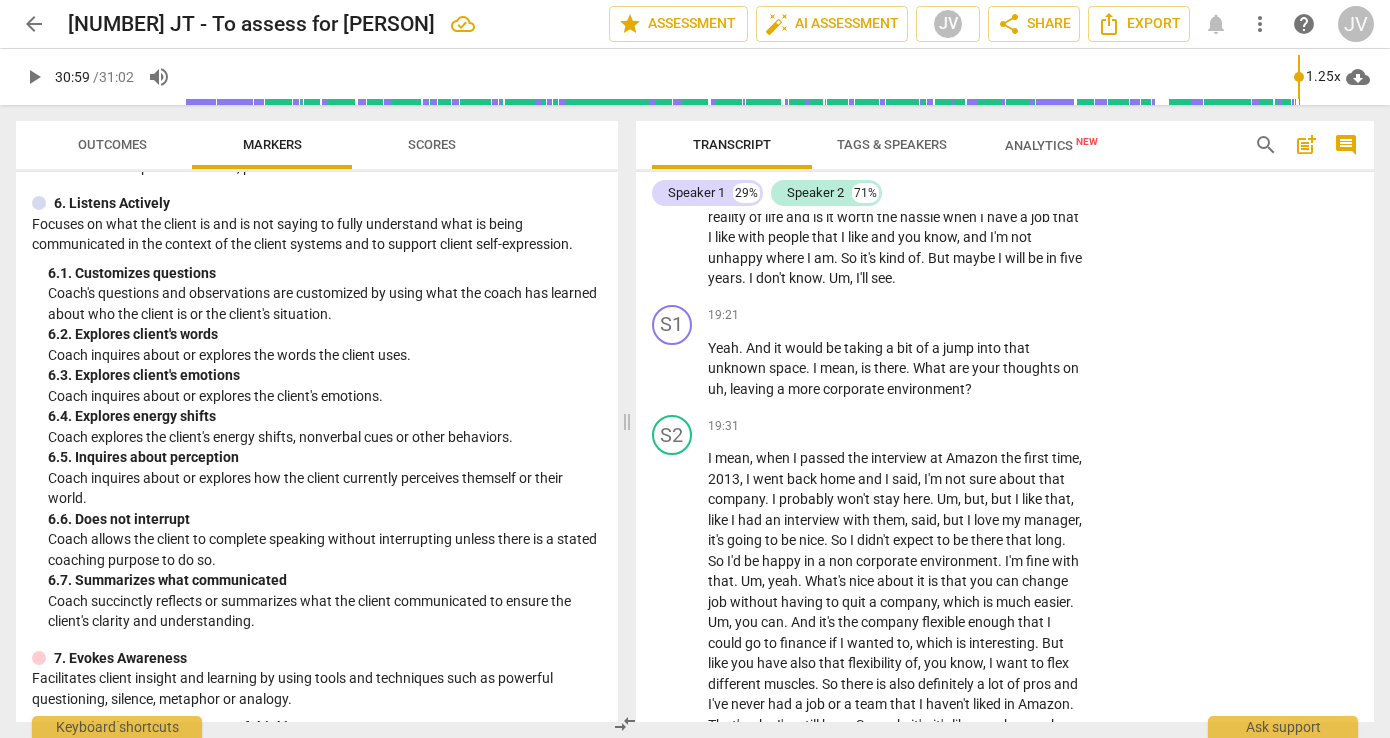 click on "Add competency" at bounding box center (921, -2354) 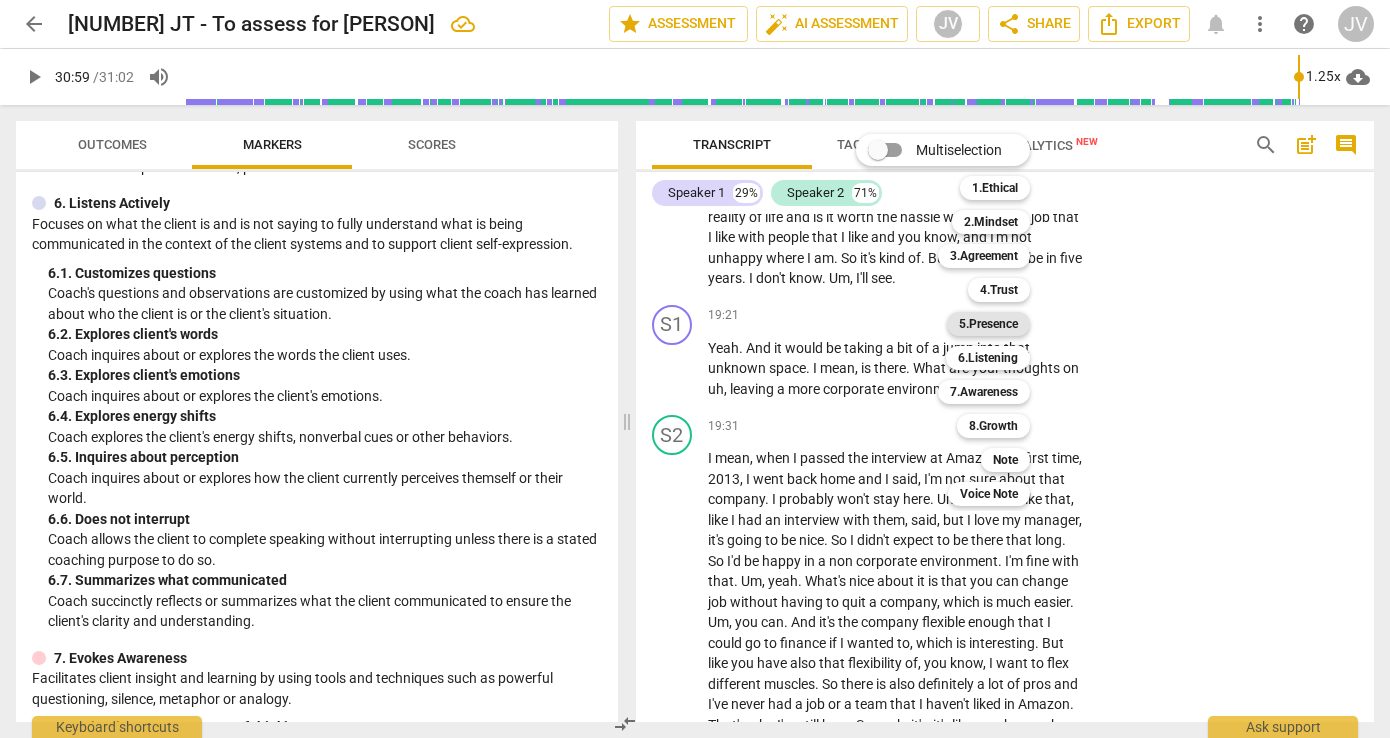 click on "5.Presence" at bounding box center [988, 324] 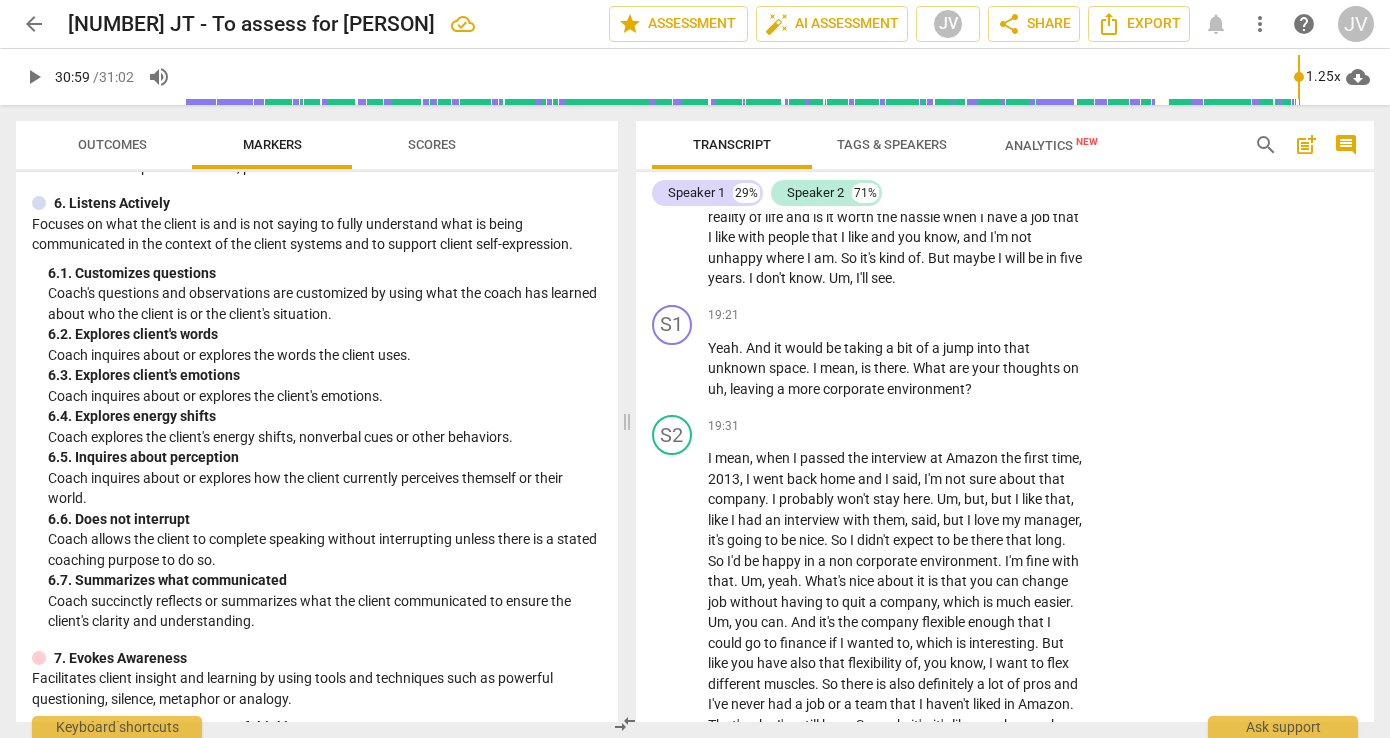 click on "3. Supports client to choose what happens" at bounding box center (1111, -2194) 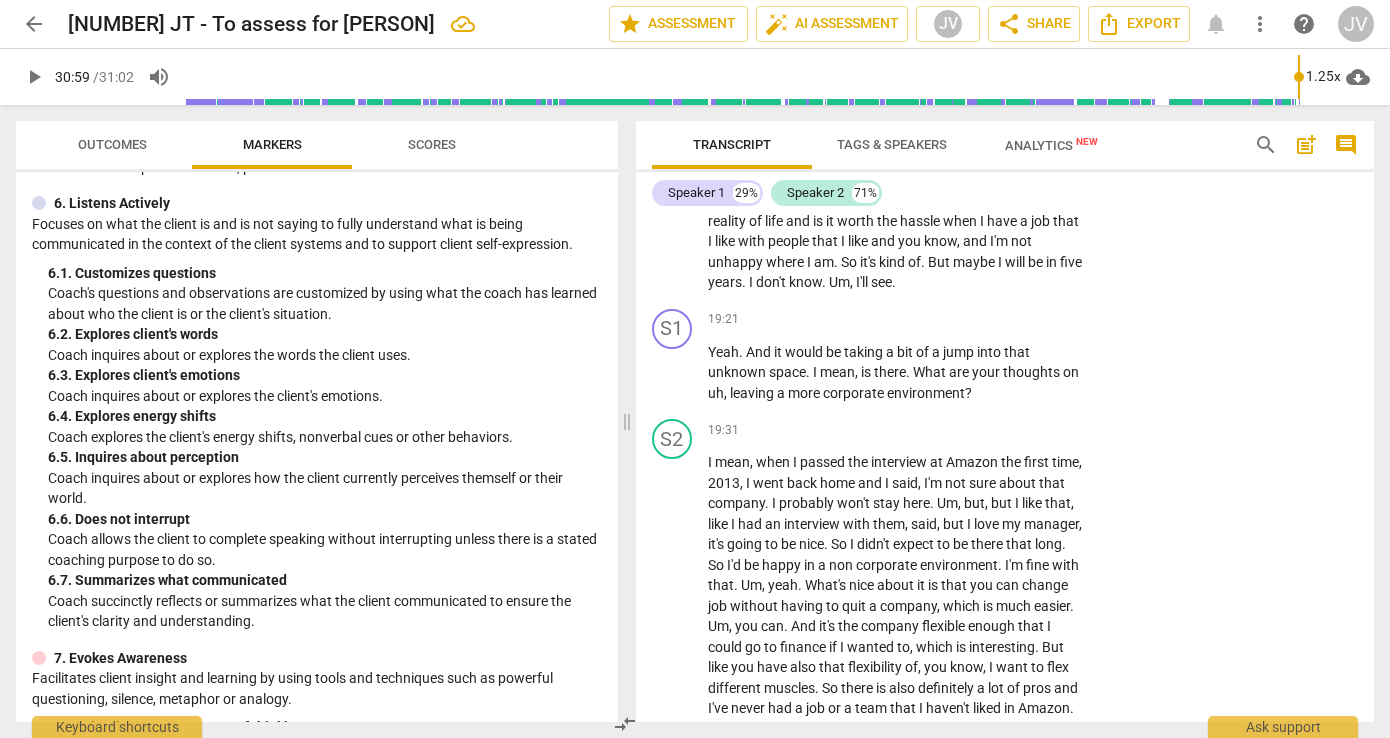 scroll, scrollTop: 9111, scrollLeft: 0, axis: vertical 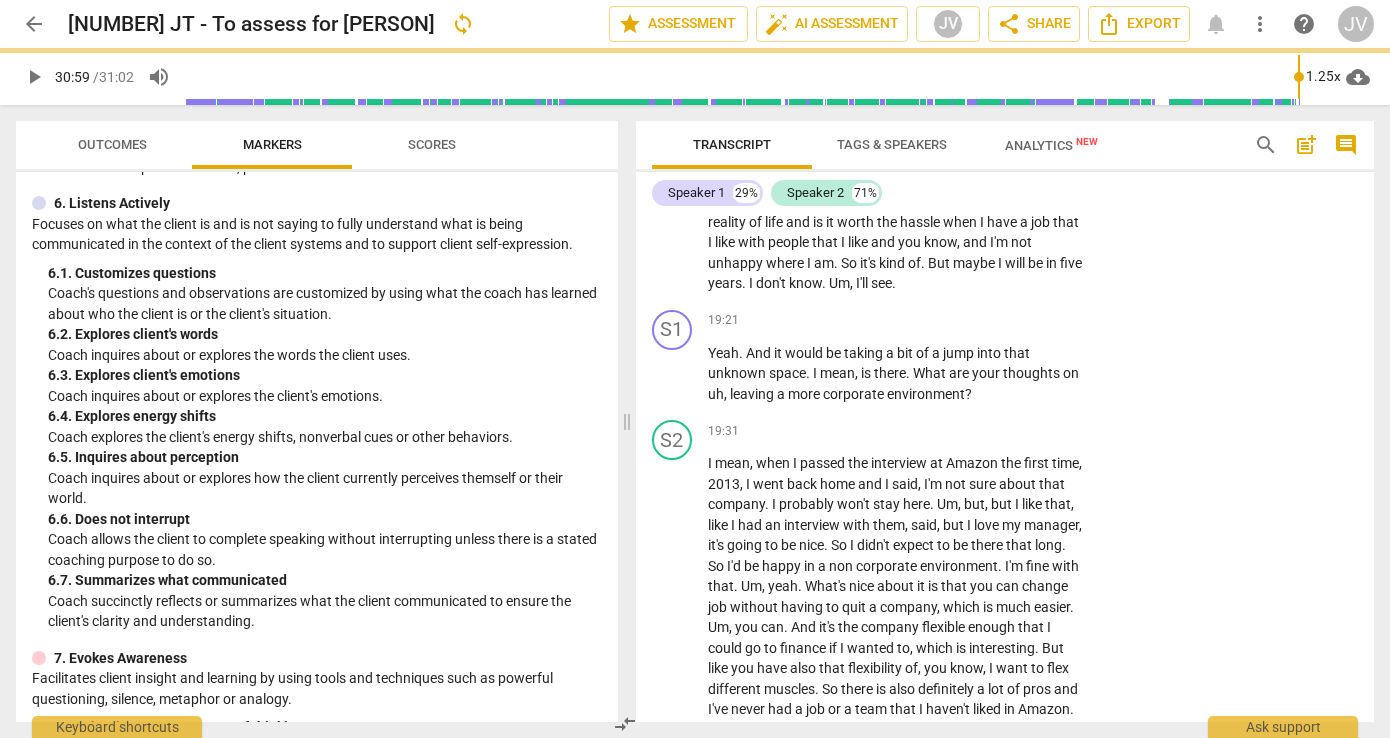 click at bounding box center [1204, -2087] 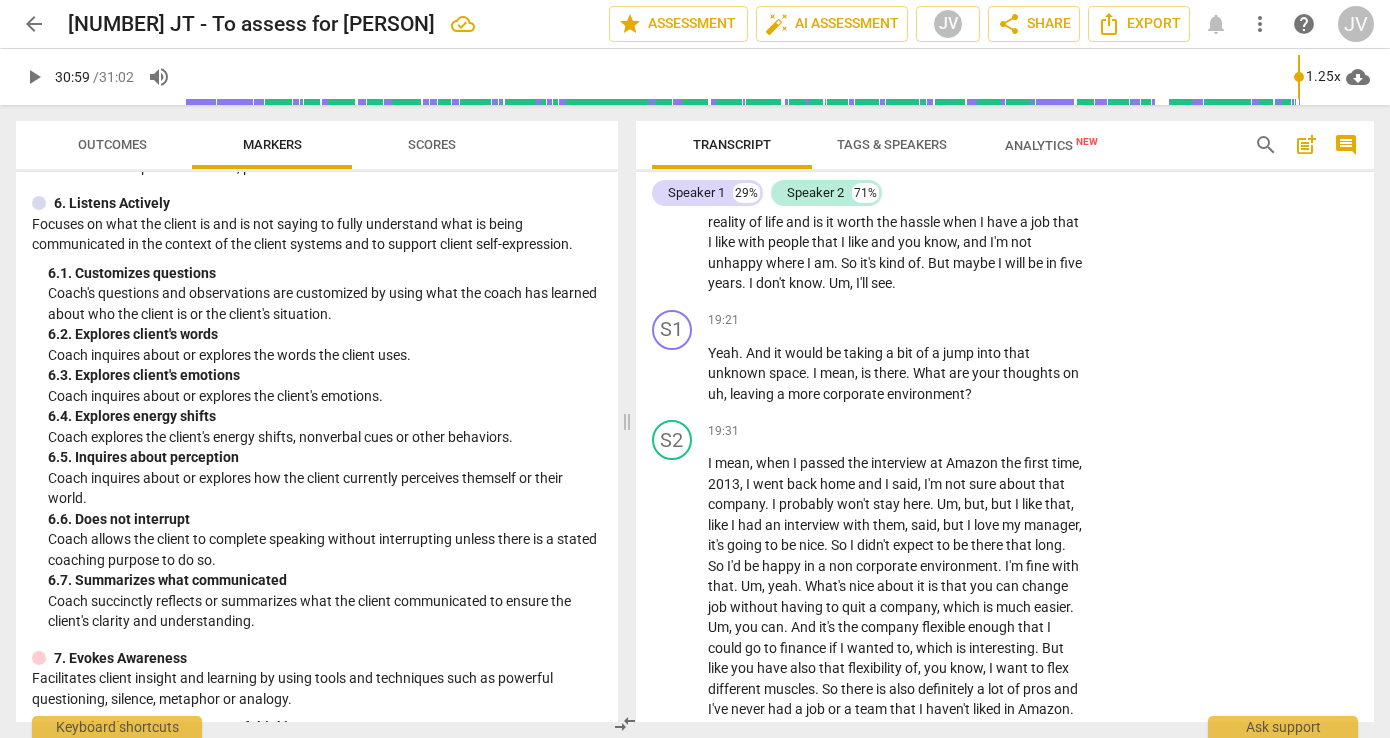 scroll, scrollTop: 21, scrollLeft: 0, axis: vertical 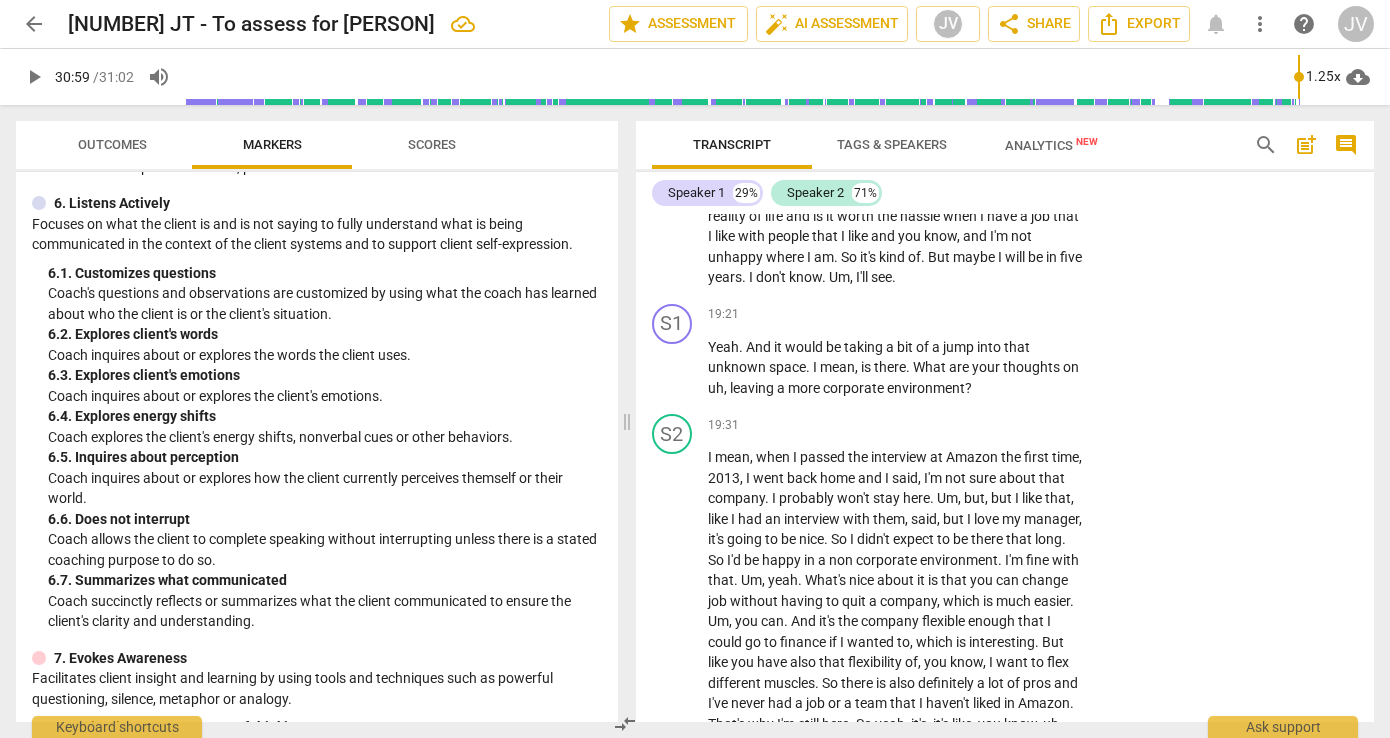 click on "send" at bounding box center [1323, -2046] 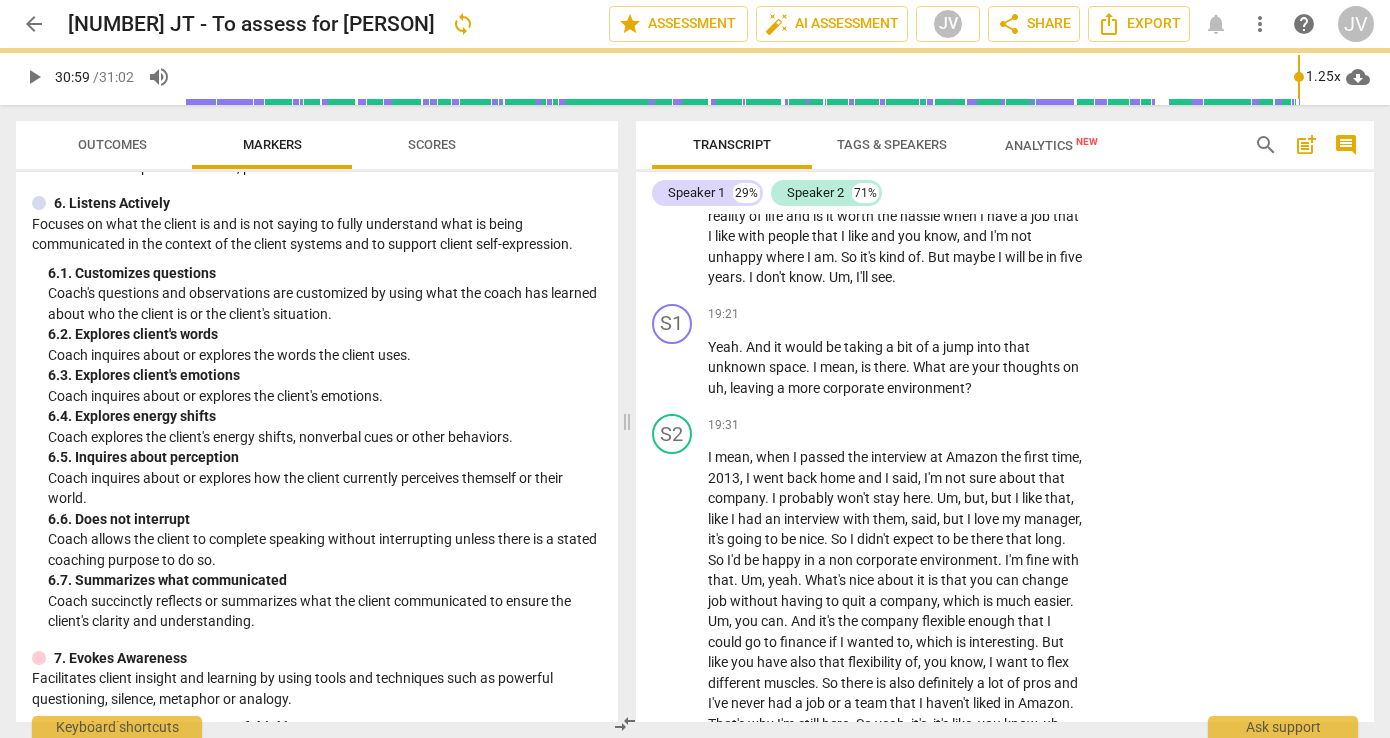 scroll, scrollTop: 0, scrollLeft: 0, axis: both 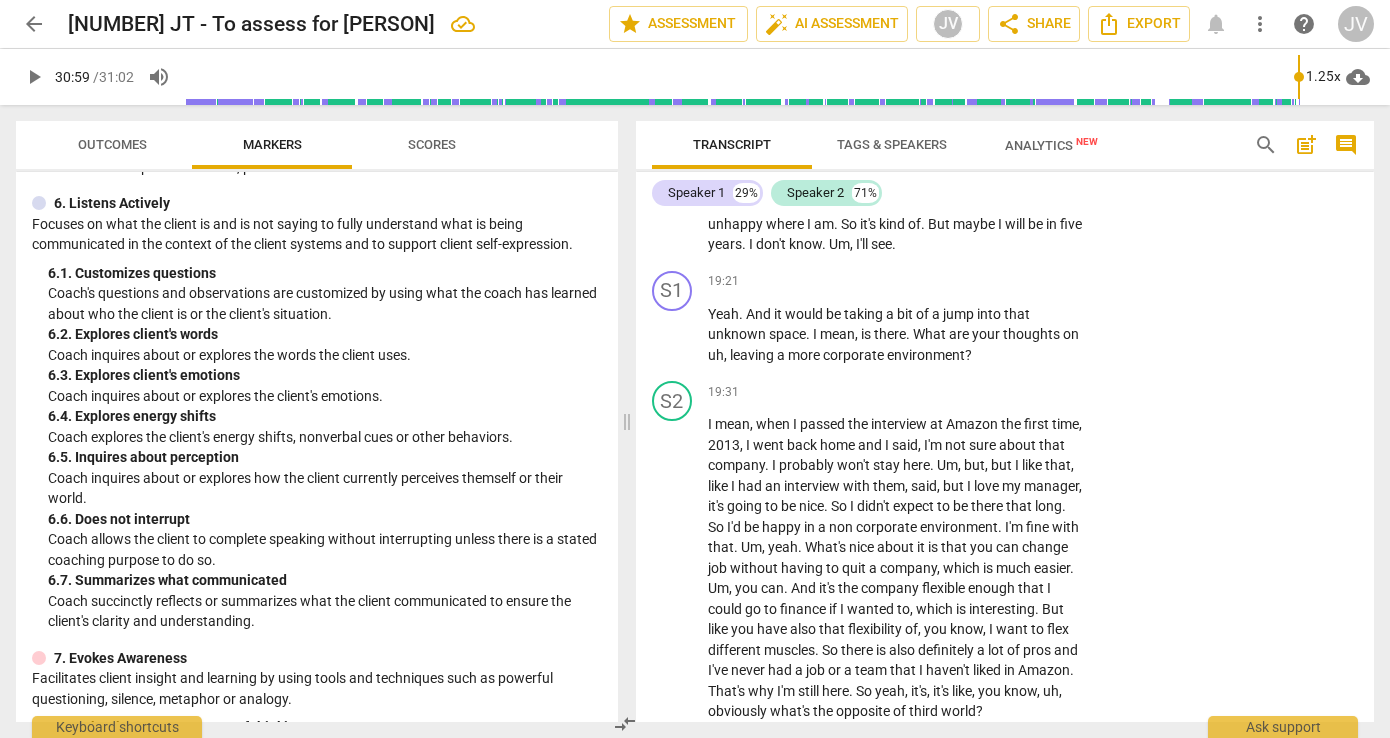click on "4. Demonstrates curiosity" at bounding box center (1111, -2198) 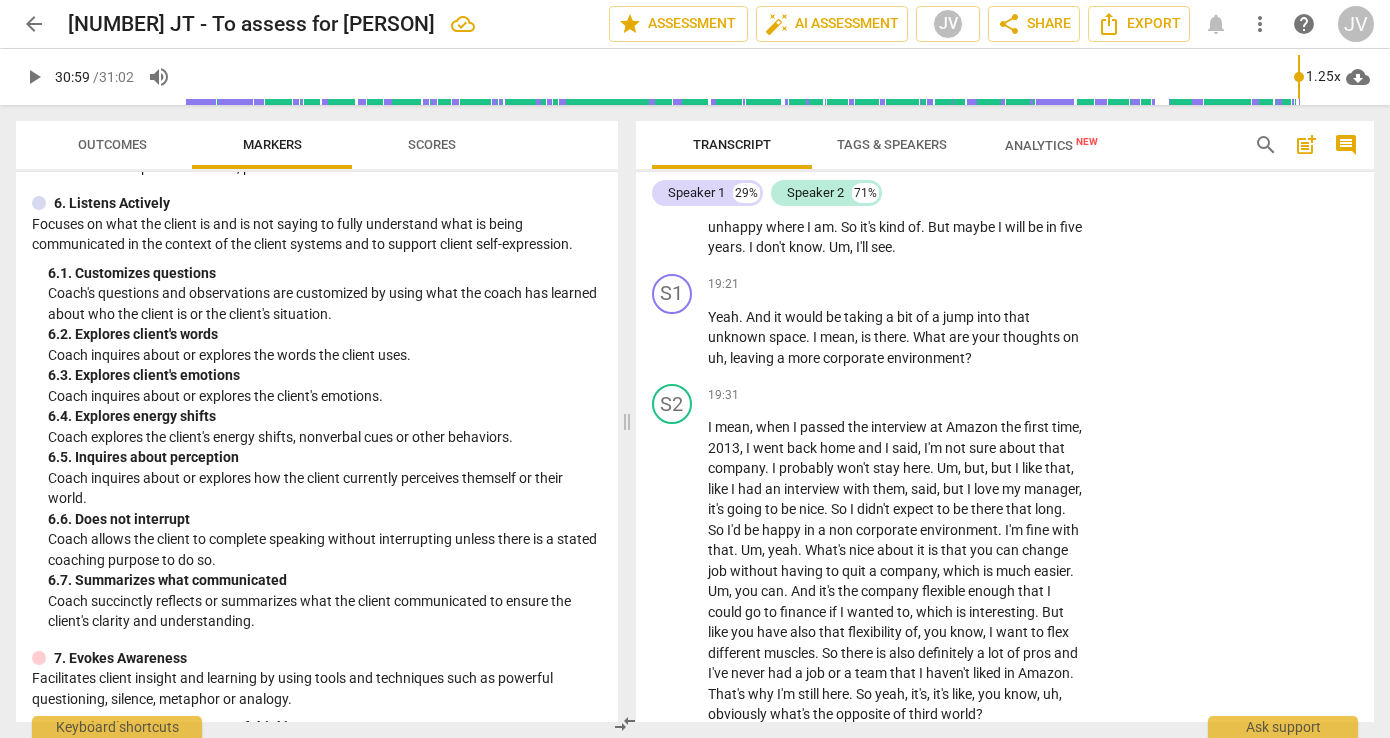scroll, scrollTop: 9146, scrollLeft: 0, axis: vertical 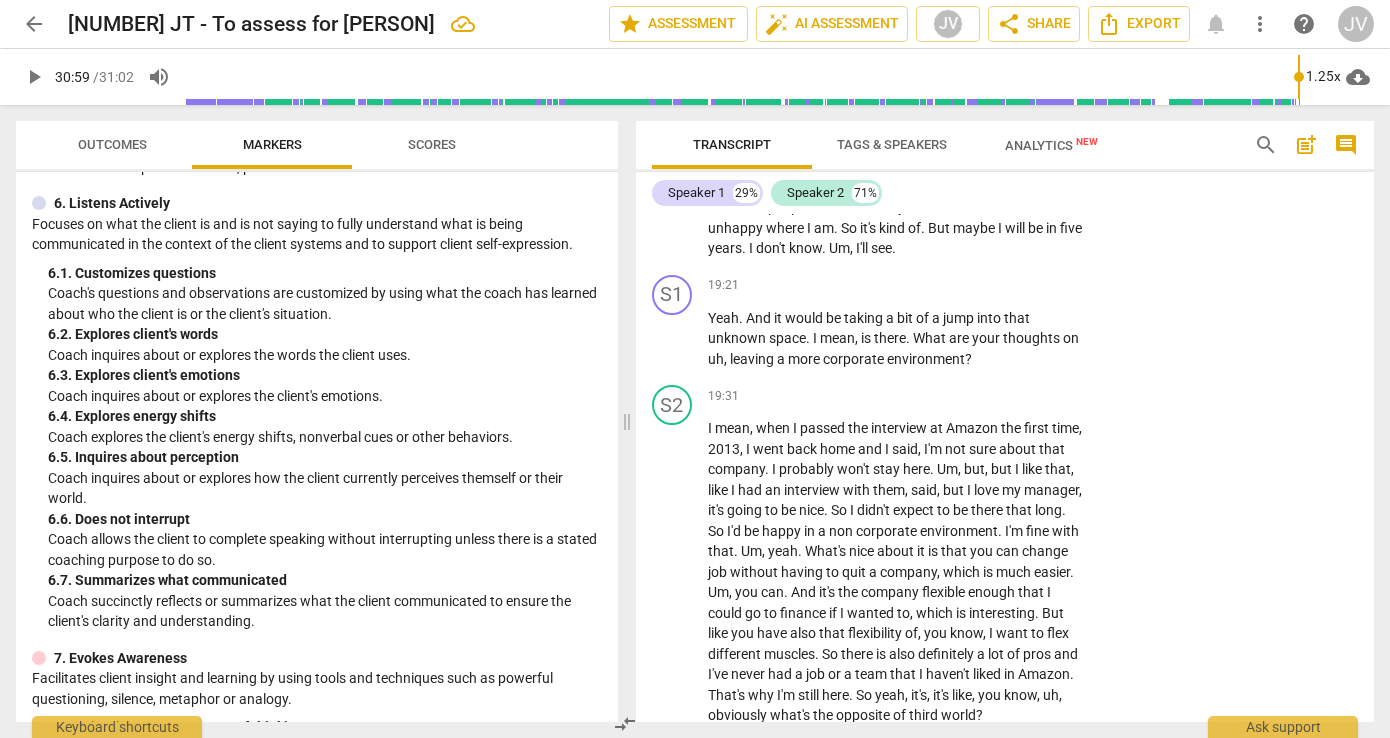 click on "S1 play_arrow pause 13:34 + Add competency 5.Presence 7.Awareness keyboard_arrow_right Yeah ,   and   uh ,   maybe   that ,   that   sounds   like   um ,   a   specific   action   to   be   getting   into   about   looking   at   the   financials .   What   other   information   do   you   think   you   would   need   to   go   and   dive   into   to   make   yourself   feel   more   informed ? 5.Presence [PERSON] 17:41 08-06-2025 more_vert 1. Responds to the whole person (the who) 2. Responds to what to accomplish (the what) 3. Supports client to choose what happens 4. Demonstrates curiosity 5. Allows space for silence "maybe" - check in with client if they want to ask that question now or if this is the direction they indeed want to take for the session. mic 7.Awareness [PERSON] 17:39 08-06-2025 more_vert 1. Asks about a current way of thinking 2. Asks to help exploring beyond themself 3. Asks to help exploring beyond situation 4. Asks to help moving towards the outcome 7. Uses concise language mic" at bounding box center (1005, -2339) 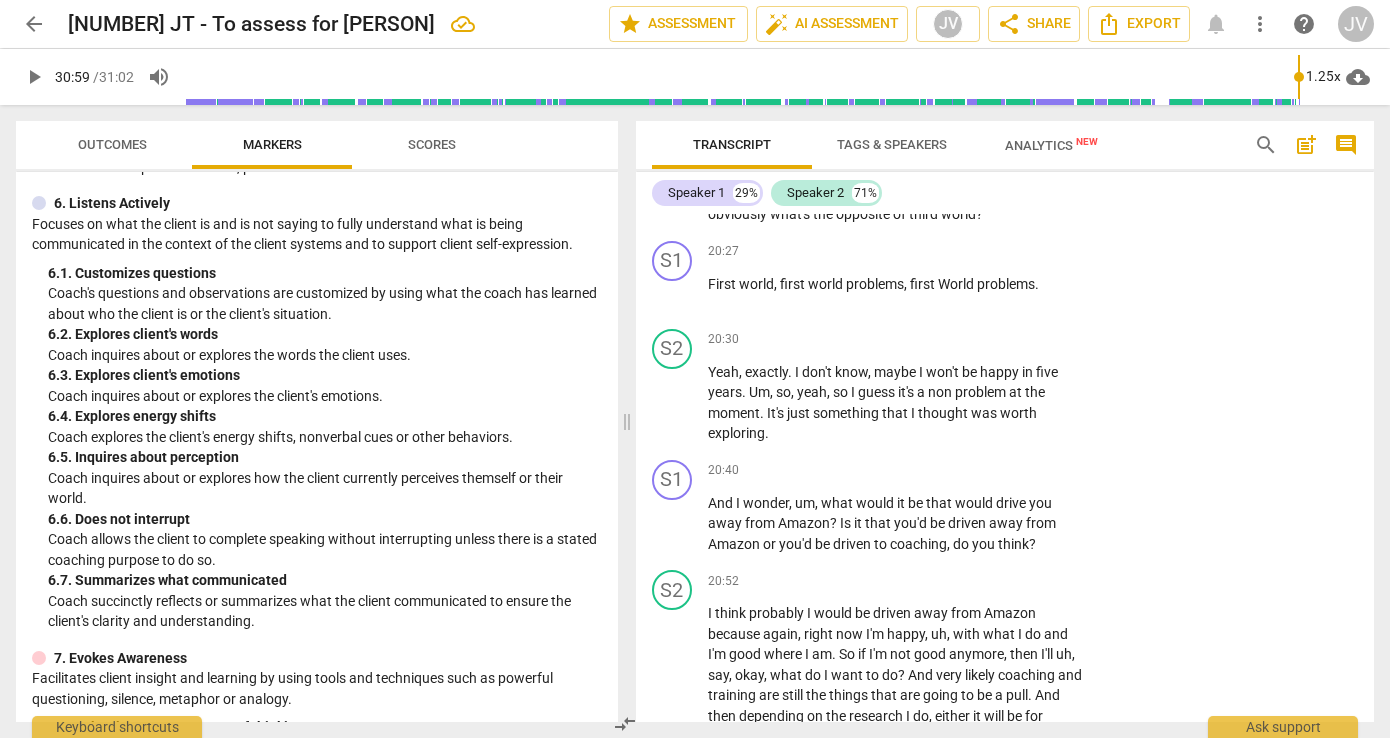 scroll, scrollTop: 9755, scrollLeft: 0, axis: vertical 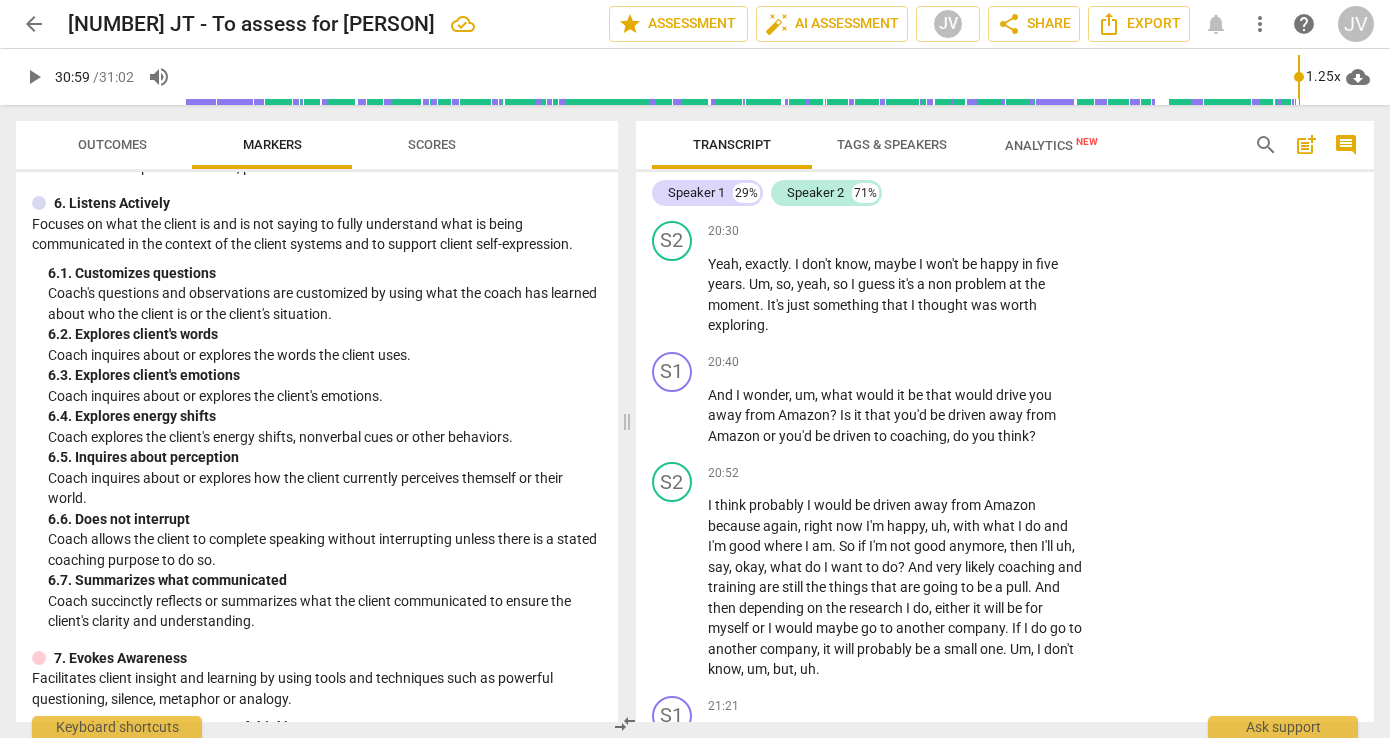 click on "that" at bounding box center [741, -2556] 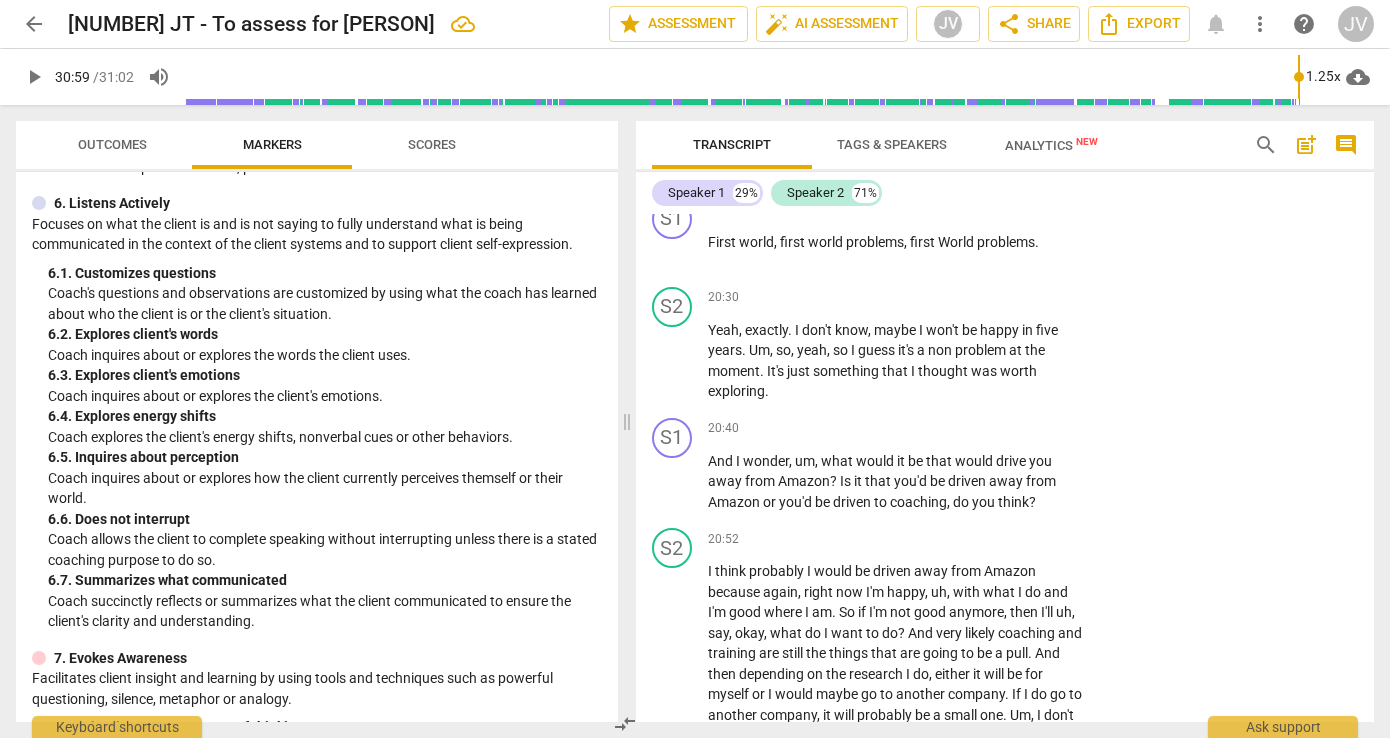 scroll, scrollTop: 9652, scrollLeft: 0, axis: vertical 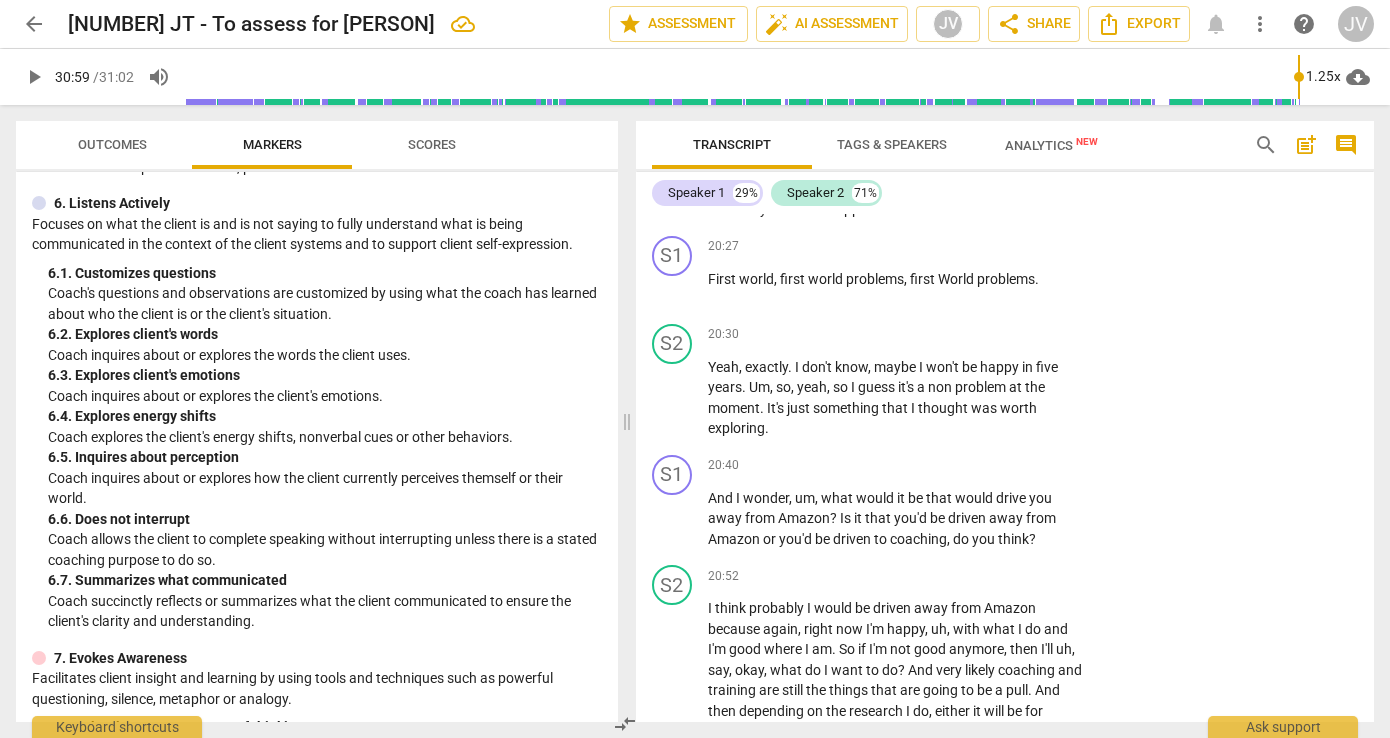 click on "+ Add competency" at bounding box center [1010, -2485] 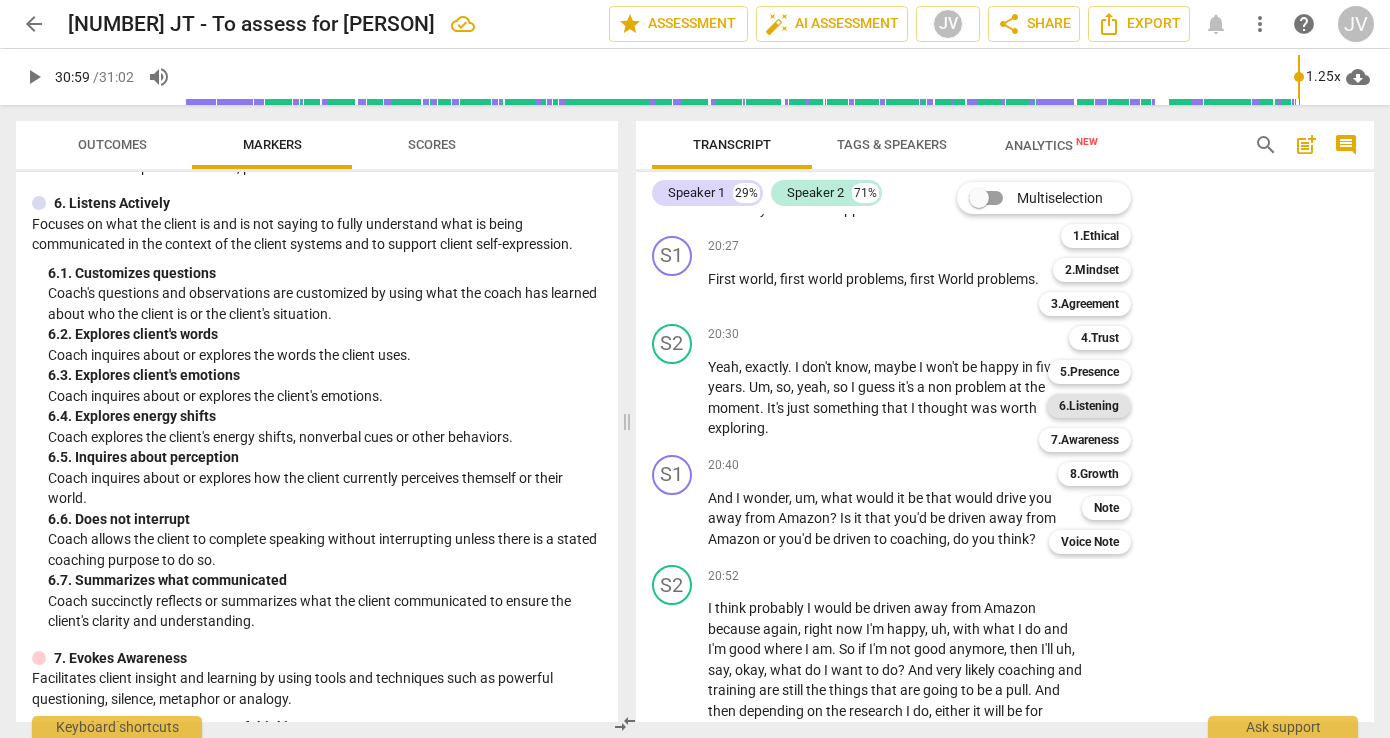 click on "6.Listening" at bounding box center [1089, 406] 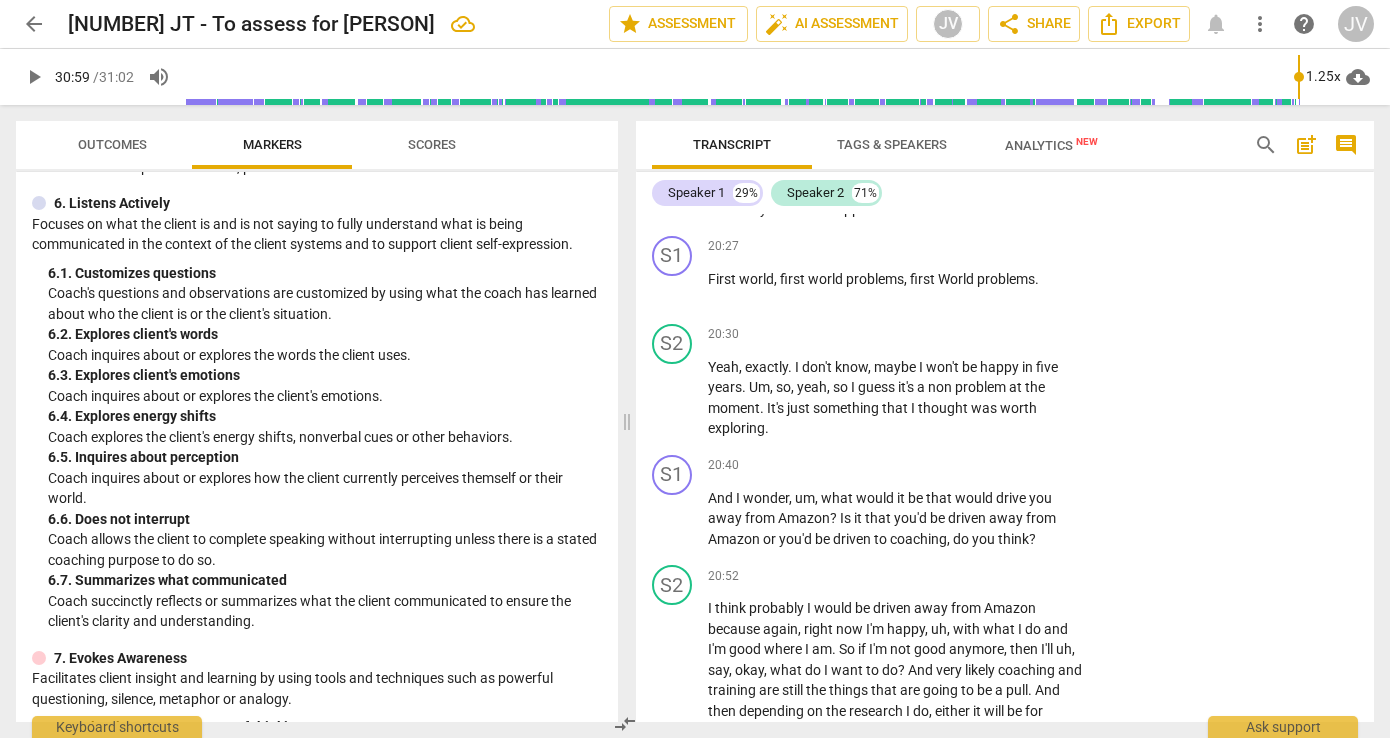 click on "7. Summarizes what communicated" at bounding box center [1111, -2256] 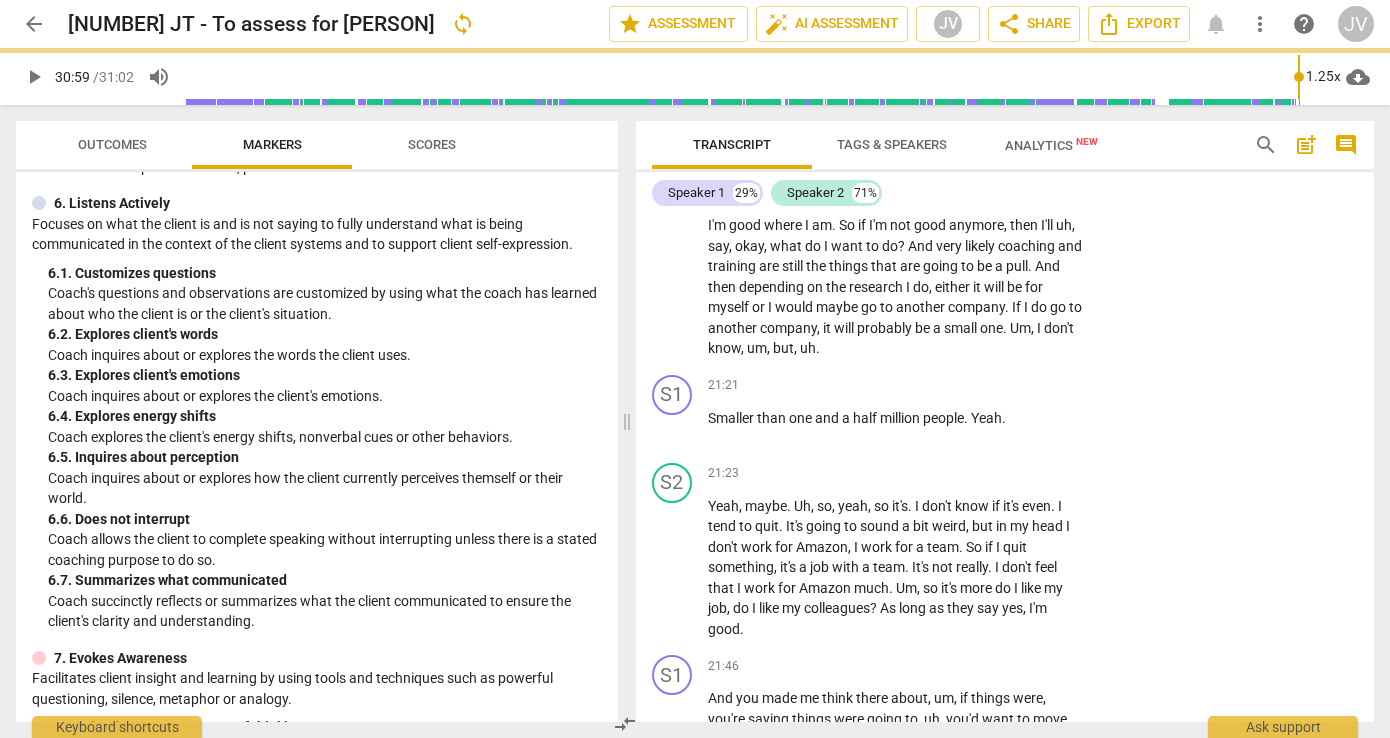 scroll, scrollTop: 10262, scrollLeft: 0, axis: vertical 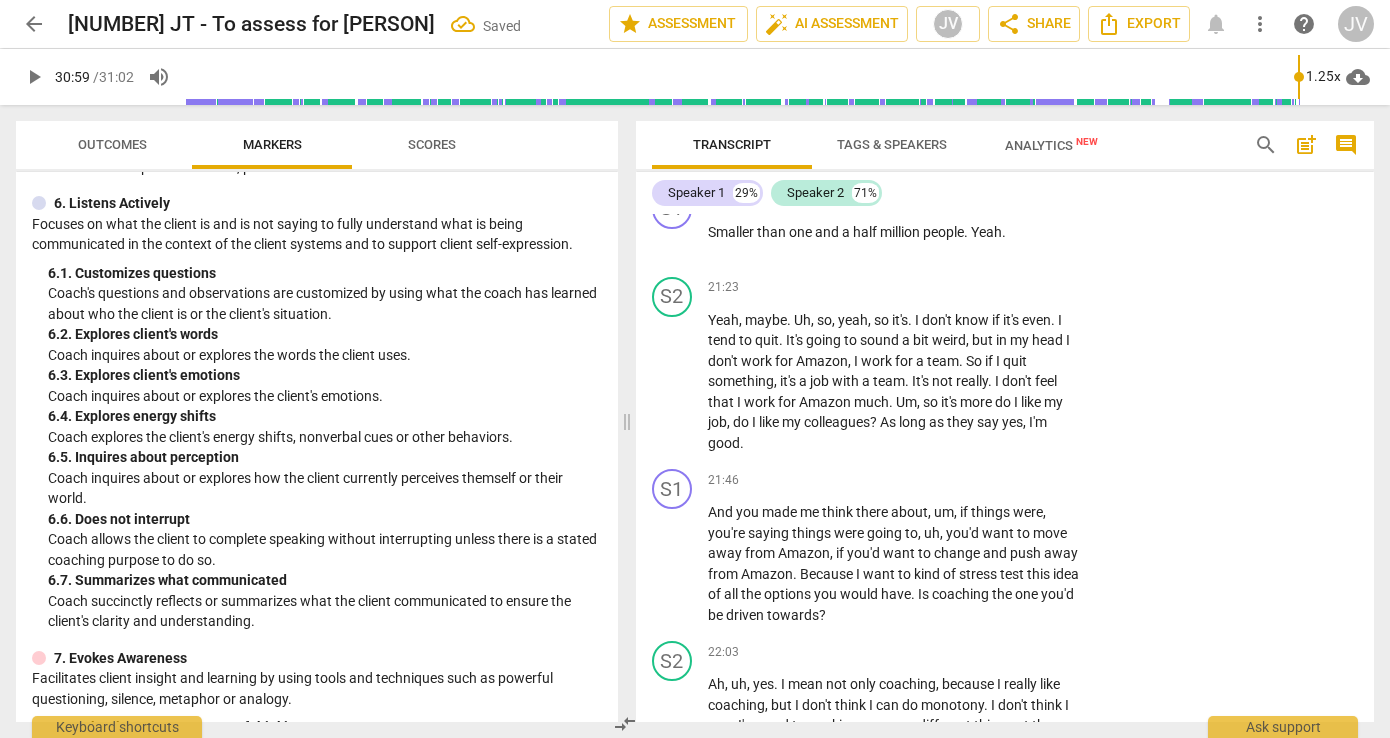 click on "plan" at bounding box center (781, -2637) 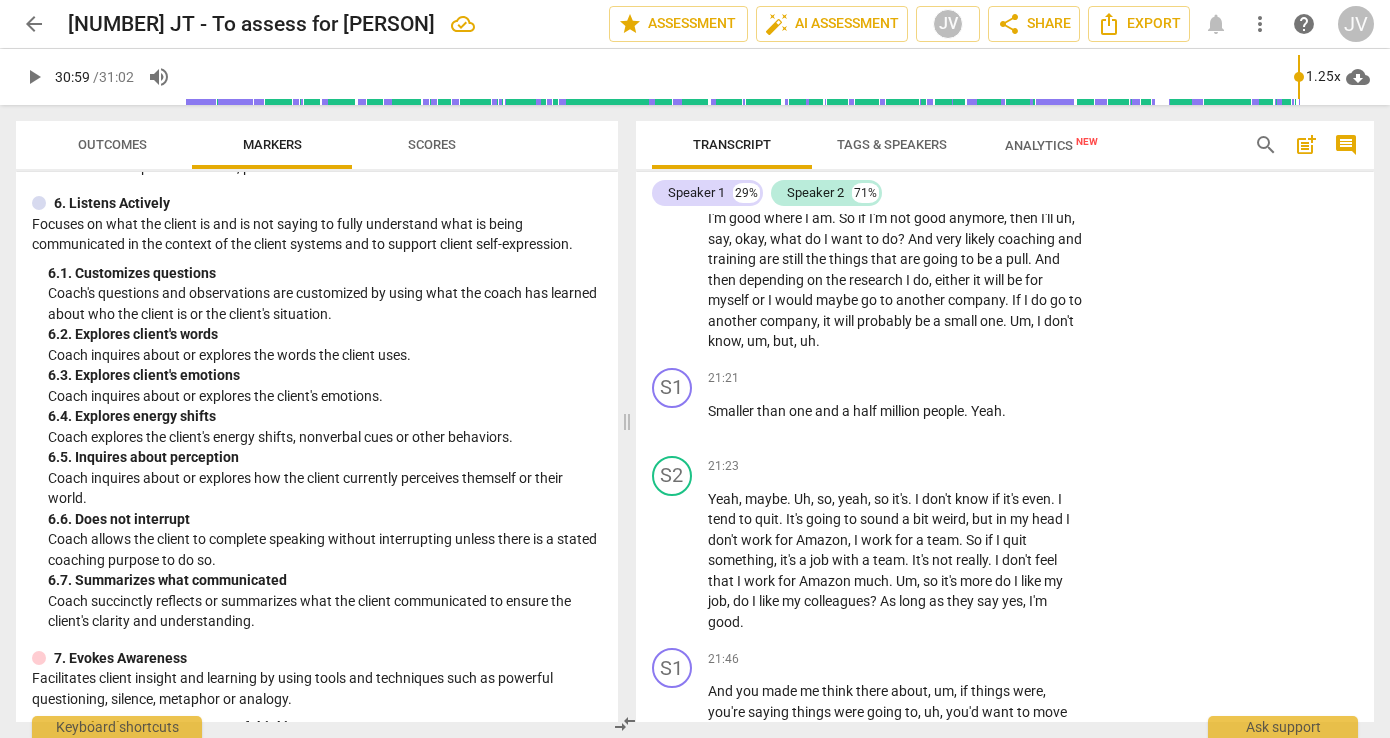scroll, scrollTop: 10093, scrollLeft: 0, axis: vertical 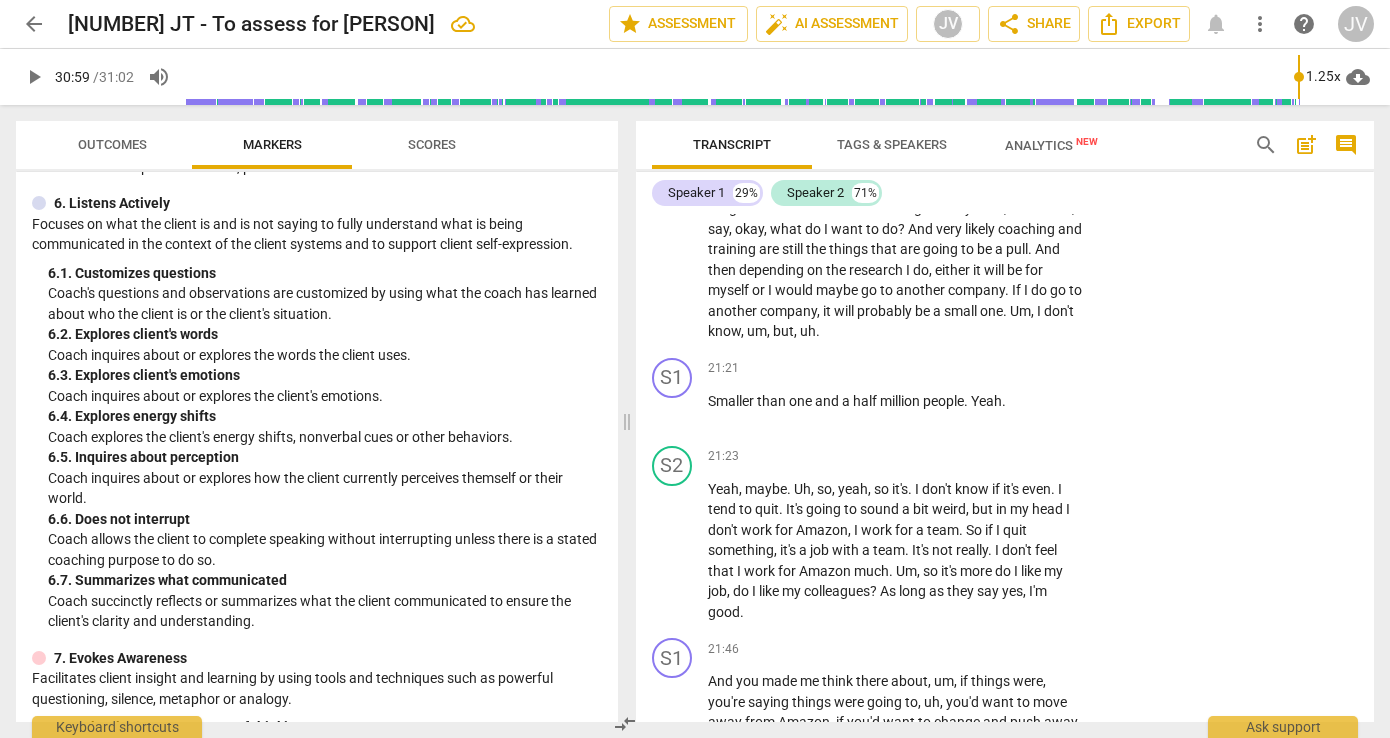 drag, startPoint x: 804, startPoint y: 343, endPoint x: 968, endPoint y: 363, distance: 165.21501 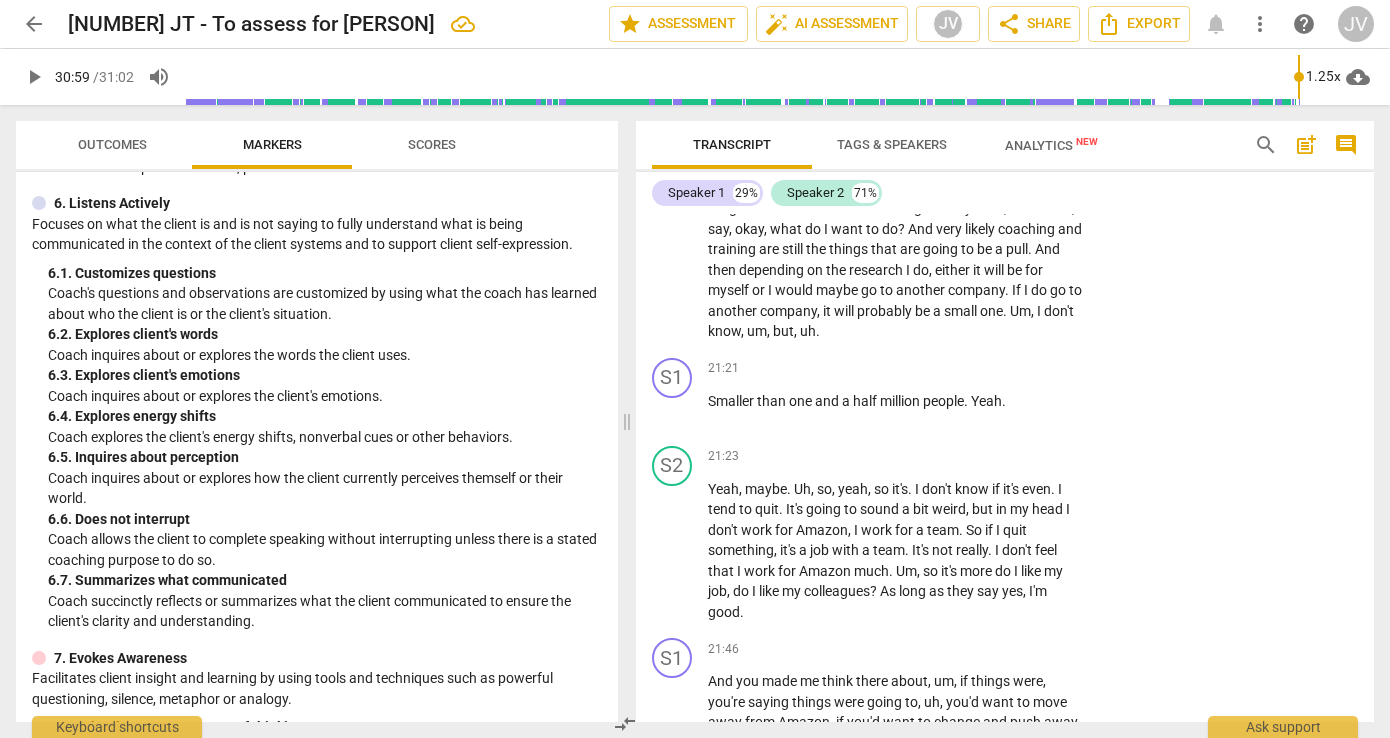 click on "Okay ,   yeah   and   yeah   exactly .   Or   speak   to   I   don't   know   an   accountant   to   say   okay   like   how   does   it   work ?   And   maybe   do   a   benchmarking   slash ,   um   search   on   again .   Um ,   I   could   look   into   coaching   session   costs ,   corporate ,   personal   and   then   try   to   almost   draw   a   business .   Business   plan   would   probably   be   the   best   thing   to   do   like   actually   building   a   business   plan   and   seeing   and   that   will   kind   of   trigger   all   of   the   questions   and   make   me   like   search   for   the   right   information .   So   if ,   if   I   were   to   do   a   business   plan   to   ask   for   a   loan   for   example ,   and   I   wouldn't   necessarily   ask   but   like   what   info   would   I   need   and   kind   of   how ,   what   would   be   the   needed   proof   that   this   is   a   viable   product ?   I   guess   that's   what   I   need   to   research ." at bounding box center [896, -2671] 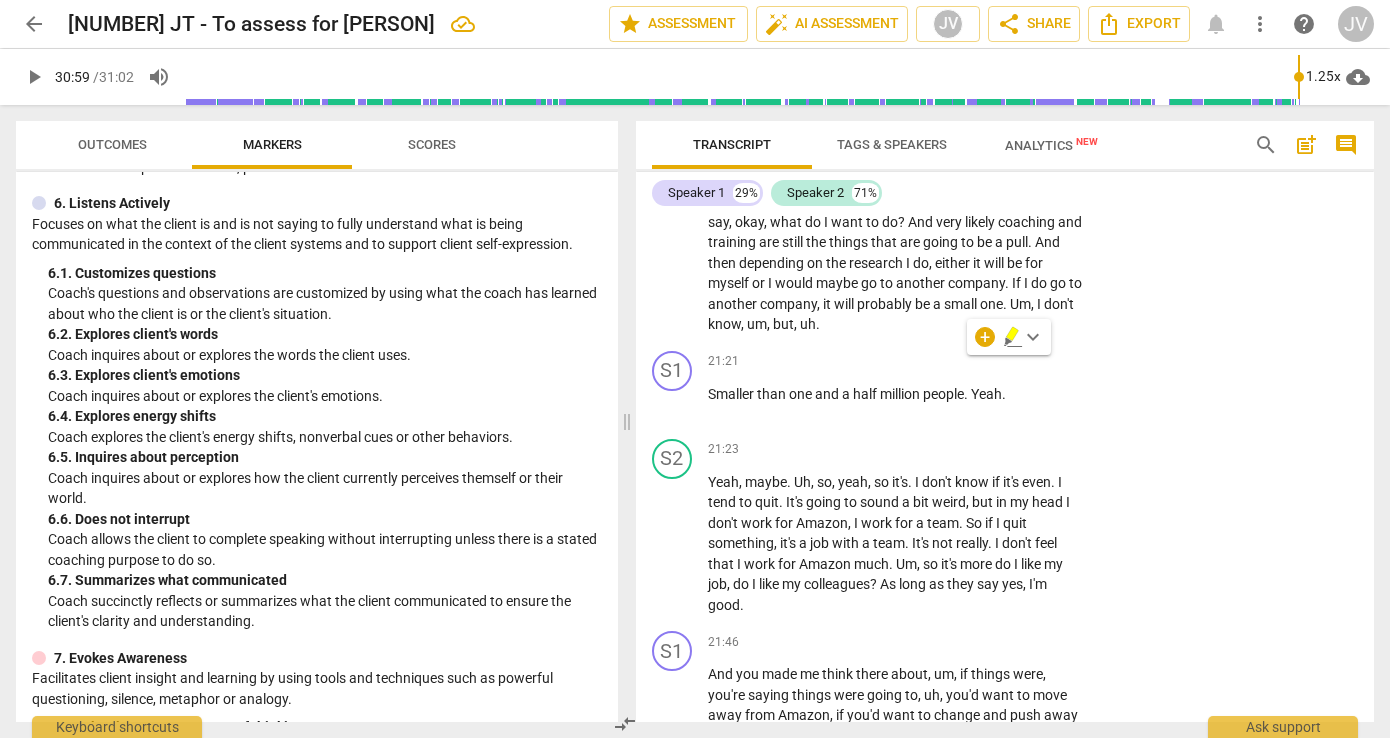 scroll, scrollTop: 10112, scrollLeft: 0, axis: vertical 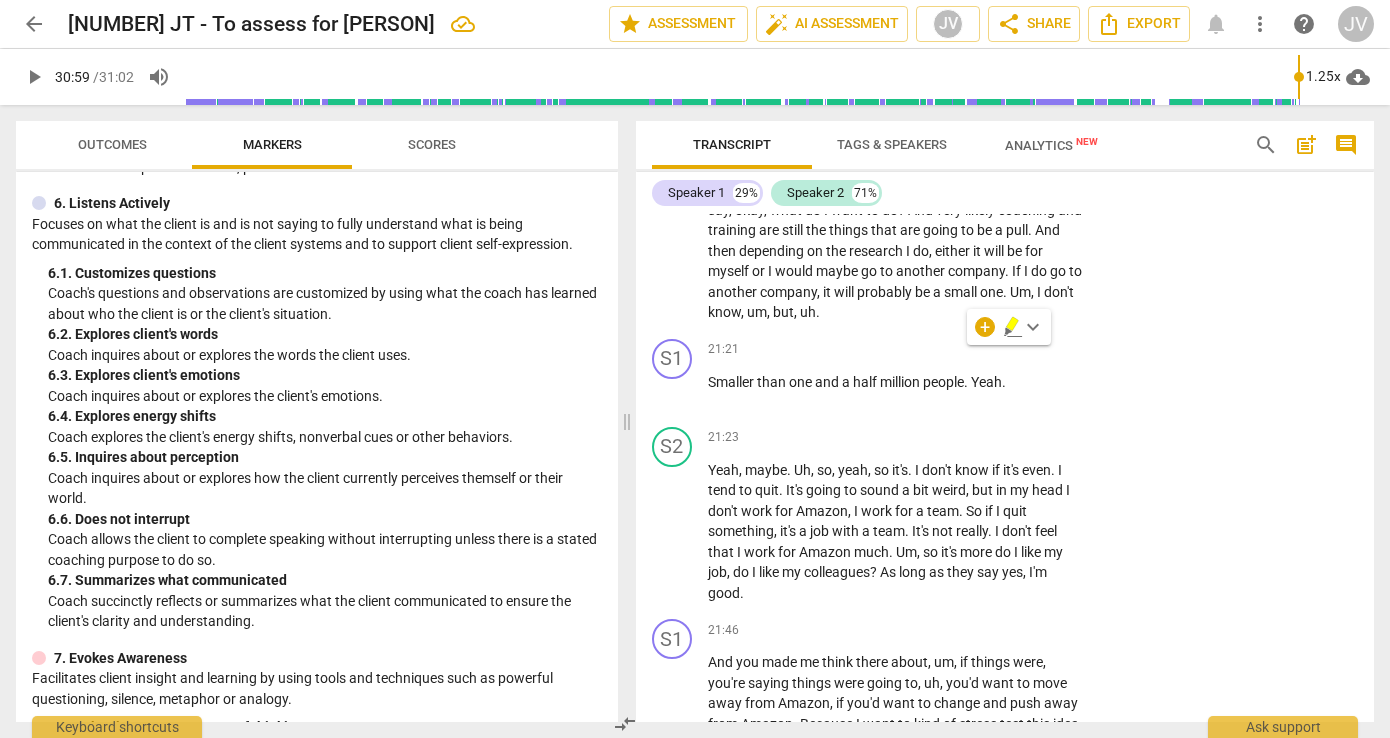 click on "Okay ,   yeah   and   yeah   exactly .   Or   speak   to   I   don't   know   an   accountant   to   say   okay   like   how   does   it   work ?   And   maybe   do   a   benchmarking   slash ,   um   search   on   again .   Um ,   I   could   look   into   coaching   session   costs ,   corporate ,   personal   and   then   try   to   almost   draw   a   business .   Business   plan   would   probably   be   the   best   thing   to   do   like   actually   building   a   business   plan   and   seeing   and   that   will   kind   of   trigger   all   of   the   questions   and   make   me   like   search   for   the   right   information .   So   if ,   if   I   were   to   do   a   business   plan   to   ask   for   a   loan   for   example ,   and   I   wouldn't   necessarily   ask   but   like   what   info   would   I   need   and   kind   of   how ,   what   would   be   the   needed   proof   that   this   is   a   viable   product ?   I   guess   that's   what   I   need   to   research ." at bounding box center [896, -2690] 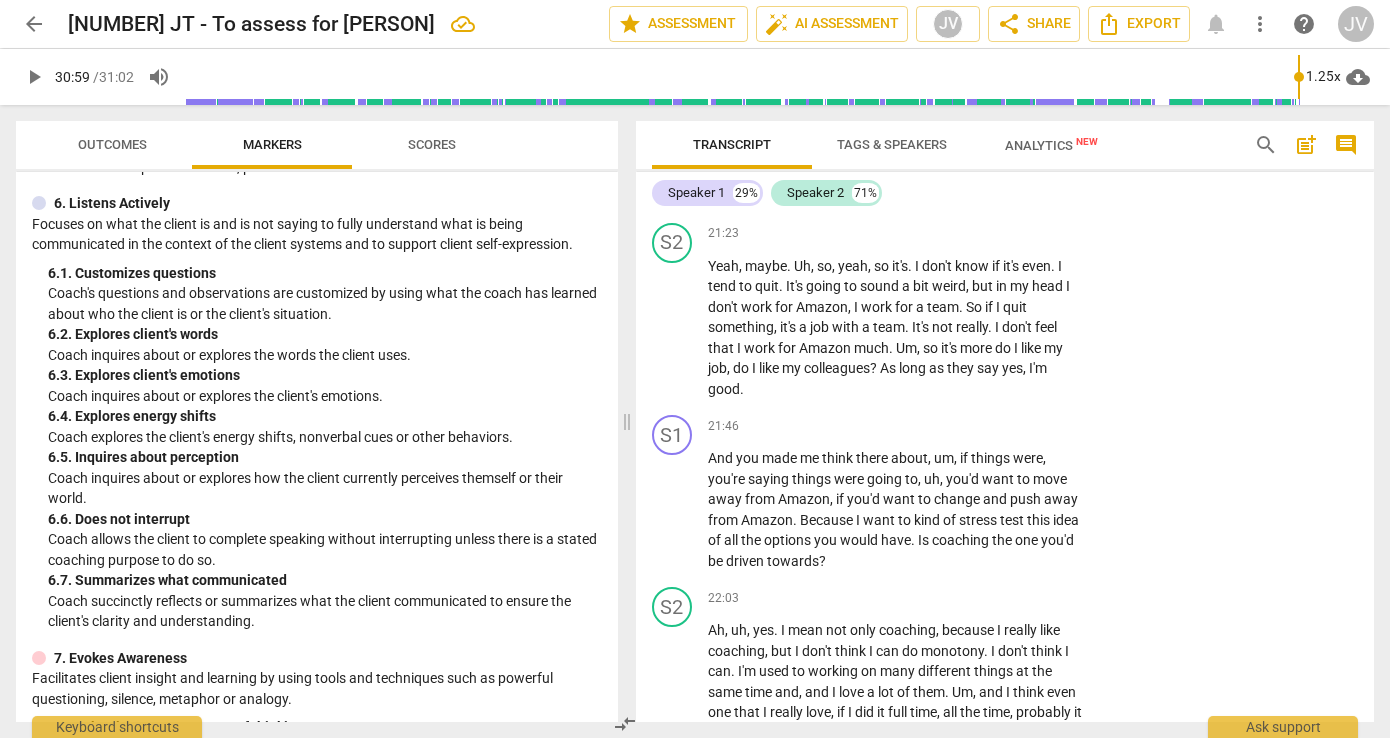 scroll, scrollTop: 10320, scrollLeft: 0, axis: vertical 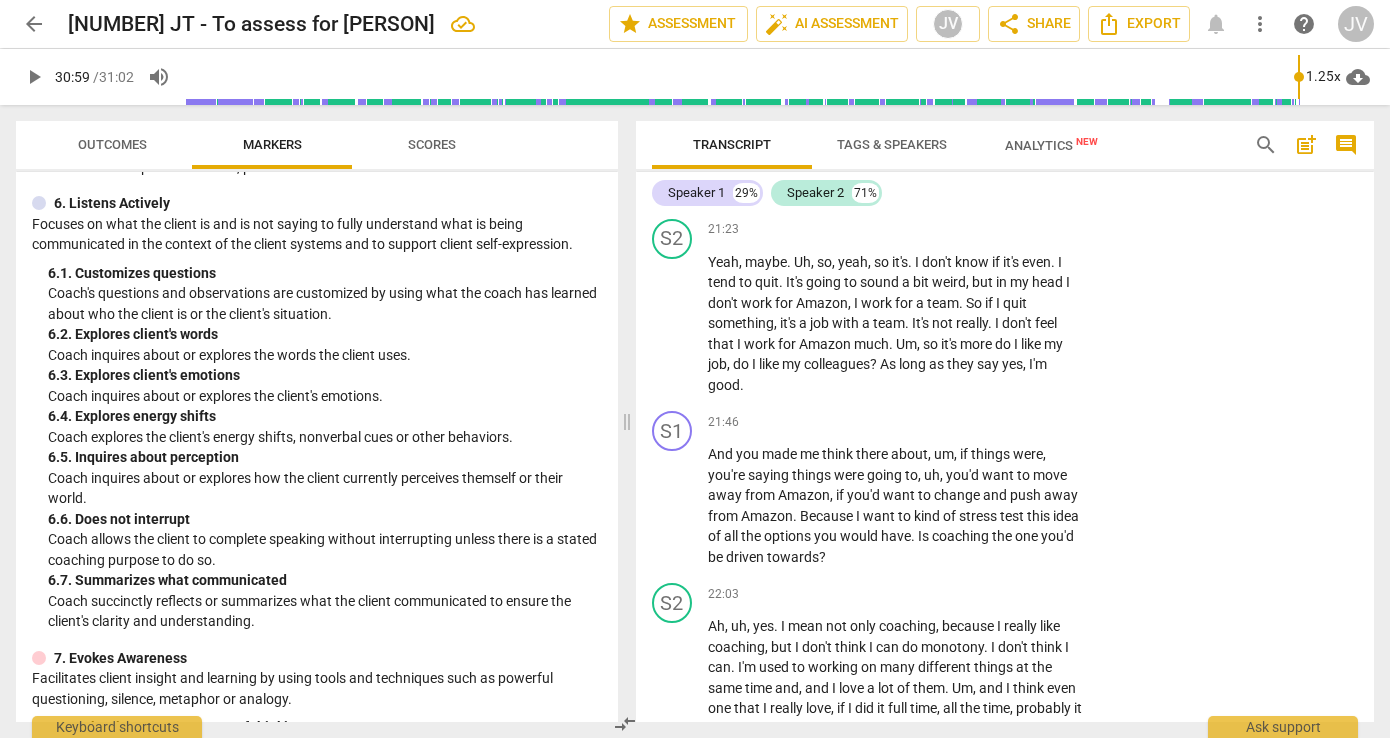 click on "Add competency" at bounding box center [1022, -2747] 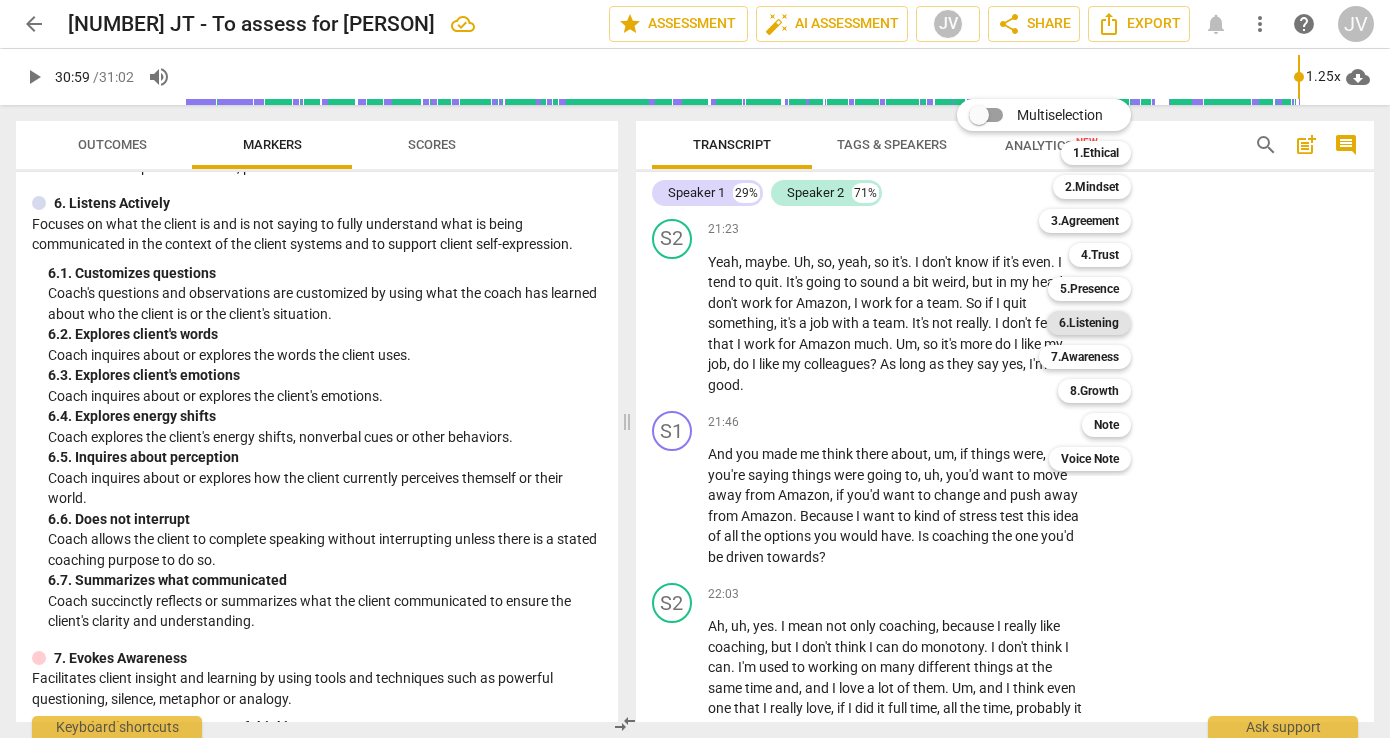 click on "6.Listening" at bounding box center [1089, 323] 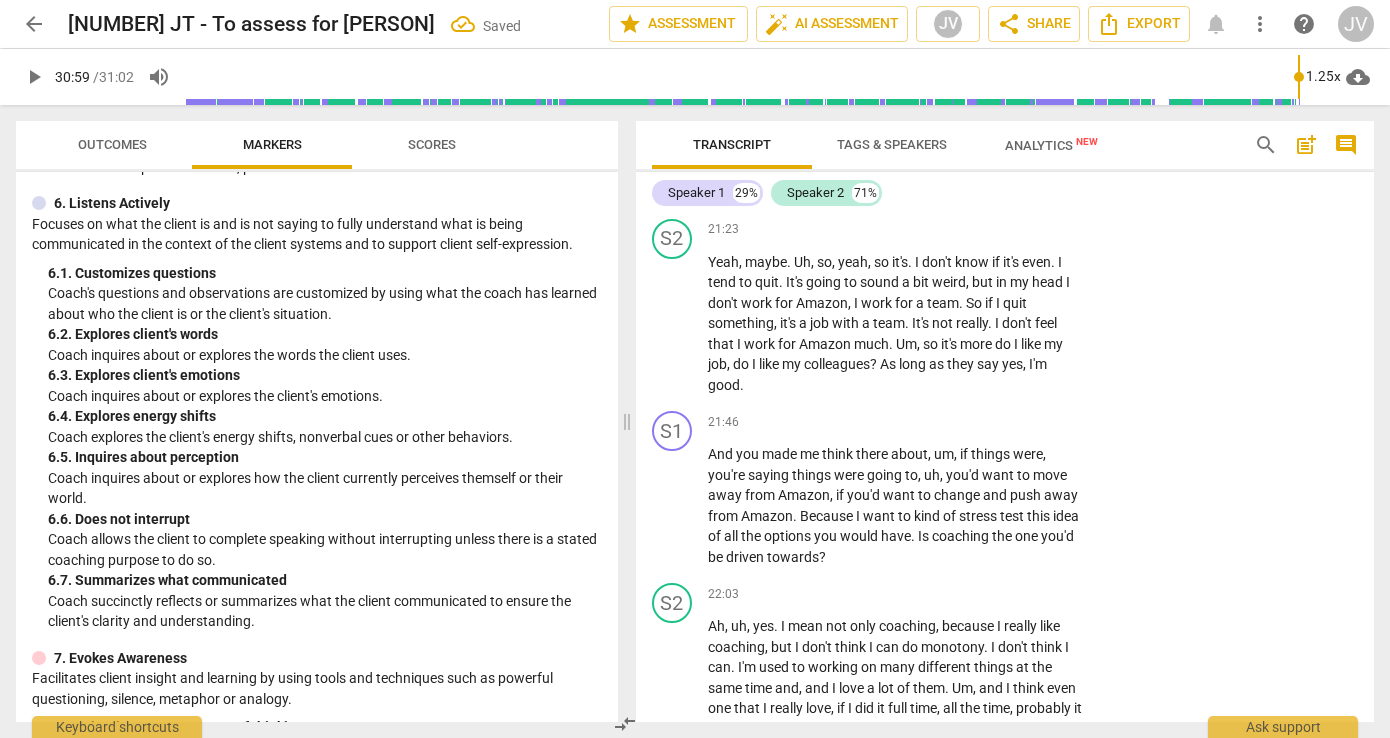 click on "6.Listening" at bounding box center [1154, -2704] 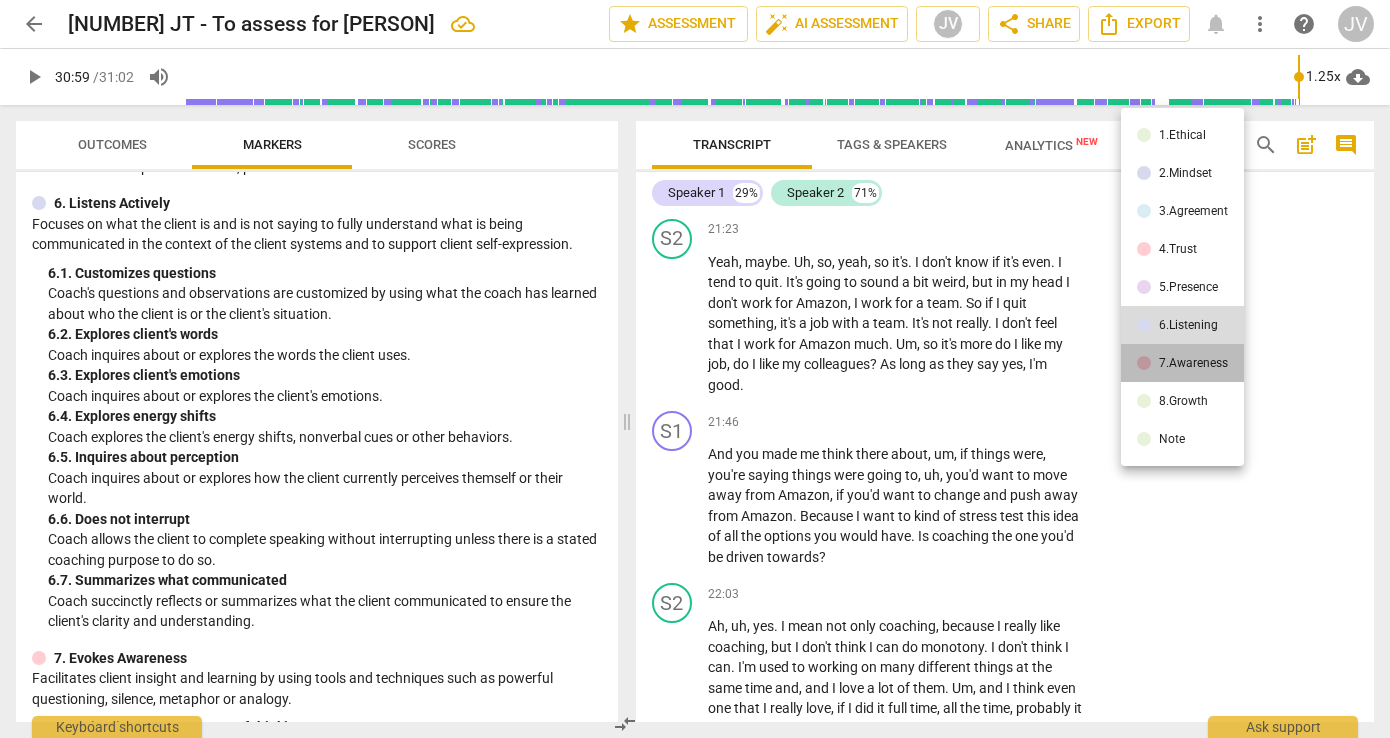 click on "7.Awareness" at bounding box center (1193, 363) 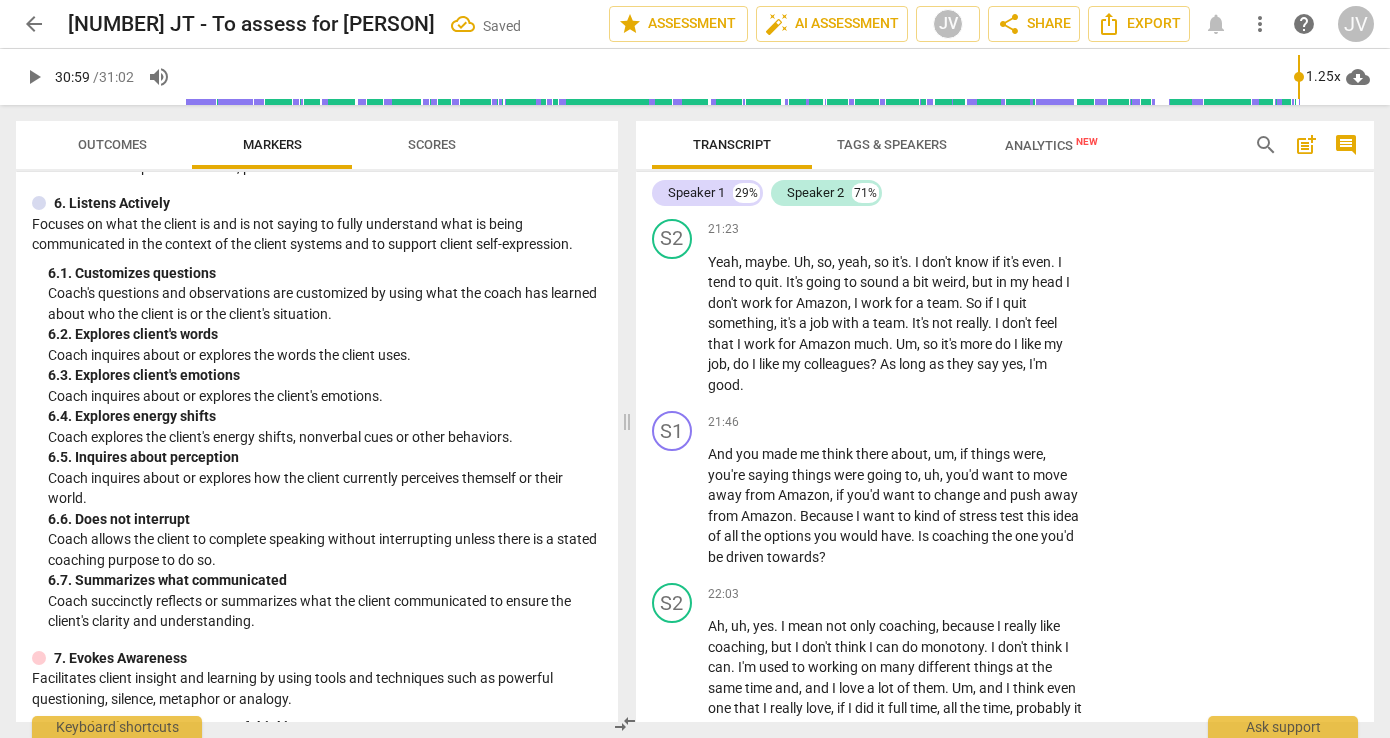 click on "1. Asks about a current way of thinking" at bounding box center (1111, -2657) 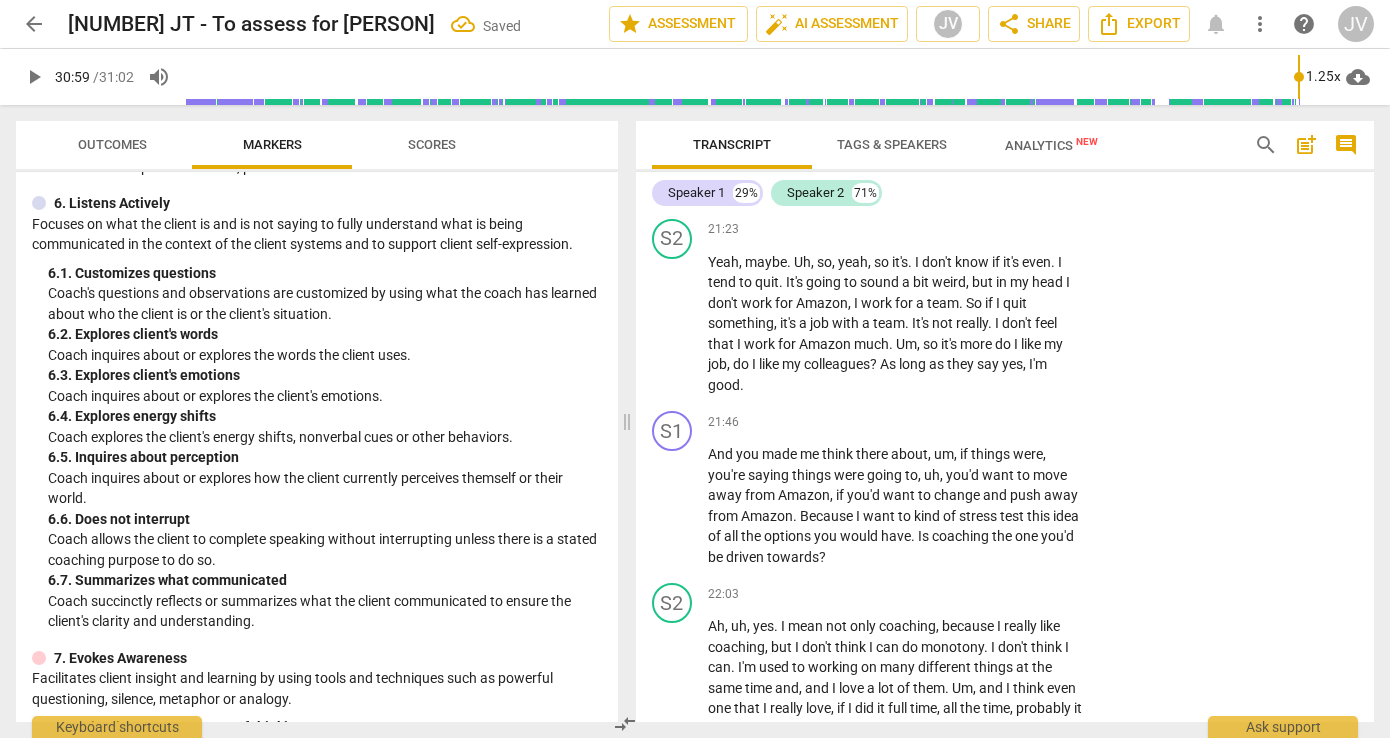 scroll, scrollTop: 10343, scrollLeft: 0, axis: vertical 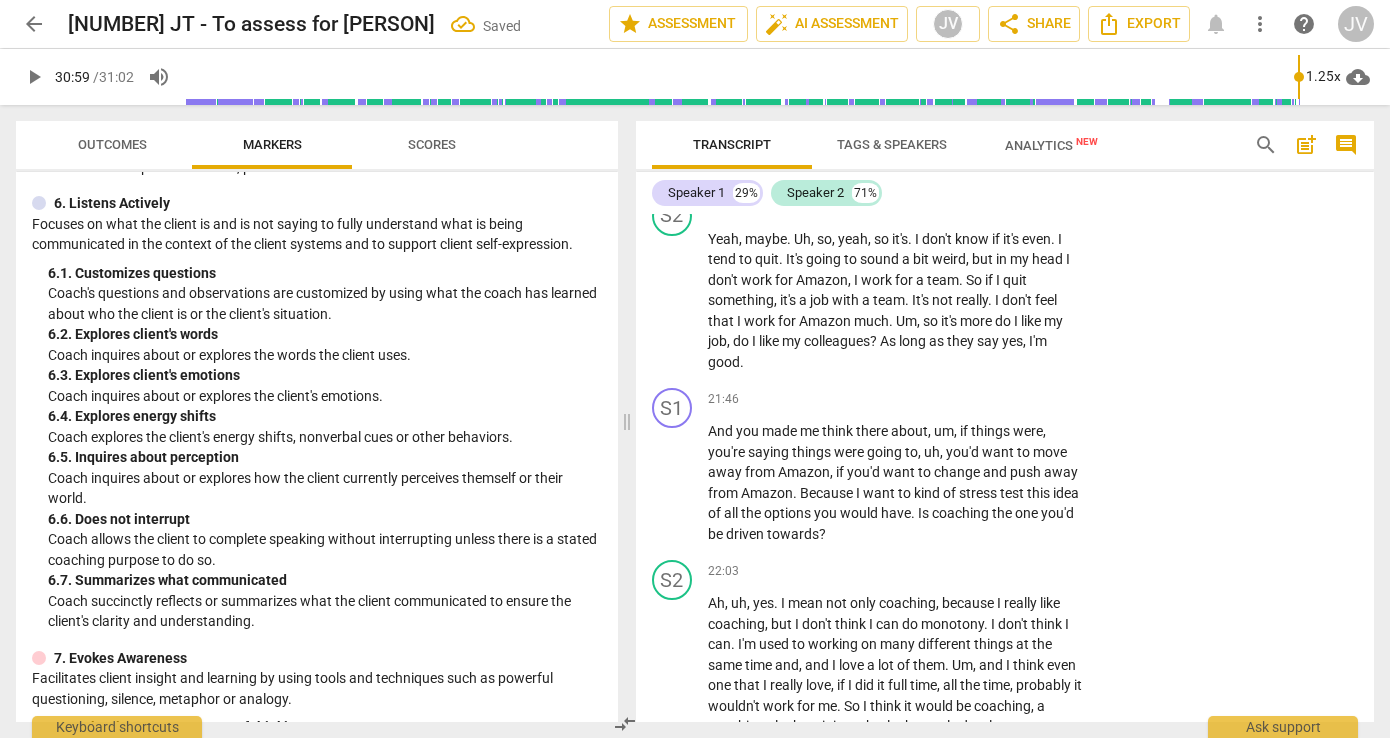 click on "7. Uses concise language" at bounding box center (1111, -2486) 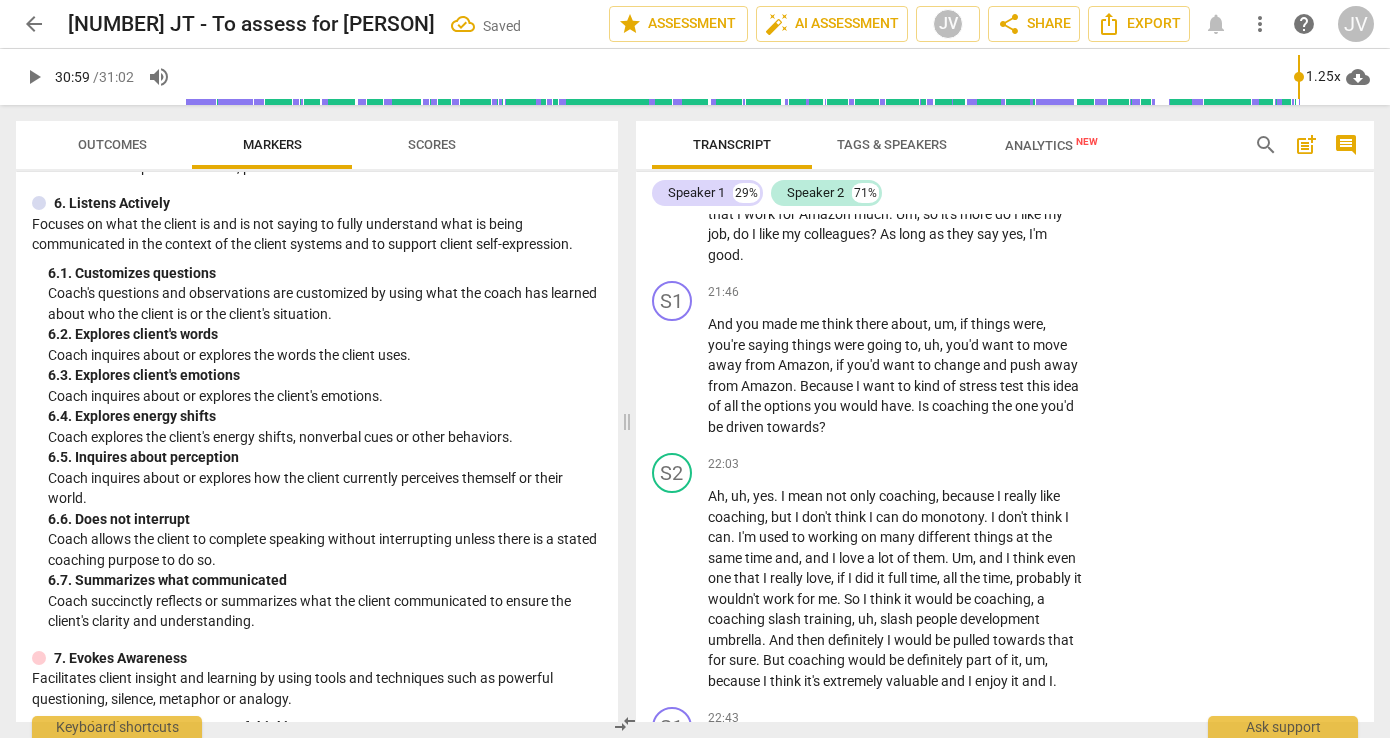 scroll, scrollTop: 10475, scrollLeft: 0, axis: vertical 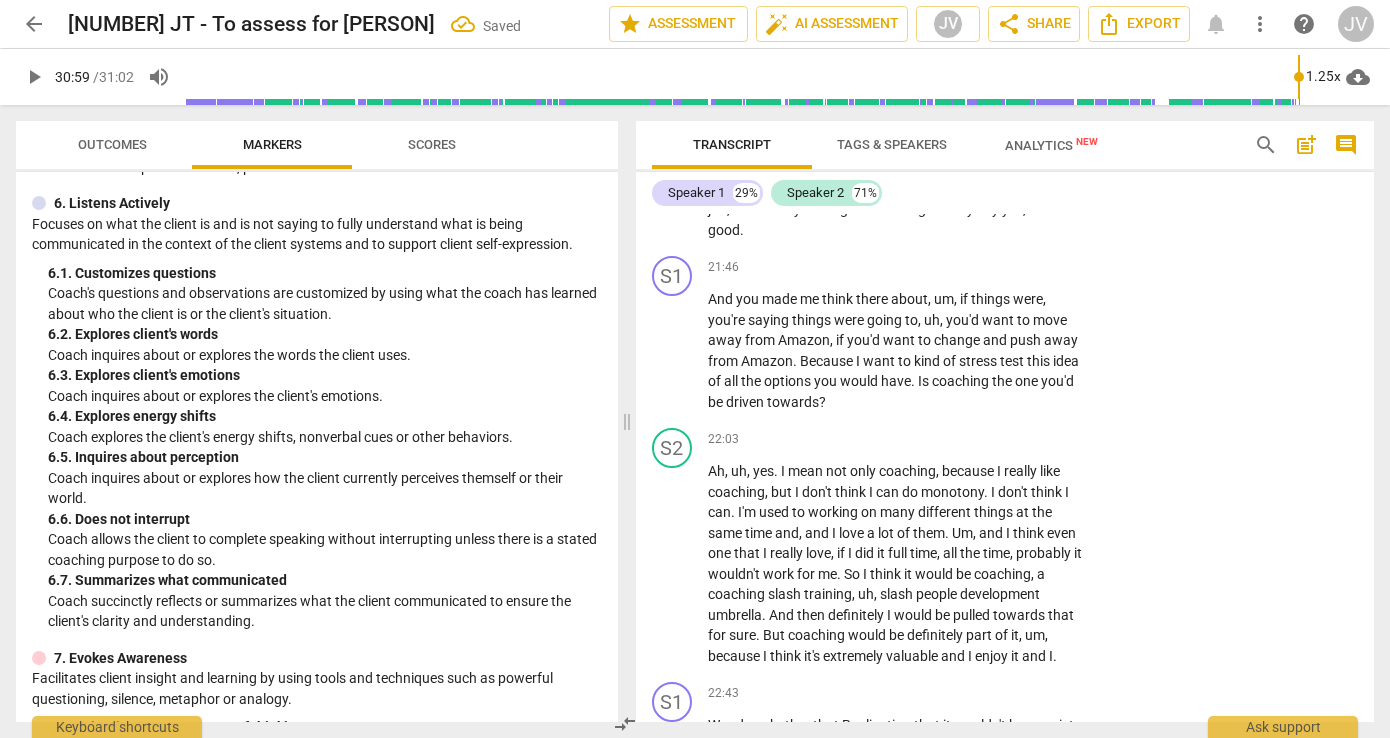 click on "8. Allows client most of the talking" at bounding box center (1111, -2594) 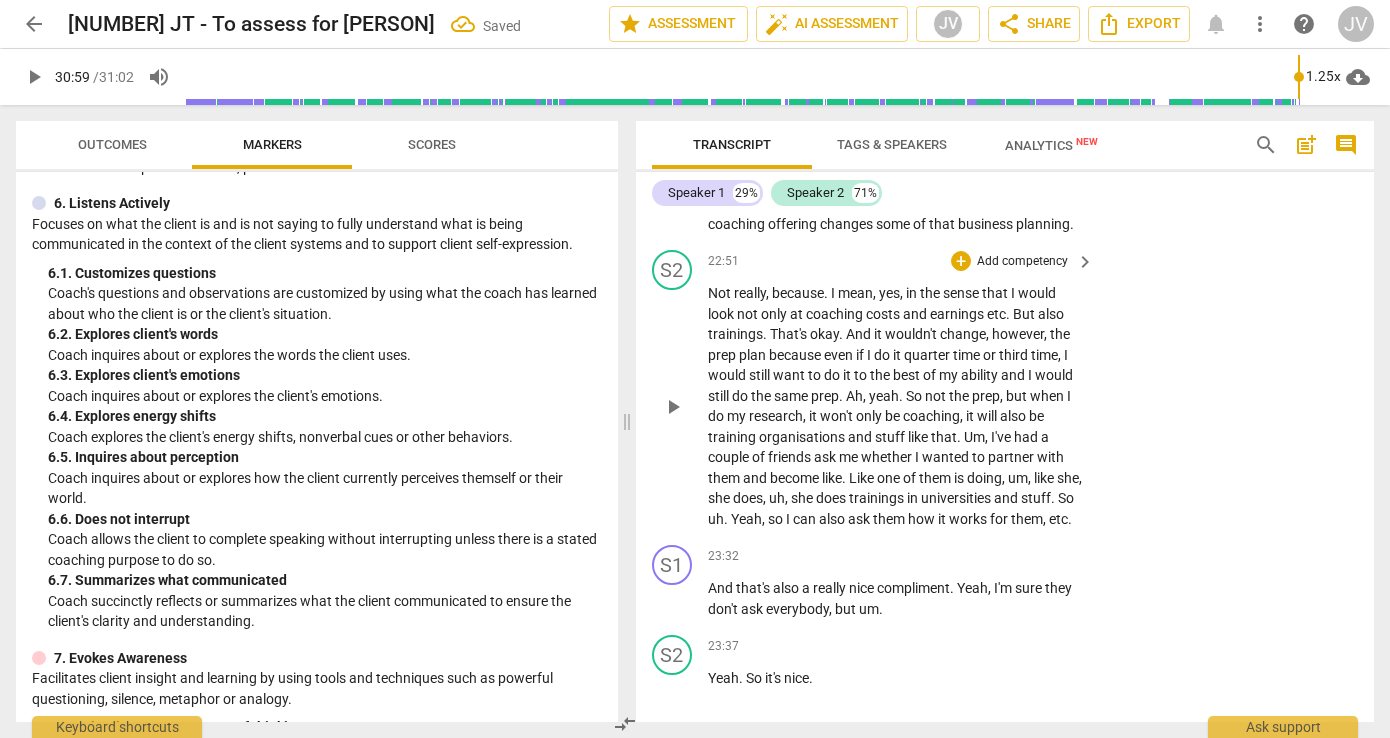 scroll, scrollTop: 10998, scrollLeft: 0, axis: vertical 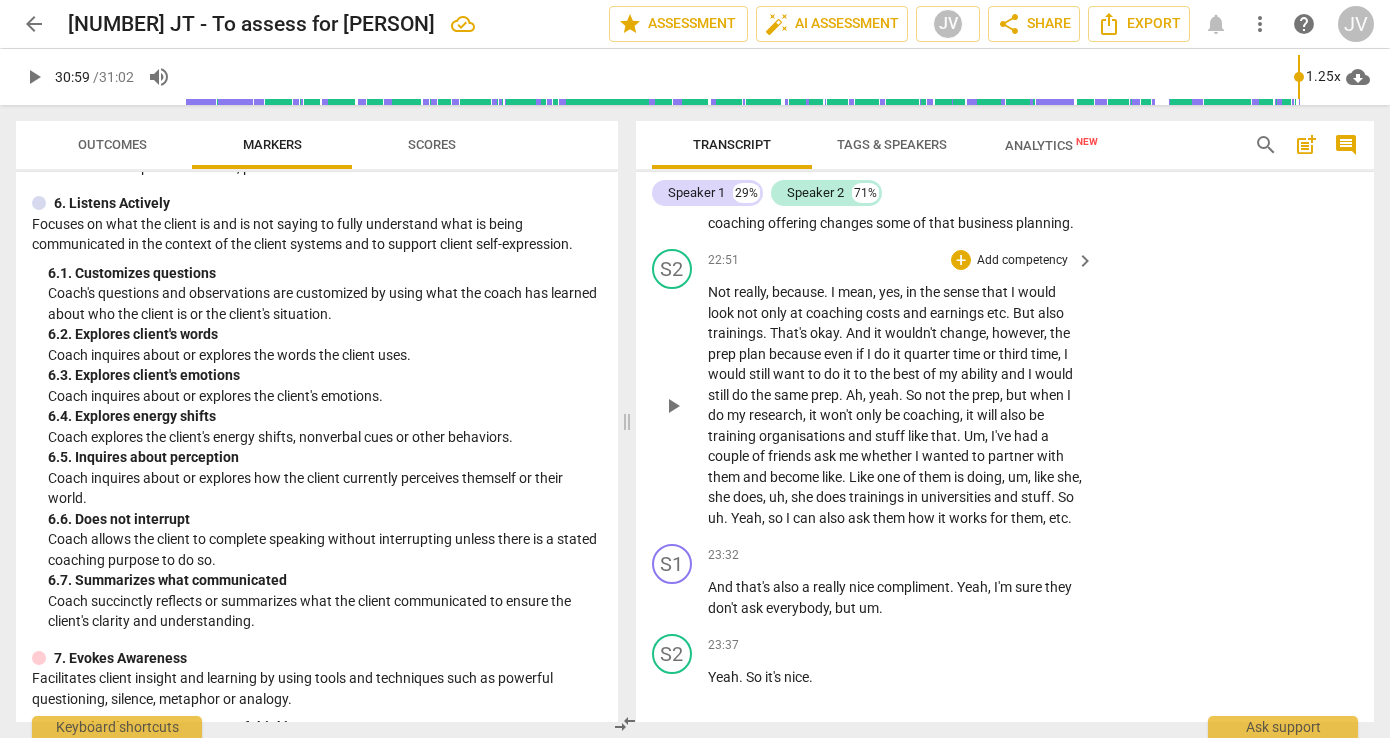 click on "Add competency" at bounding box center (1022, -2958) 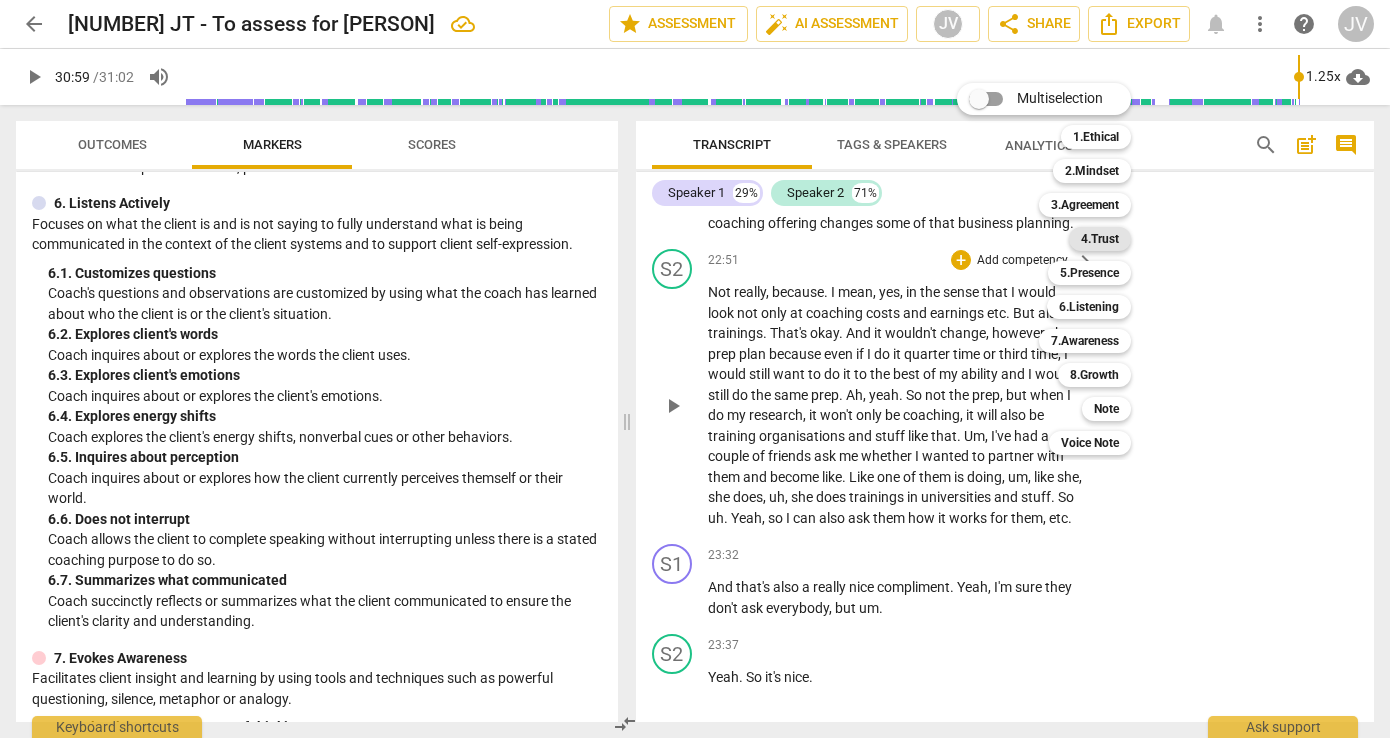 click on "4.Trust" at bounding box center (1100, 239) 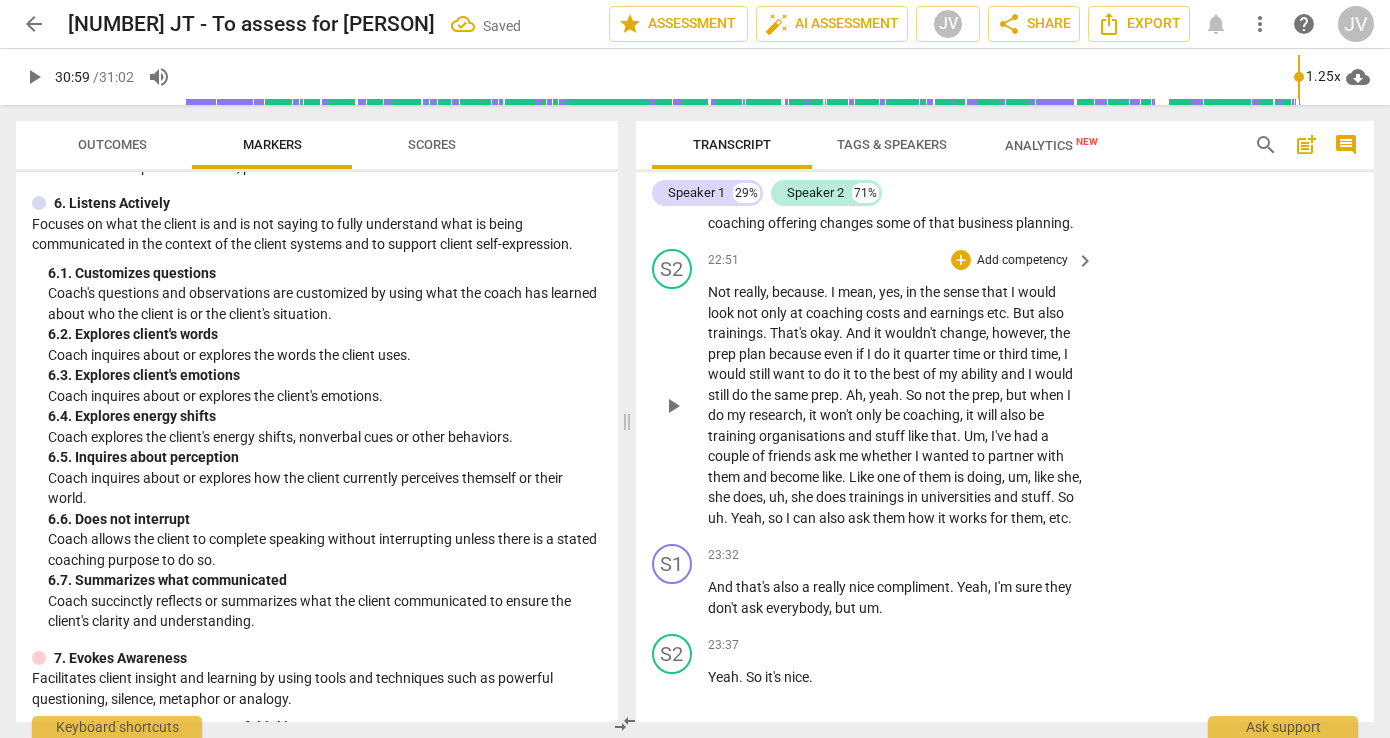 click on "1. Respects talents and insights" at bounding box center [1111, -2874] 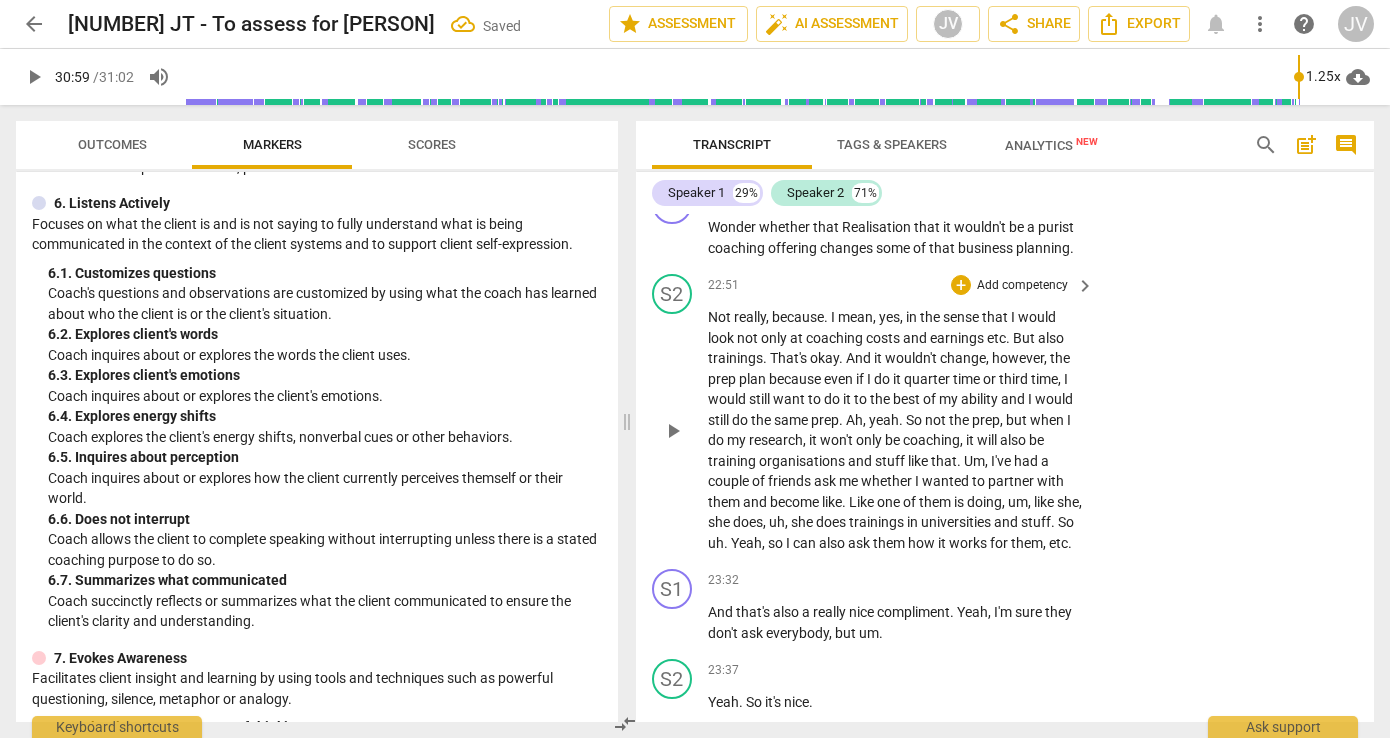 scroll, scrollTop: 10962, scrollLeft: 0, axis: vertical 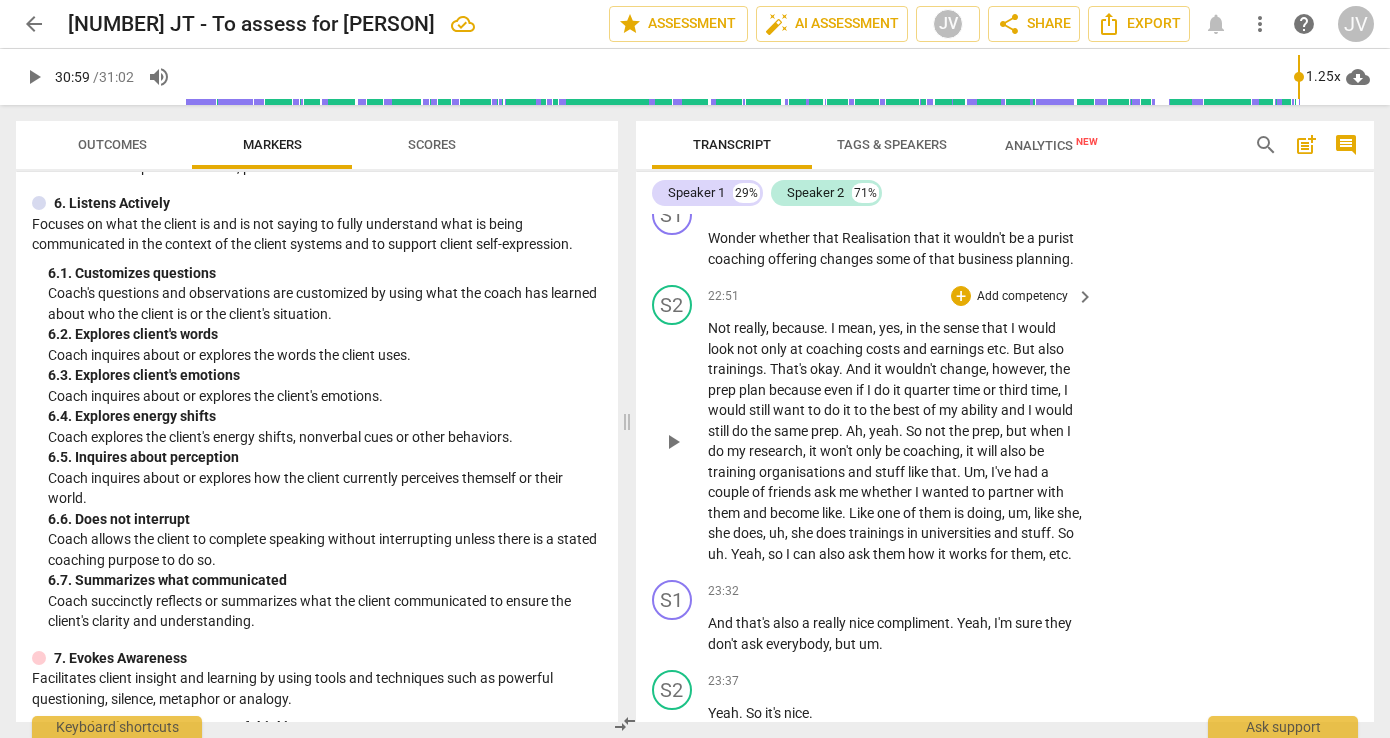 click on "Add competency" at bounding box center [952, -2922] 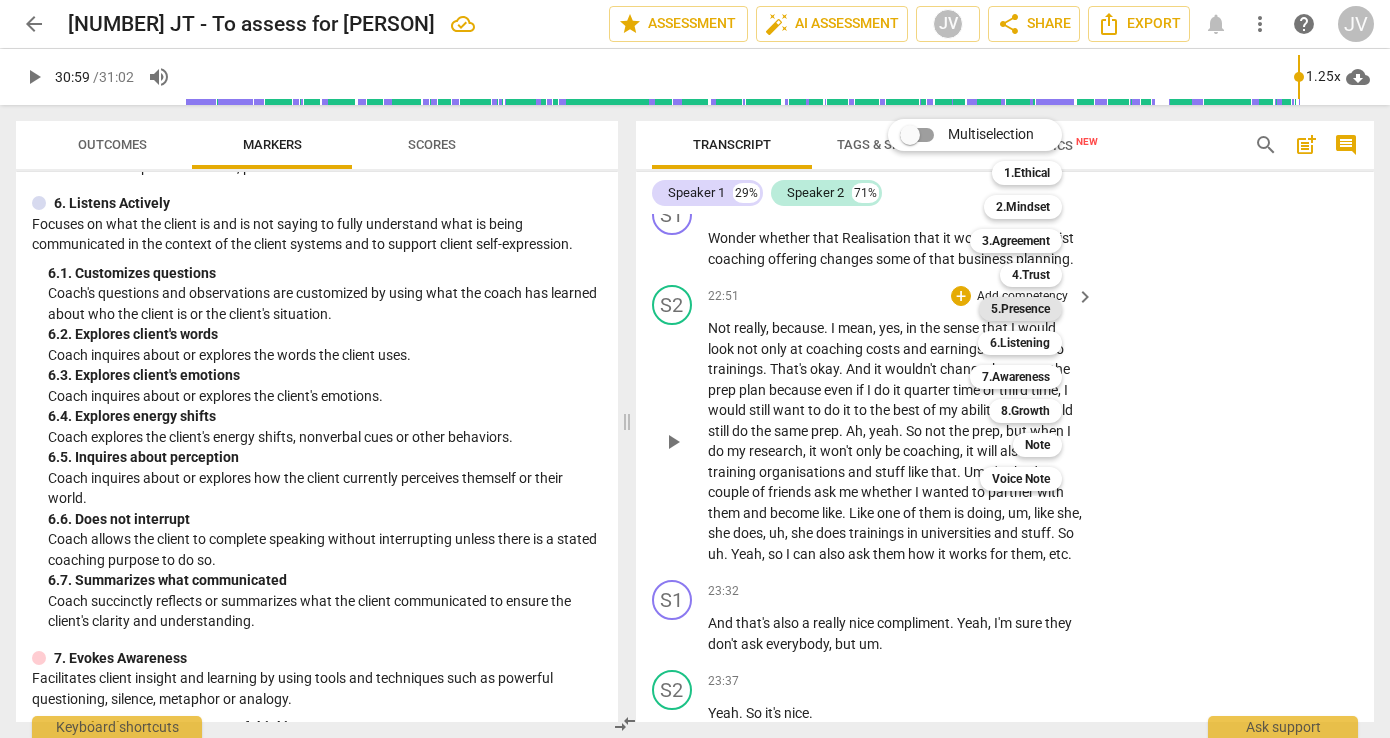 click on "5.Presence" at bounding box center [1020, 309] 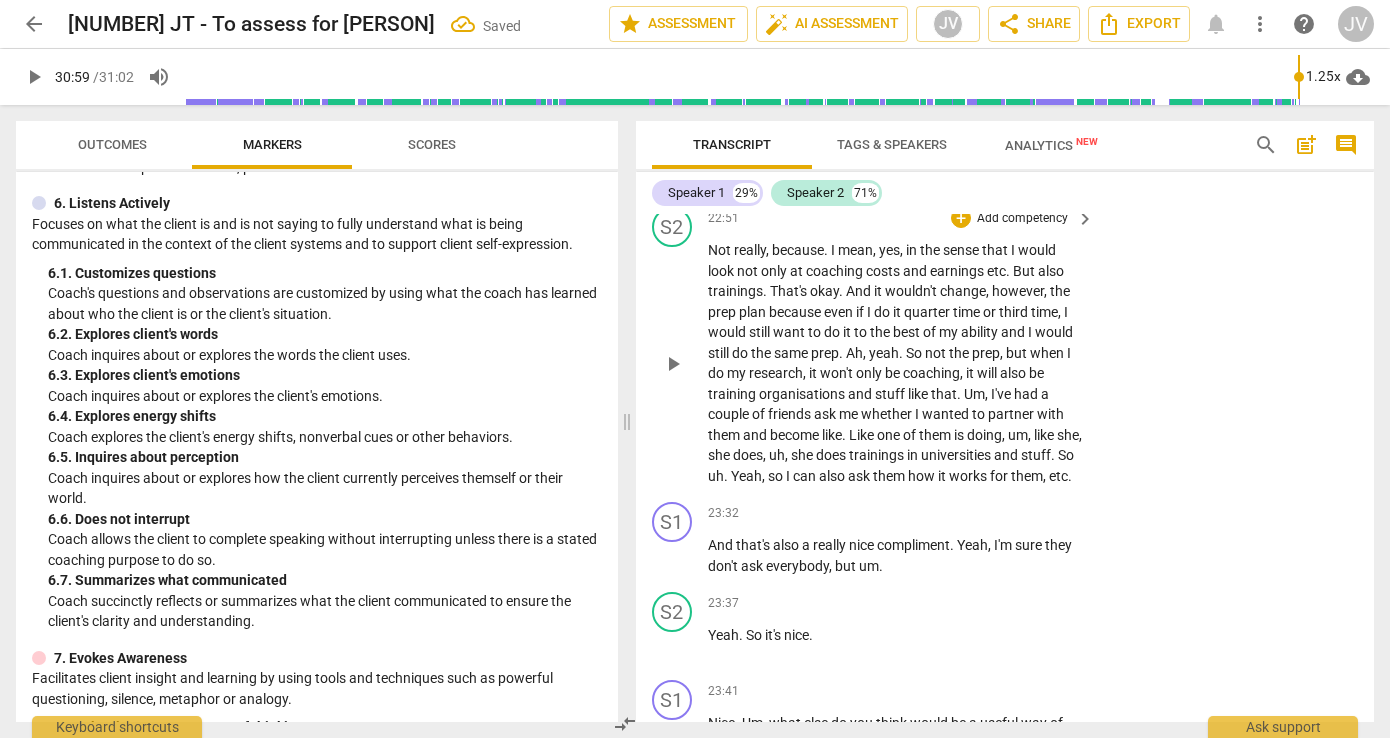 scroll, scrollTop: 11135, scrollLeft: 0, axis: vertical 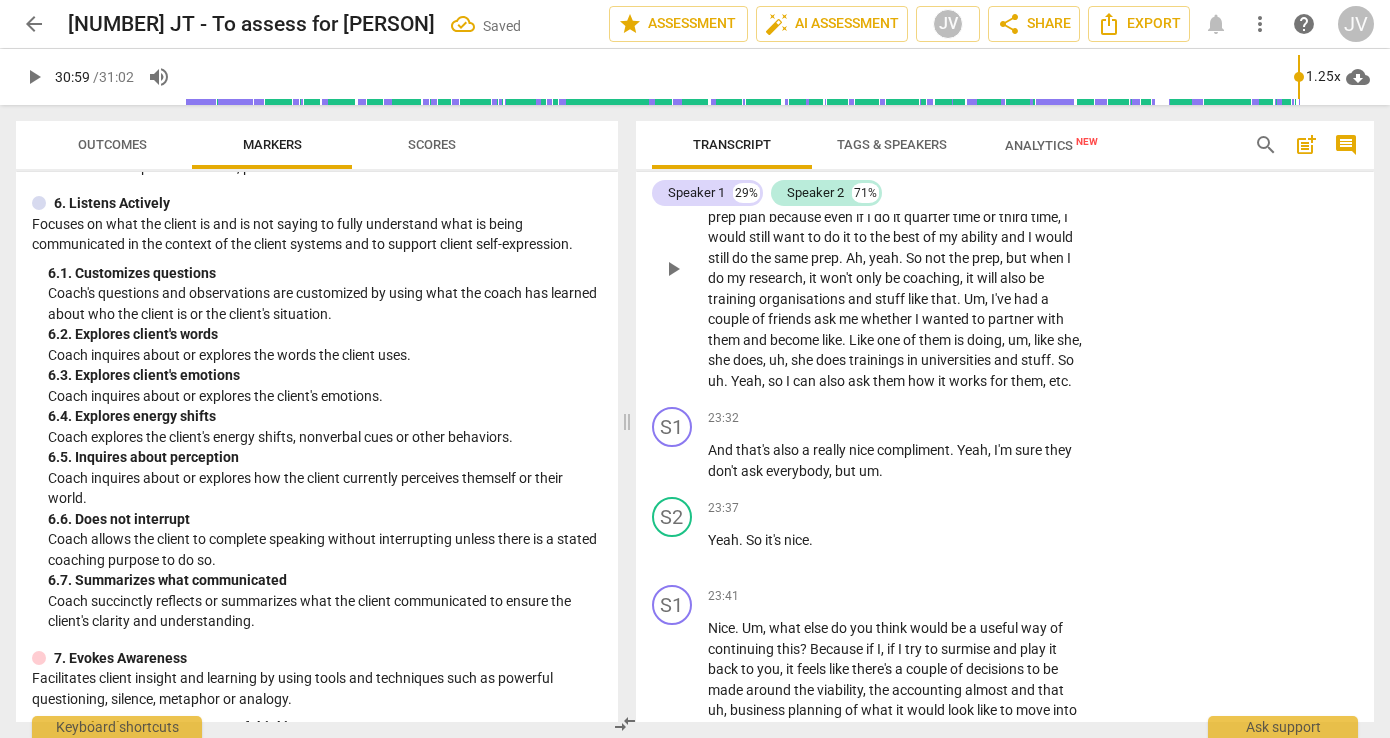 click on "1. Responds to the whole person (the who)" at bounding box center (1228, -2784) 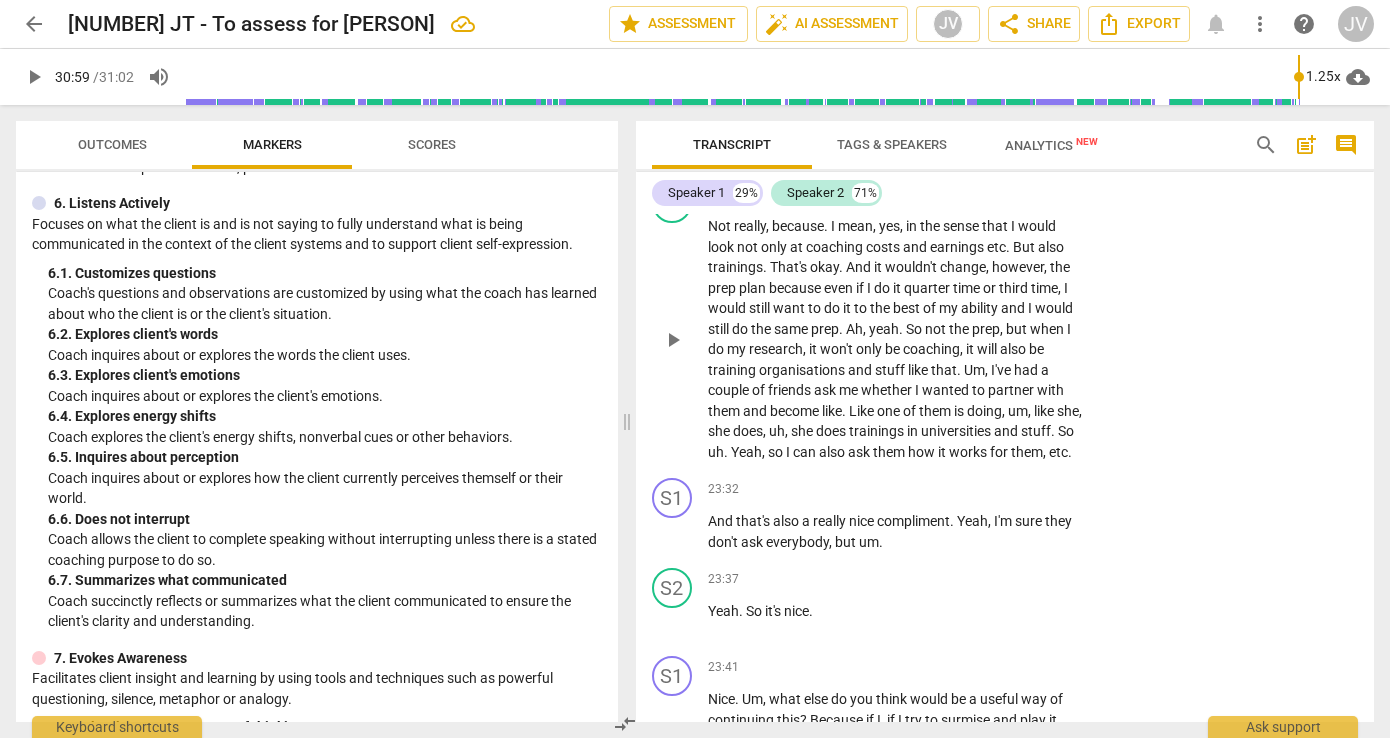 scroll, scrollTop: 11063, scrollLeft: 0, axis: vertical 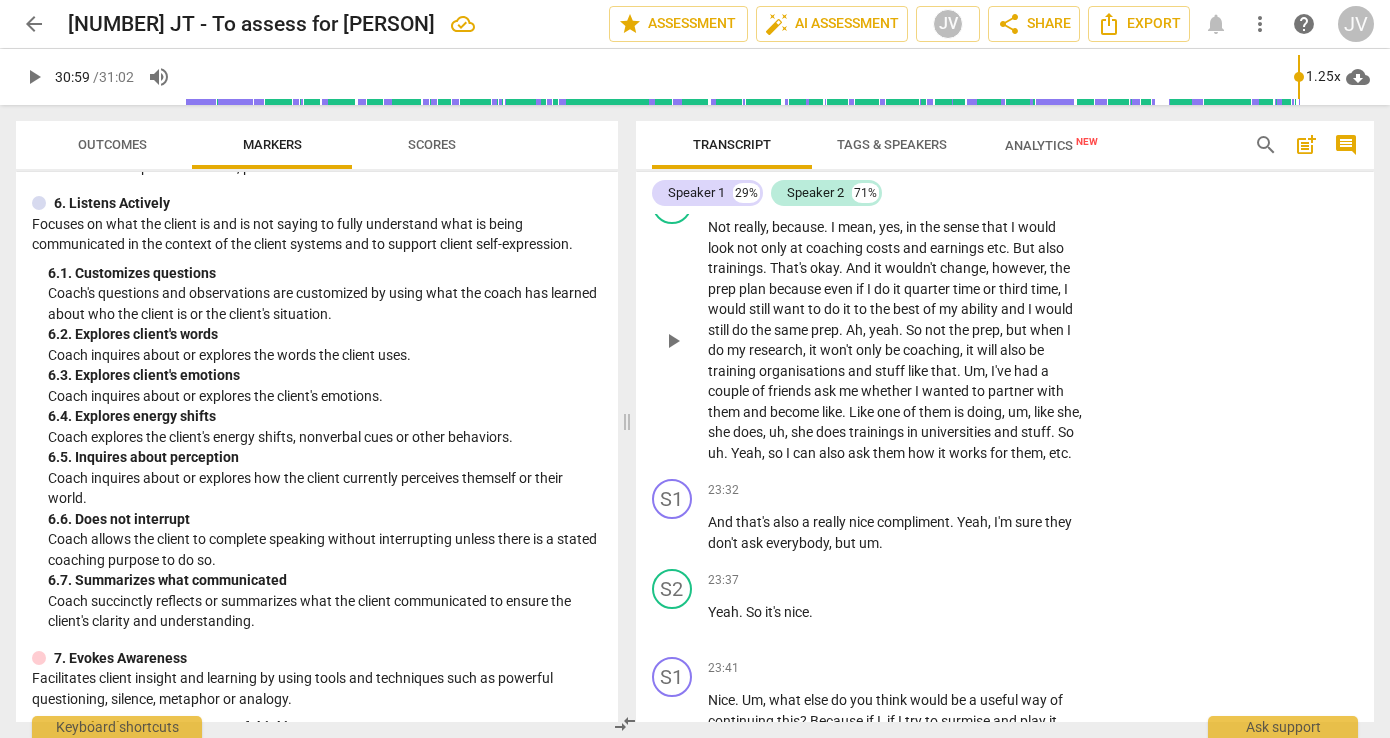 click on "1. Responds to the whole person (the who)" at bounding box center (1111, -2712) 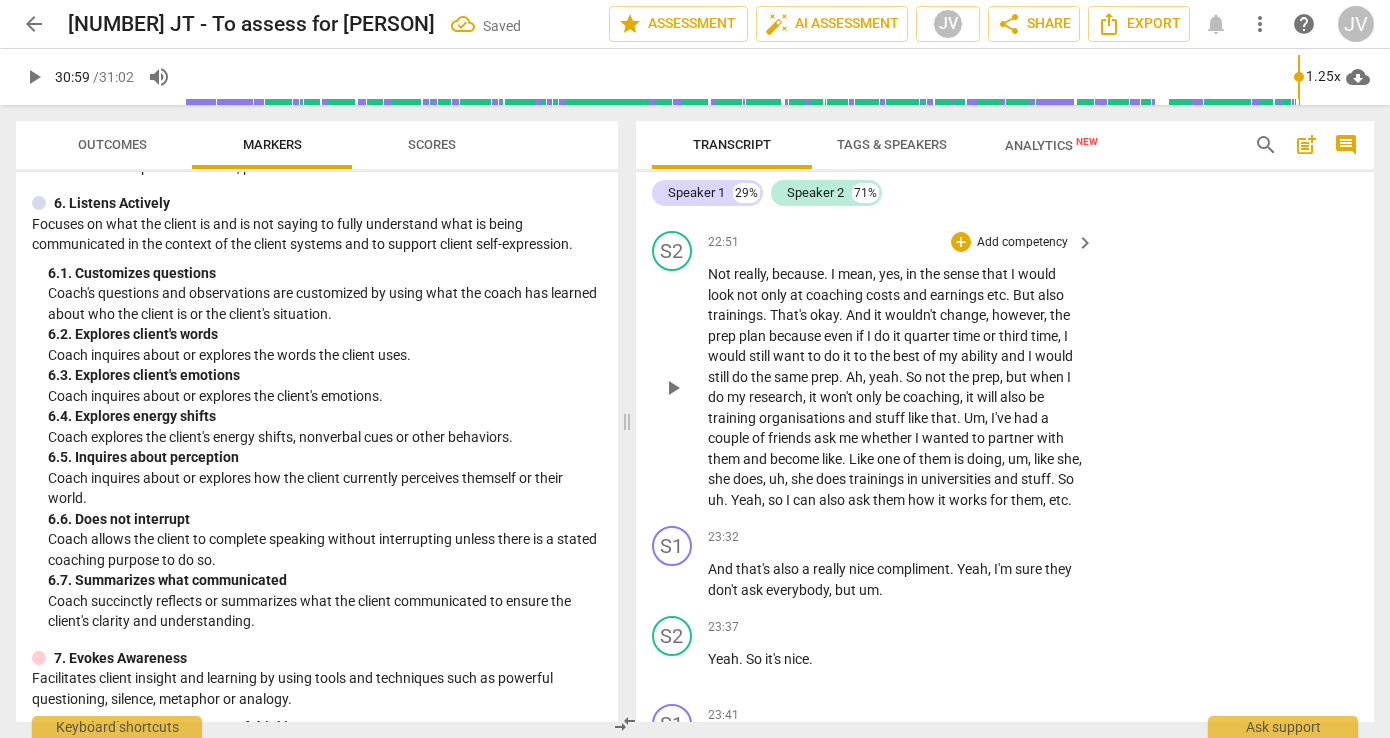 scroll, scrollTop: 11011, scrollLeft: 0, axis: vertical 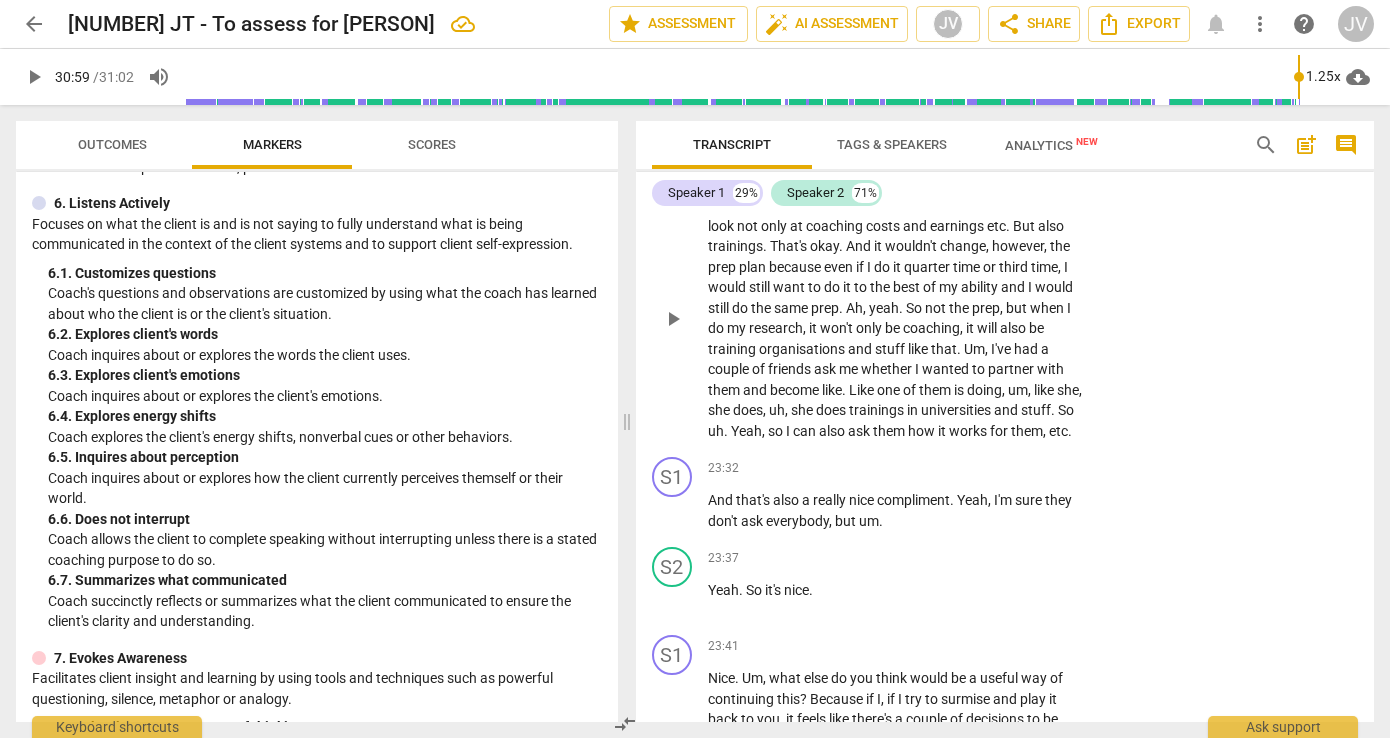 click on "1. Responds to the whole person (the who)" at bounding box center (1111, -2734) 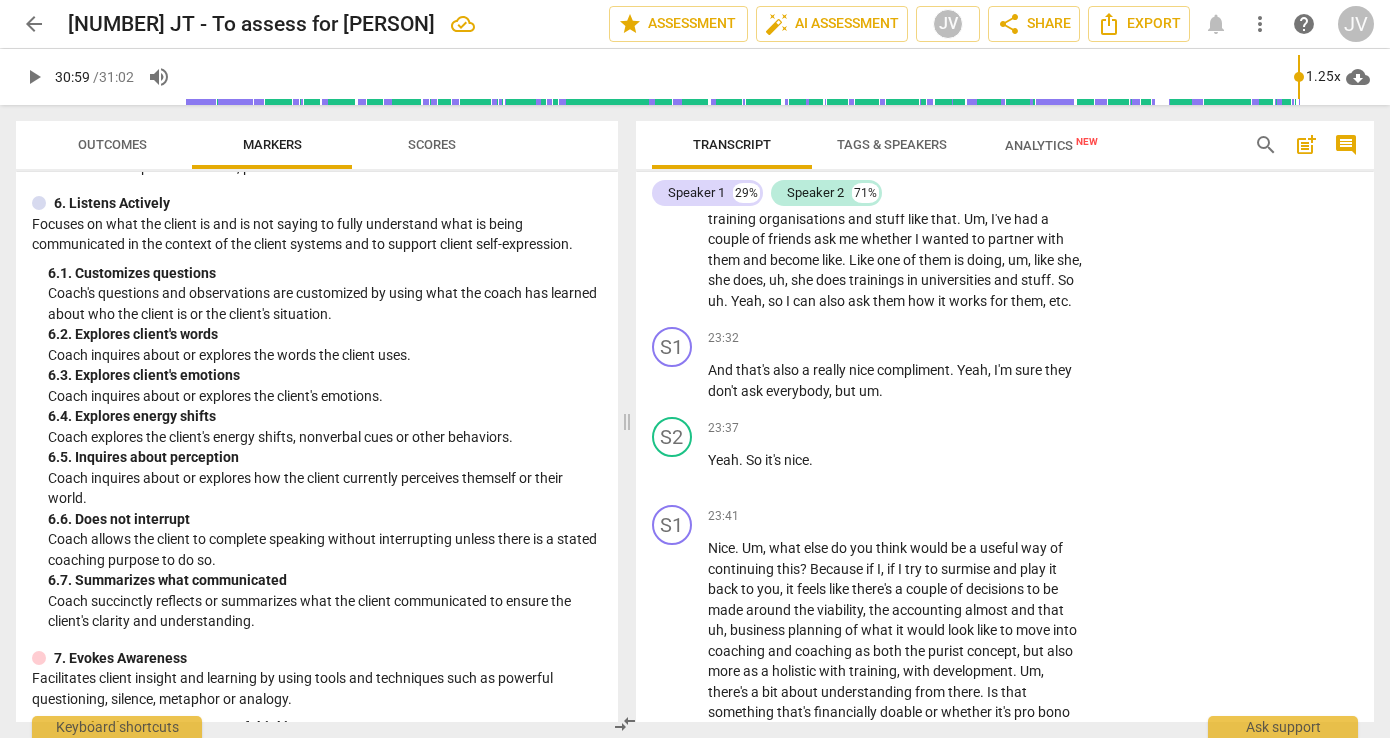 scroll, scrollTop: 11303, scrollLeft: 0, axis: vertical 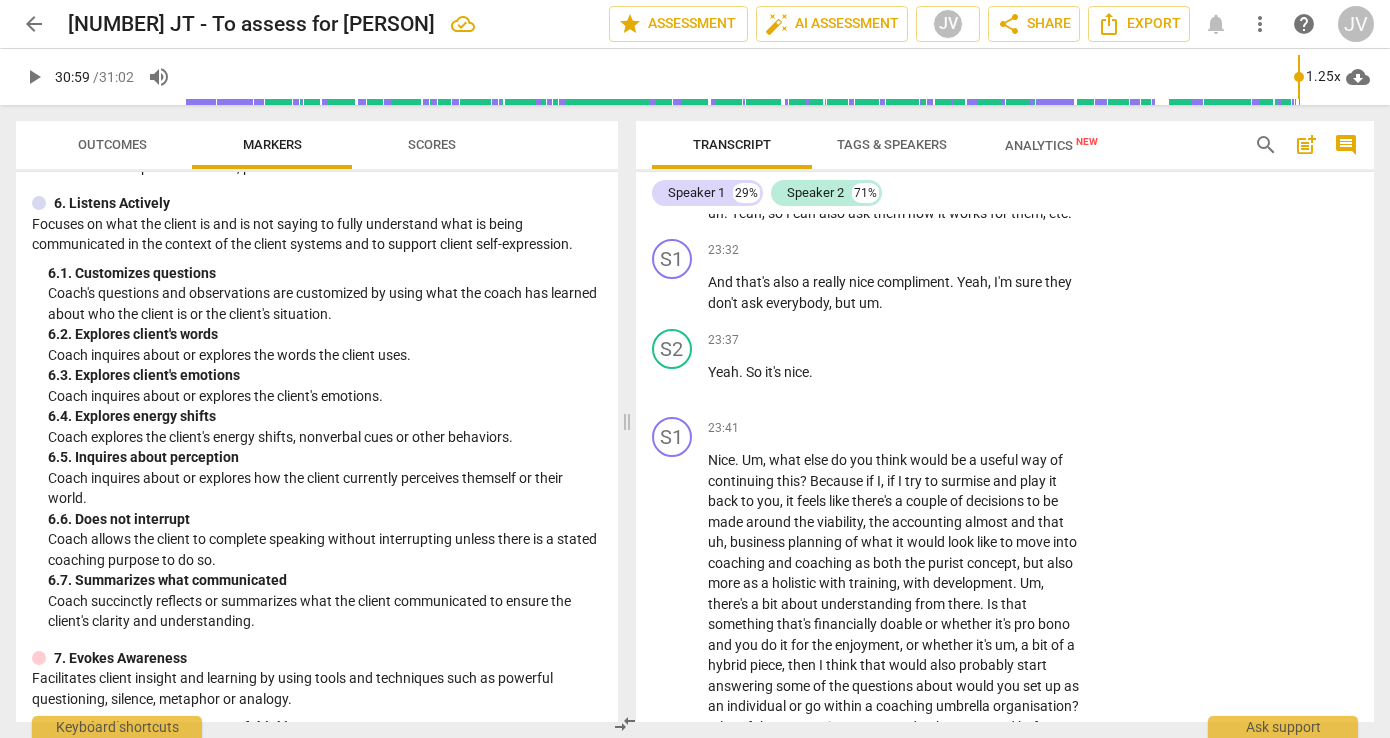 click on "when" at bounding box center (831, -2888) 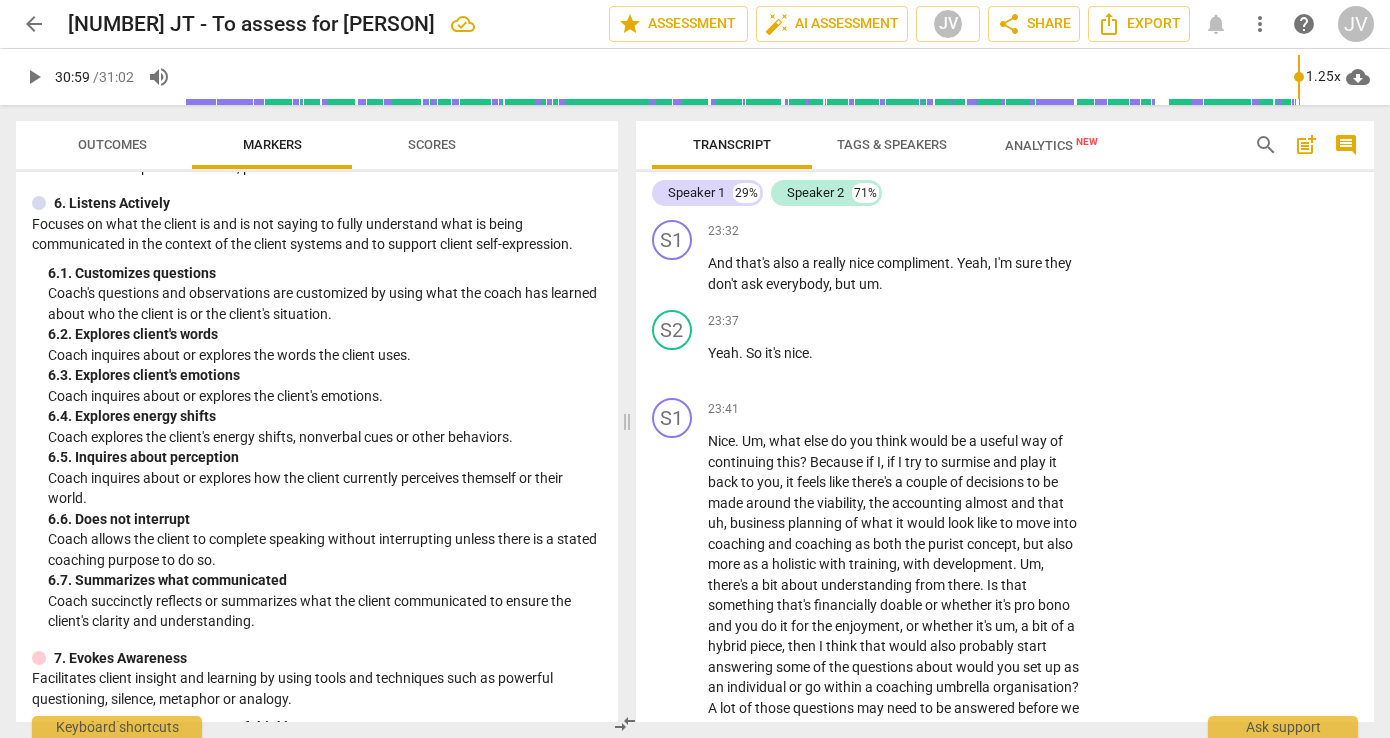 scroll, scrollTop: 11354, scrollLeft: 0, axis: vertical 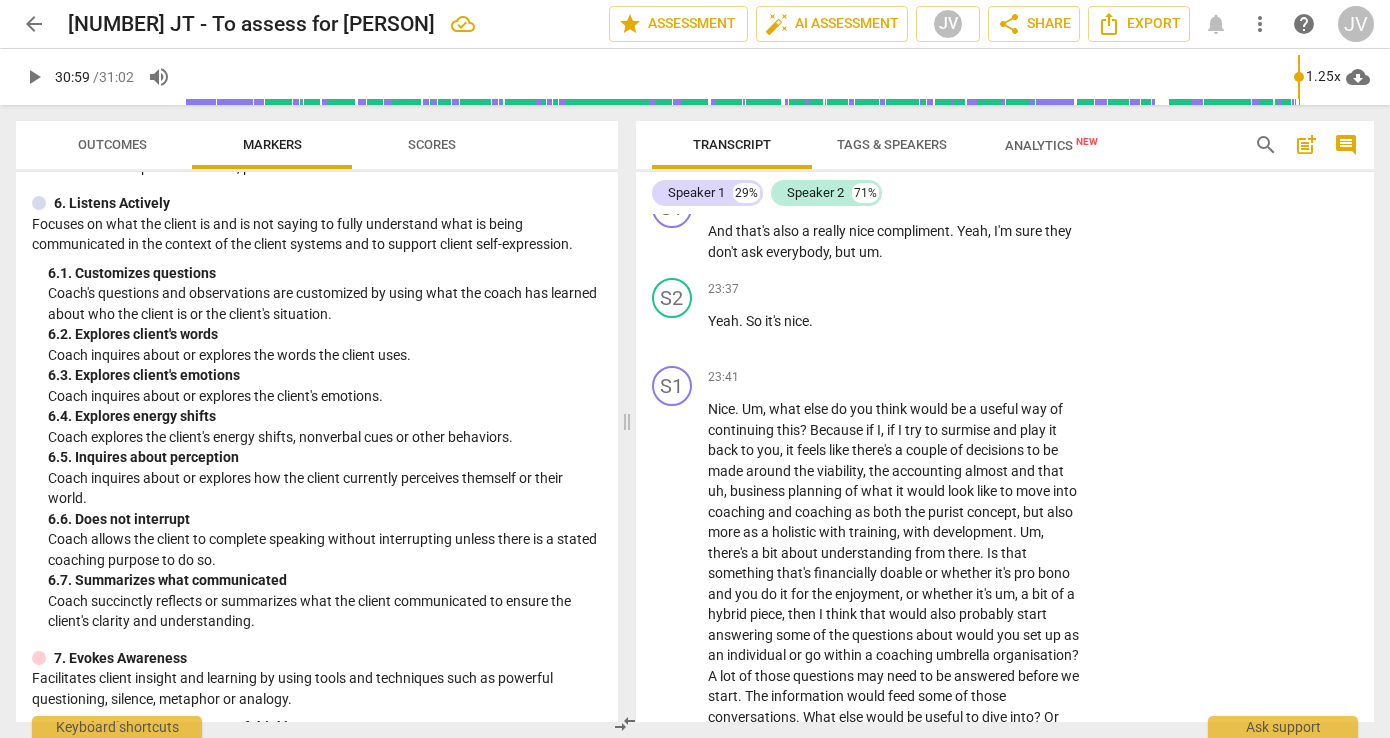 click on "Add competency" at bounding box center [1022, -2970] 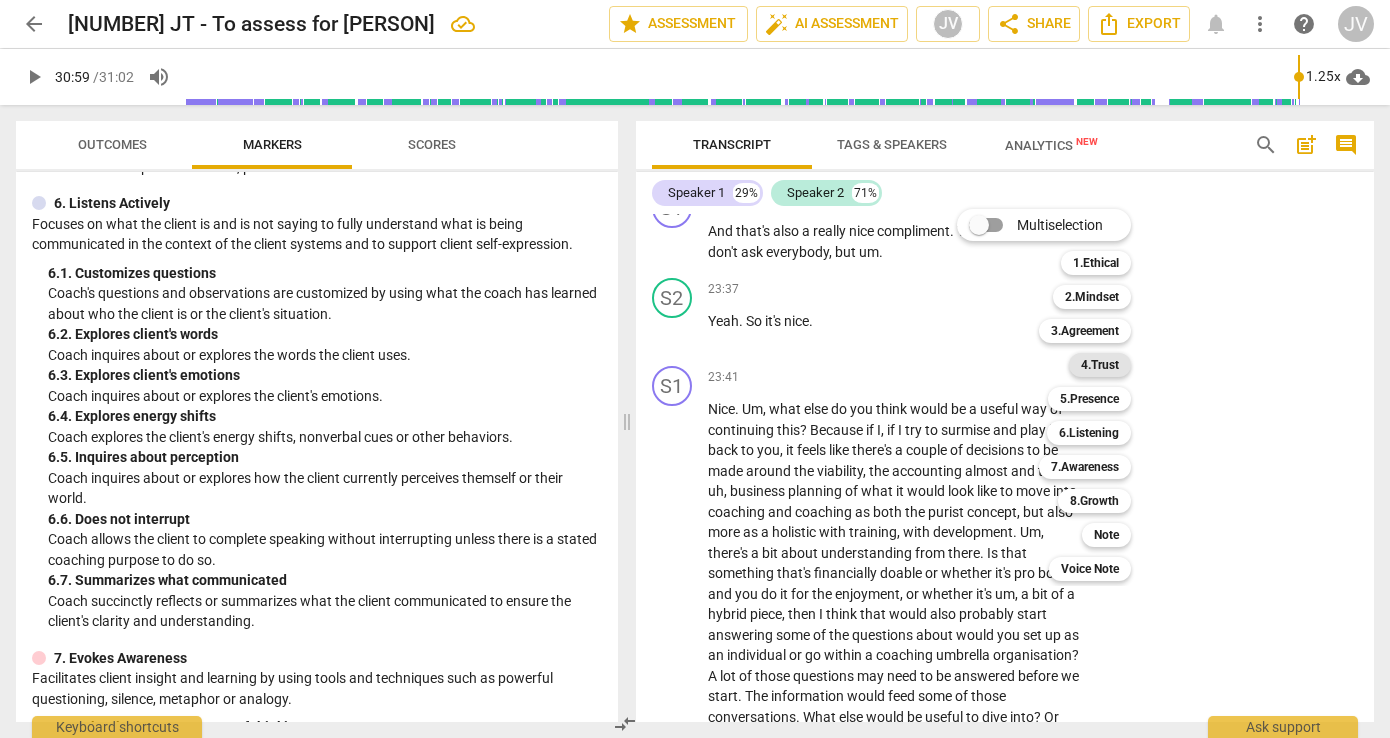 click on "4.Trust" at bounding box center [1100, 365] 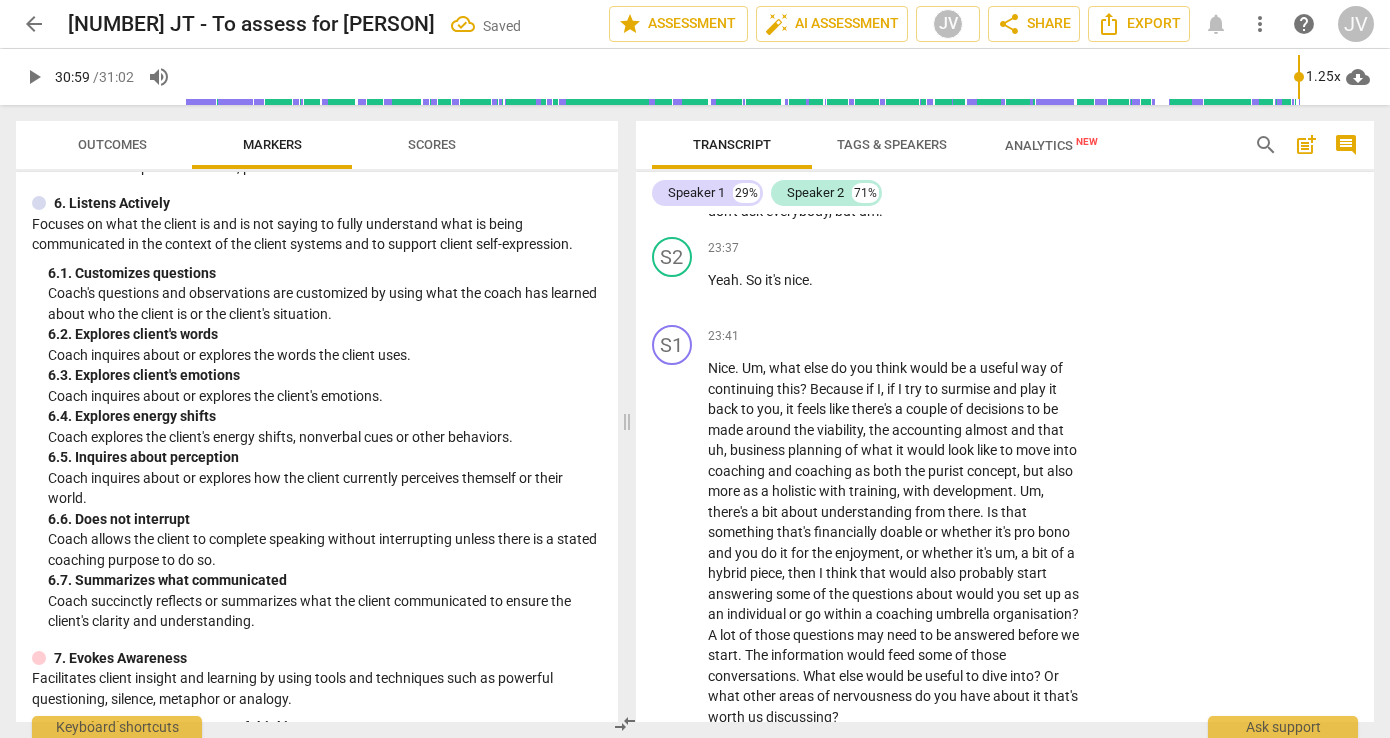 scroll, scrollTop: 11401, scrollLeft: 0, axis: vertical 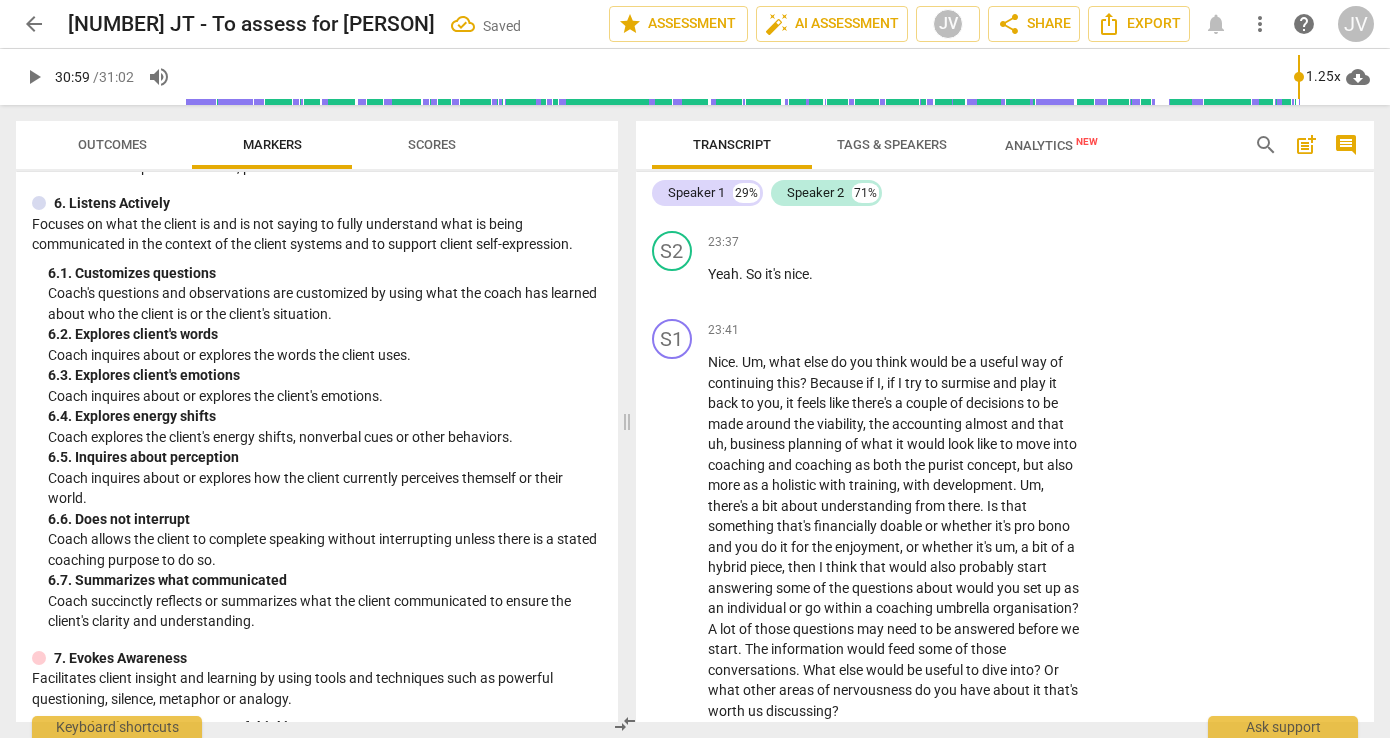 click on "2. Shows support and empathy" at bounding box center [1211, -2909] 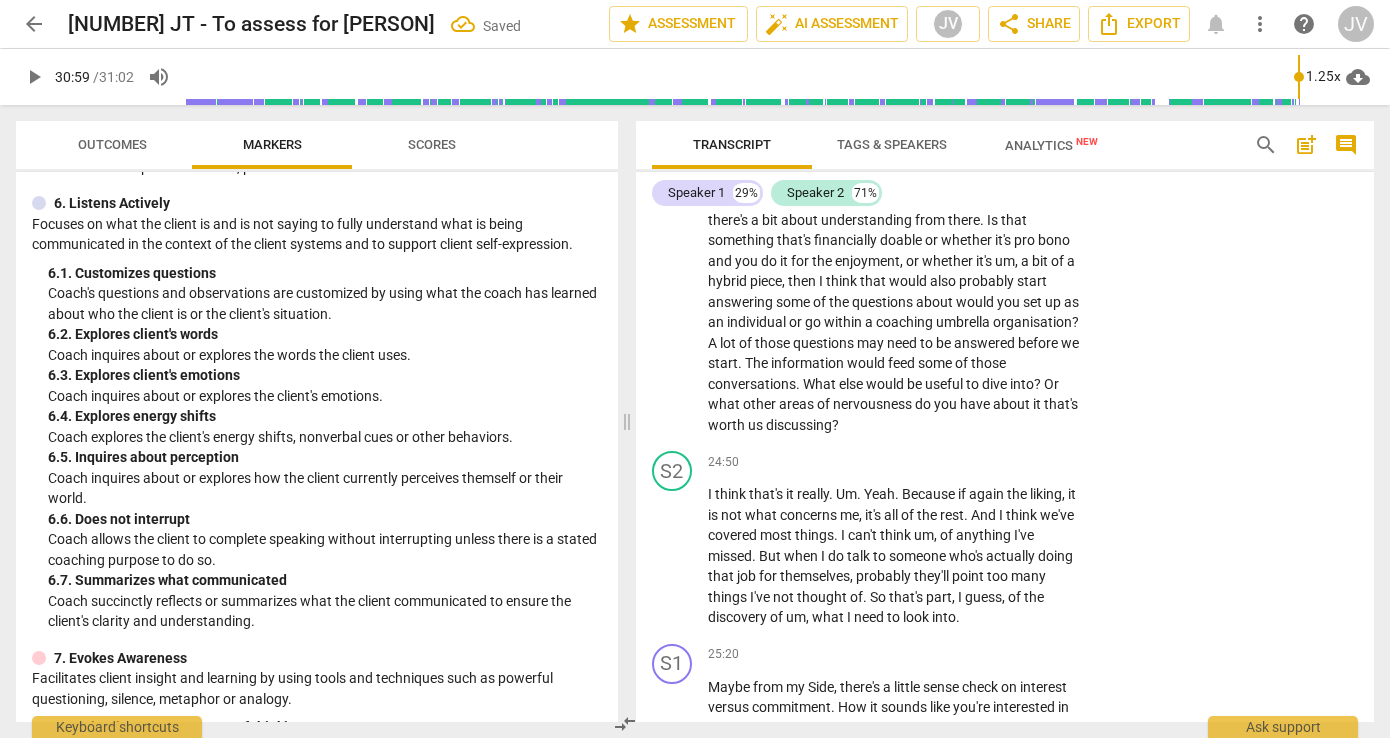 scroll, scrollTop: 11703, scrollLeft: 0, axis: vertical 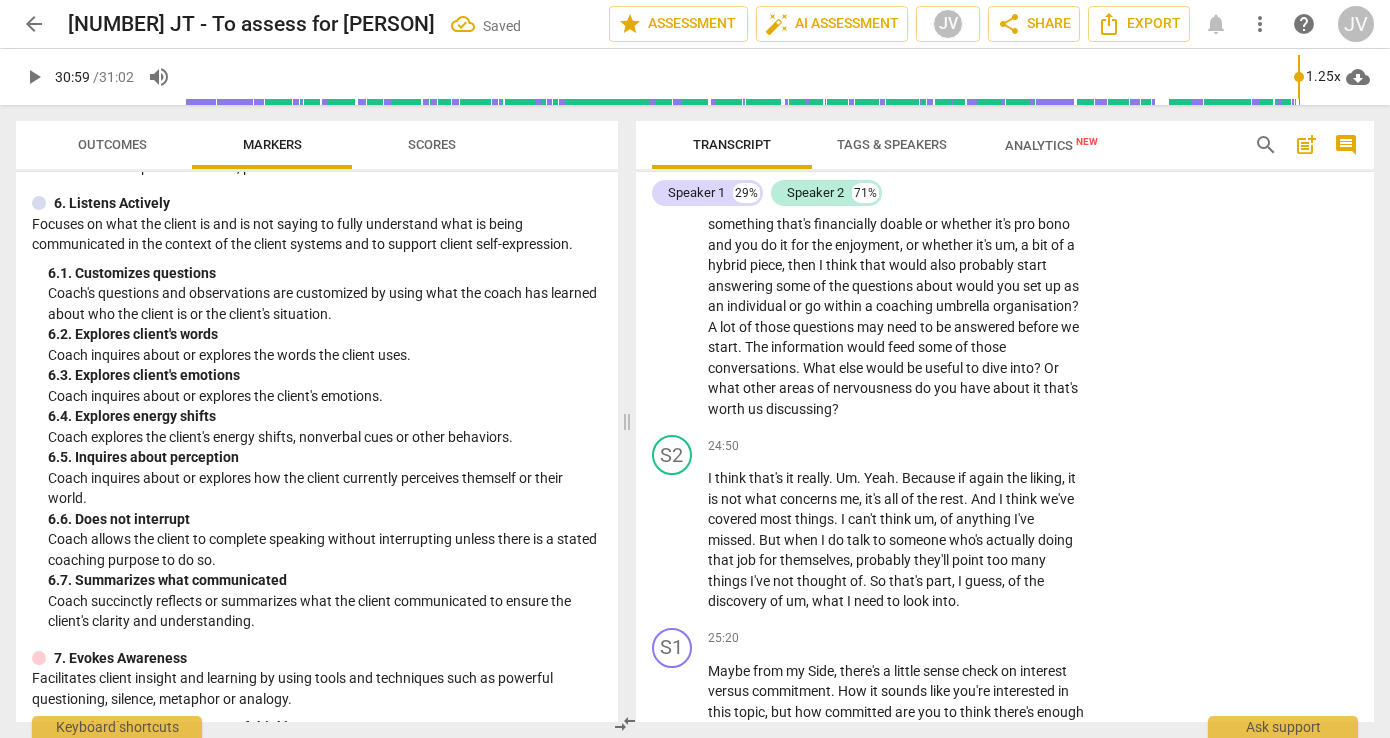 click at bounding box center (1204, -3104) 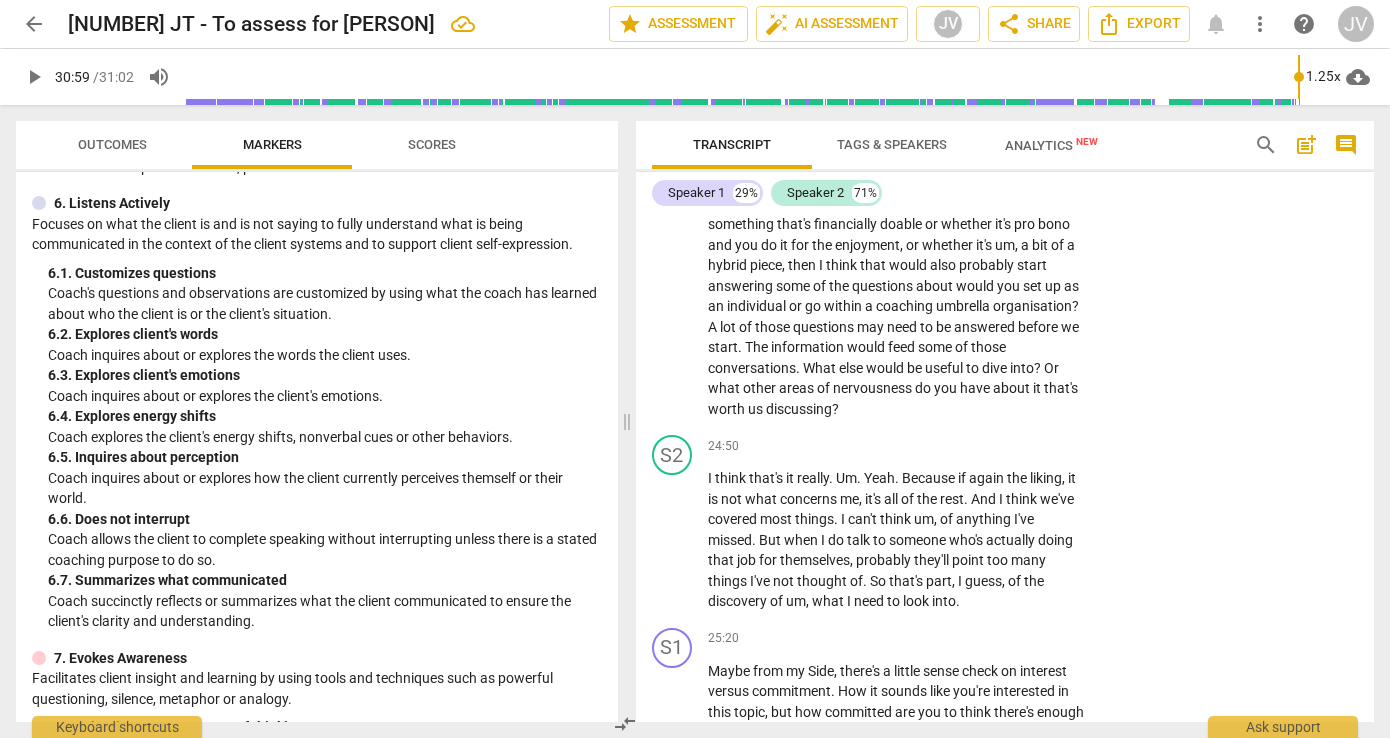 click on "send" at bounding box center (1323, -3103) 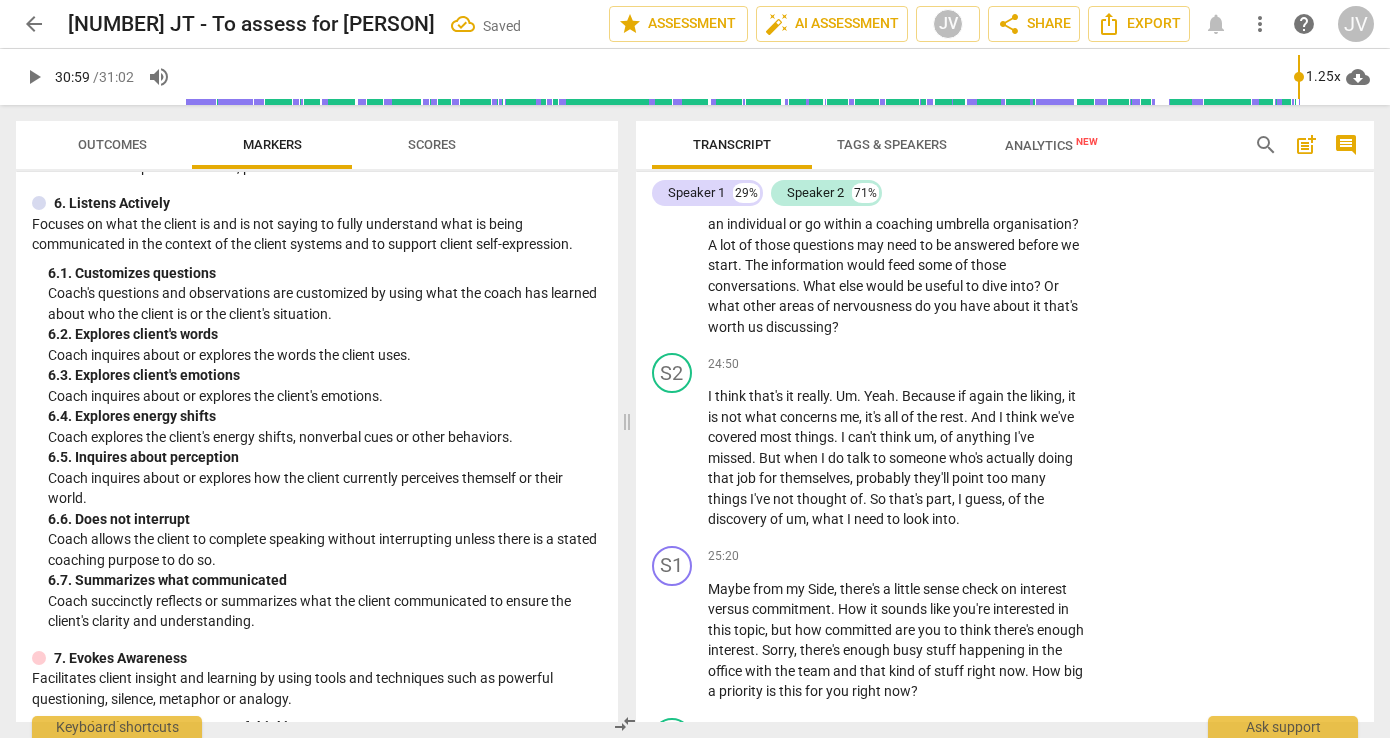 scroll, scrollTop: 11818, scrollLeft: 0, axis: vertical 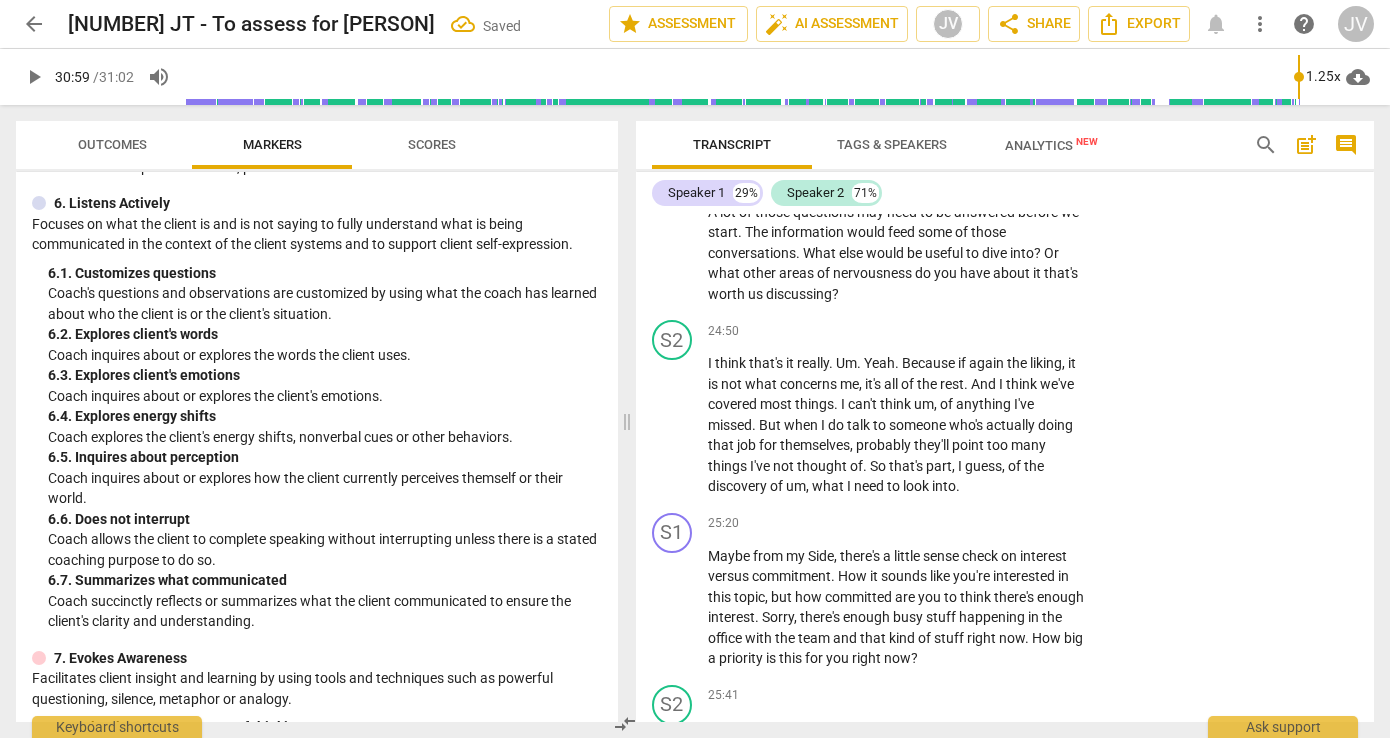 click on "like" at bounding box center [807, -3102] 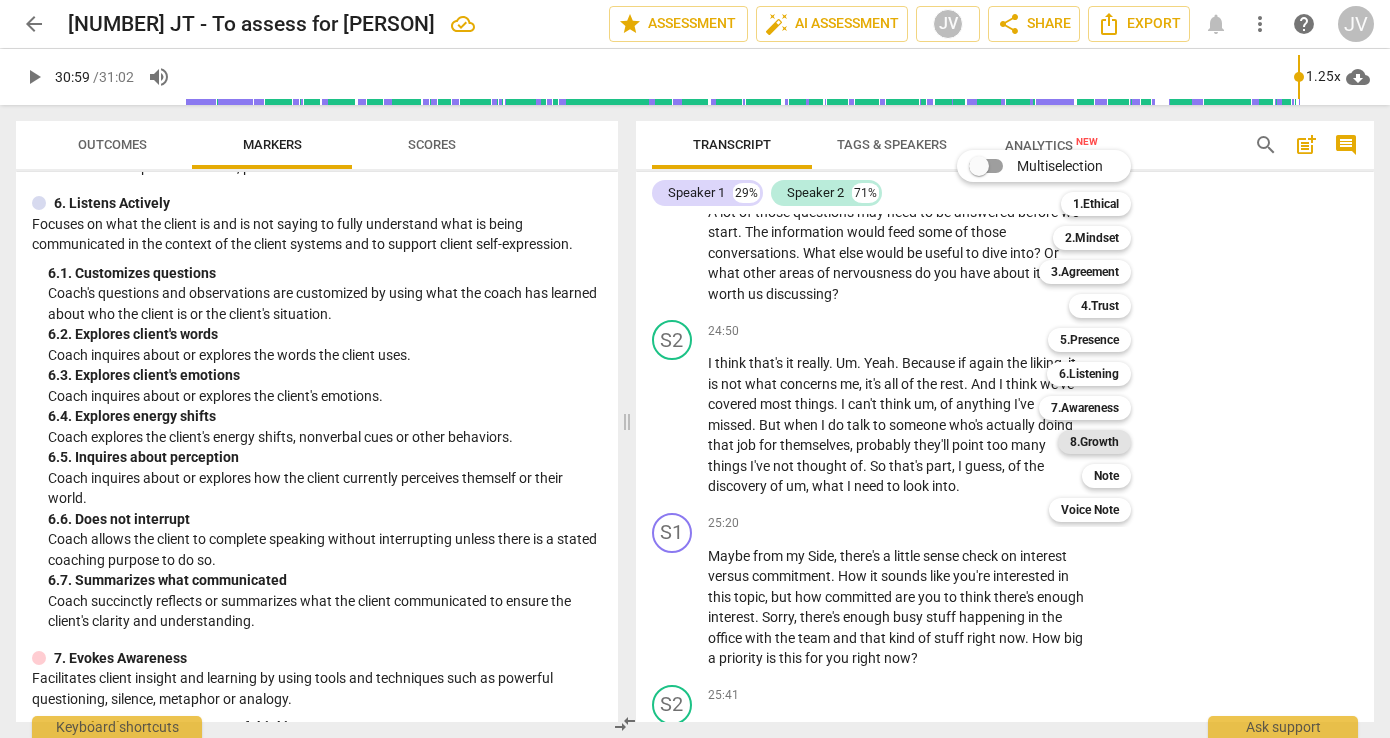 click on "8.Growth" at bounding box center (1094, 442) 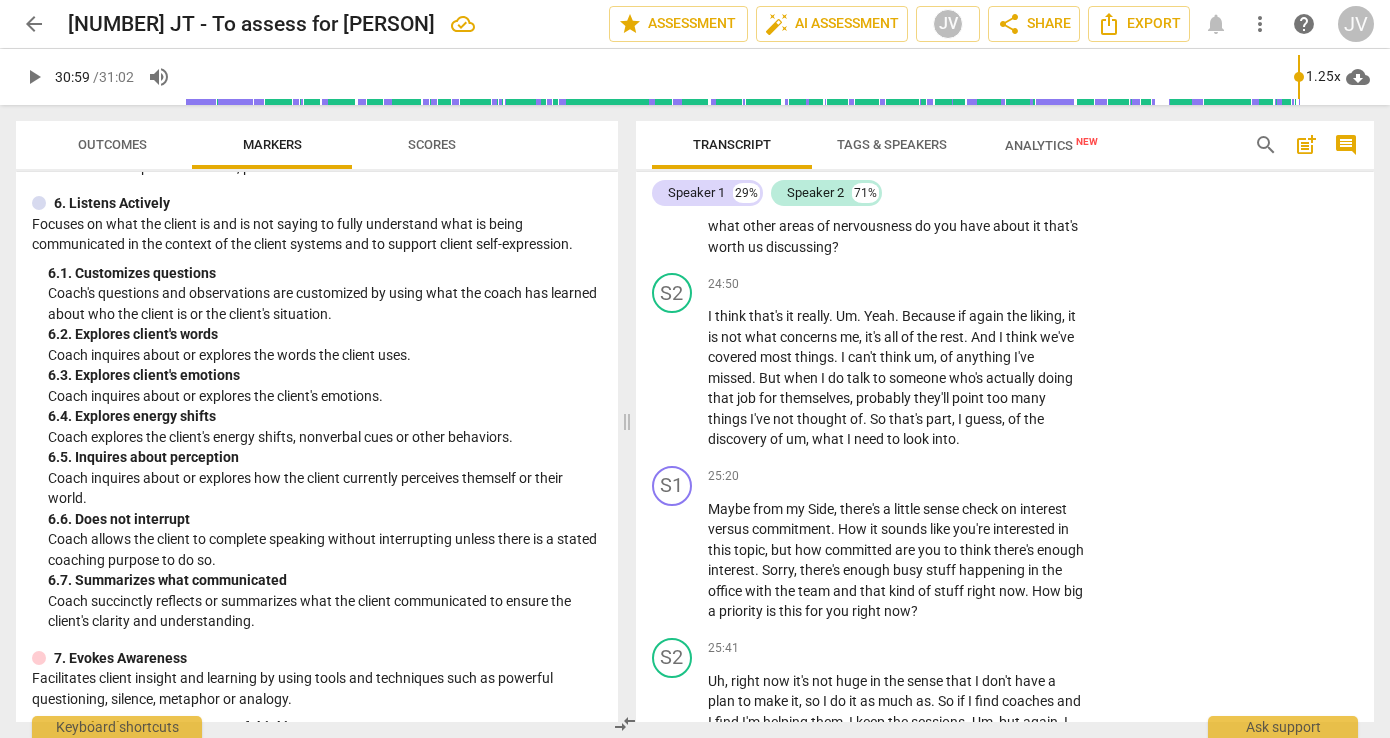 scroll, scrollTop: 11896, scrollLeft: 0, axis: vertical 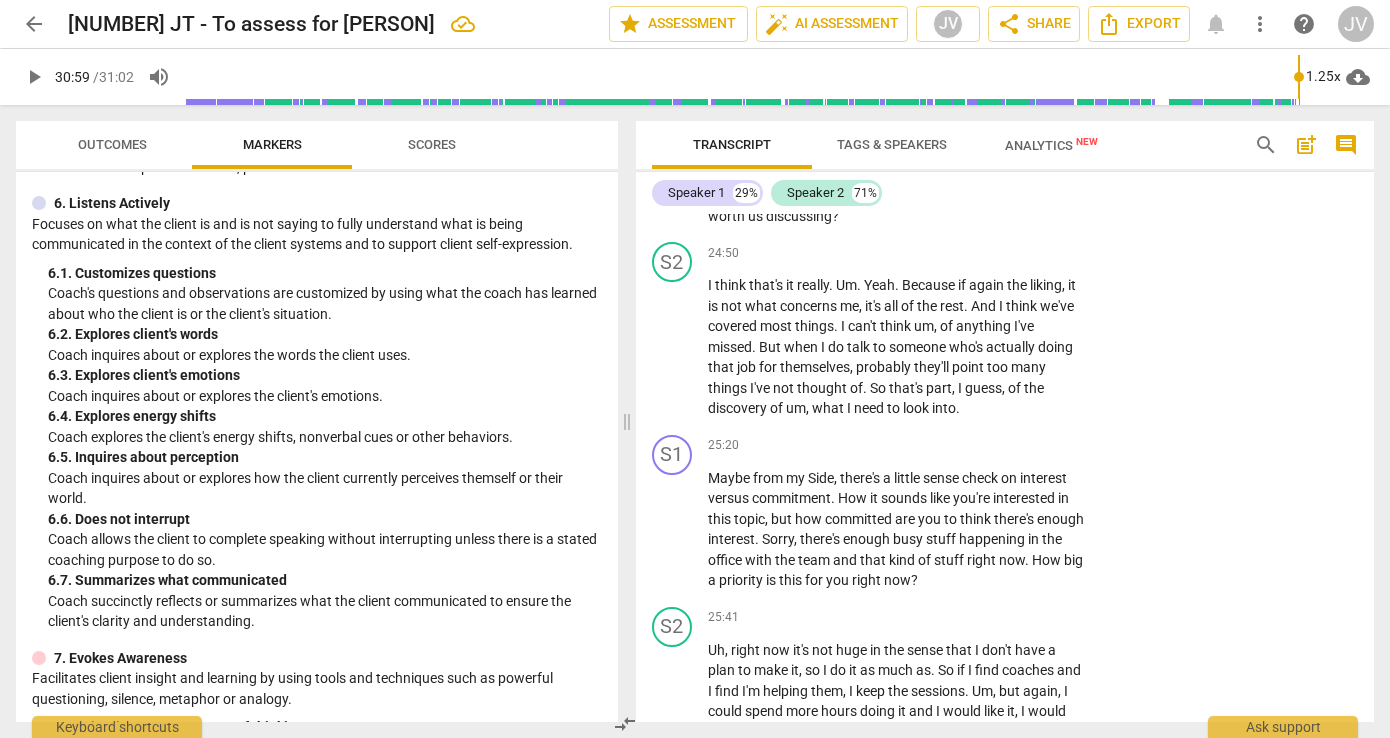 click on "5. Partners to design post-session action" at bounding box center [1111, -3003] 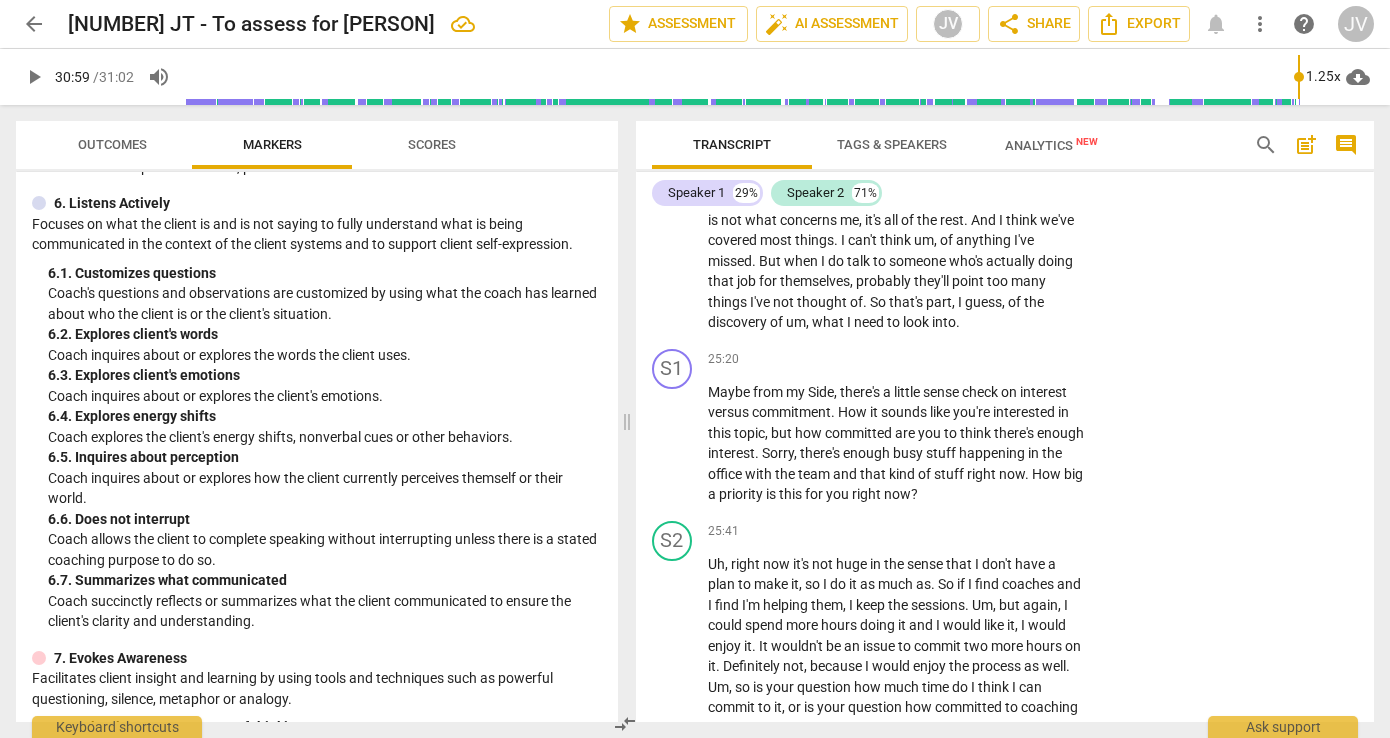 scroll, scrollTop: 12016, scrollLeft: 0, axis: vertical 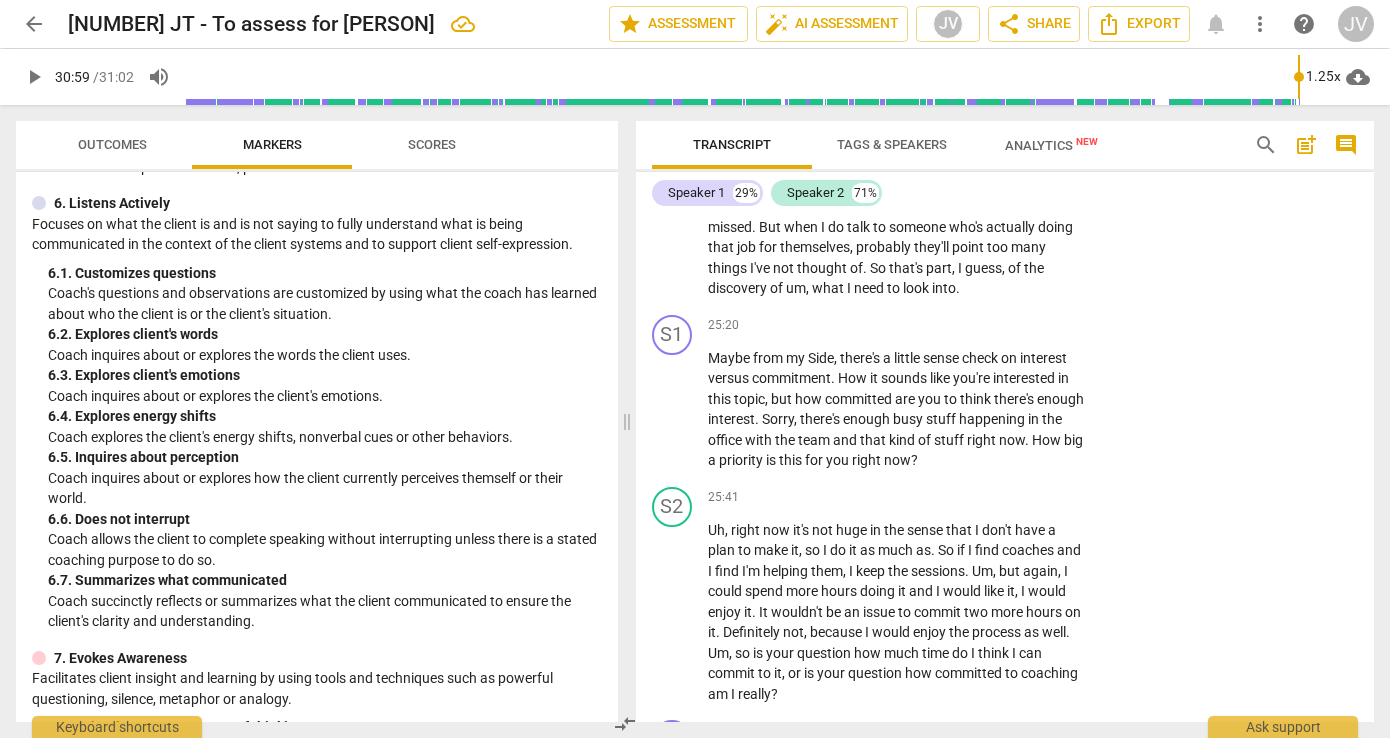 click at bounding box center [1204, -2973] 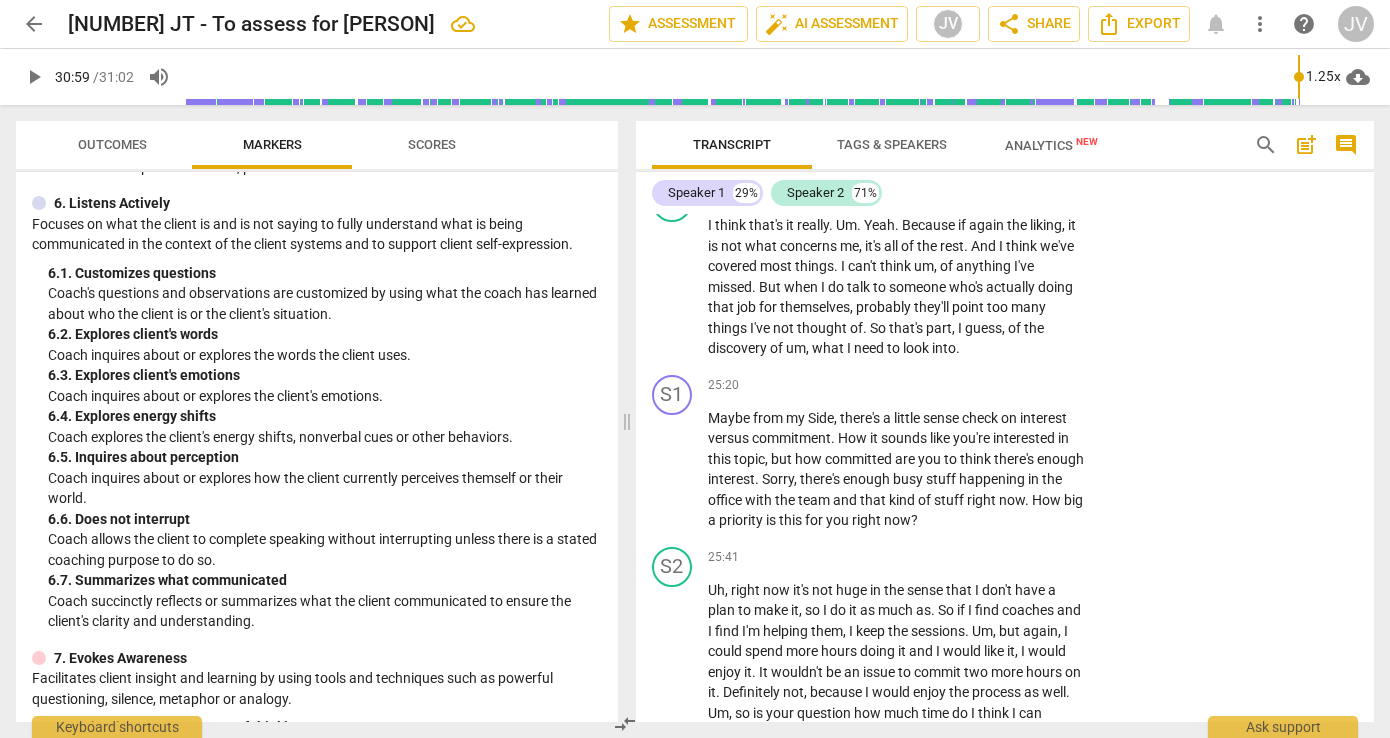 scroll, scrollTop: 11956, scrollLeft: 0, axis: vertical 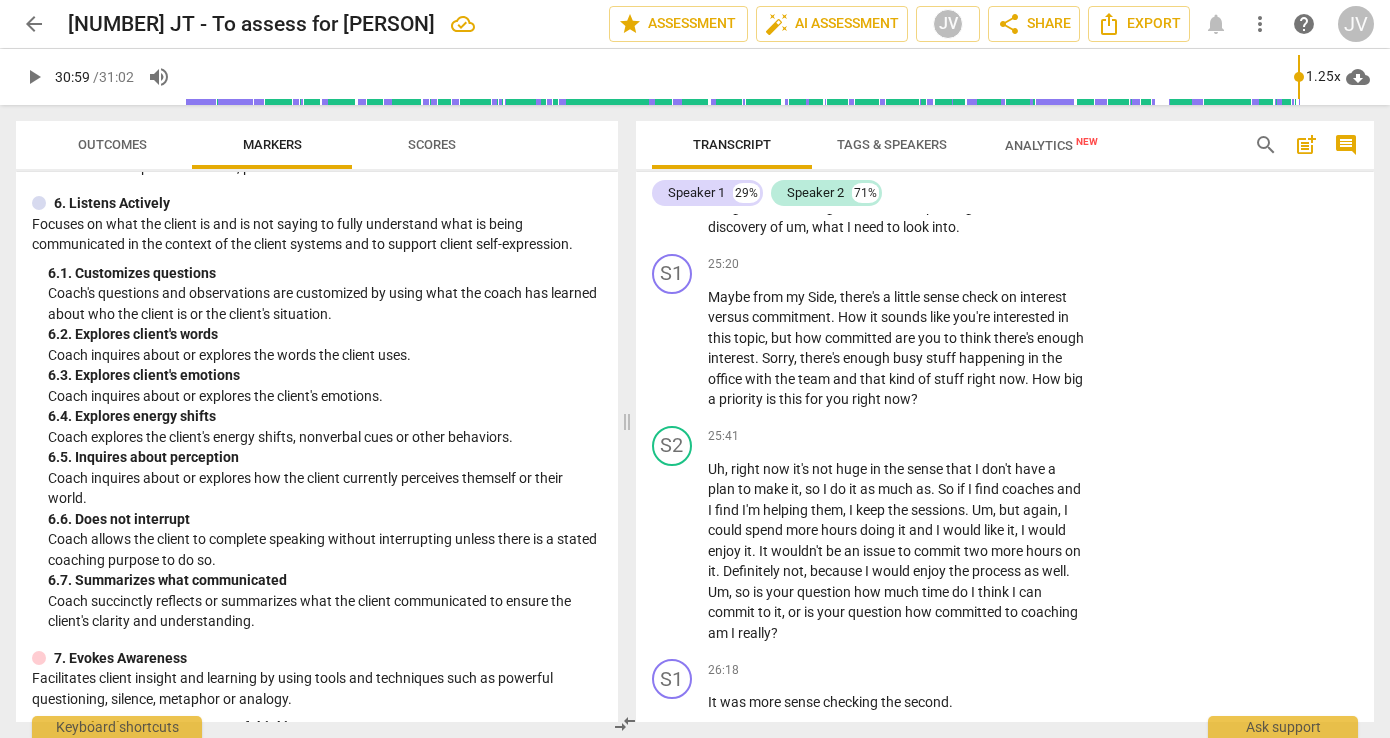 drag, startPoint x: 1285, startPoint y: 627, endPoint x: 1145, endPoint y: 605, distance: 141.71803 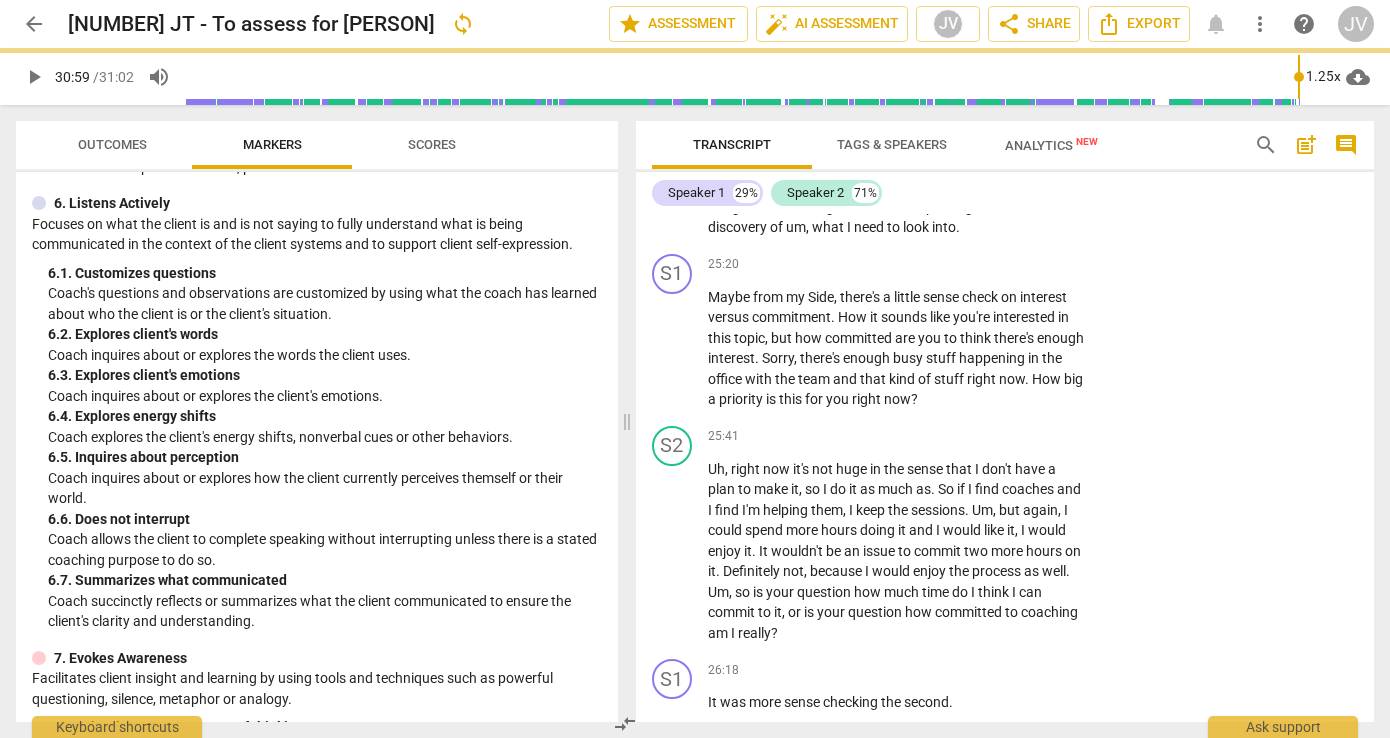 scroll, scrollTop: 0, scrollLeft: 0, axis: both 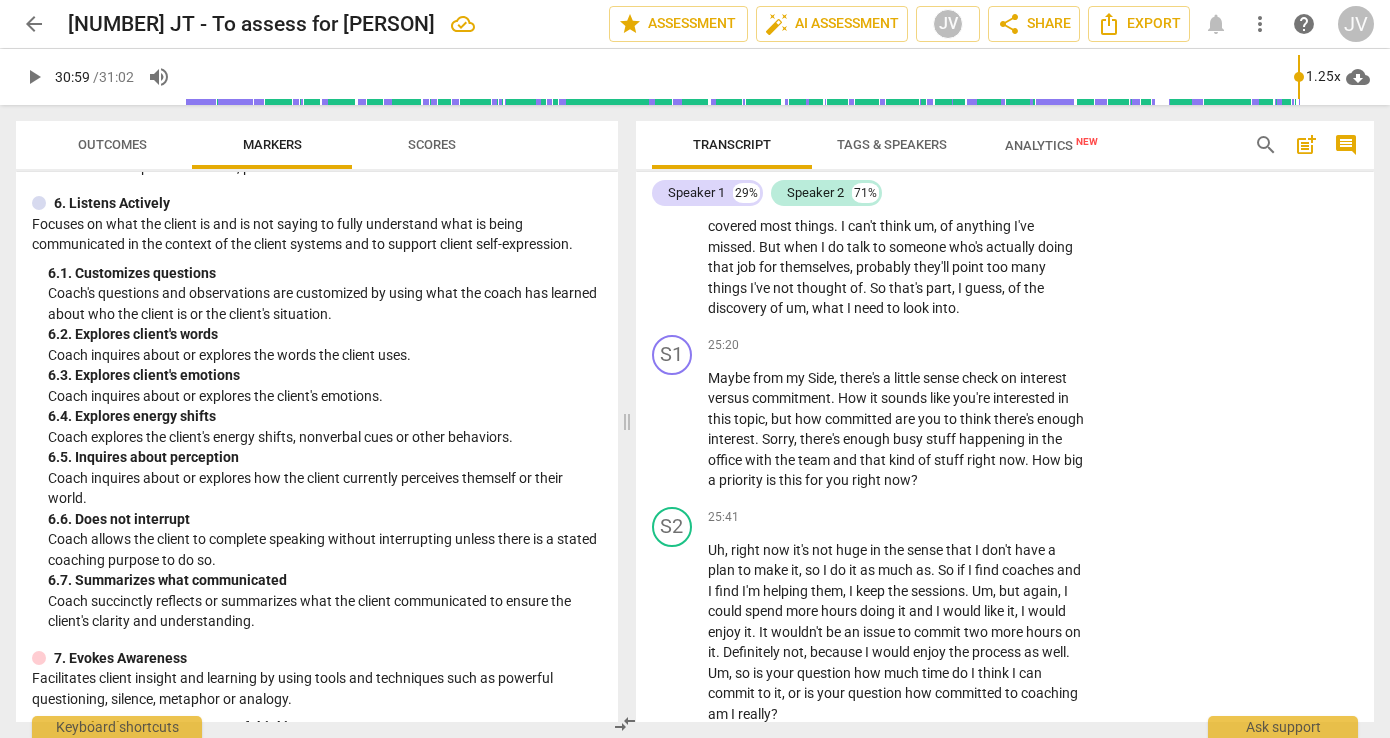 click on "of" at bounding box center (962, -3069) 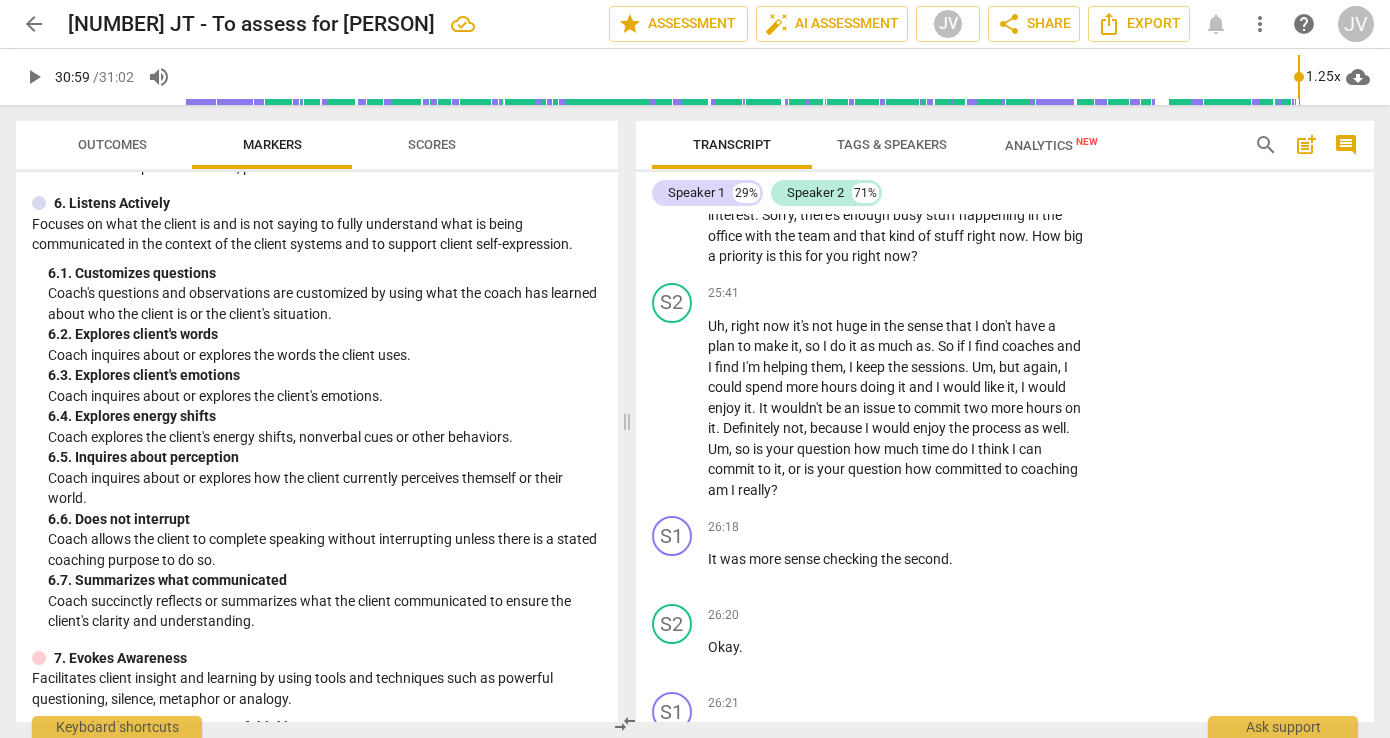 scroll, scrollTop: 12236, scrollLeft: 0, axis: vertical 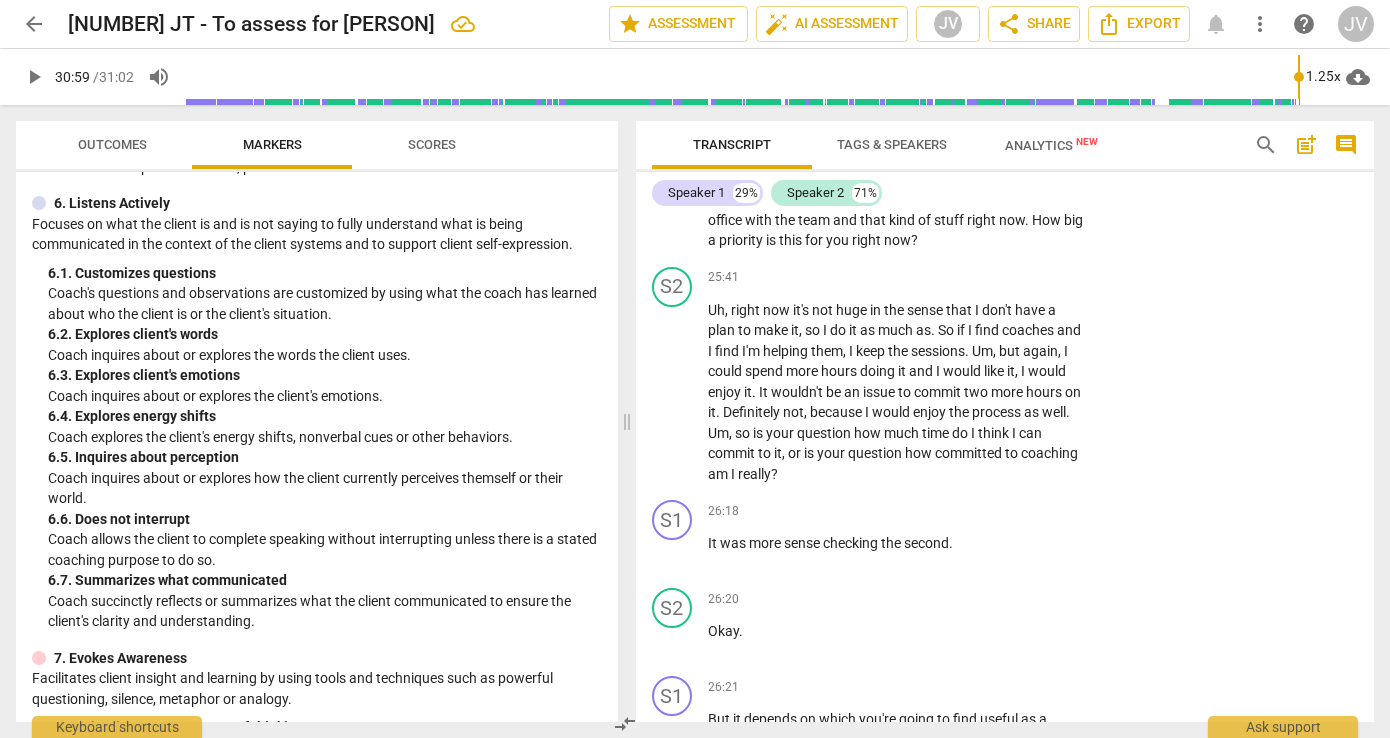 click on "Add competency" at bounding box center [1022, -3230] 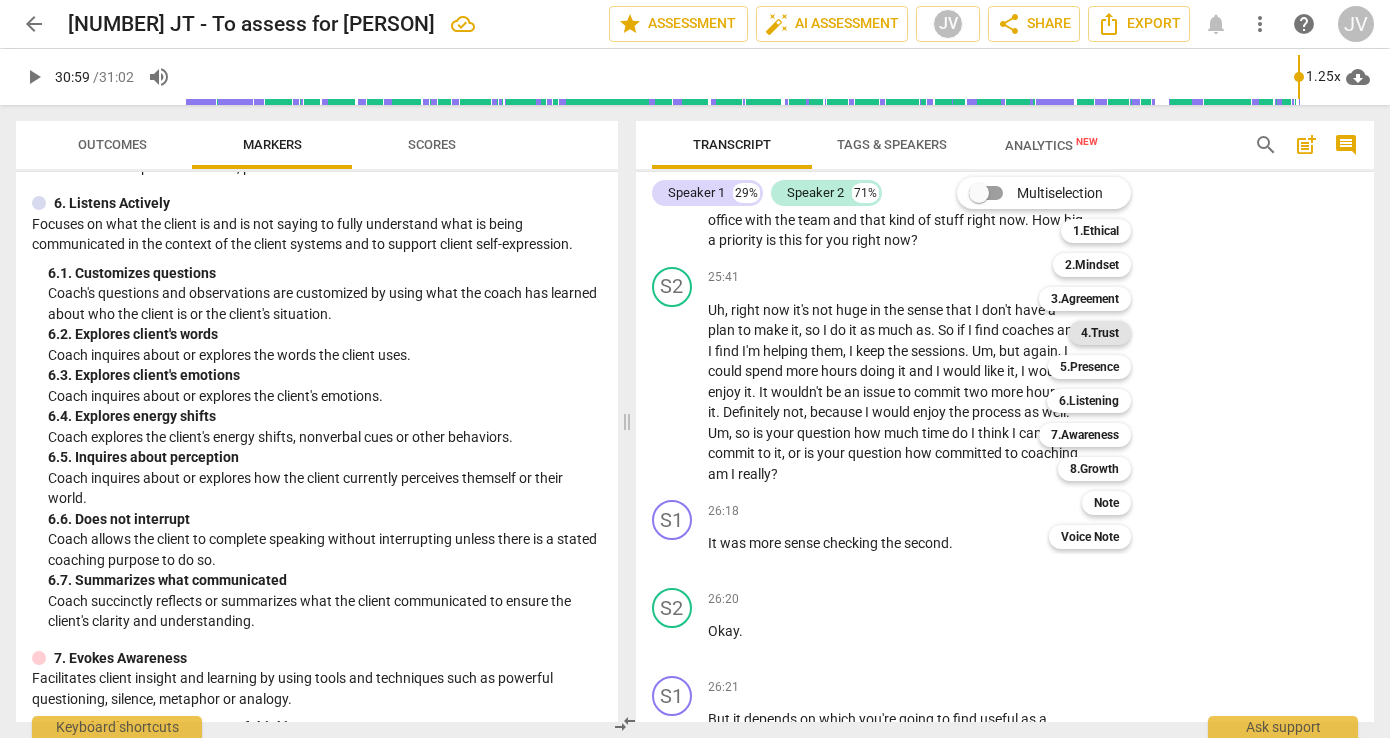 click on "4.Trust" at bounding box center (1100, 333) 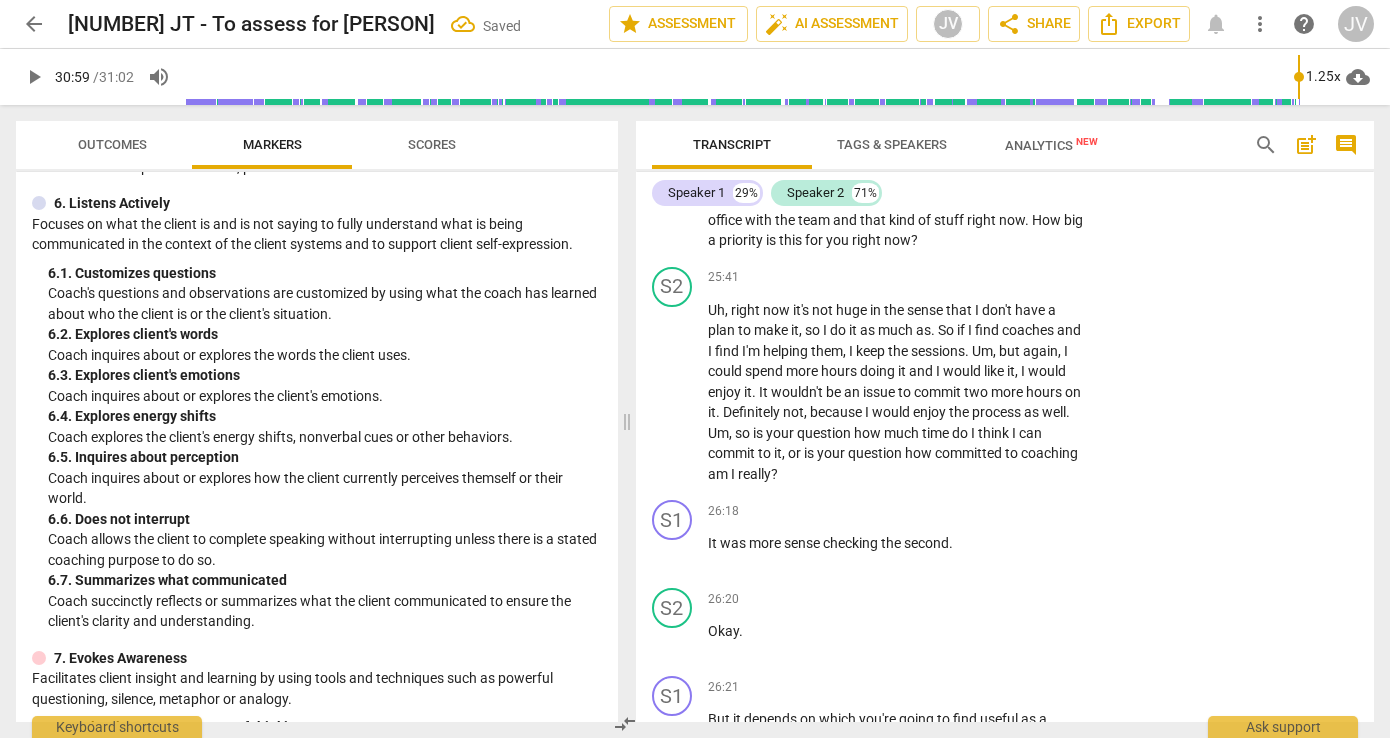click on "4. Partners by inviting client to respond" at bounding box center [1228, -3068] 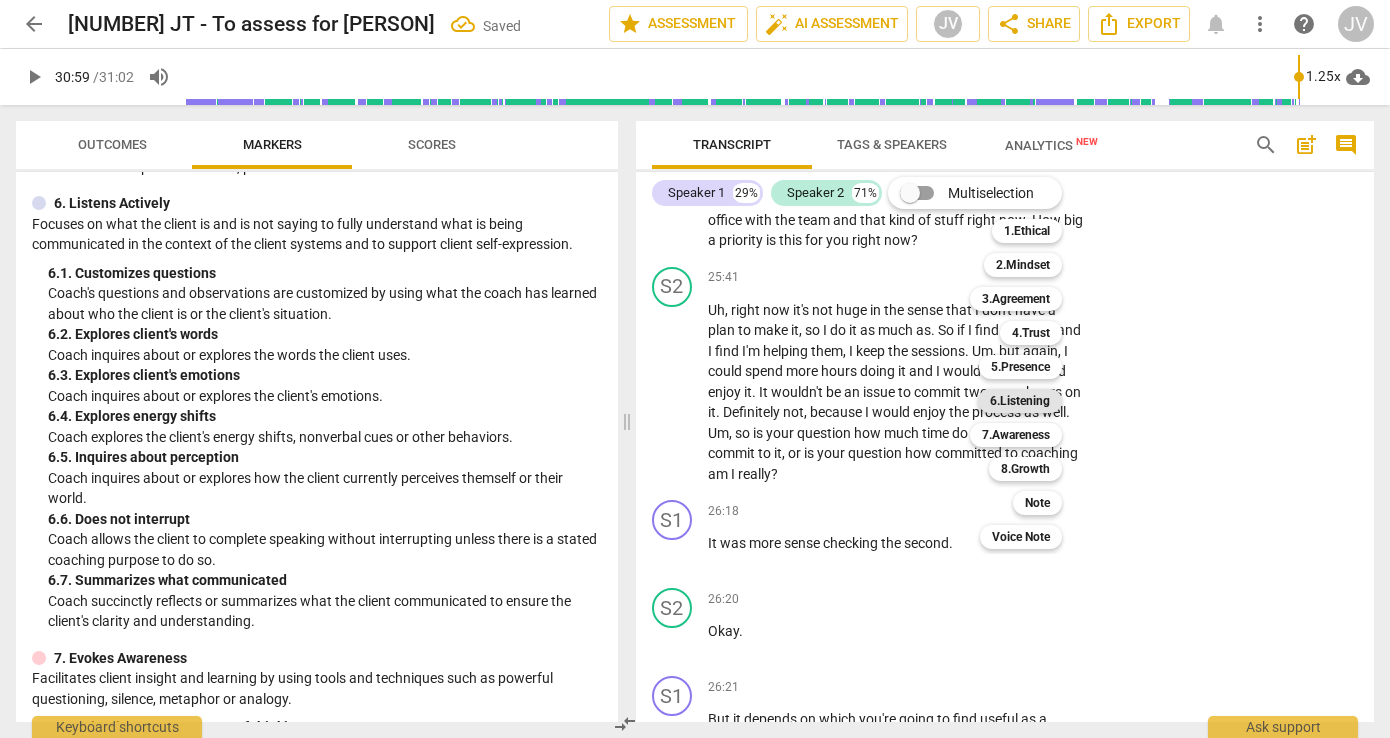click on "6.Listening" at bounding box center (1020, 401) 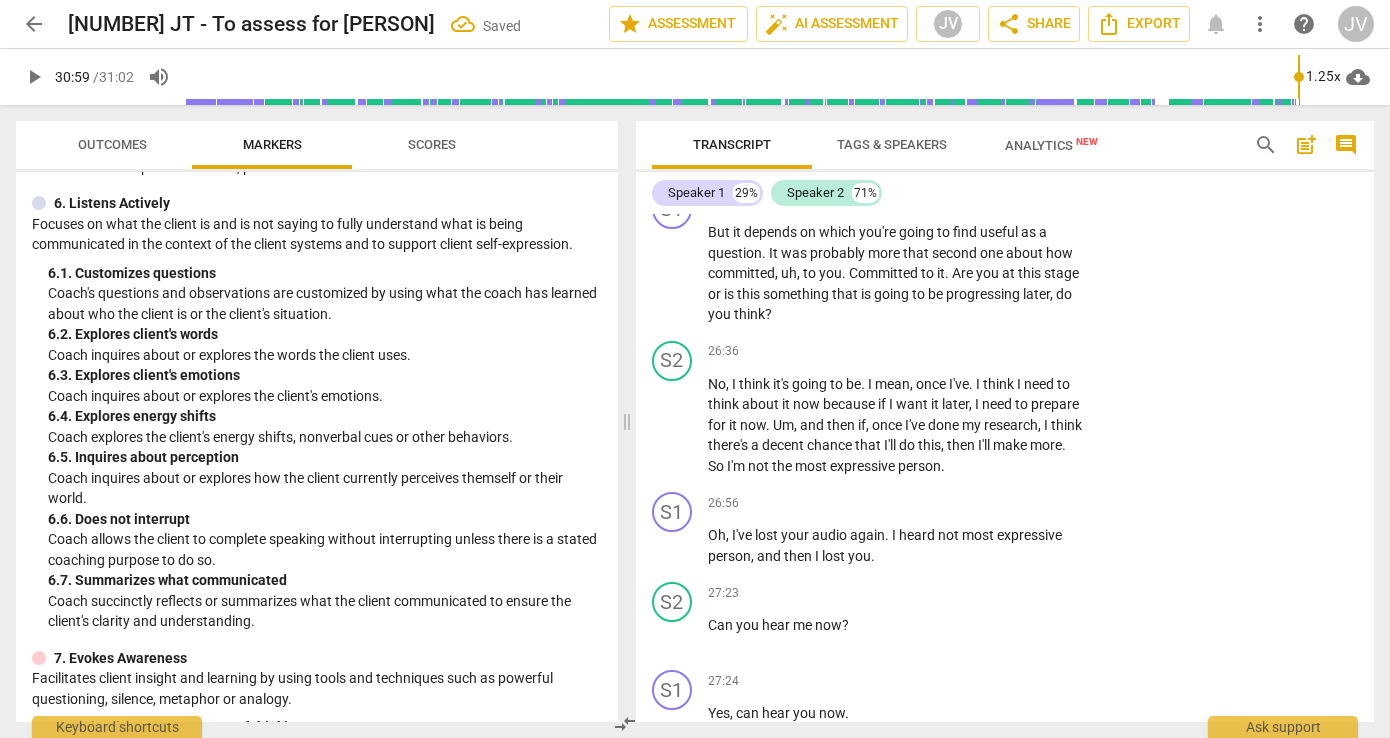 scroll, scrollTop: 12756, scrollLeft: 0, axis: vertical 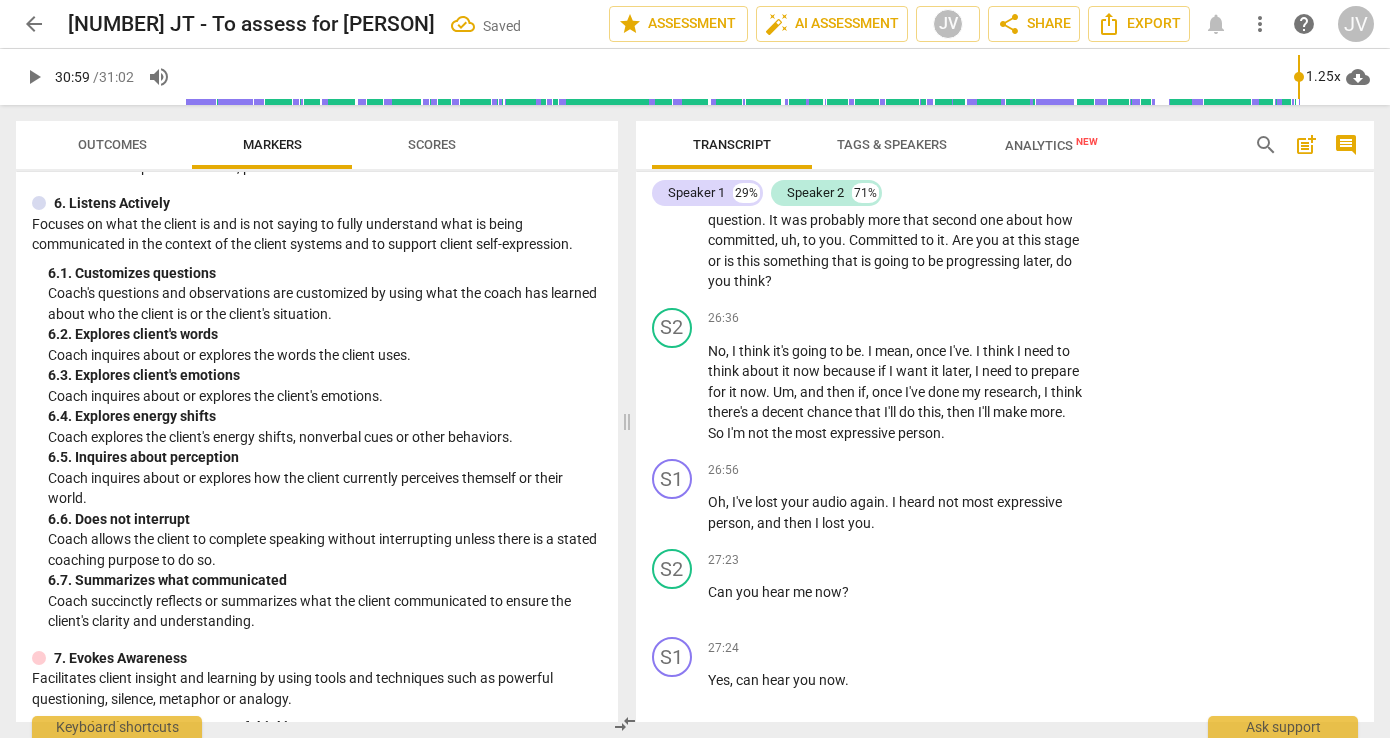 click on "7. Summarizes what communicated" at bounding box center (1111, -3300) 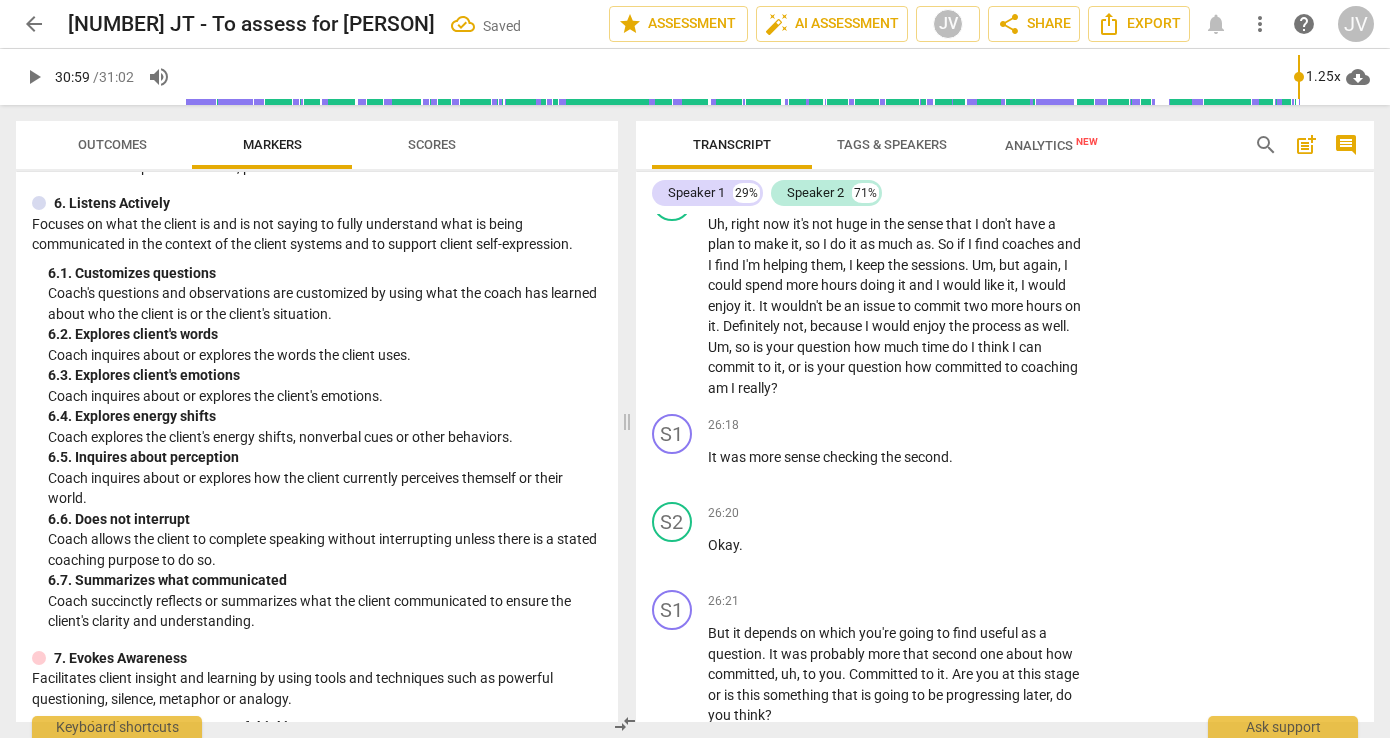 scroll, scrollTop: 12305, scrollLeft: 0, axis: vertical 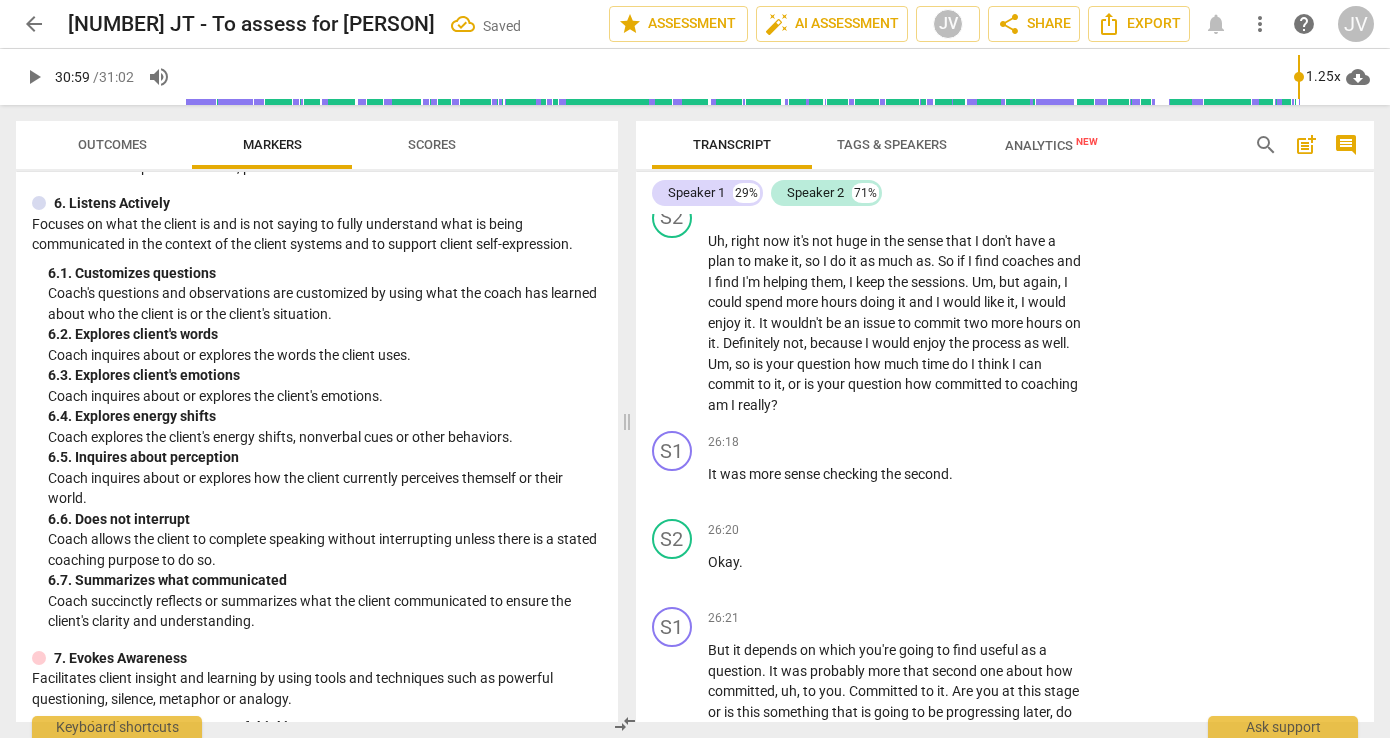 click on "again" at bounding box center [815, -3116] 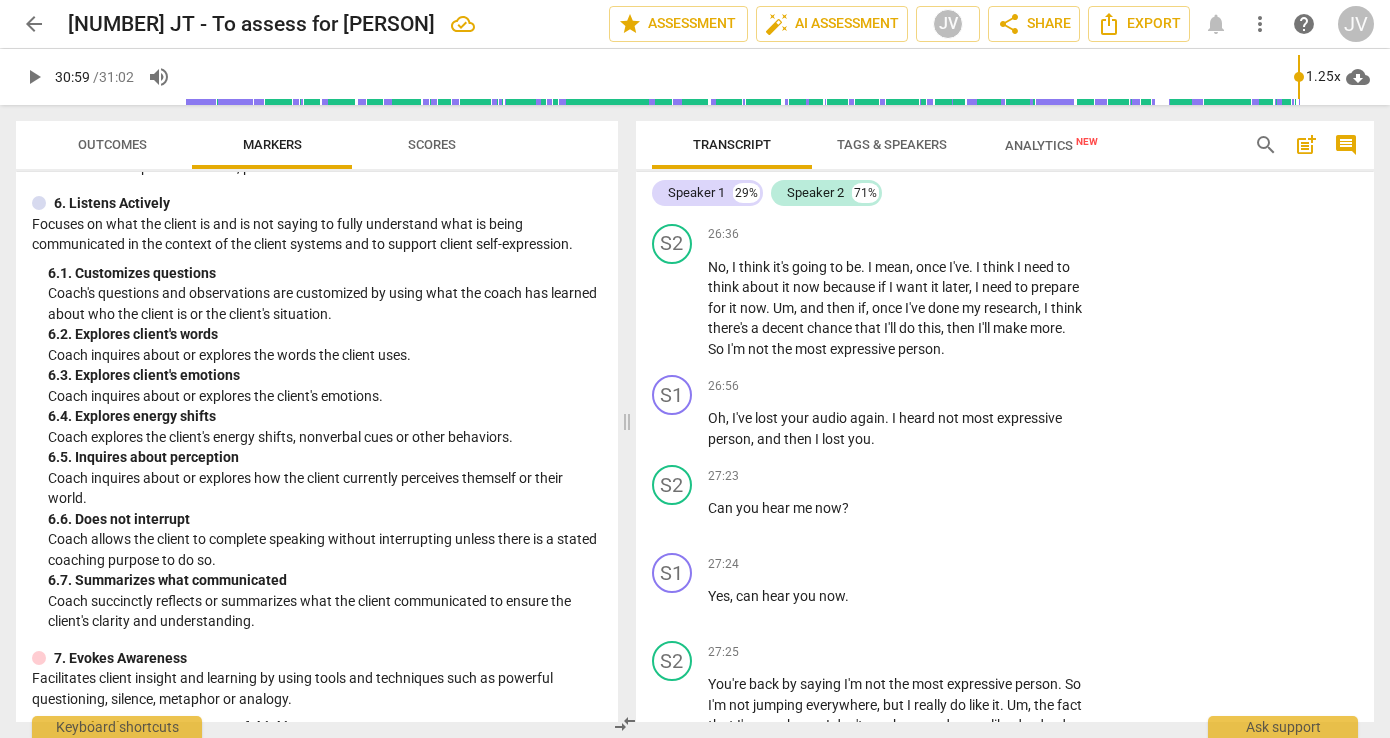 scroll, scrollTop: 12863, scrollLeft: 0, axis: vertical 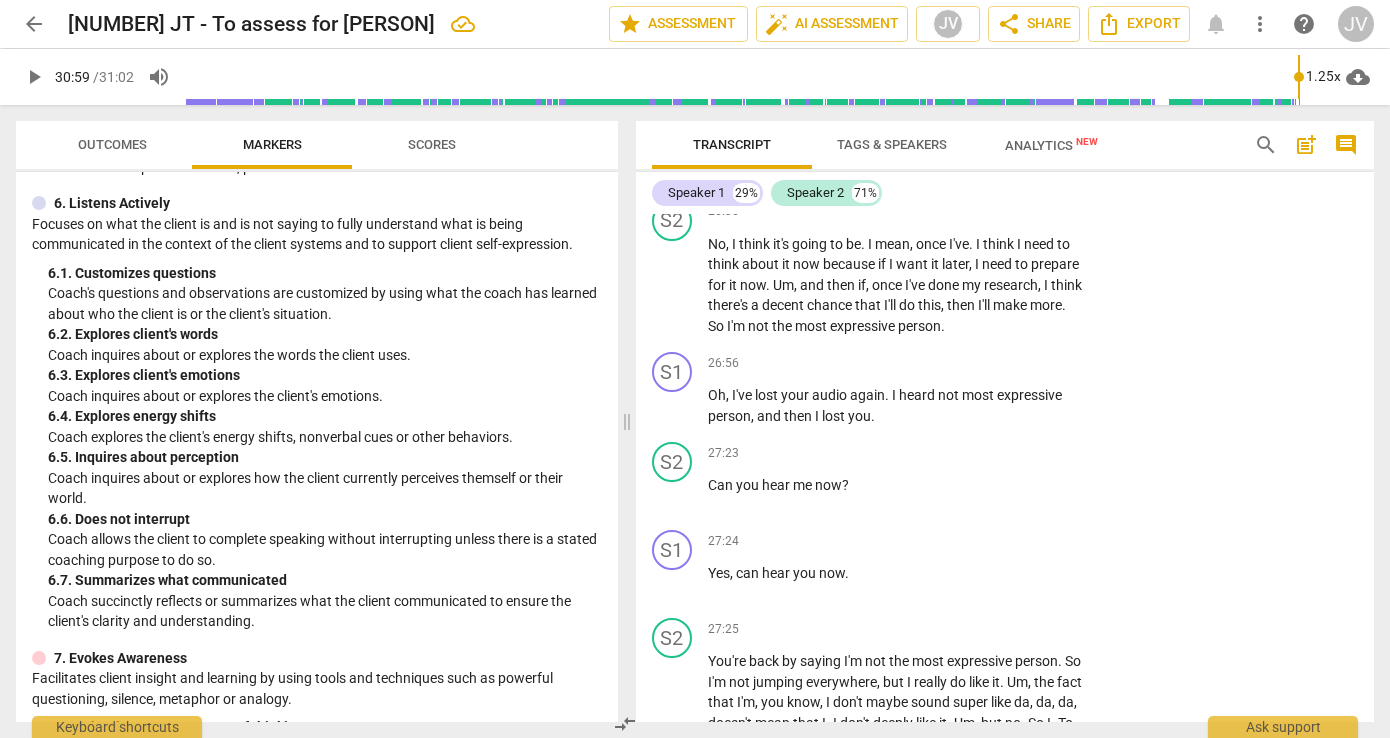 click on "on" at bounding box center [1071, -3379] 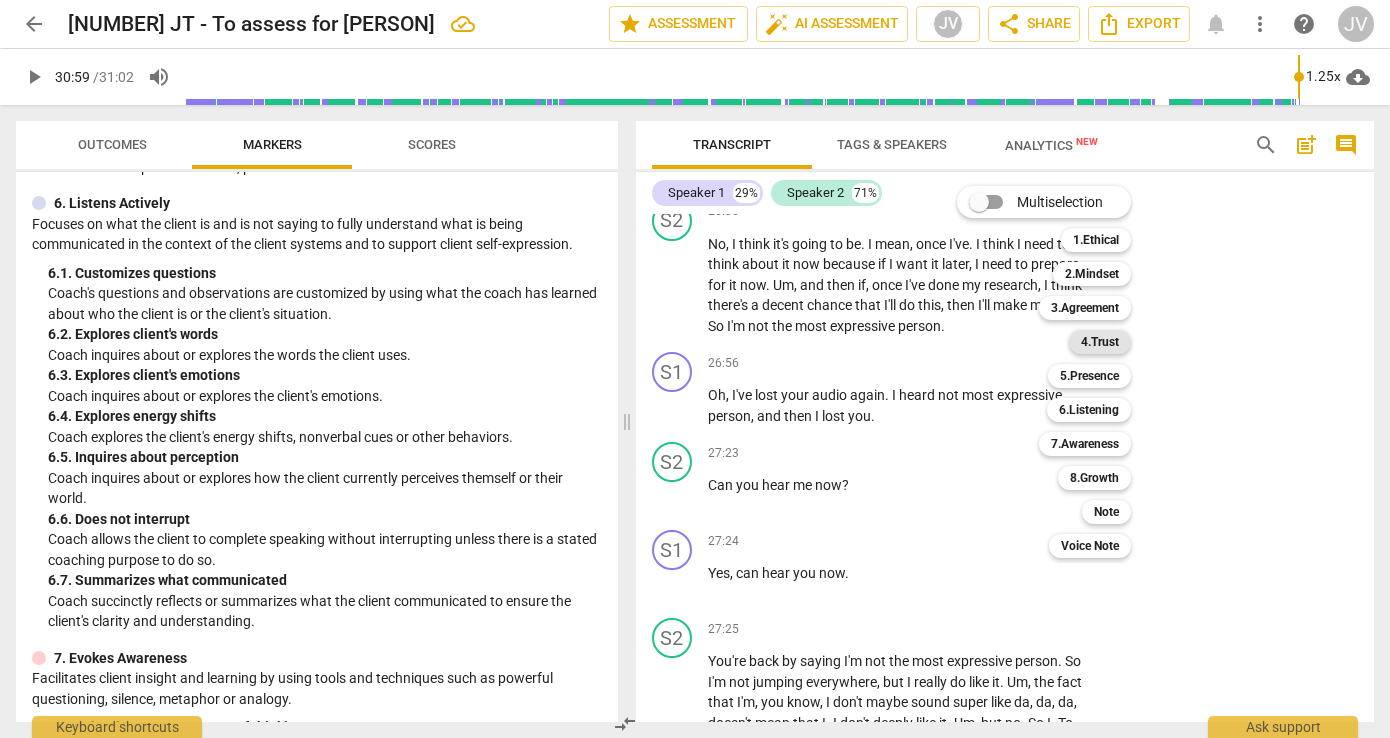 click on "4.Trust" at bounding box center [1100, 342] 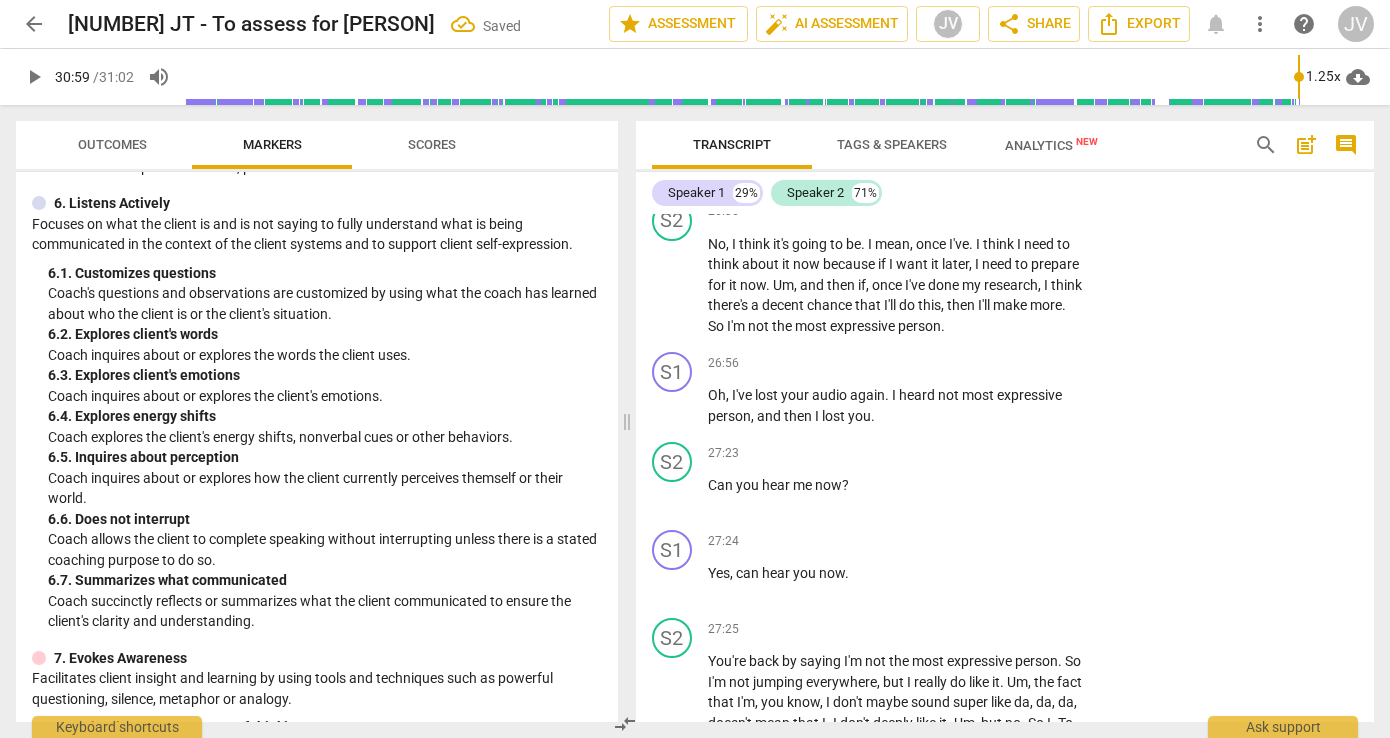 click on "2. Shows support and empathy" at bounding box center [1211, -3322] 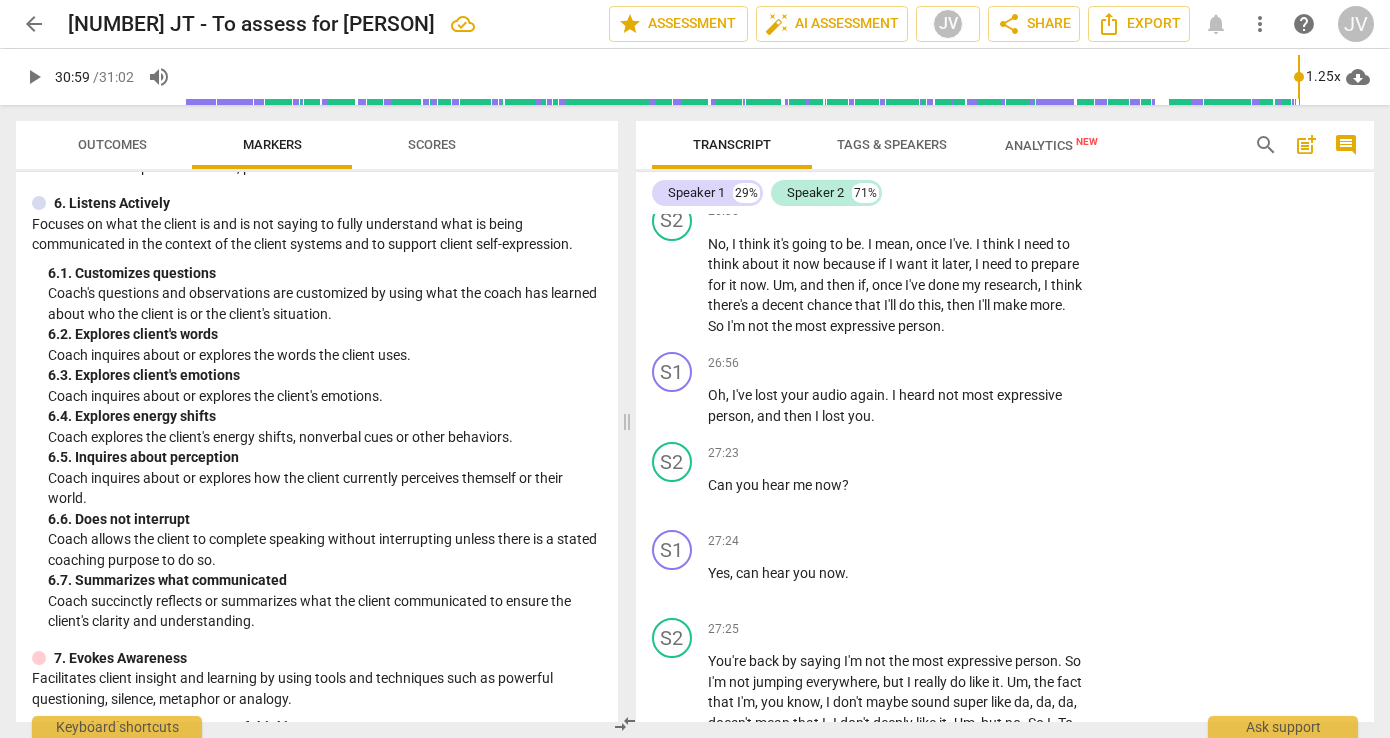 click on "Add competency" at bounding box center [952, -3431] 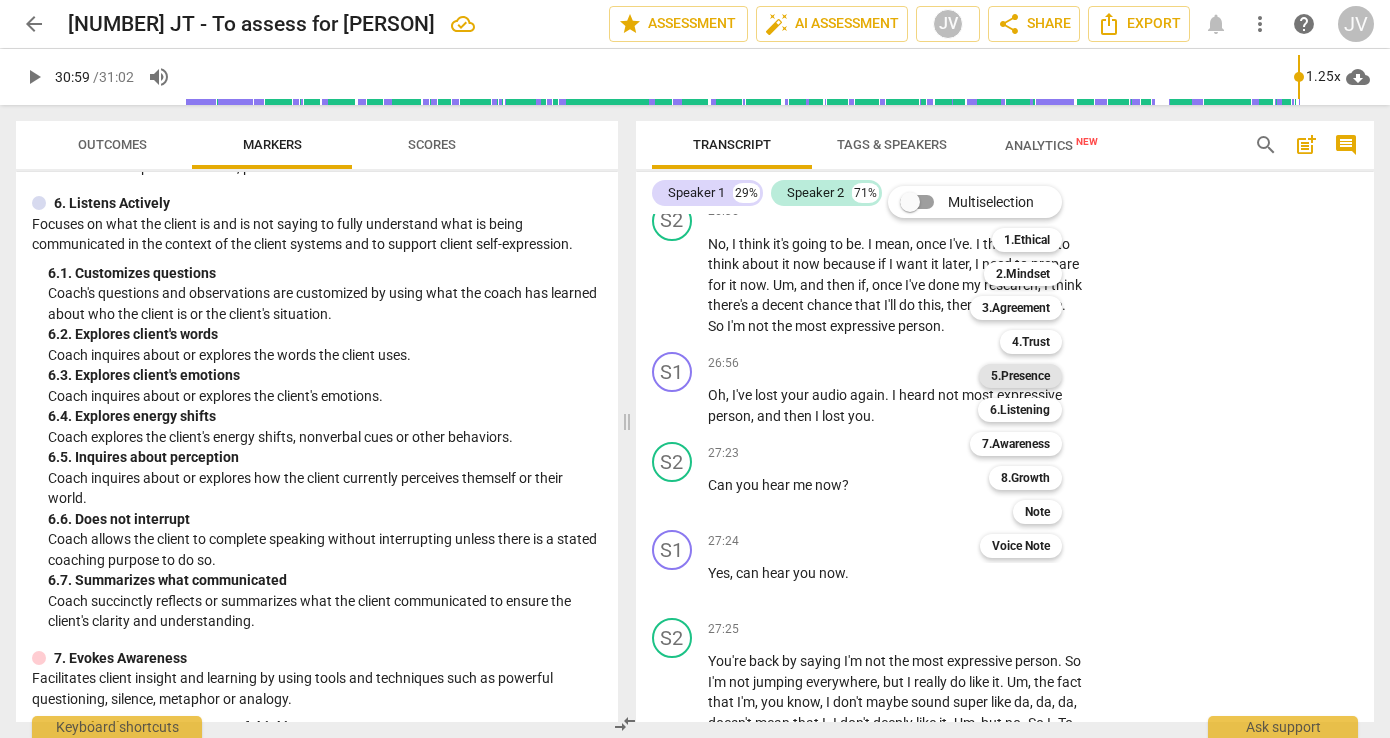 click on "5.Presence" at bounding box center [1020, 376] 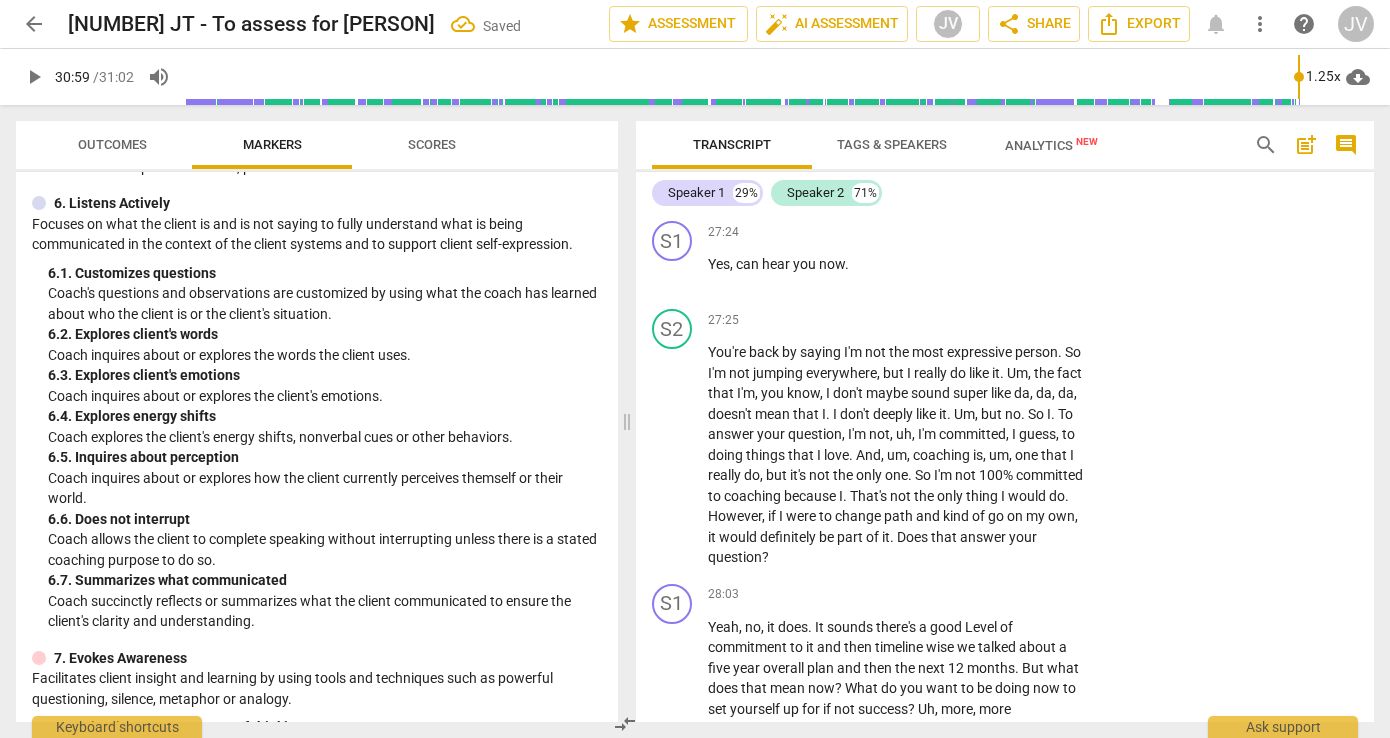 scroll, scrollTop: 13180, scrollLeft: 0, axis: vertical 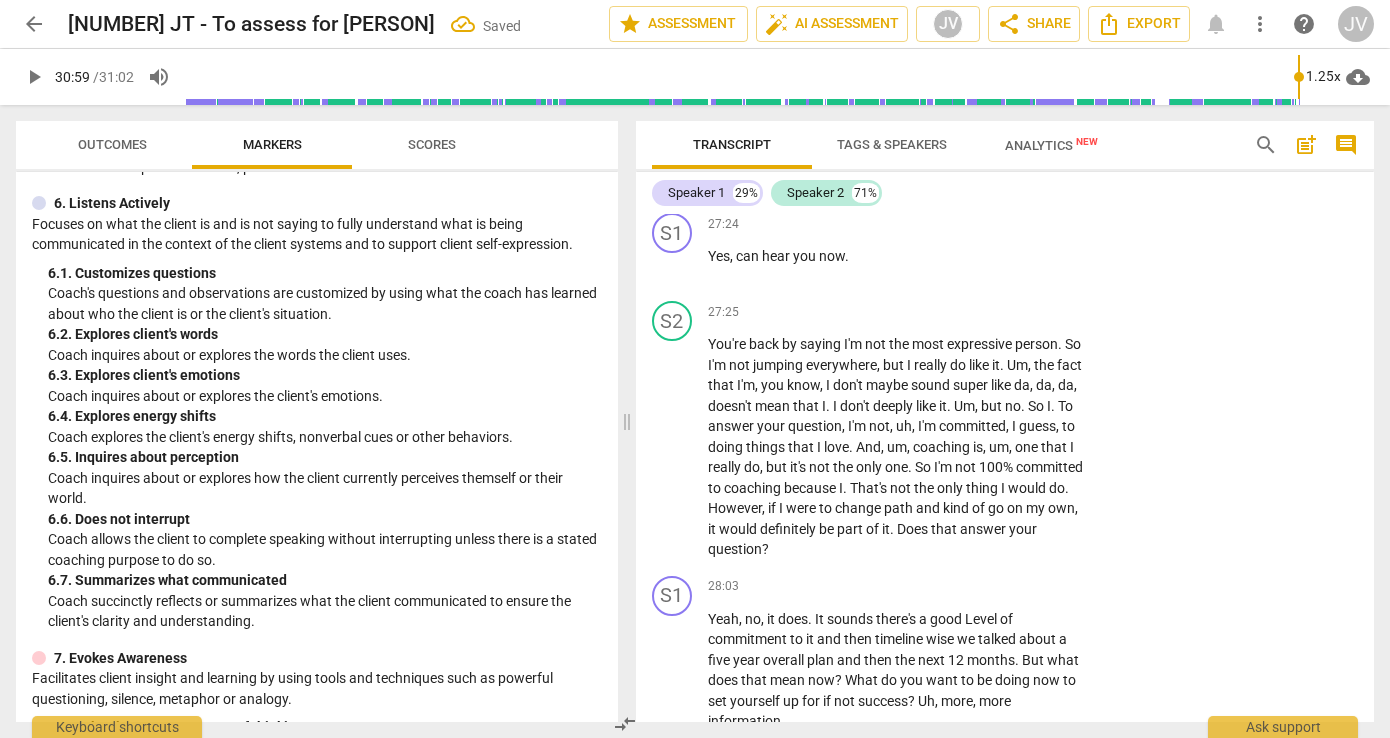 click on "4. Demonstrates curiosity" at bounding box center [1196, -3336] 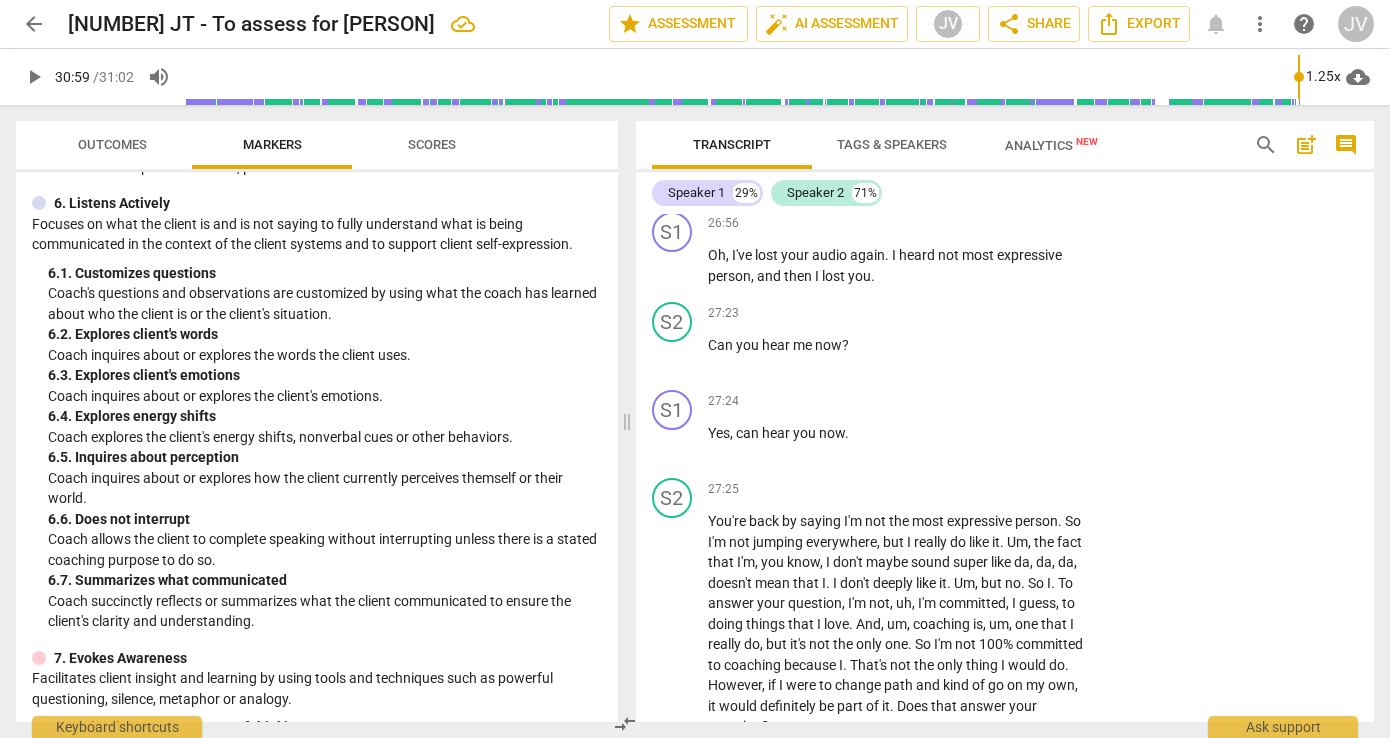 scroll, scrollTop: 12995, scrollLeft: 0, axis: vertical 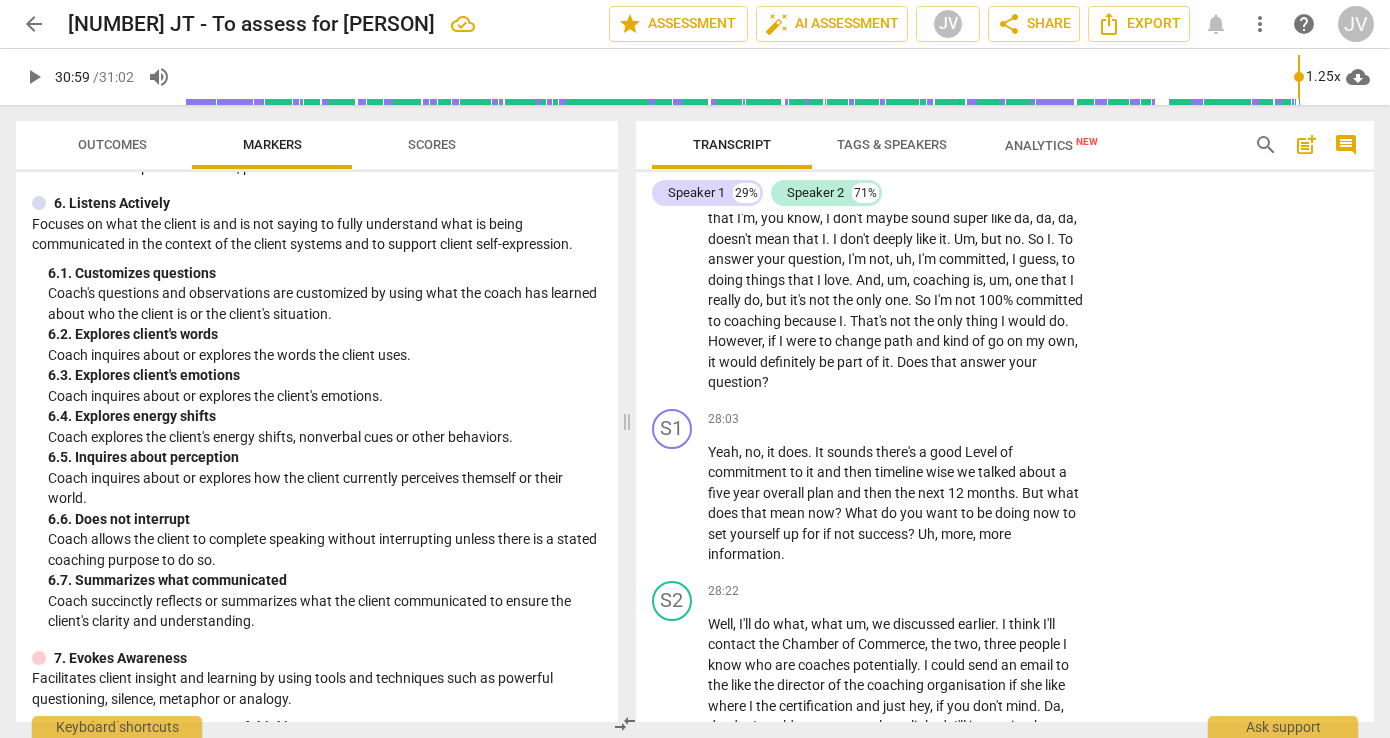 click on "problems" at bounding box center (875, -3416) 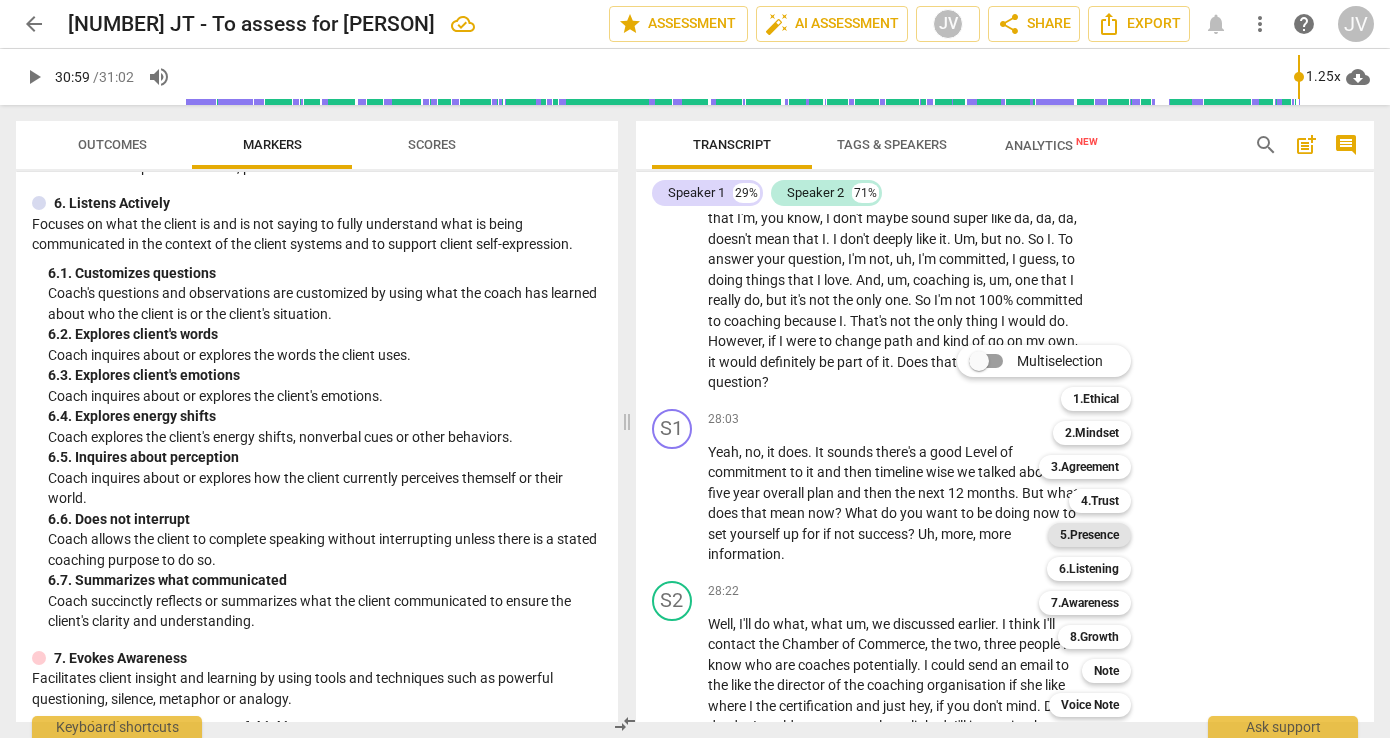 click on "5.Presence" at bounding box center [1089, 535] 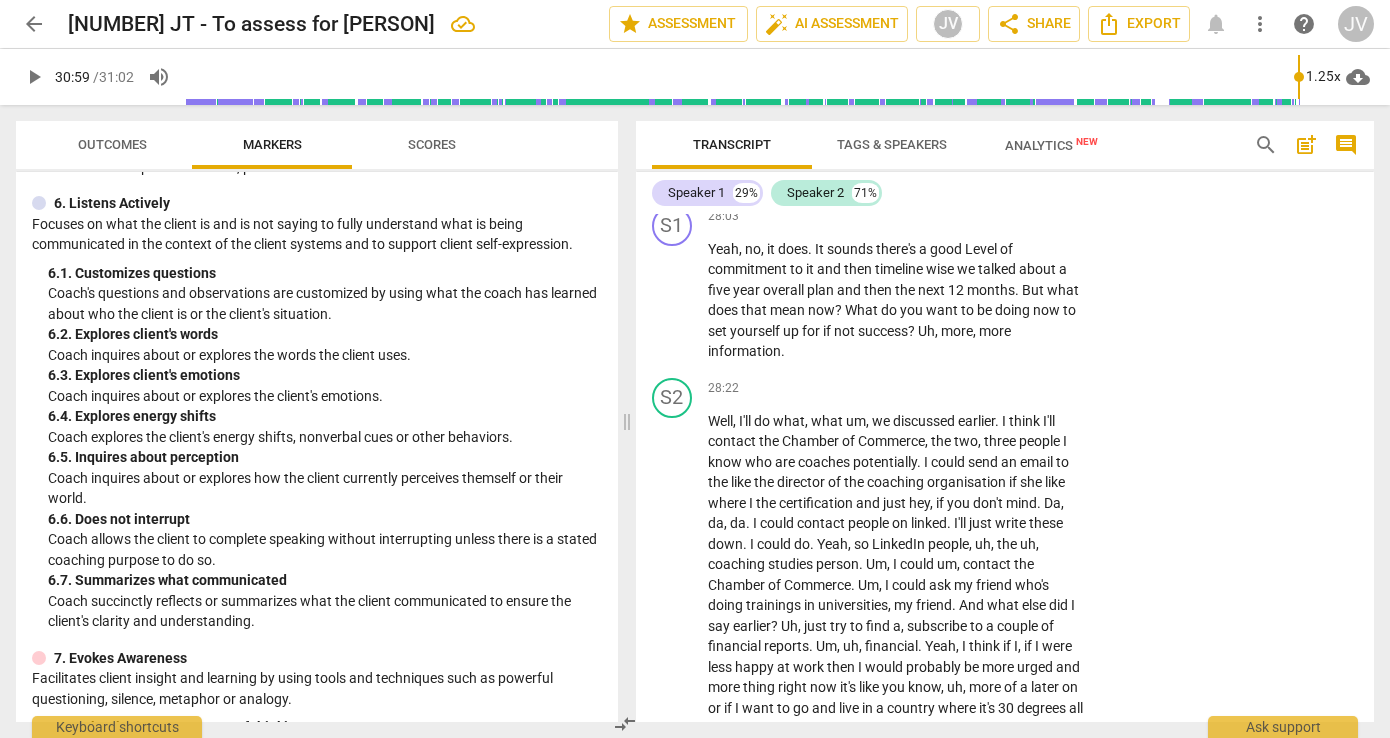 scroll, scrollTop: 13511, scrollLeft: 0, axis: vertical 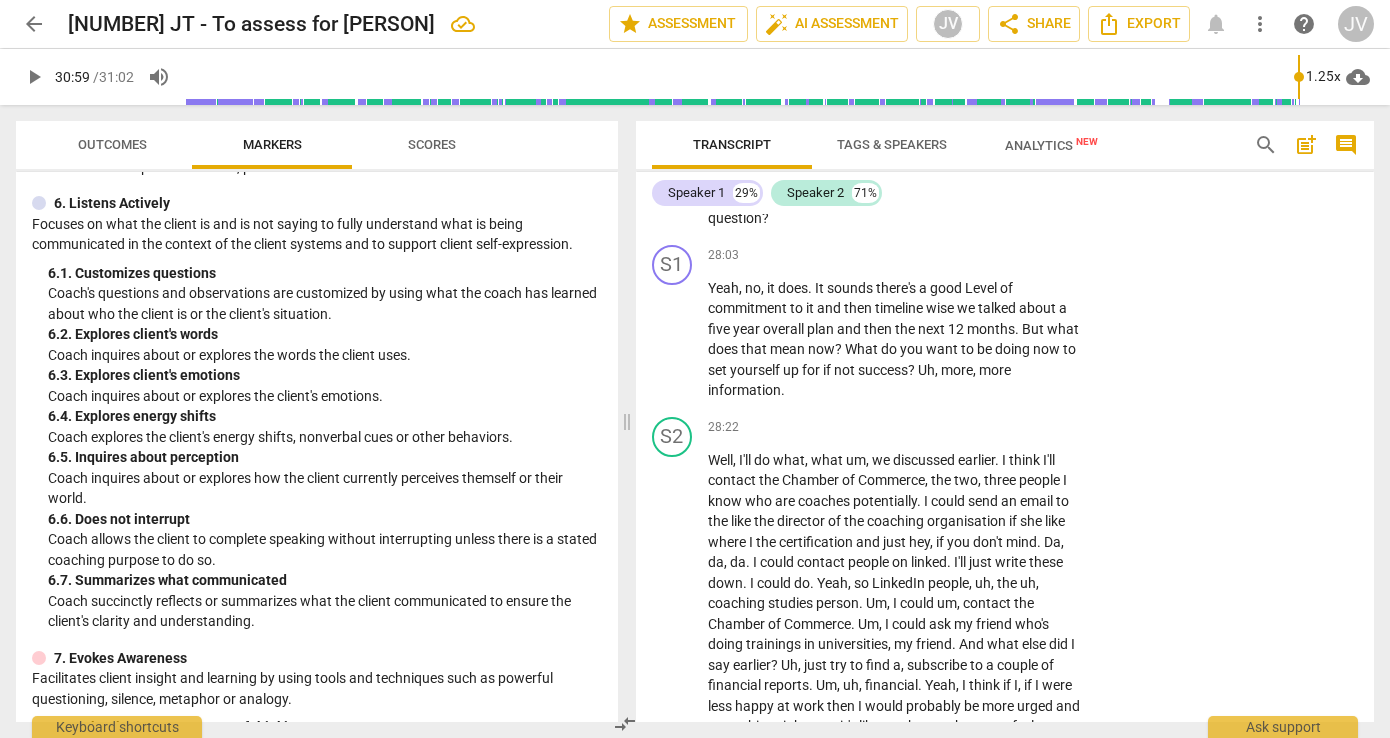 click on "5.Presence" at bounding box center (1154, -3568) 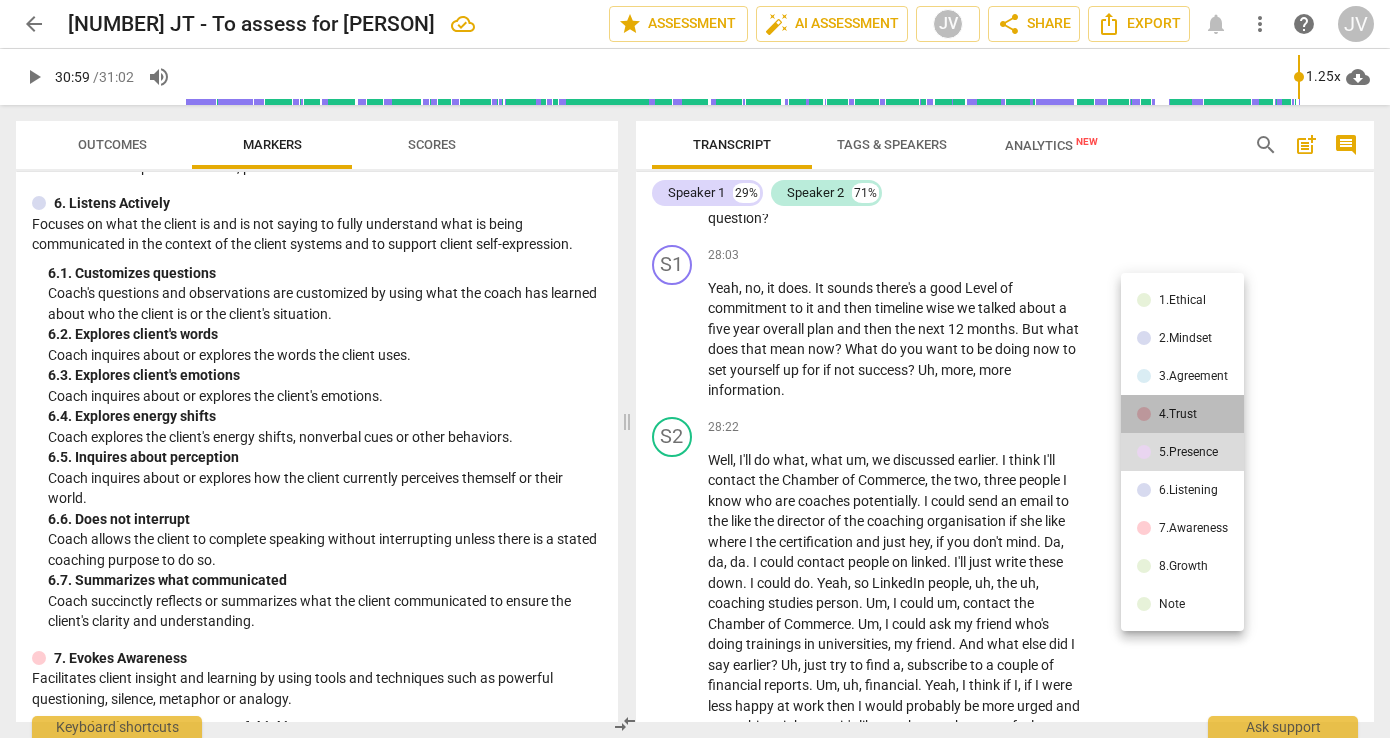 click on "4.Trust" at bounding box center (1178, 414) 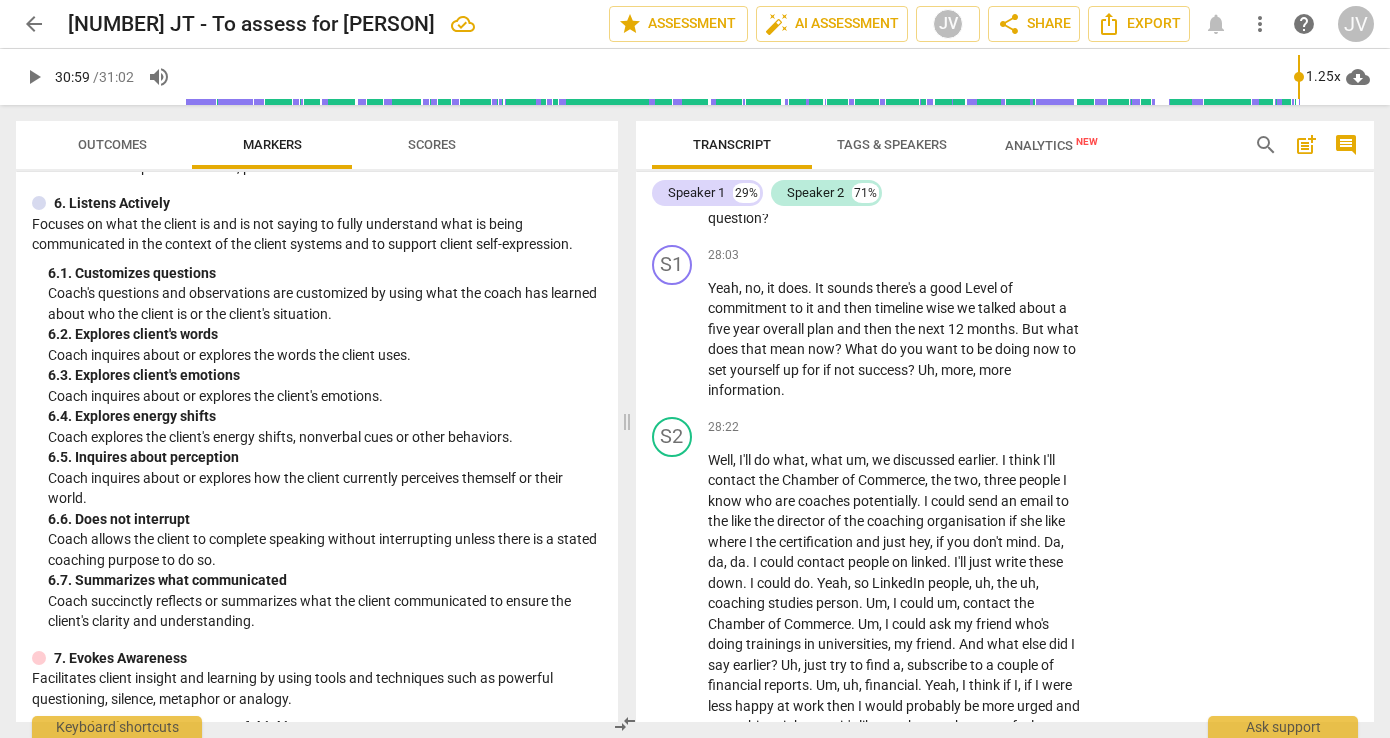 click on "4.Trust" at bounding box center (1144, -3568) 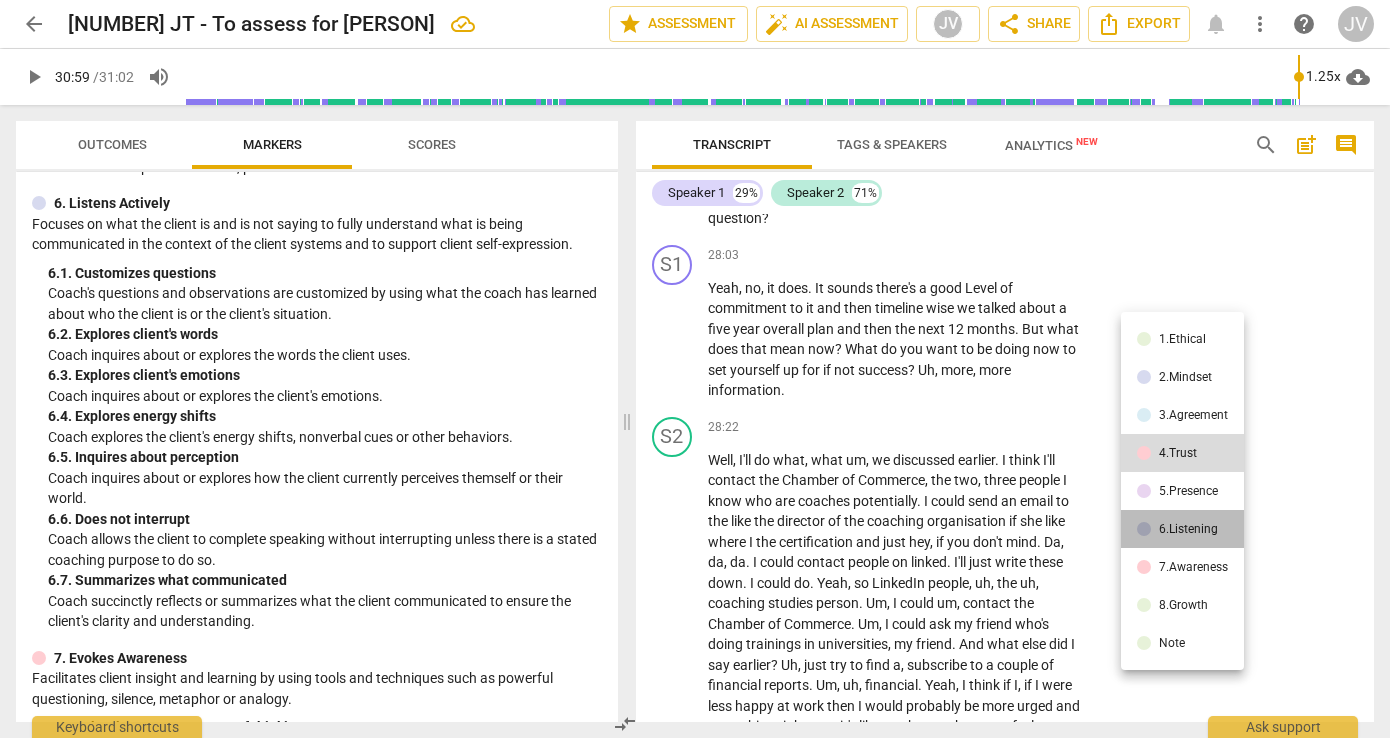 click on "6.Listening" at bounding box center (1188, 529) 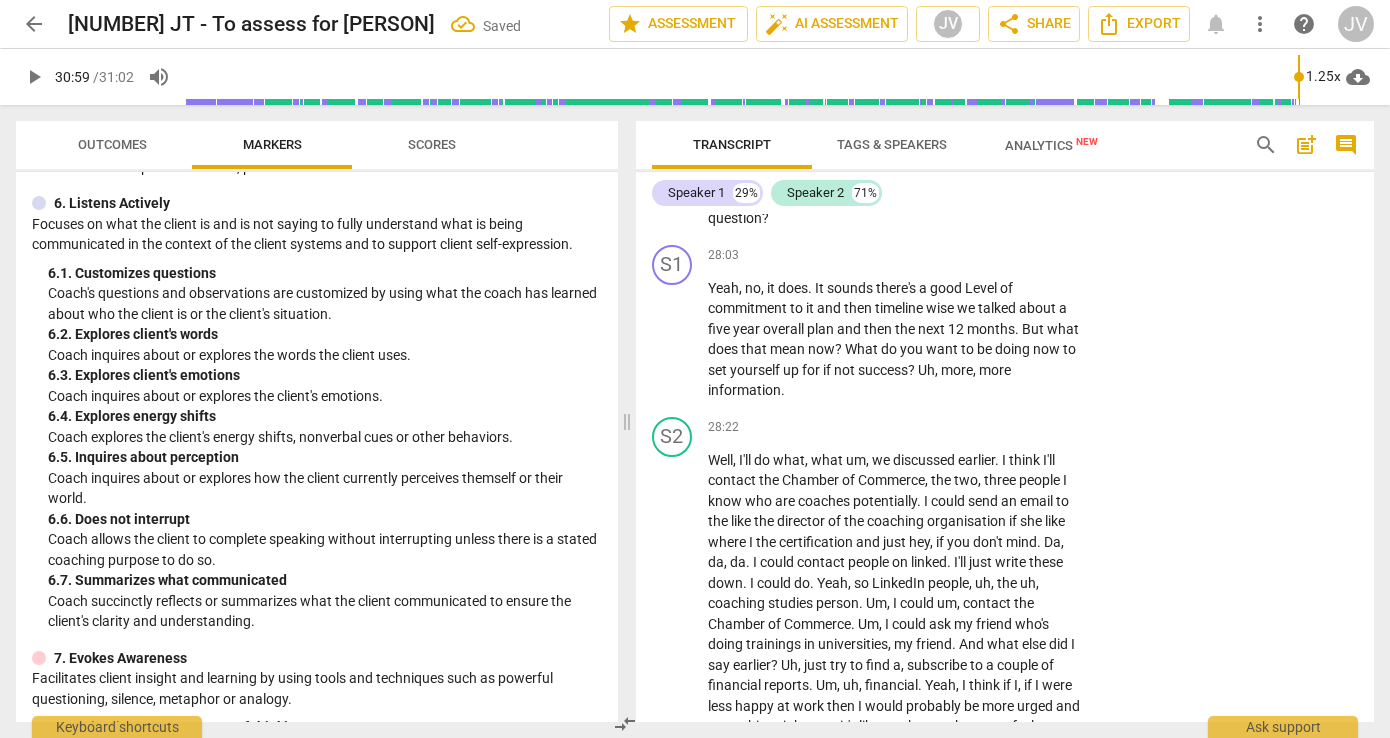 click on "7. Summarizes what communicated" at bounding box center (1225, -3383) 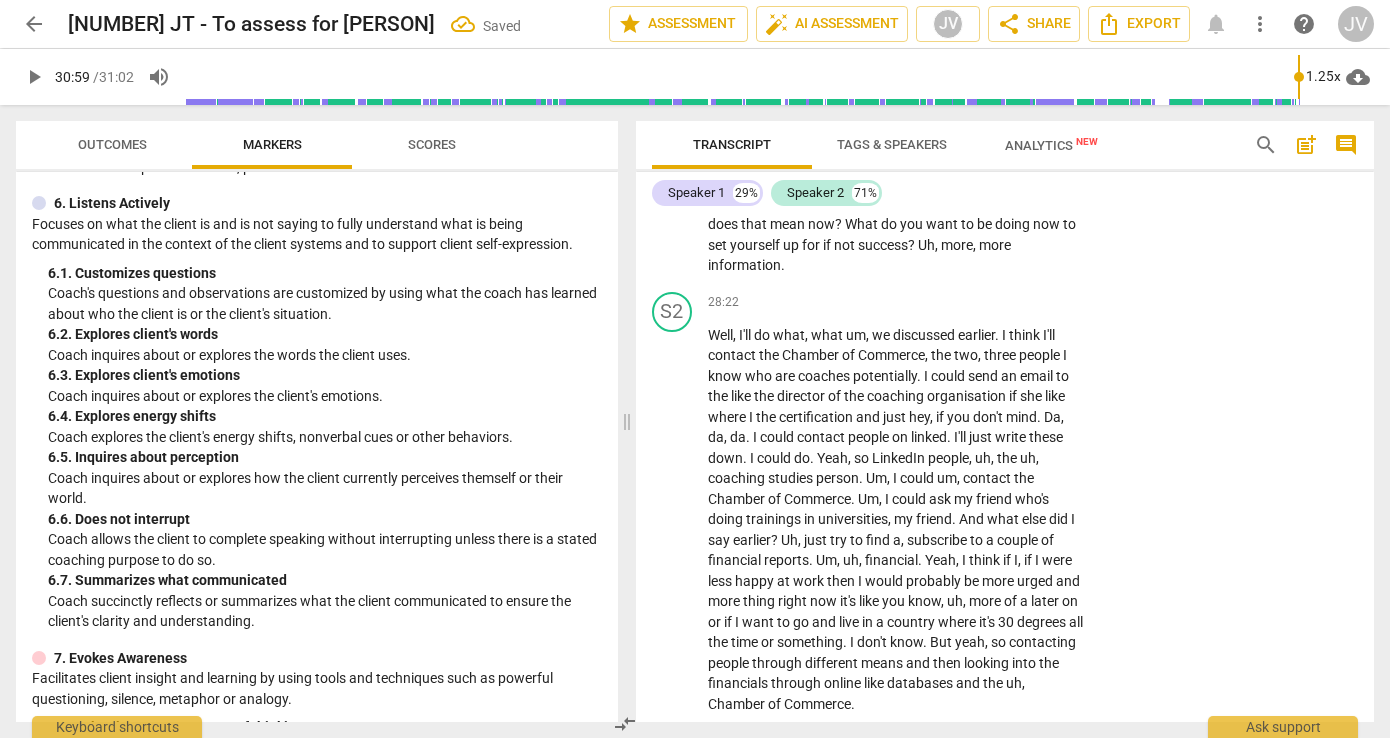 scroll, scrollTop: 13662, scrollLeft: 0, axis: vertical 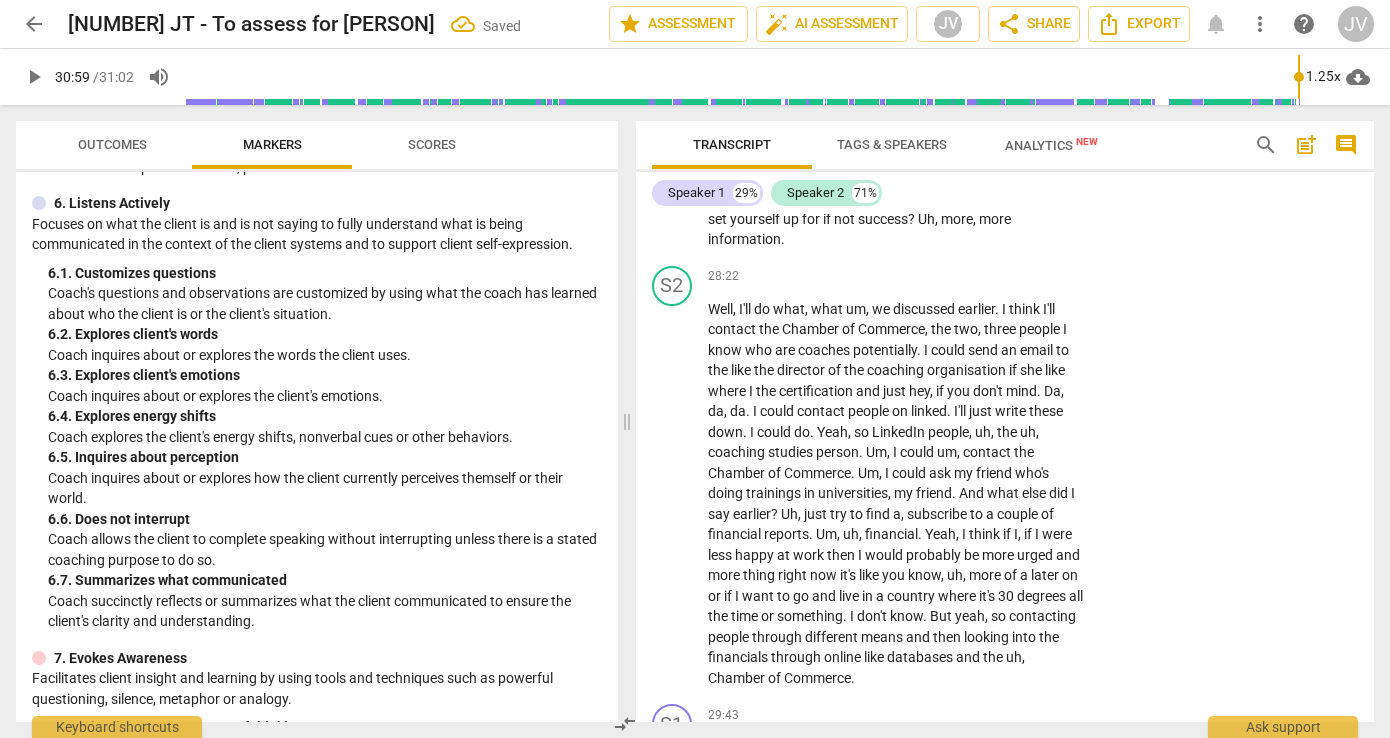 click on "the" at bounding box center [1035, -3623] 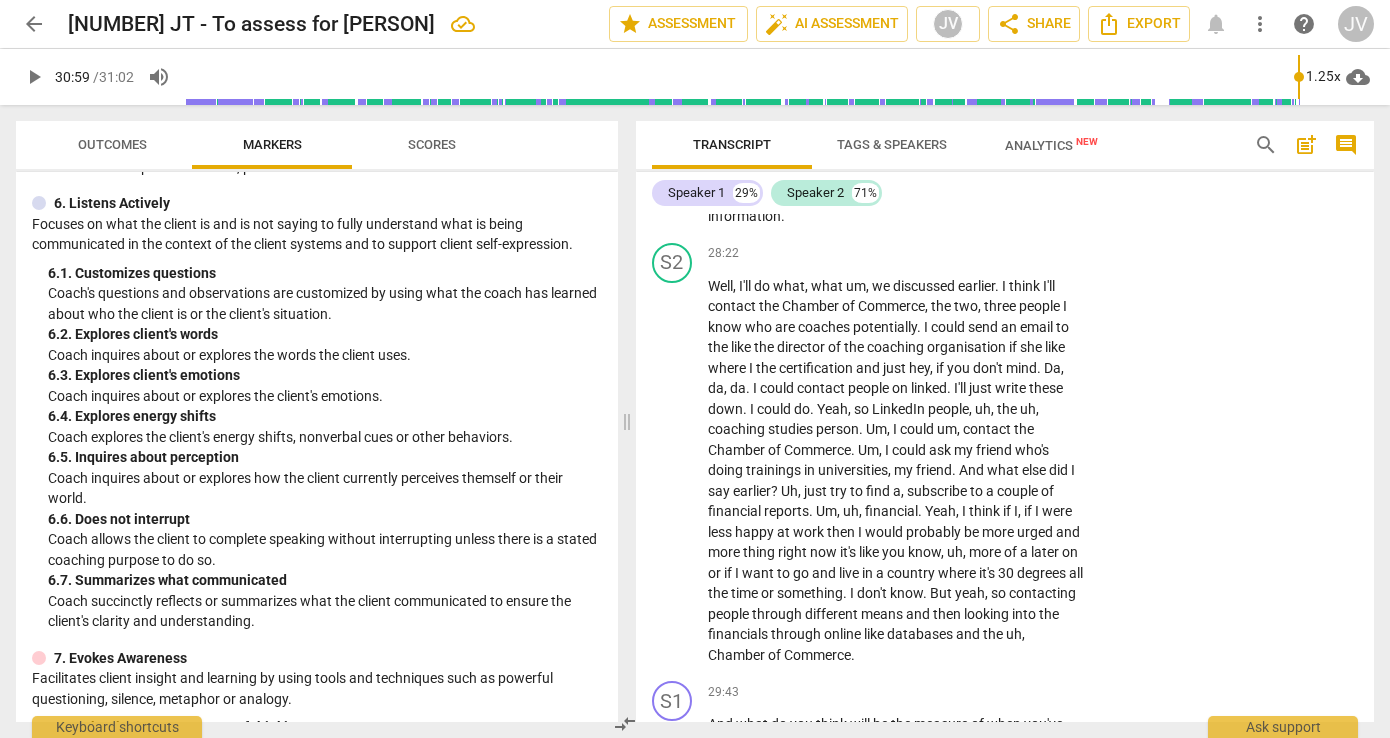 scroll, scrollTop: 13689, scrollLeft: 0, axis: vertical 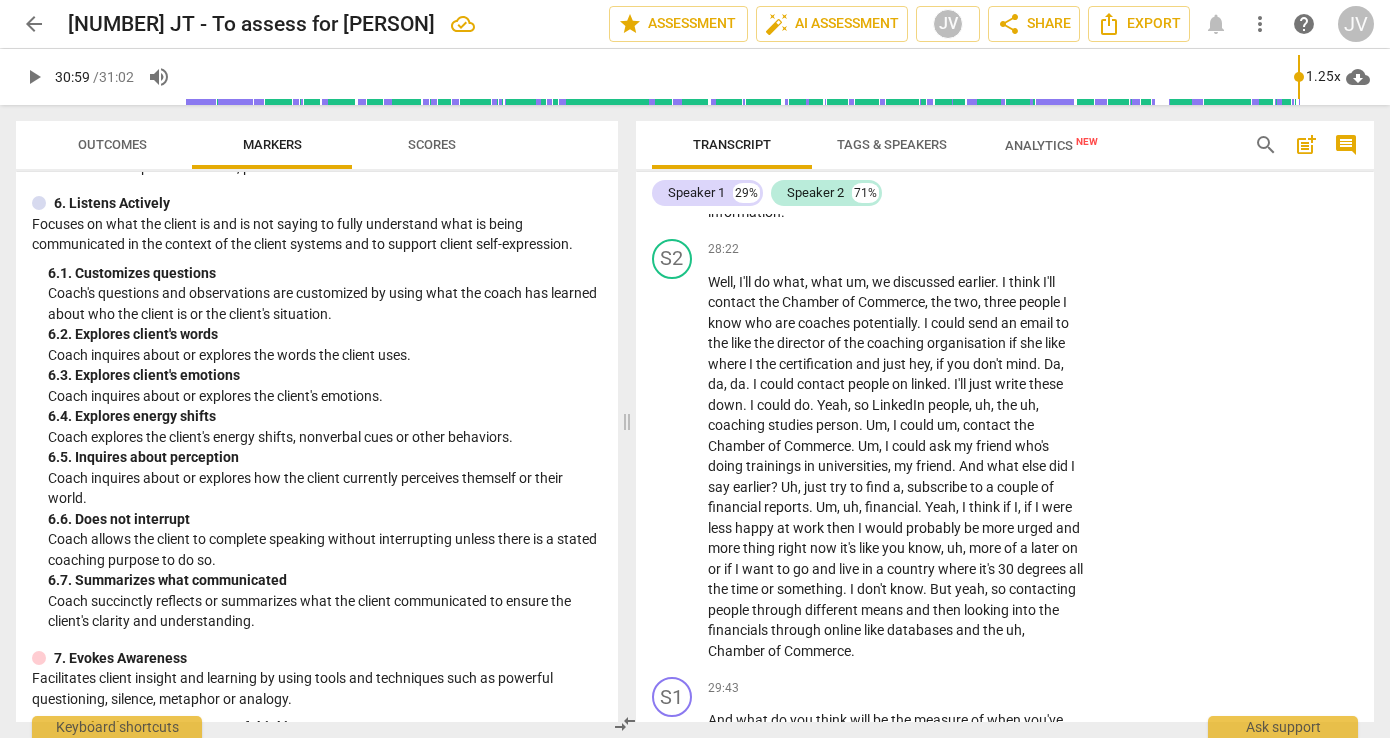 drag, startPoint x: 1057, startPoint y: 445, endPoint x: 892, endPoint y: 408, distance: 169.09761 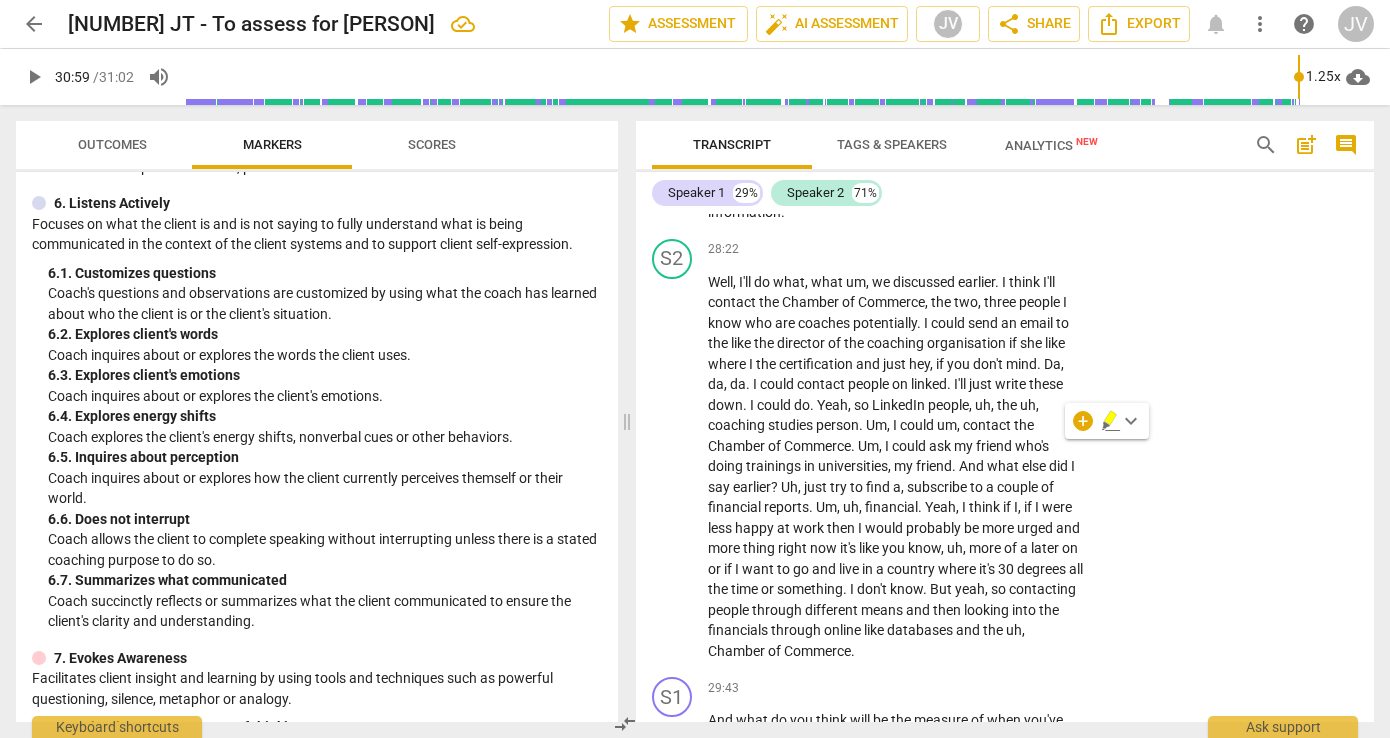 click on "just" at bounding box center [800, -3629] 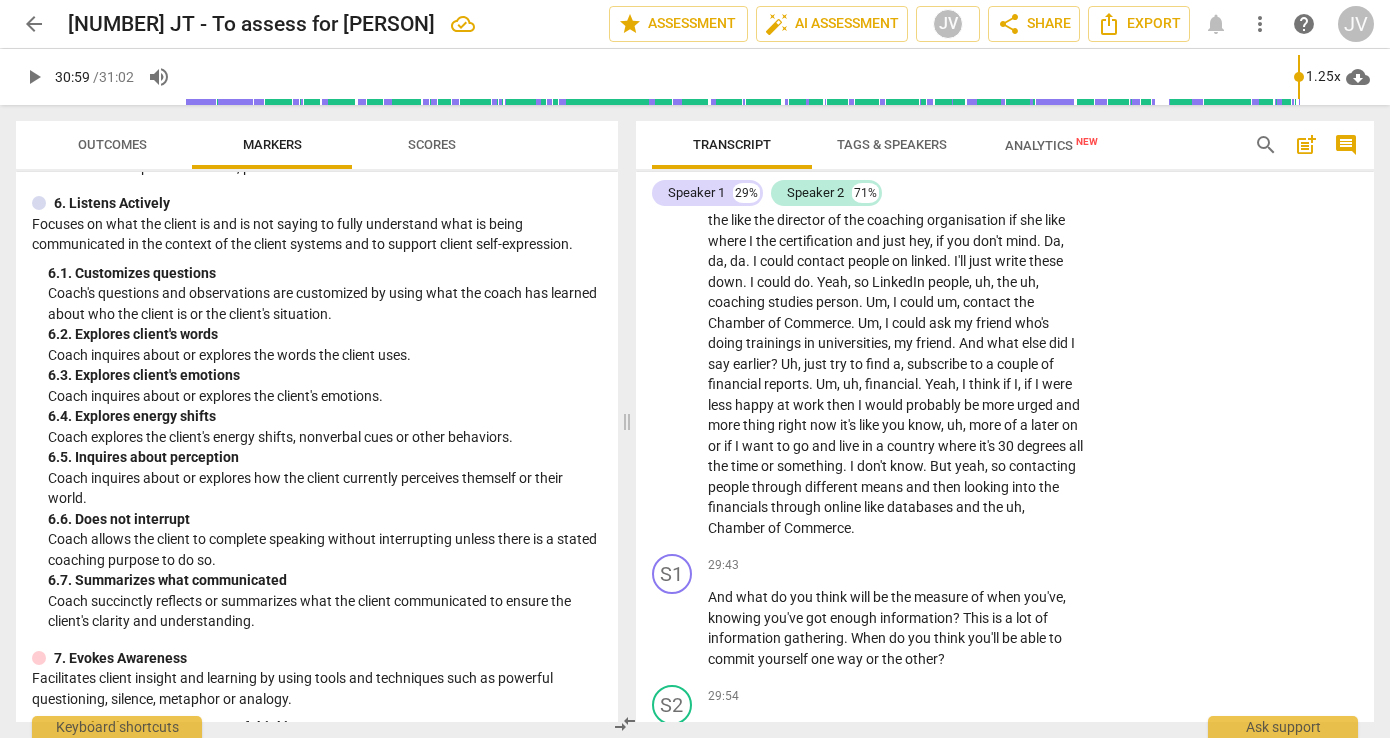 scroll, scrollTop: 13815, scrollLeft: 0, axis: vertical 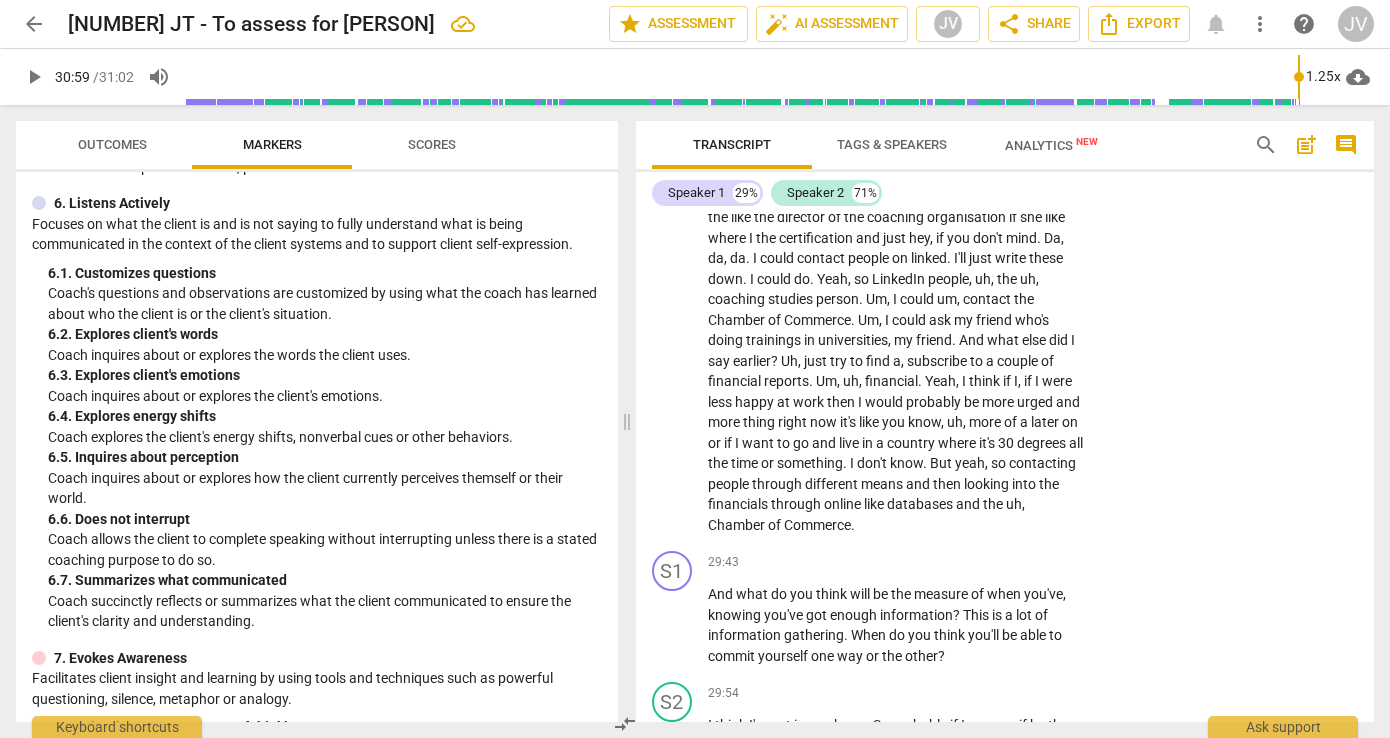 click on "Add competency" at bounding box center (1022, -3697) 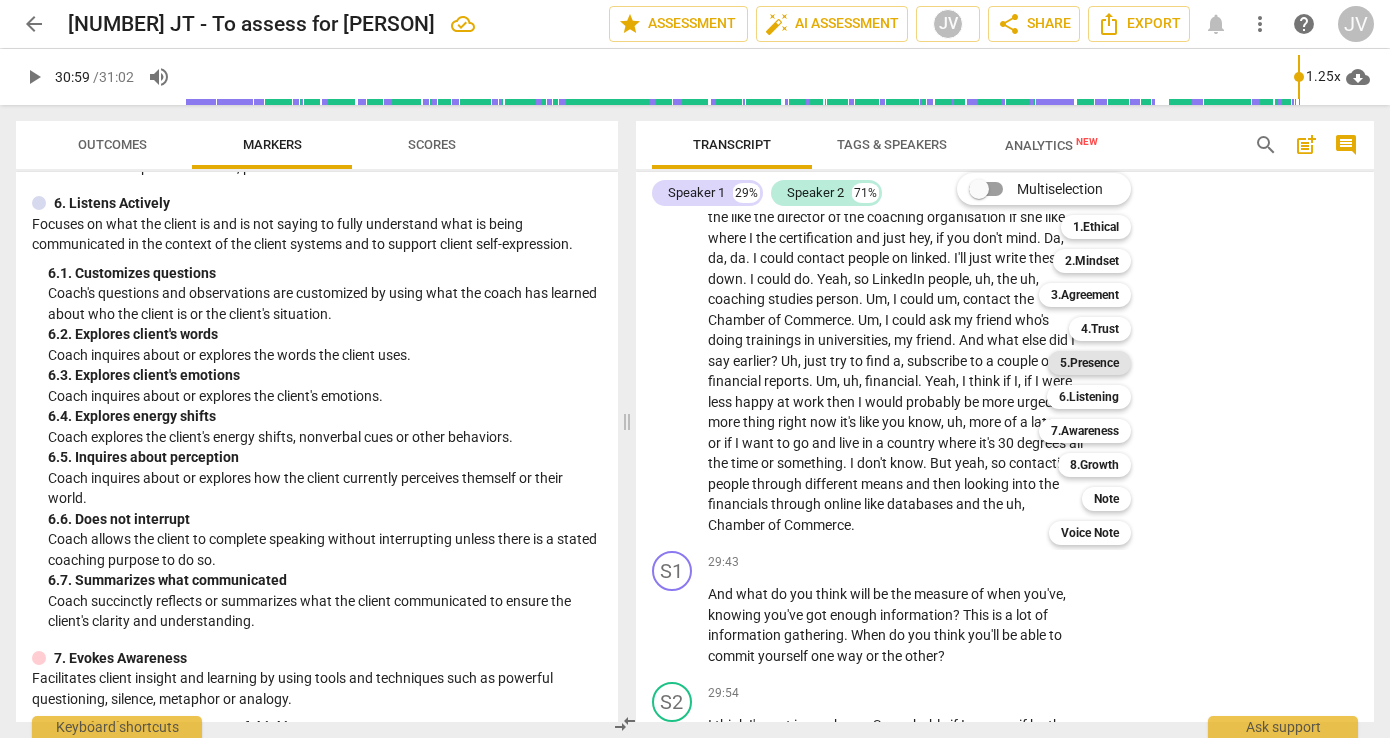 click on "5.Presence" at bounding box center (1089, 363) 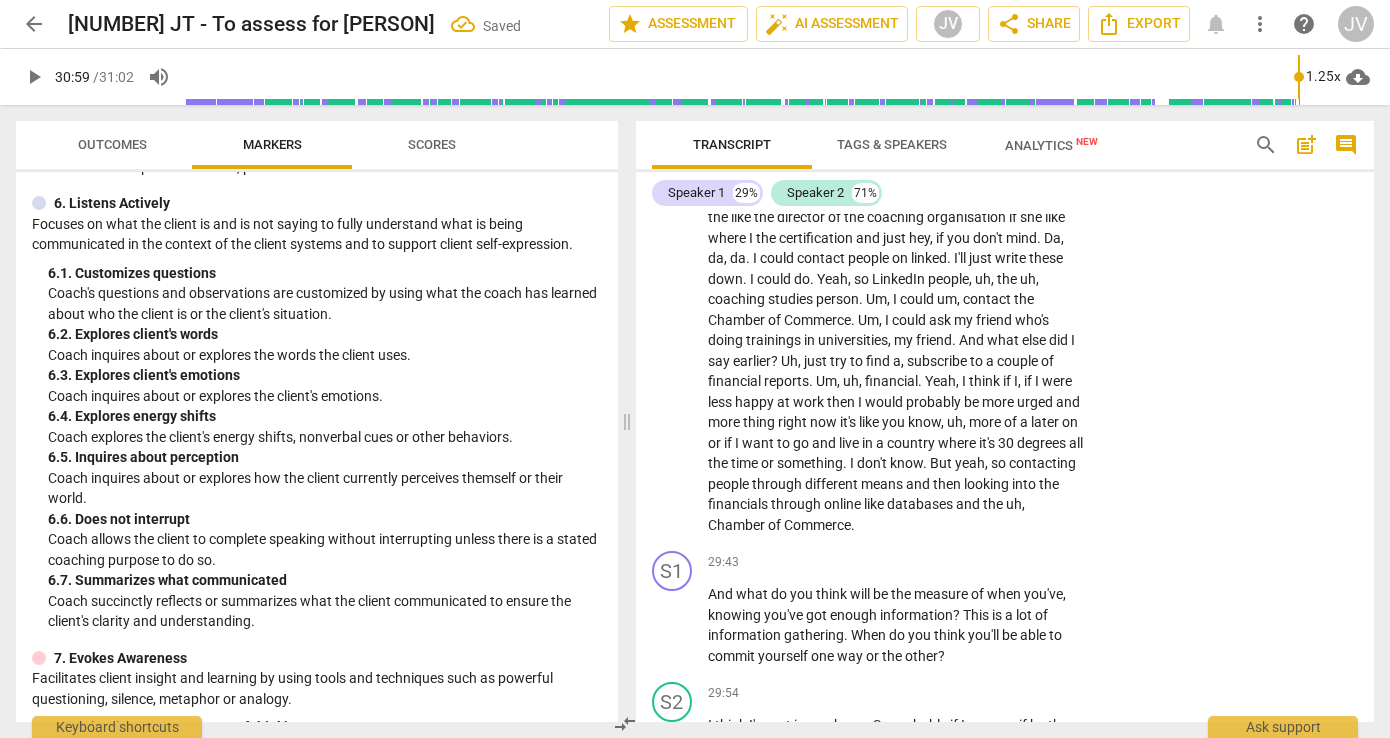 click on "4. Demonstrates curiosity" at bounding box center [1196, -3507] 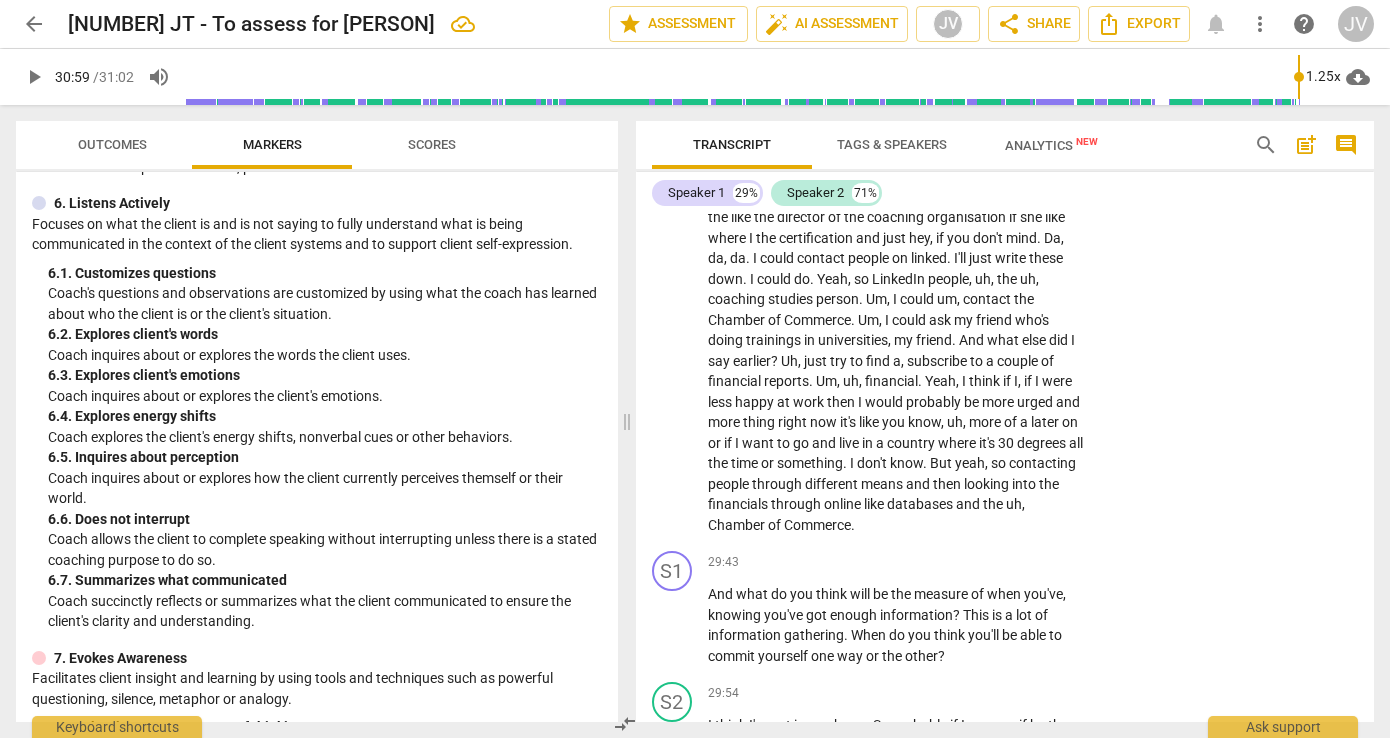 scroll, scrollTop: 21, scrollLeft: 0, axis: vertical 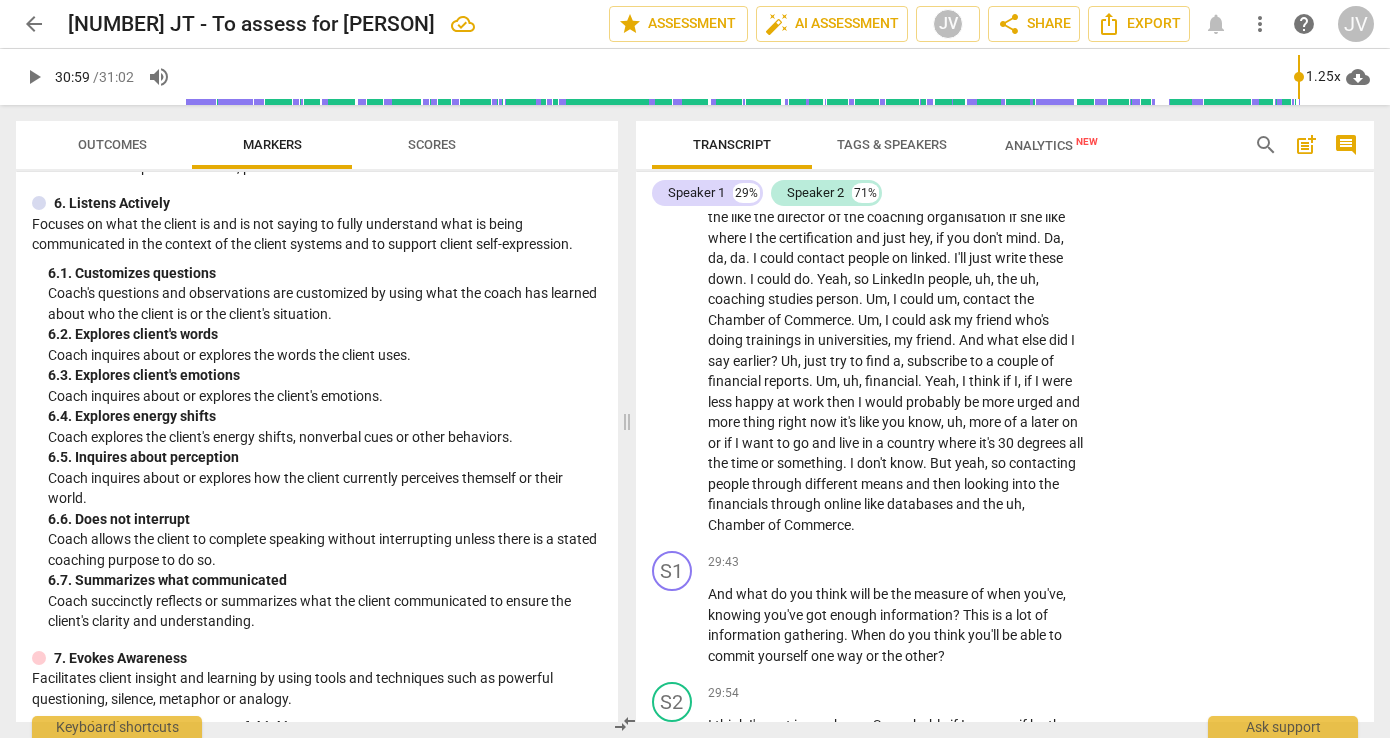 click on "send" at bounding box center (1323, -3411) 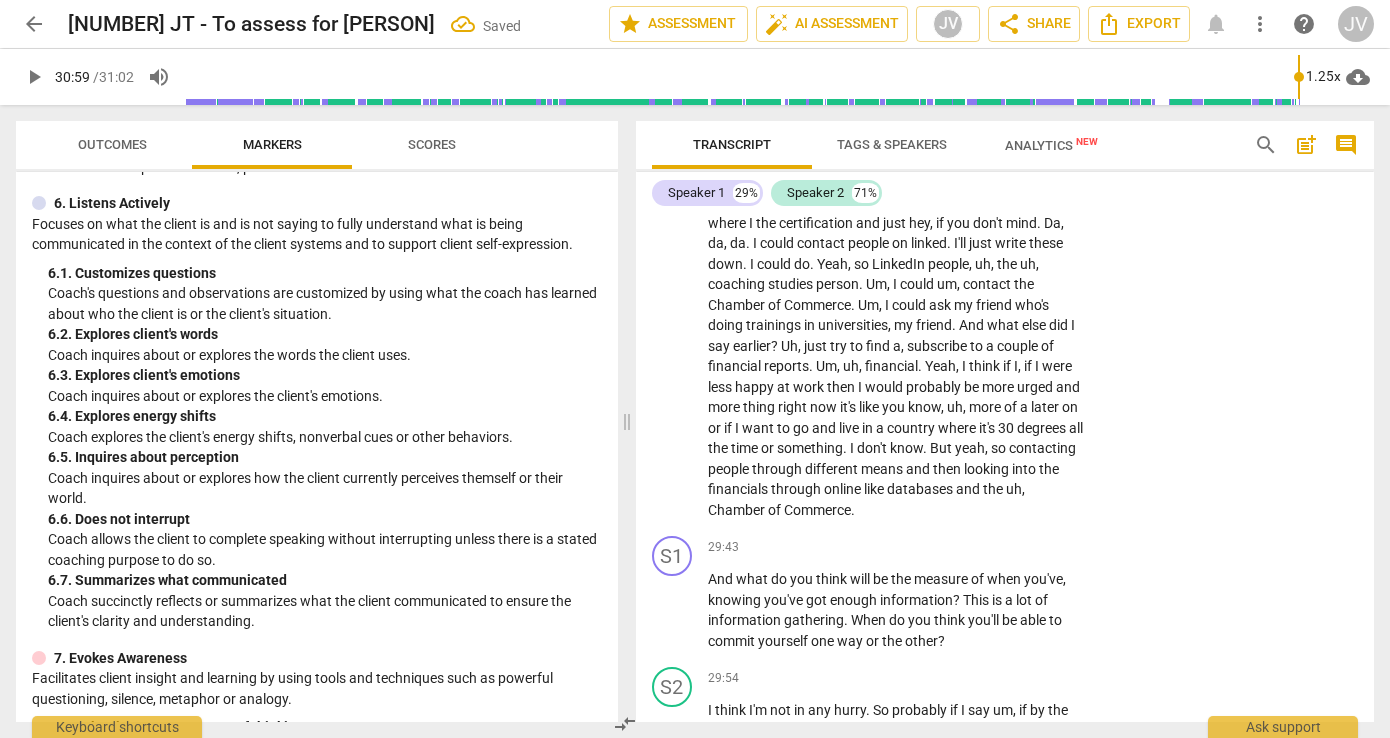 scroll, scrollTop: 13830, scrollLeft: 0, axis: vertical 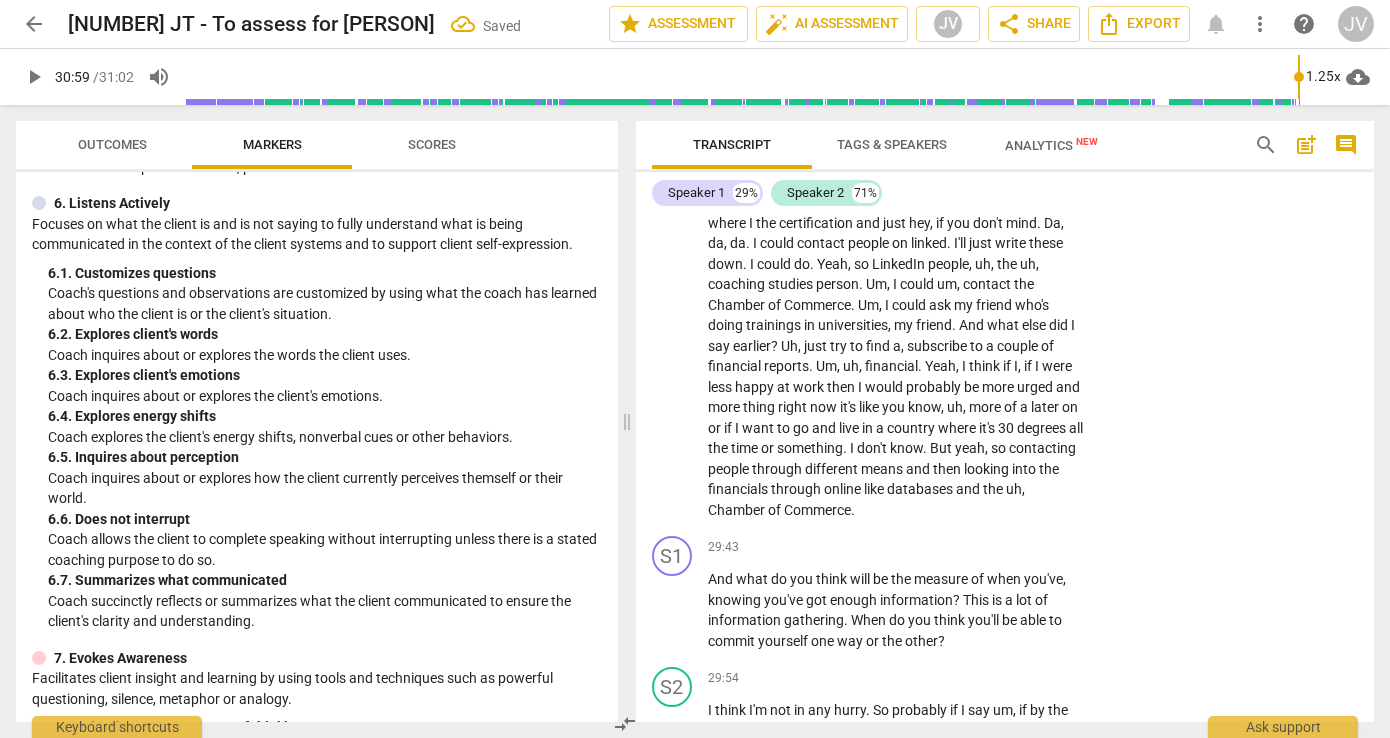 click on "3. Supports client to choose what happens" at bounding box center (1111, -3551) 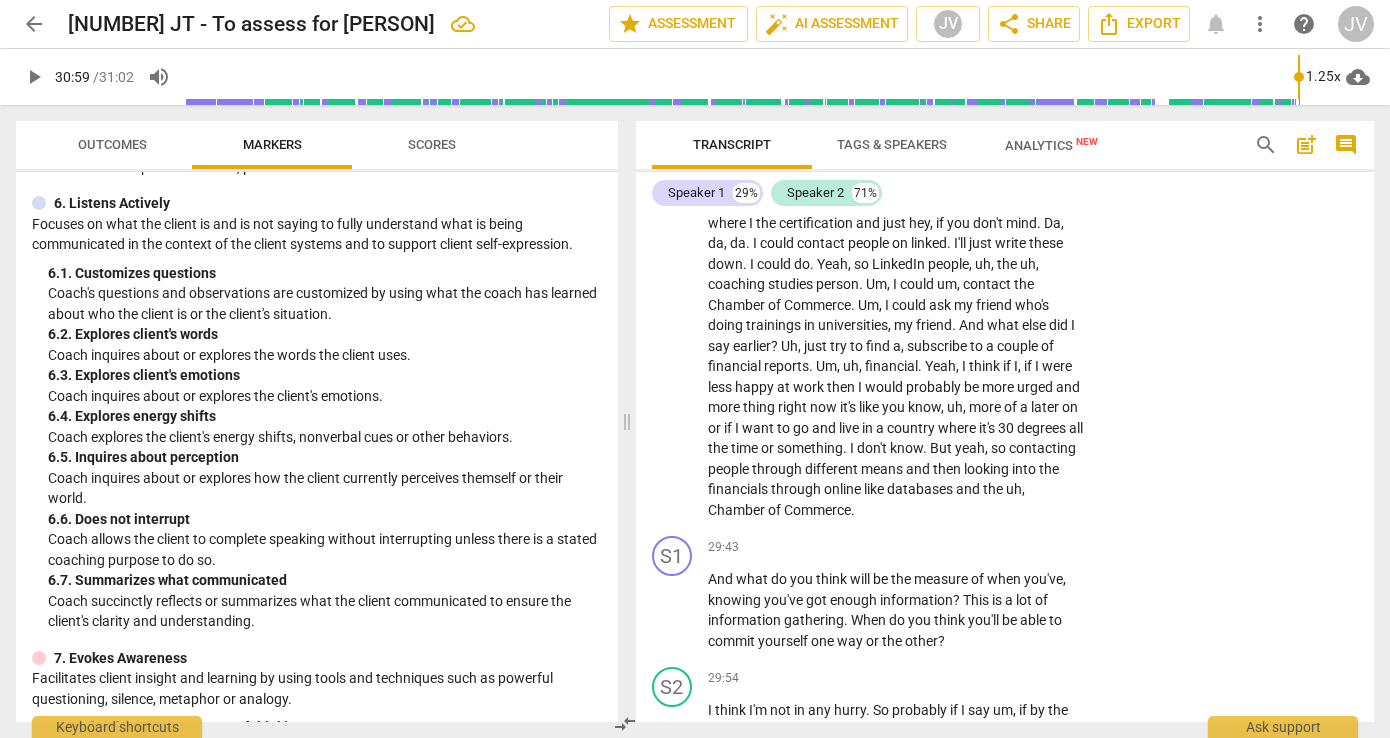 click on "3. Supports client to choose what happens" at bounding box center (1111, -3551) 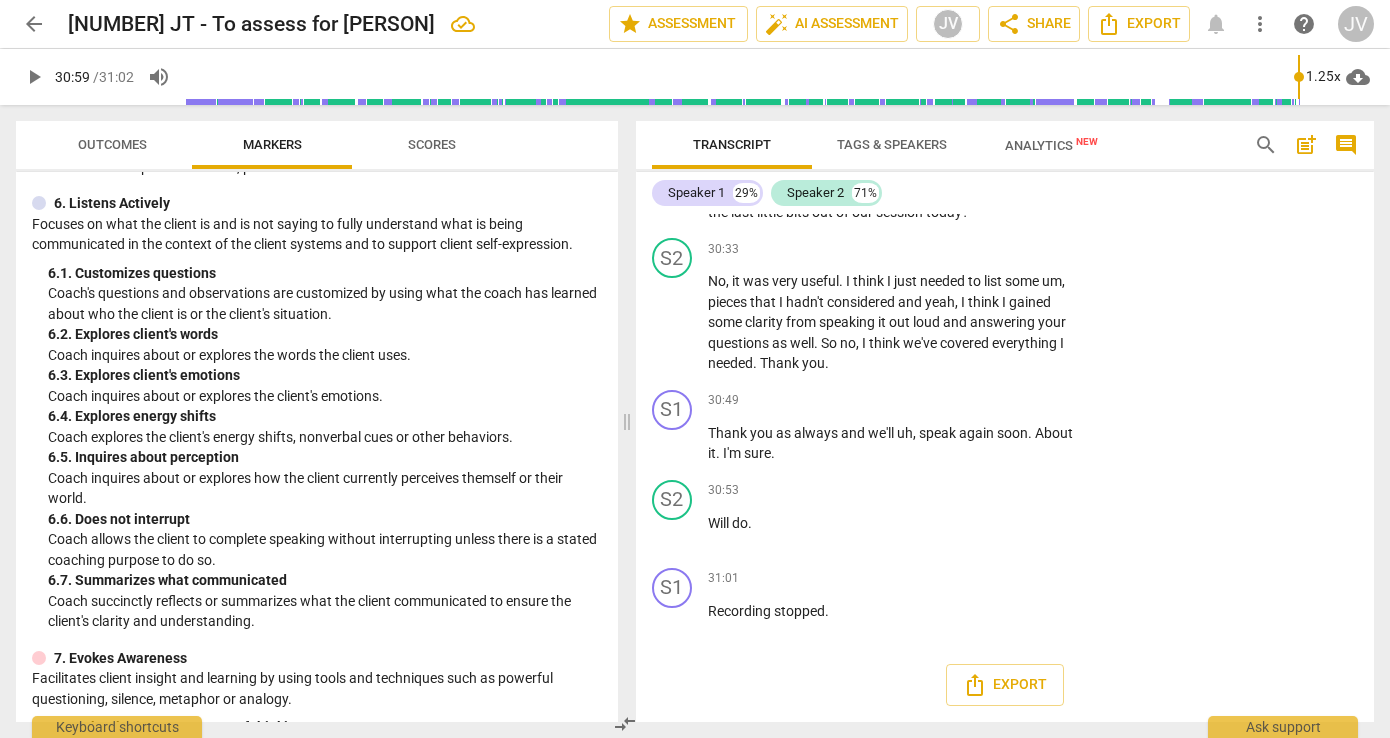 scroll, scrollTop: 14769, scrollLeft: 0, axis: vertical 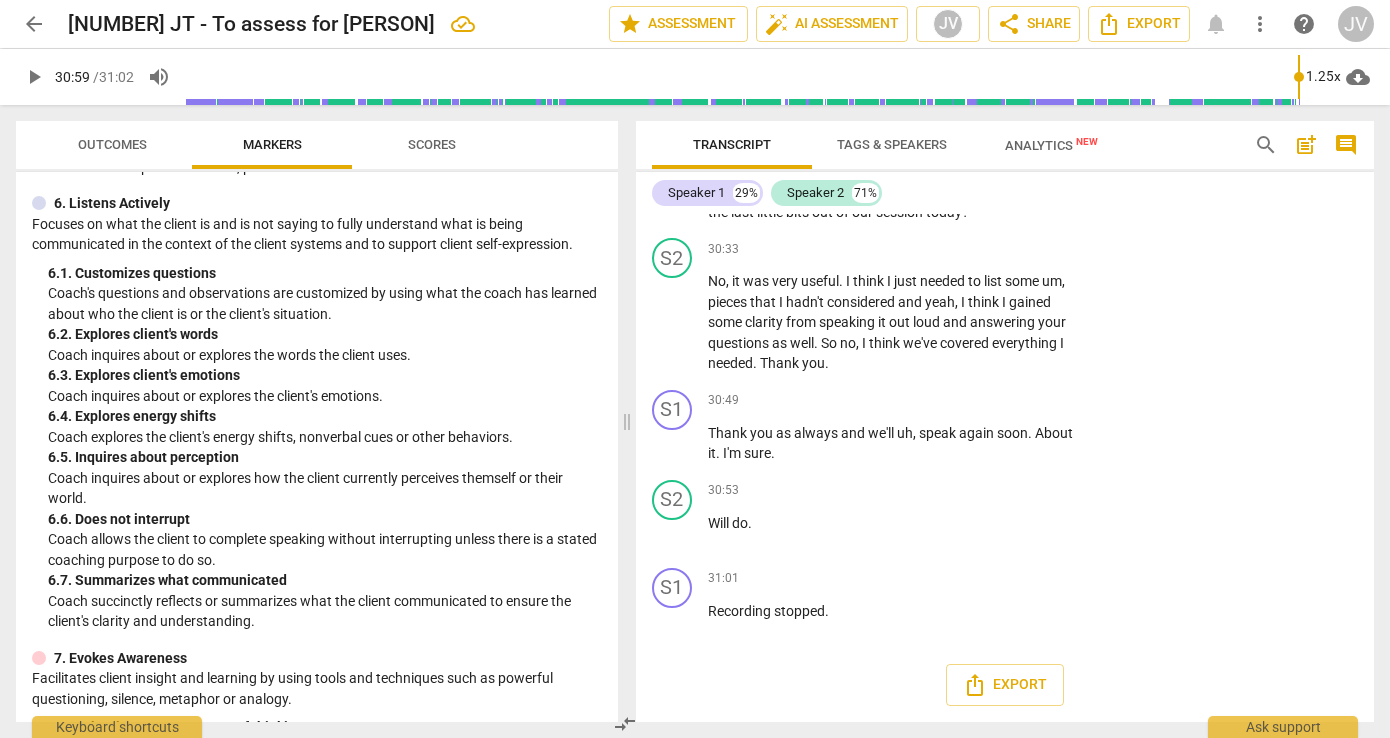click on "move" at bounding box center (1050, -3902) 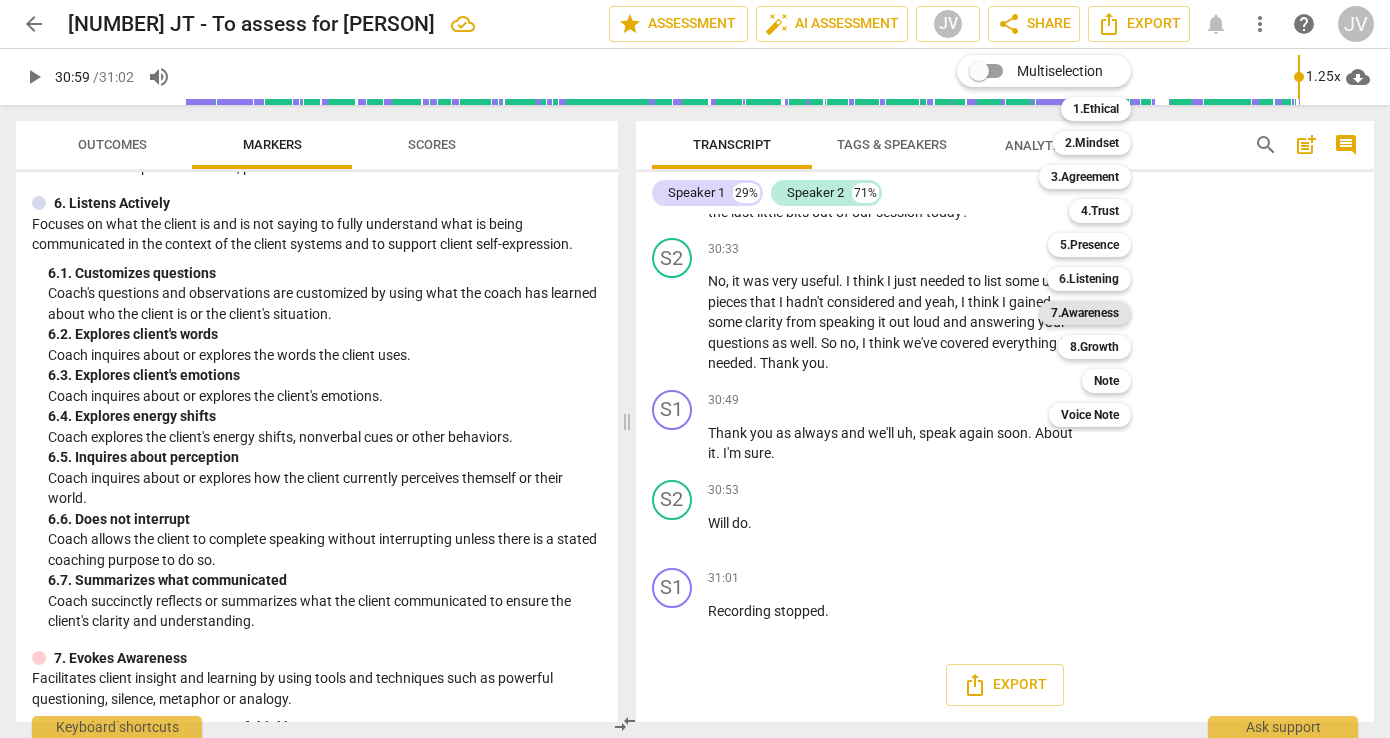 click on "7.Awareness" at bounding box center (1085, 313) 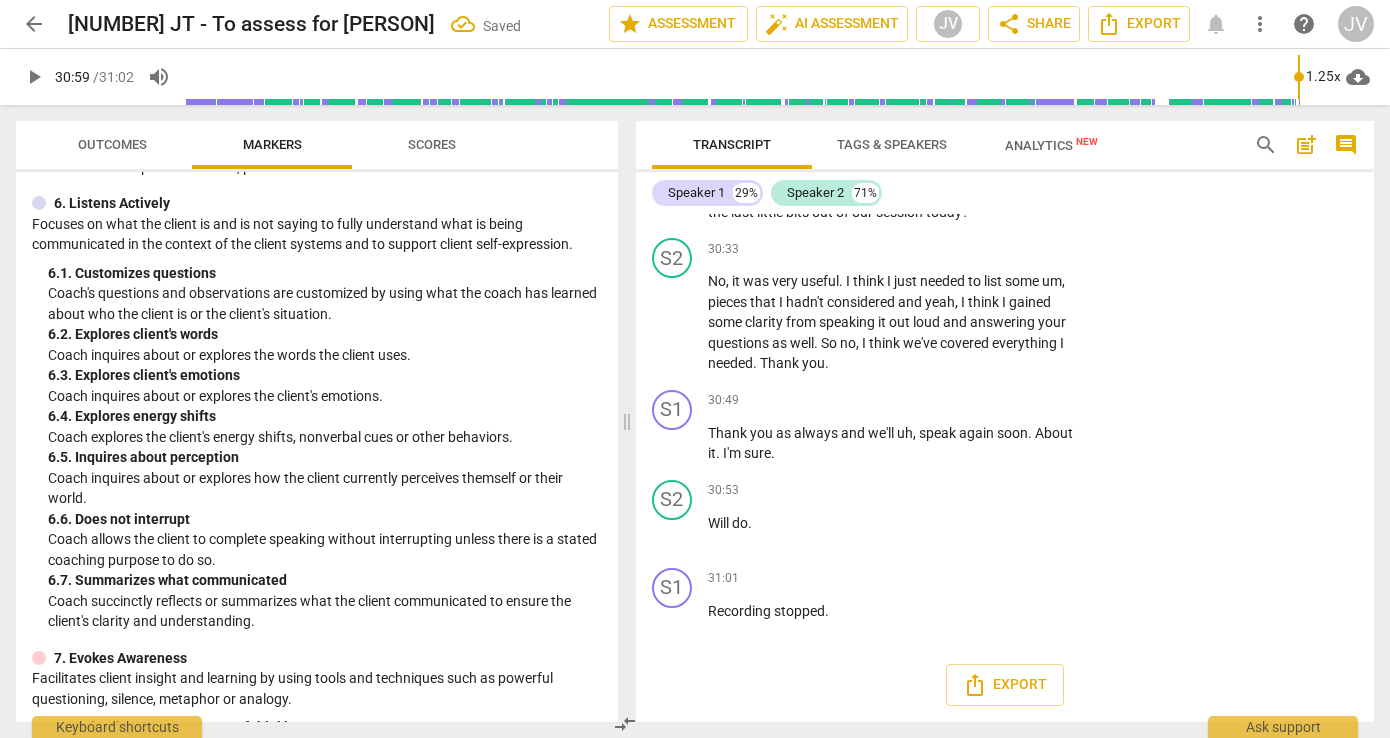 click on "6. Asks clear, open-ended questions" at bounding box center [1111, -3694] 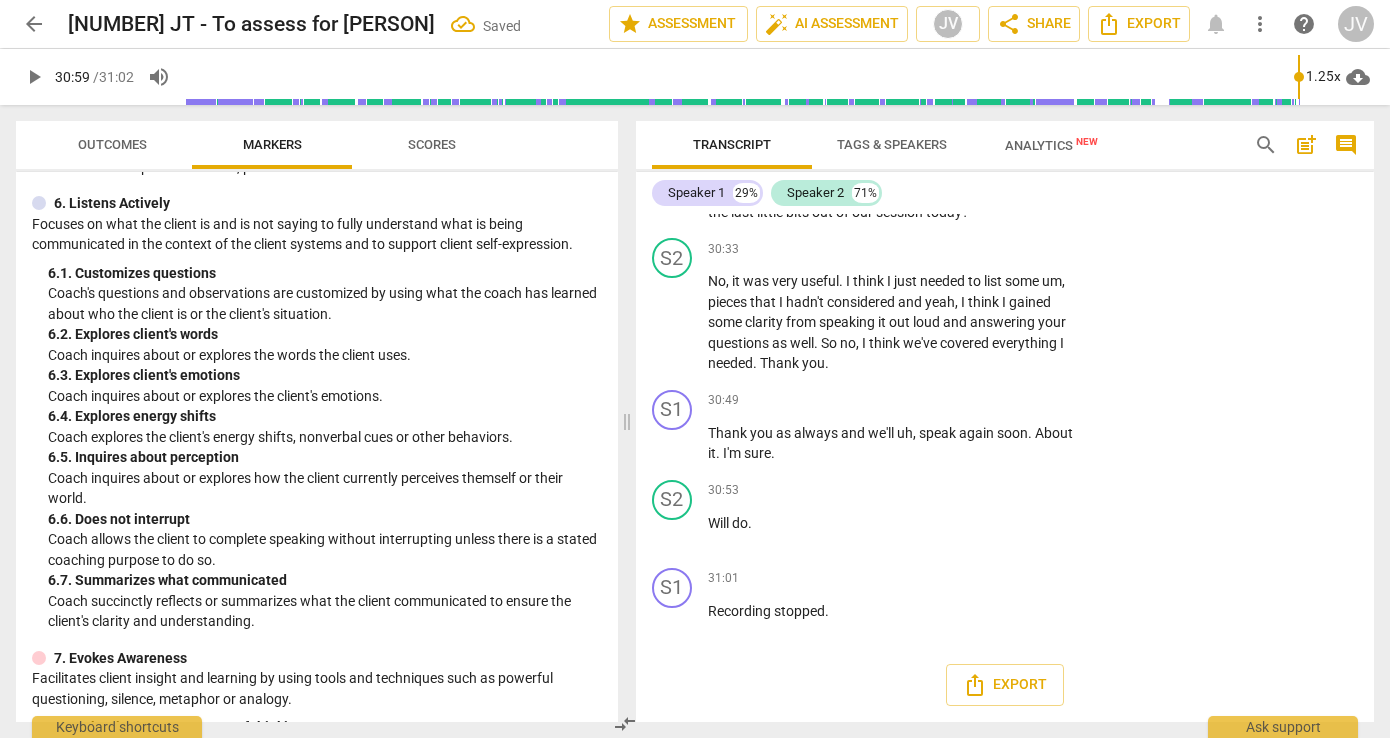 scroll, scrollTop: 14805, scrollLeft: 0, axis: vertical 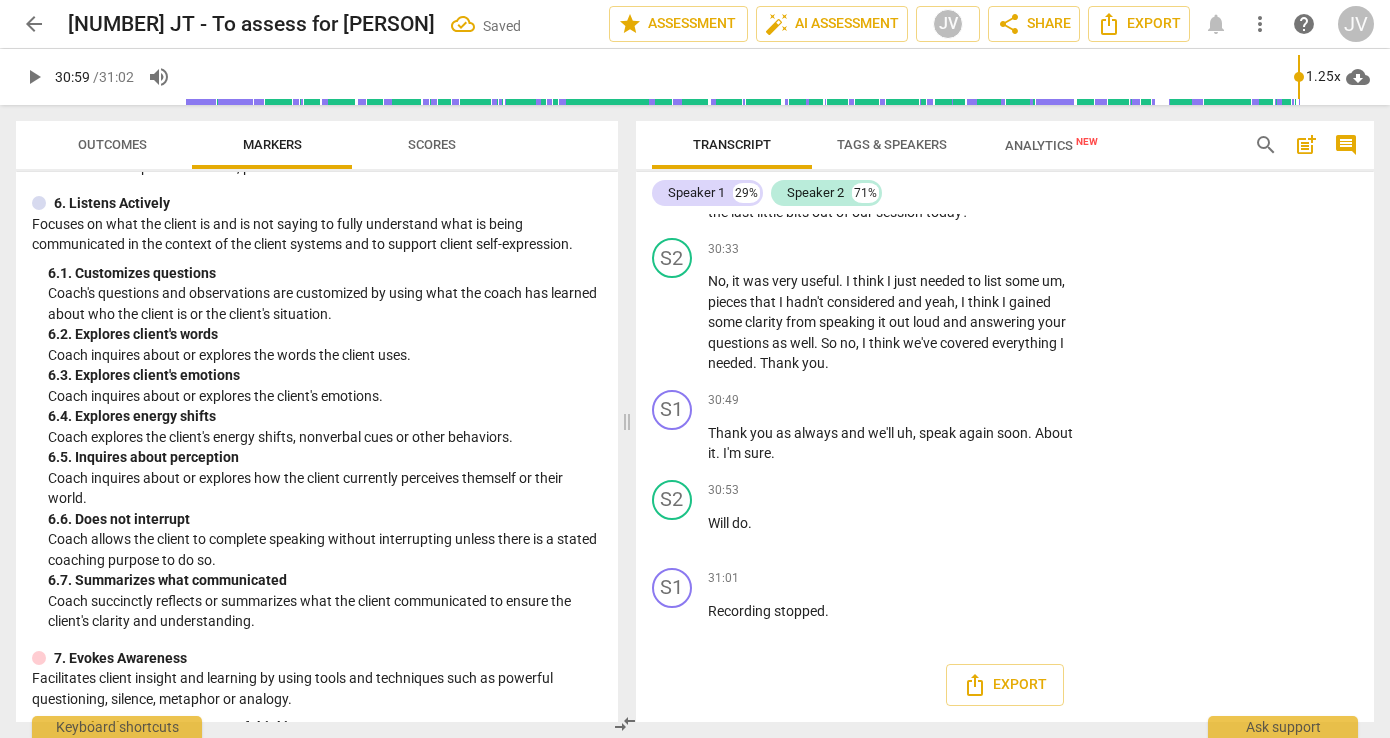 click at bounding box center [1204, -3598] 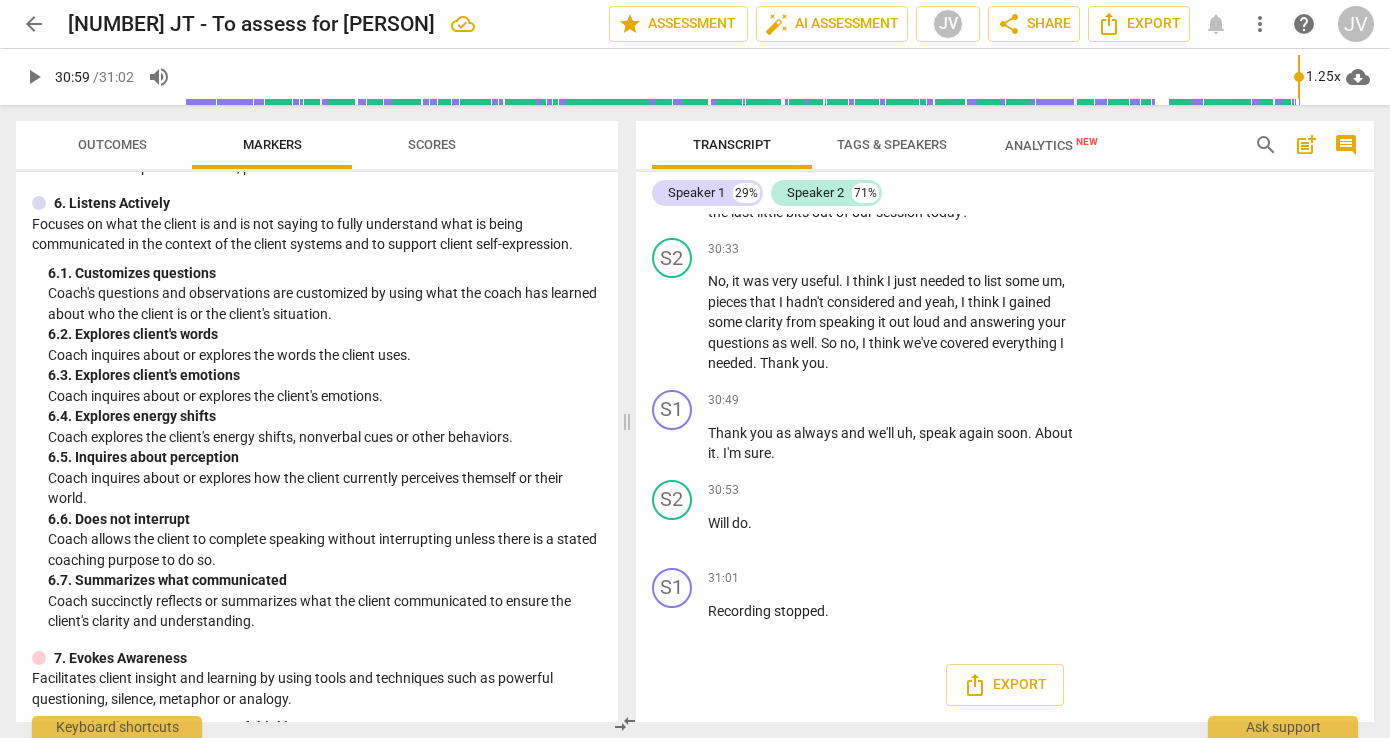 scroll, scrollTop: 14555, scrollLeft: 0, axis: vertical 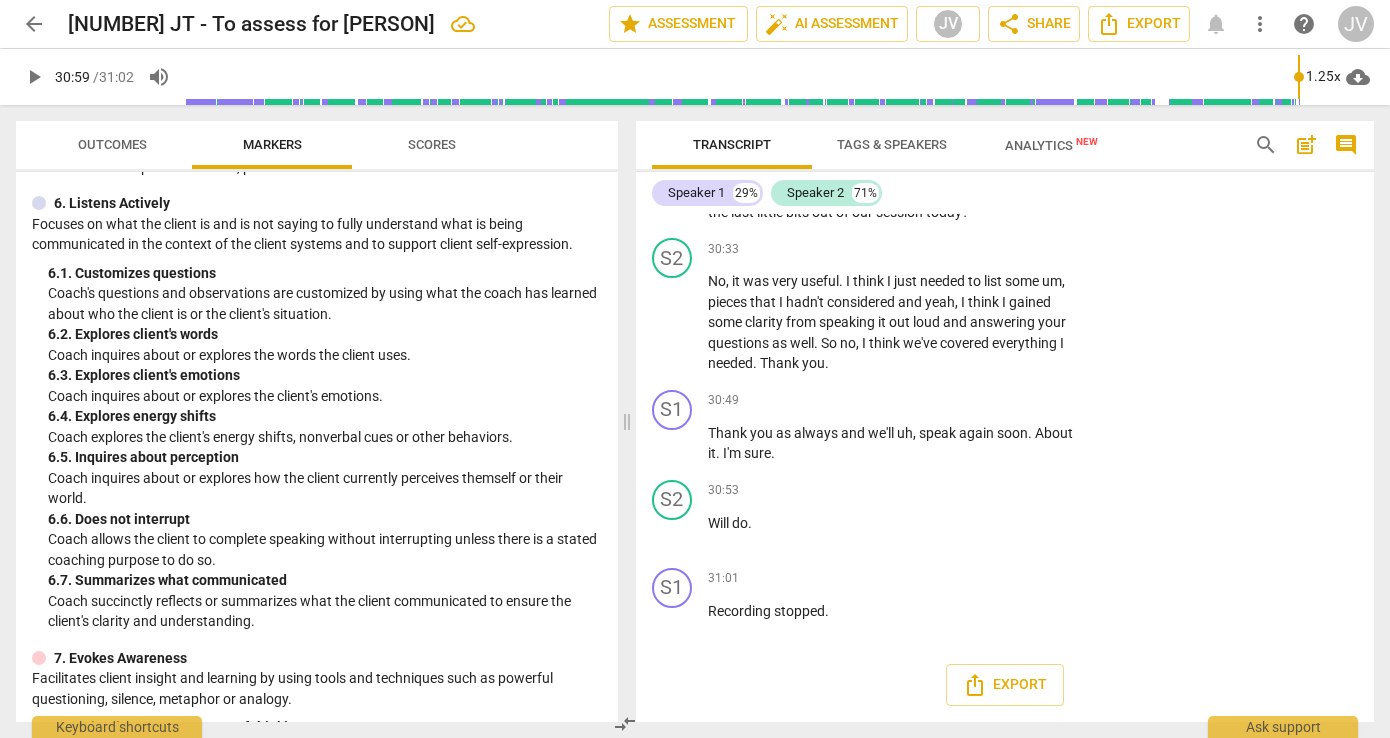 click on "Add competency" at bounding box center (921, -3954) 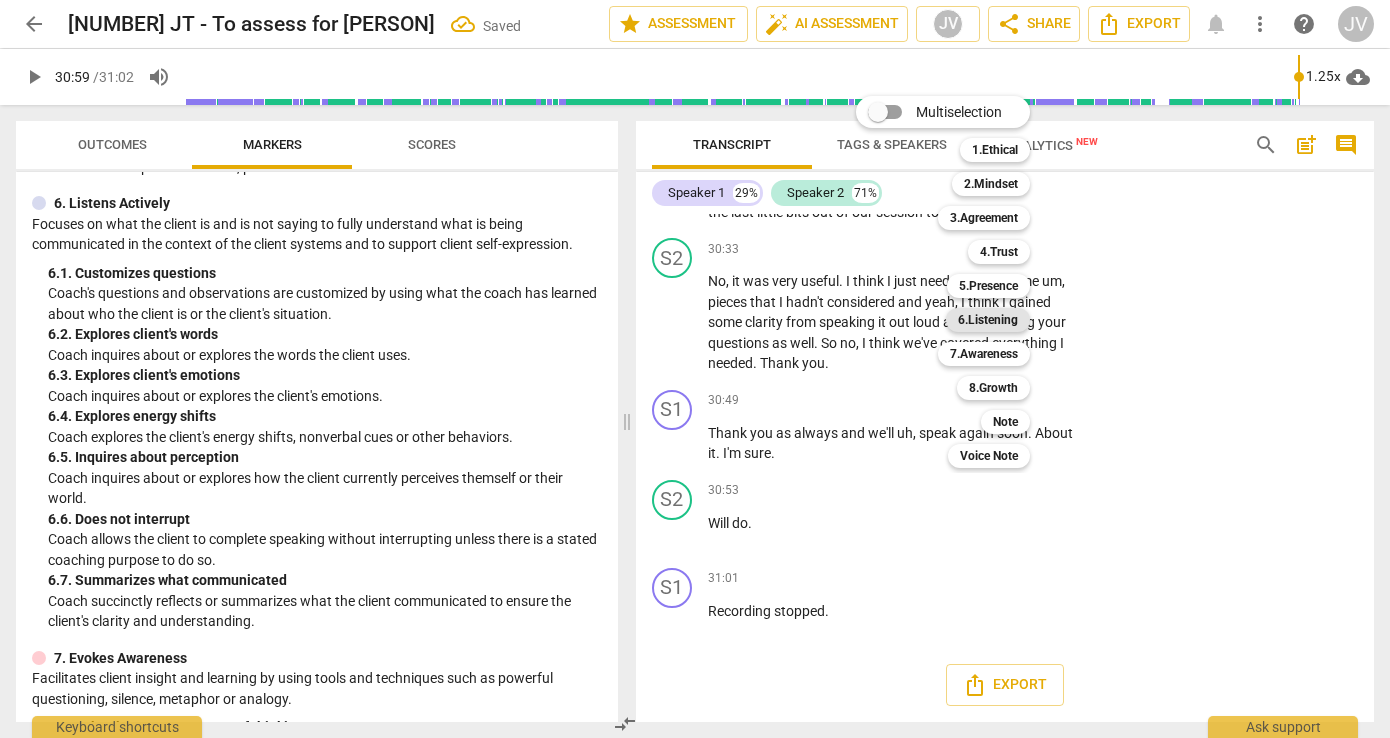 click on "6.Listening" at bounding box center [988, 320] 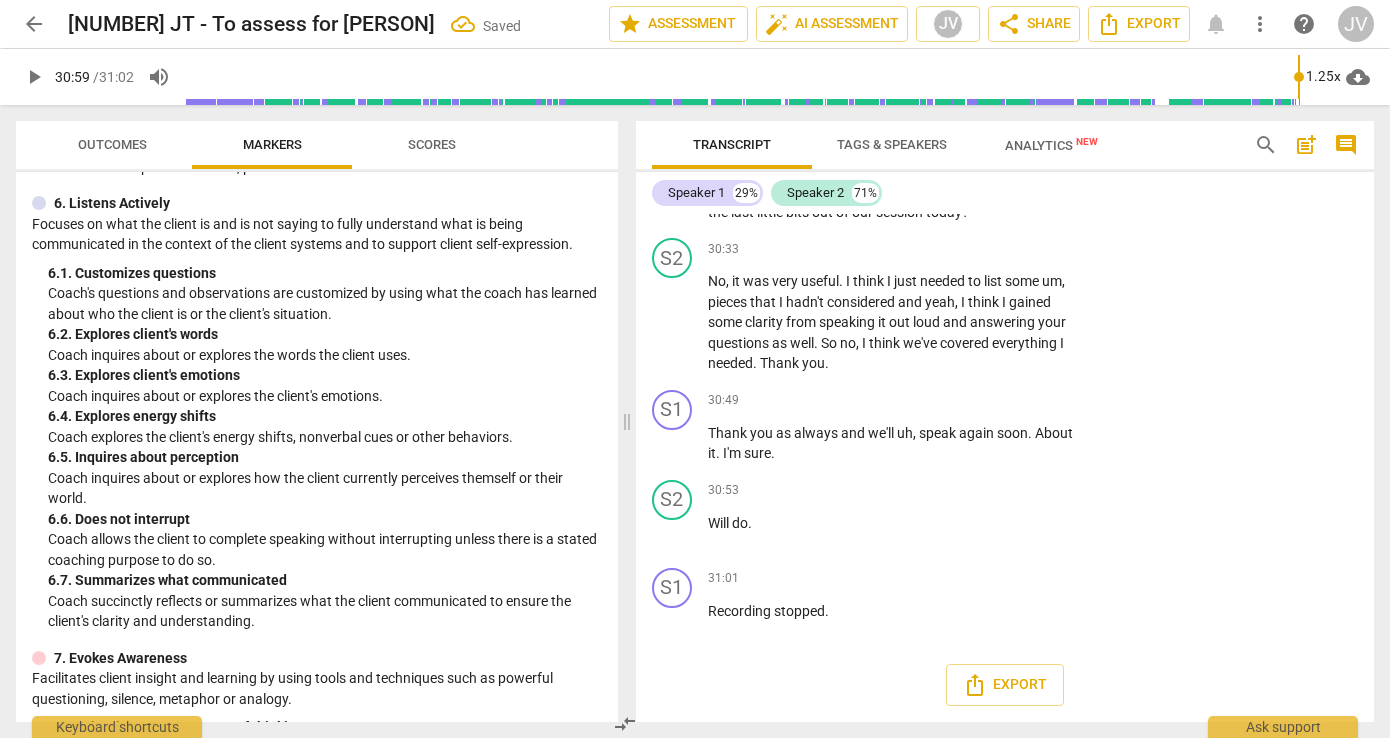 click on "7. Summarizes what communicated" at bounding box center (1111, -3726) 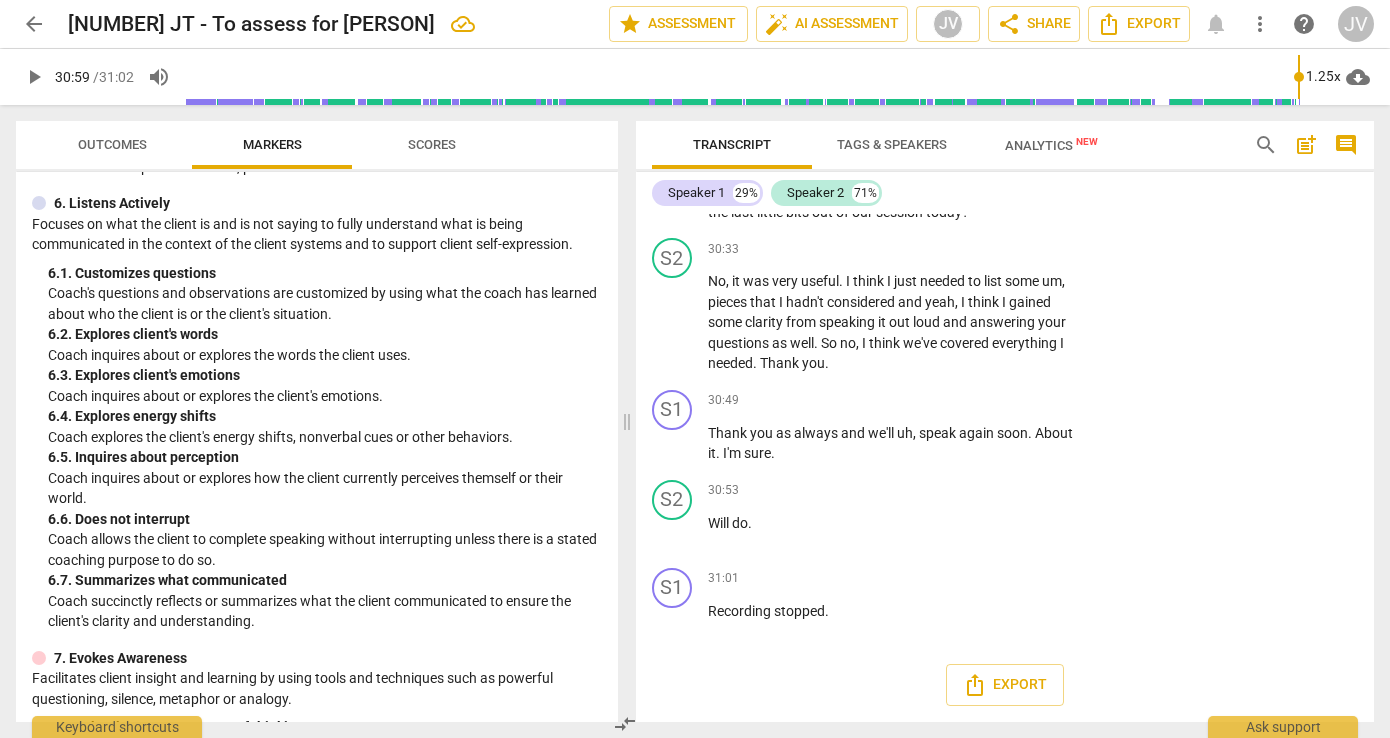 scroll, scrollTop: 14617, scrollLeft: 0, axis: vertical 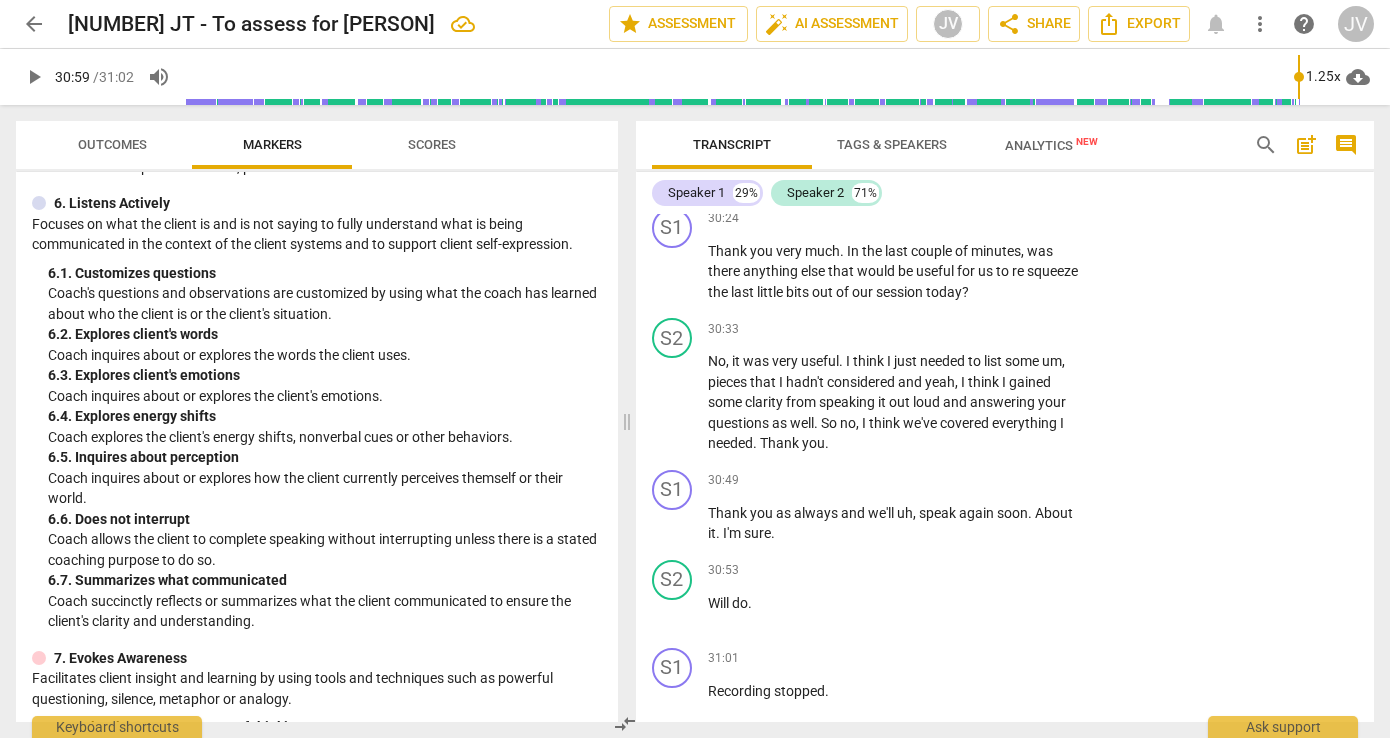 click on "Add competency" at bounding box center [830, -3874] 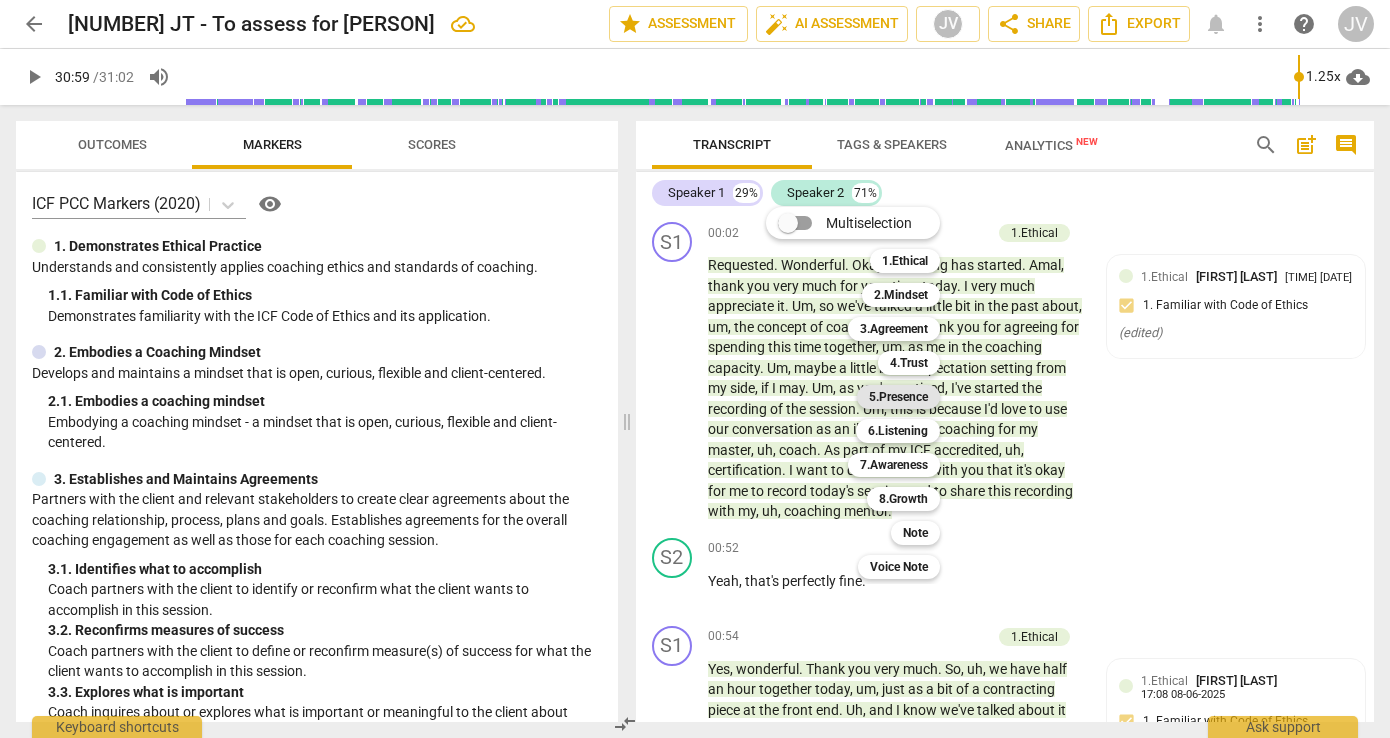 scroll, scrollTop: 0, scrollLeft: 0, axis: both 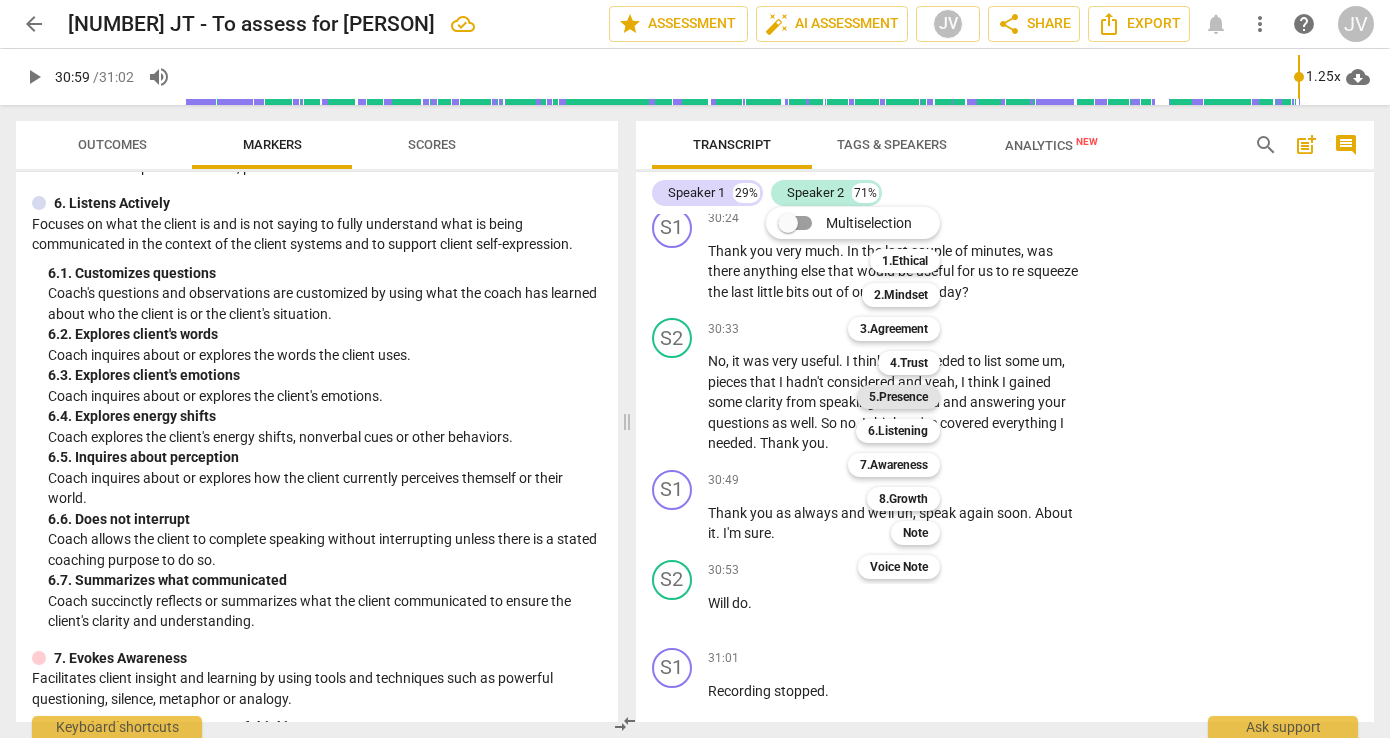 click on "5.Presence" at bounding box center [898, 397] 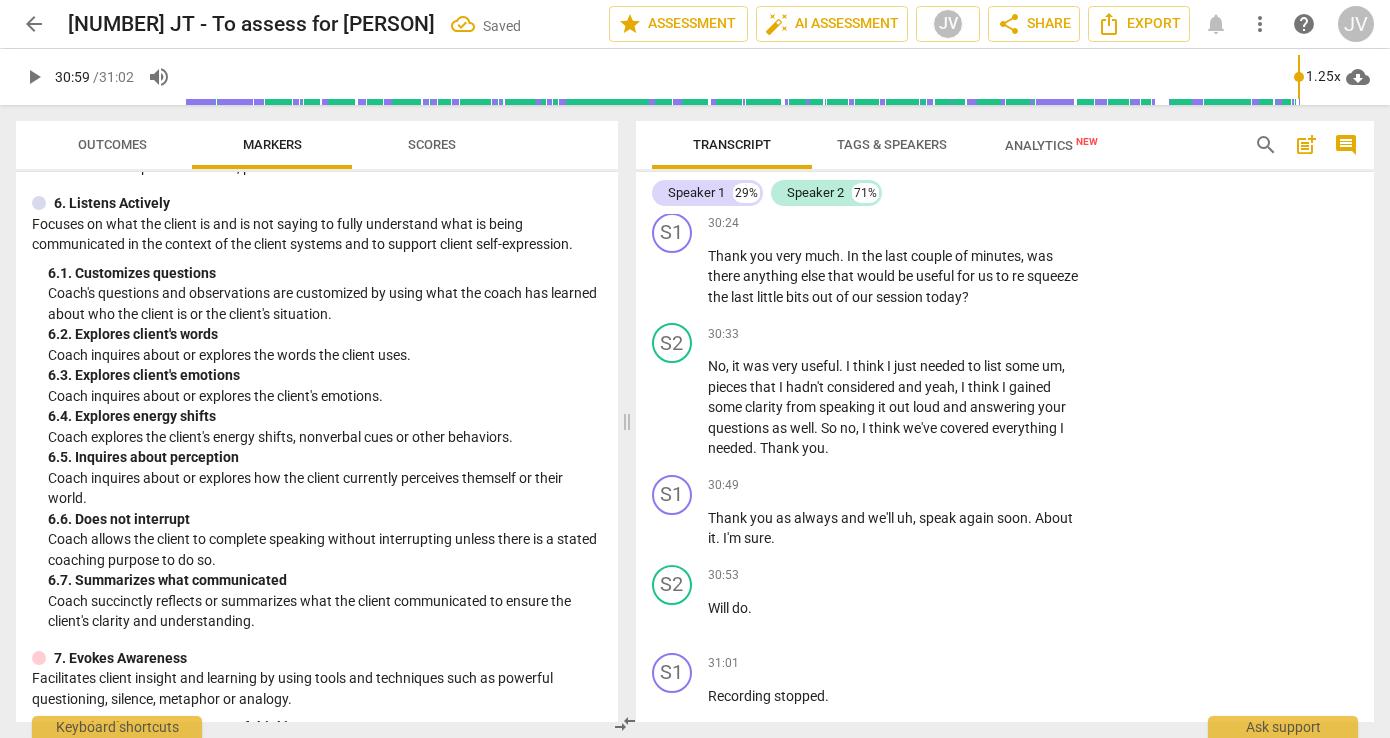 scroll, scrollTop: 14637, scrollLeft: 0, axis: vertical 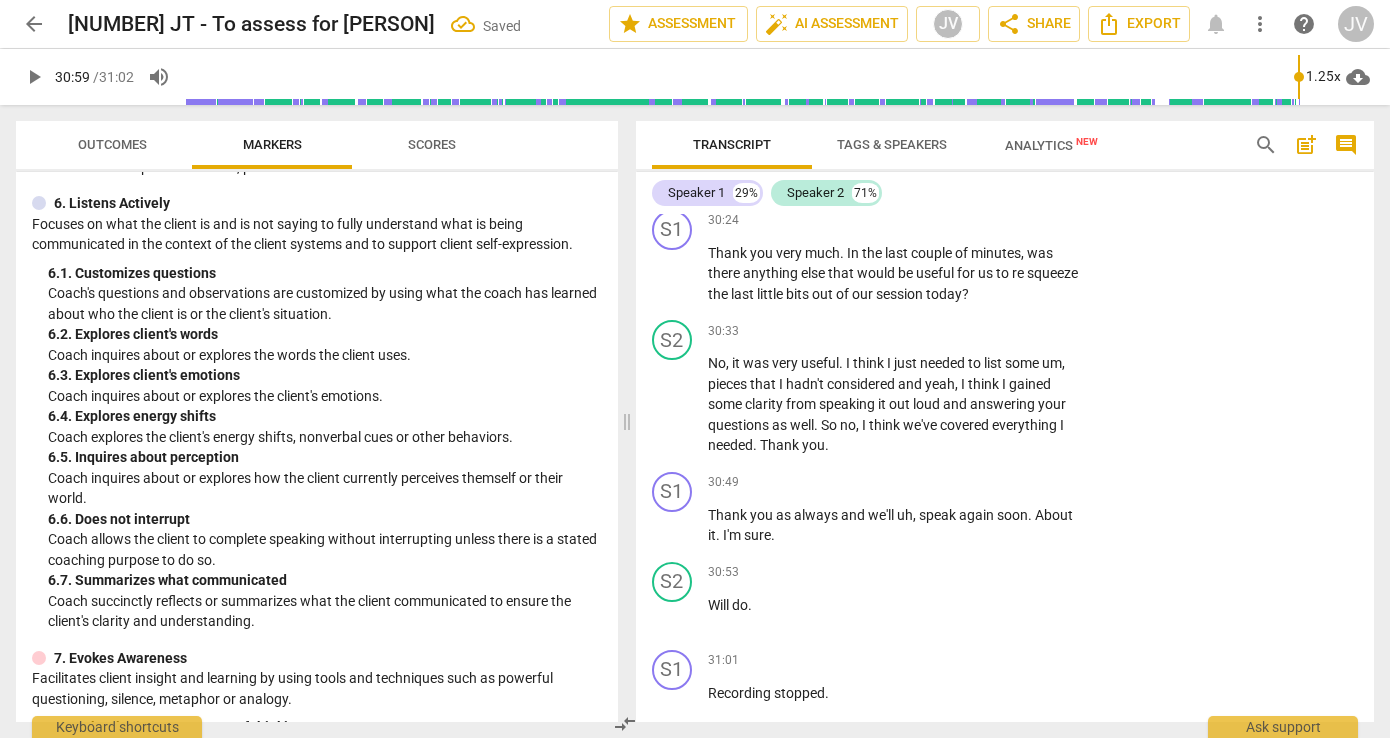 click on "4. Demonstrates curiosity" at bounding box center [1111, -3704] 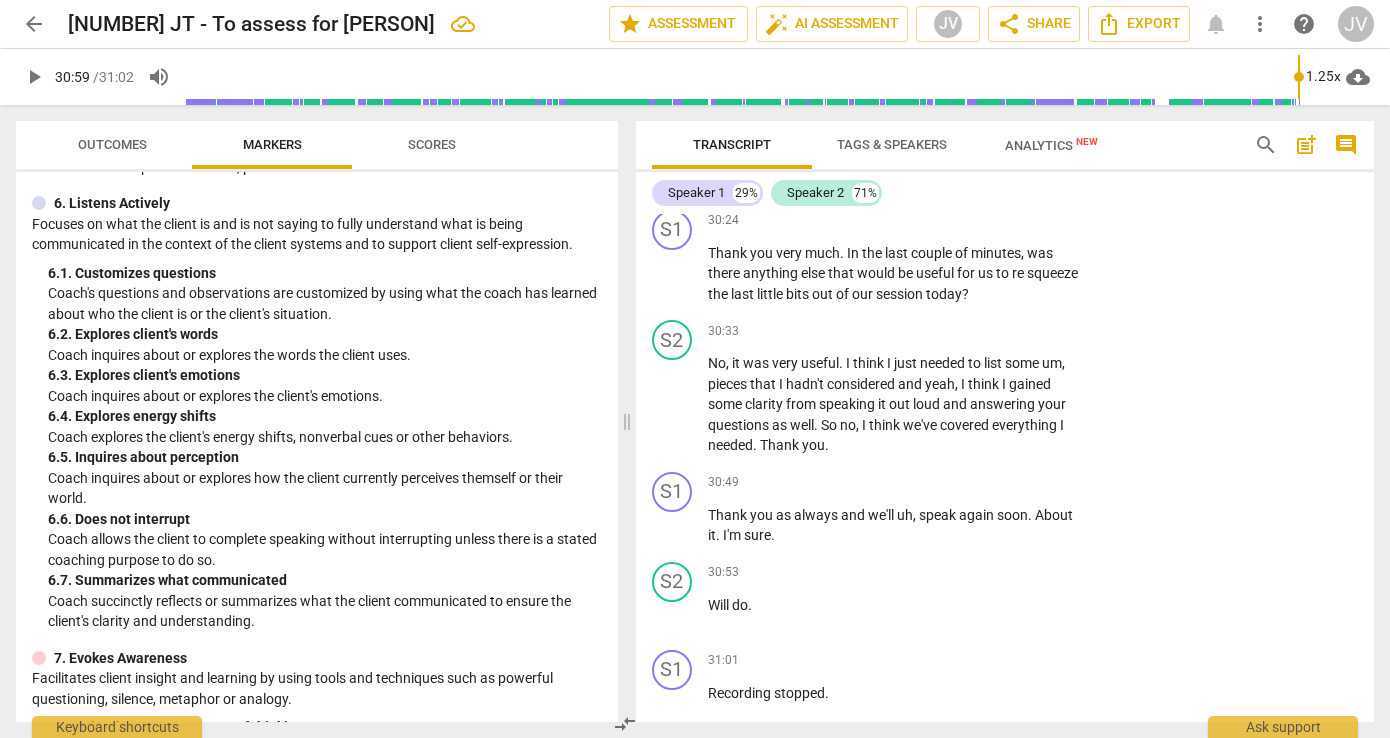 type on "C" 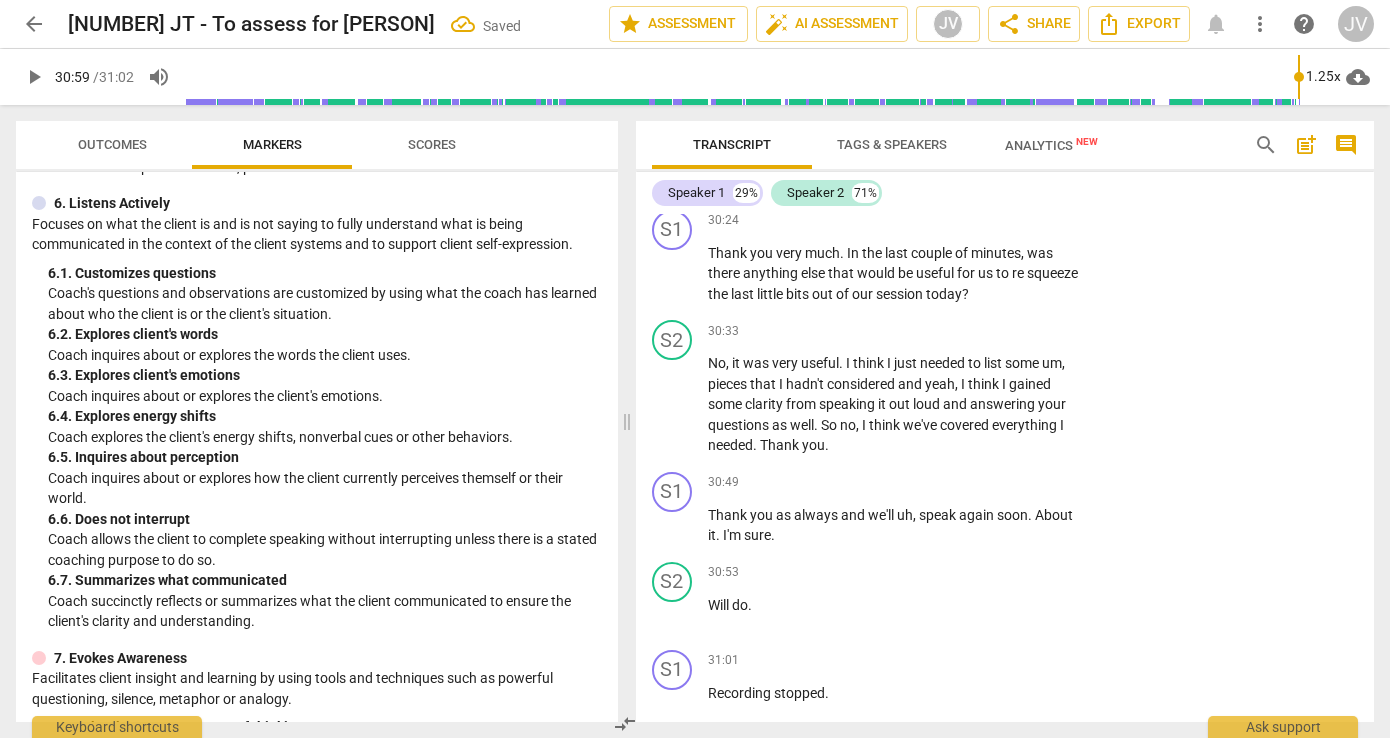 type on "C" 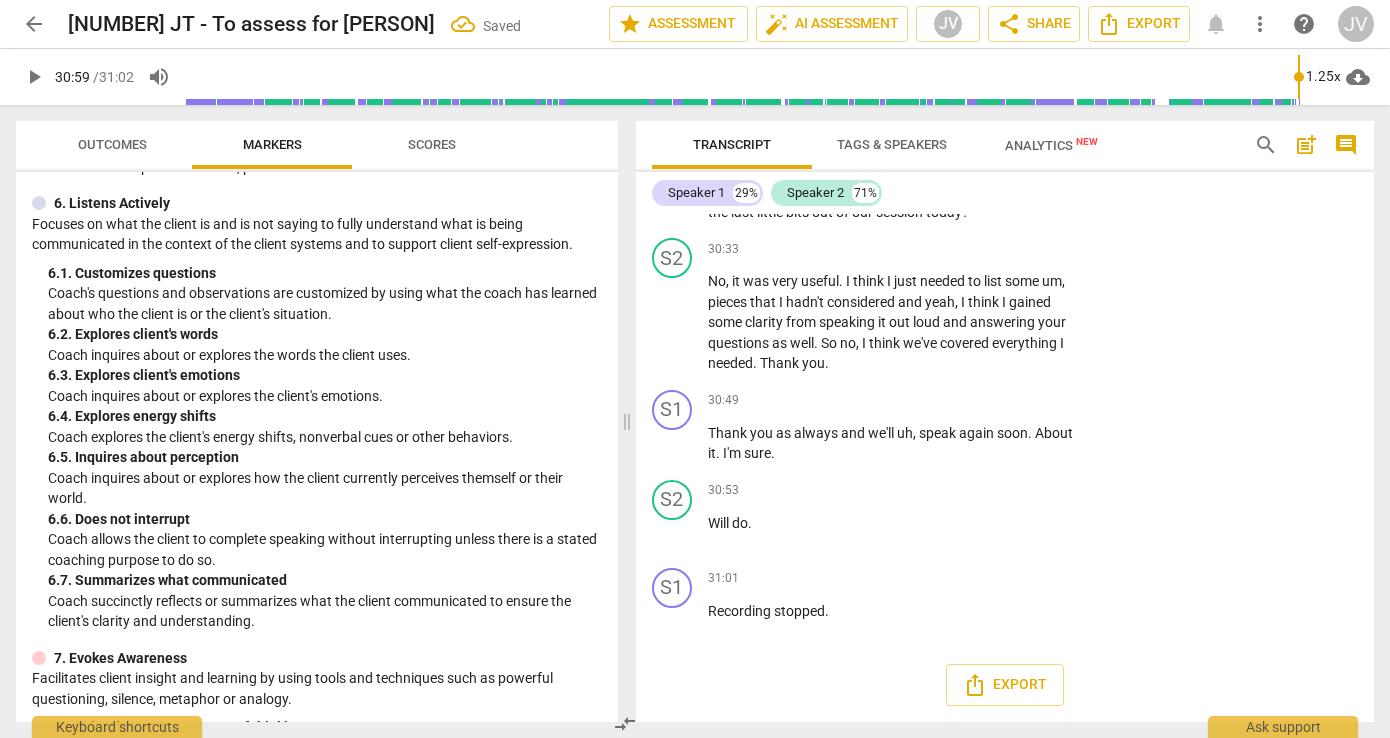 scroll, scrollTop: 14792, scrollLeft: 0, axis: vertical 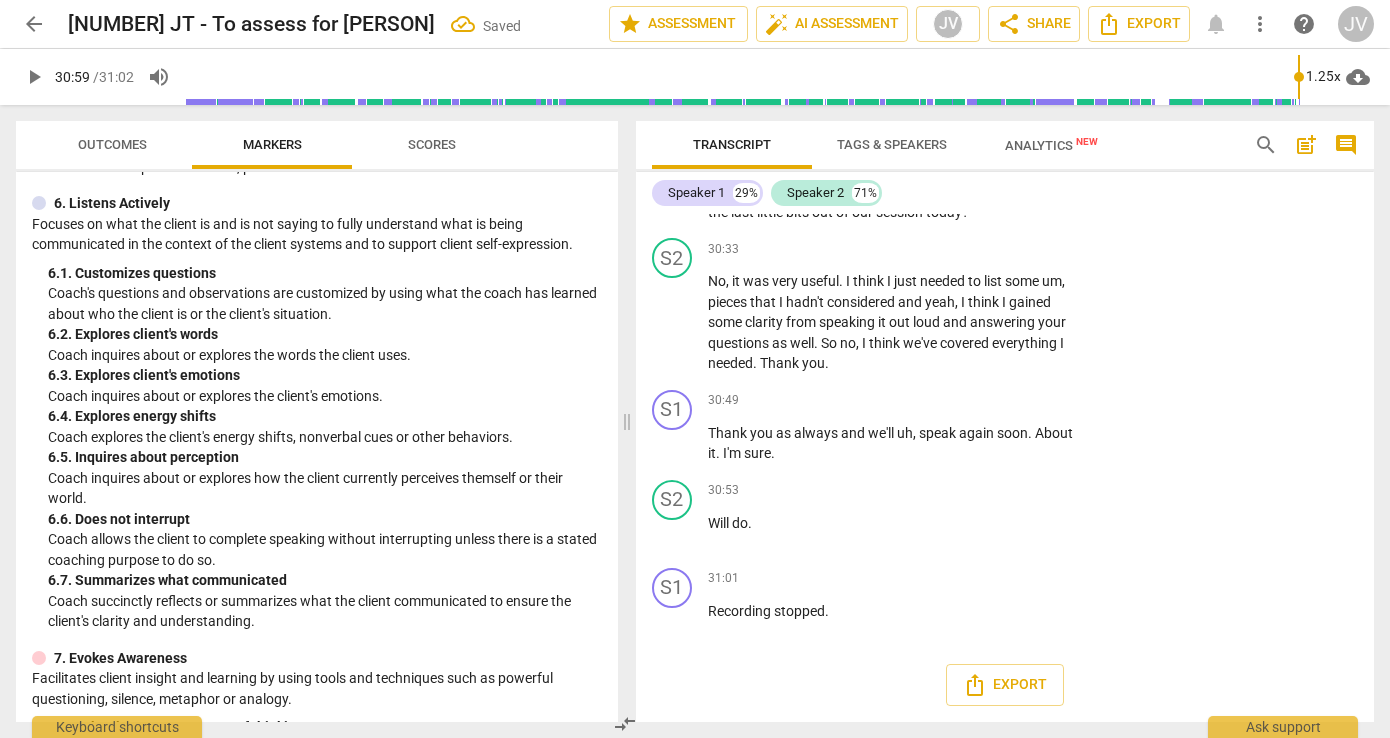 type on "Close ended question" 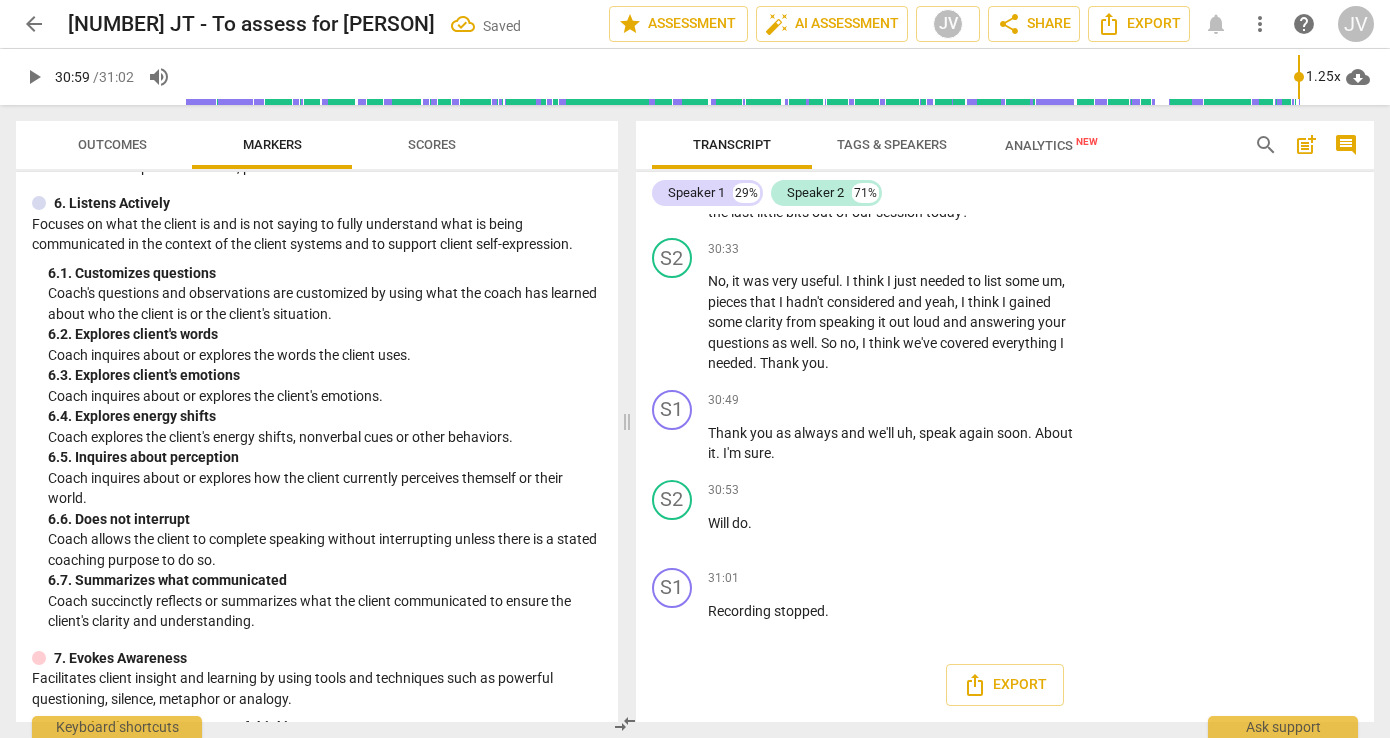 scroll, scrollTop: 14774, scrollLeft: 0, axis: vertical 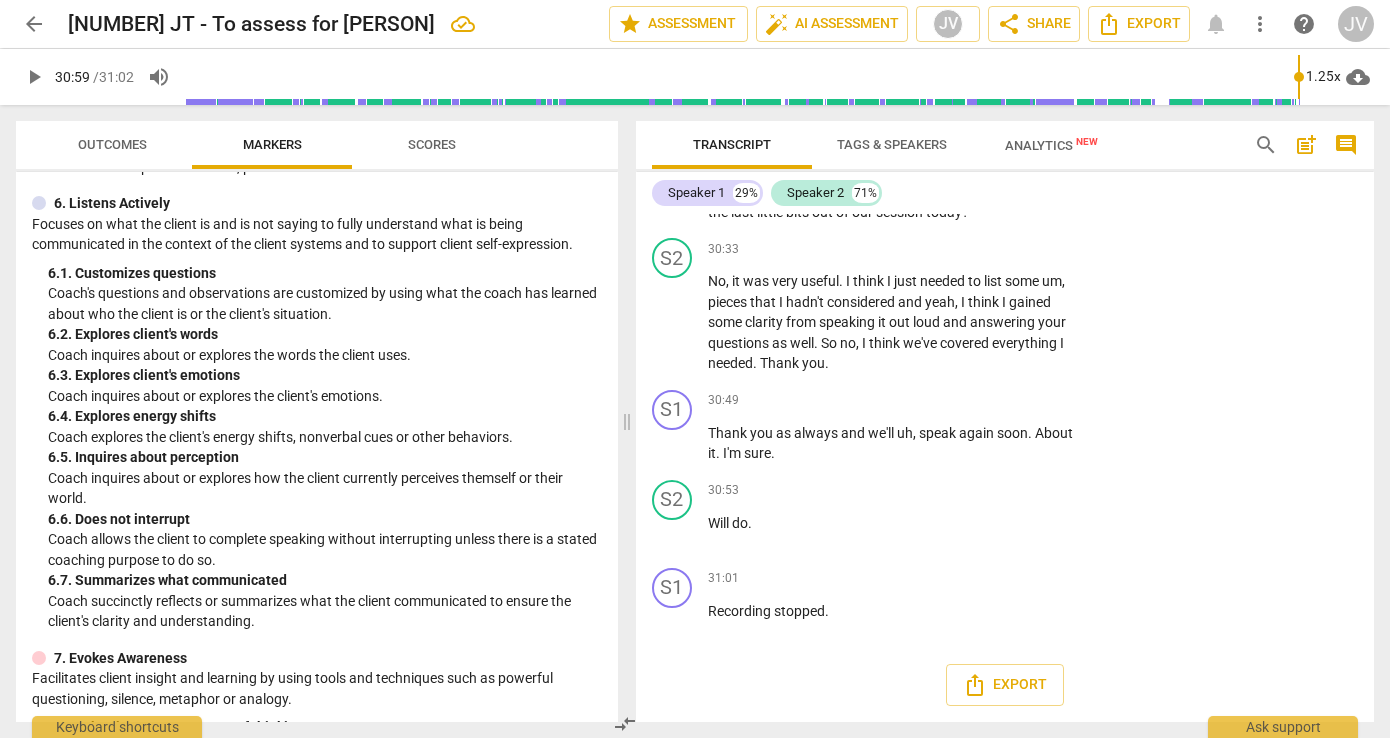 click on "Close ended question" at bounding box center (1220, -3735) 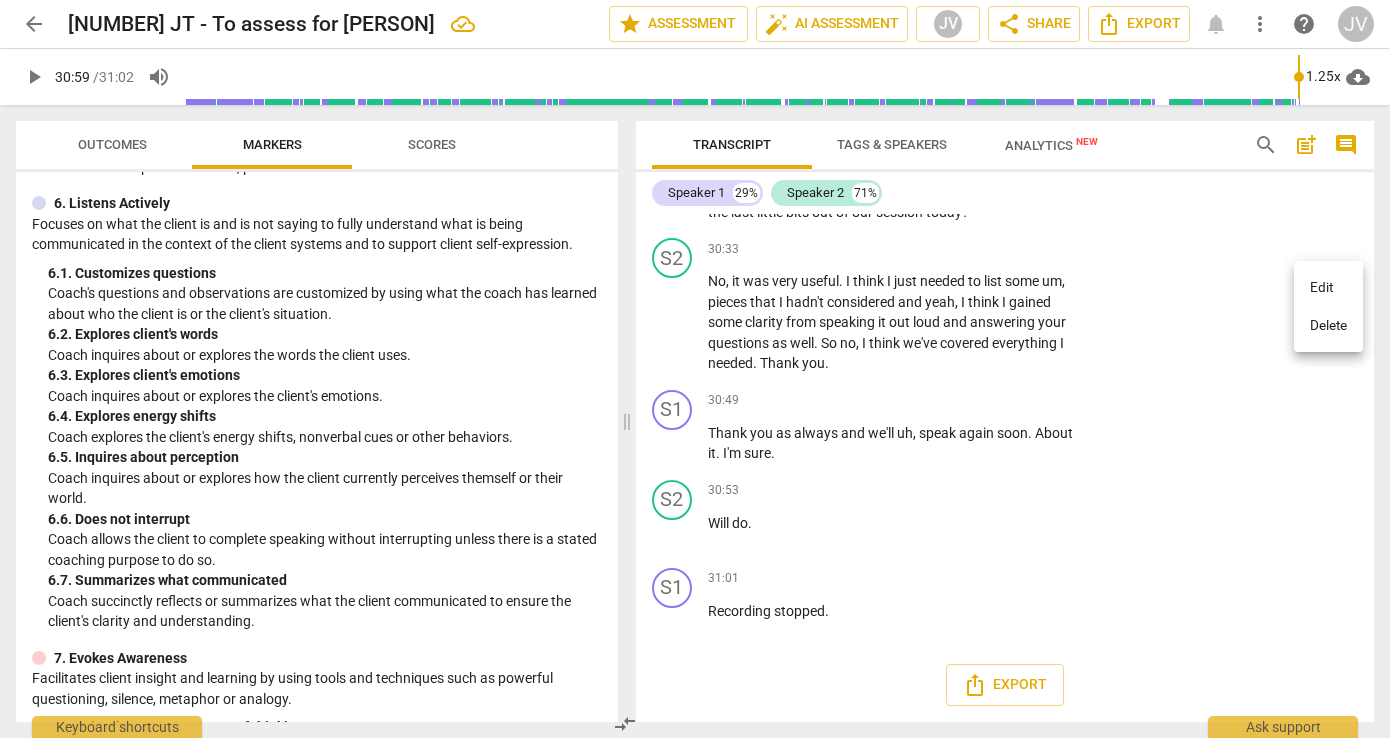 click on "Edit" at bounding box center [1328, 288] 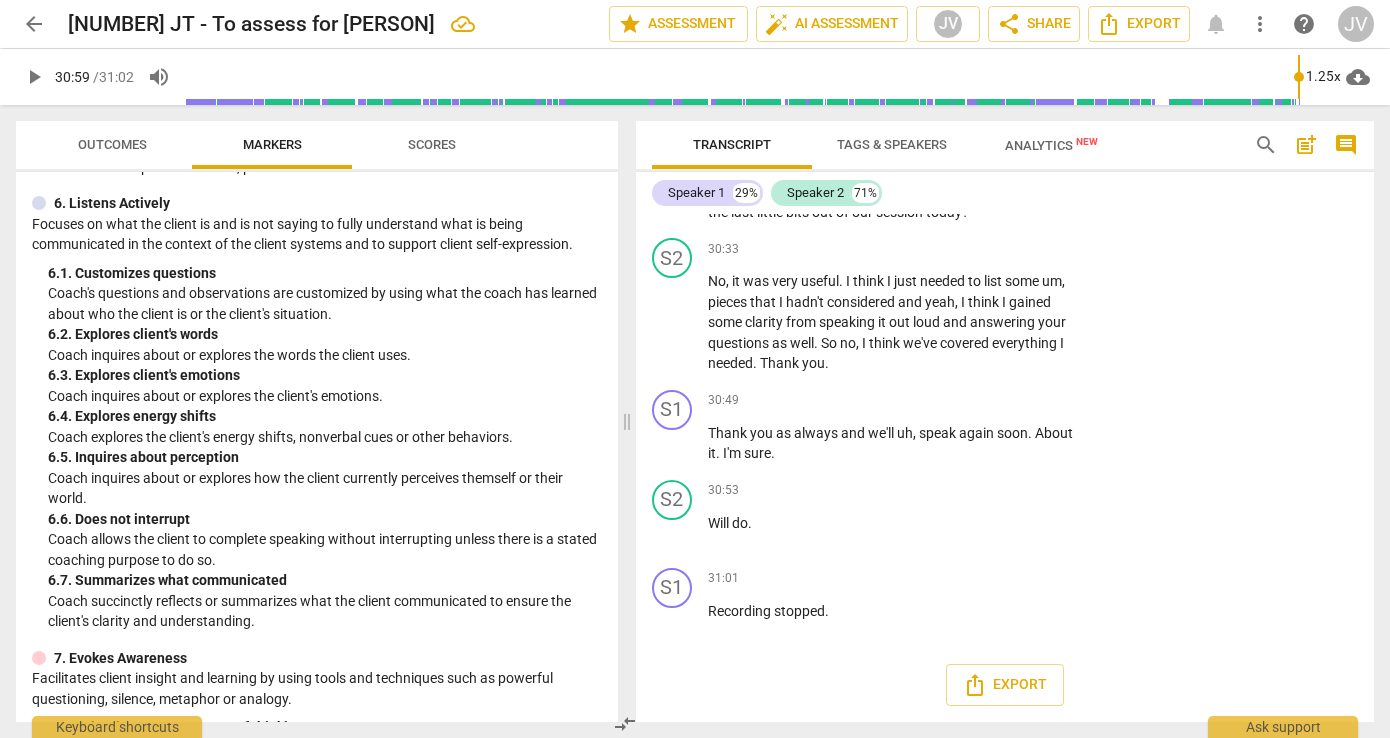 drag, startPoint x: 1266, startPoint y: 528, endPoint x: 1062, endPoint y: 527, distance: 204.00246 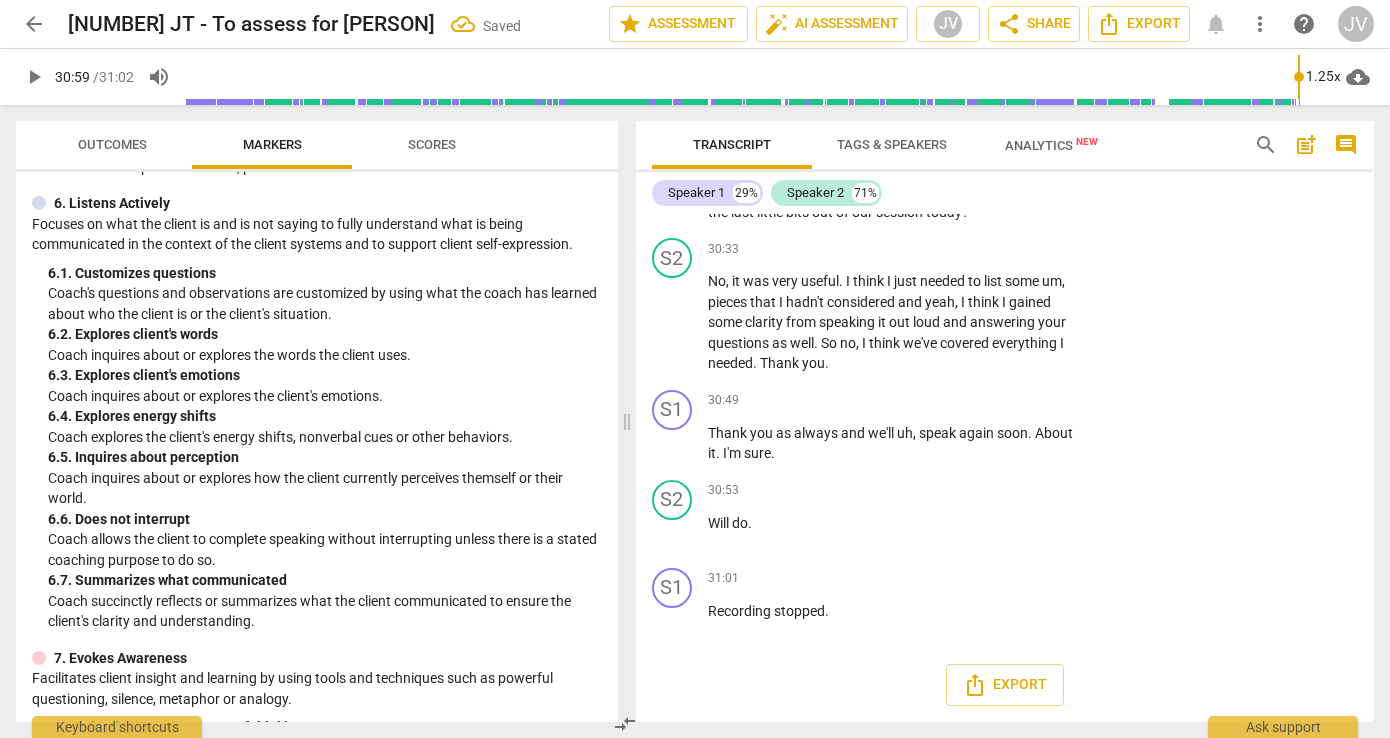 scroll, scrollTop: 15210, scrollLeft: 0, axis: vertical 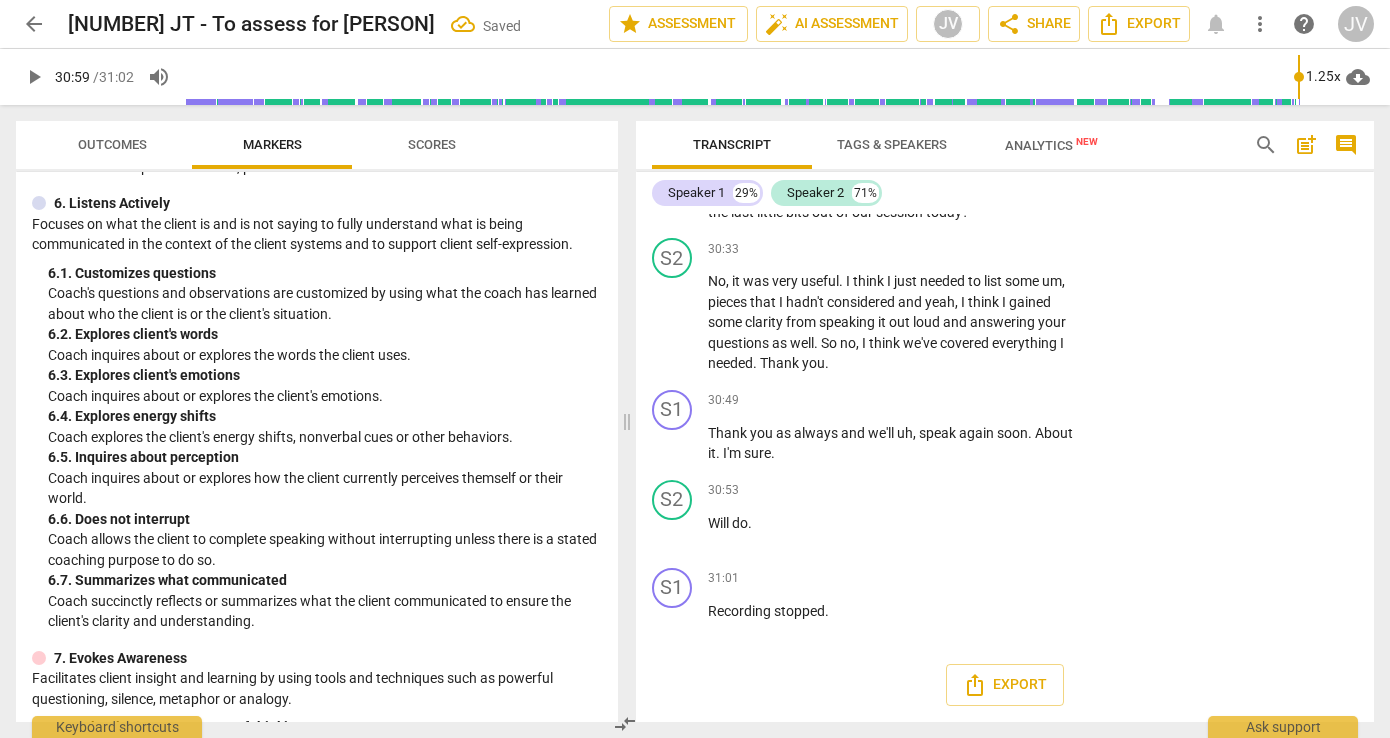click on "offering" at bounding box center [794, -3476] 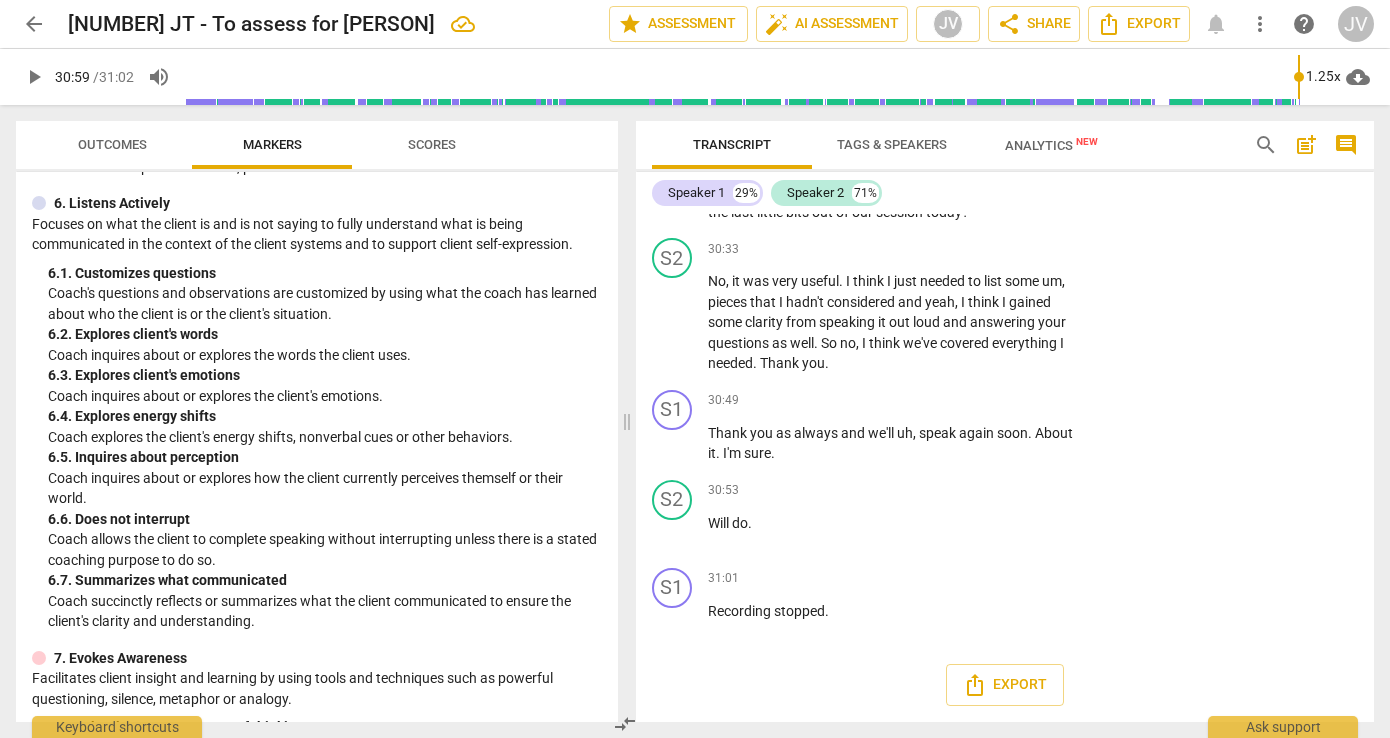 scroll, scrollTop: 15309, scrollLeft: 0, axis: vertical 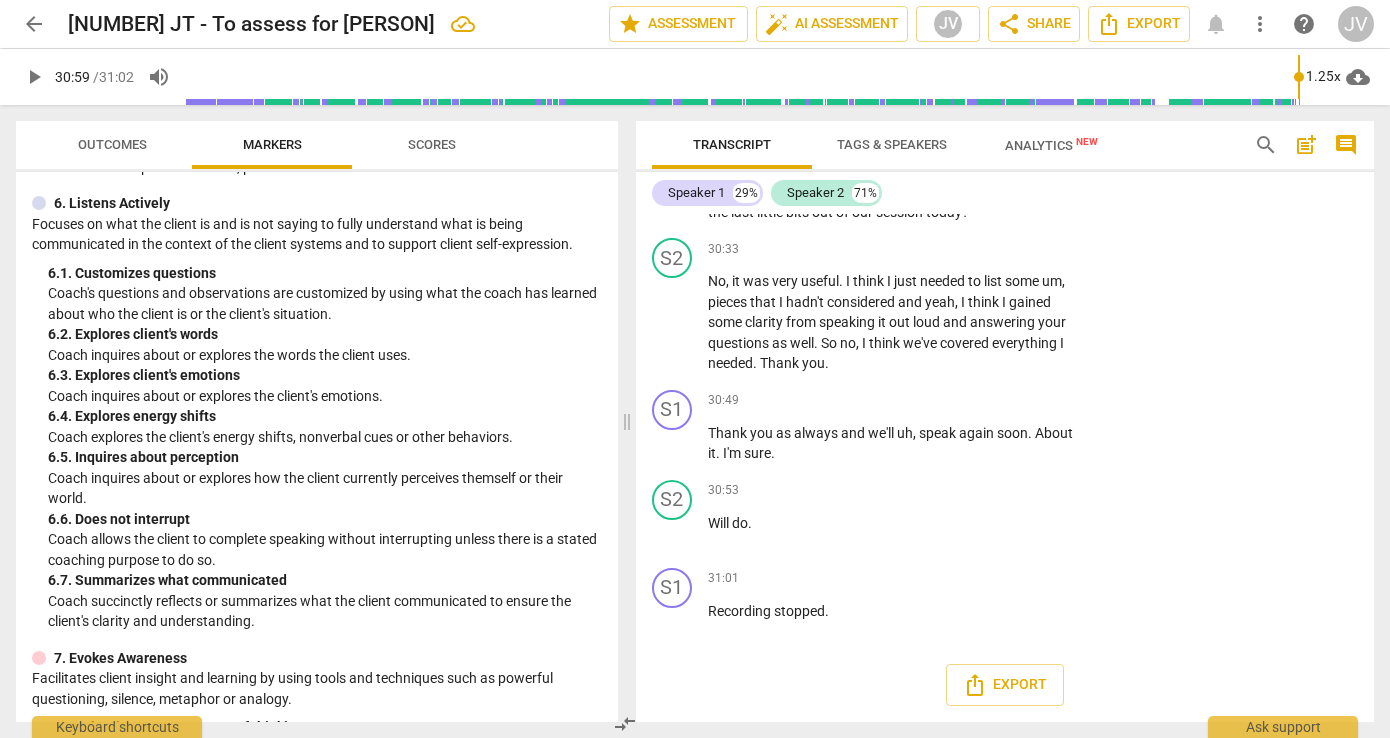 click on "Wonder   whether   that   Realisation   that   it   wouldn't   be   a   purist   coaching   offering   changes   some   of   that   business   planning ." at bounding box center [896, -3487] 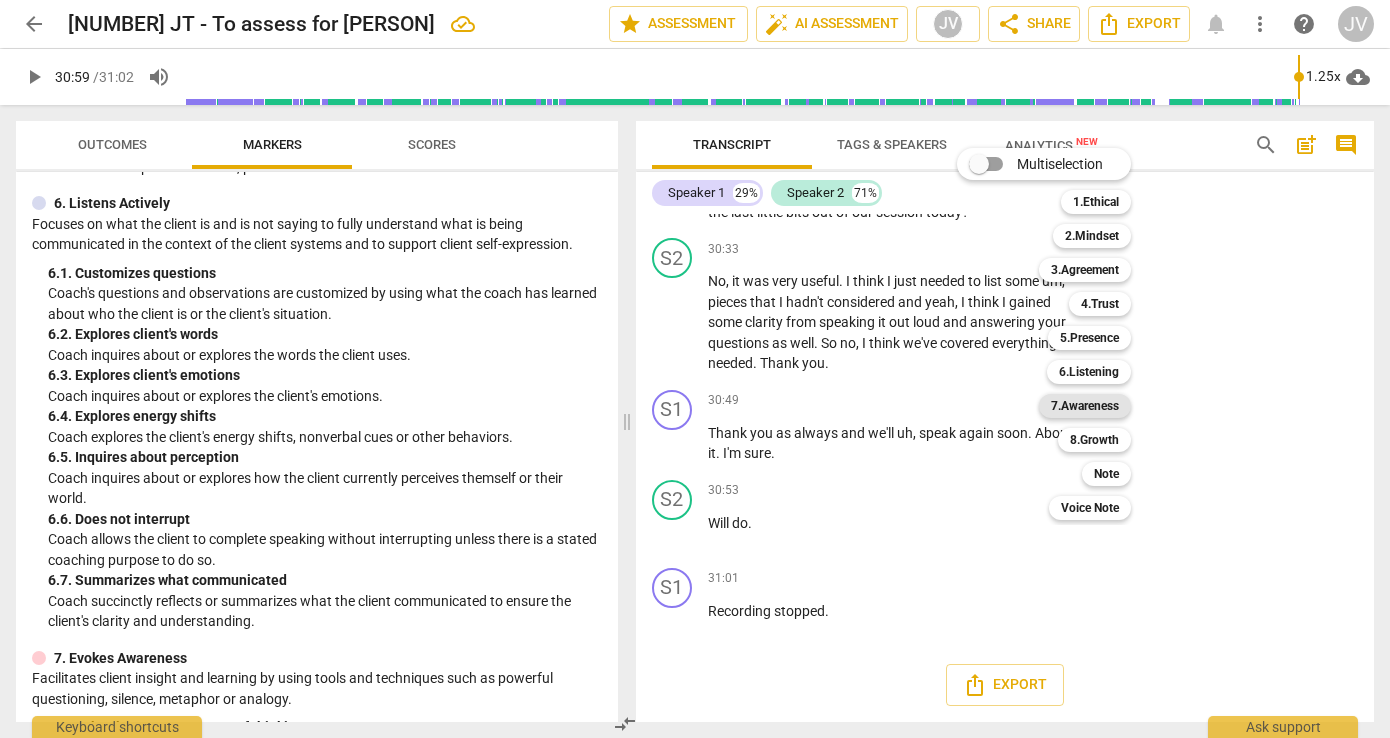 click on "7.Awareness" at bounding box center [1085, 406] 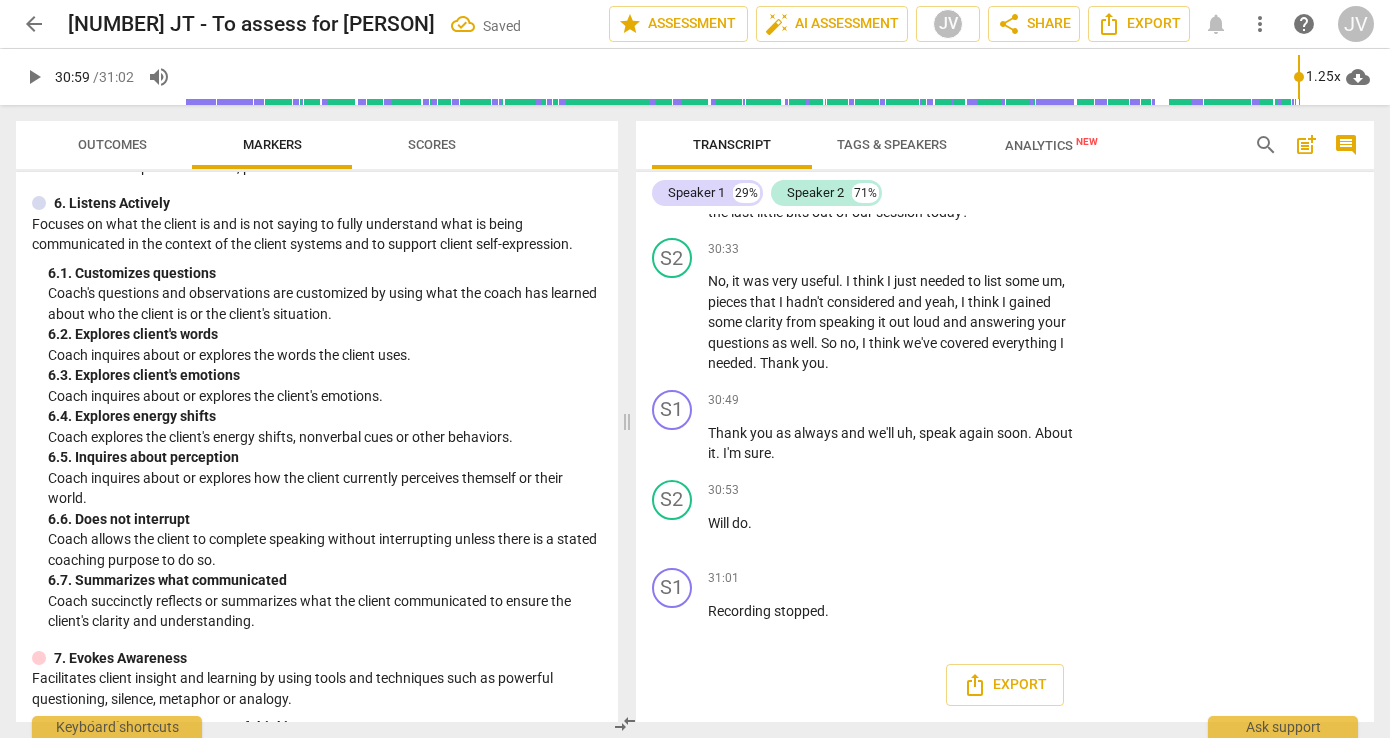 scroll, scrollTop: 15642, scrollLeft: 0, axis: vertical 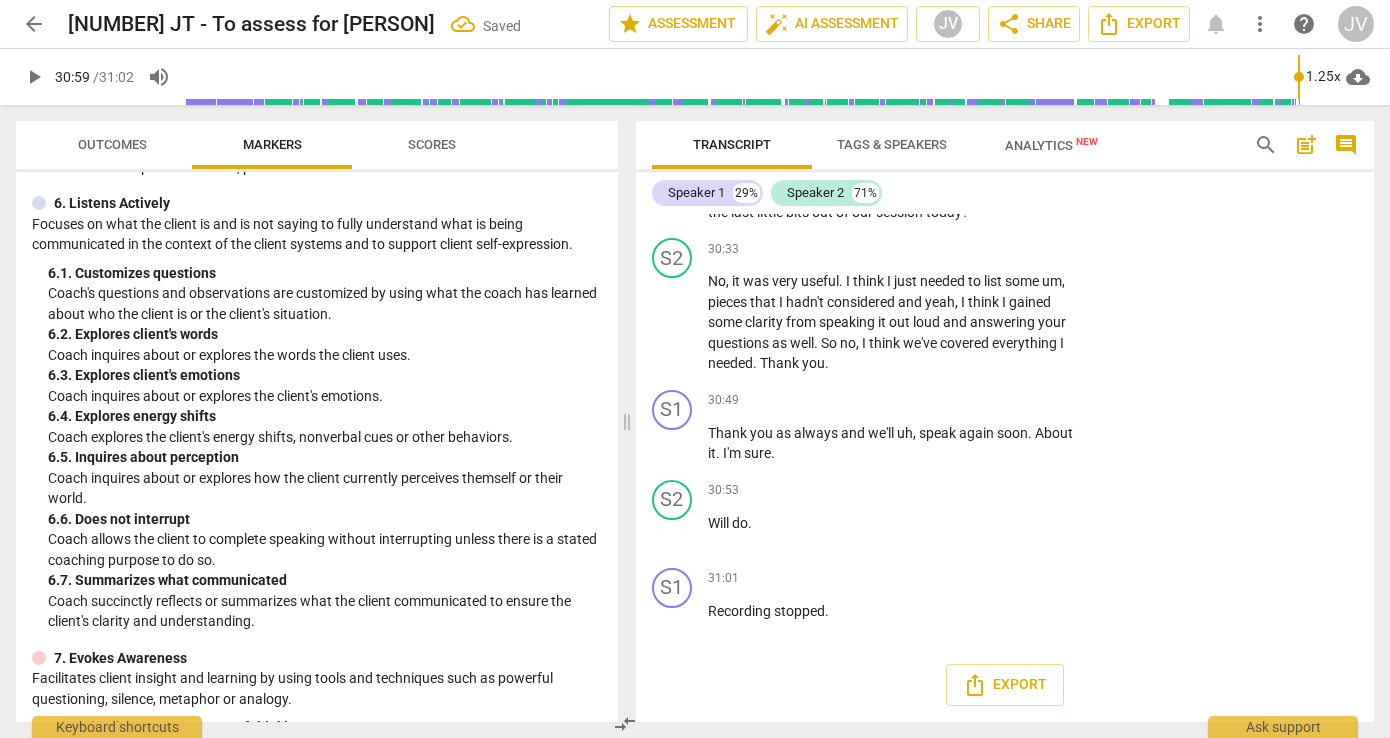 click on "5. Shares observations and comments without attachment" at bounding box center (1111, -3298) 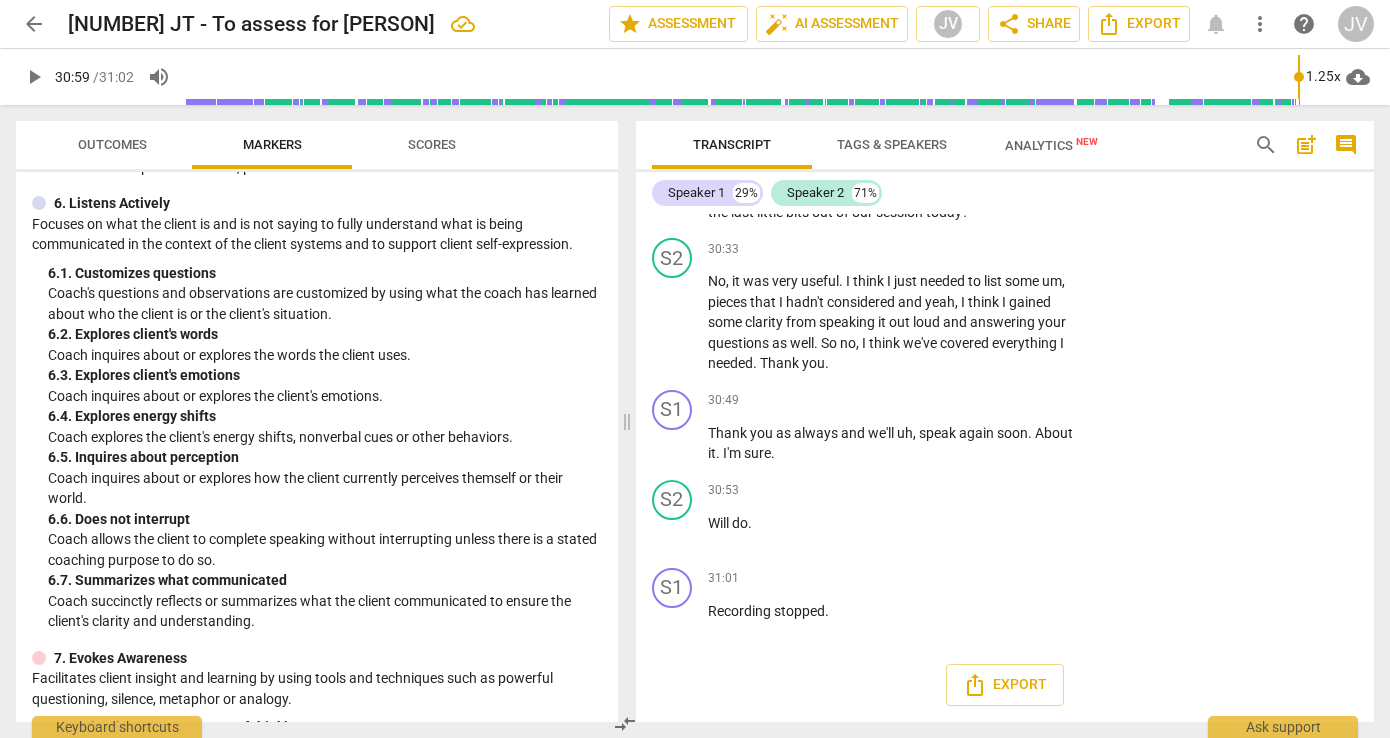 scroll, scrollTop: 15366, scrollLeft: 0, axis: vertical 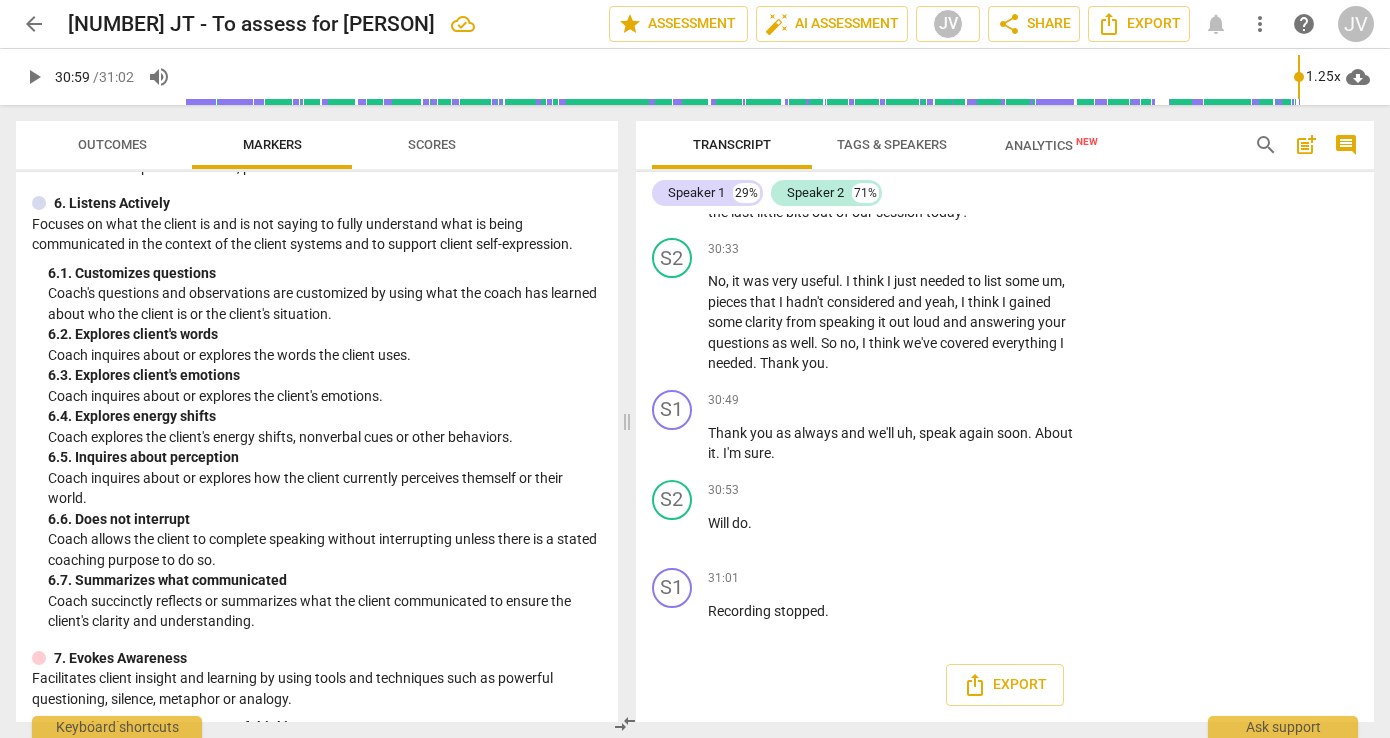 click on "1. Asks about a current way of thinking" at bounding box center (1111, -3438) 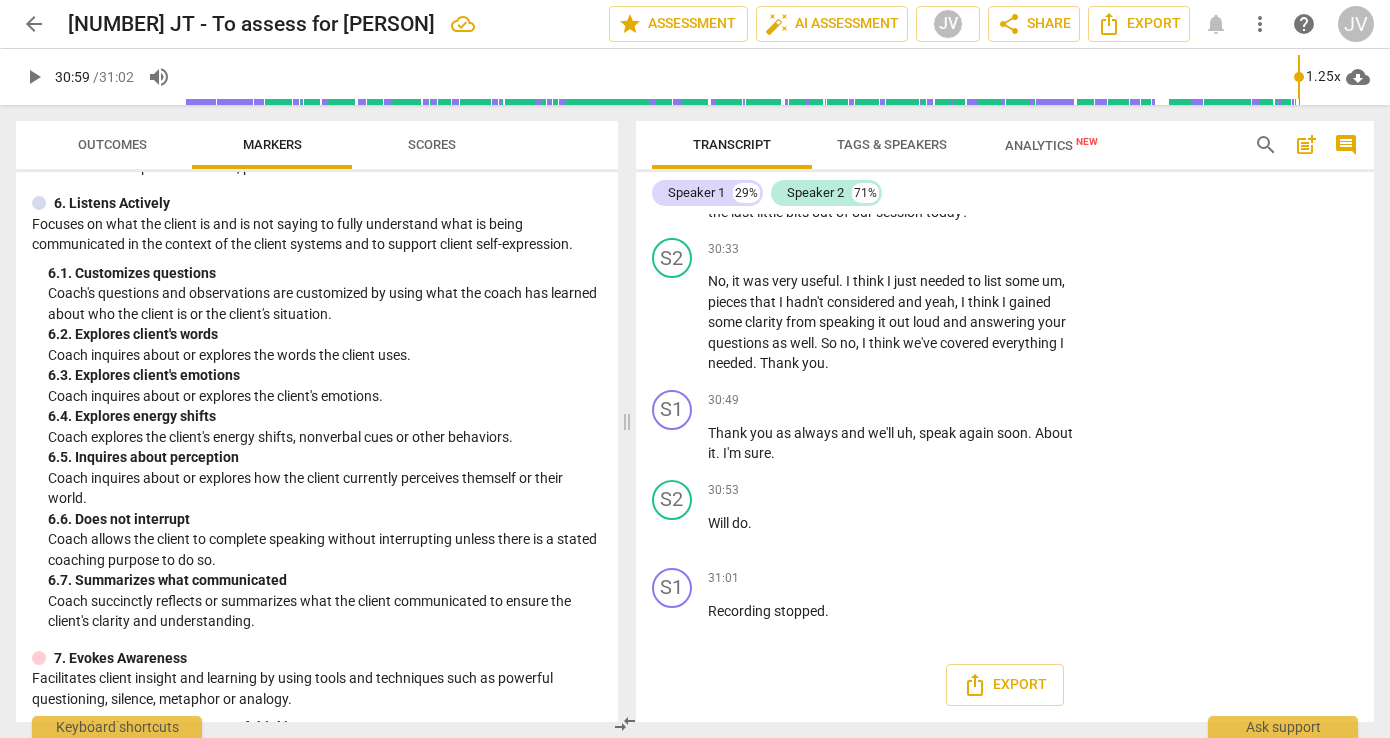 scroll, scrollTop: 15768, scrollLeft: 0, axis: vertical 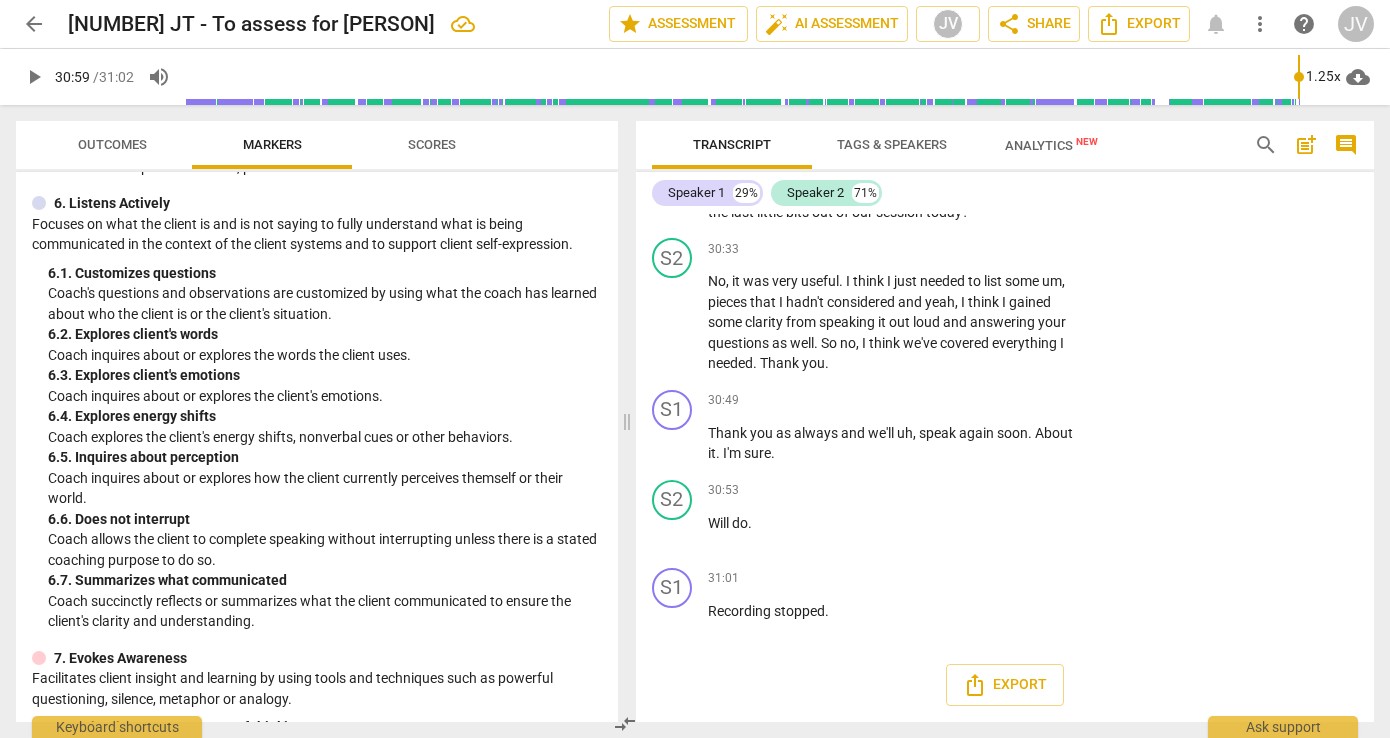 click on "everybody" at bounding box center [797, -3091] 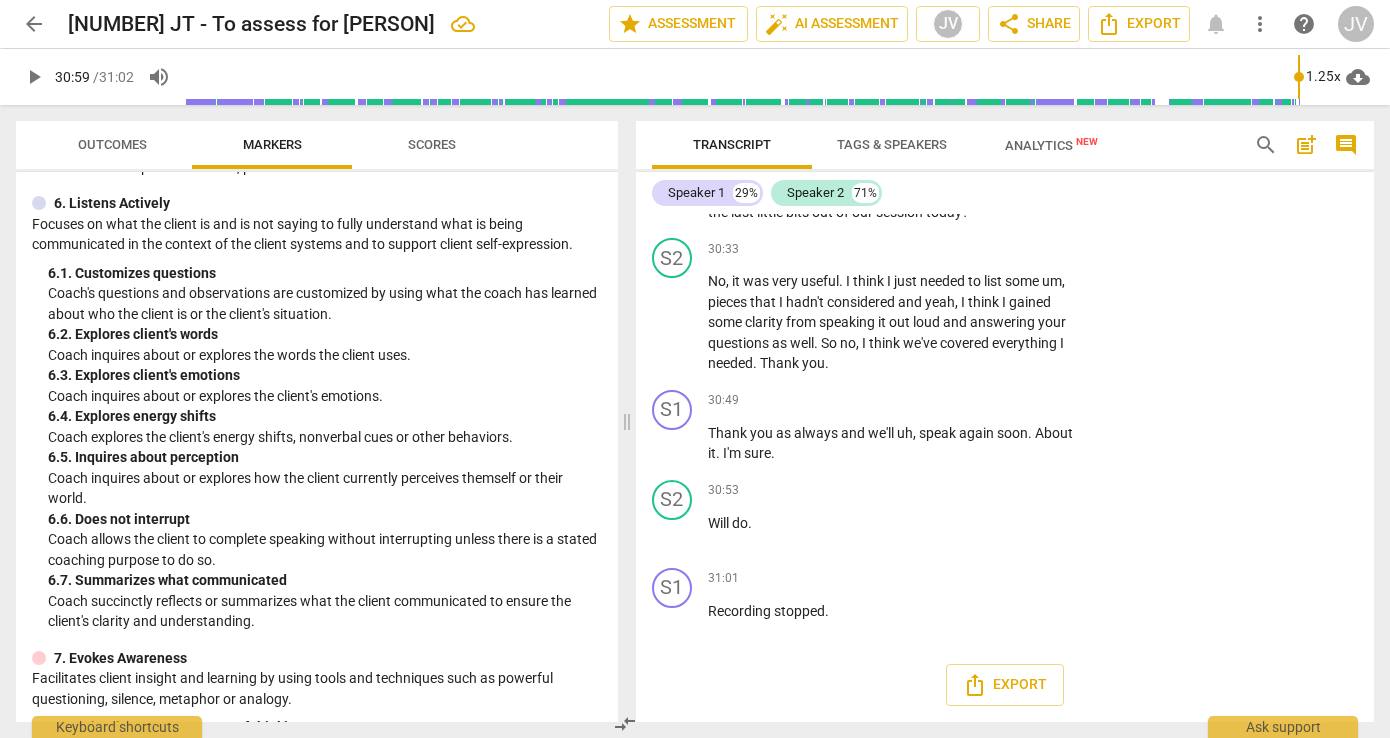 scroll, scrollTop: 15916, scrollLeft: 0, axis: vertical 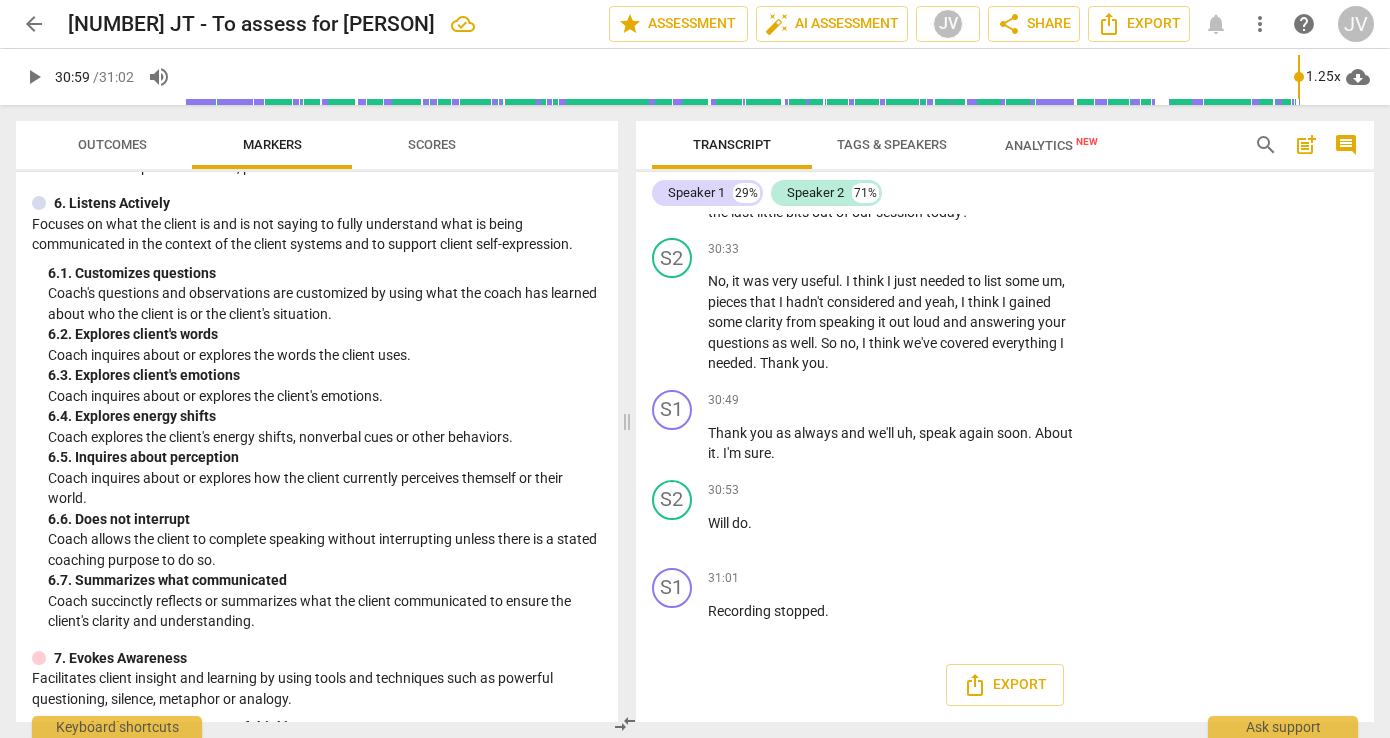 click on "Add competency" at bounding box center (1022, -3143) 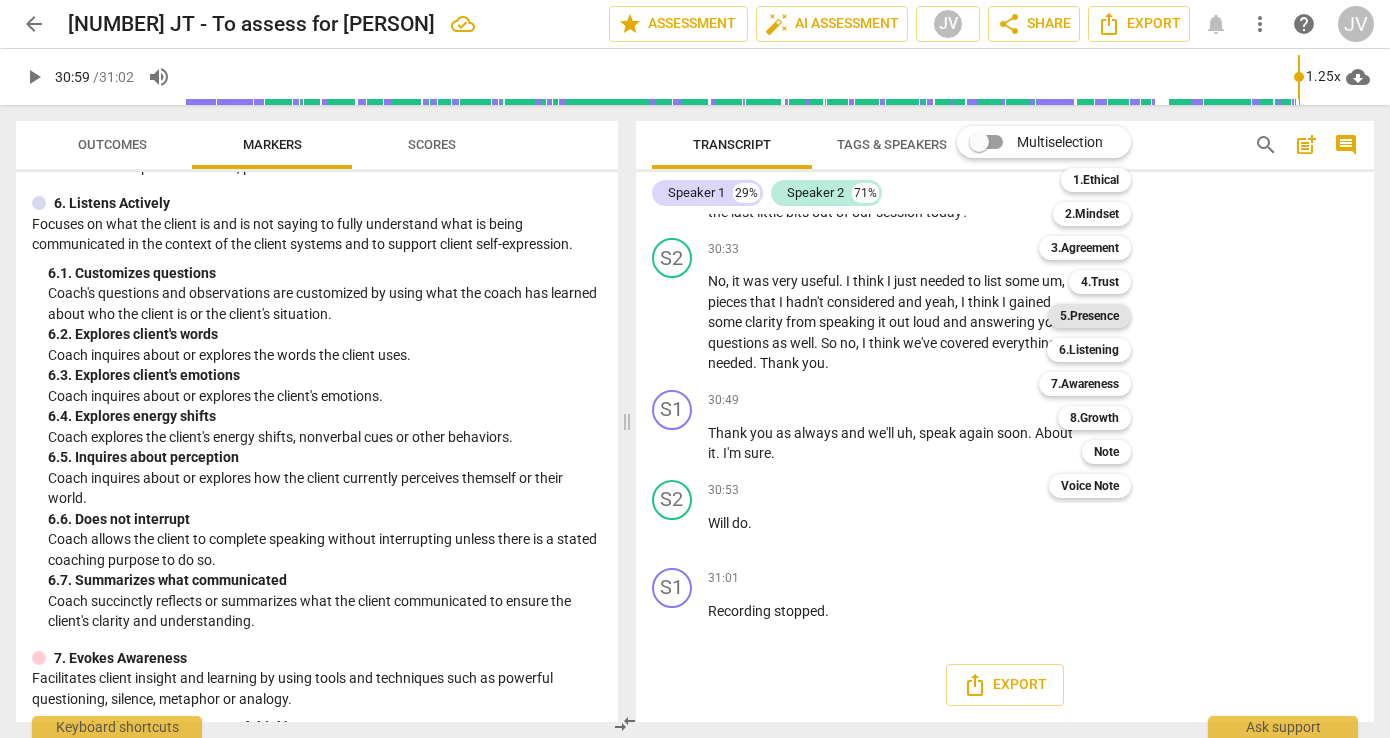 click on "5.Presence" at bounding box center (1089, 316) 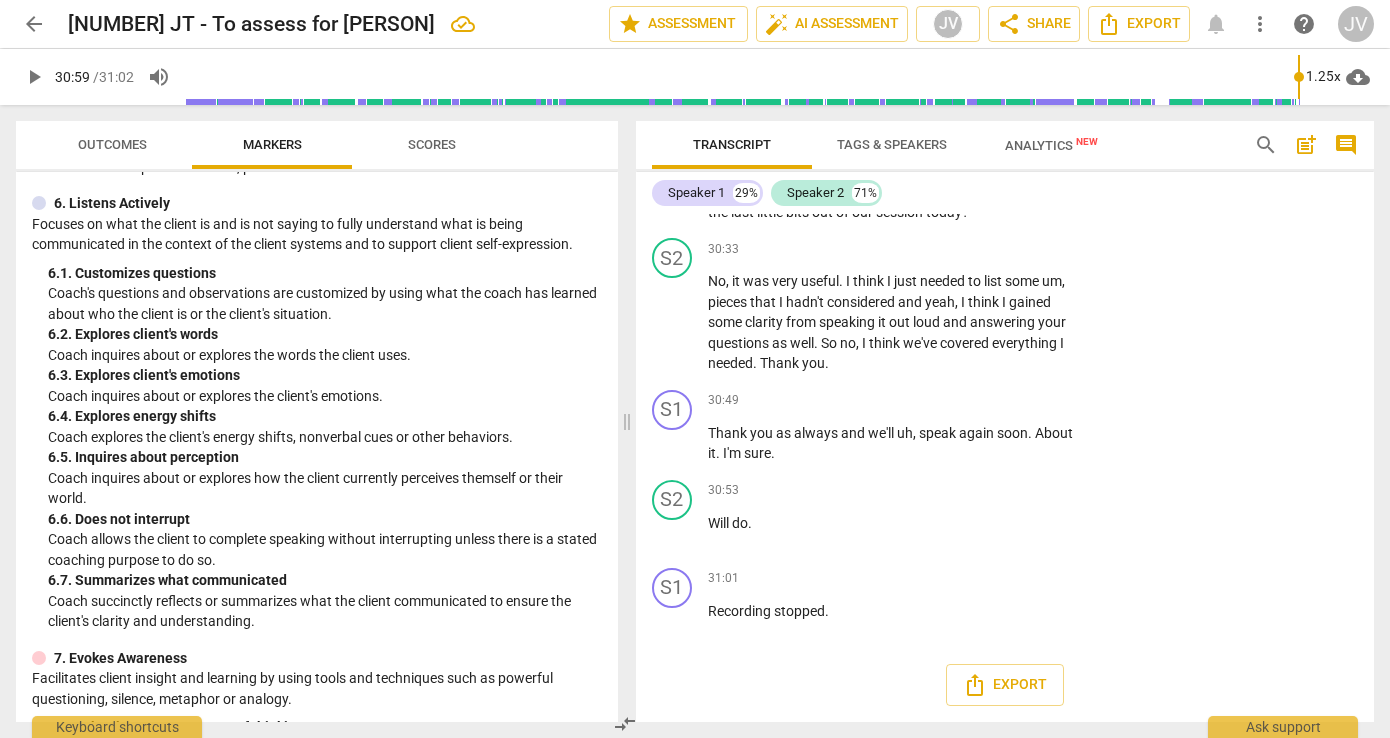 click on "5.Presence" at bounding box center [1154, -3100] 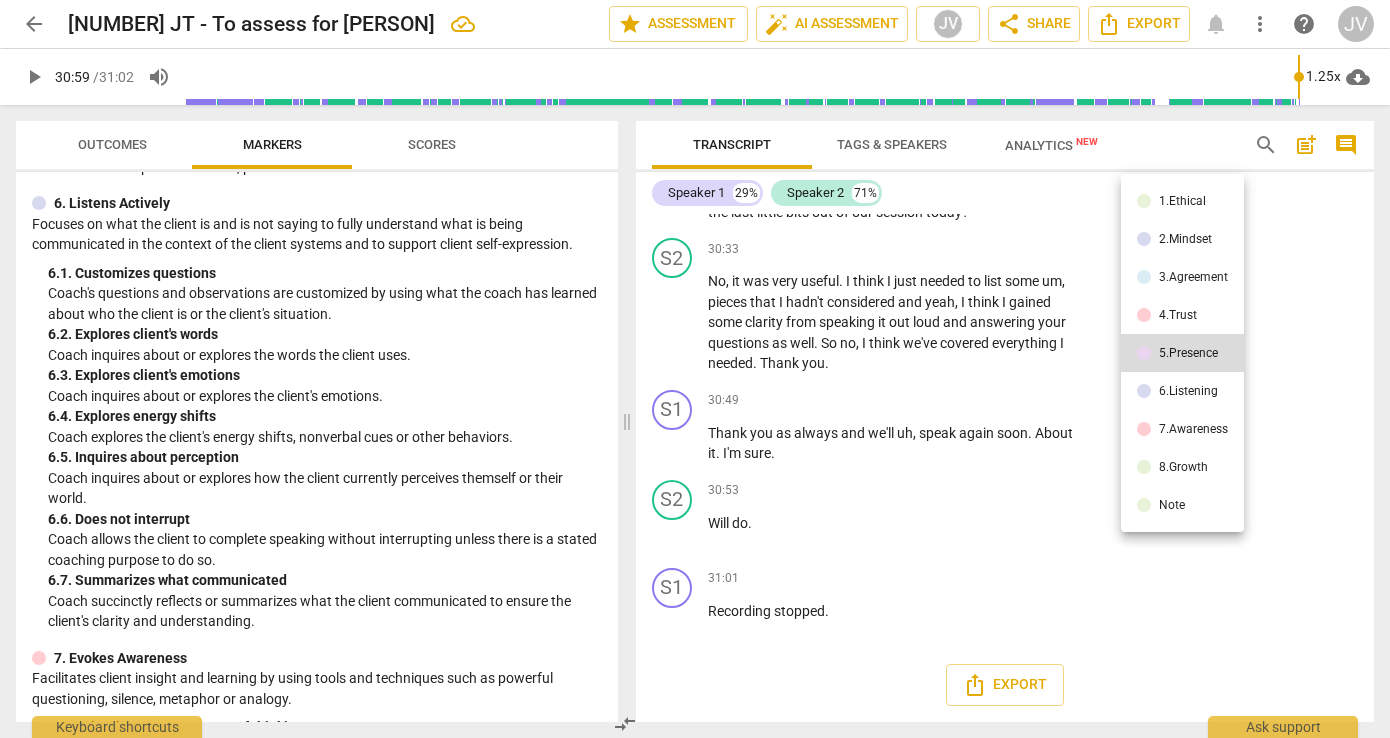 click on "4.Trust" at bounding box center (1182, 315) 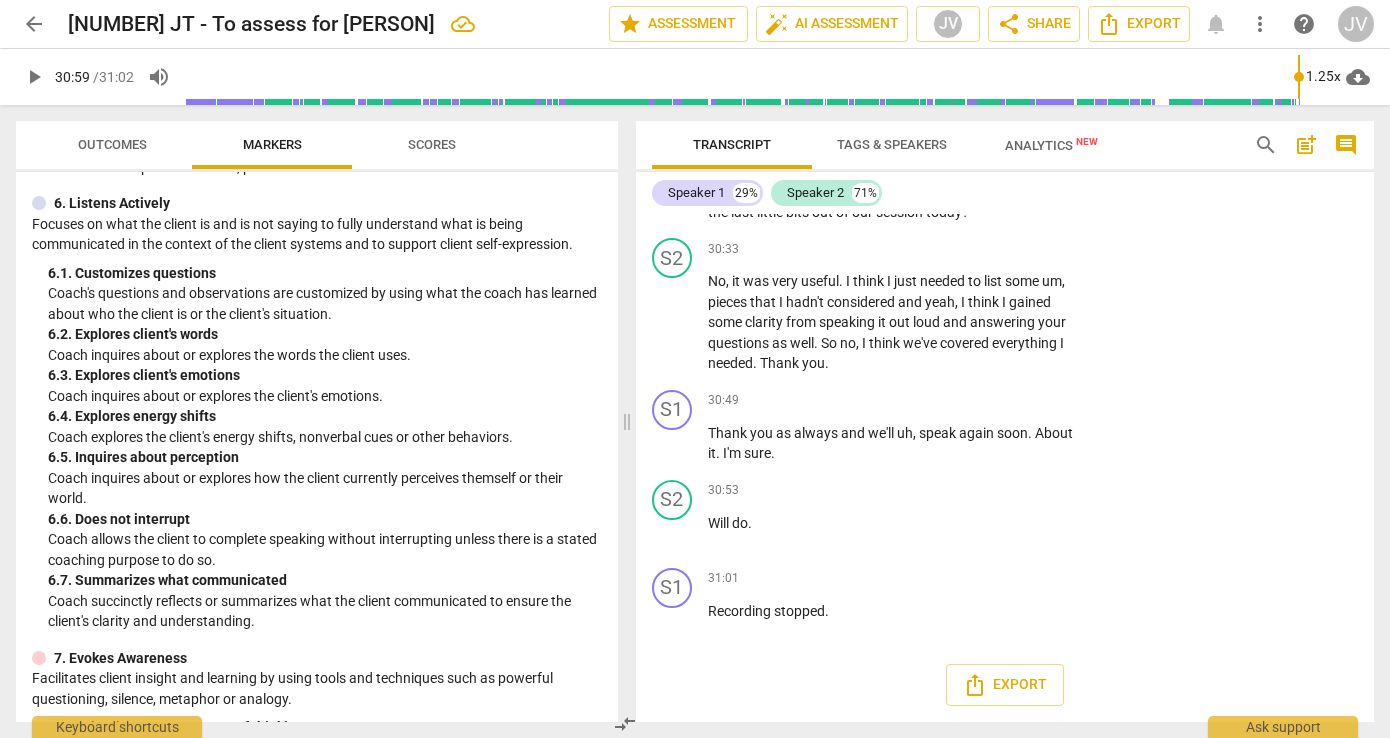 scroll, scrollTop: 15899, scrollLeft: 0, axis: vertical 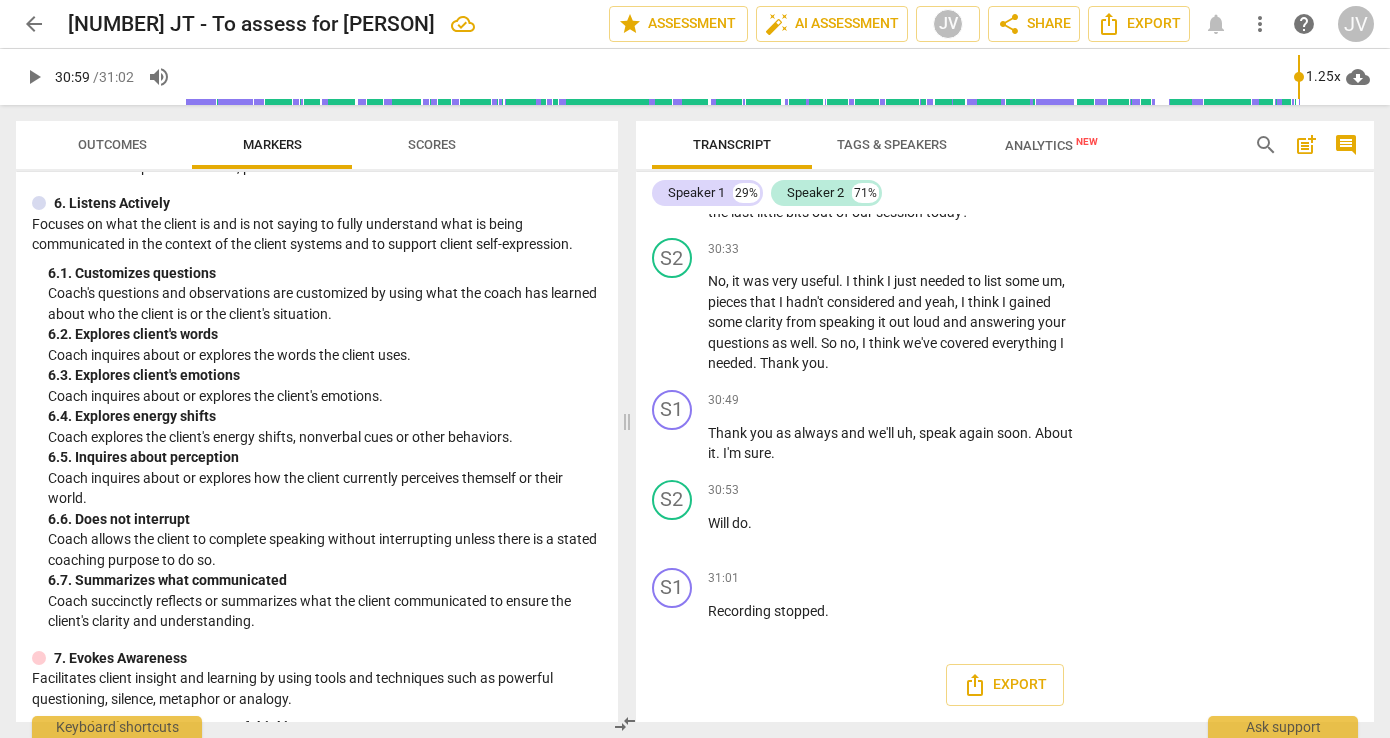 click on "2. Shows support and empathy" at bounding box center [1111, -3035] 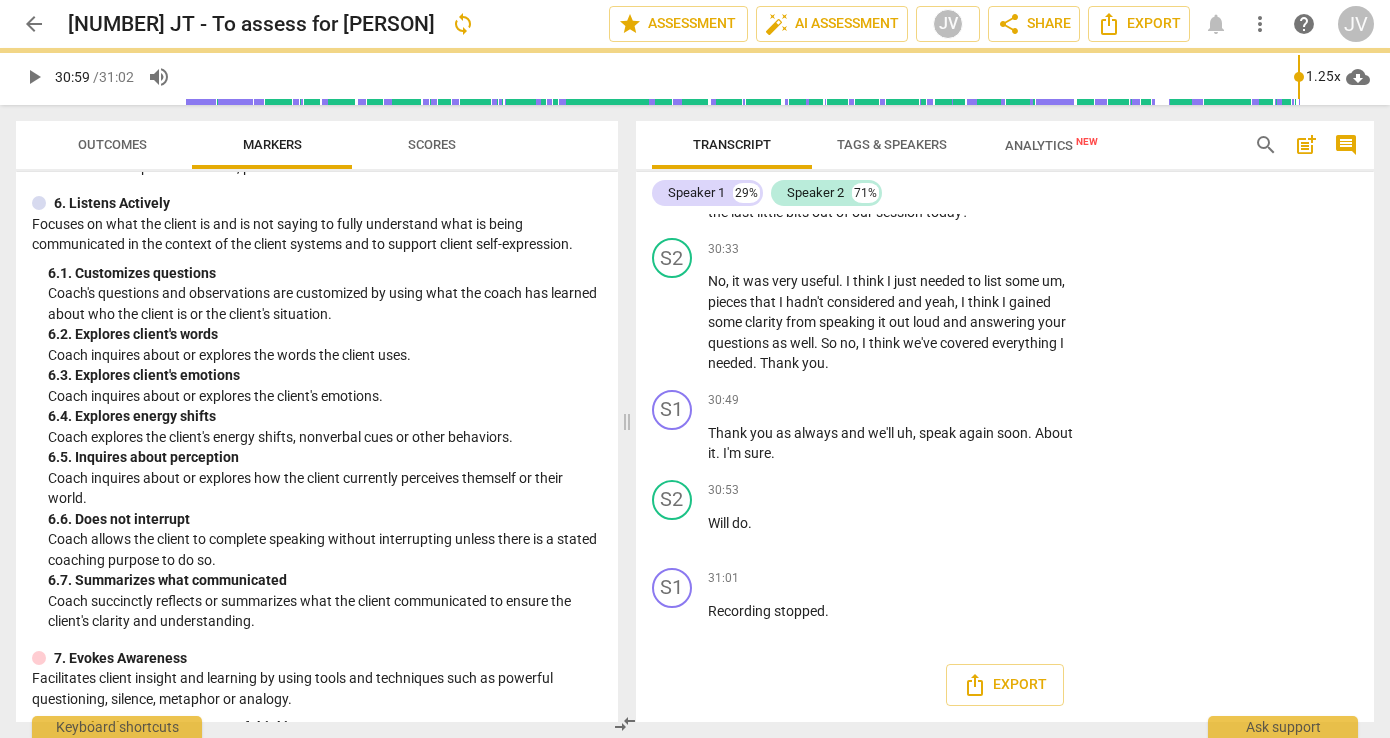 click on "development" at bounding box center (973, -2811) 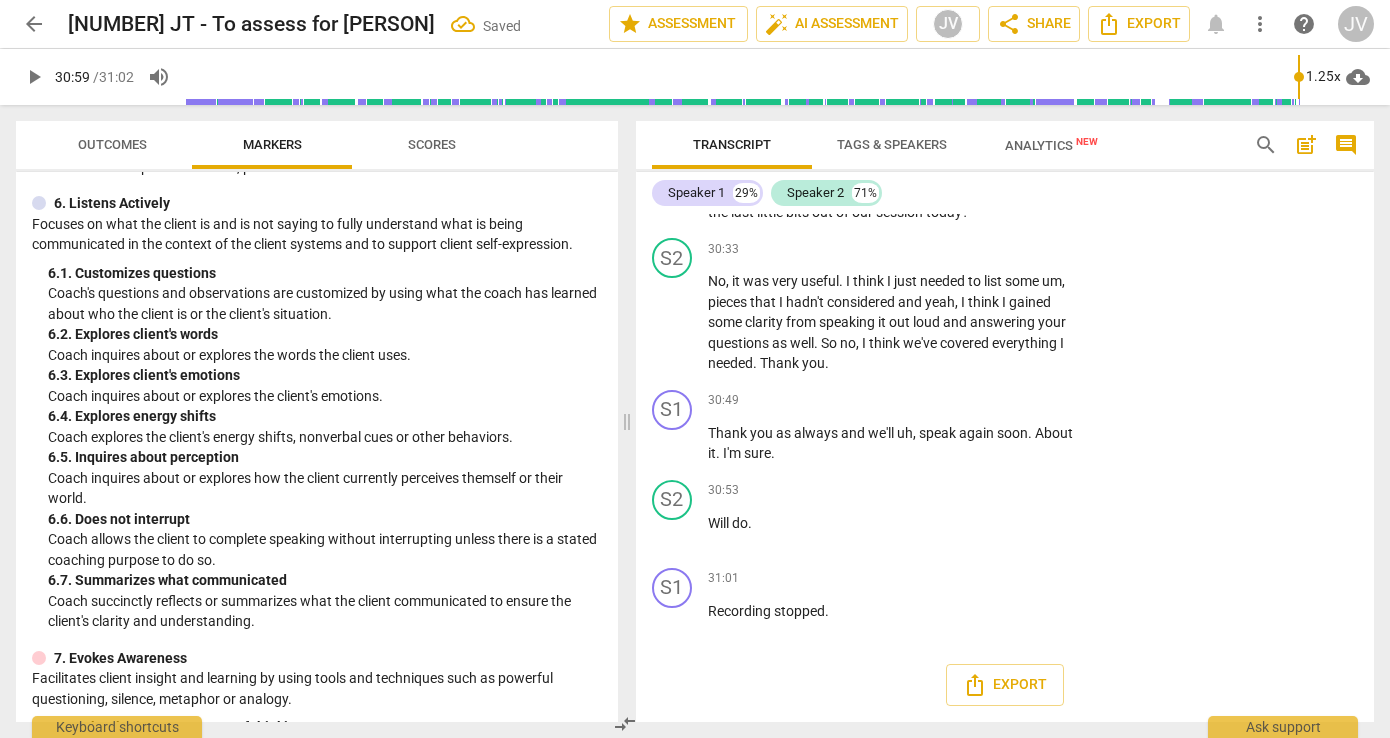 scroll, scrollTop: 16101, scrollLeft: 0, axis: vertical 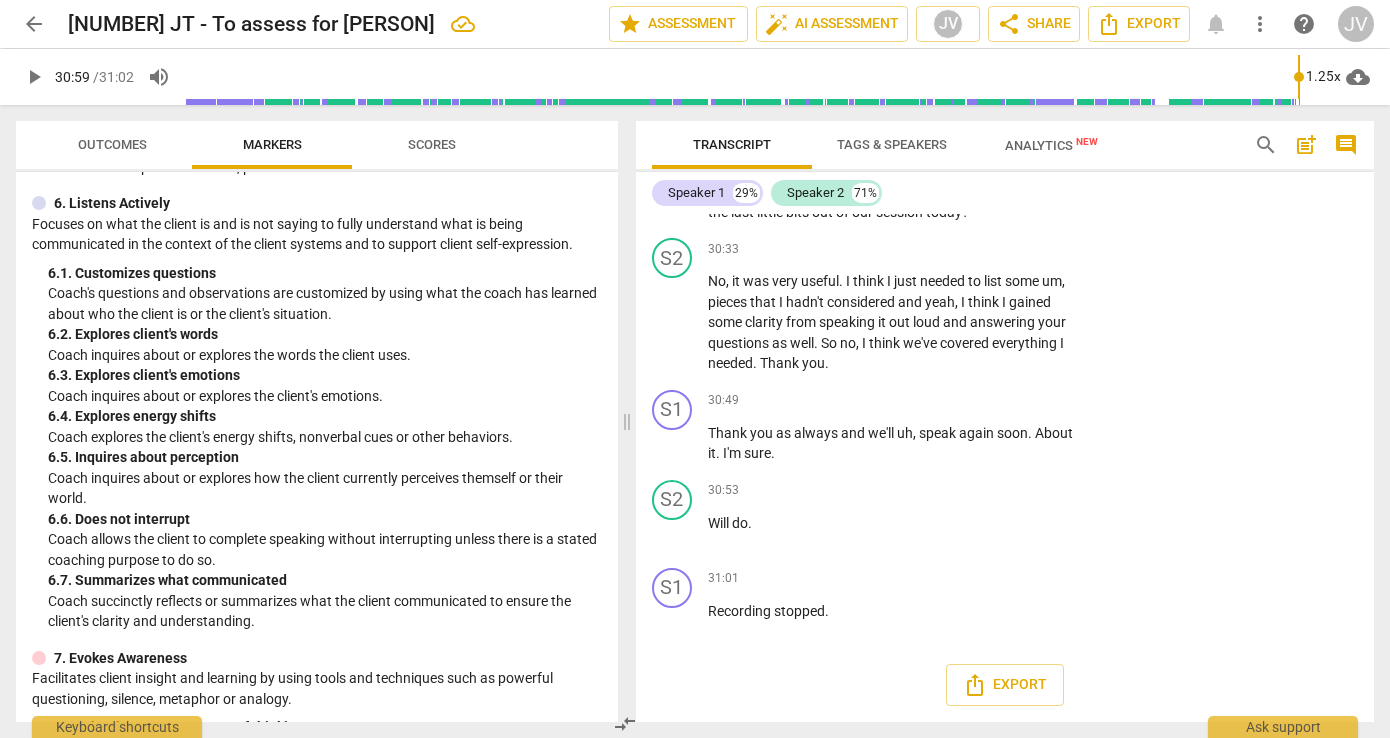 click on "Add competency" at bounding box center (1022, -2965) 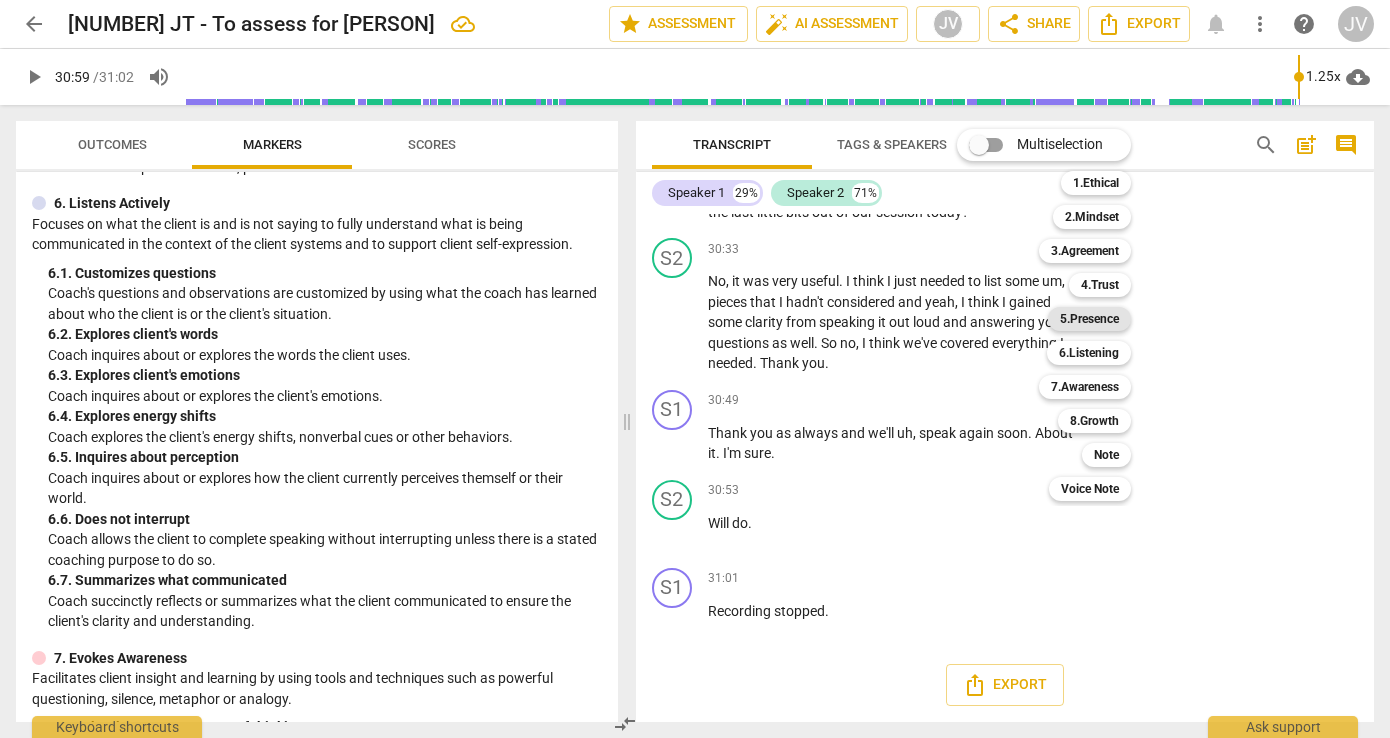 click on "5.Presence" at bounding box center (1089, 319) 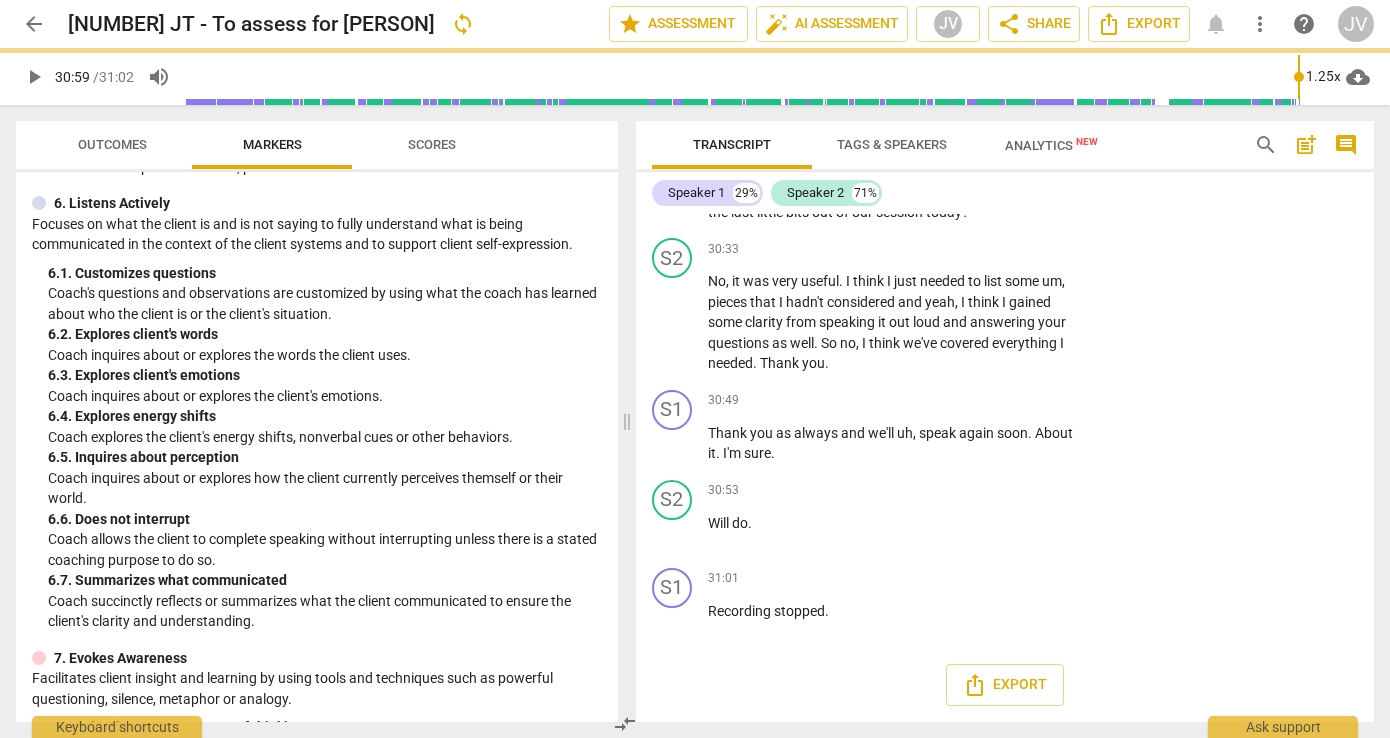 scroll, scrollTop: 16048, scrollLeft: 0, axis: vertical 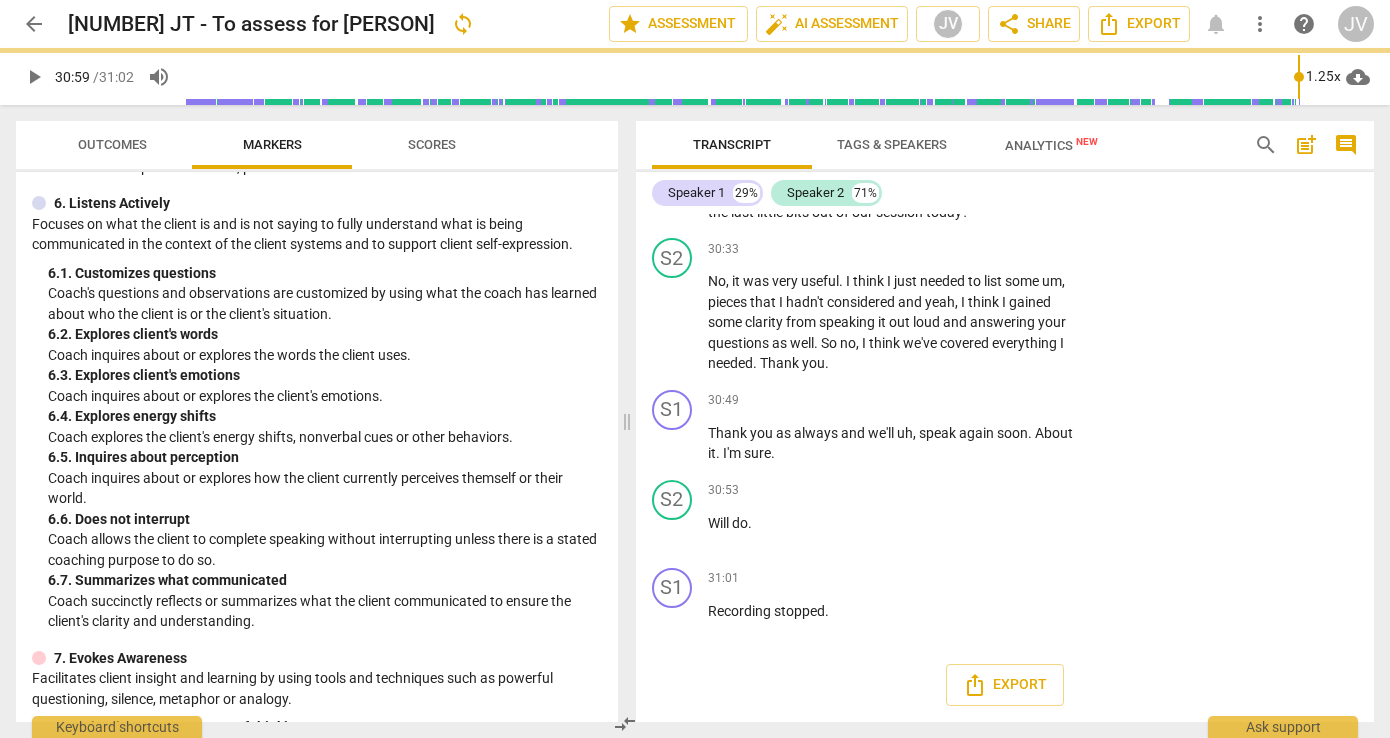 click on "Add competency" at bounding box center (1022, -2965) 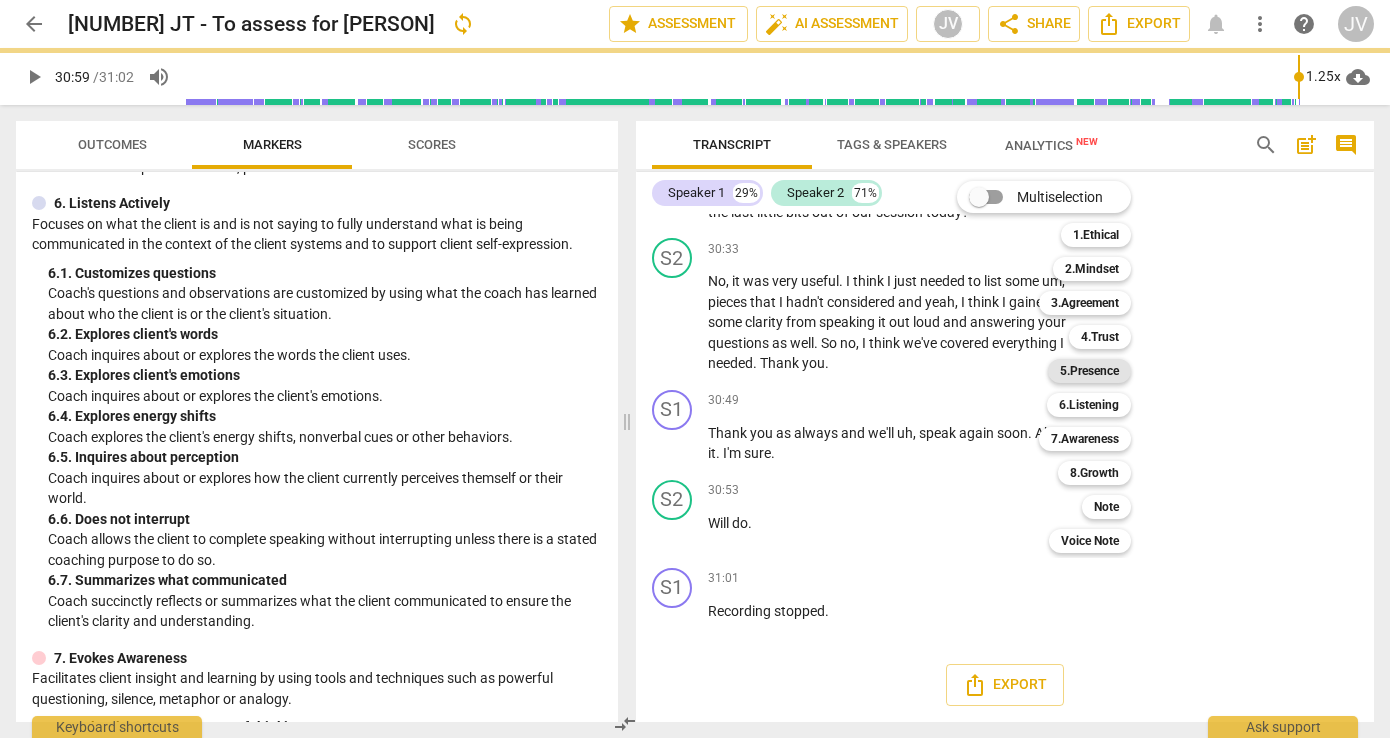 click on "5.Presence" at bounding box center [1089, 371] 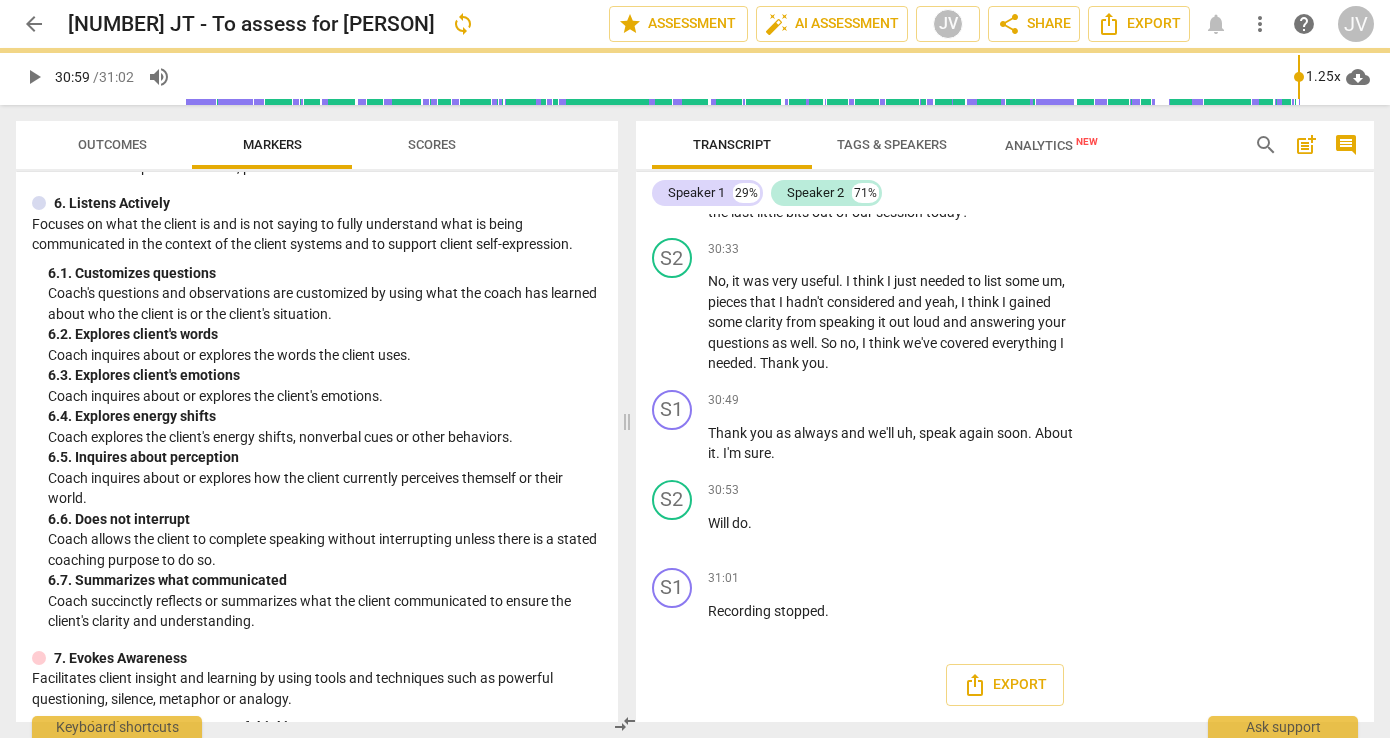 scroll, scrollTop: 16163, scrollLeft: 0, axis: vertical 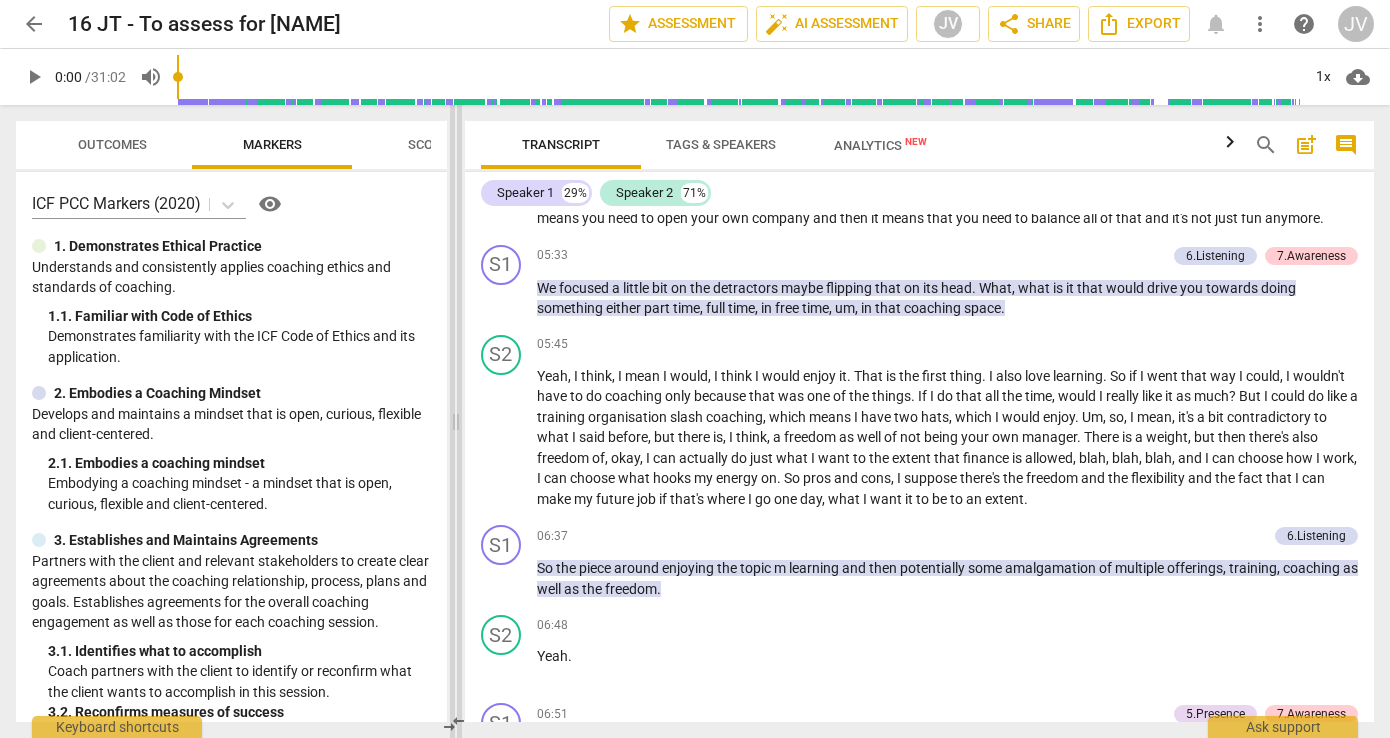 drag, startPoint x: 694, startPoint y: 418, endPoint x: 454, endPoint y: 395, distance: 241.09956 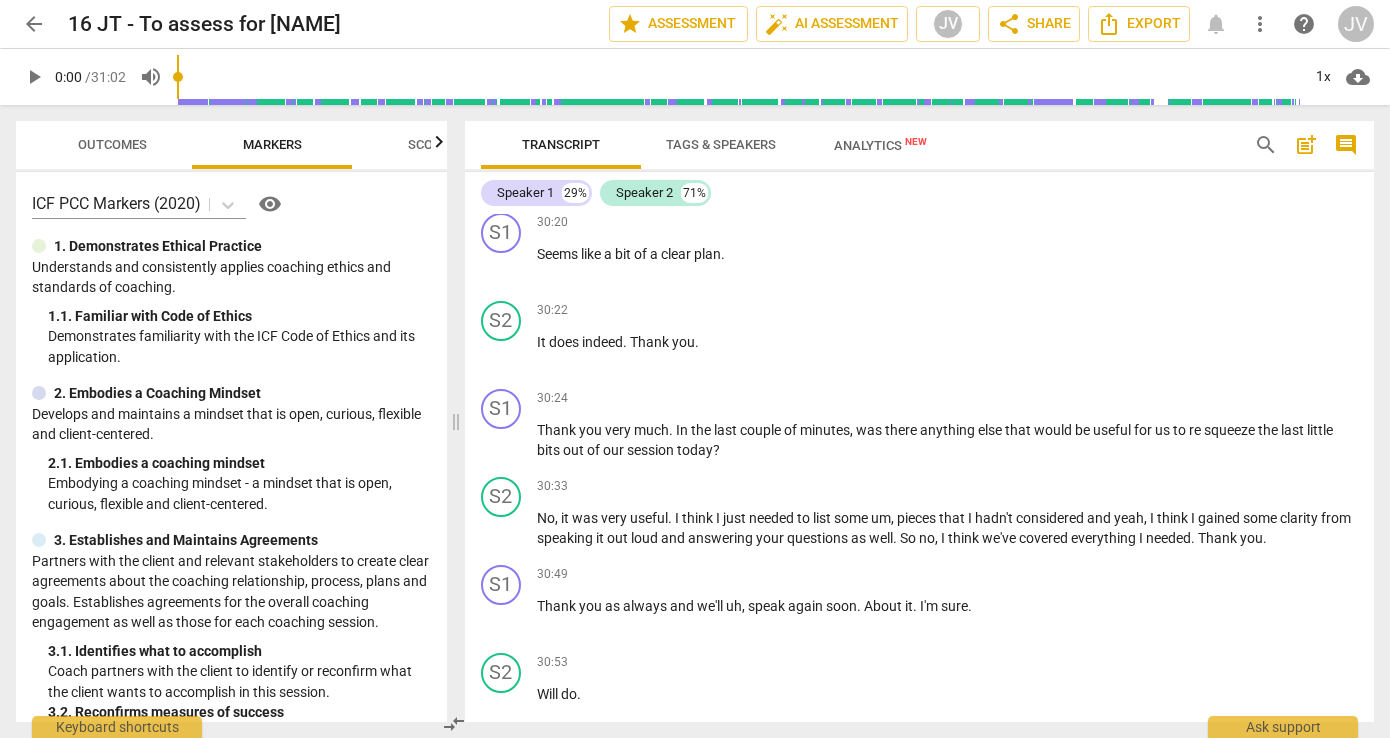 scroll, scrollTop: 9434, scrollLeft: 0, axis: vertical 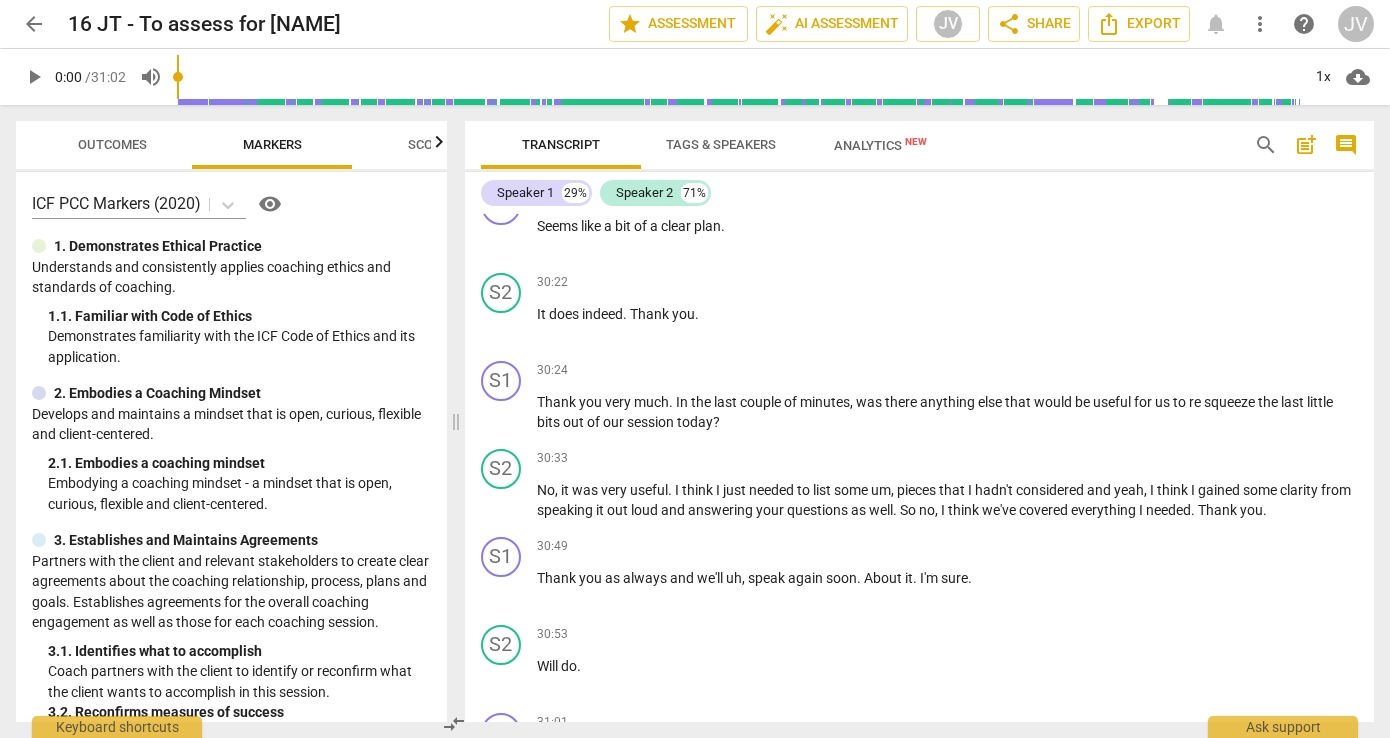 click on "5.Presence" at bounding box center (1316, -1686) 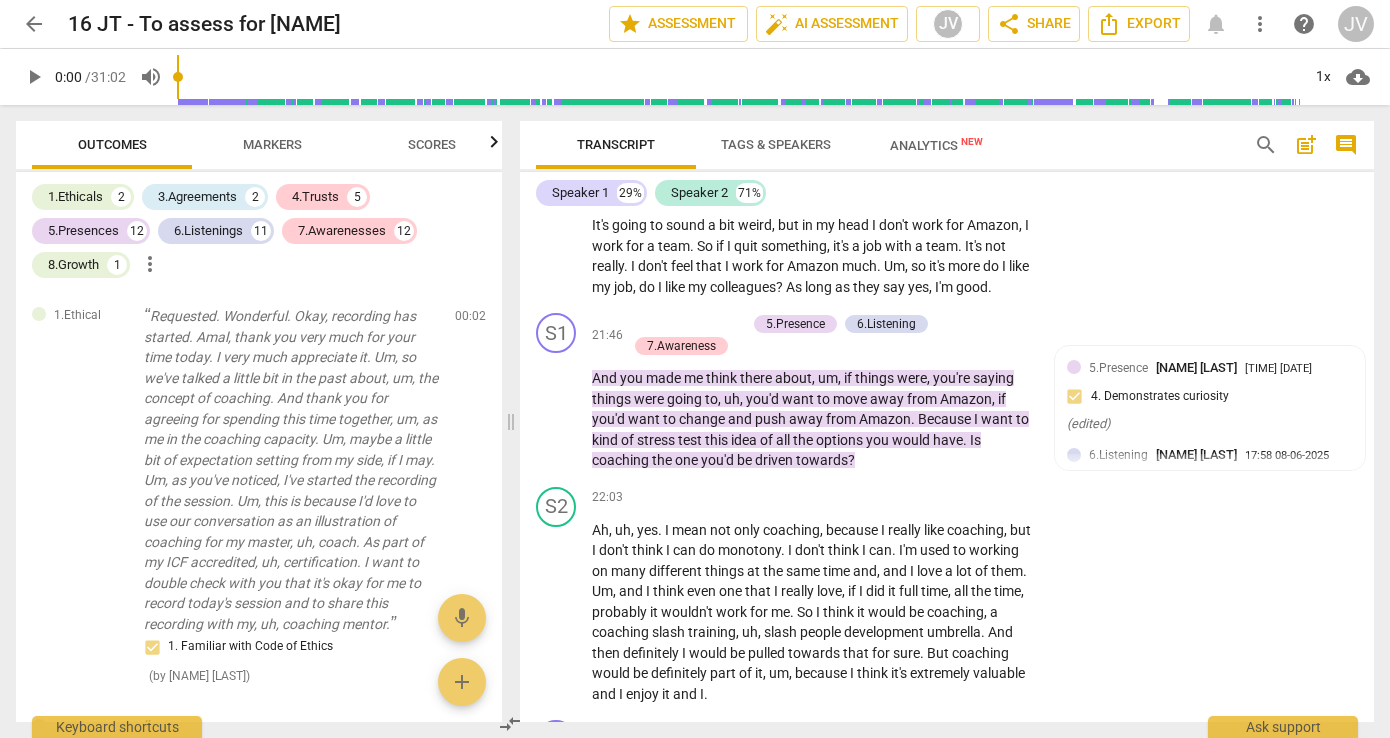 scroll, scrollTop: 14157, scrollLeft: 0, axis: vertical 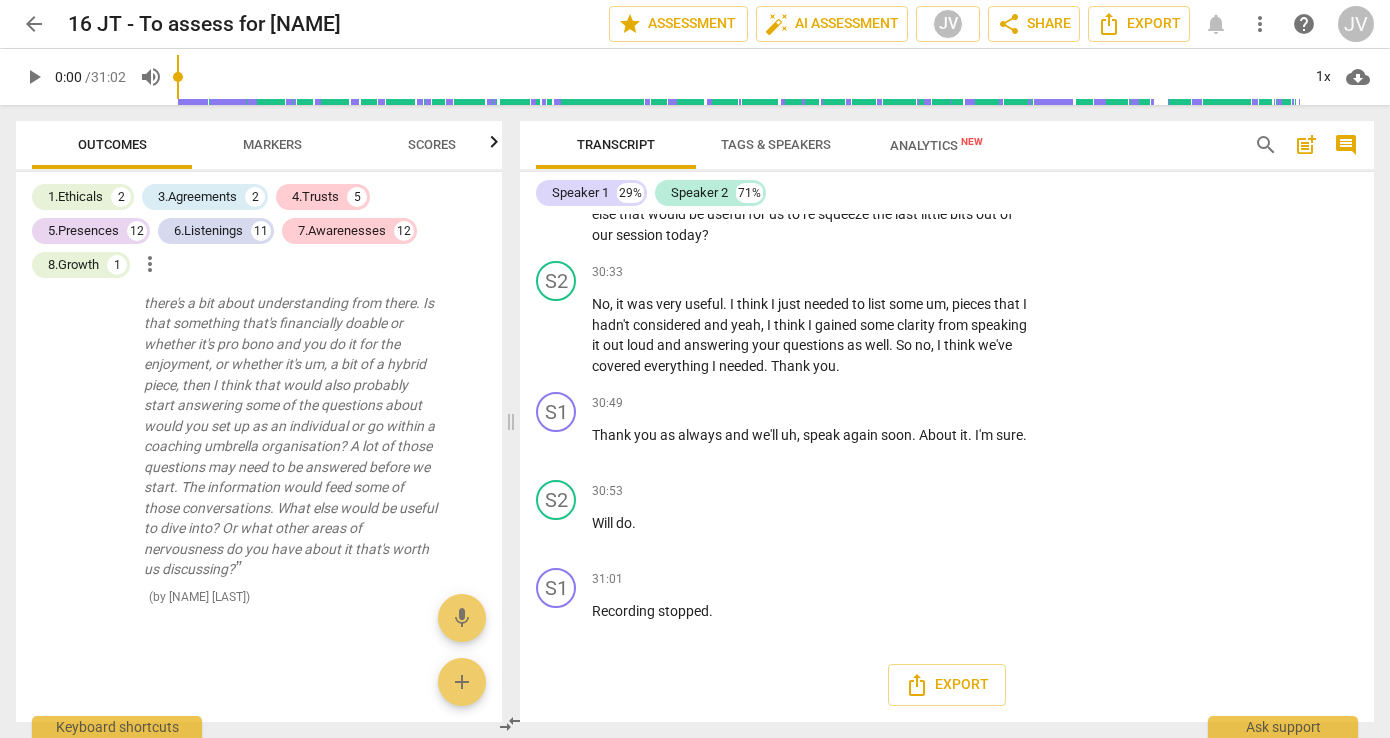 click on "3. Supports client to choose what happens" at bounding box center (1190, -2509) 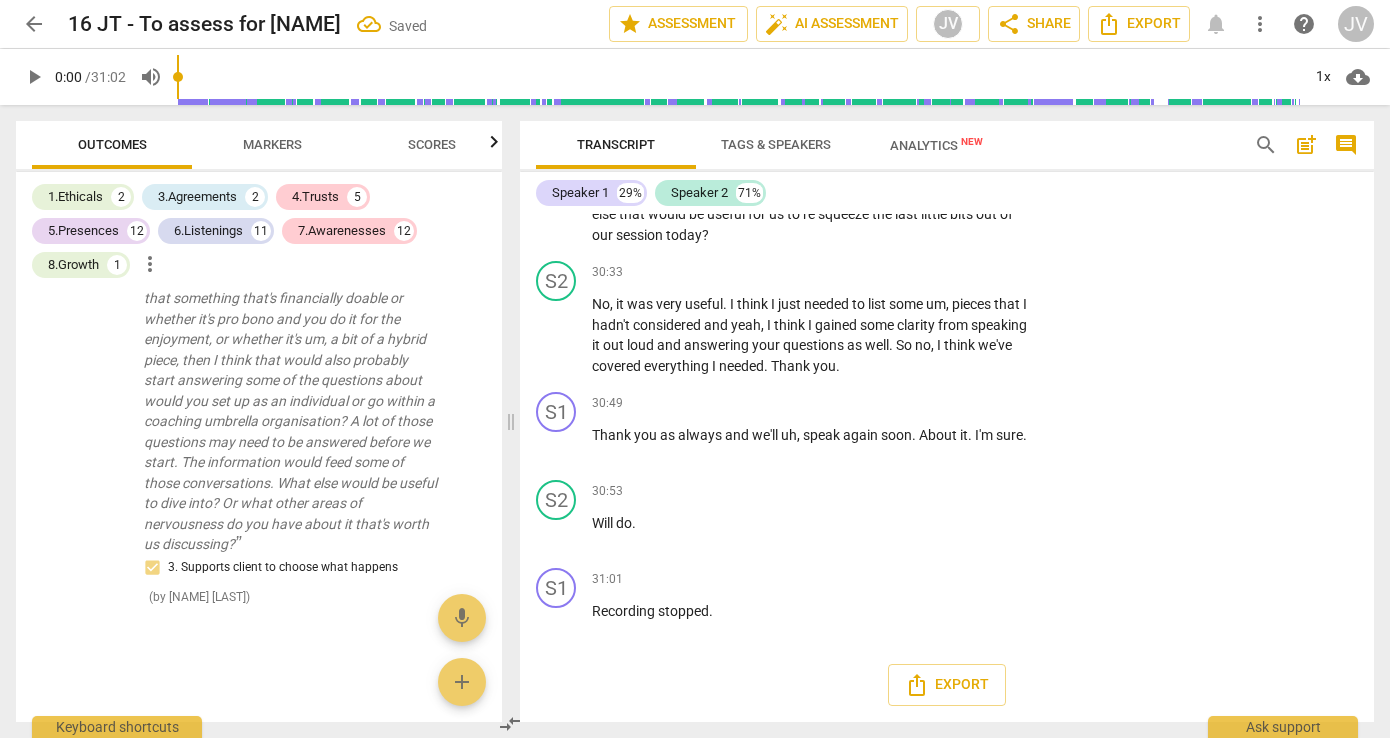 click on "Add competency" at bounding box center (879, -2635) 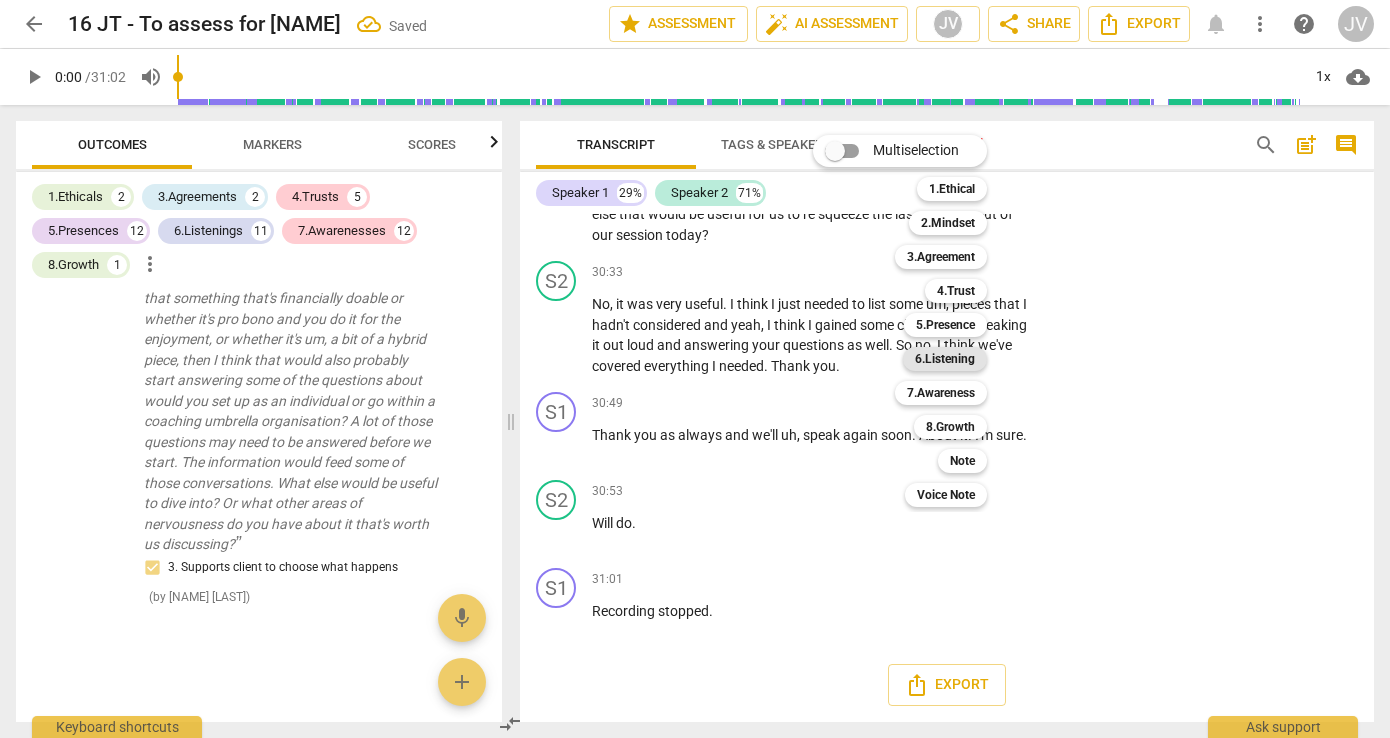 click on "6.Listening" at bounding box center [945, 359] 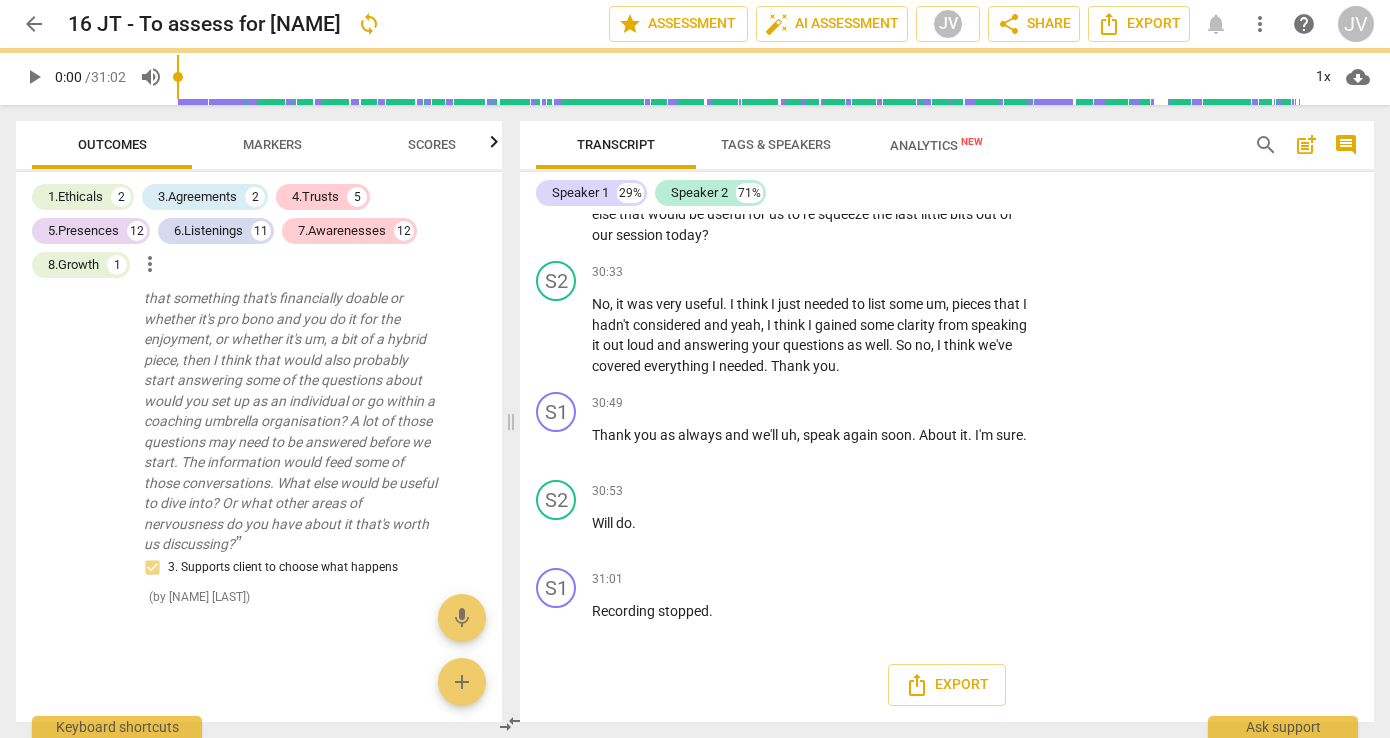 scroll, scrollTop: 14287, scrollLeft: 0, axis: vertical 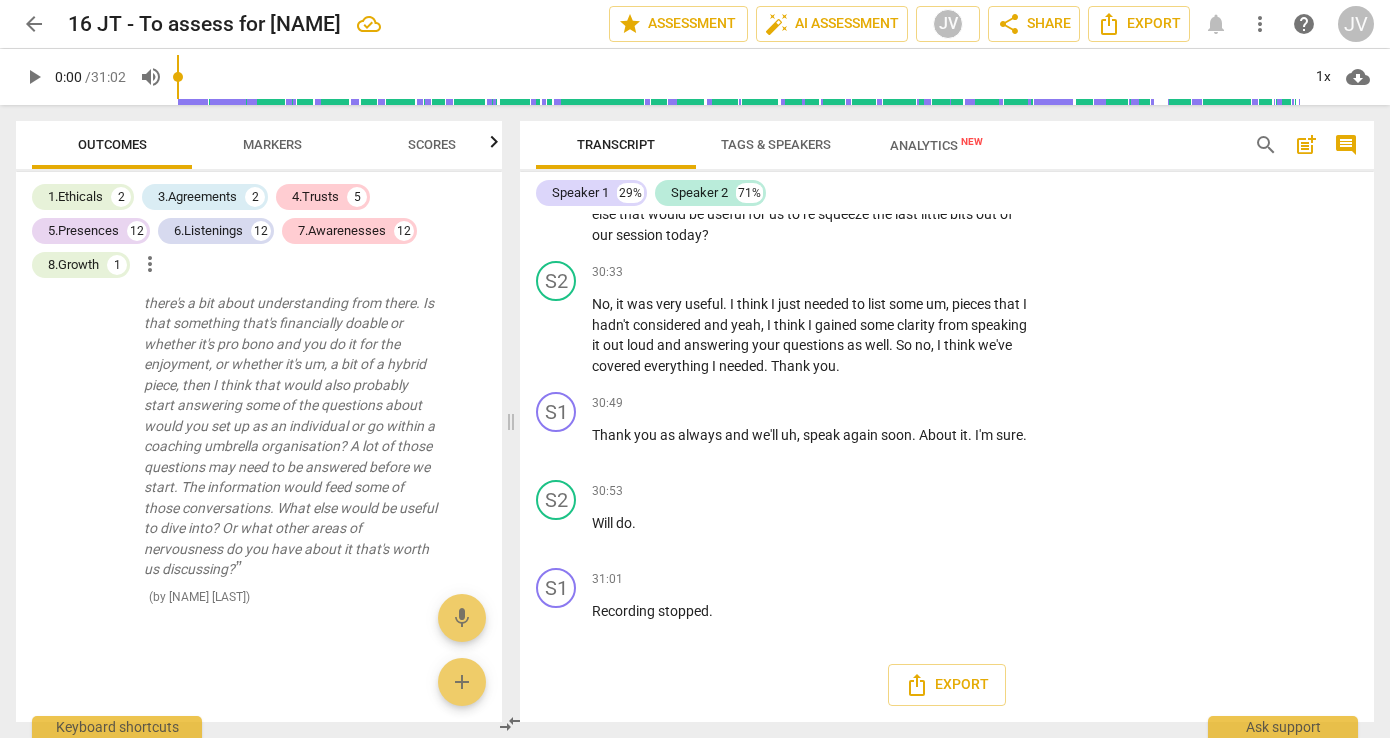 click on "7. Summarizes what communicated" at bounding box center (1059, -2186) 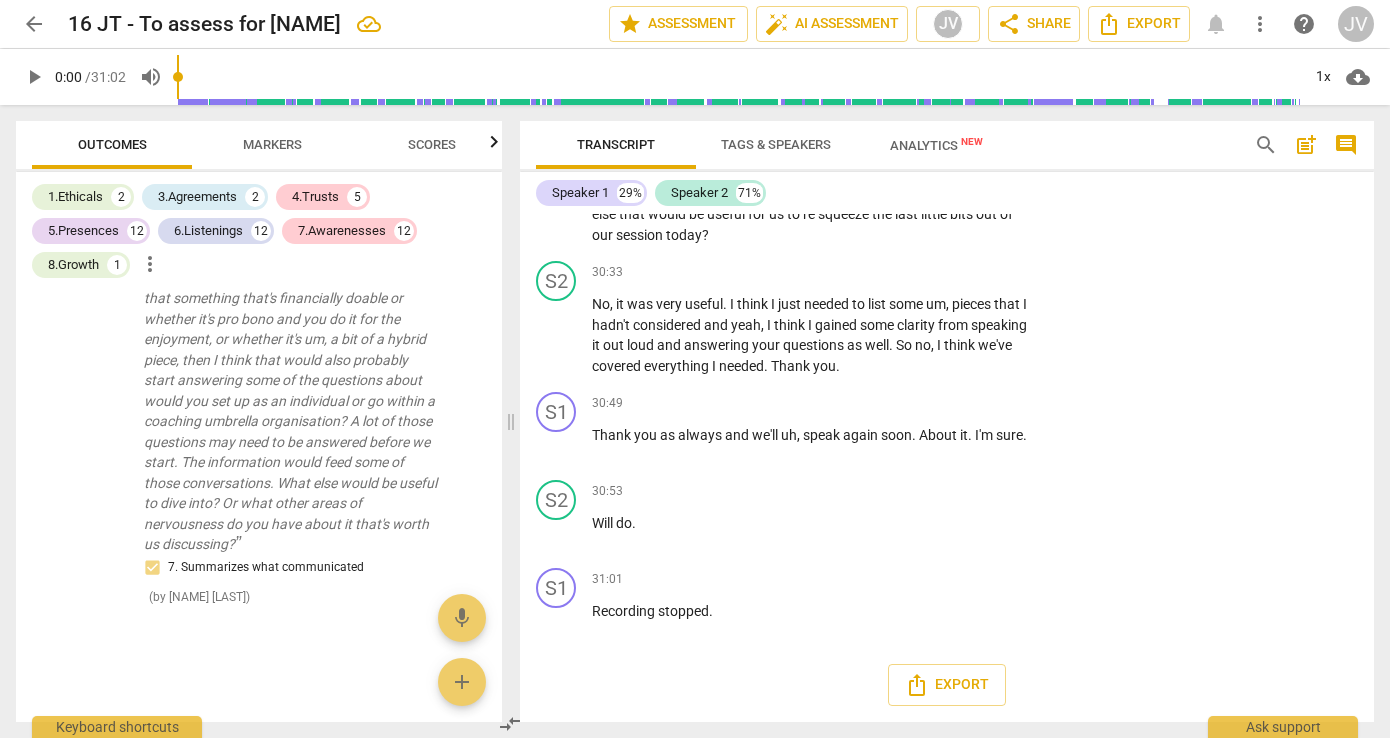 scroll, scrollTop: 14892, scrollLeft: 0, axis: vertical 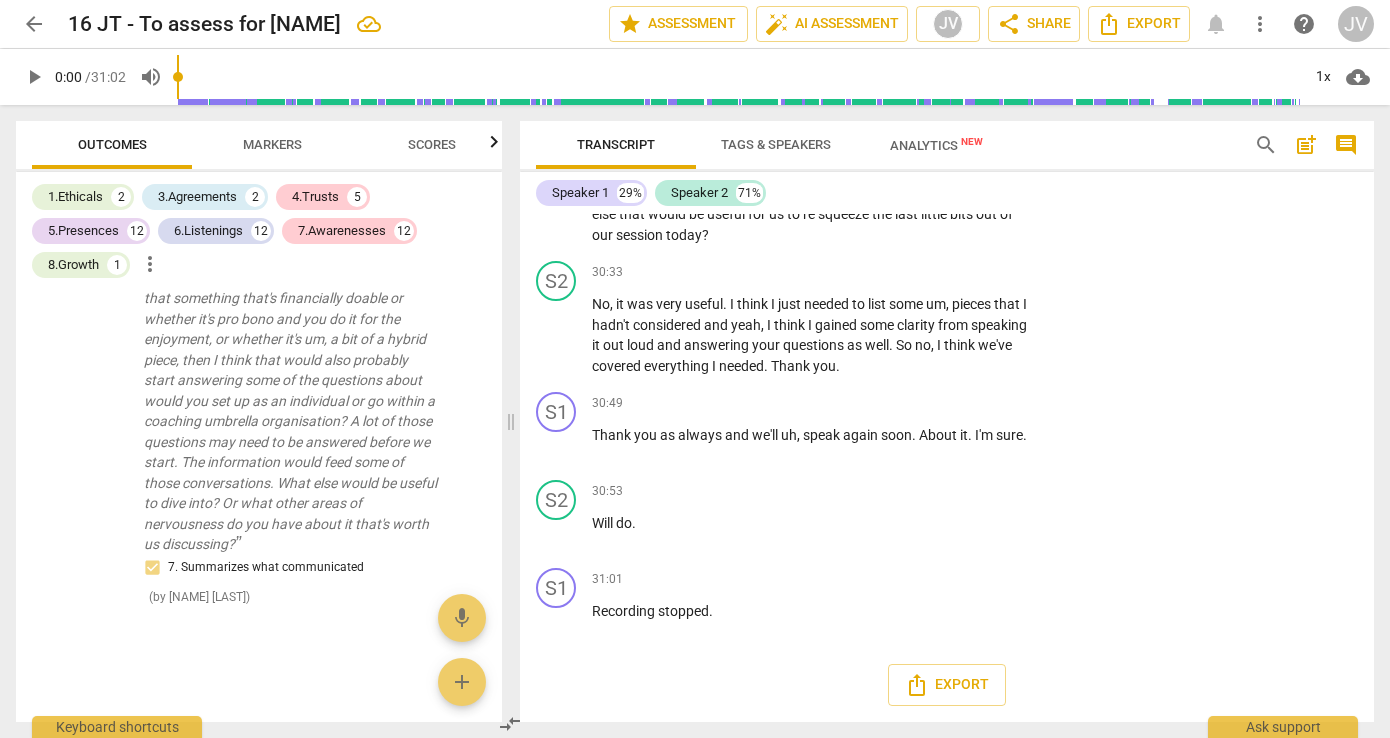 click on "Sorry" at bounding box center (924, -2034) 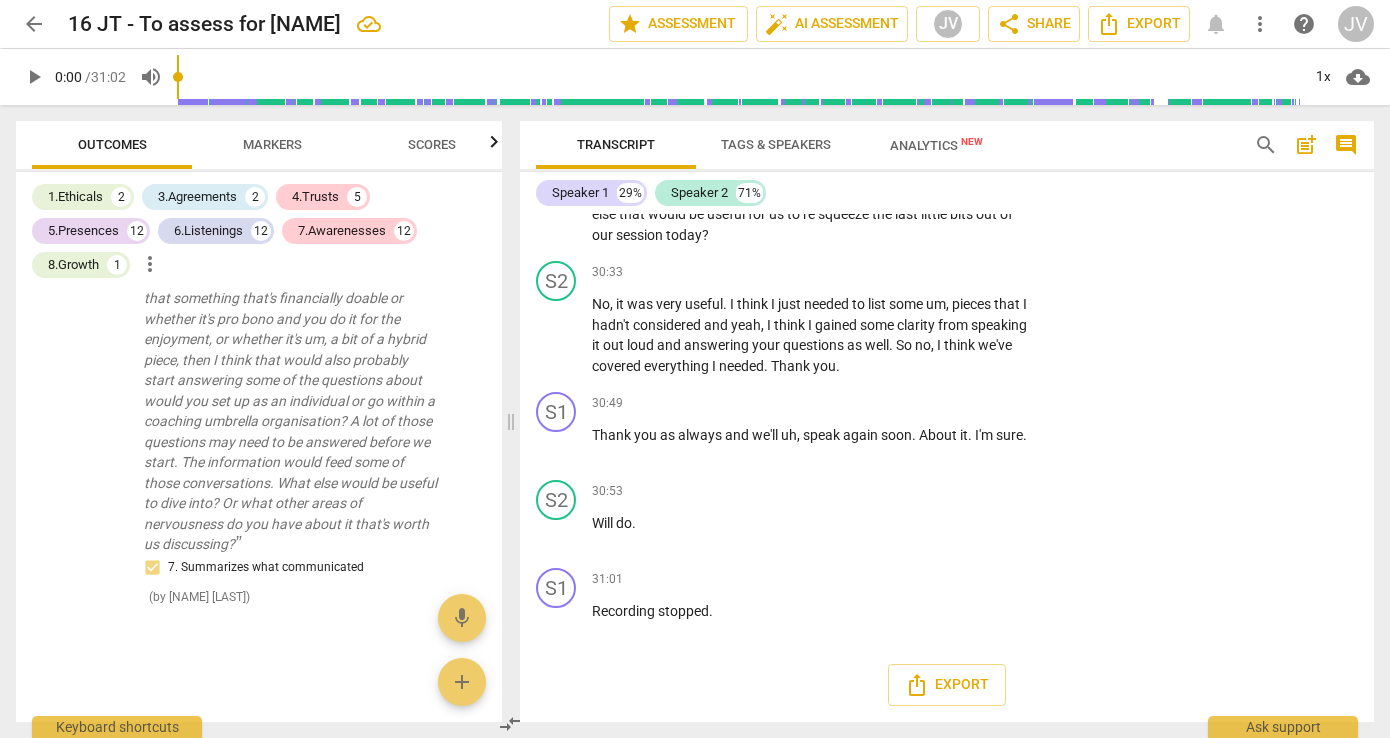 scroll, scrollTop: 15090, scrollLeft: 0, axis: vertical 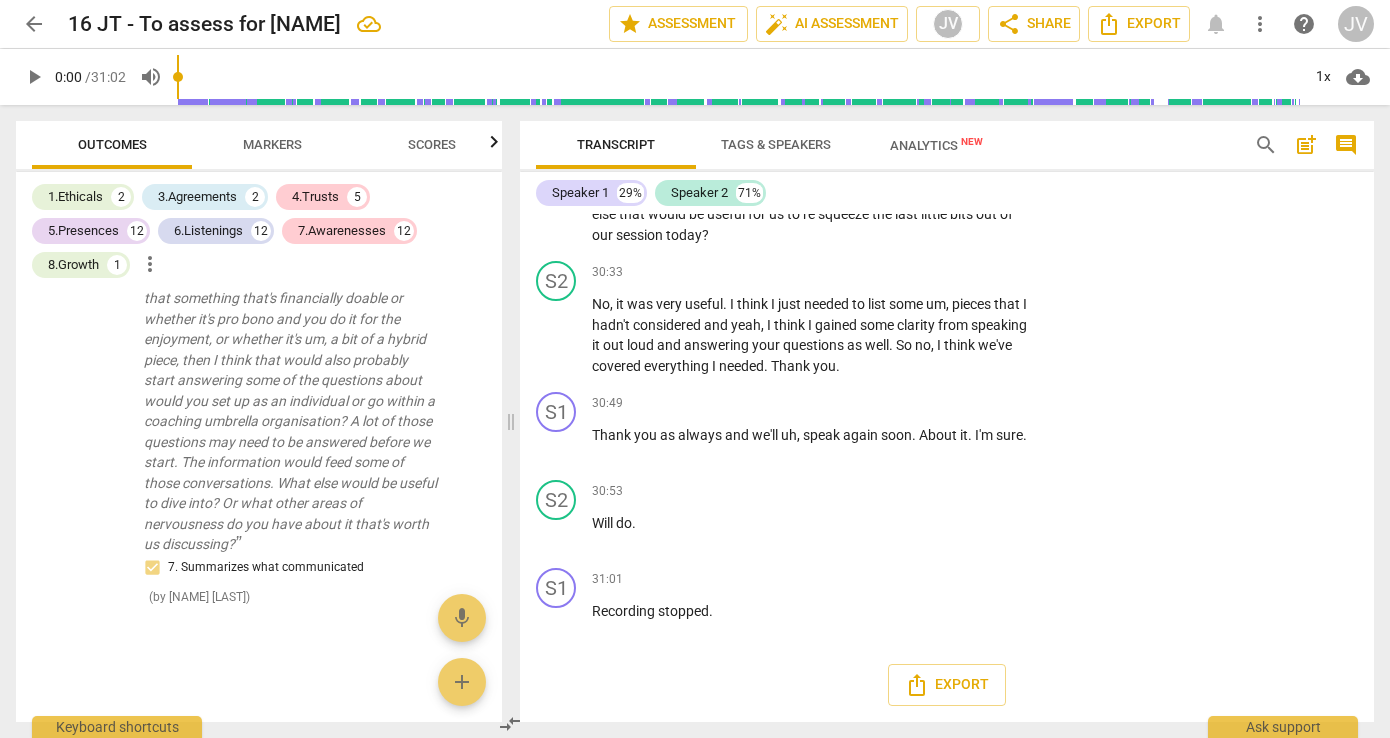 drag, startPoint x: 814, startPoint y: 270, endPoint x: 573, endPoint y: 226, distance: 244.98367 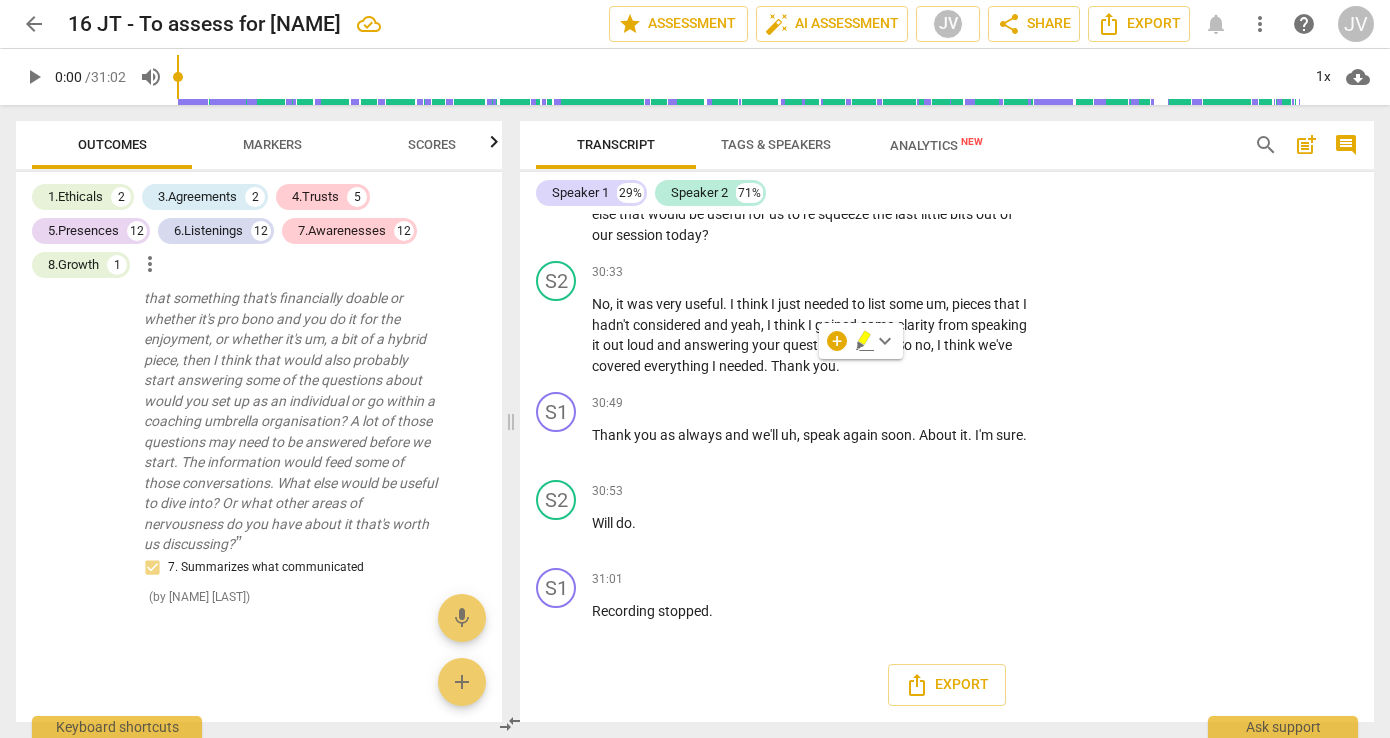 scroll, scrollTop: 14978, scrollLeft: 0, axis: vertical 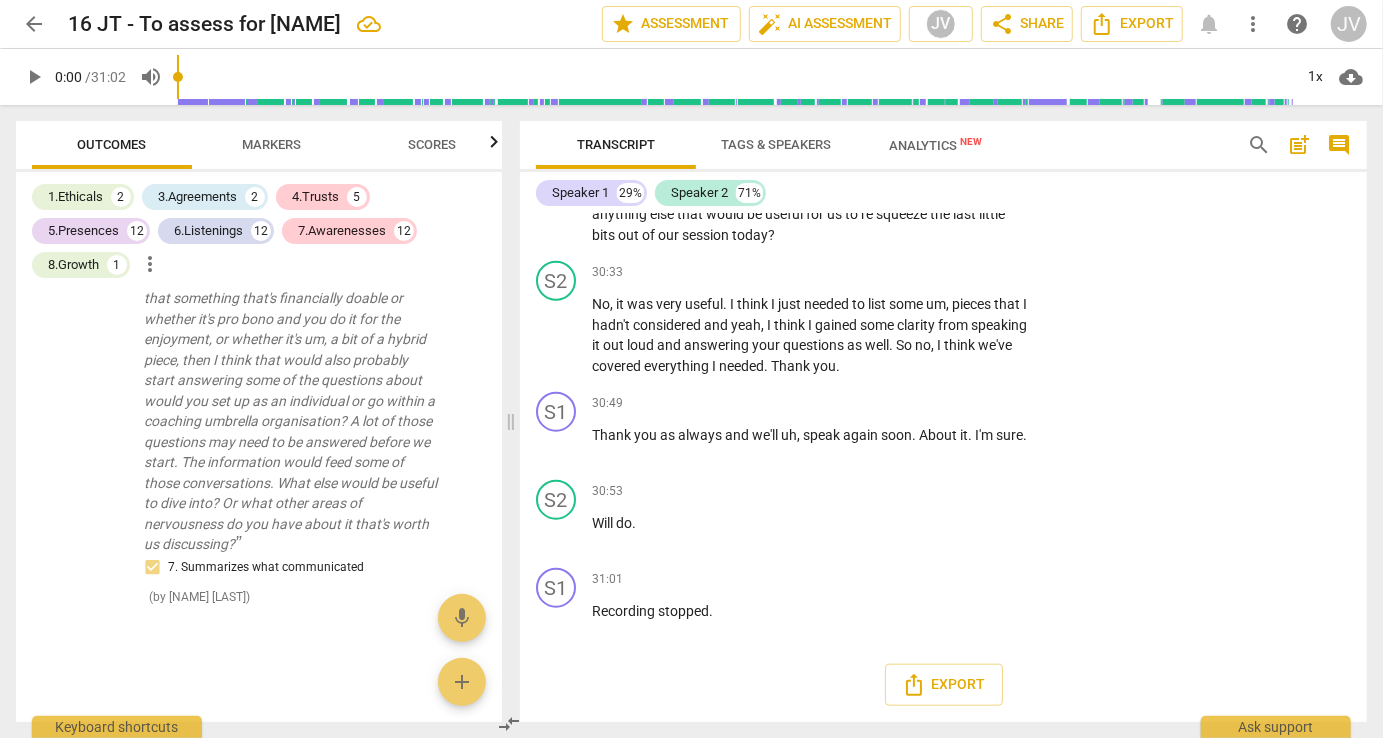 click on "nervousness" at bounding box center [687, -2316] 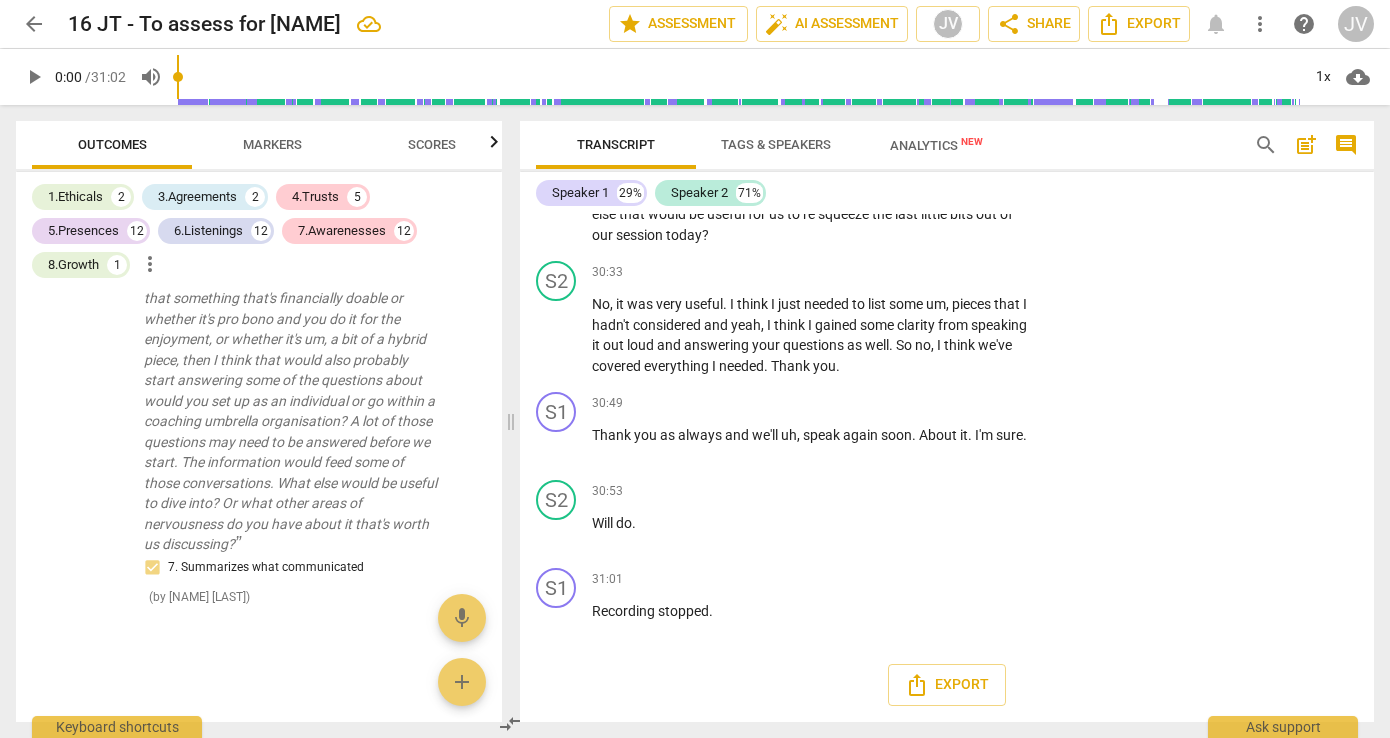 scroll, scrollTop: 14180, scrollLeft: 0, axis: vertical 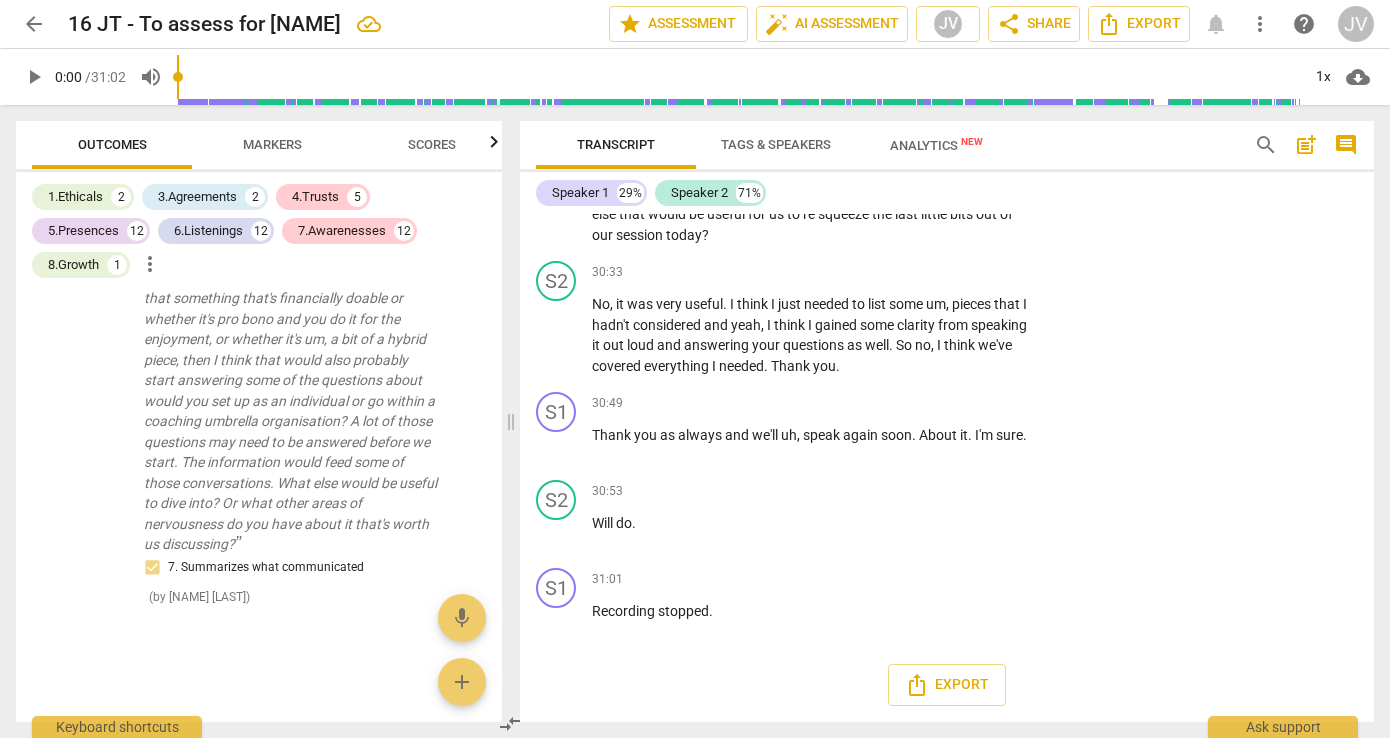 click on "Add competency" at bounding box center (788, -2635) 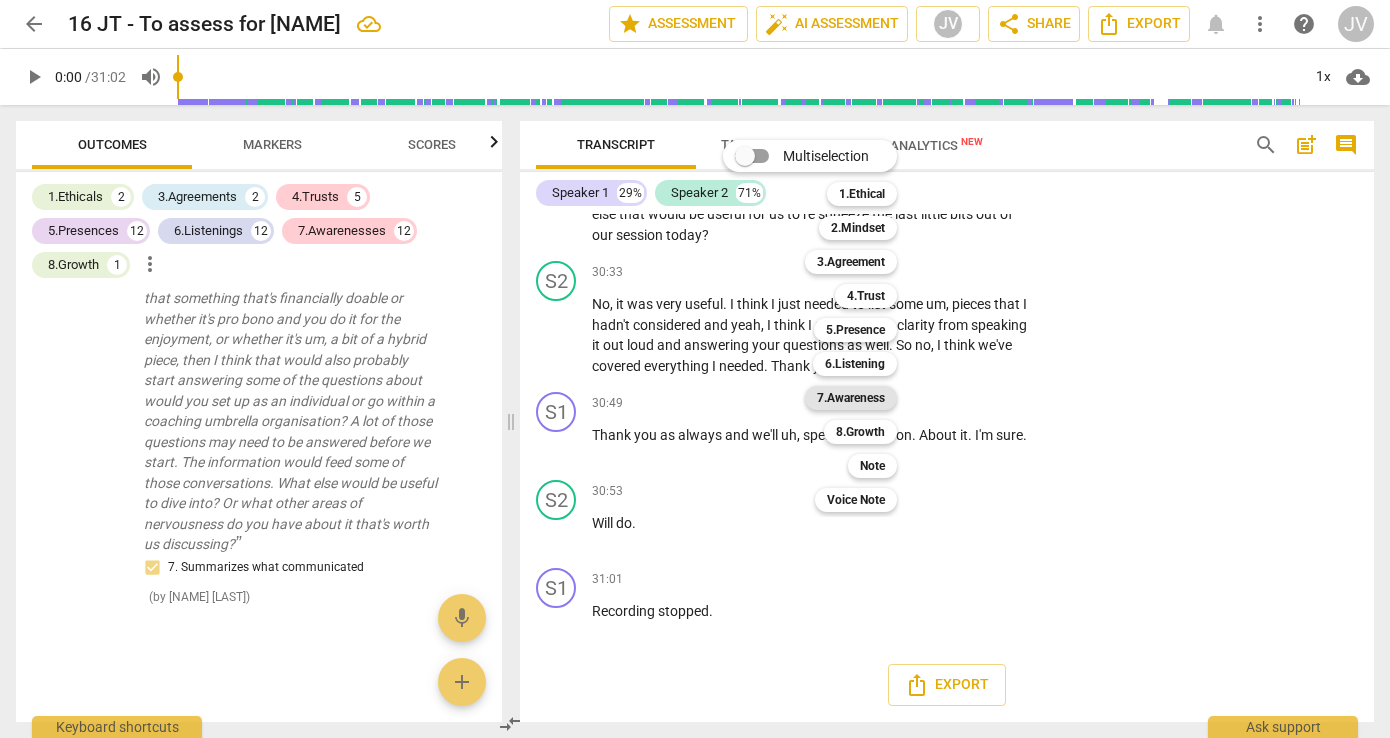 click on "7.Awareness" at bounding box center (851, 398) 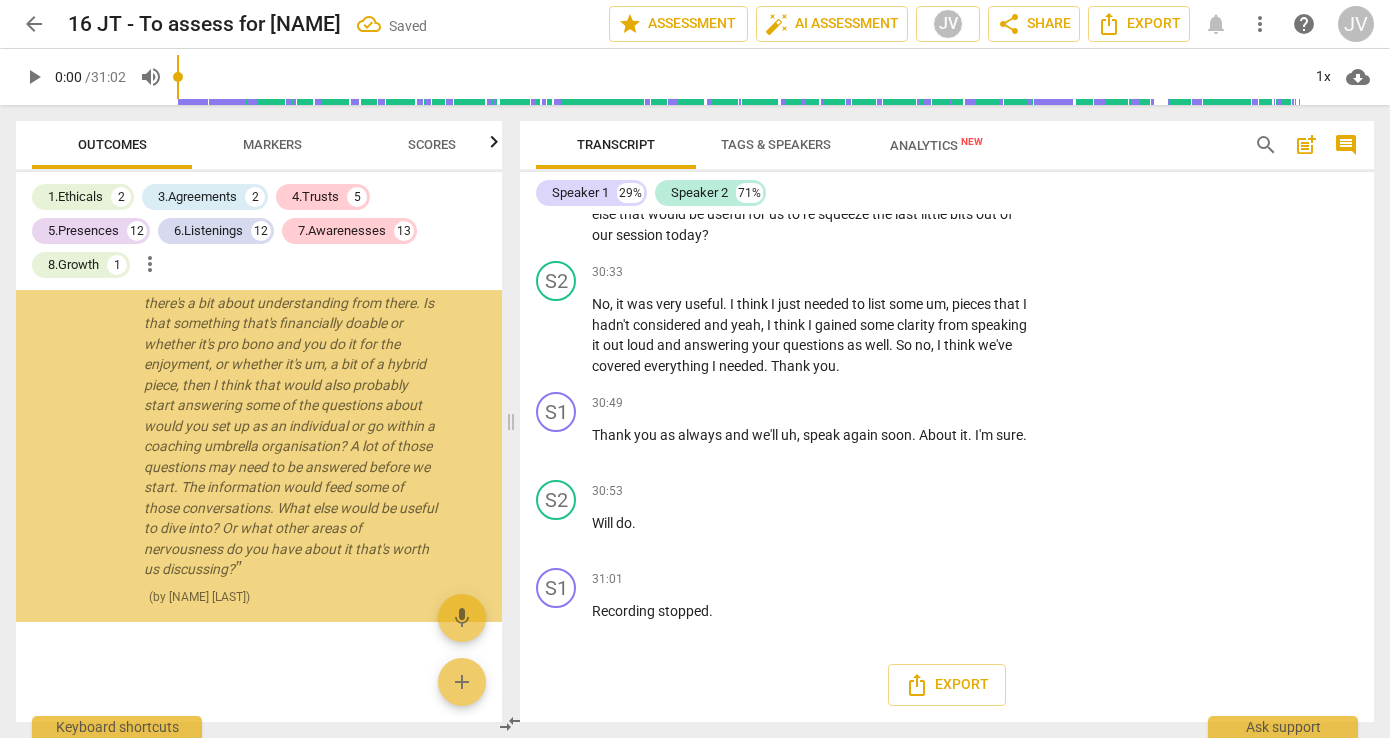 scroll, scrollTop: 14287, scrollLeft: 0, axis: vertical 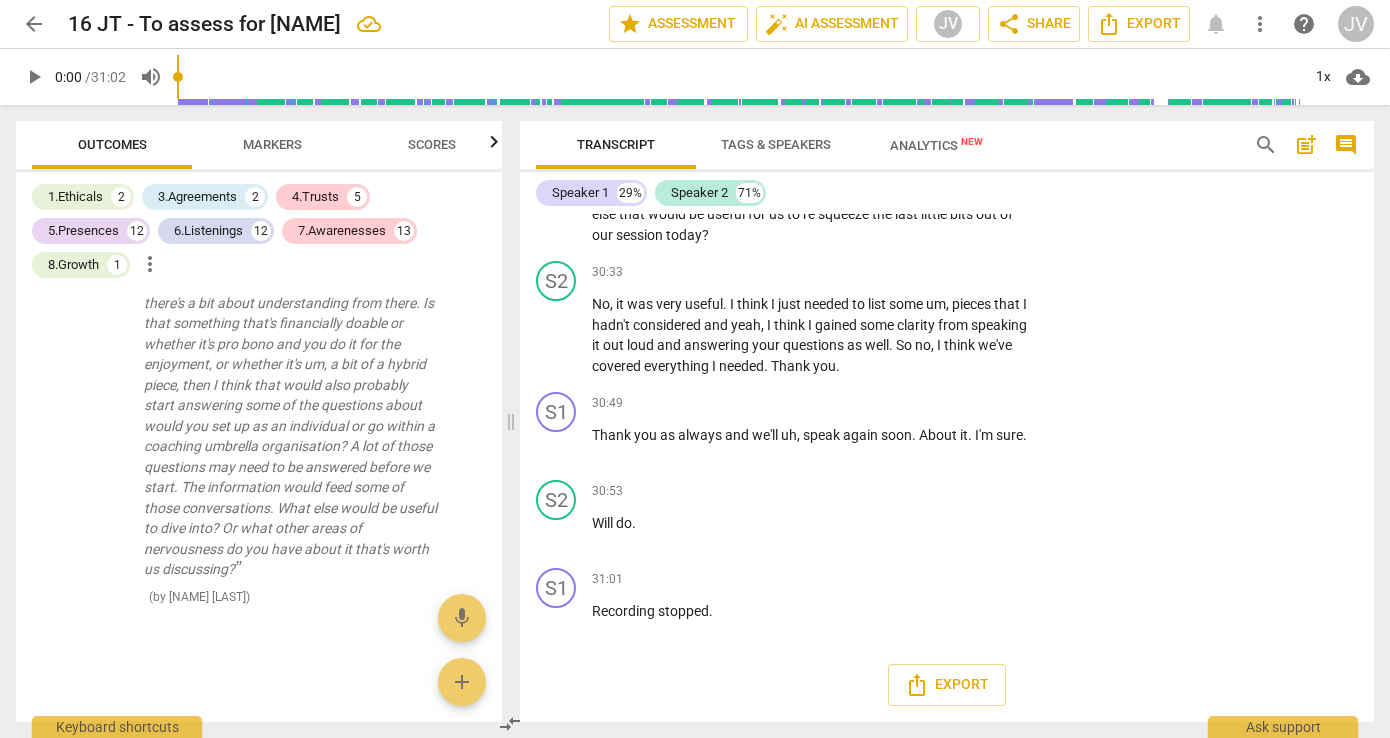 click on "7.Awareness" at bounding box center (1107, -2111) 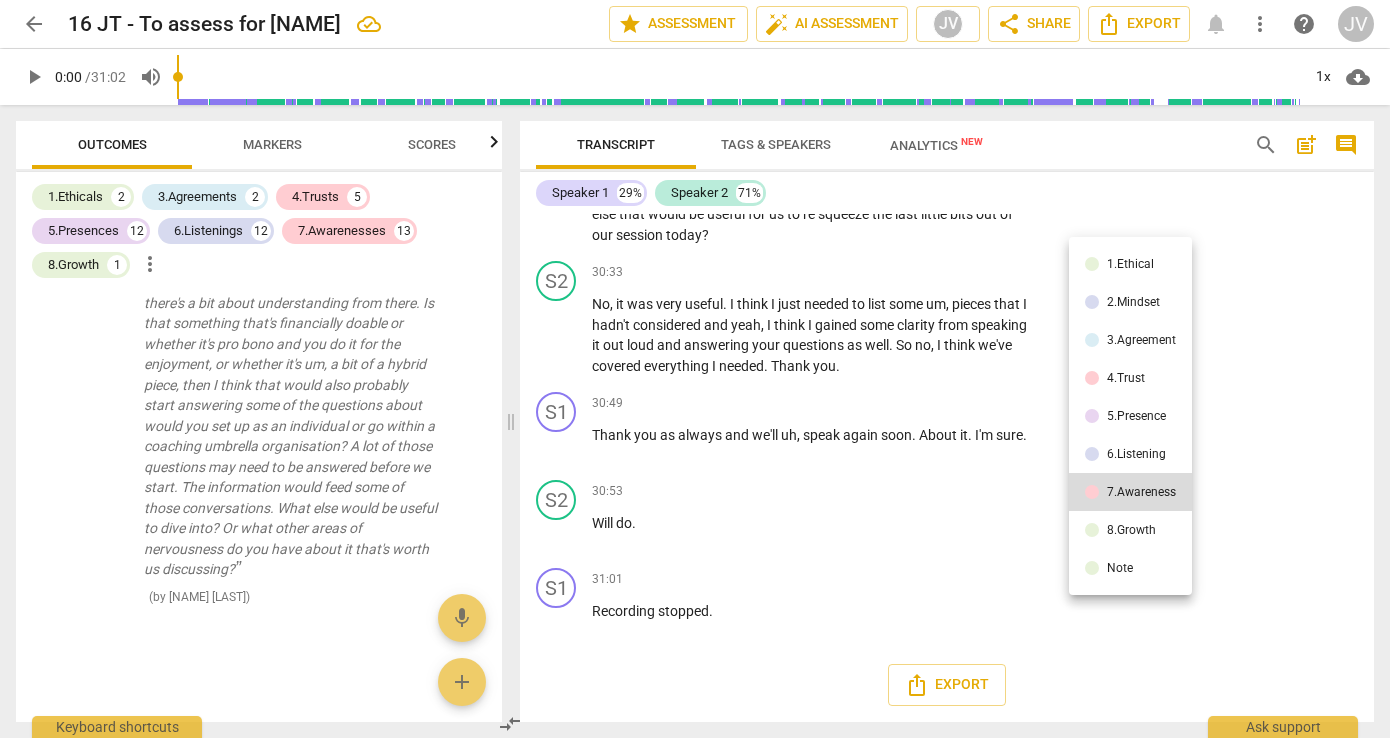 click on "3.Agreement" at bounding box center [1141, 340] 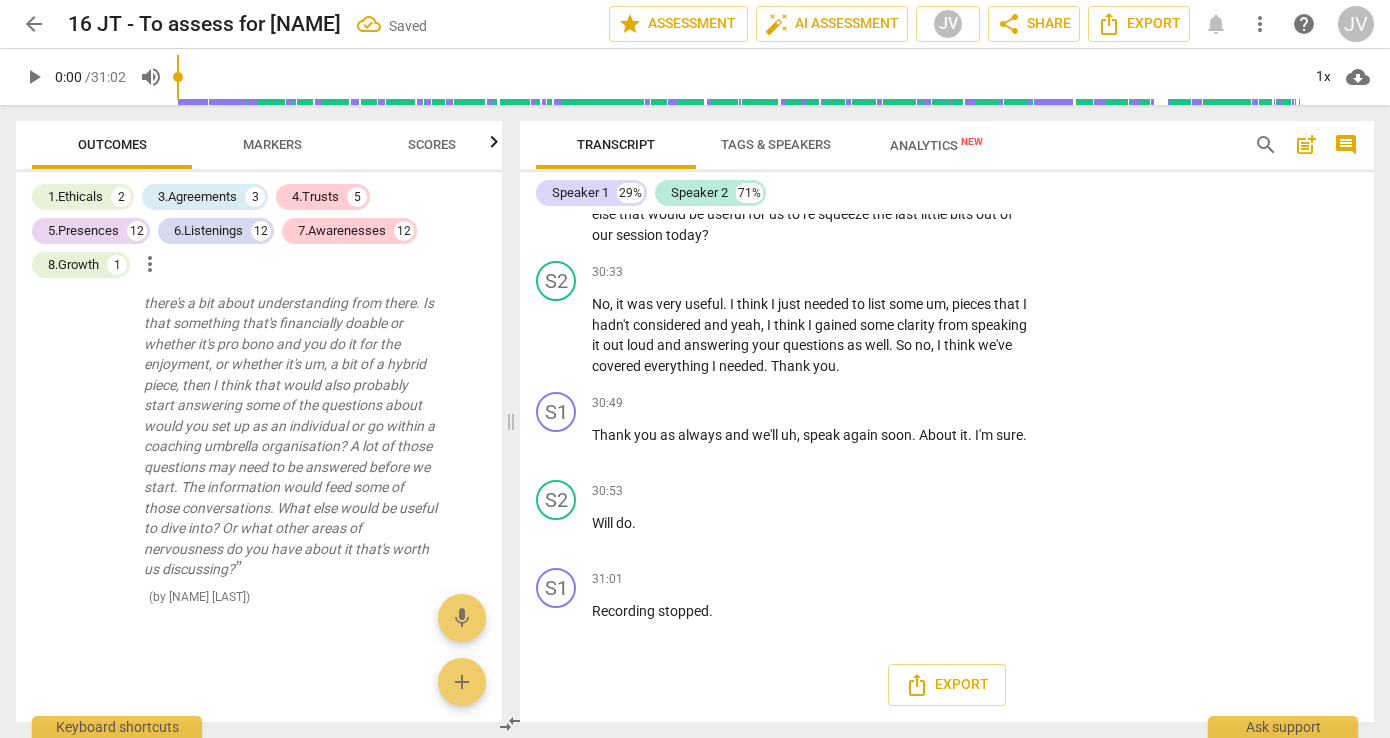 scroll, scrollTop: 14238, scrollLeft: 0, axis: vertical 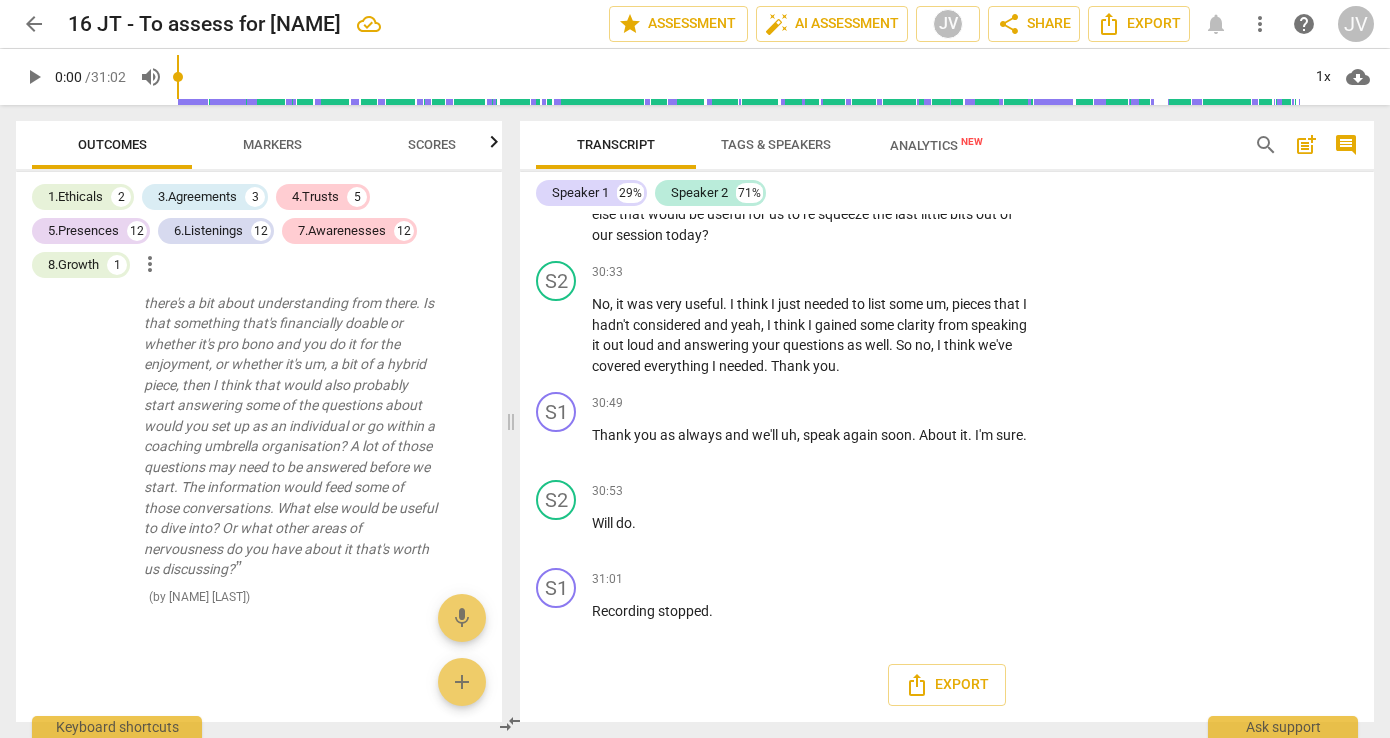 click on "1. Identifies what to accomplish" at bounding box center [1059, -2572] 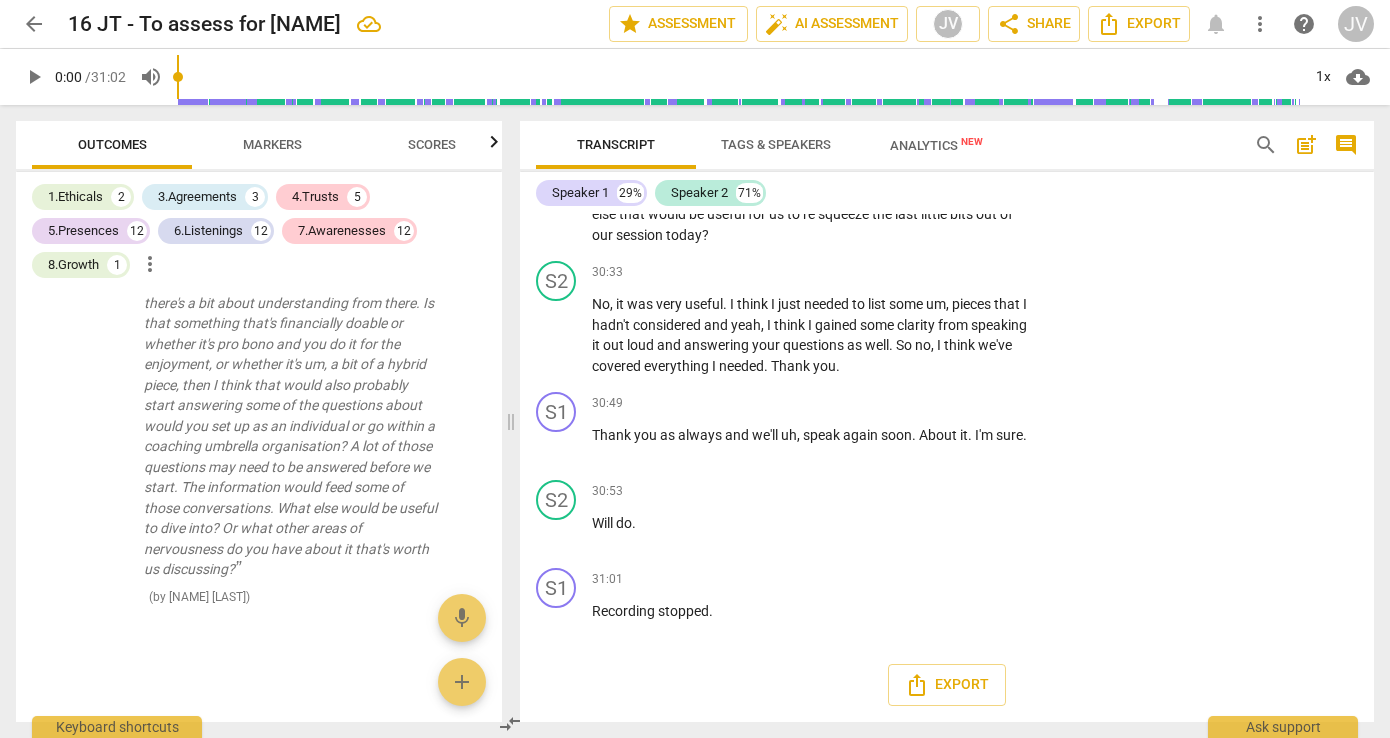 click at bounding box center (1178, -2433) 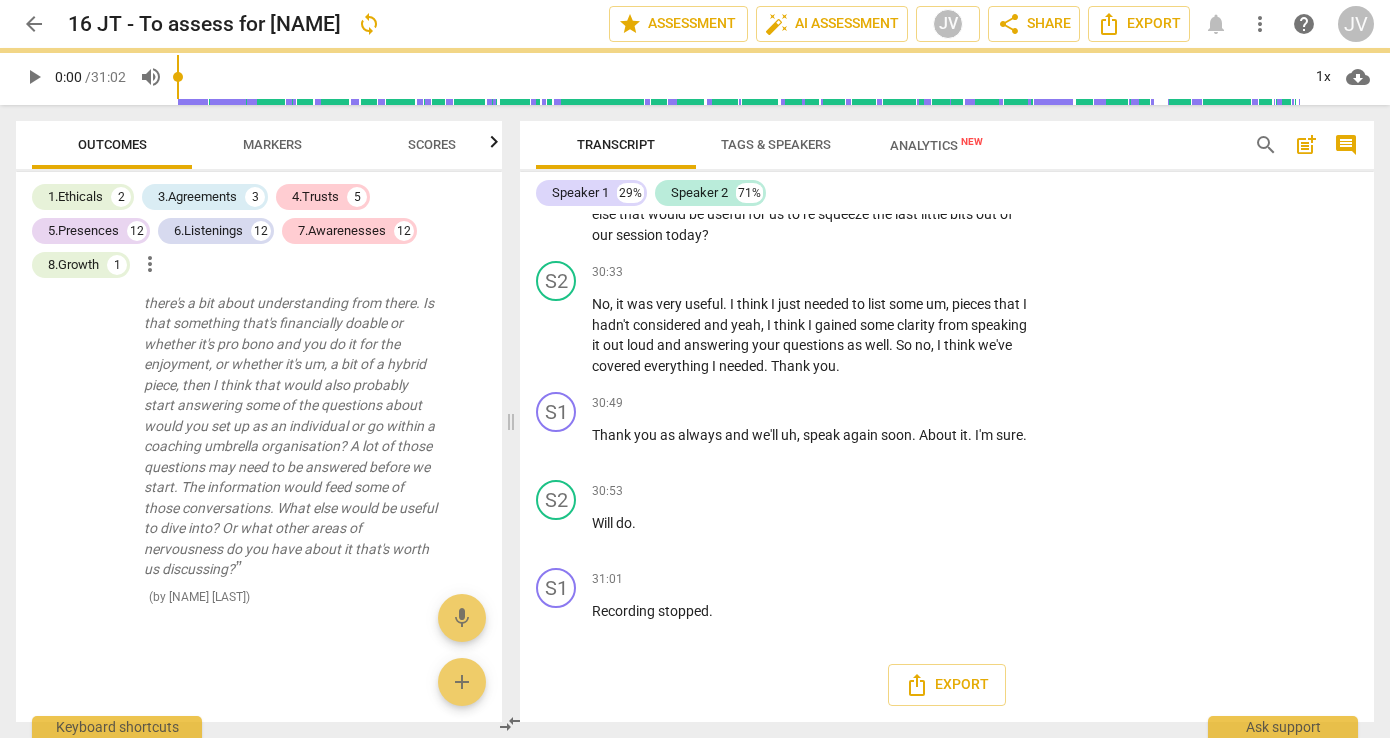 type on "S" 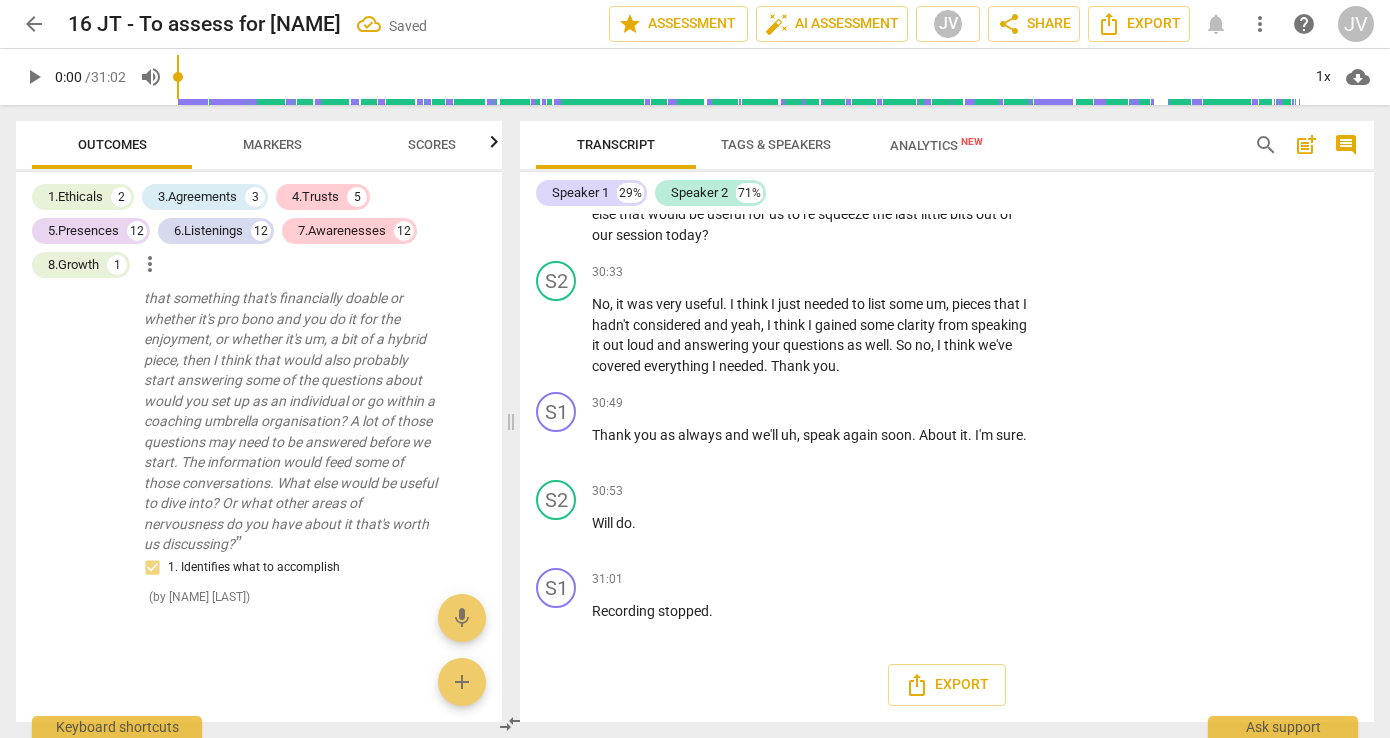 type on "Stac" 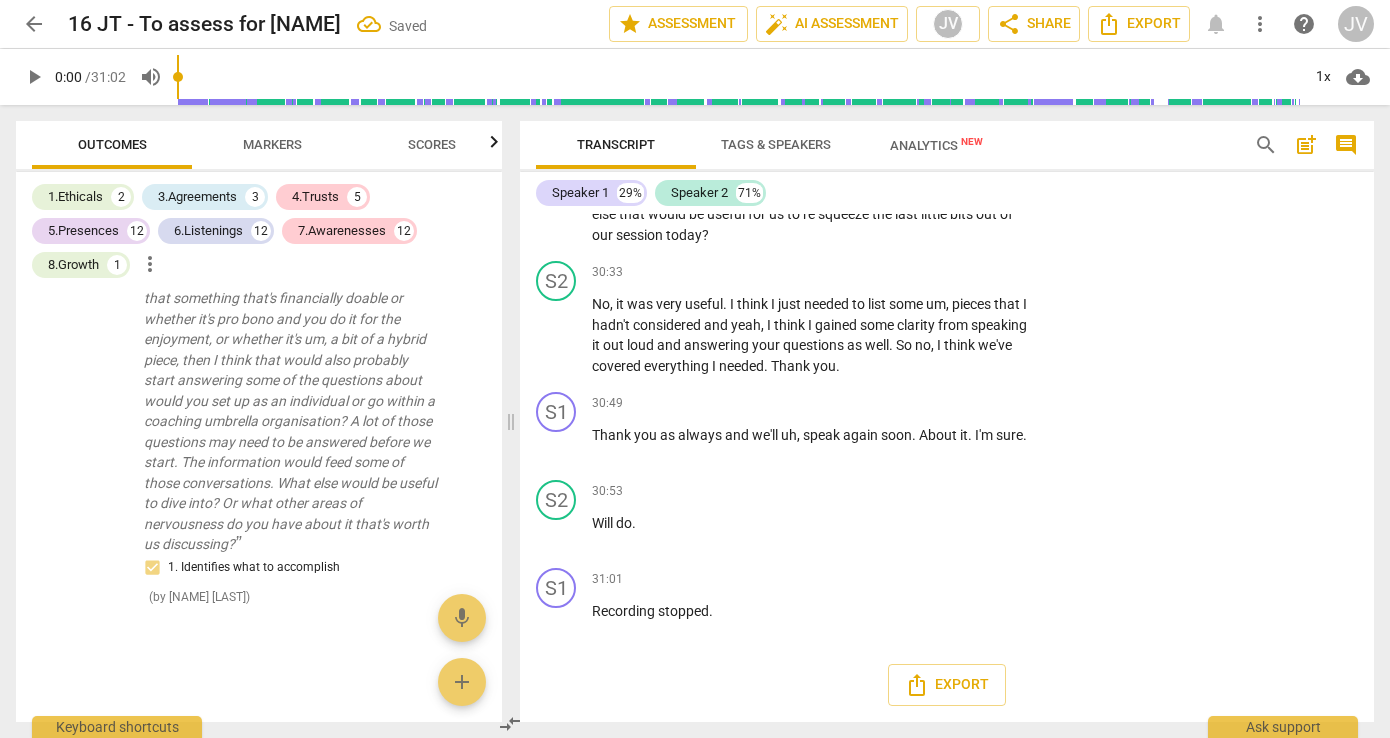 type on "Stack" 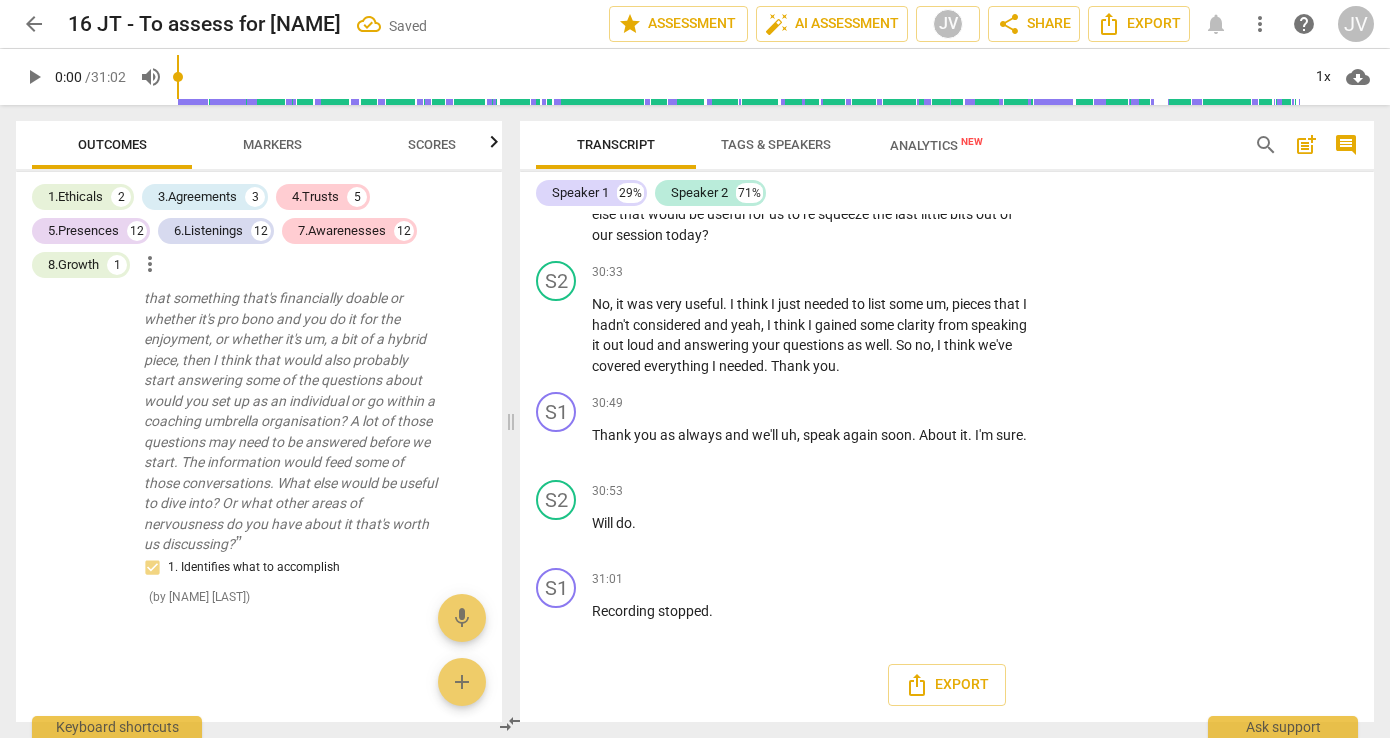 type on "Stack" 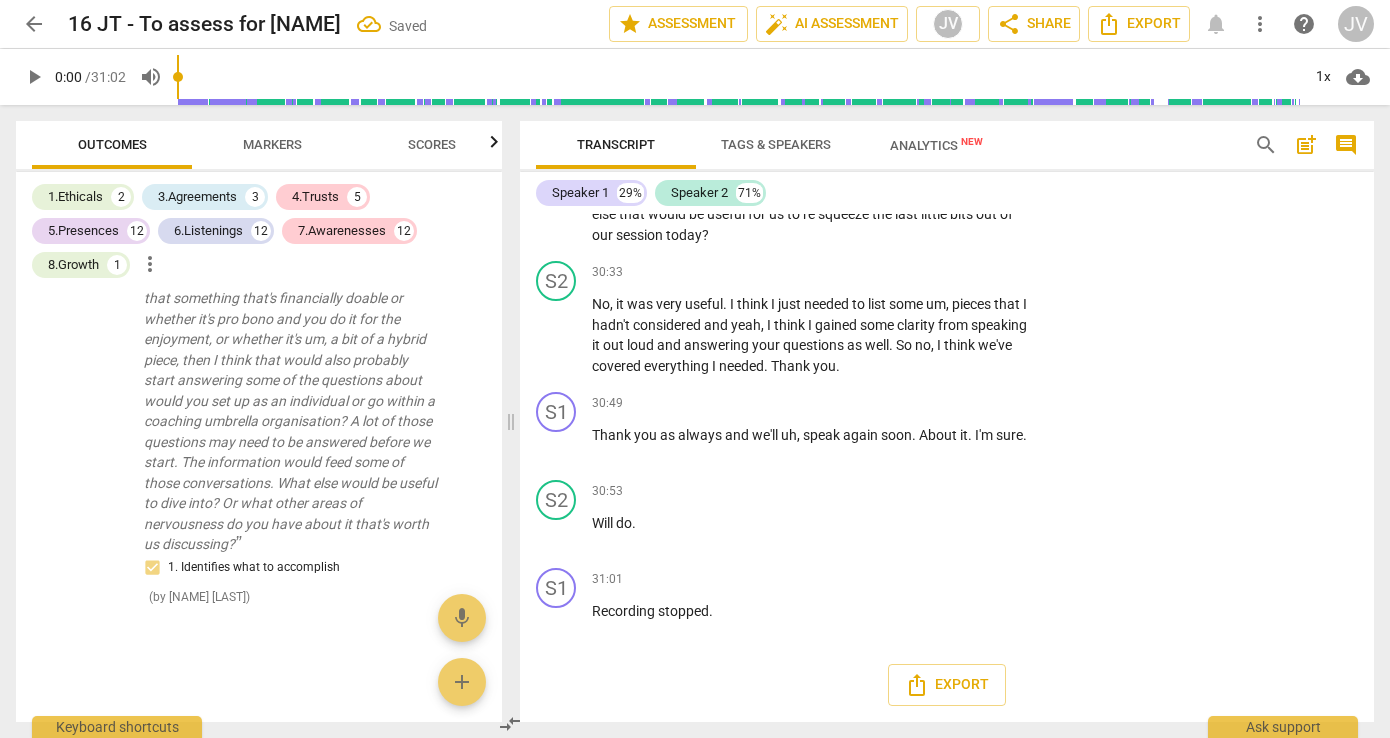 type on "Sta" 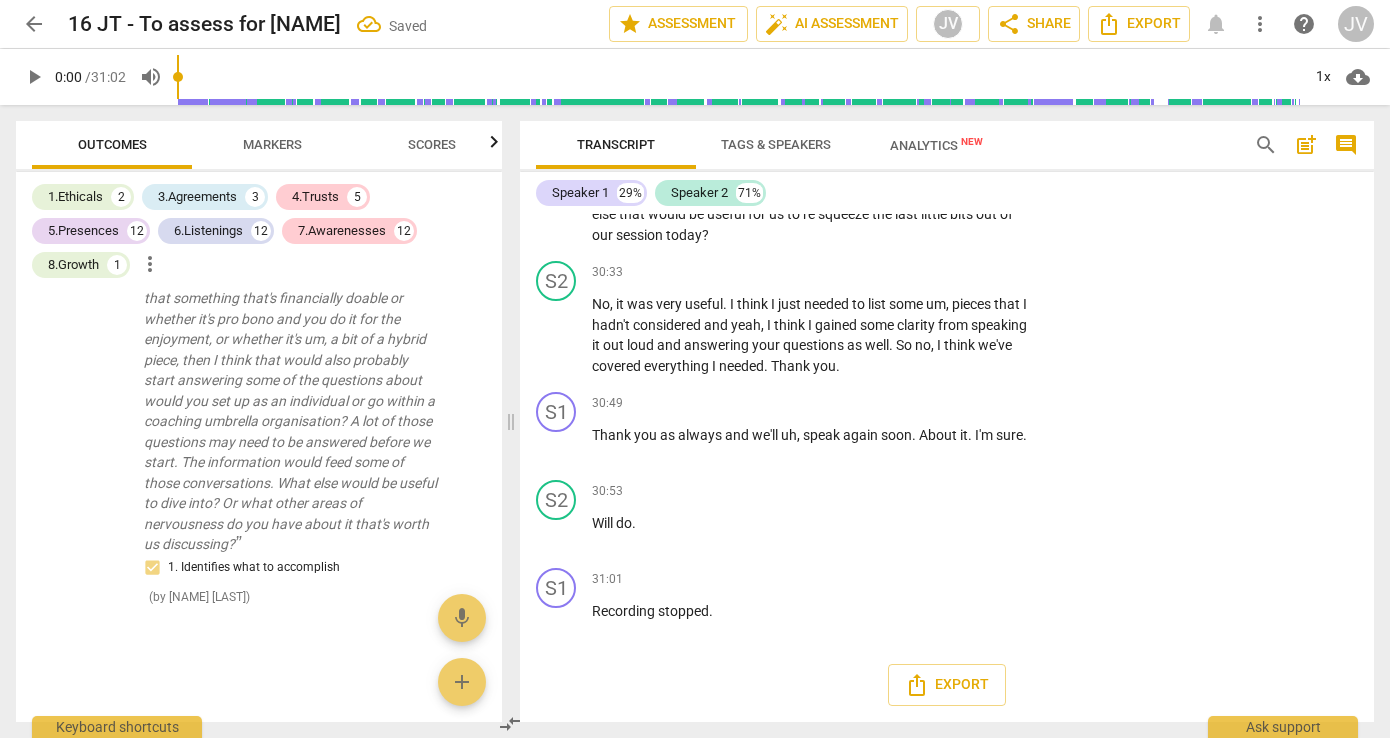 type on "St" 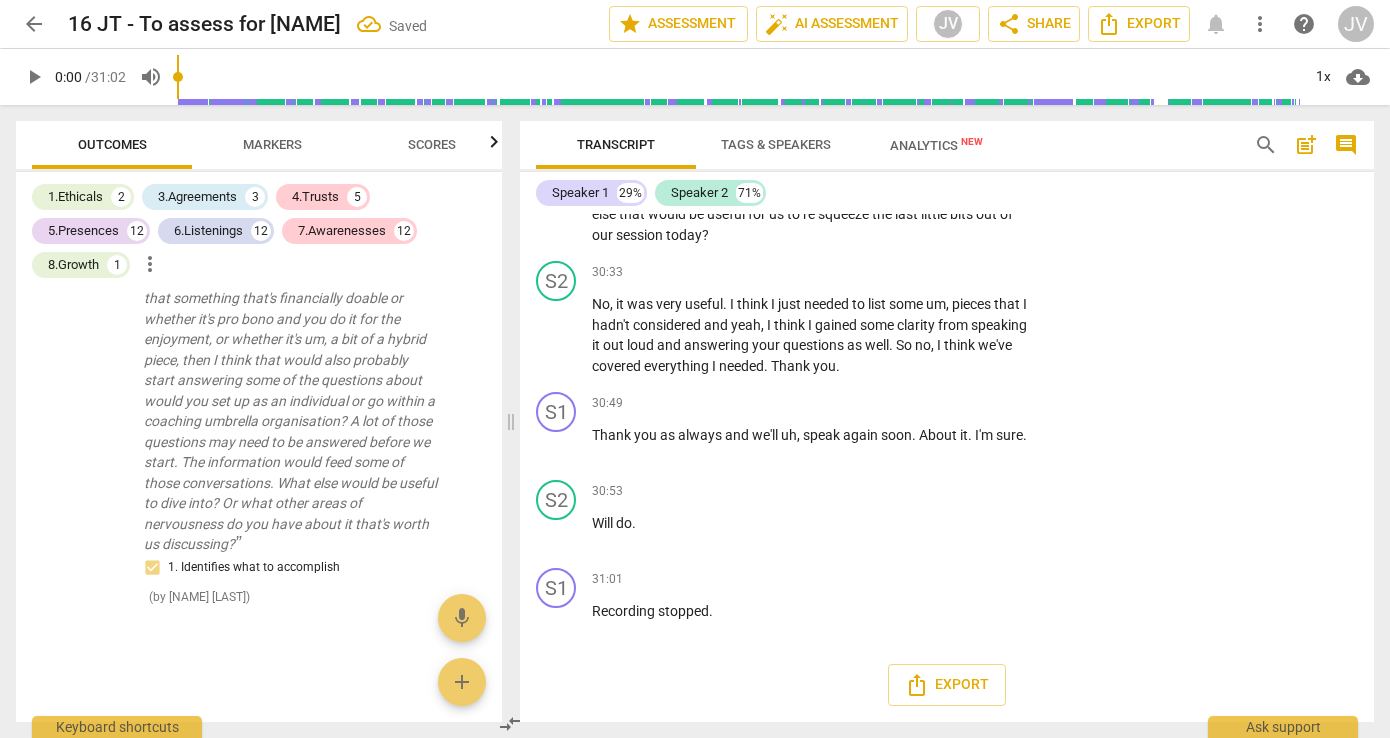 type on "rec" 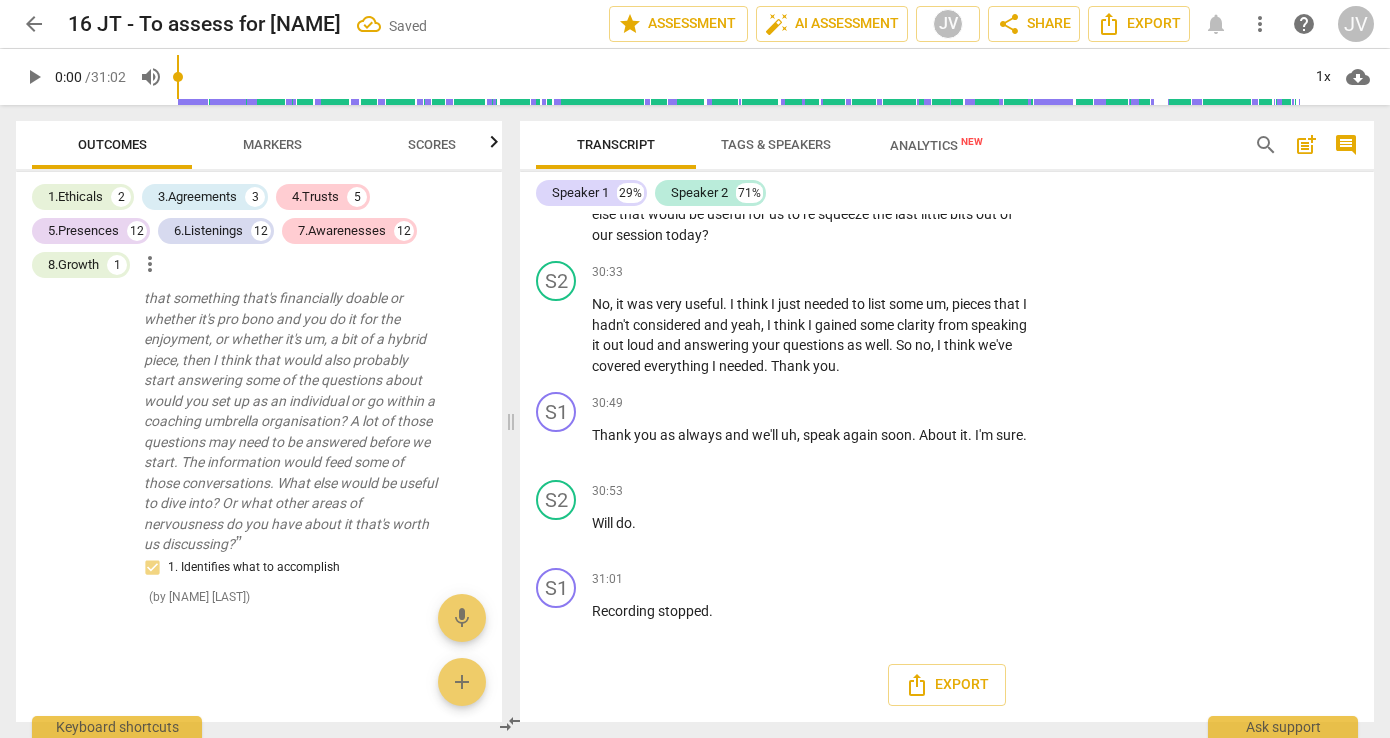 type on "reco" 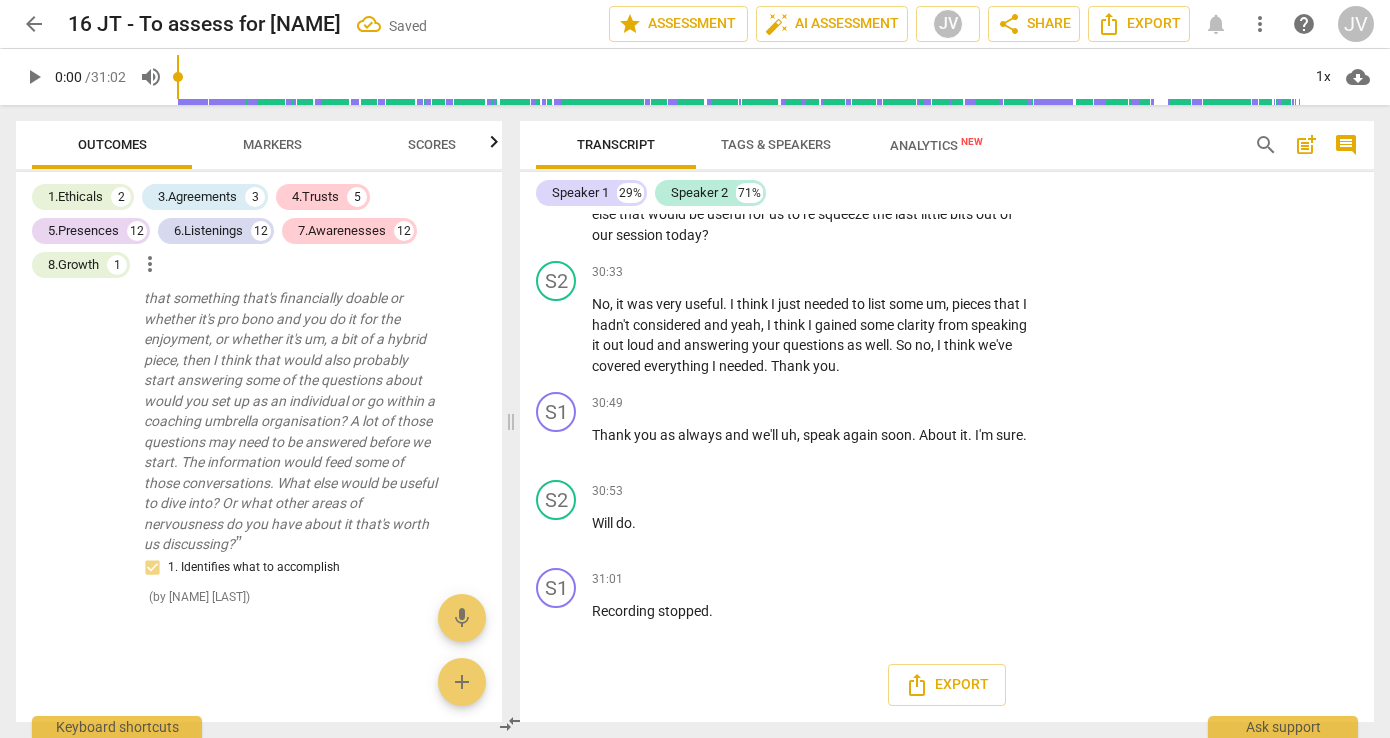 type on "recontra" 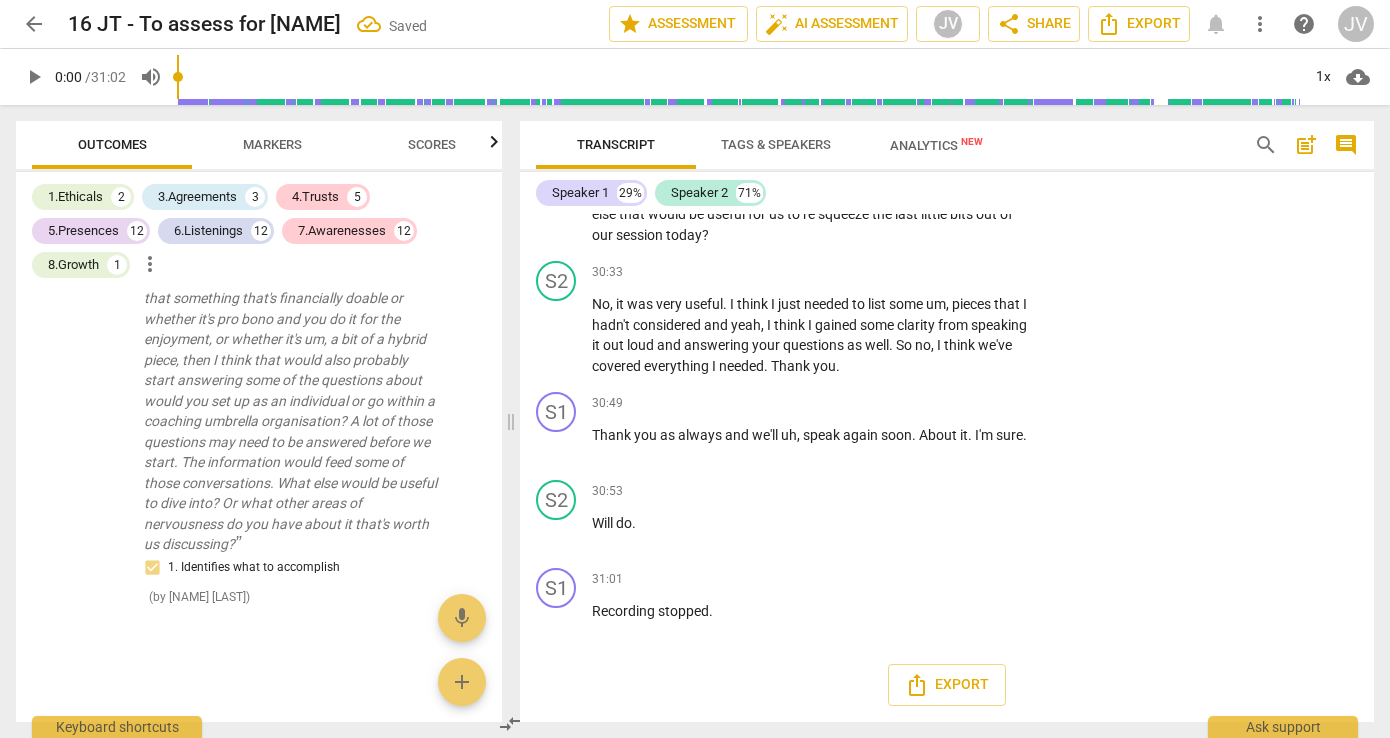 type on "recontra" 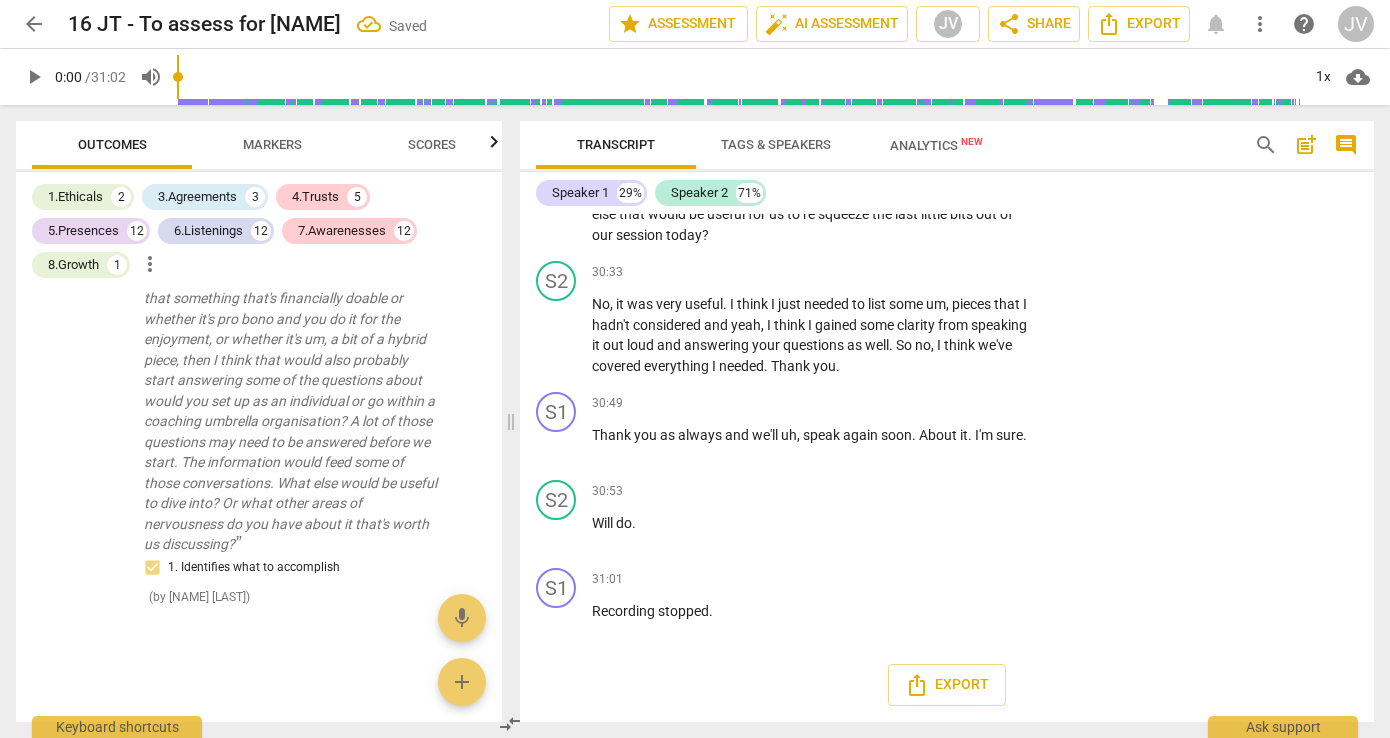 type on "recontrac" 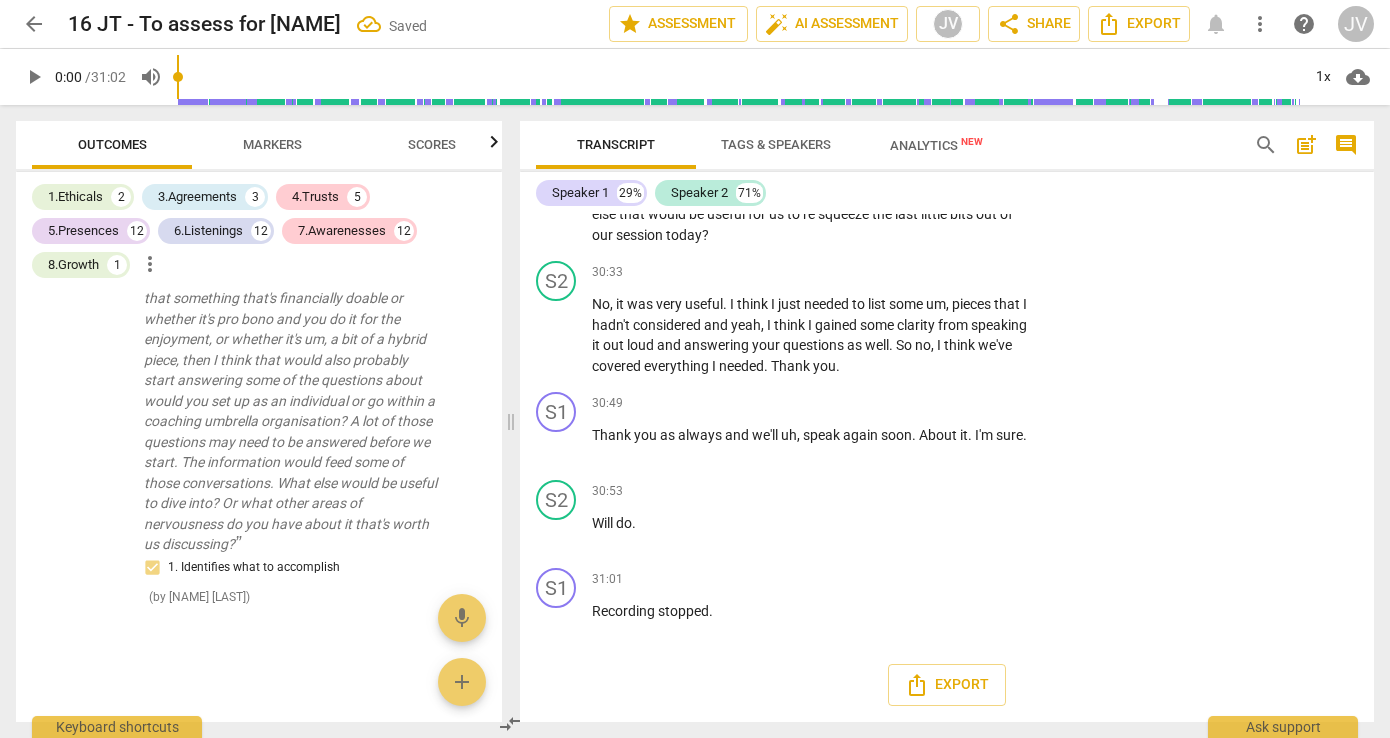 type on "recontrac" 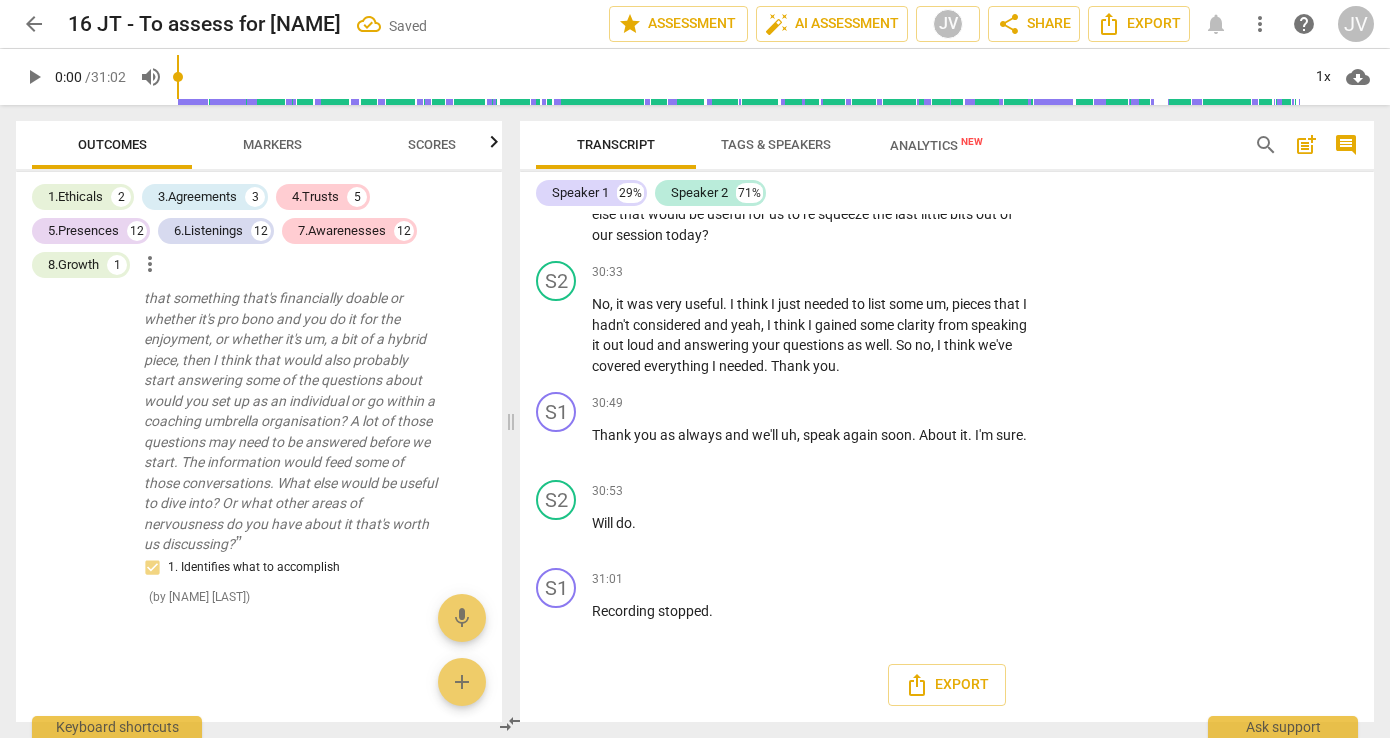 type on "recontracting -" 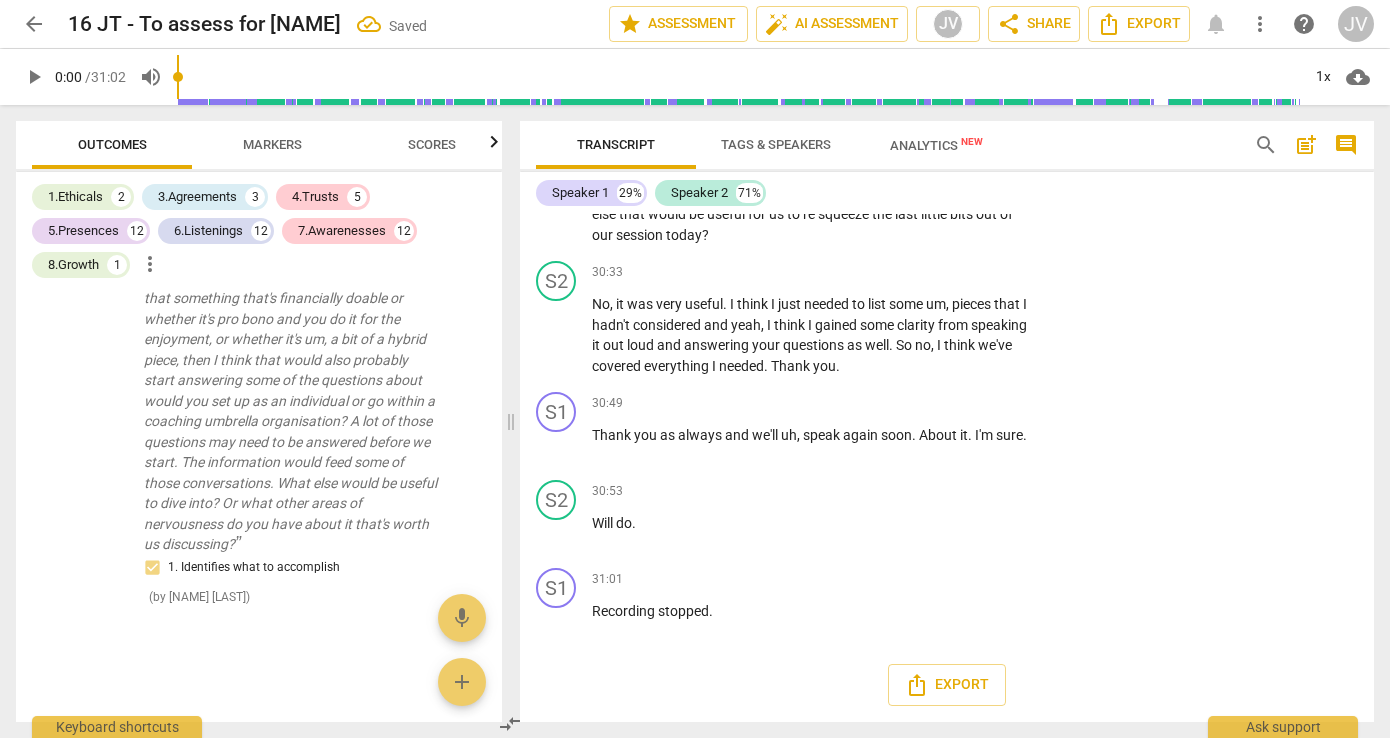 type on "recontracting -" 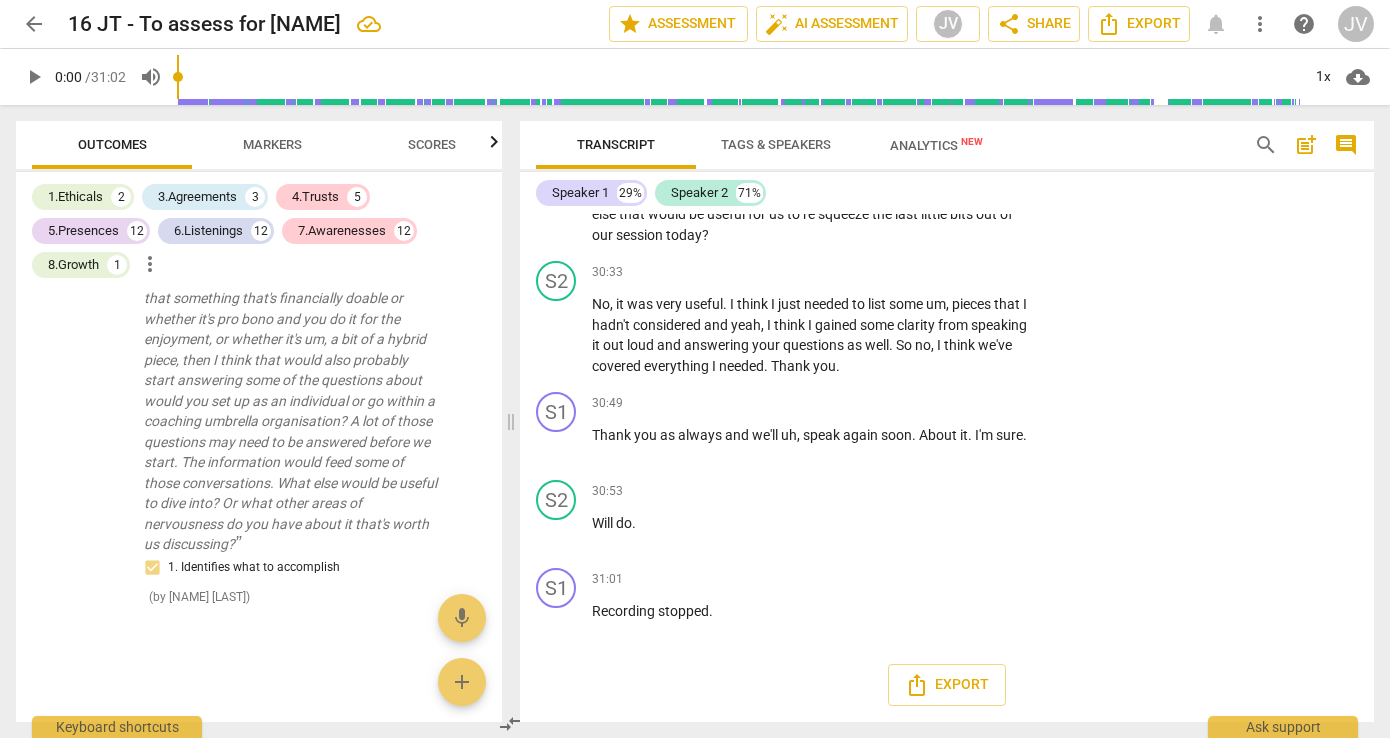 type on "recontracting - s" 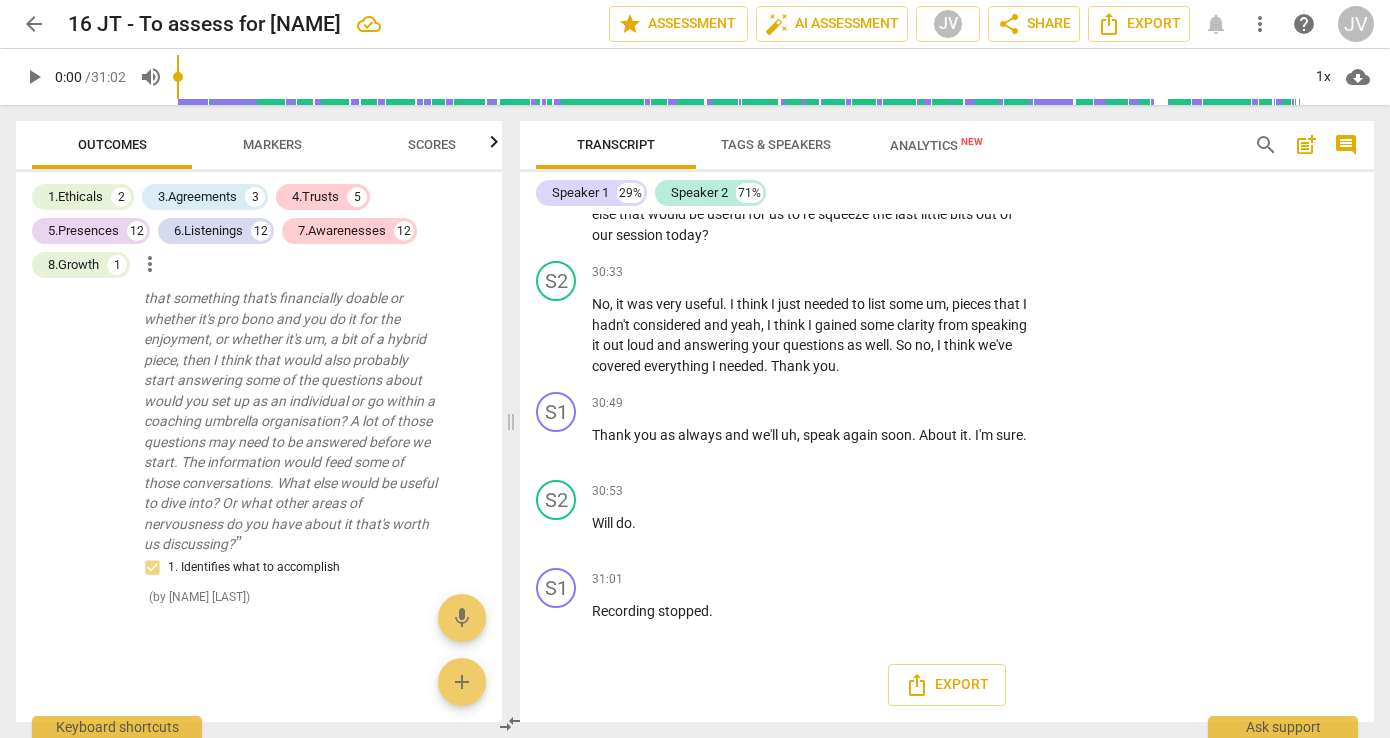 type on "recontracting - stace" 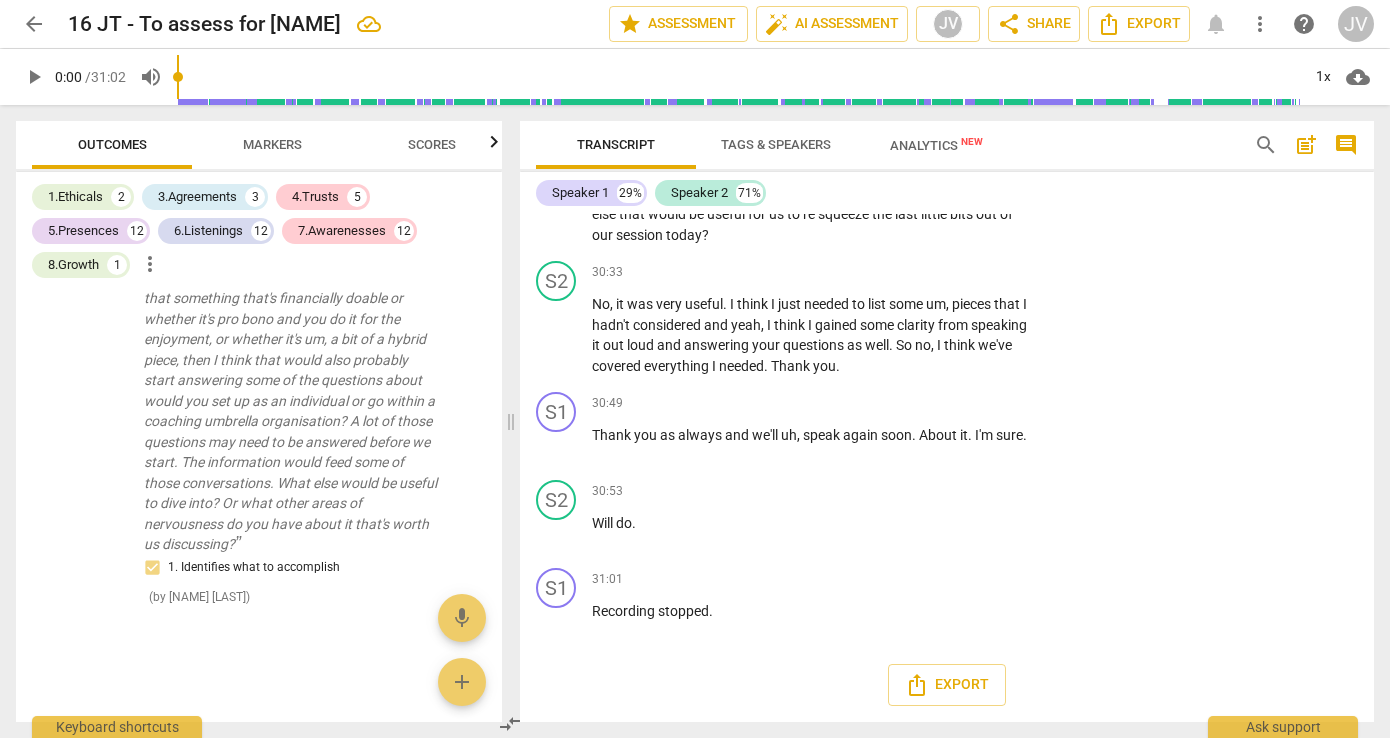 type on "recontracting - stace" 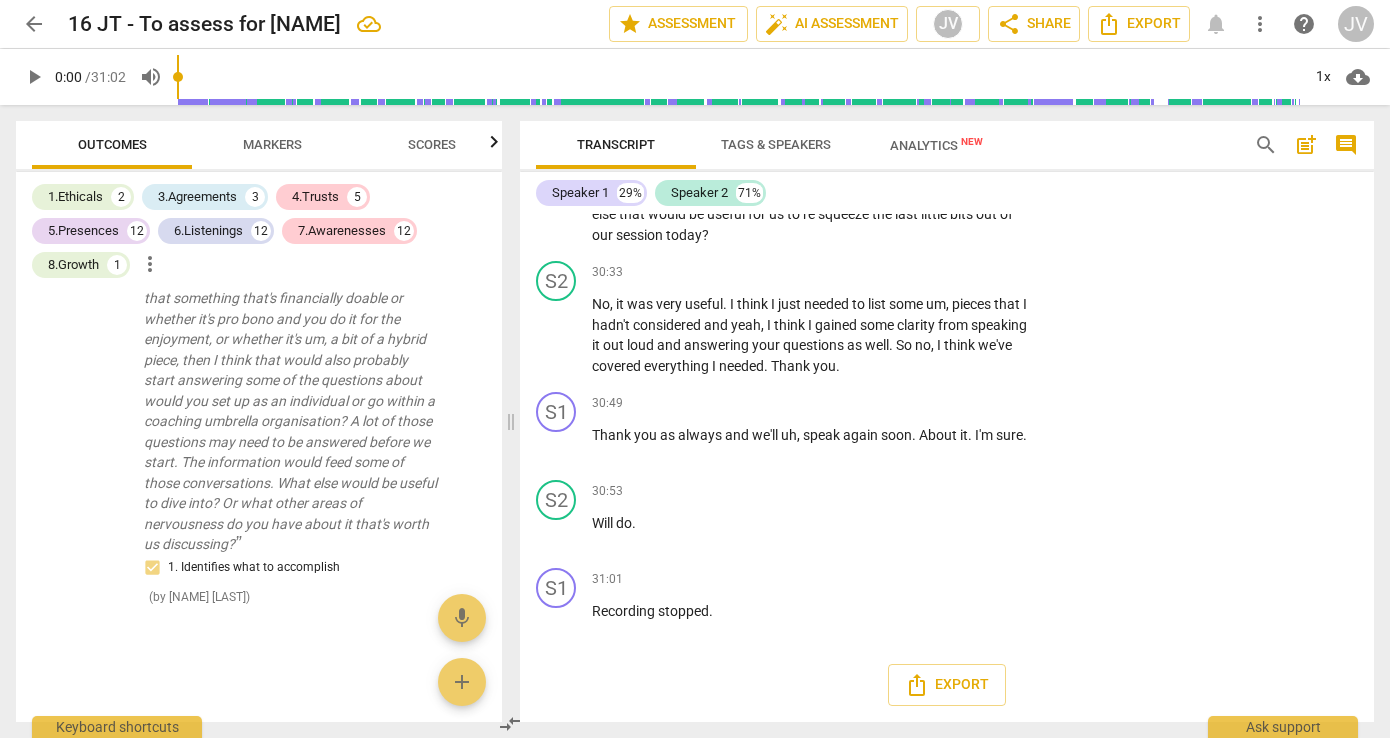 type on "recontracting - stac" 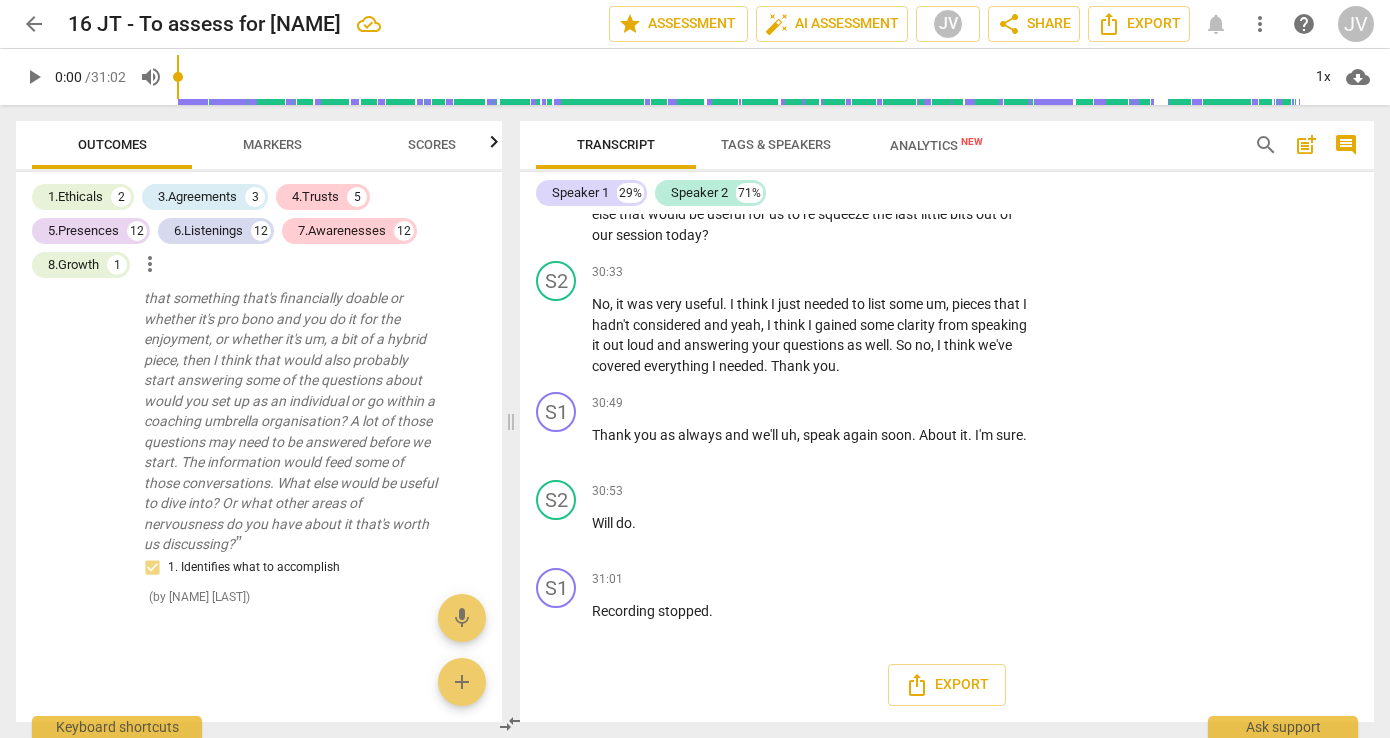 type on "recontracting - stac" 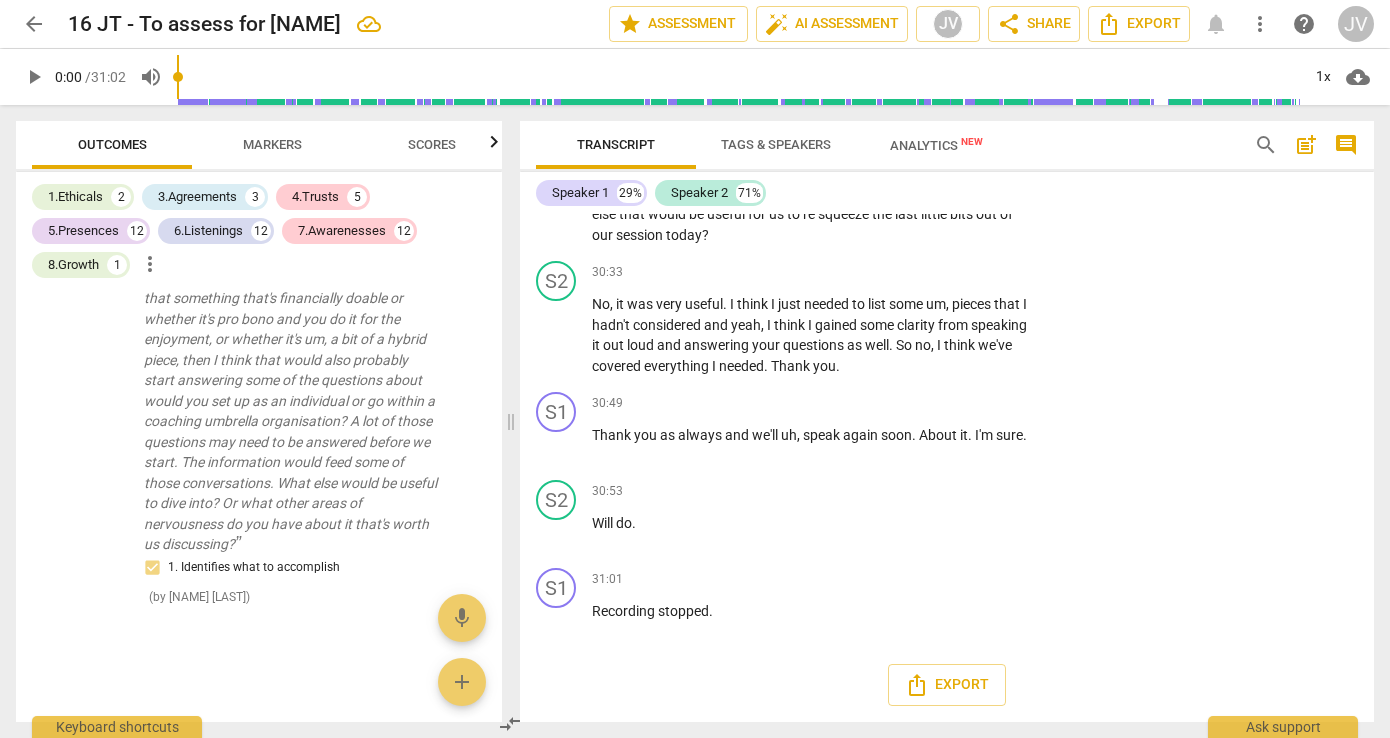 type on "recontracting - stacked" 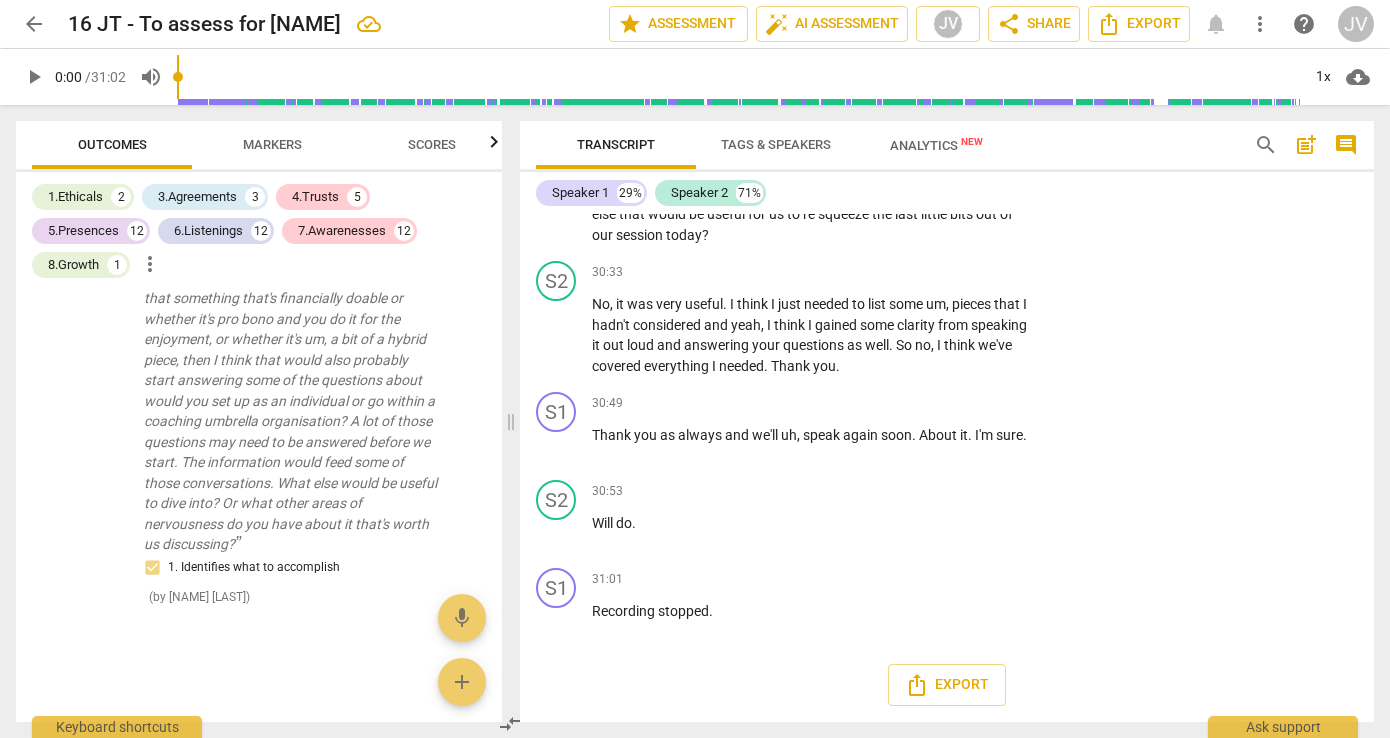 type on "recontracting - stacked" 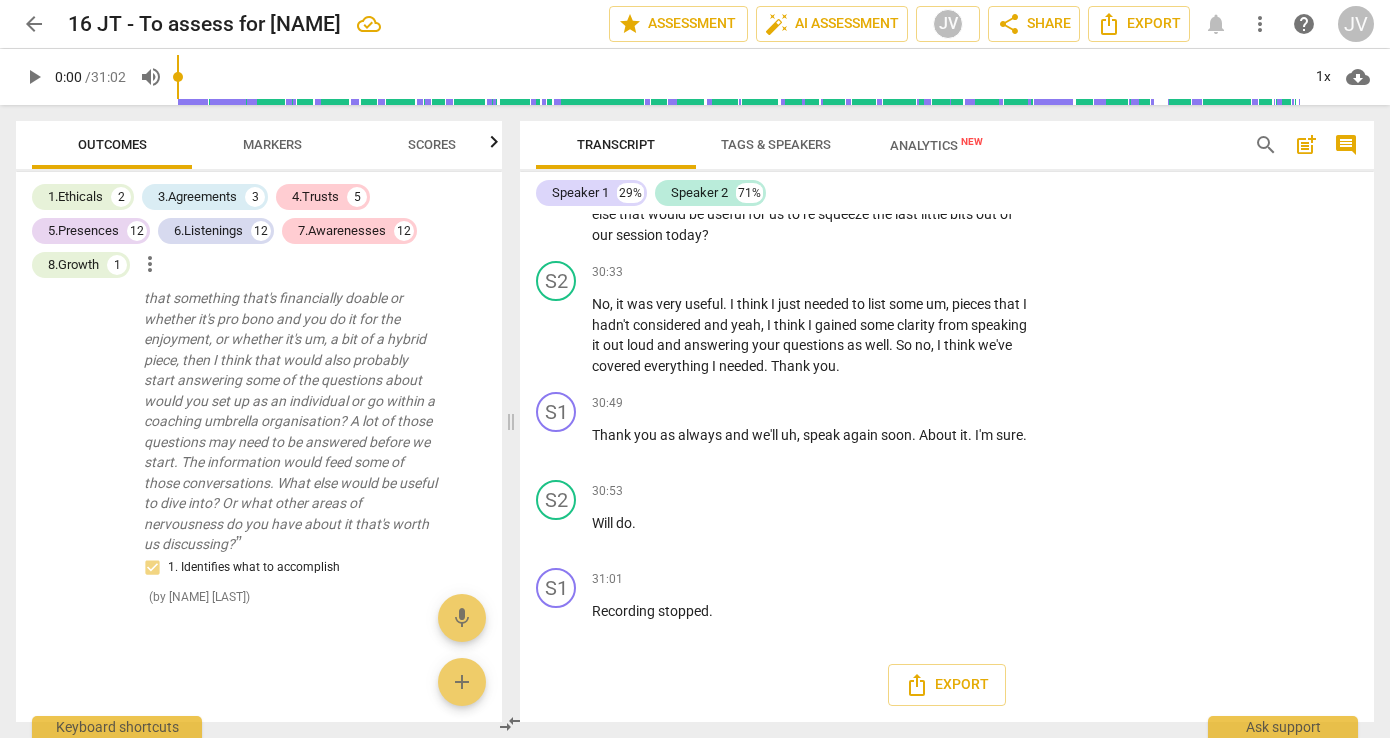 type on "recontracting - stacked ques" 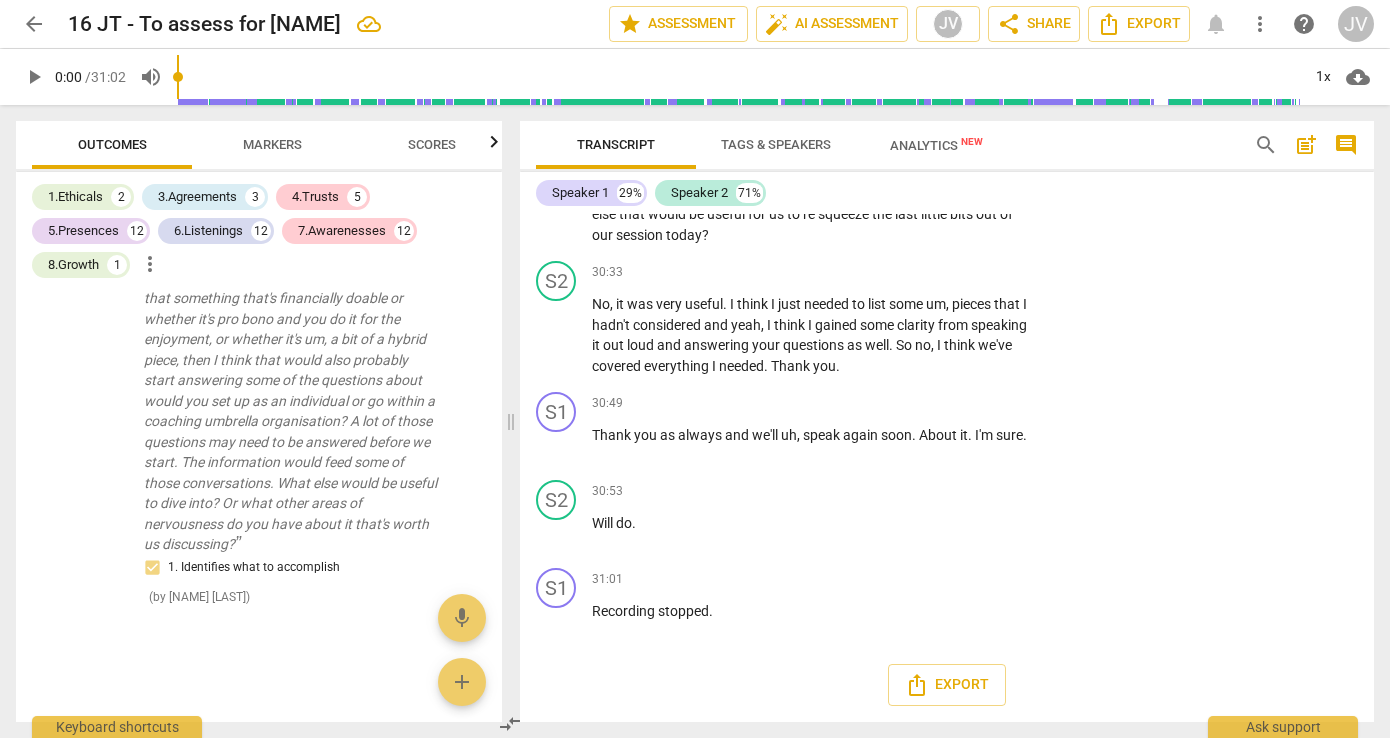 type on "recontracting - stacked quest" 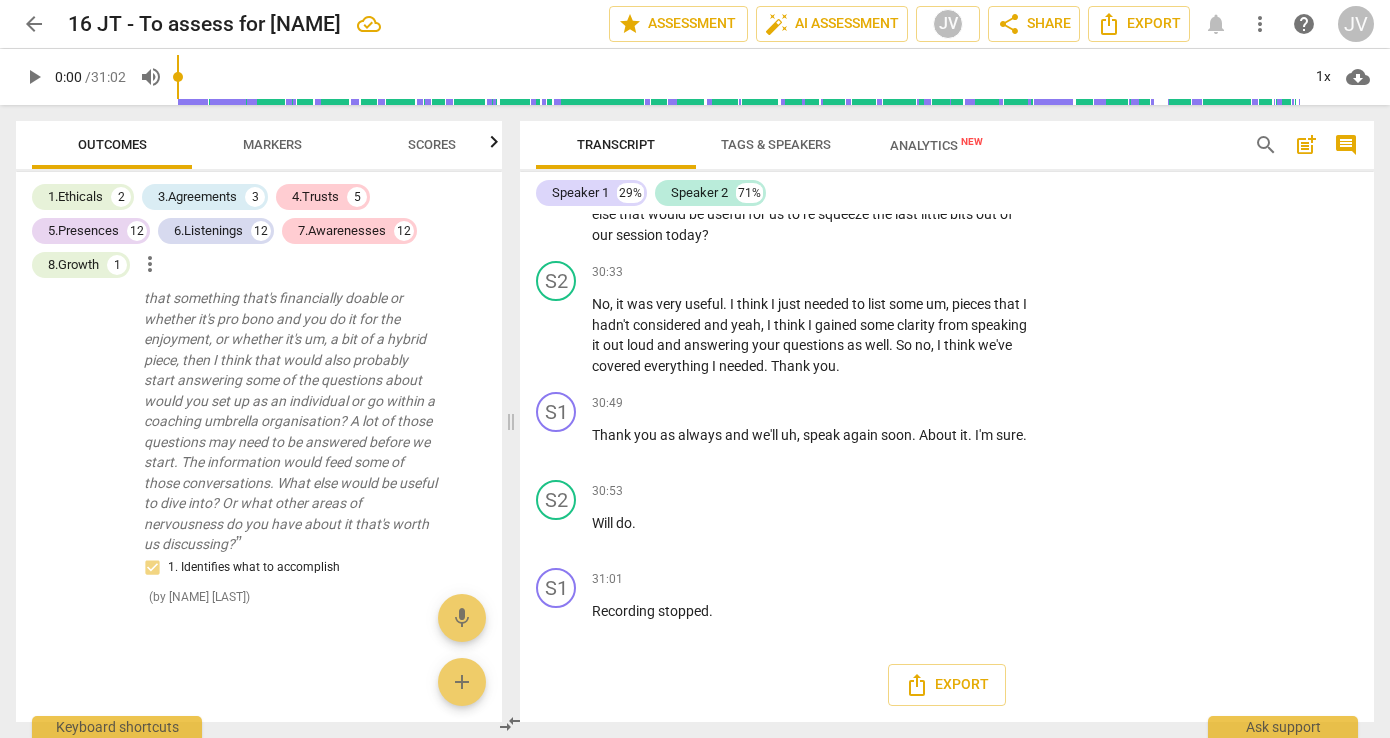 type on "recontracting - stacked questo" 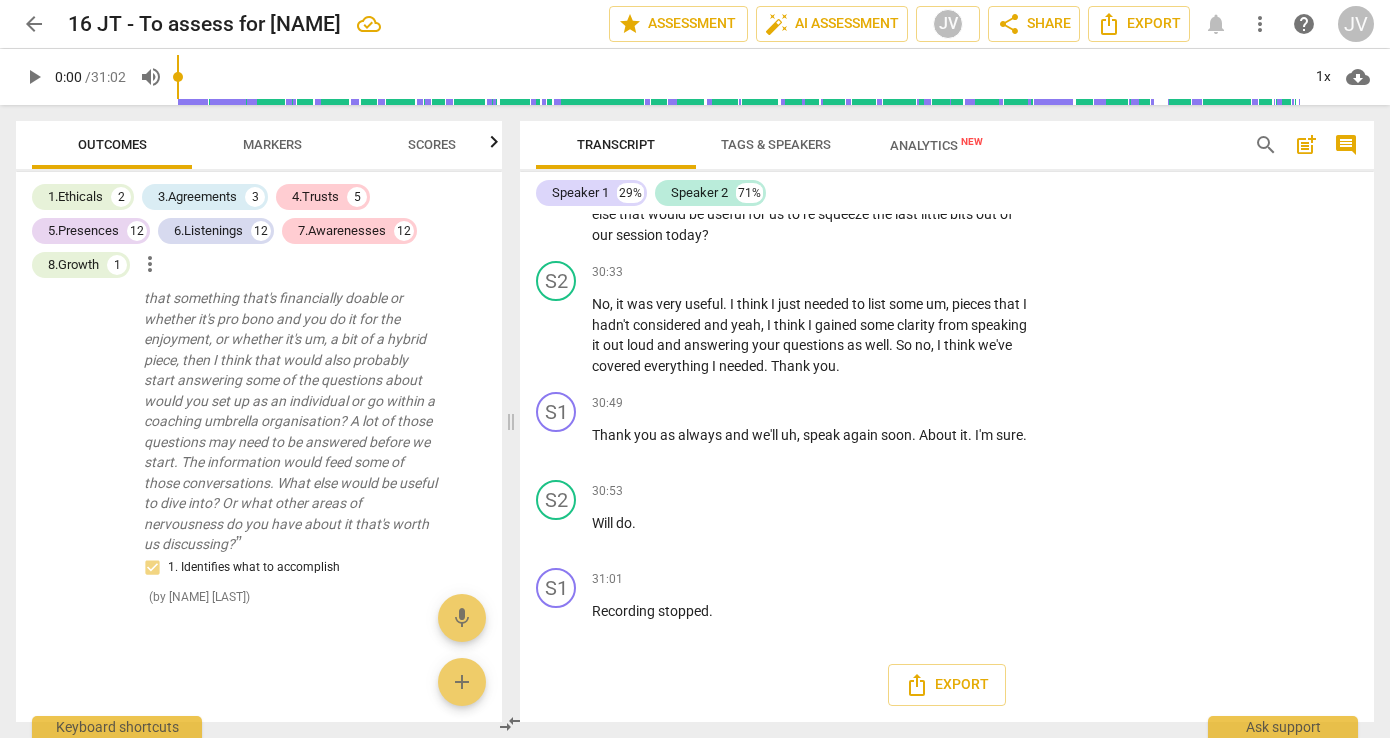 type on "recontracting - stacked quest" 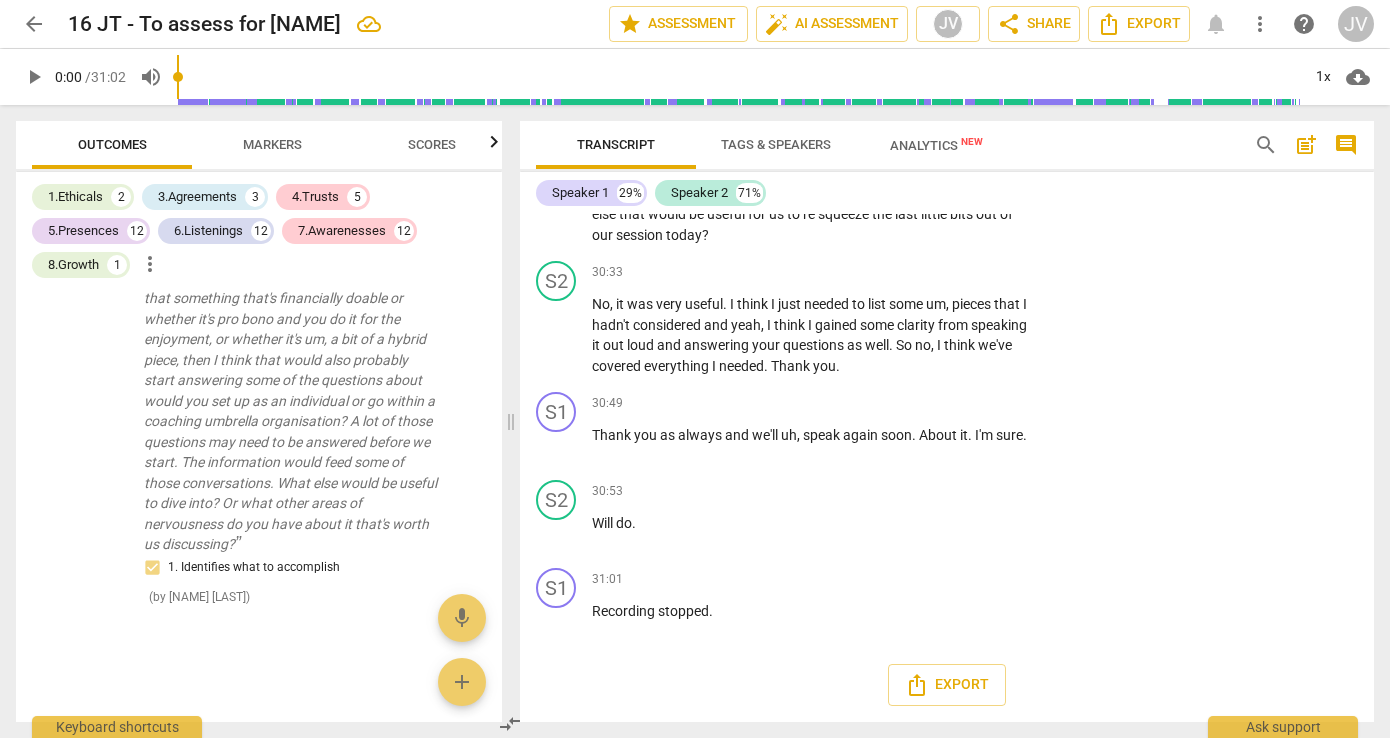 type on "recontracting - stacked questi" 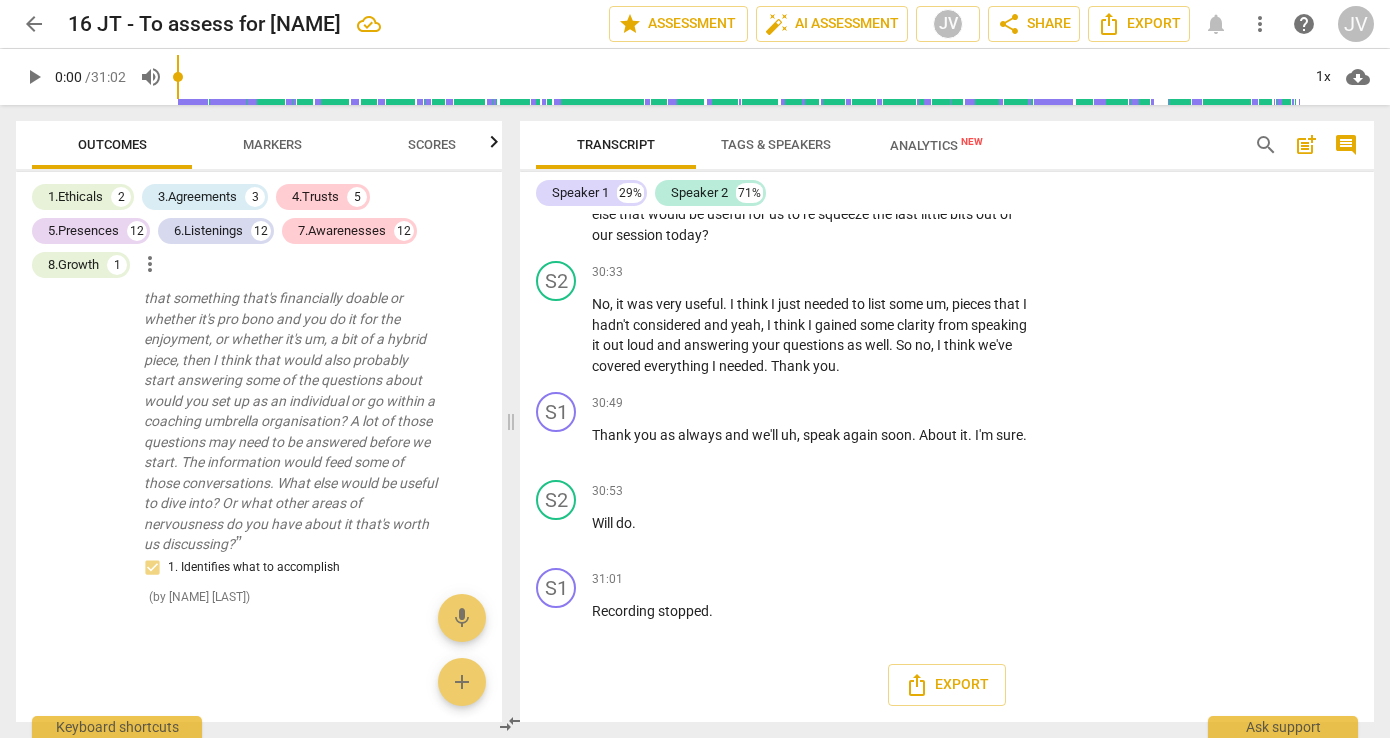 type on "recontracting - stacked questi" 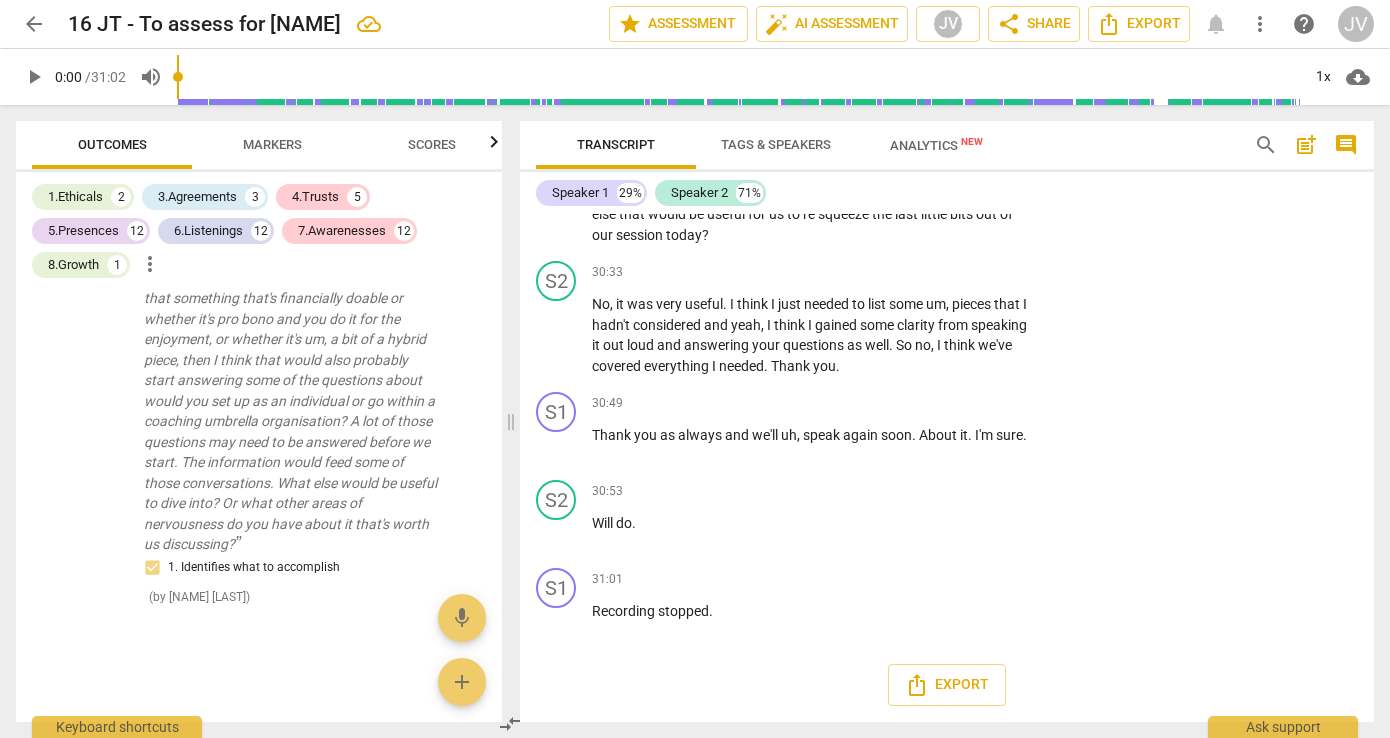 type on "recontracting - stacked questio" 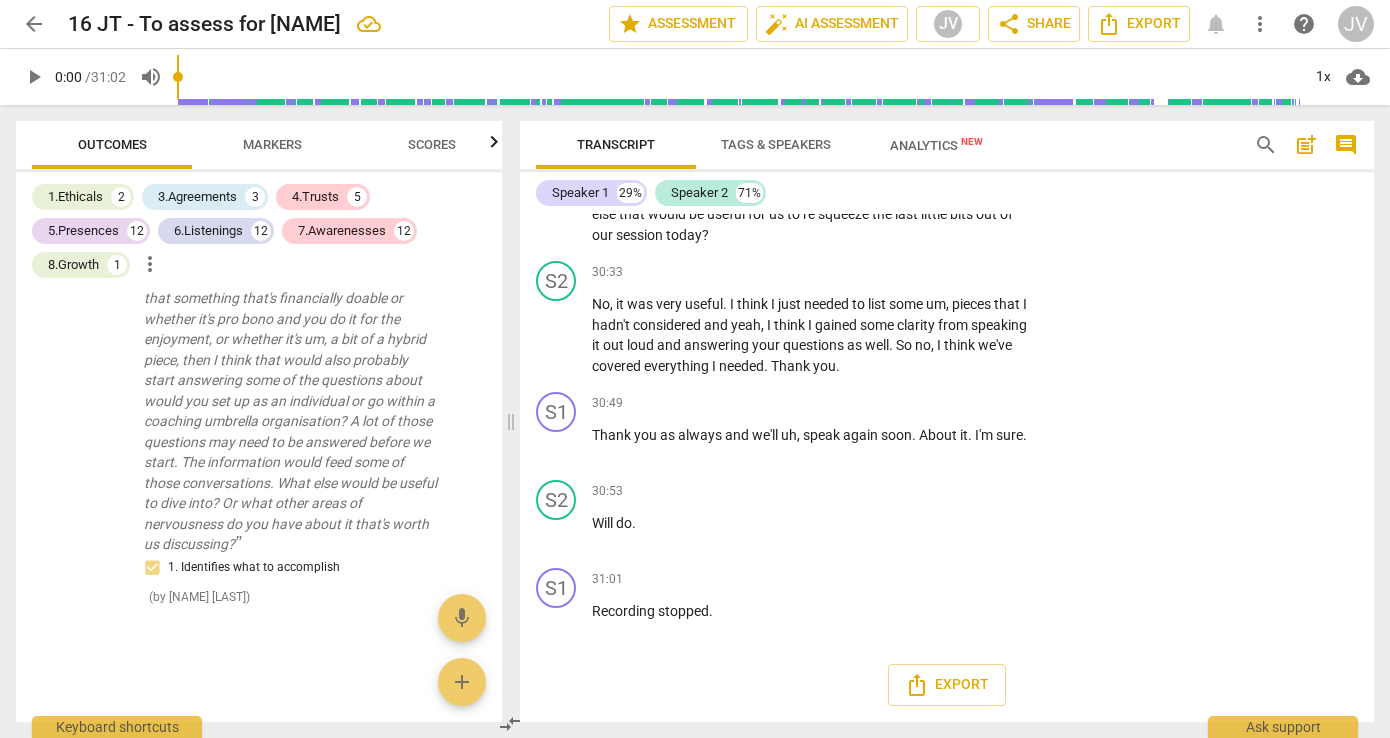 type on "recontracting - stacked question" 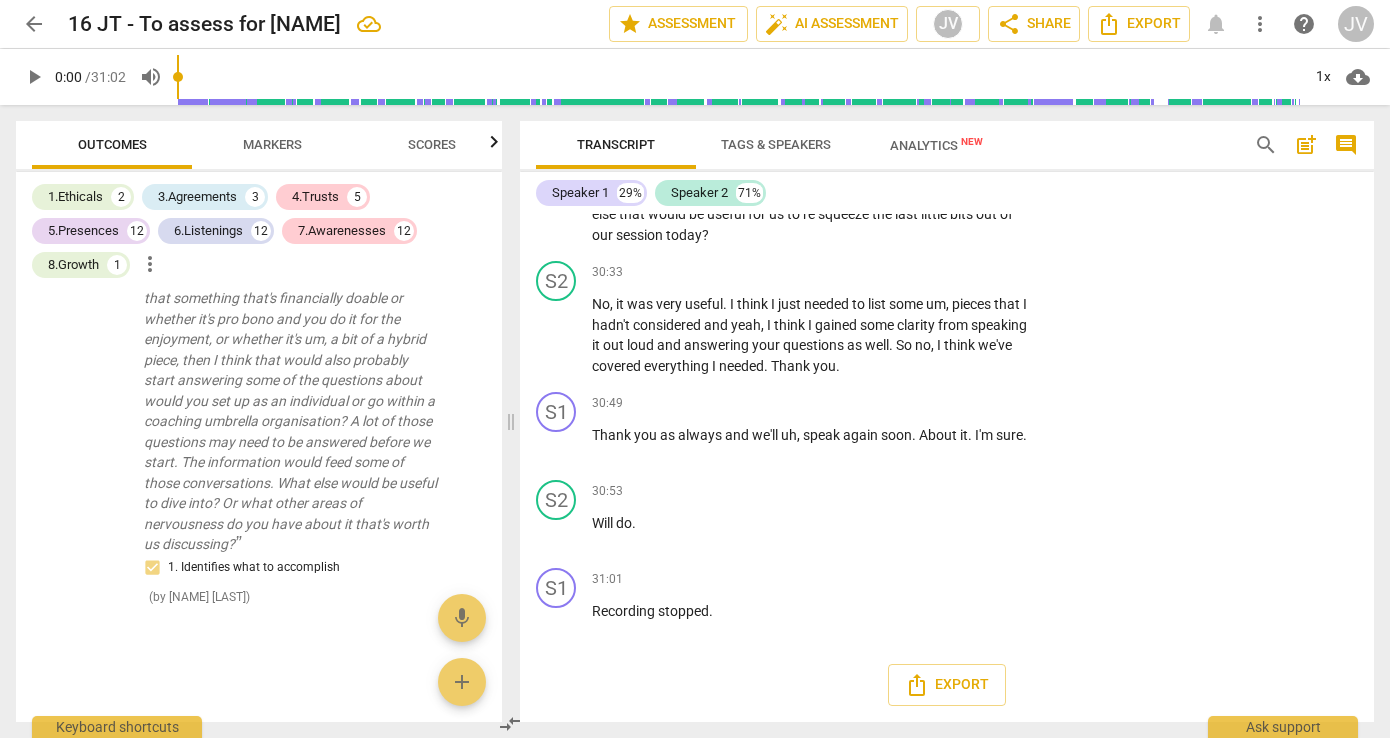 type on "recontracting - stacked questions" 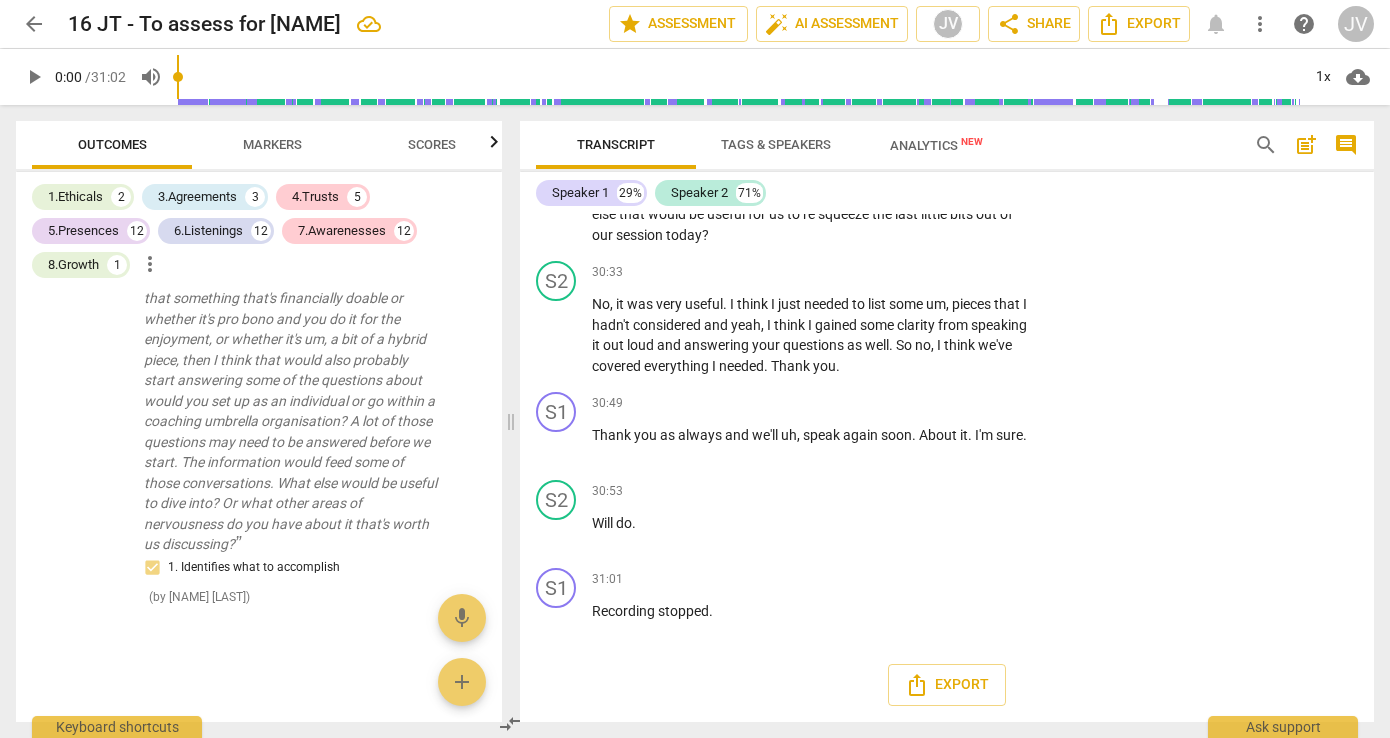 type 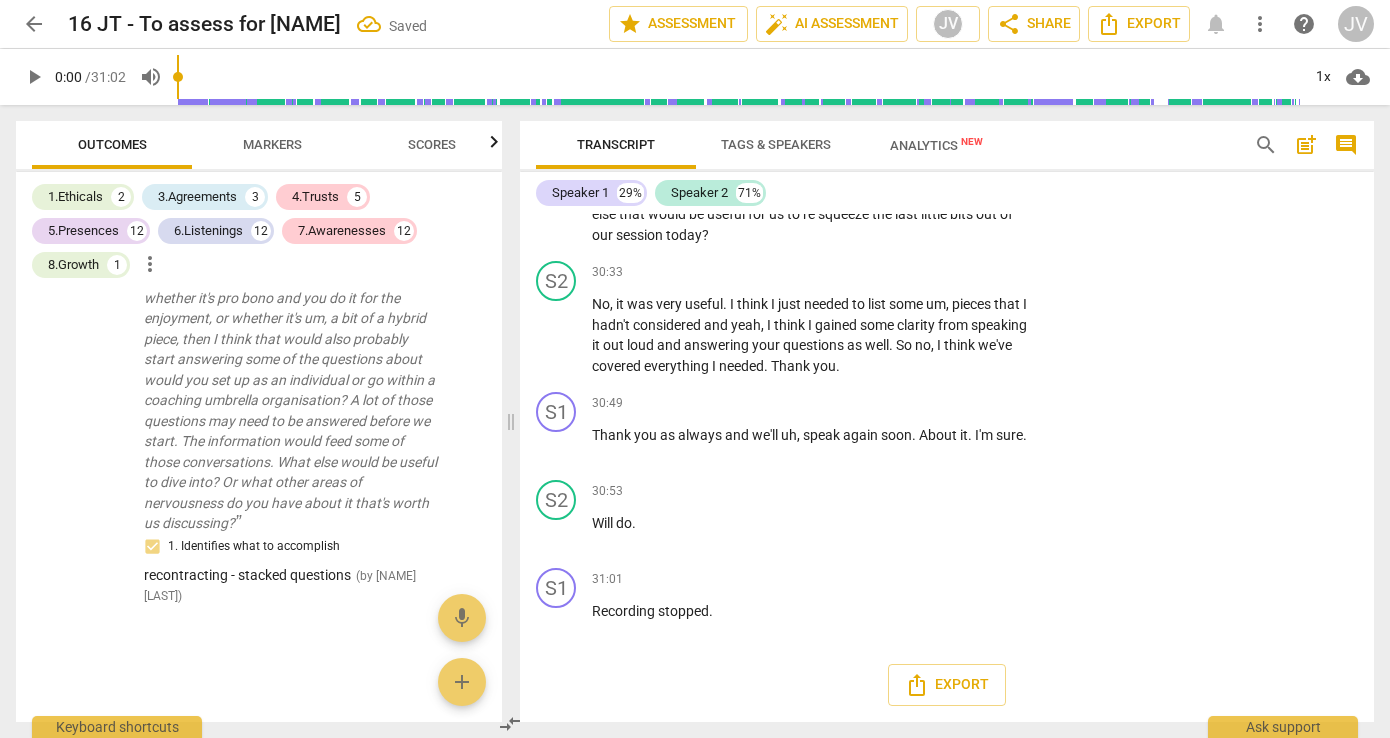 scroll, scrollTop: 14995, scrollLeft: 0, axis: vertical 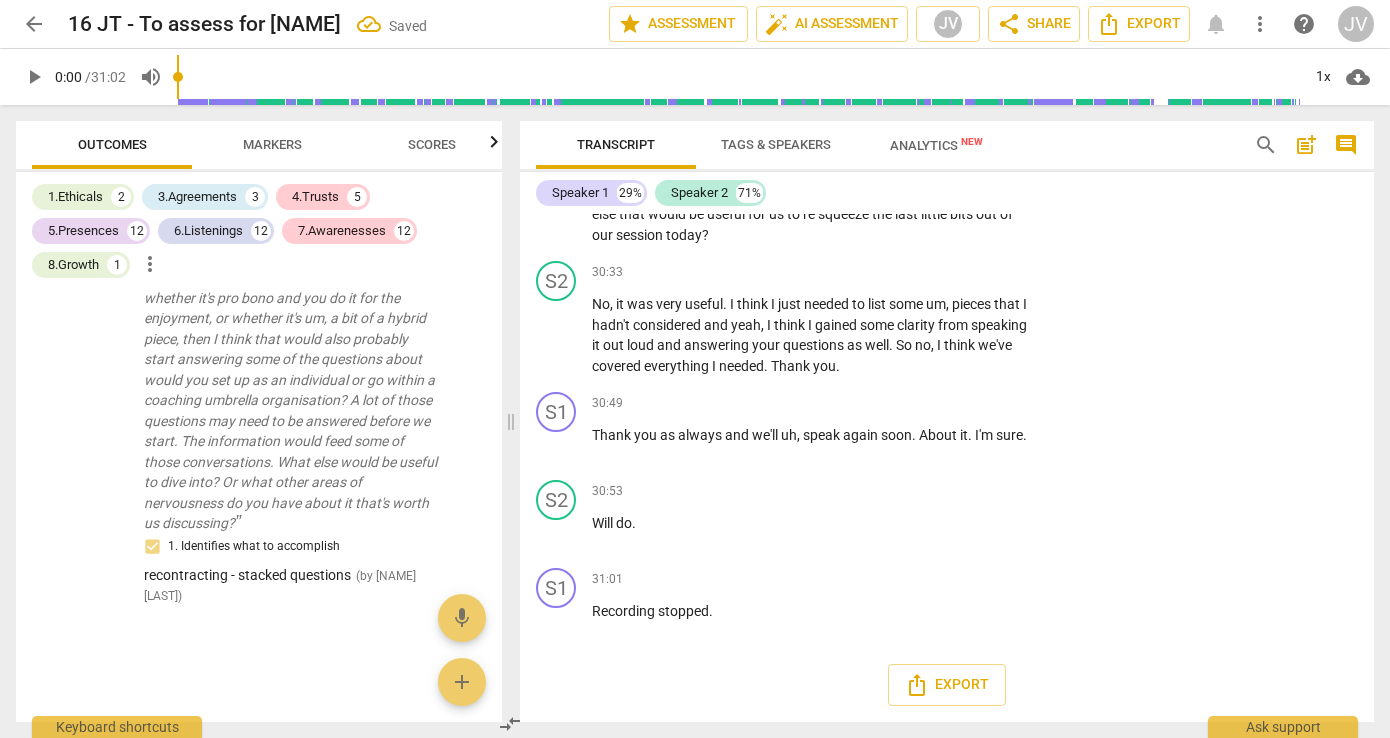 click on "the" at bounding box center [802, -2013] 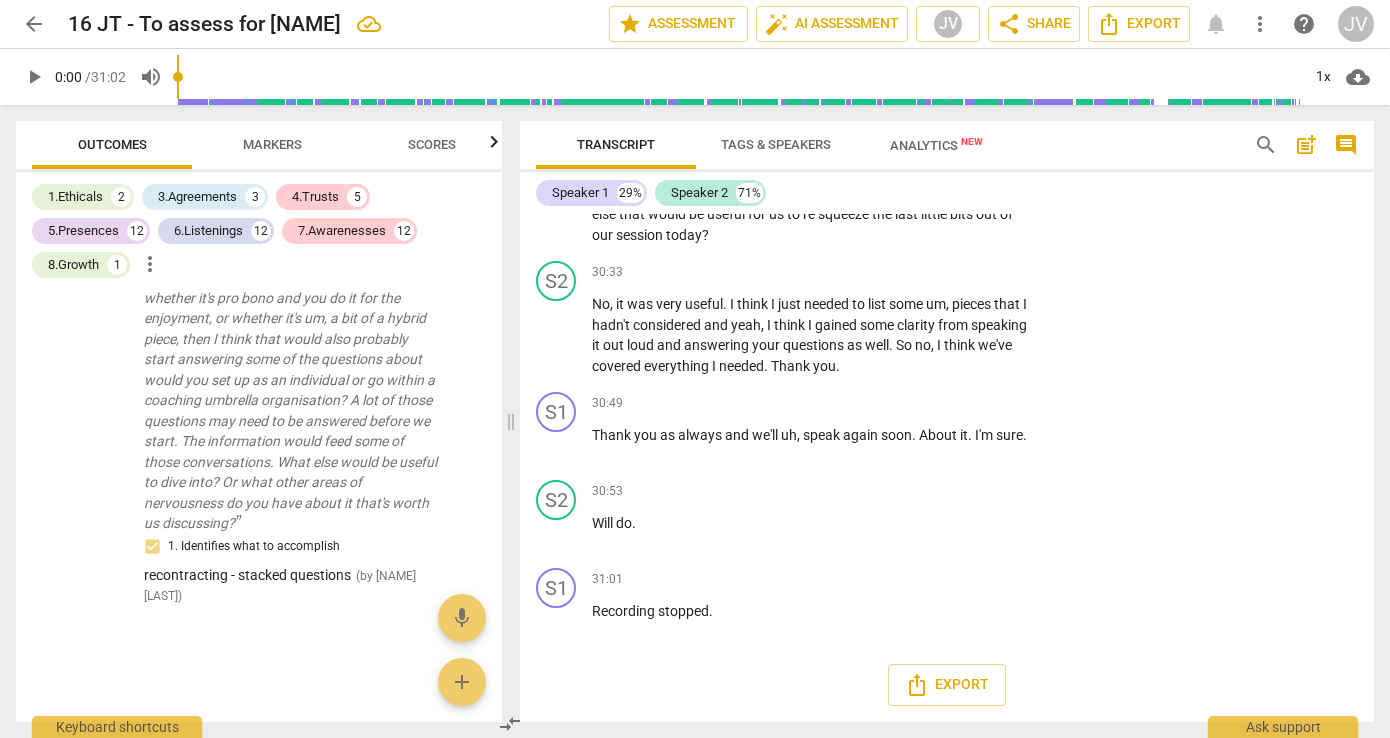 scroll, scrollTop: 15067, scrollLeft: 0, axis: vertical 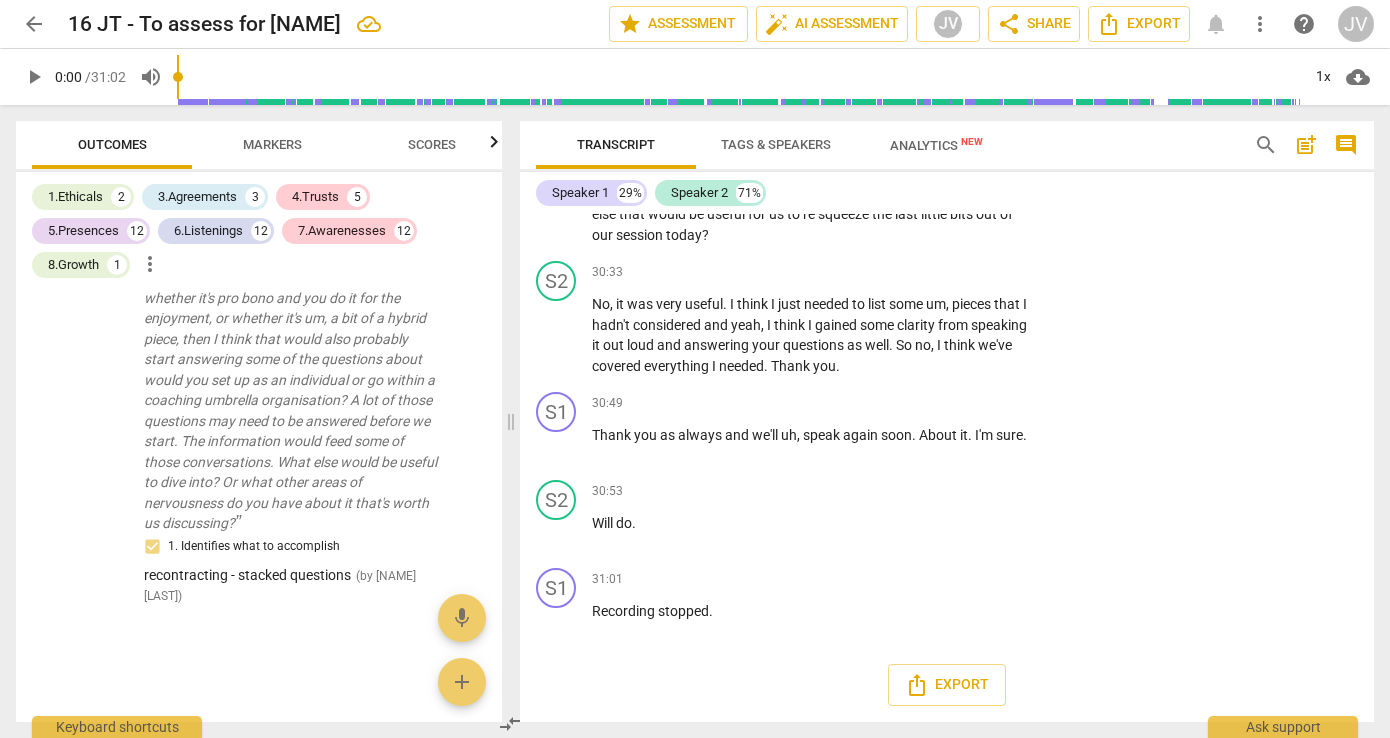 click on "Maybe   from   my   Side ,   there's   a   little   sense   check   on   interest   versus   commitment .   How   it   sounds   like   you're   interested   in   this   topic ,   but   how   committed   are   you   to   think   there's   enough   interest .   Sorry ,   there's   enough   busy   stuff   happening   in   the   office   with   the   team   and   that   kind   of   stuff   right   now .   How   big   a   priority   is   this   for   you   right   now ?" at bounding box center (812, -2034) 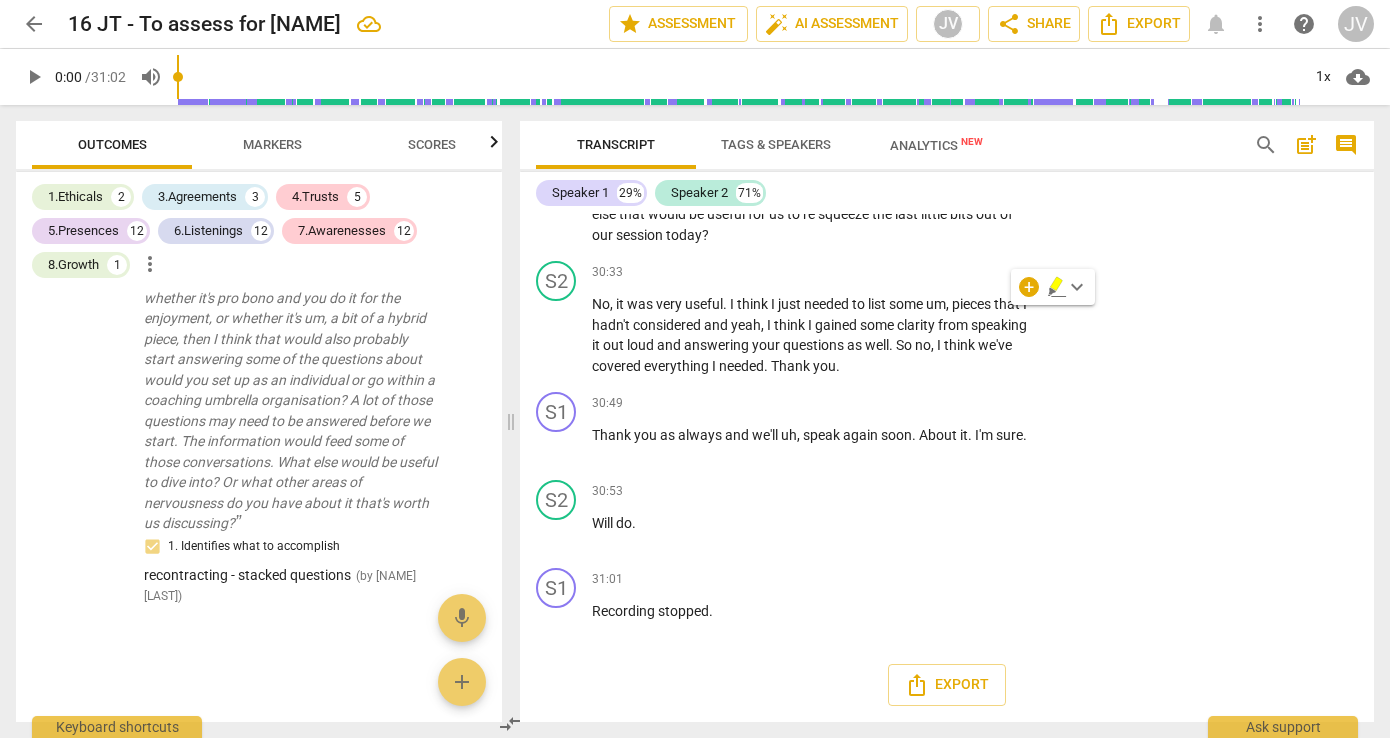 click on "you" at bounding box center [698, -2034] 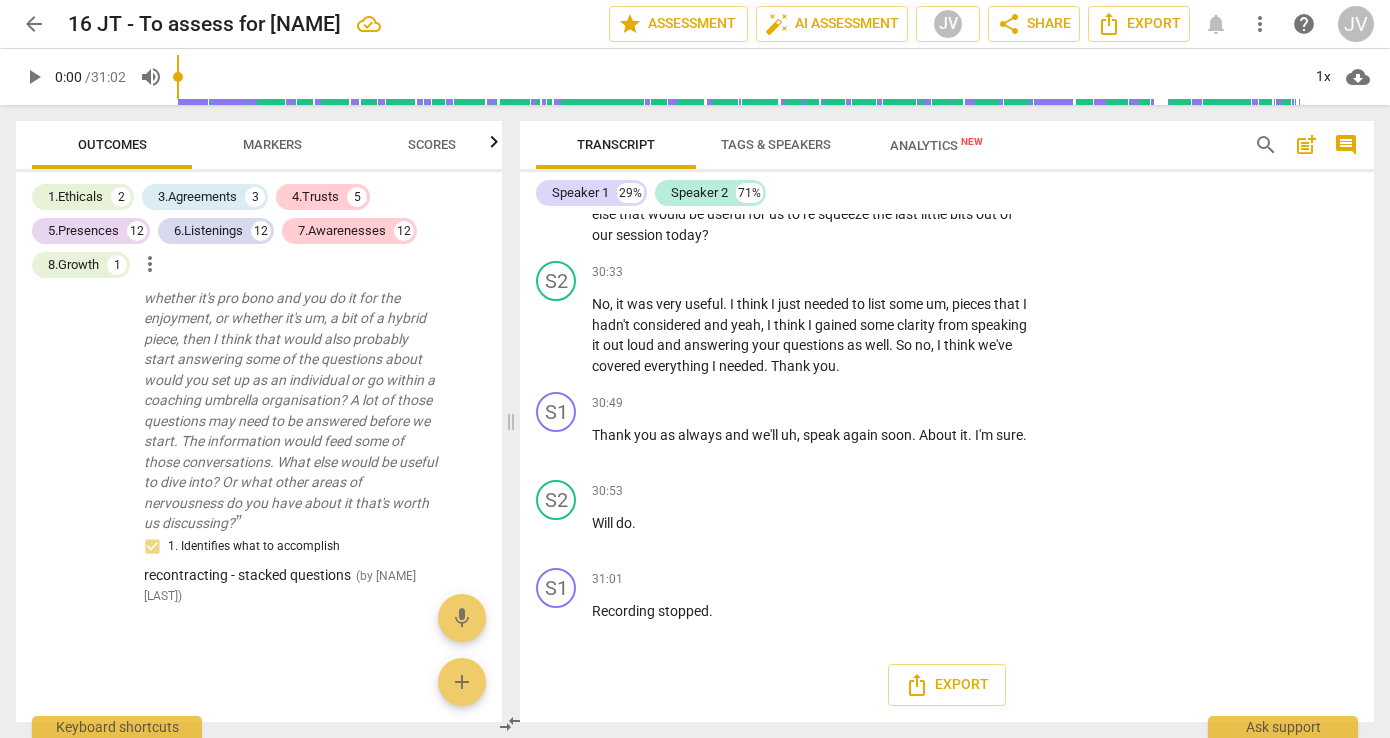 click on "+ Add competency" at bounding box center [958, -2107] 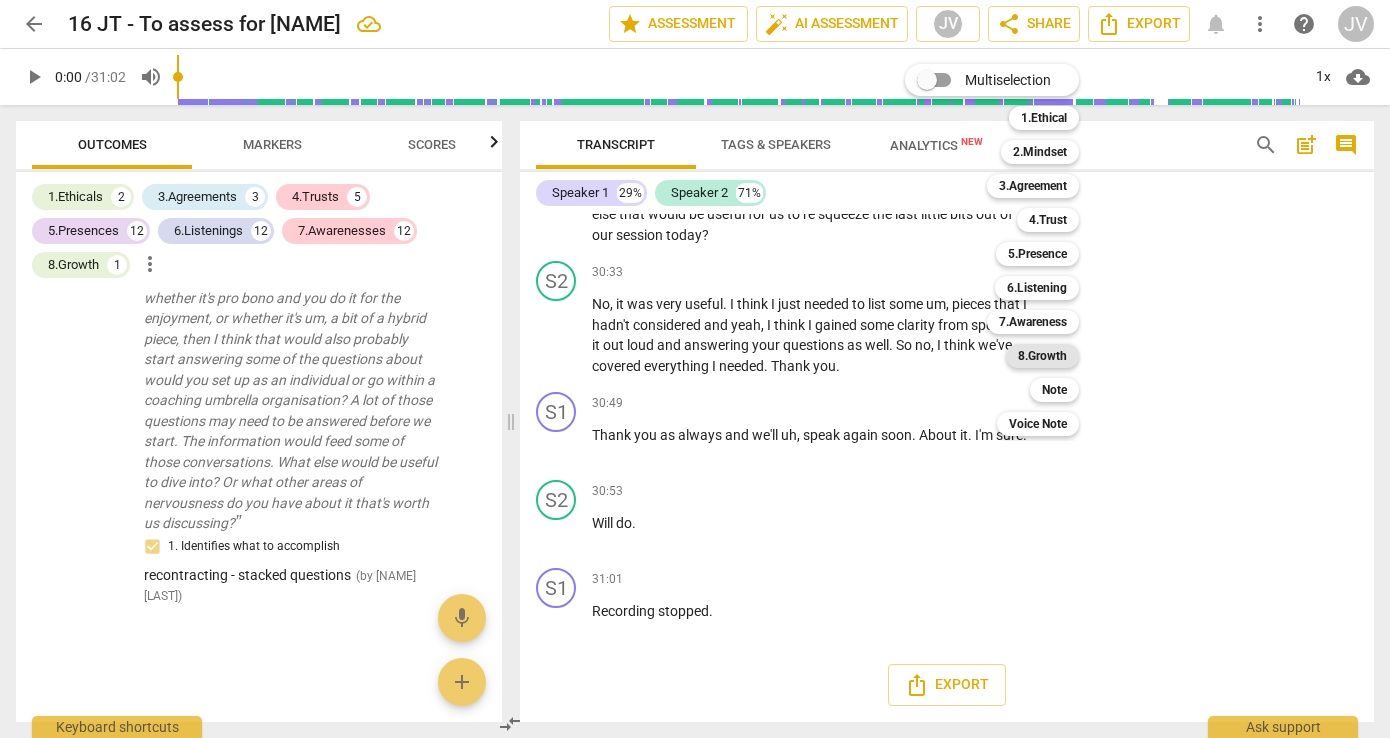 click on "8.Growth" at bounding box center [1042, 356] 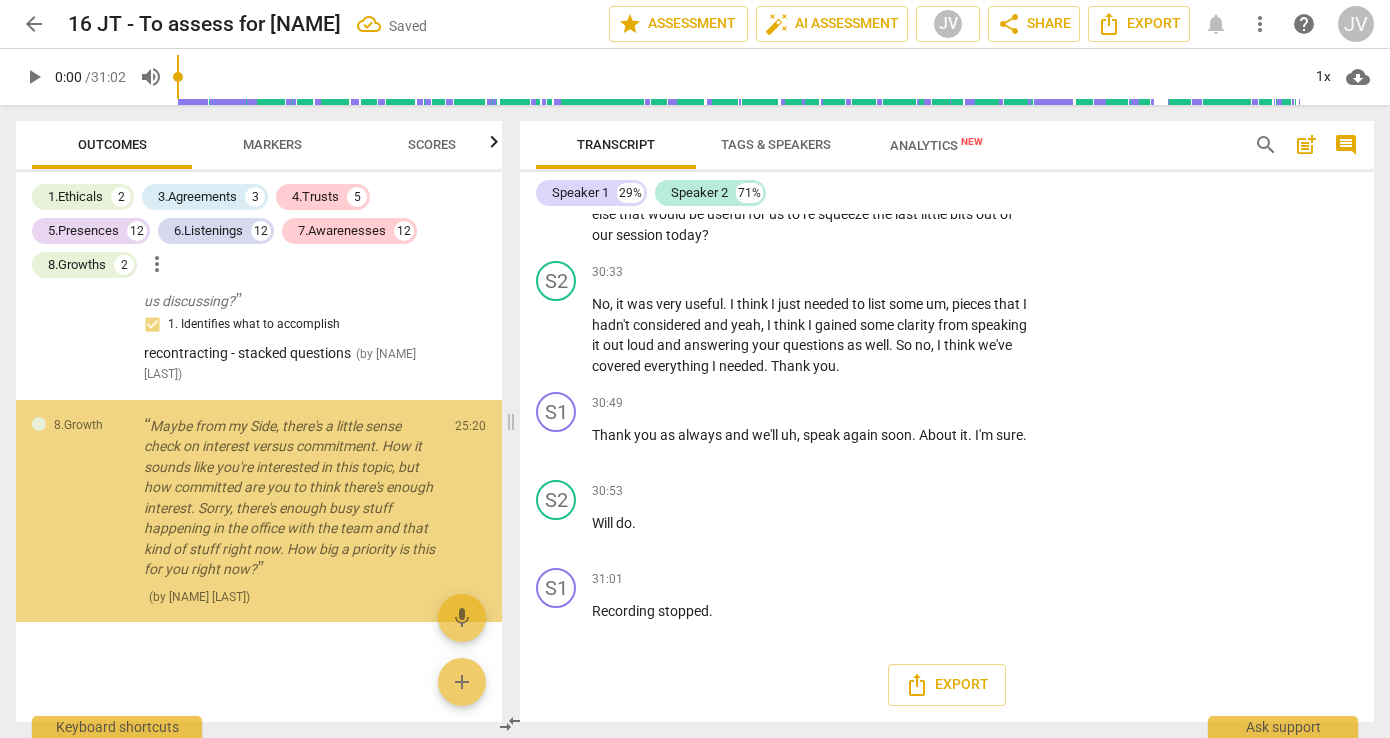 scroll, scrollTop: 15056, scrollLeft: 0, axis: vertical 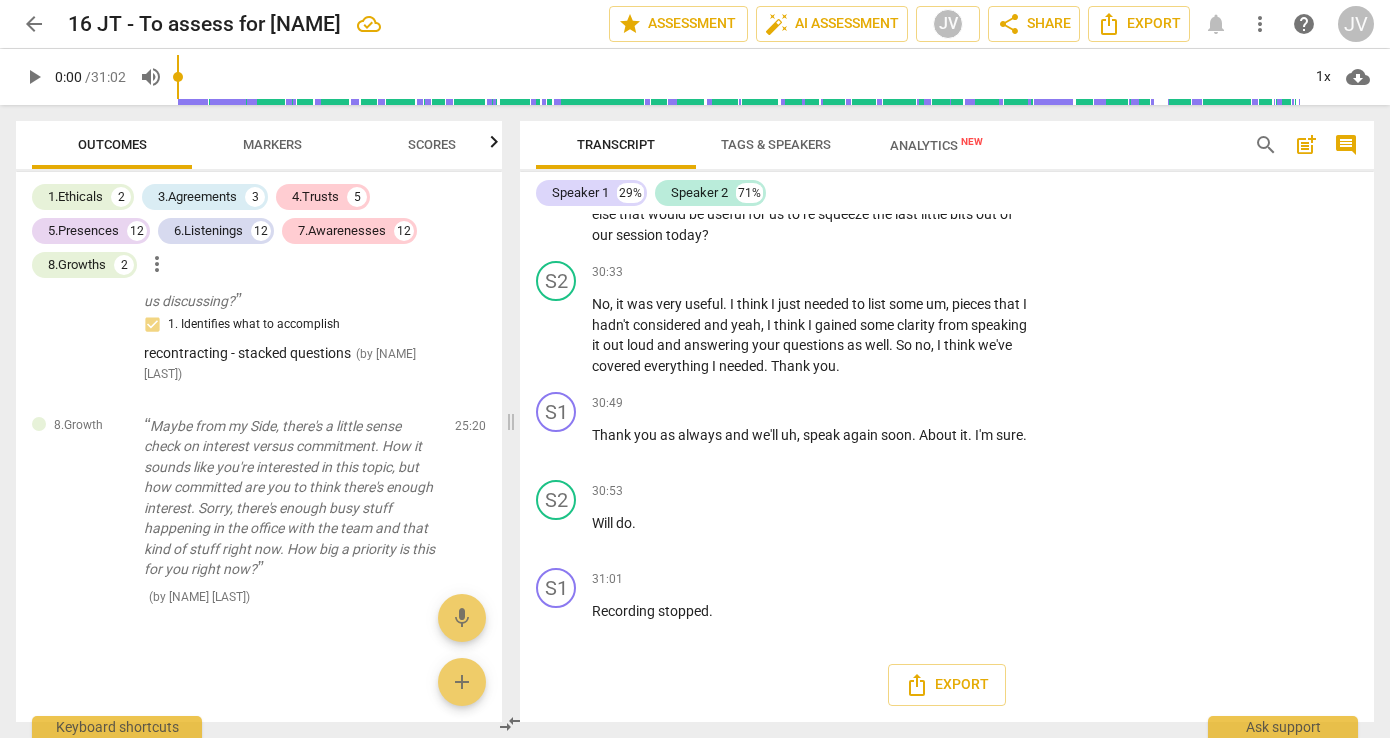 click on "6. Partners to move forward" at bounding box center (1059, -1909) 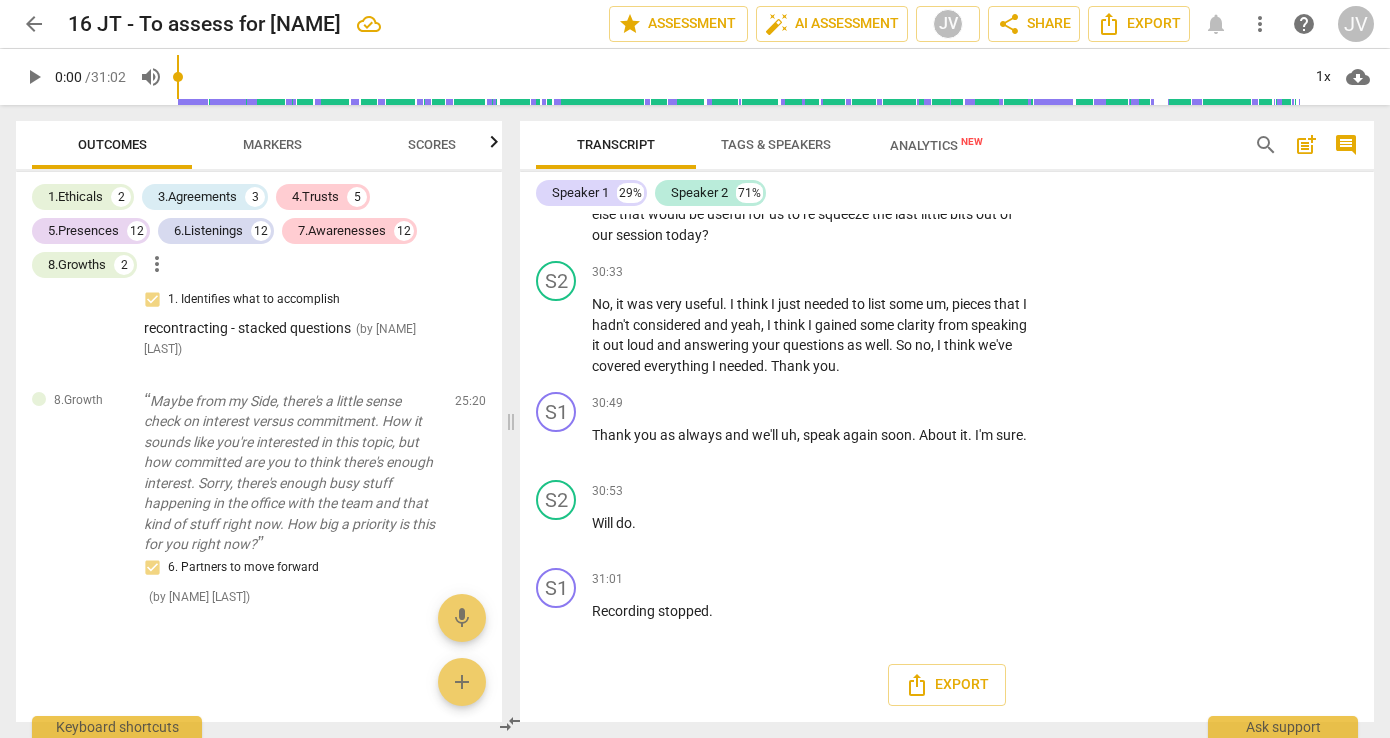 click on "Add competency" at bounding box center (889, -2106) 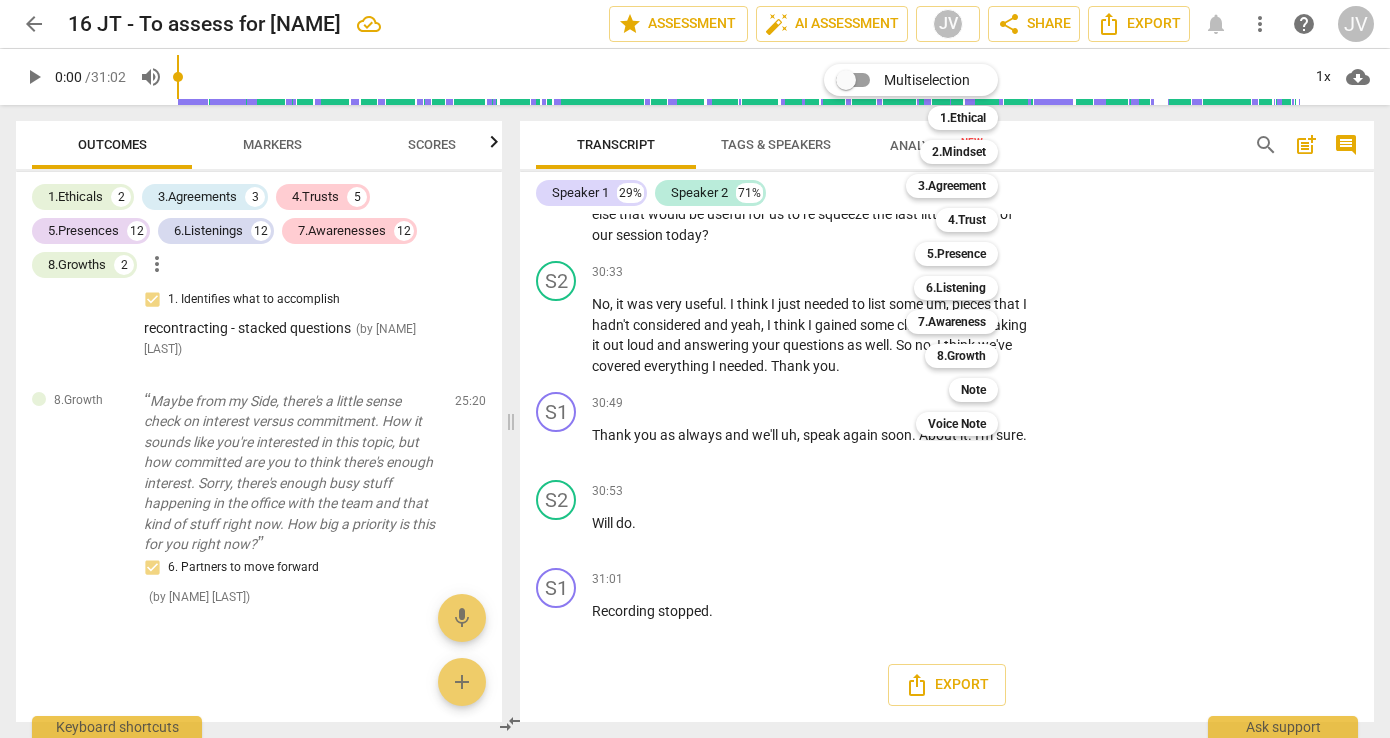 click at bounding box center (695, 369) 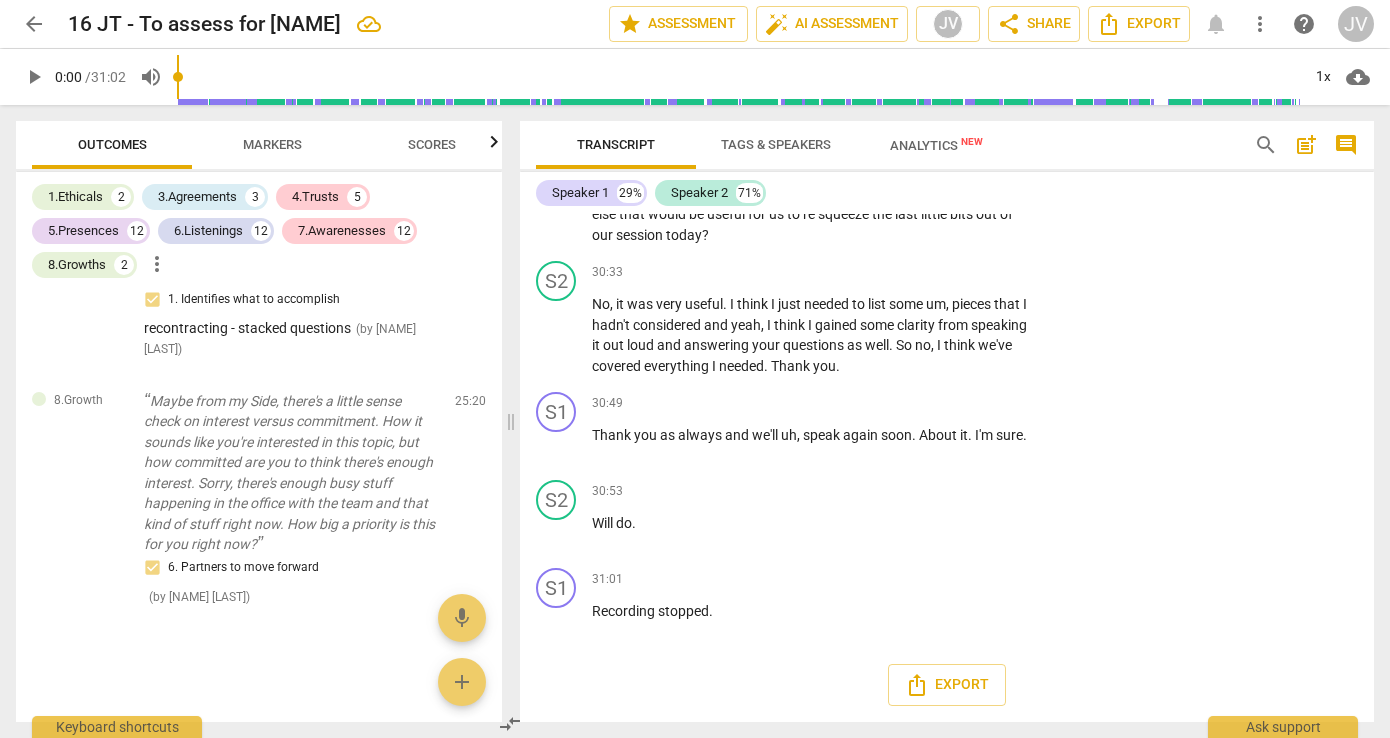 click on "8.Growth Jessica Vogt 18:04 08-06-2025 6. Partners to move forward" at bounding box center [1210, -2043] 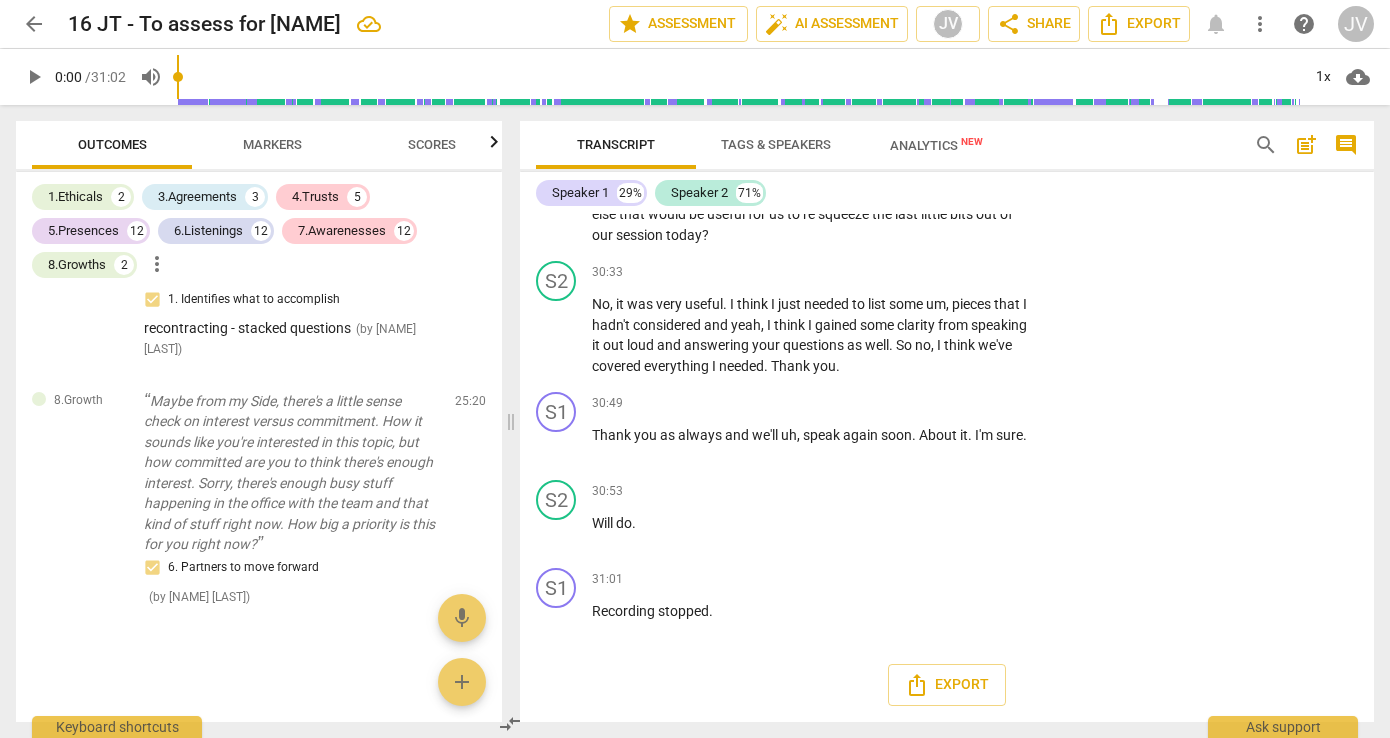 click on "6. Partners to move forward" at bounding box center [1059, -1909] 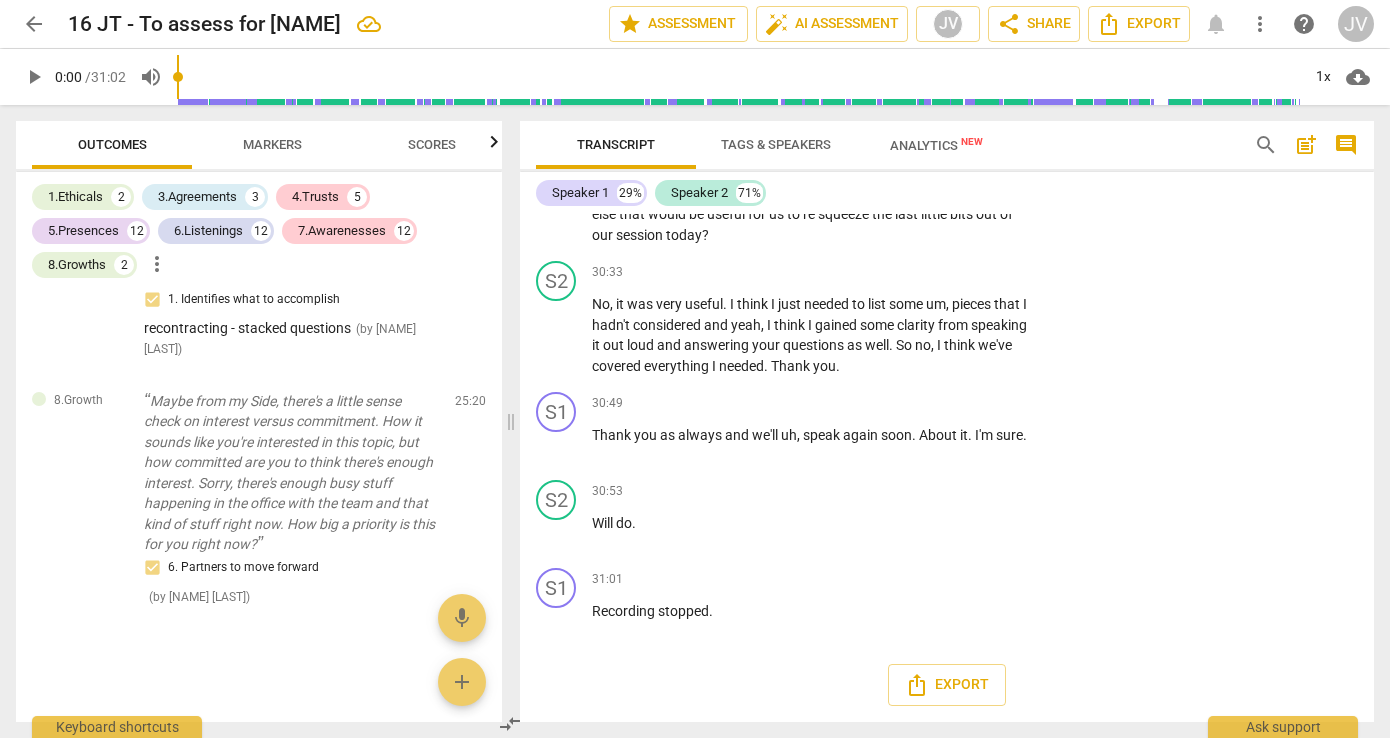 click on "6. Partners to move forward" at bounding box center (1059, -1909) 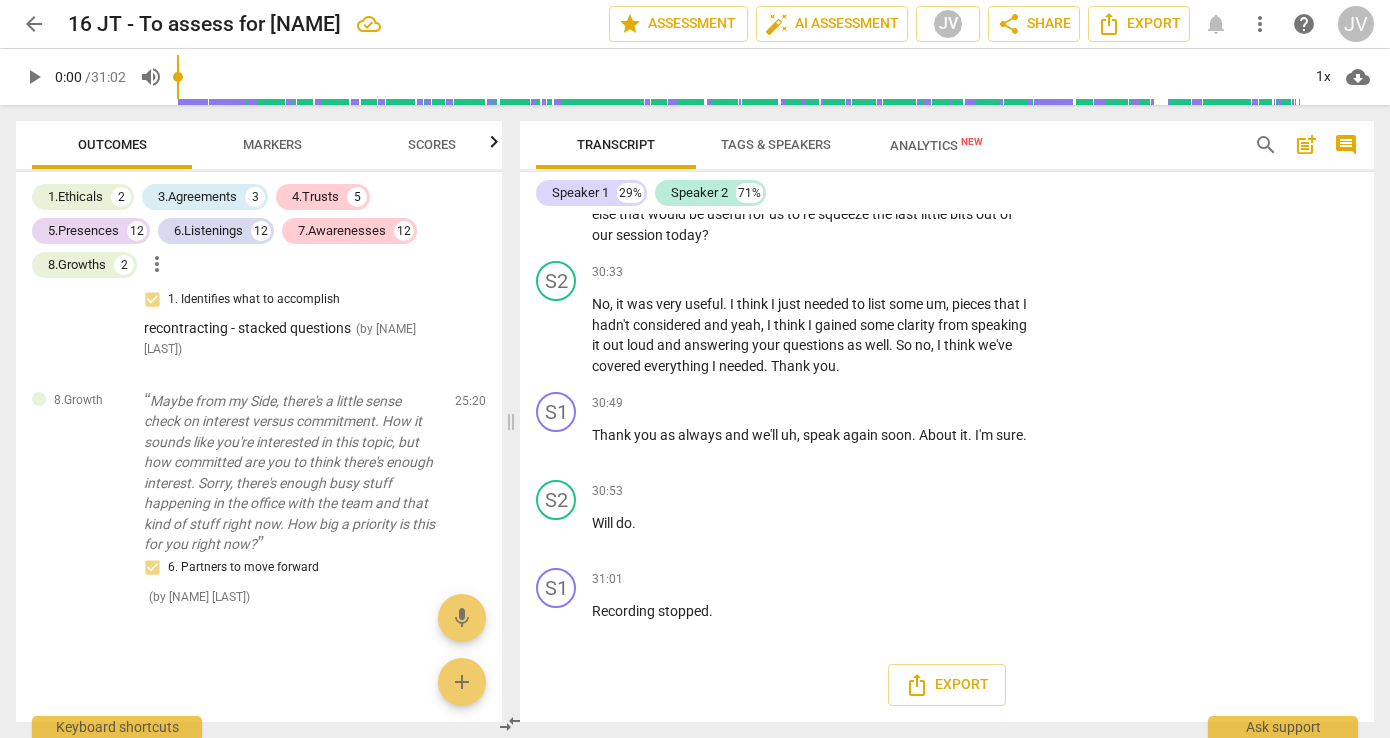click on "8.Growth" at bounding box center [1097, -2060] 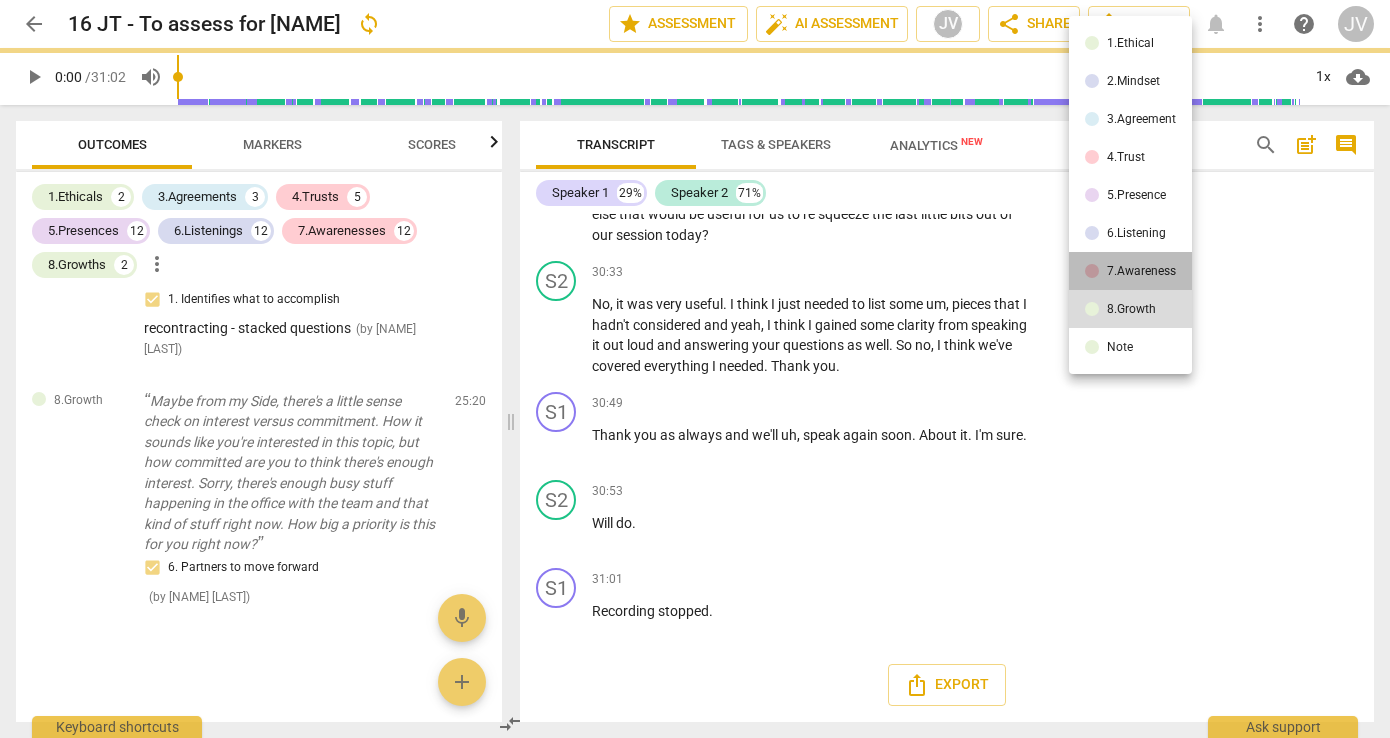 click on "7.Awareness" at bounding box center (1141, 271) 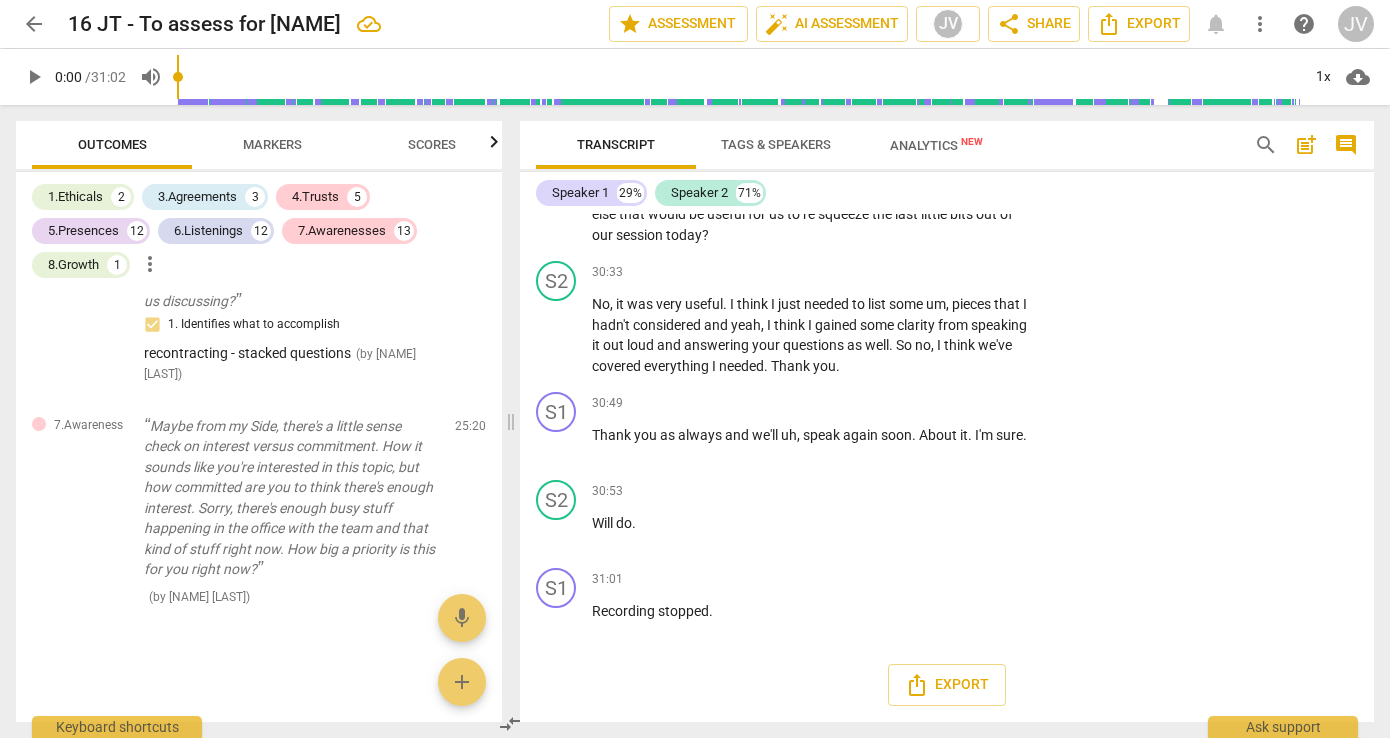 click on "3. Asks to help exploring beyond situation" at bounding box center (1188, -1974) 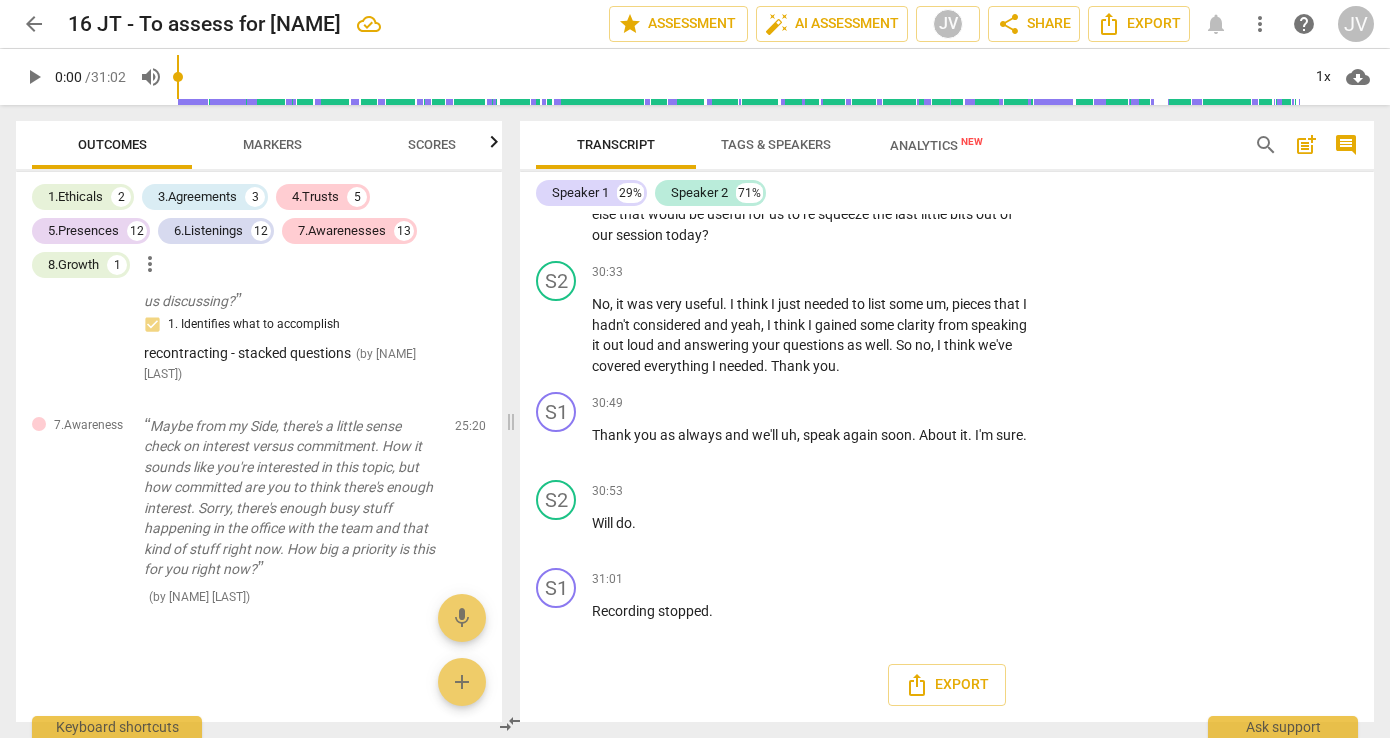 click on "3. Asks to help exploring beyond situation" at bounding box center (1059, -1974) 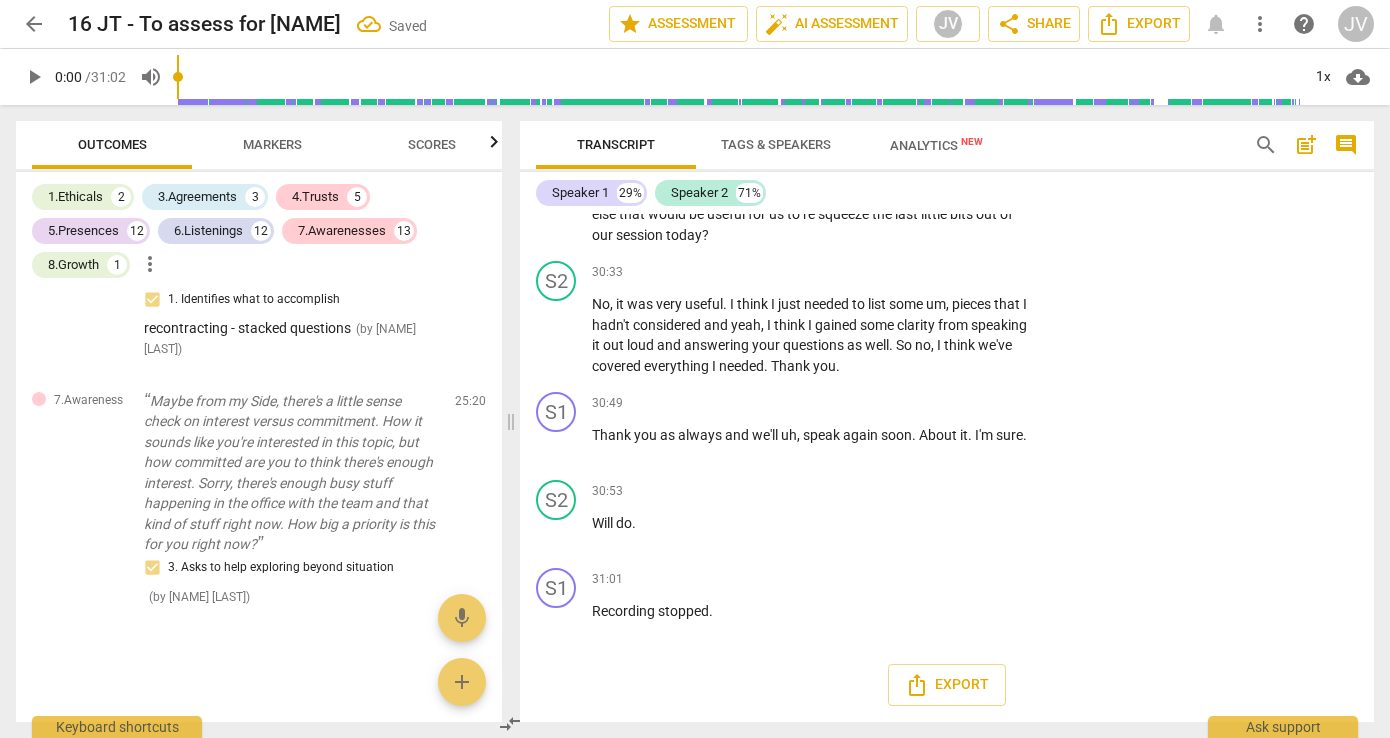 click on "4. Asks to help moving towards the outcome" at bounding box center [1195, -1950] 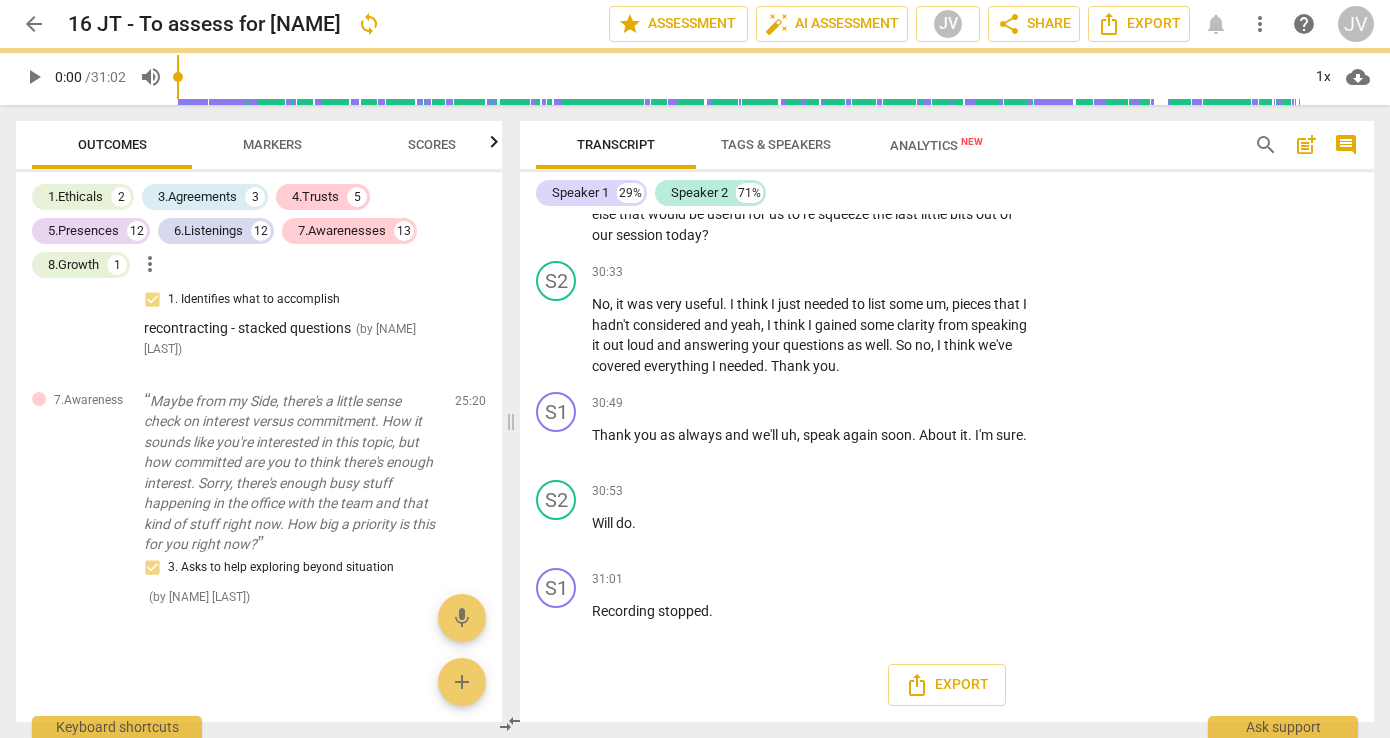 click on "5. Shares observations and comments without attachment" at bounding box center (1059, -1920) 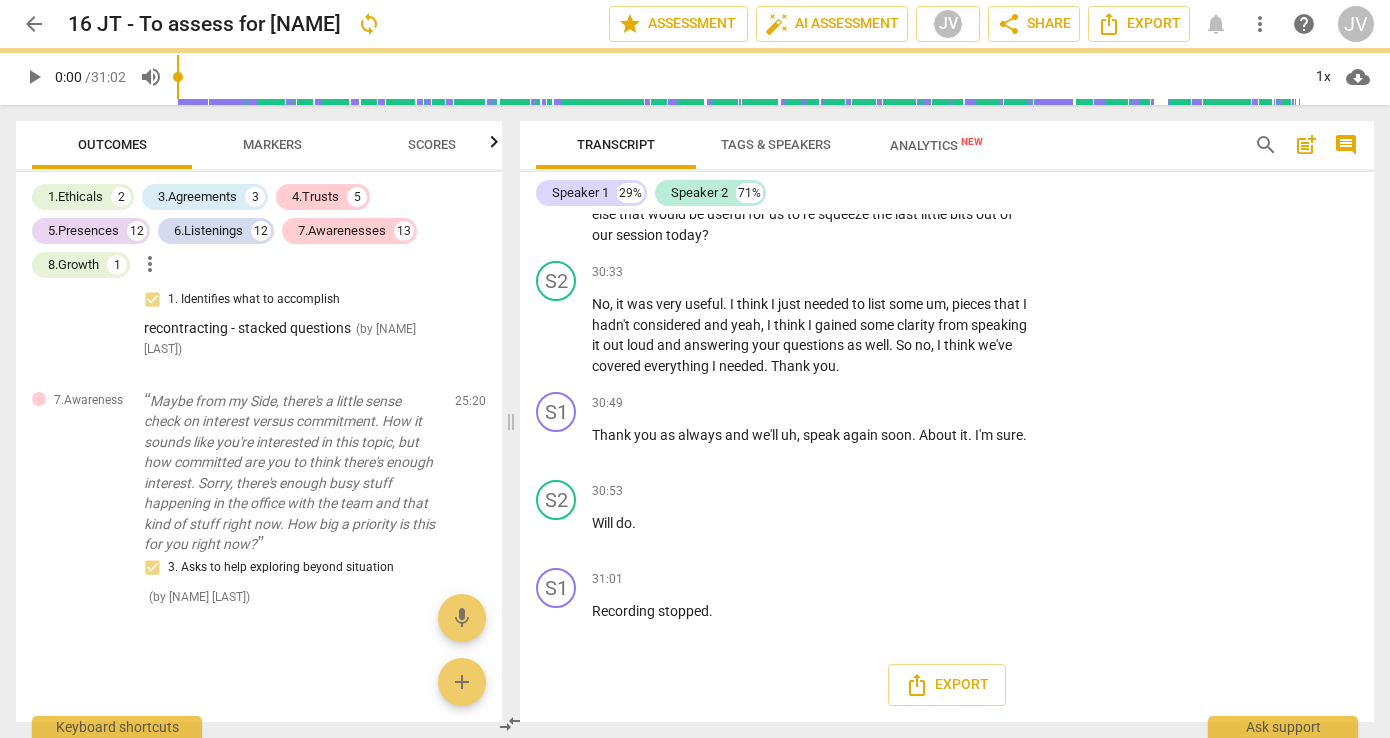 checkbox on "true" 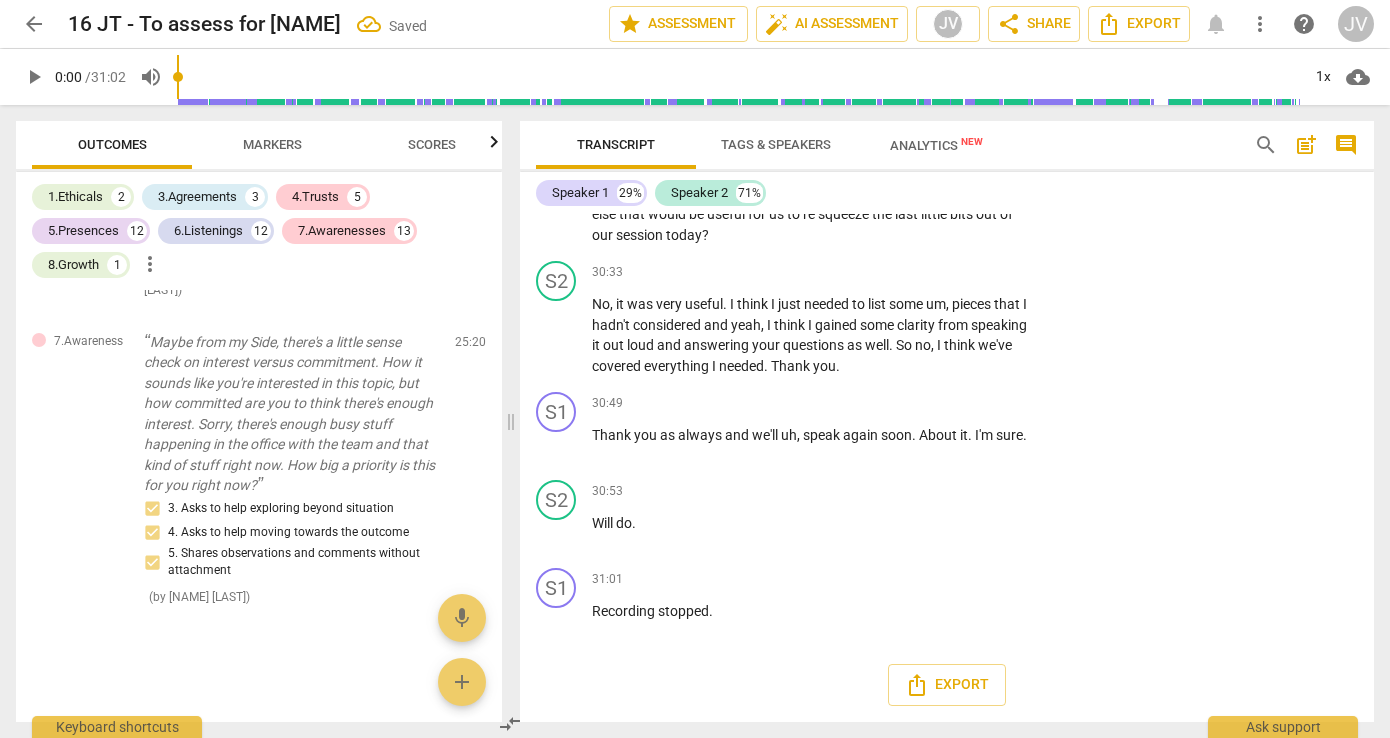 scroll, scrollTop: 15114, scrollLeft: 0, axis: vertical 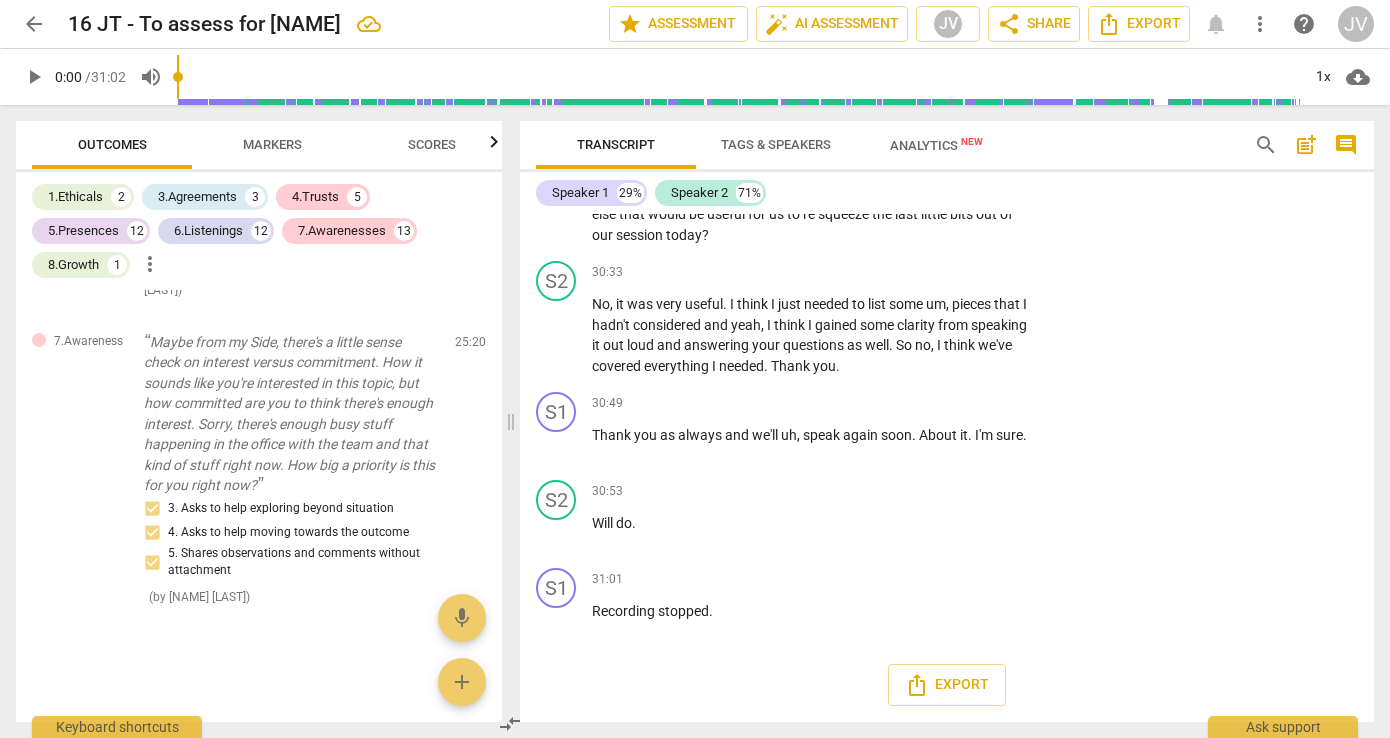 click at bounding box center (1178, -1776) 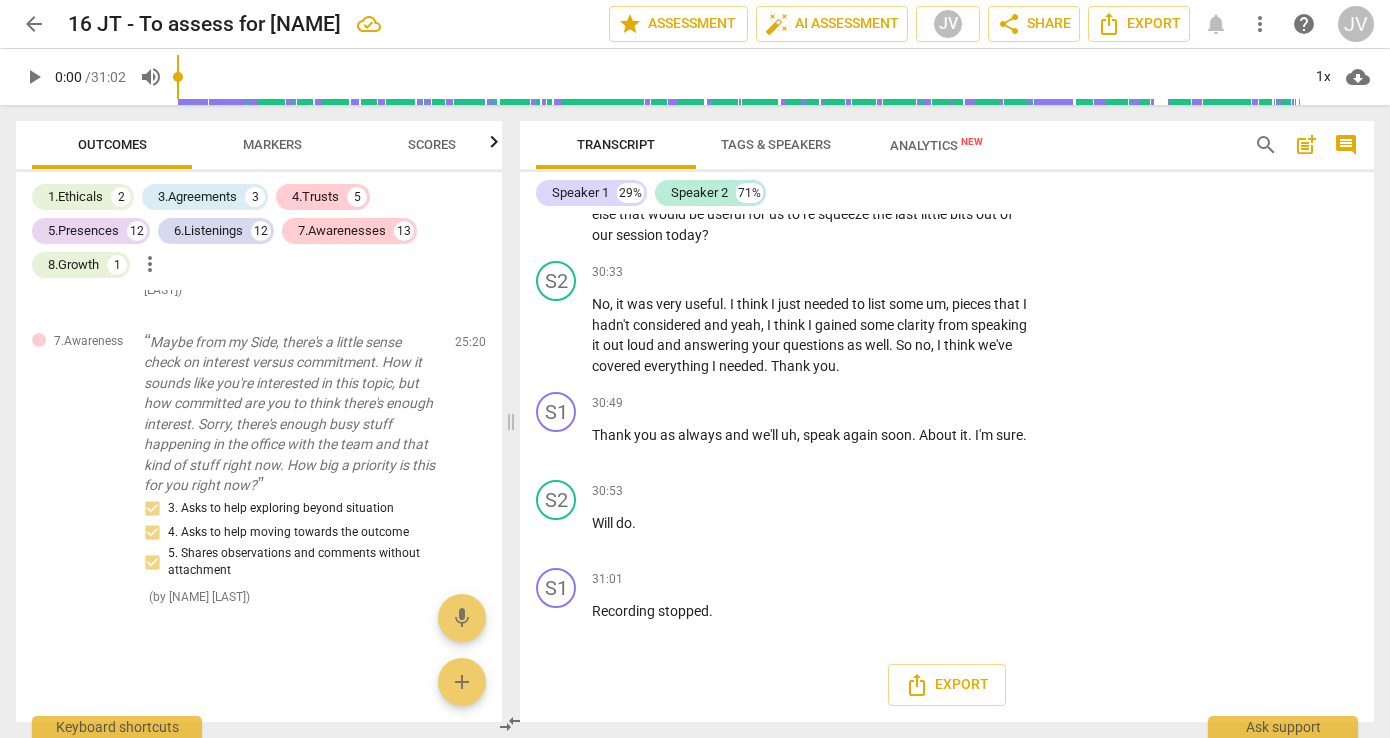 type on "f" 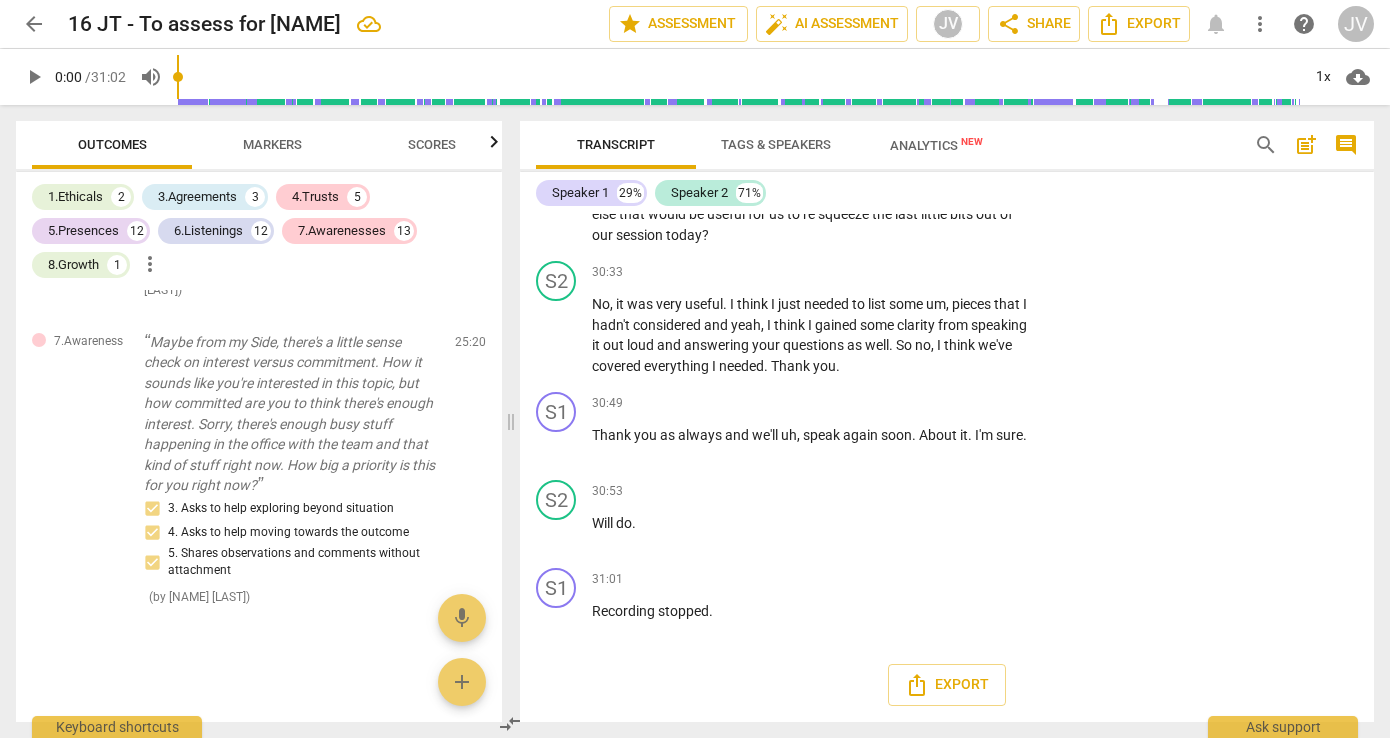 type on "f" 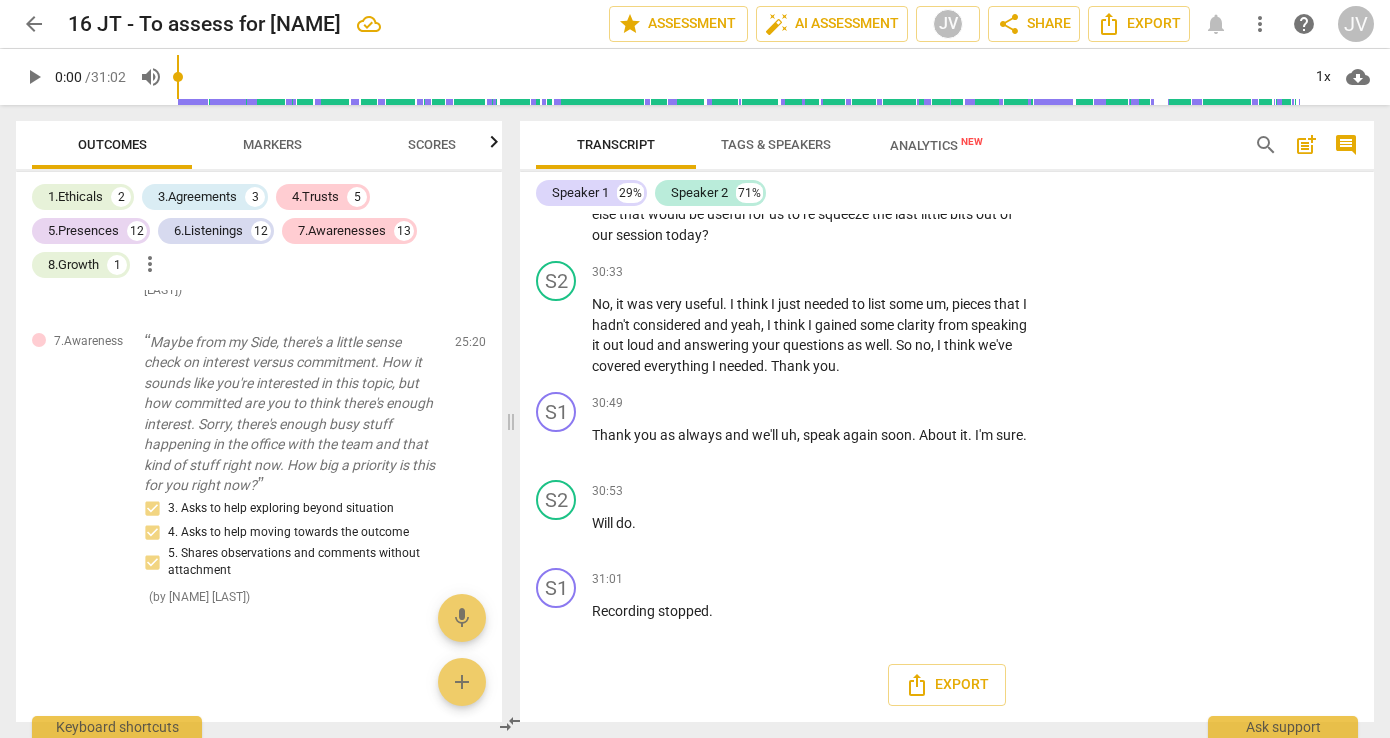 type on "few" 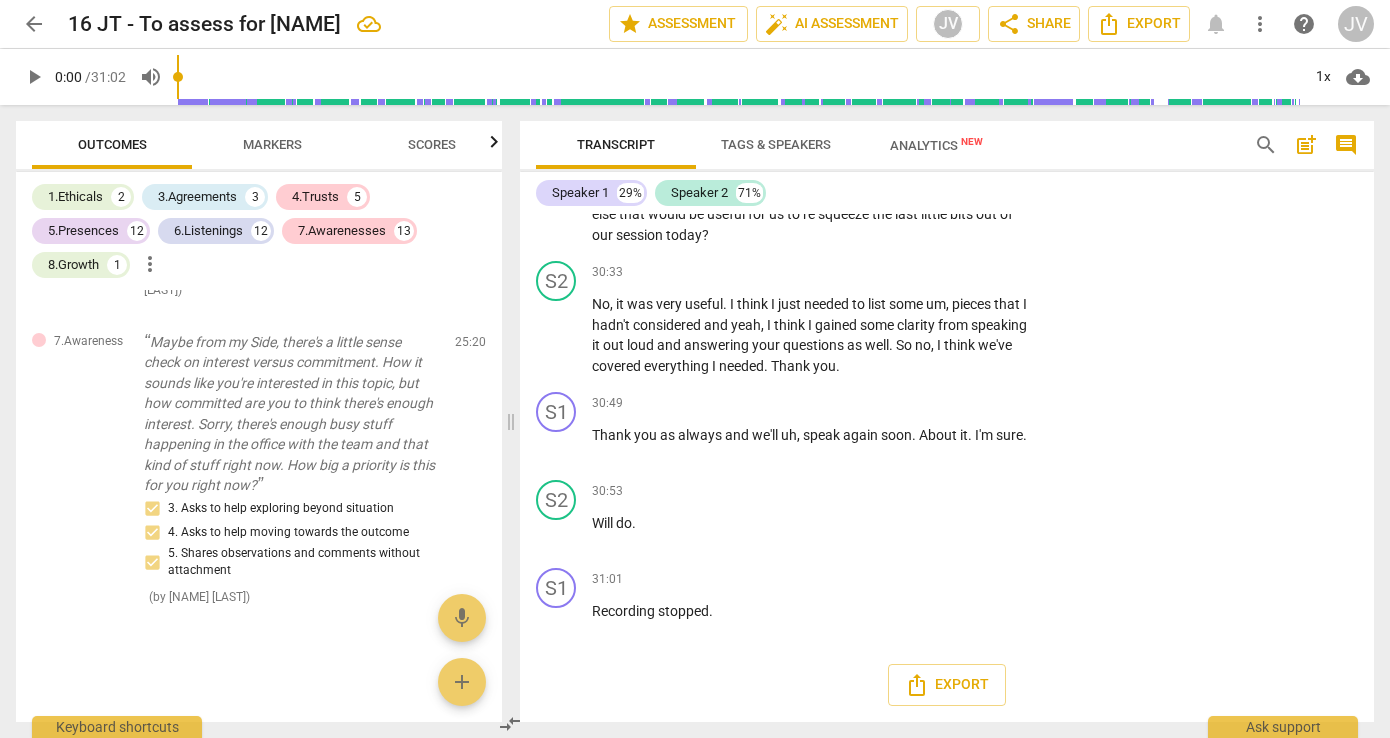 type on "few" 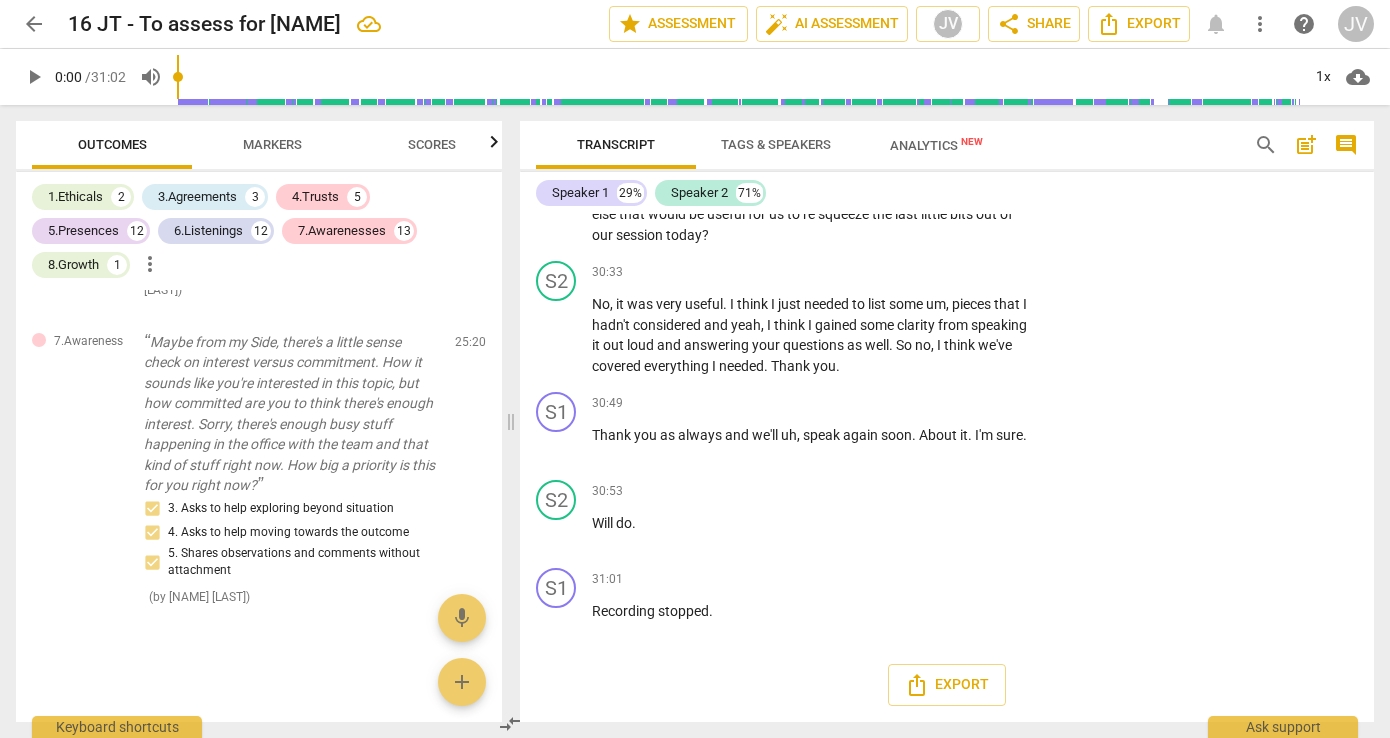 type on "few" 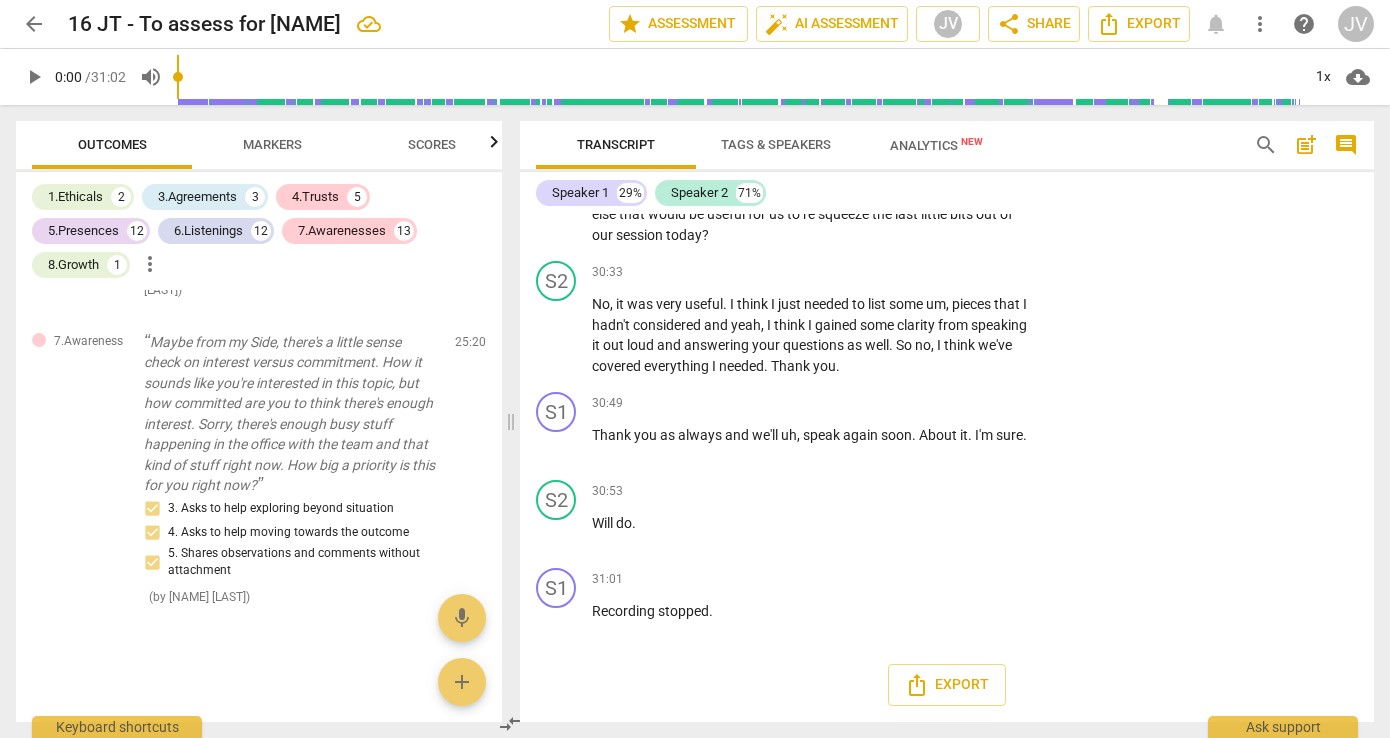 type on "few d" 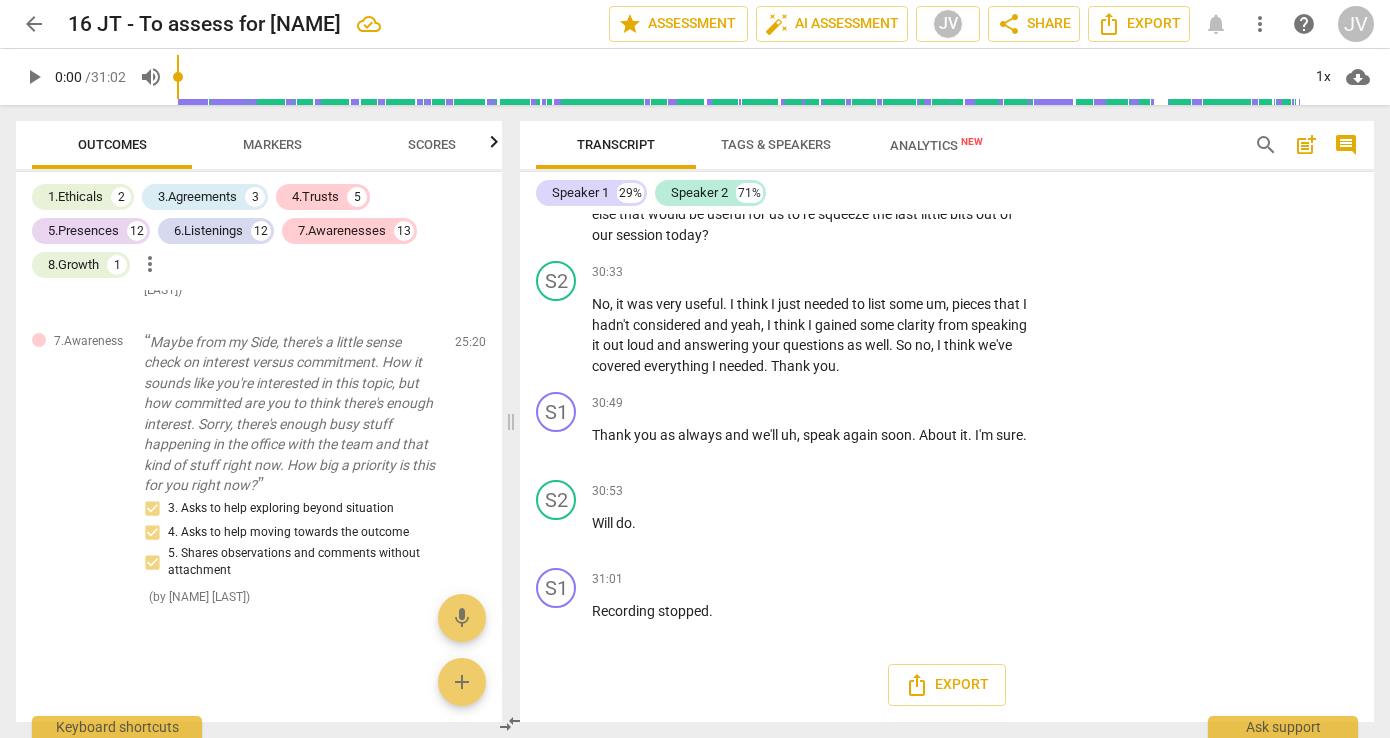 type on "few di" 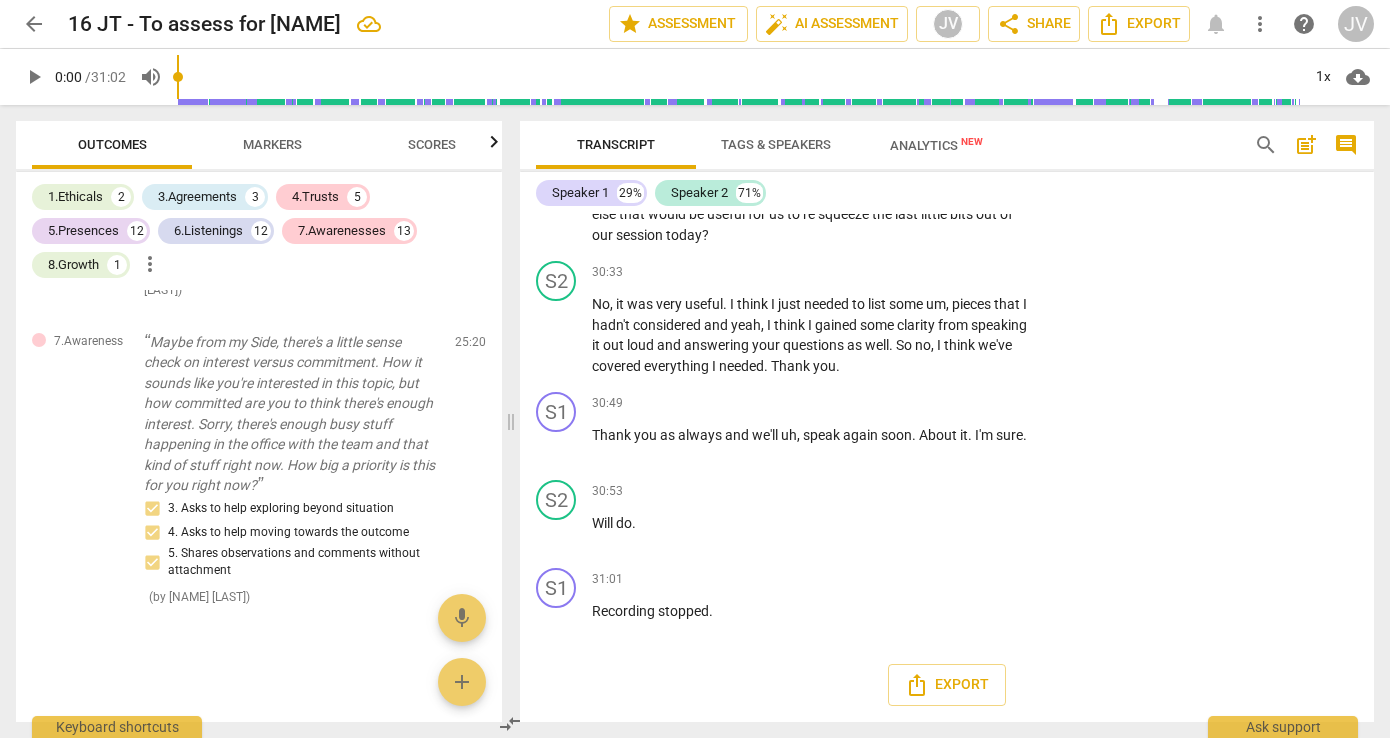 type on "few di" 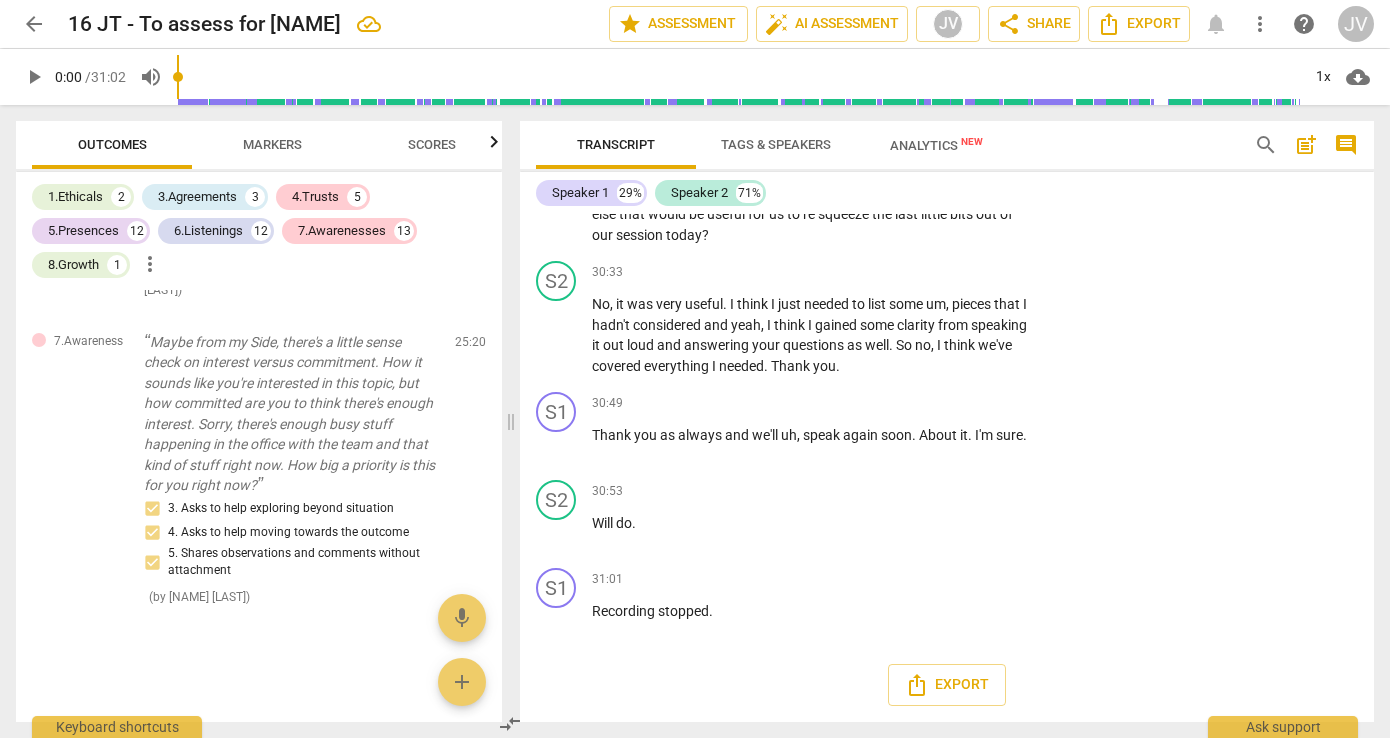 type on "few differ" 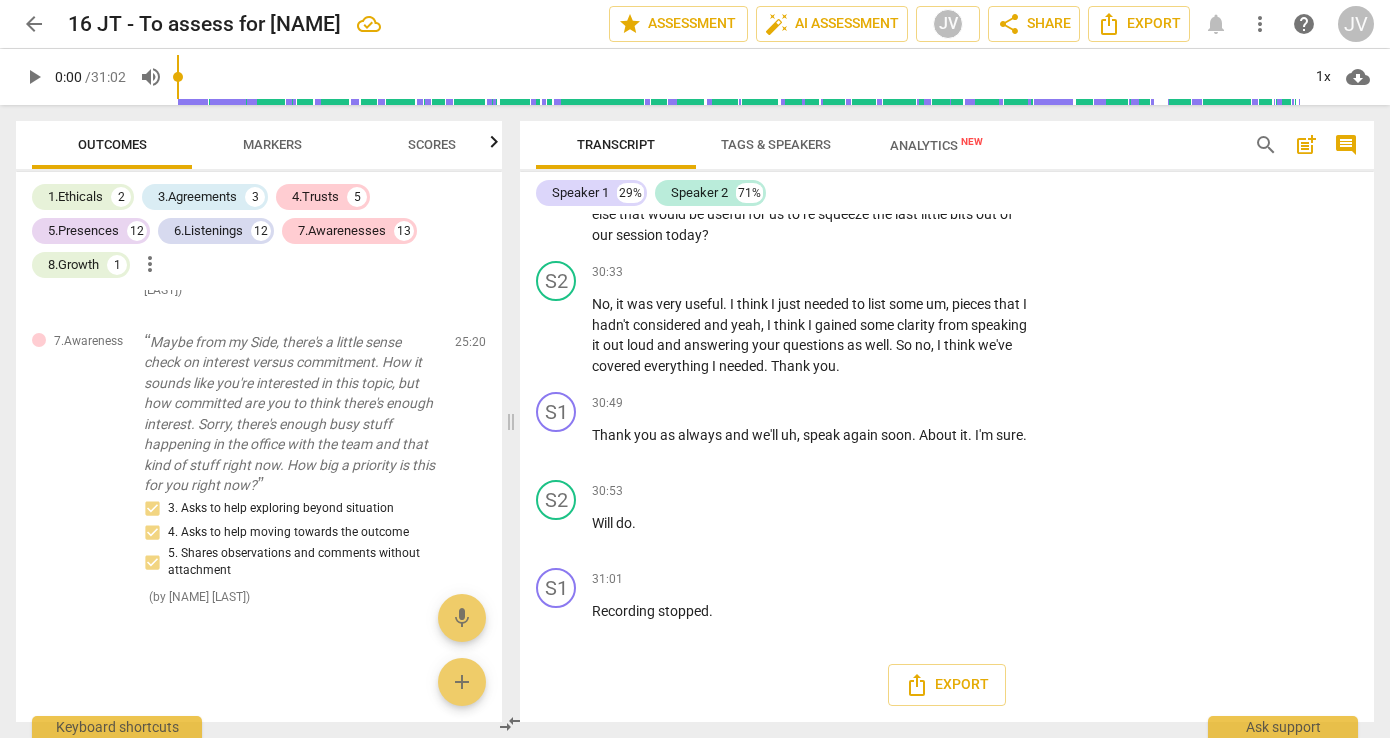 type on "few differe" 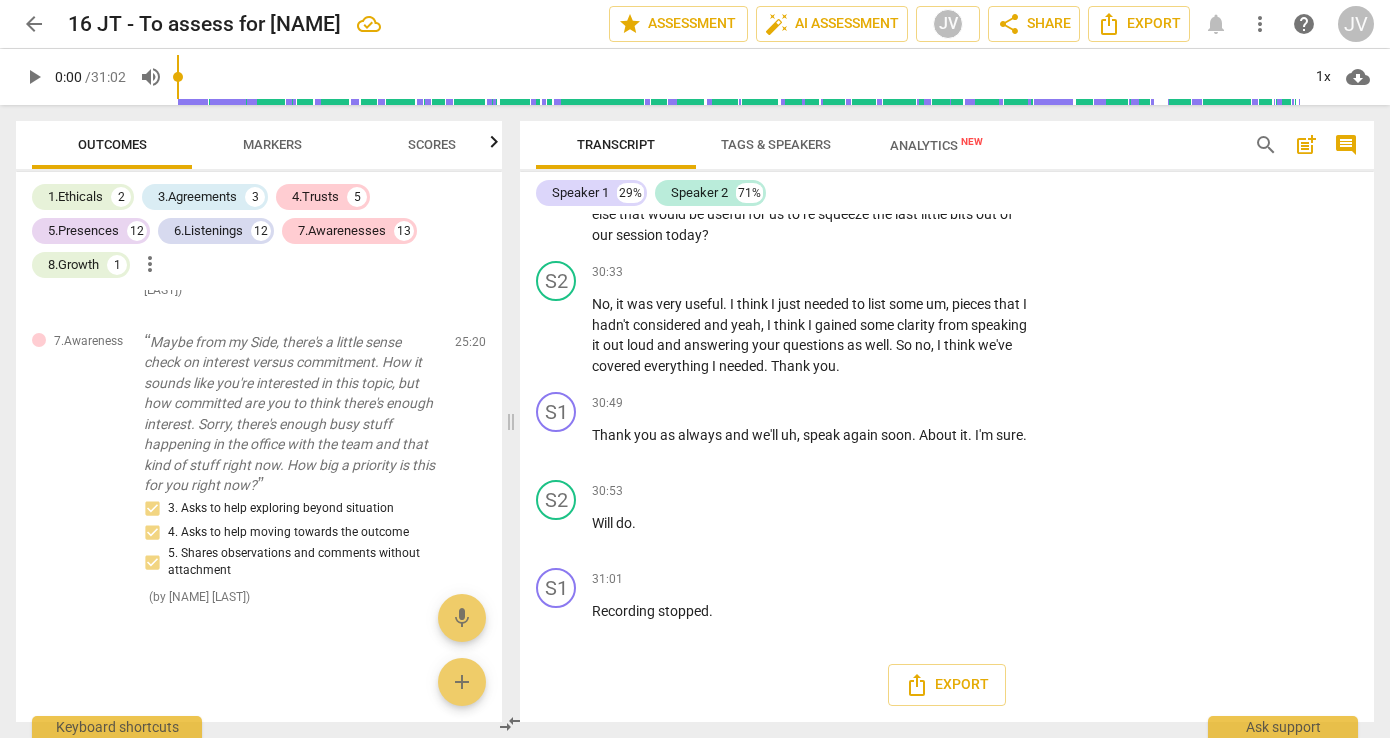 type on "few differe" 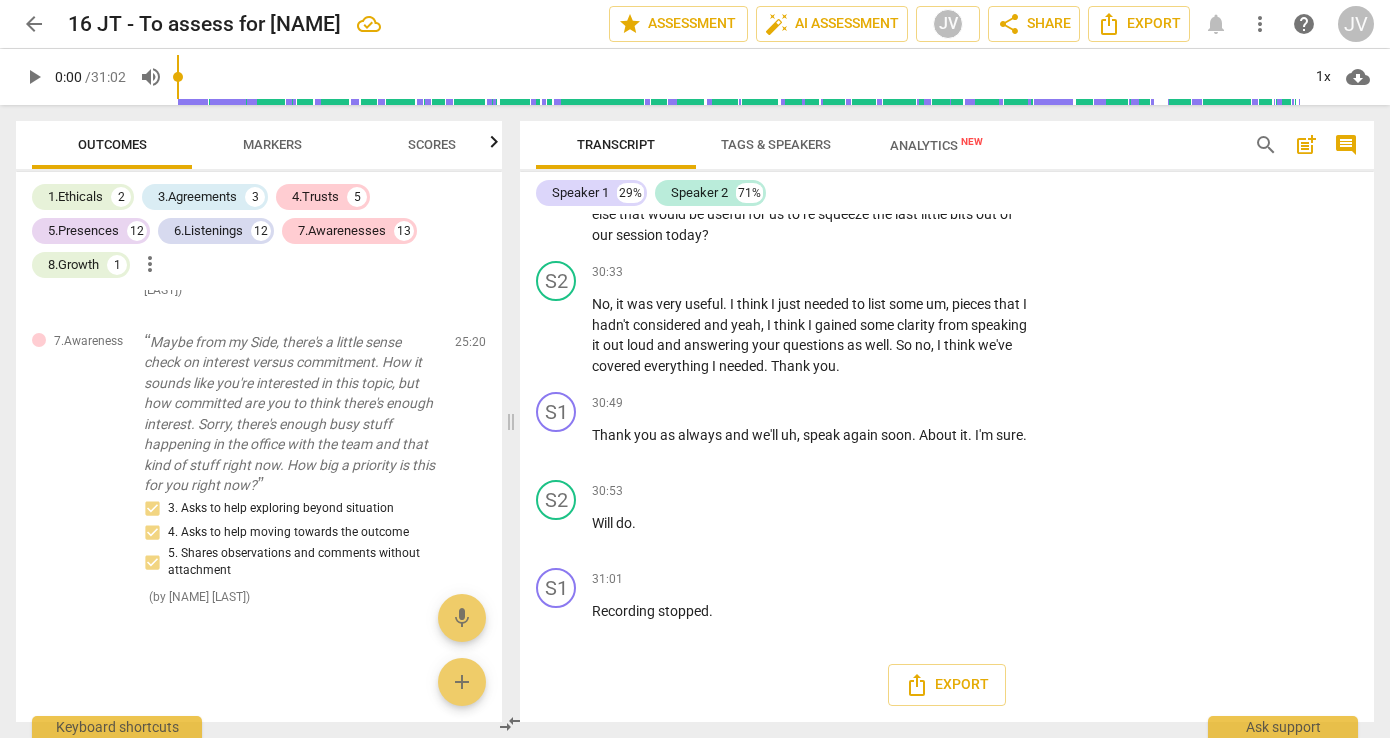 type on "few differen" 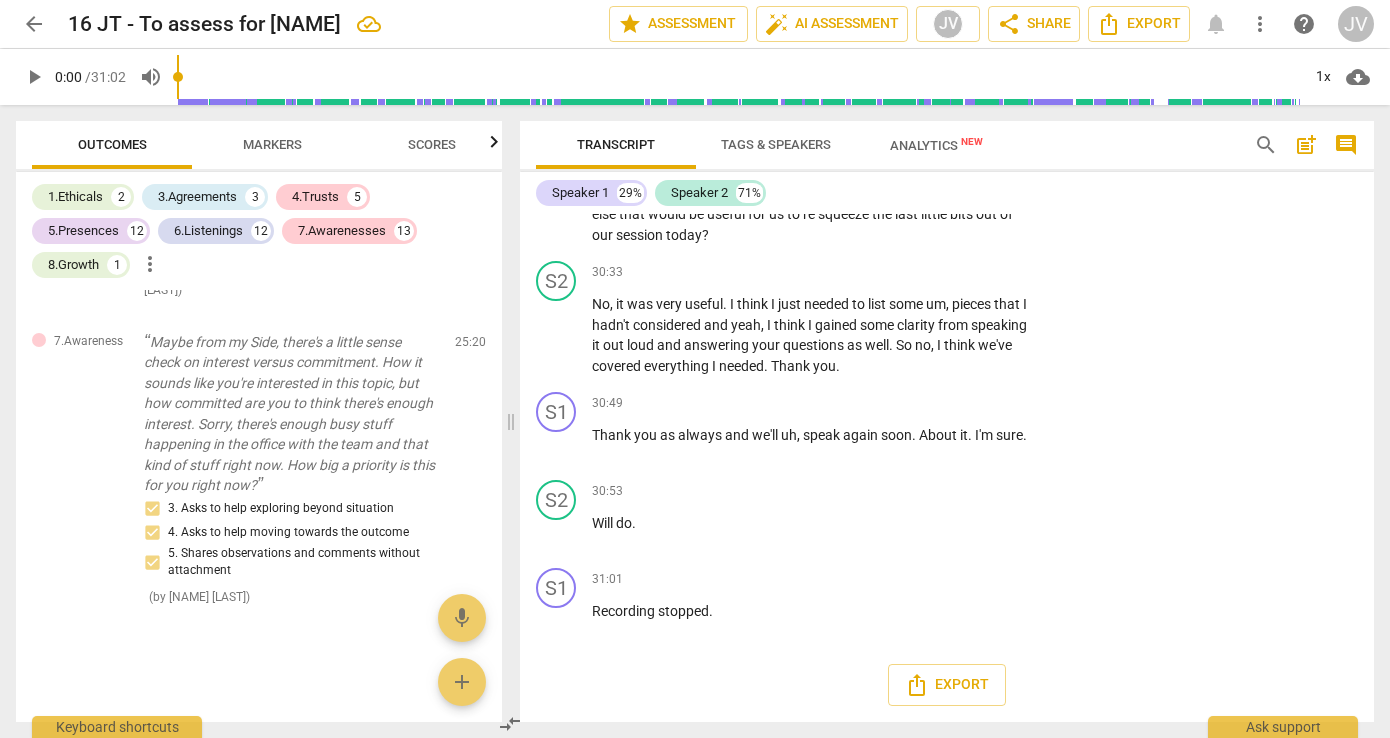 type on "few different" 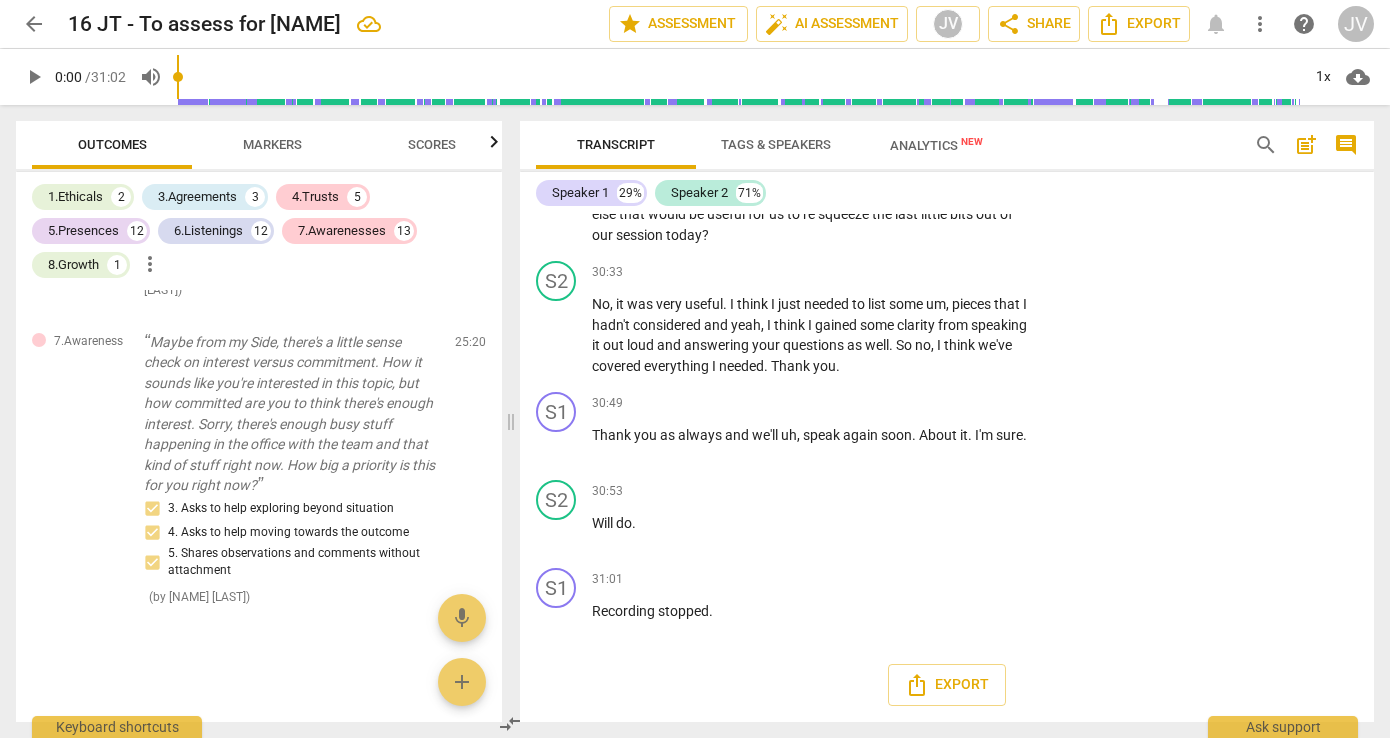 type on "few different" 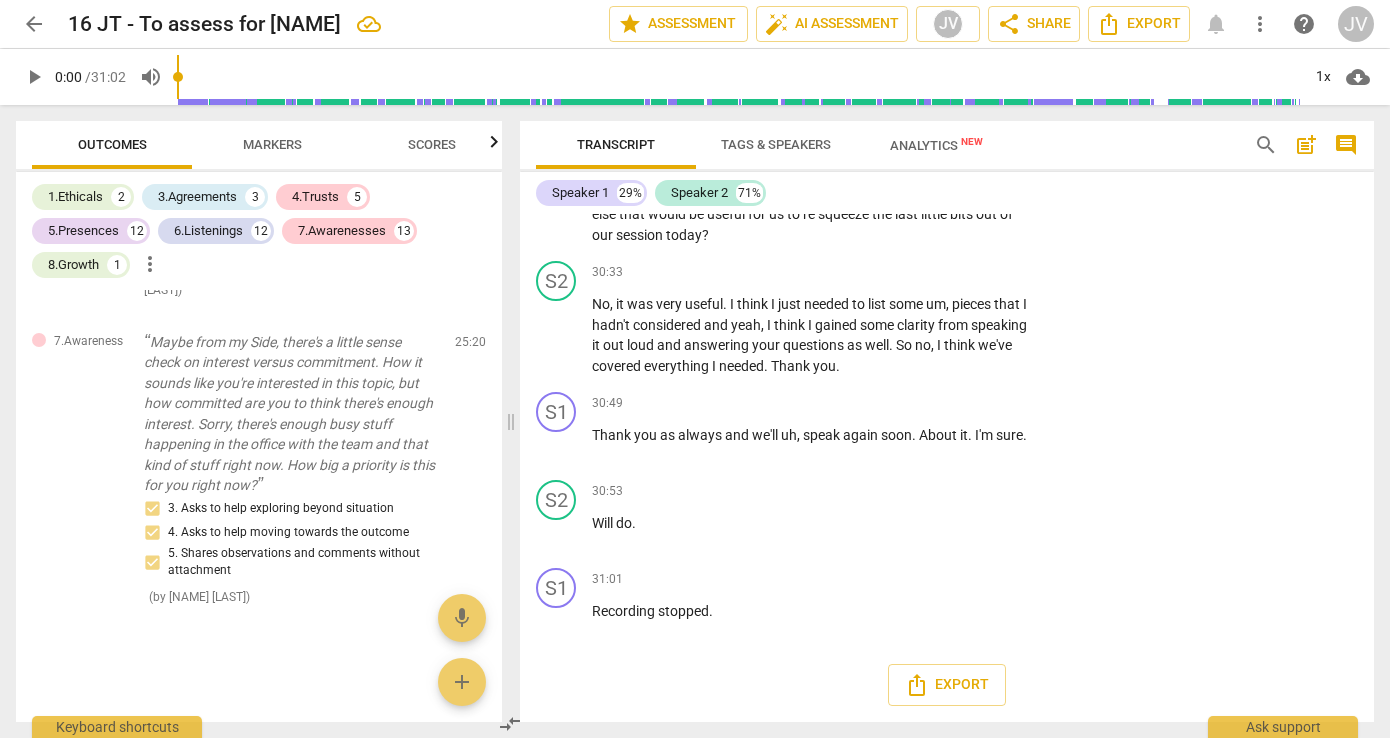 type on "few different" 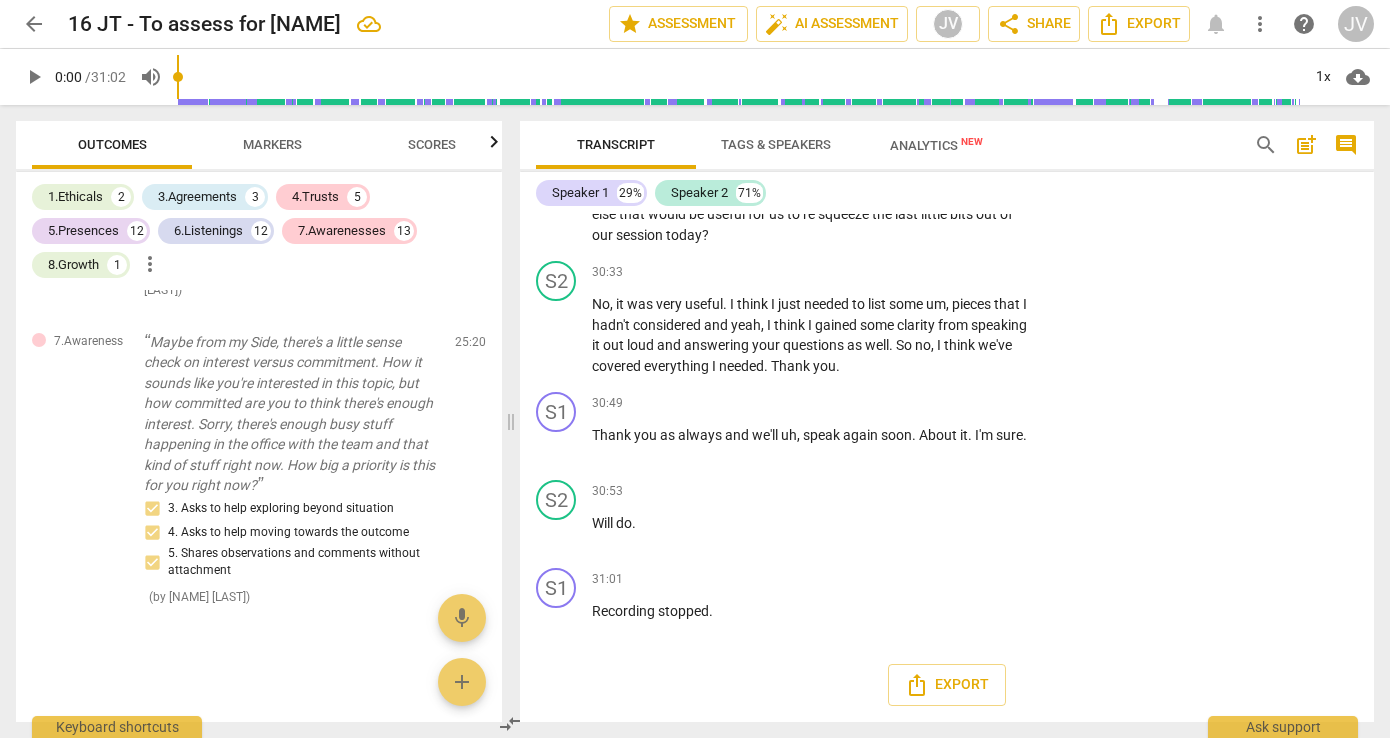 type on "few different q" 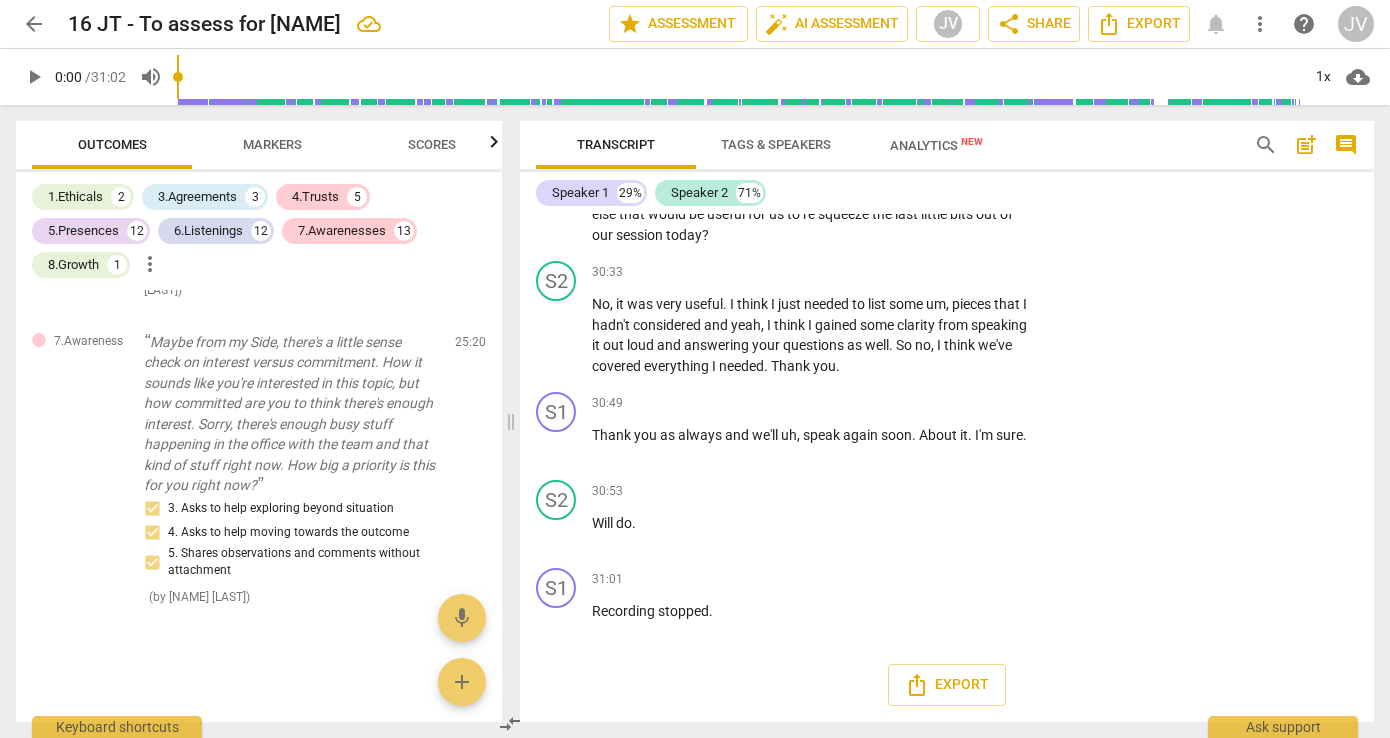 type on "few different qu" 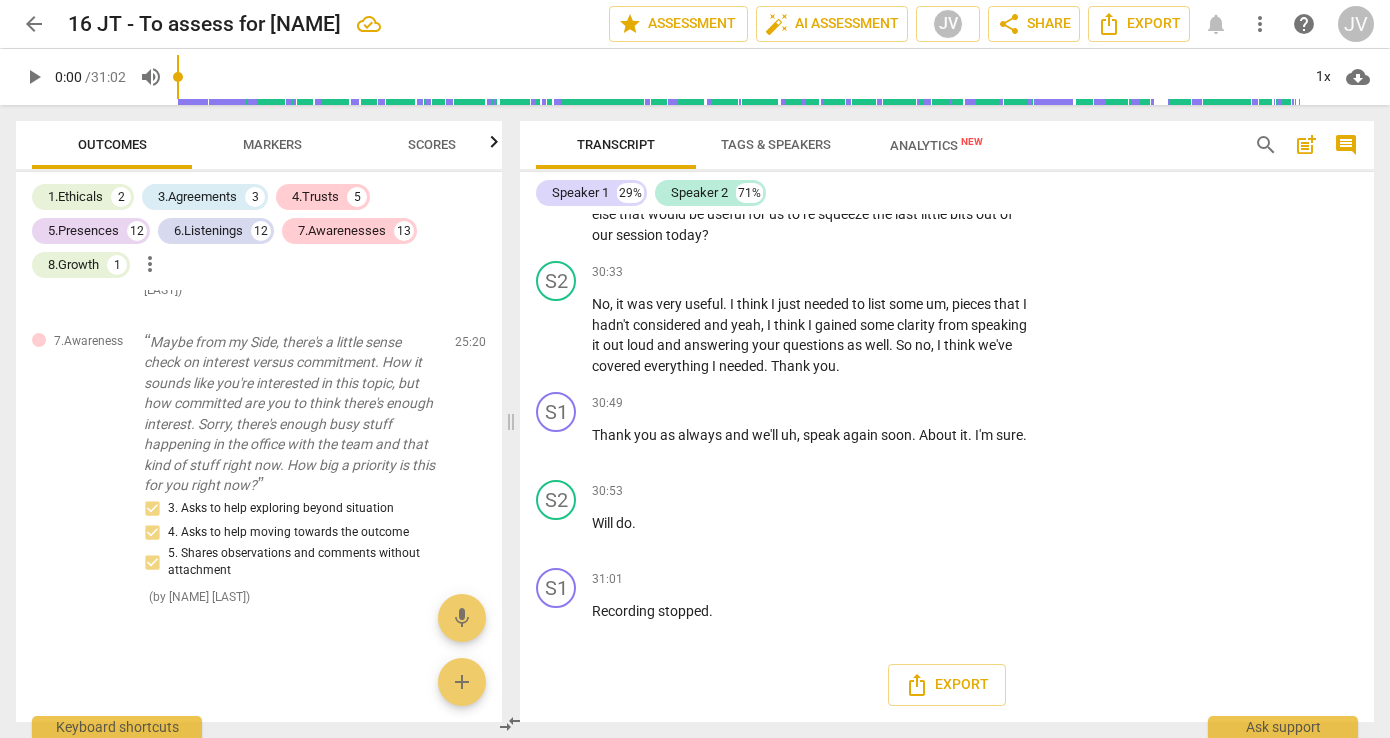 type on "few different que" 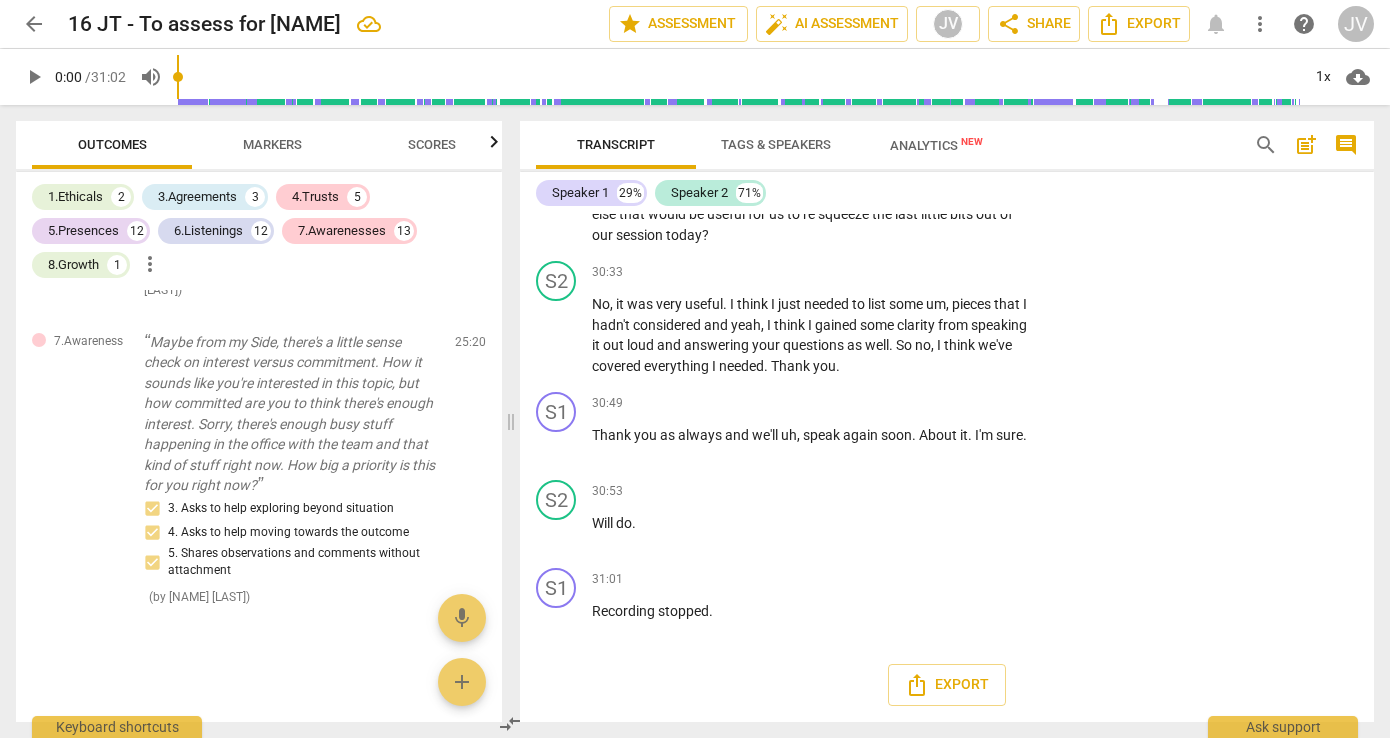 type on "few different quest" 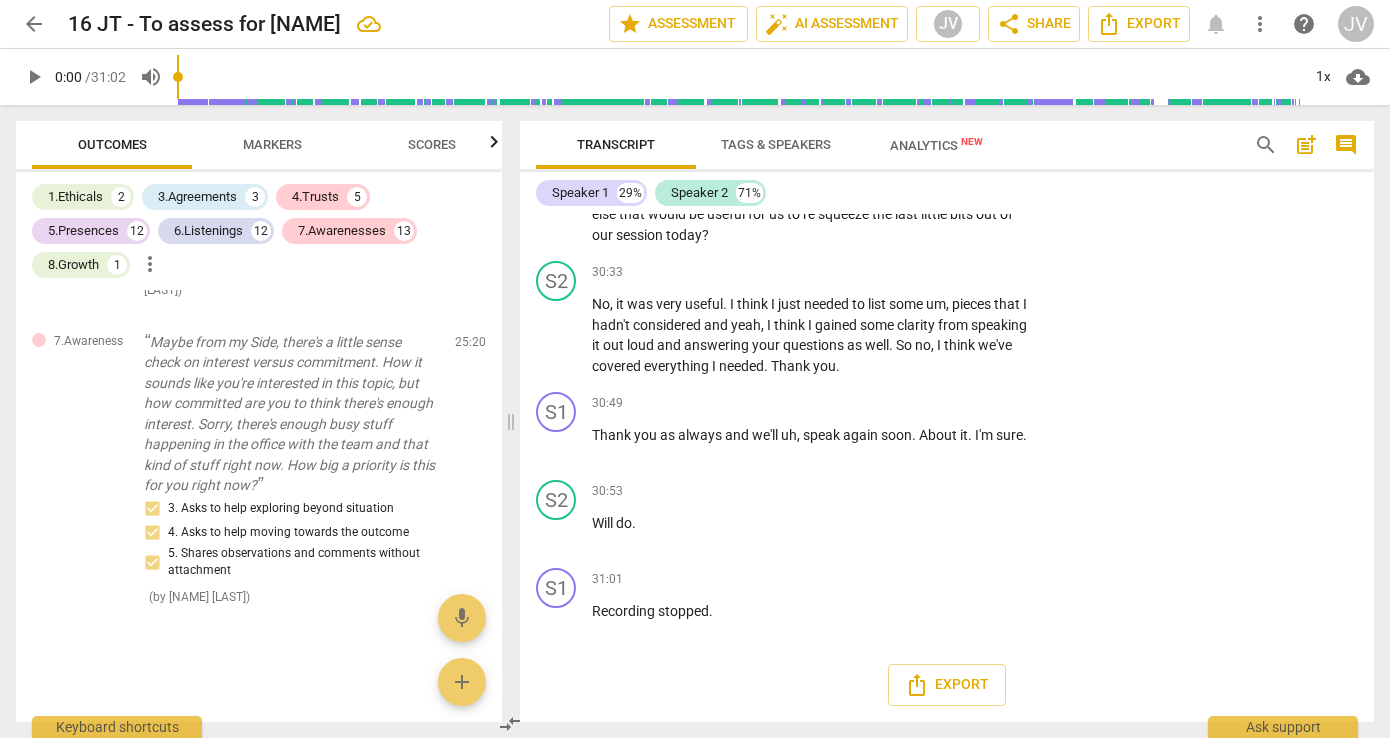 type on "few different questions" 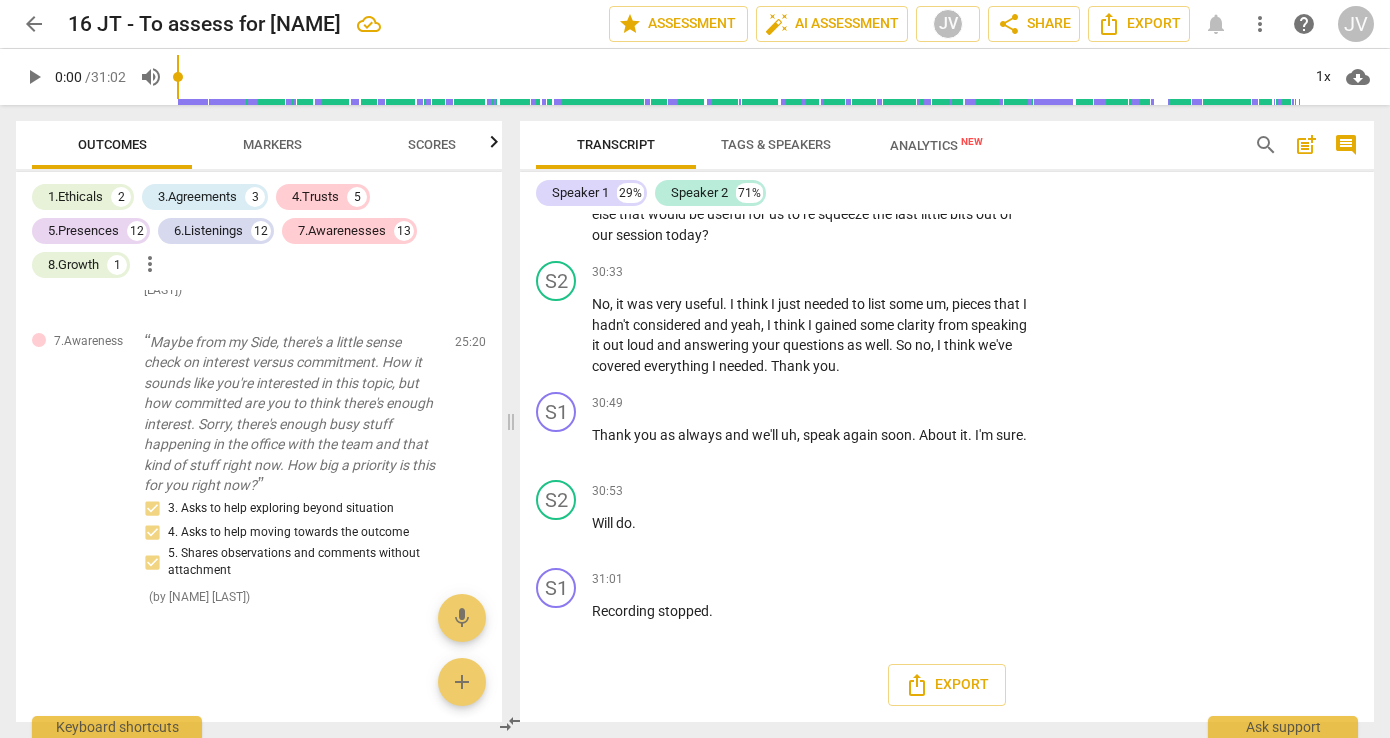 click on "send" at bounding box center [1323, -1776] 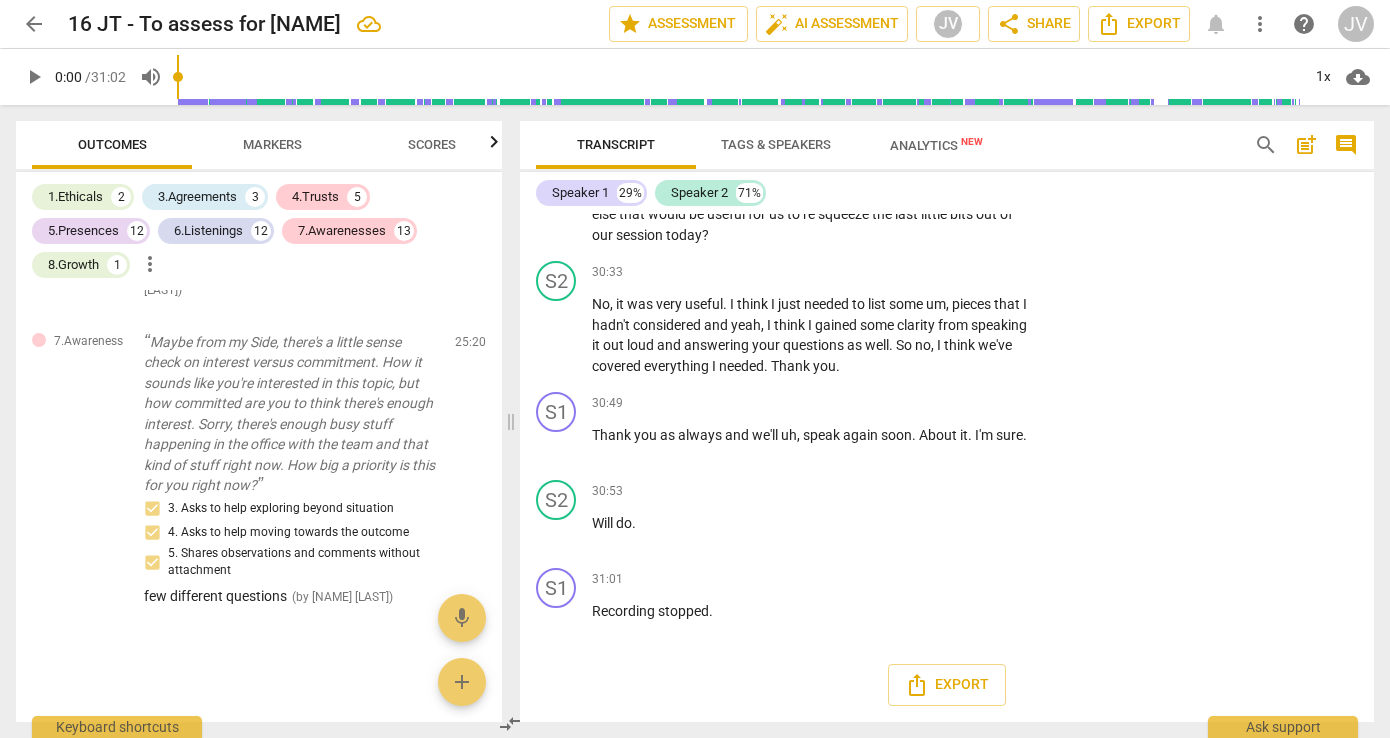 scroll, scrollTop: 15256, scrollLeft: 0, axis: vertical 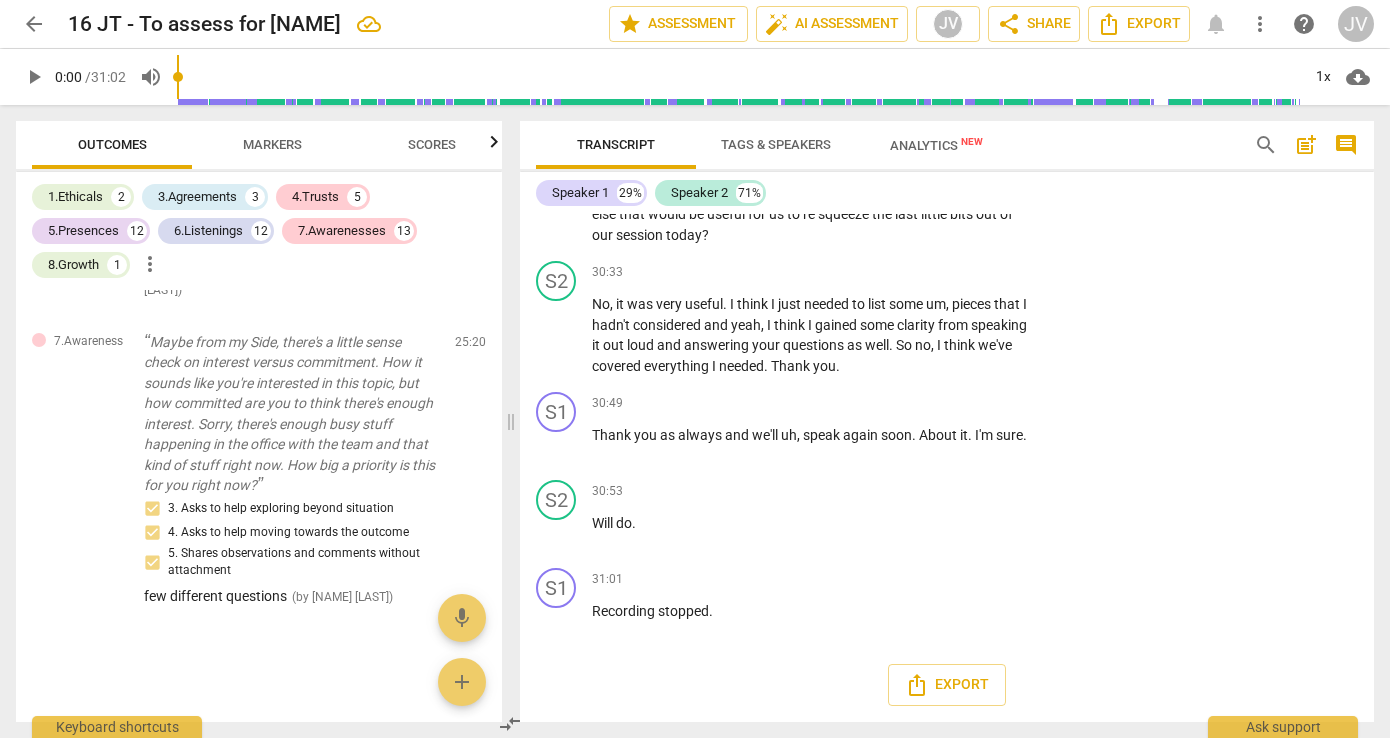 click at bounding box center [1178, -1776] 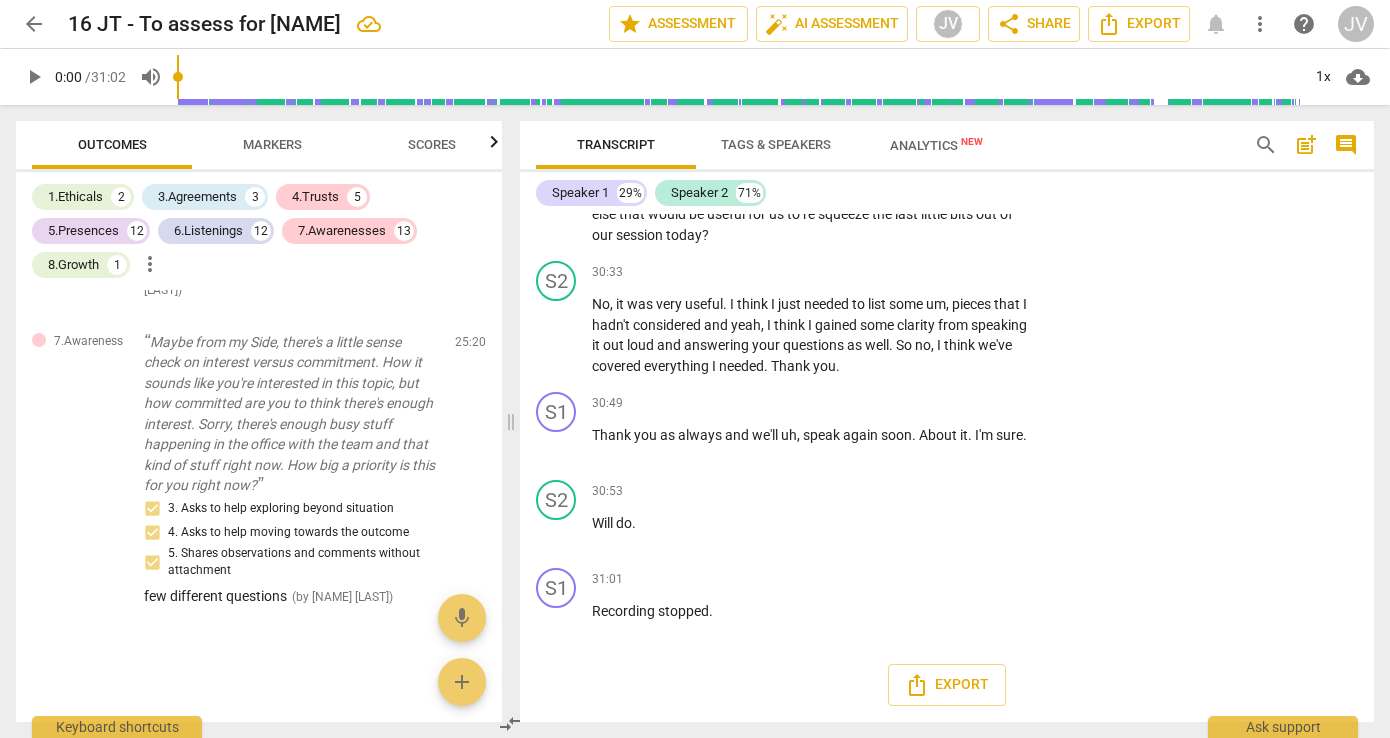 type on "noe" 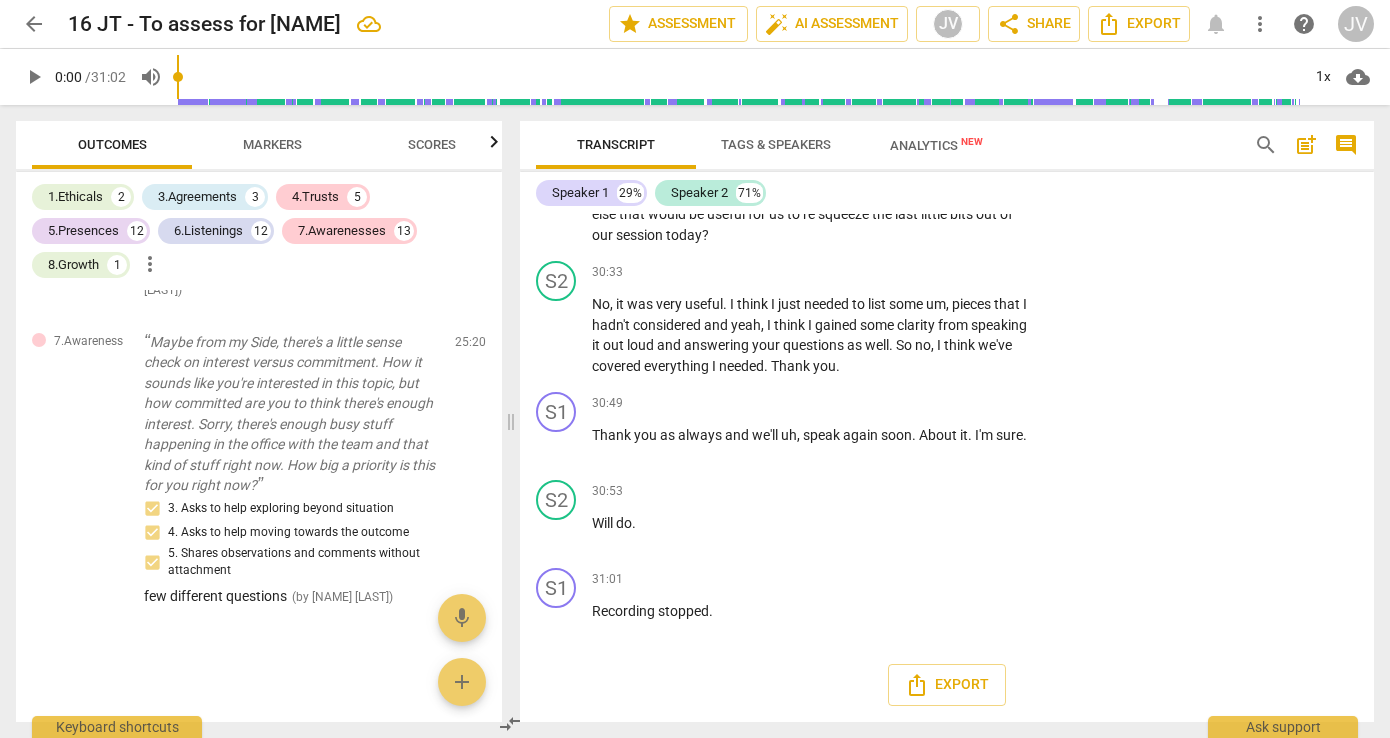 type on "noe" 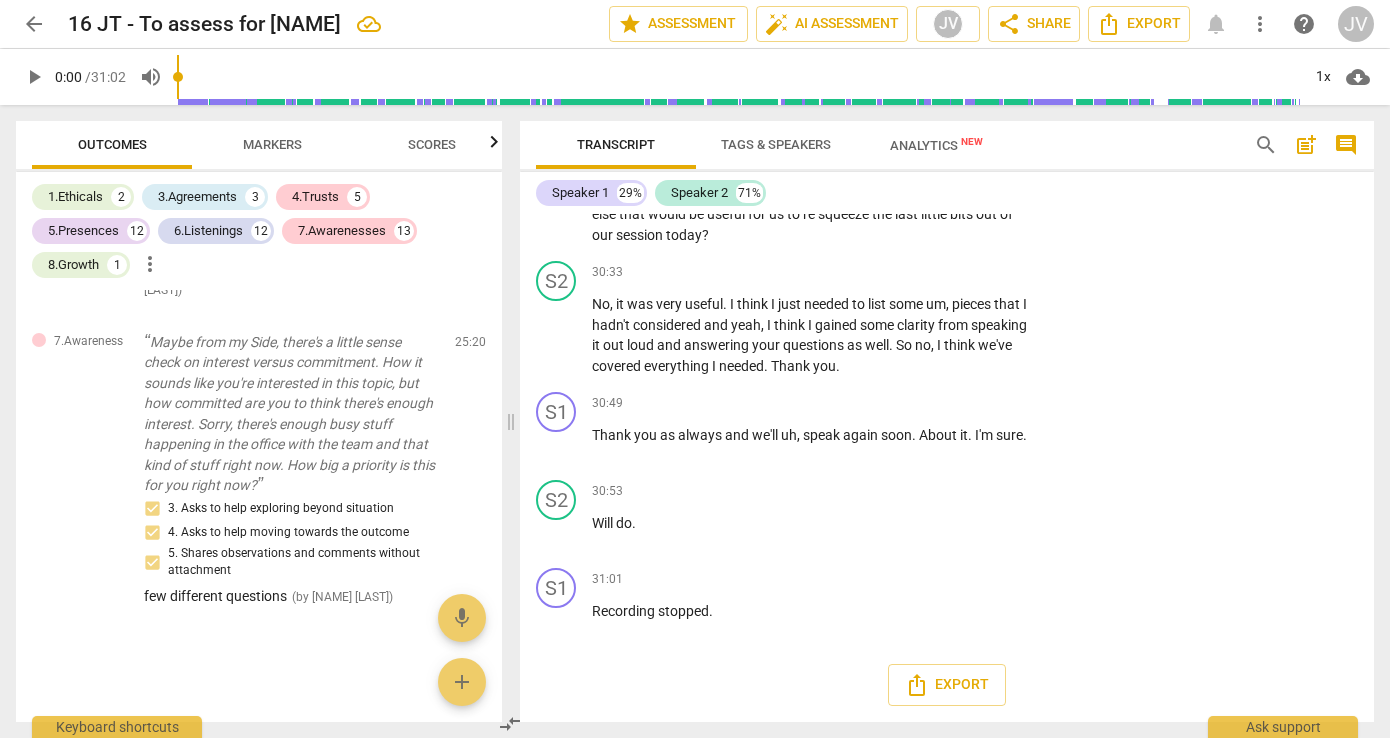 type on "noete" 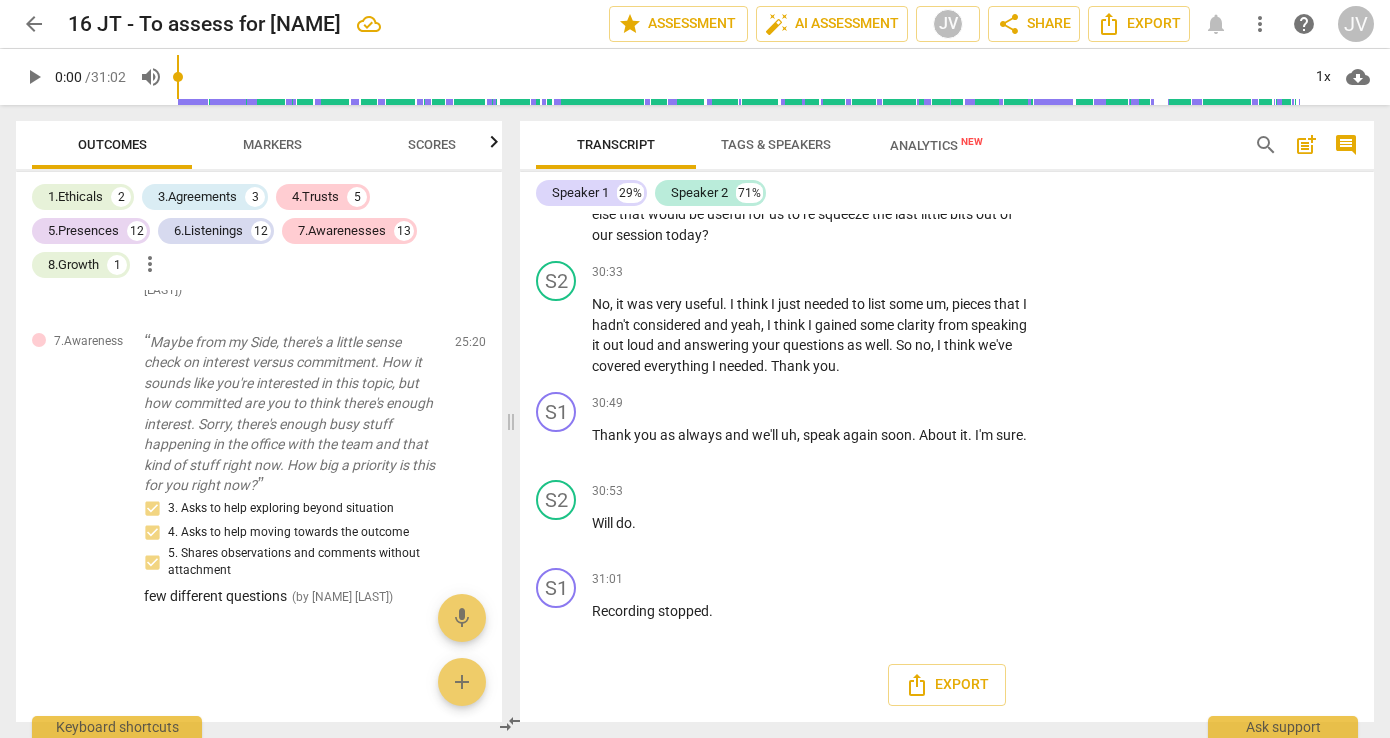 type on "noete" 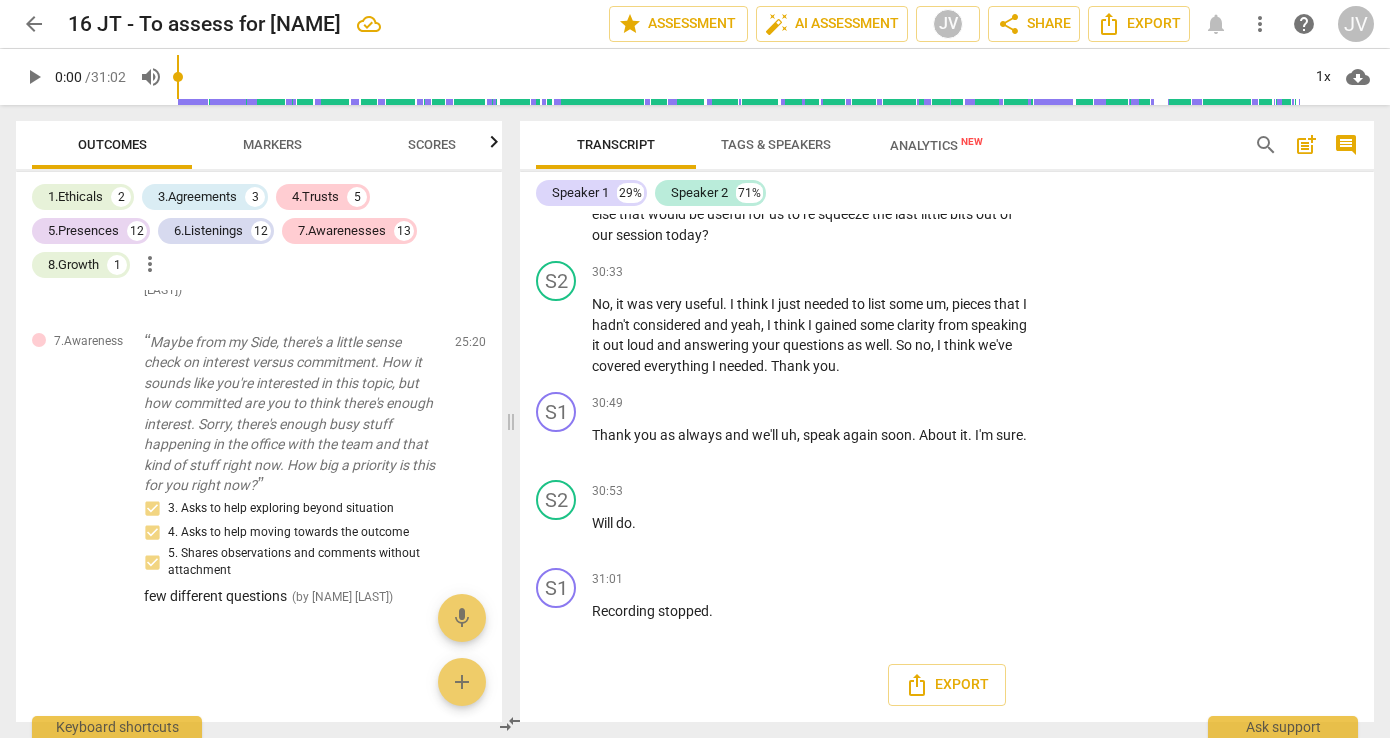 type on "noete" 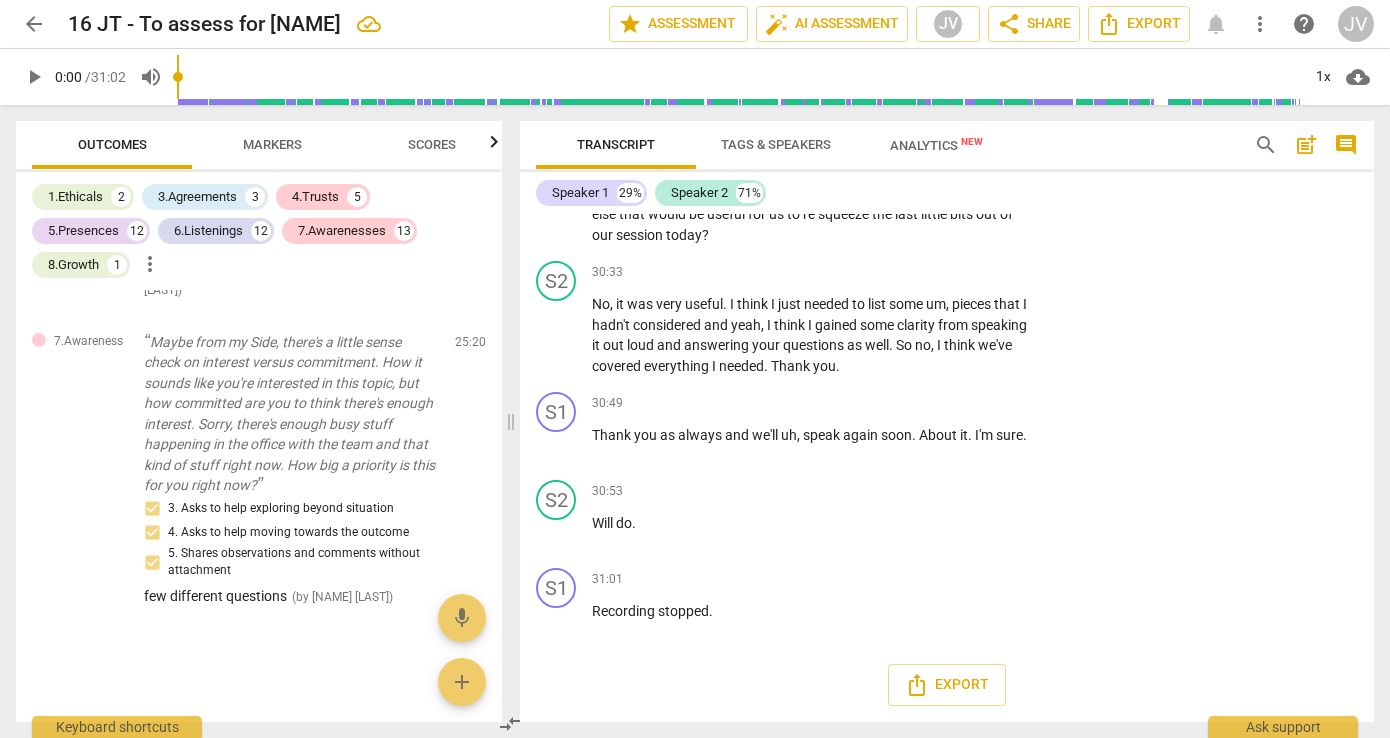 type on "noet" 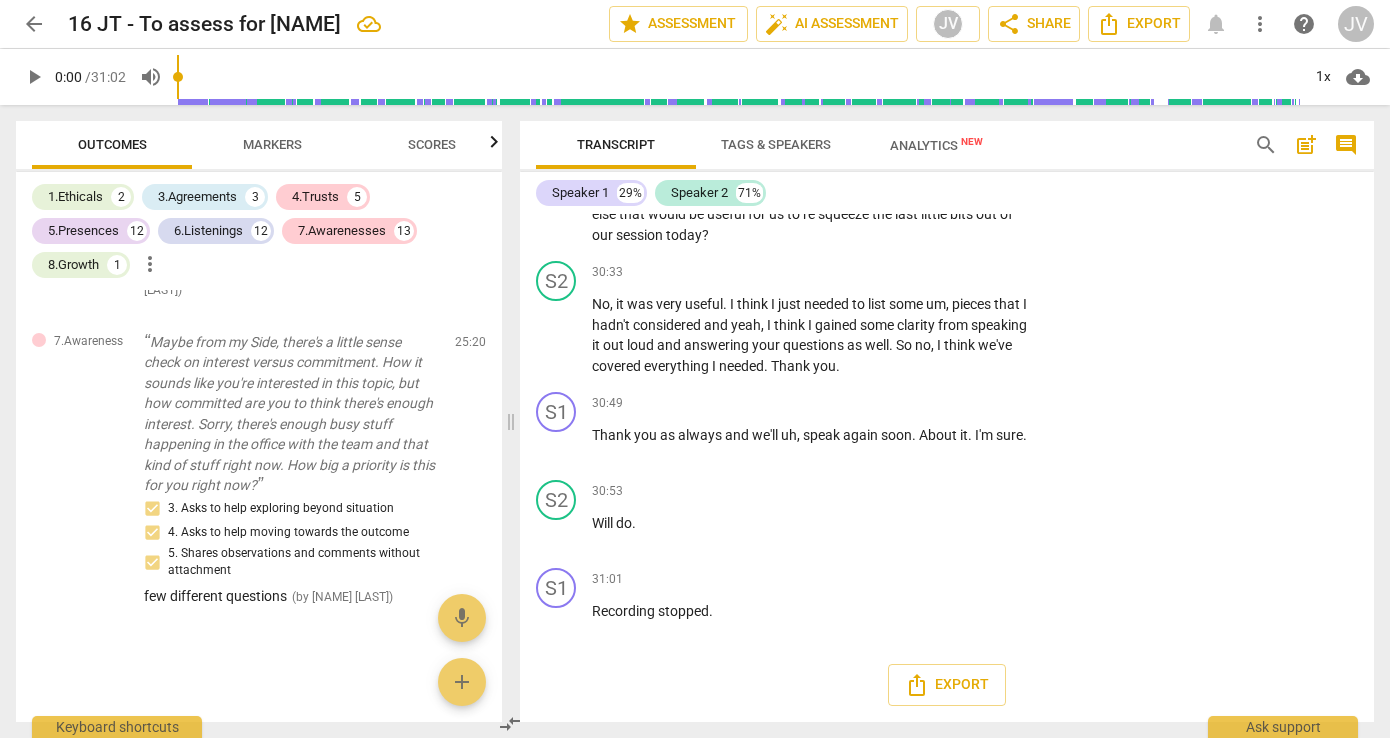 type on "not" 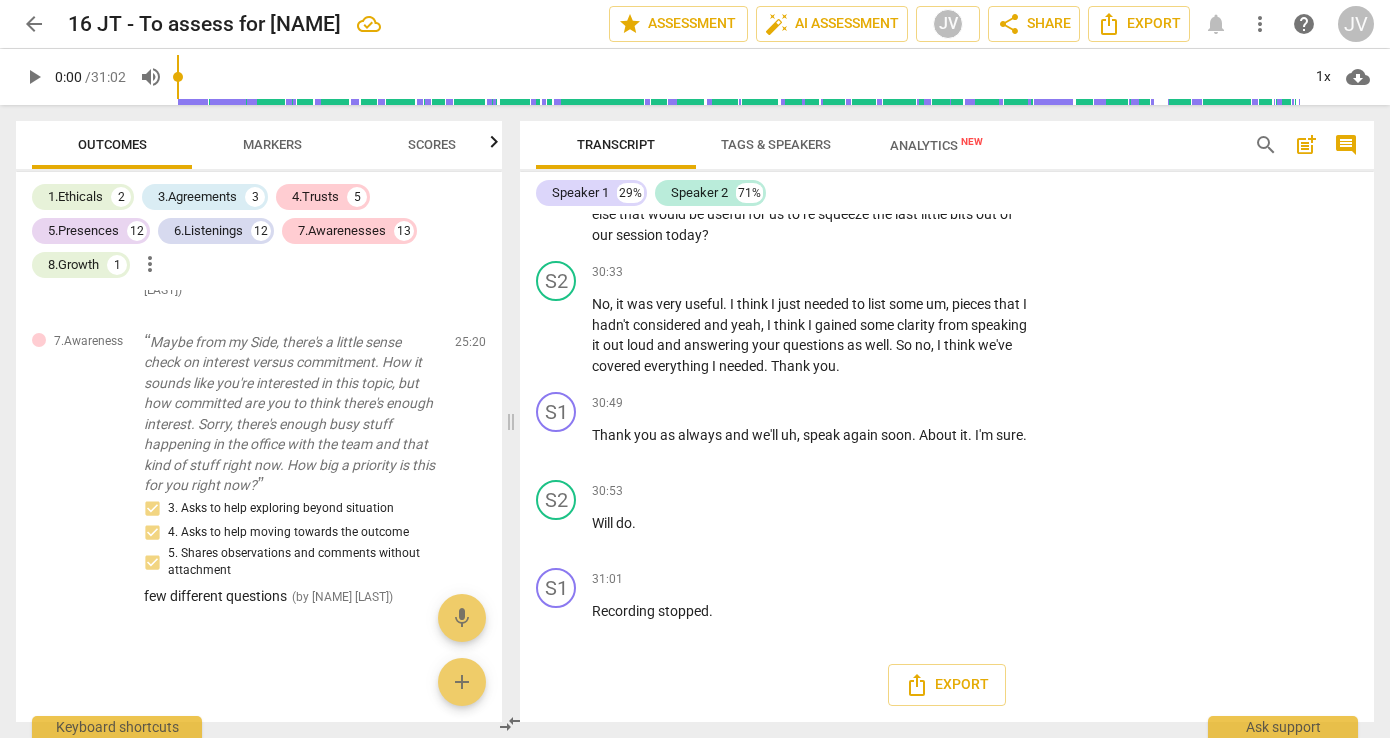 type on "not" 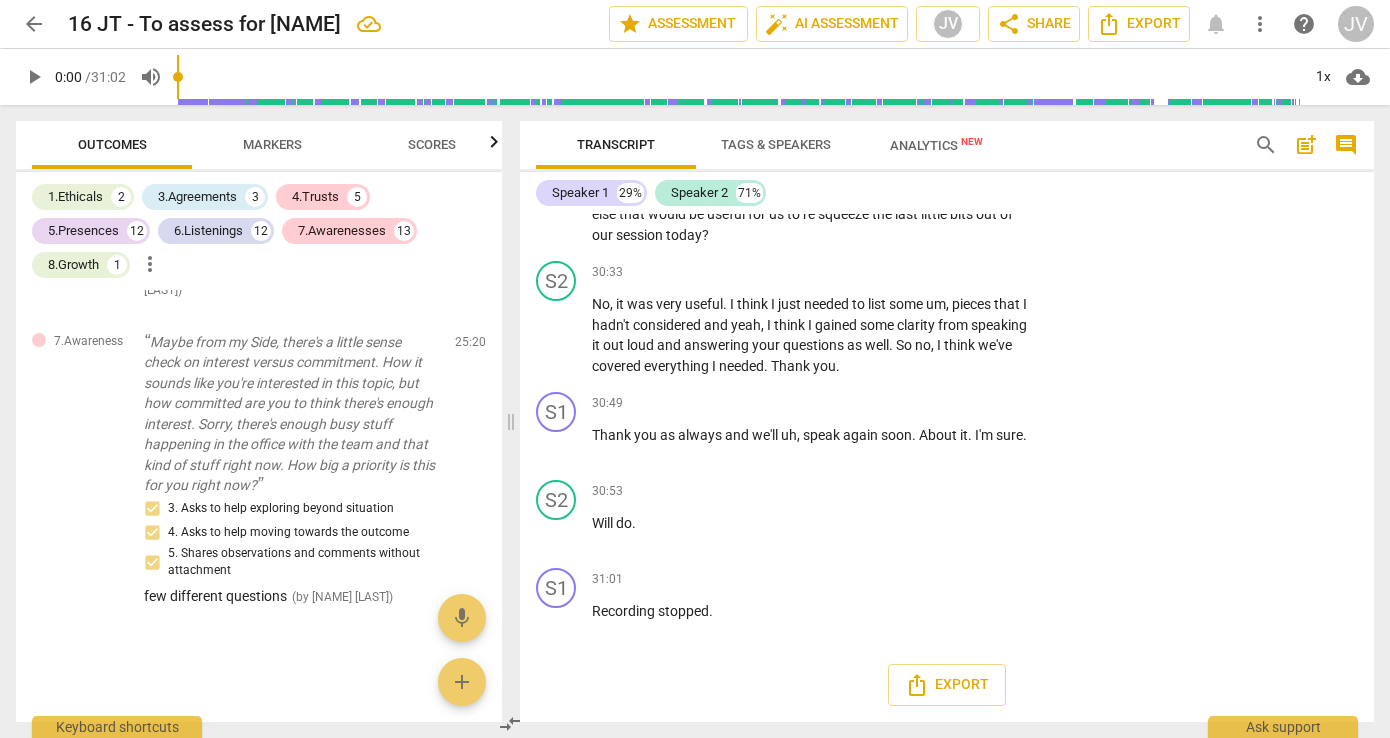 type on "note" 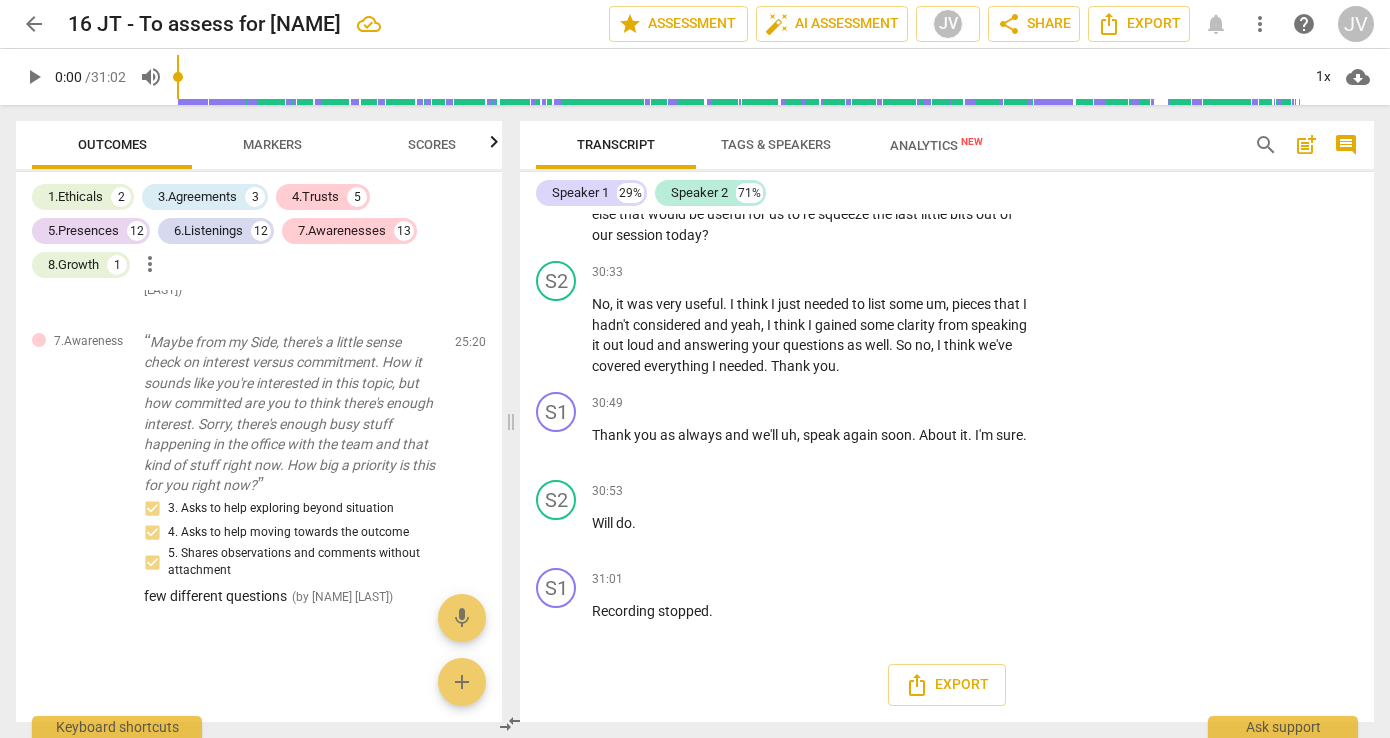 type on "note" 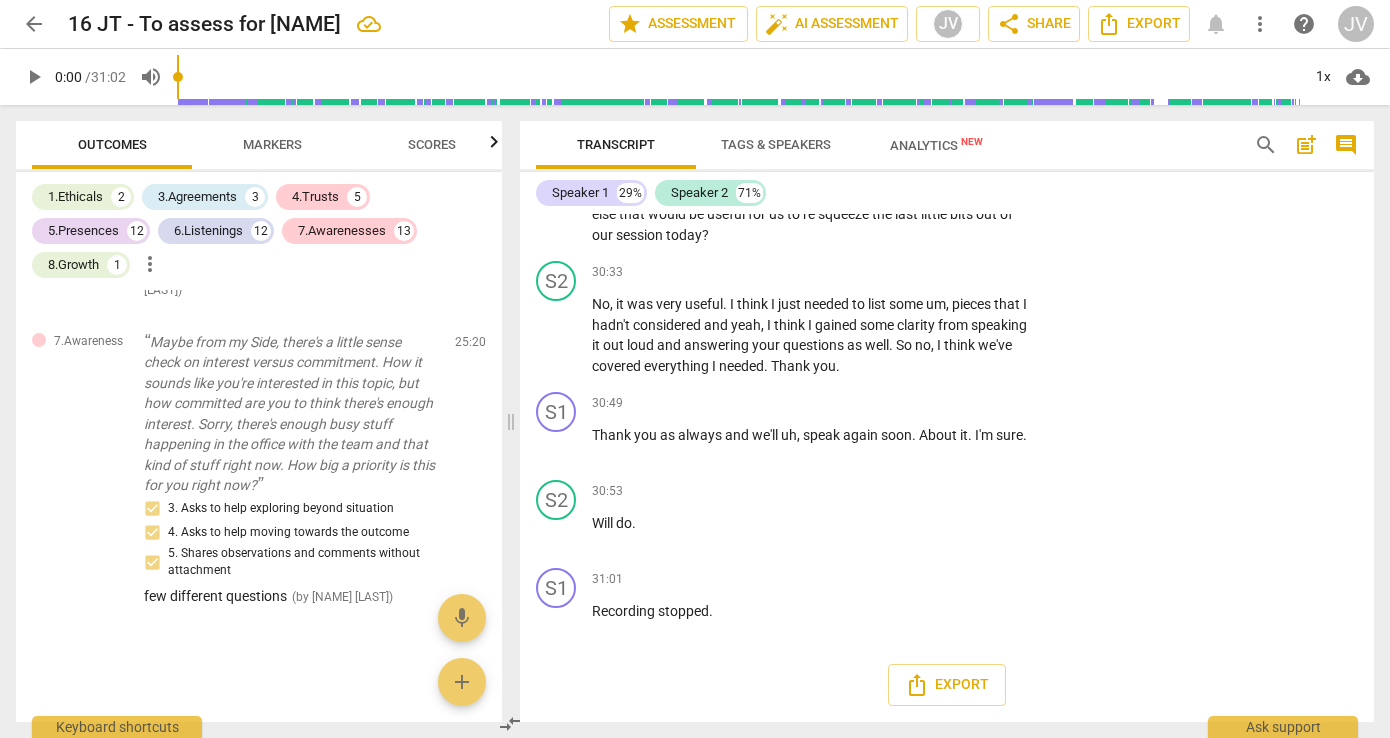 click on "send" at bounding box center [1323, -1776] 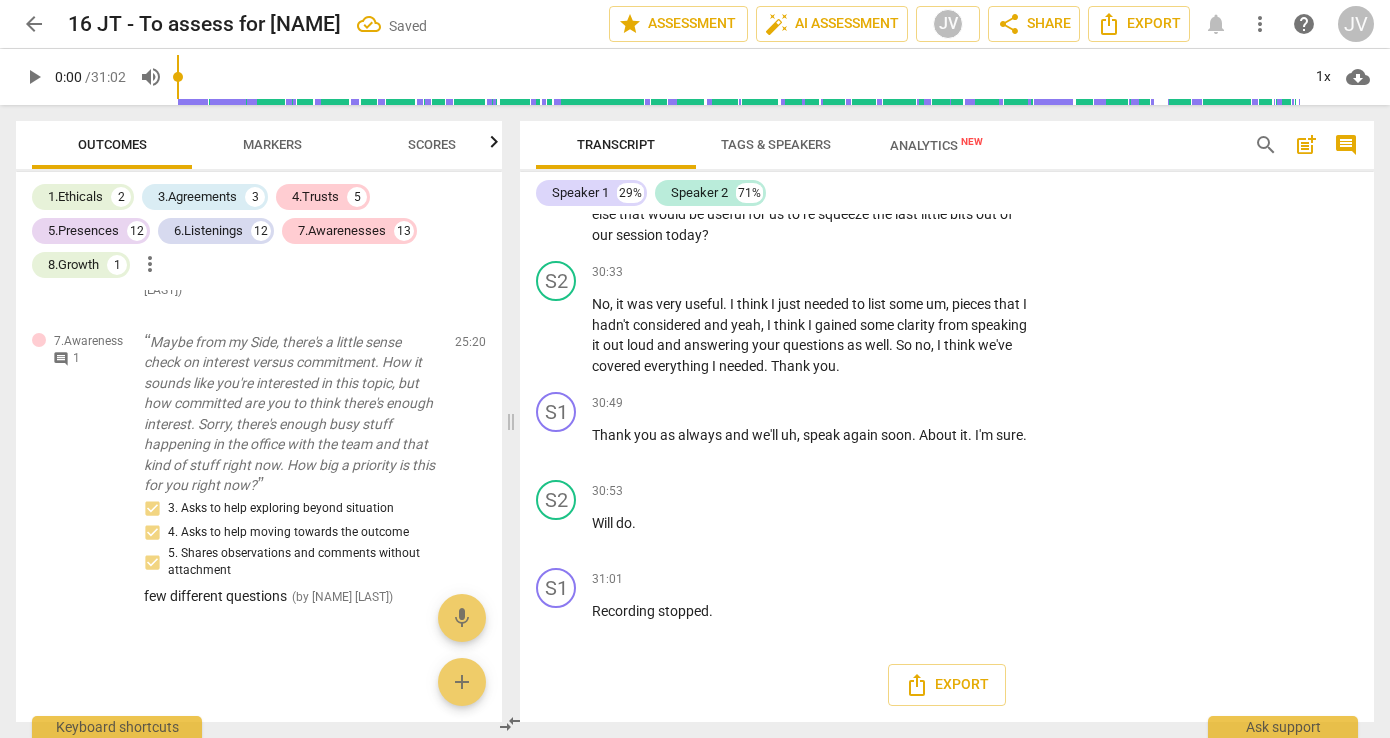 scroll, scrollTop: 15012, scrollLeft: 0, axis: vertical 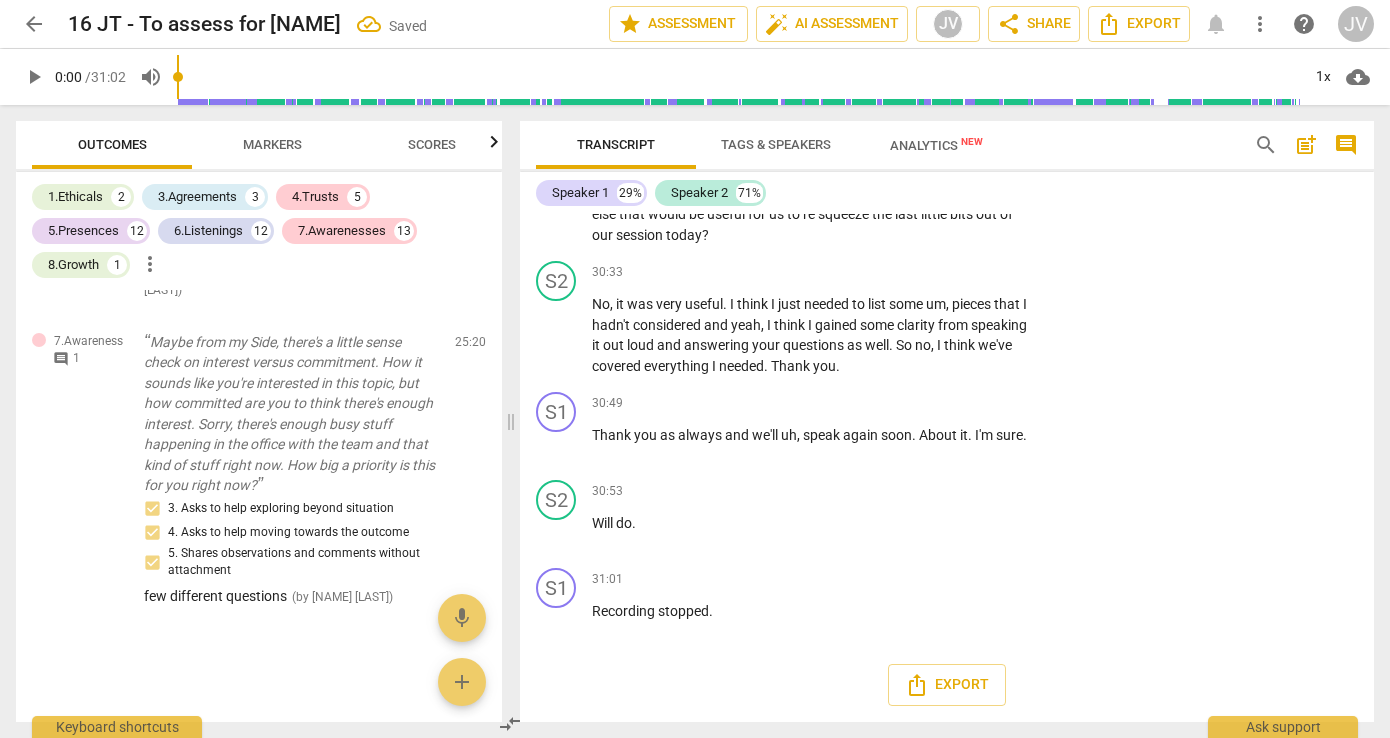 click on "Add competency" at bounding box center [838, -2106] 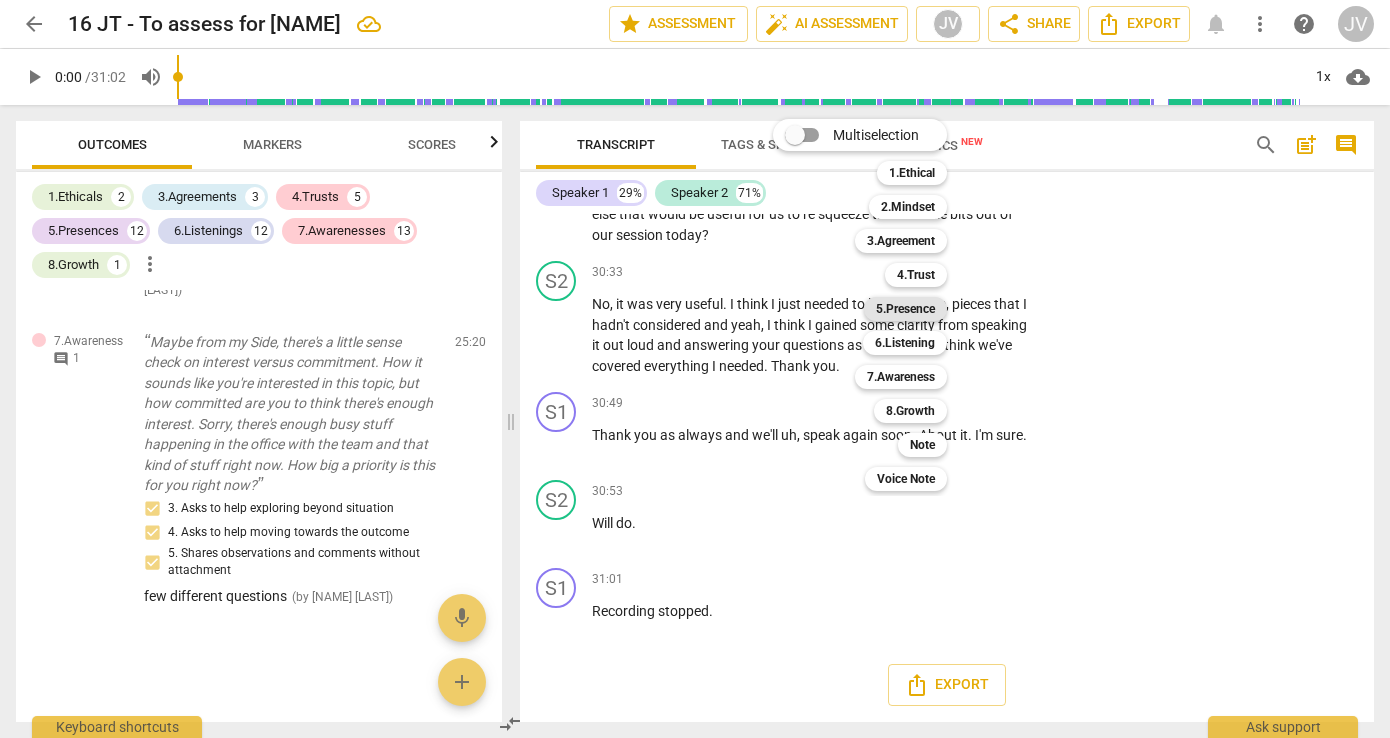 click on "5.Presence" at bounding box center (905, 309) 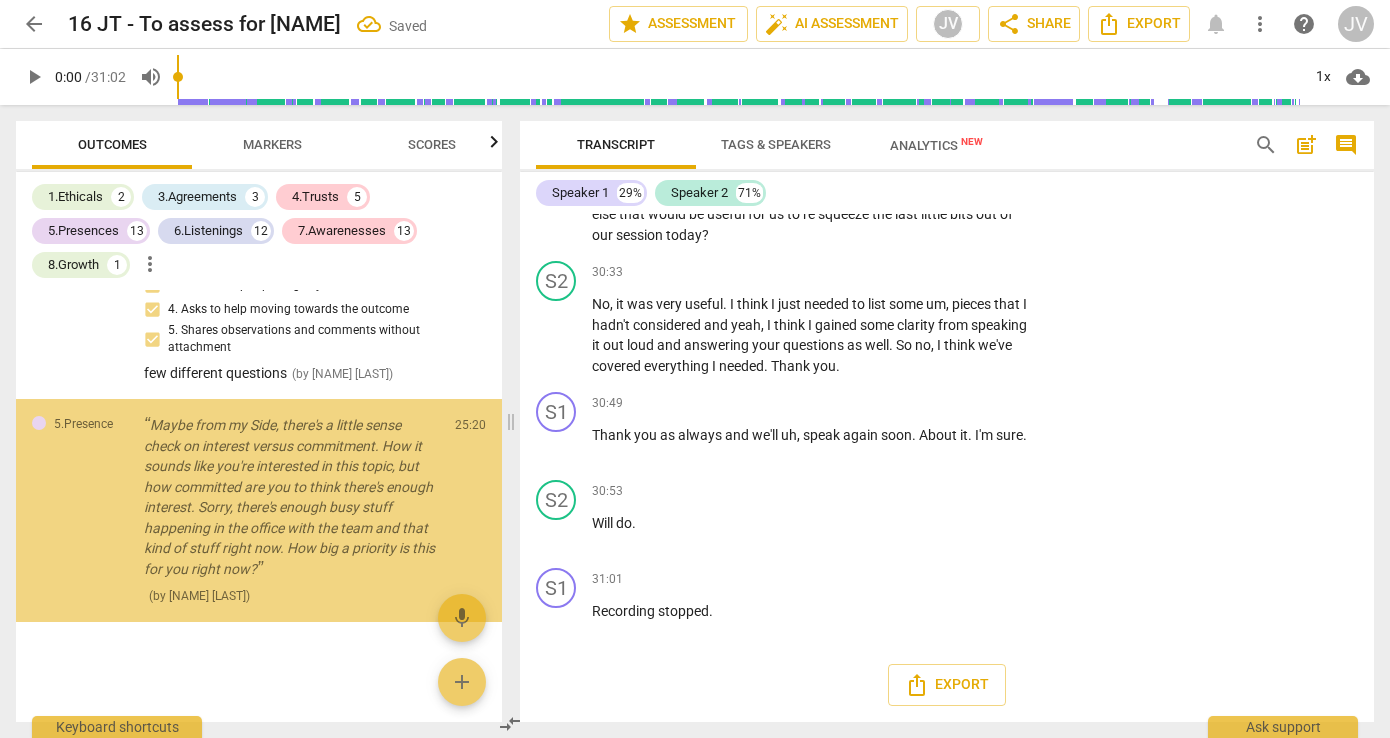 scroll, scrollTop: 15535, scrollLeft: 0, axis: vertical 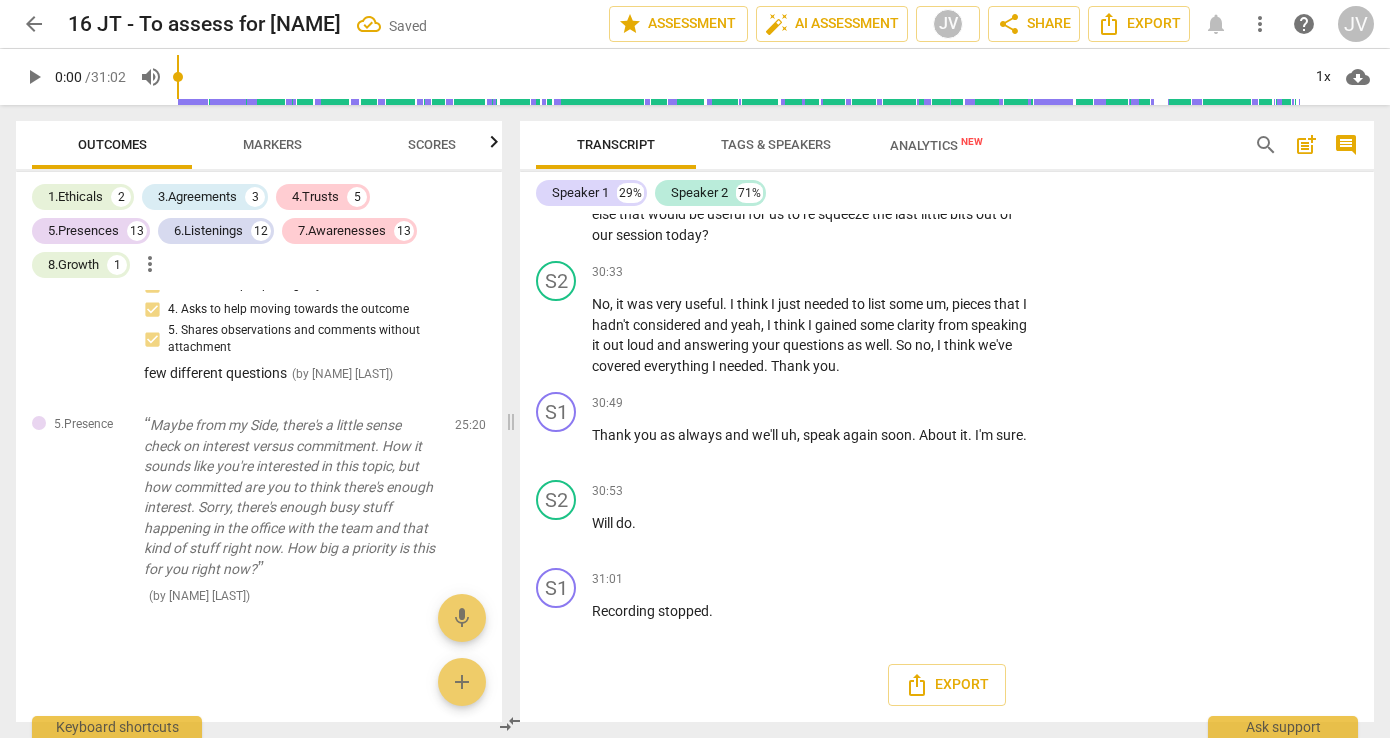 click on "4. Demonstrates curiosity" at bounding box center [1144, -1957] 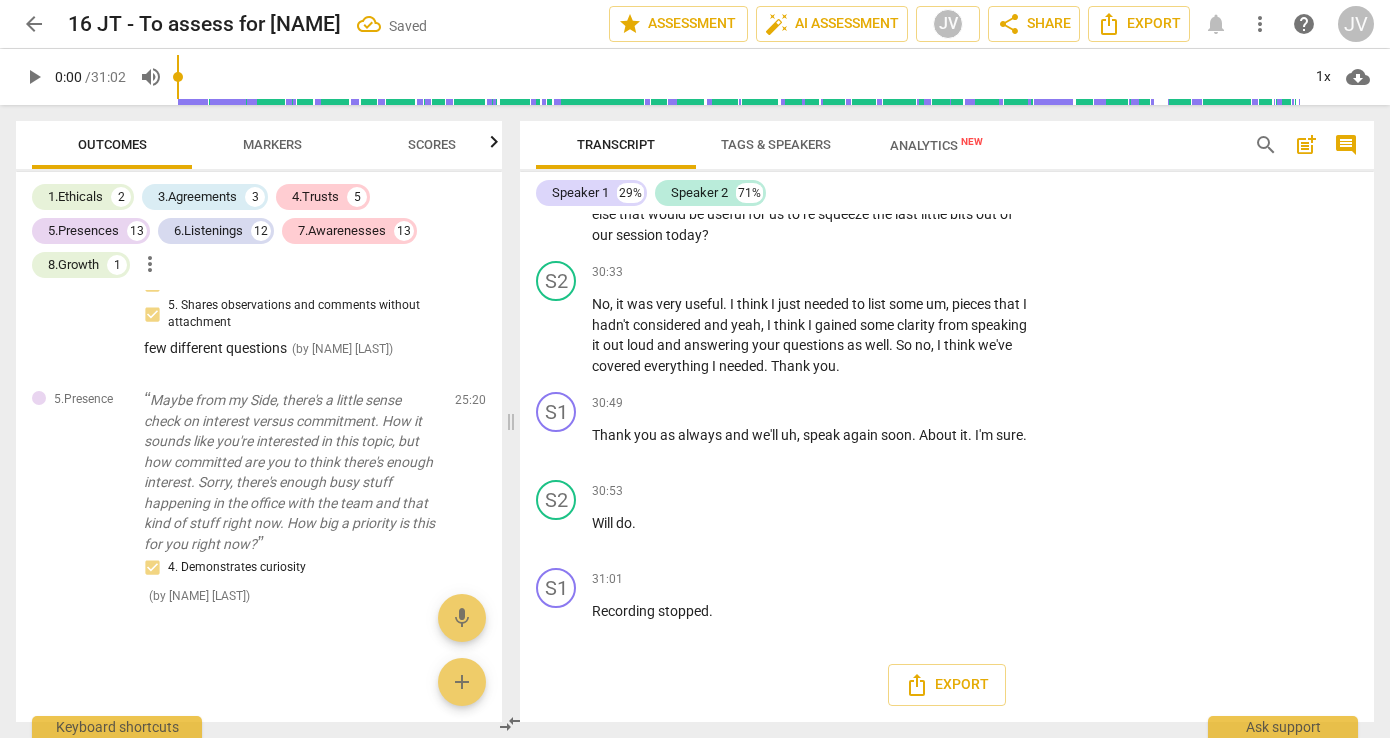 scroll, scrollTop: 15049, scrollLeft: 0, axis: vertical 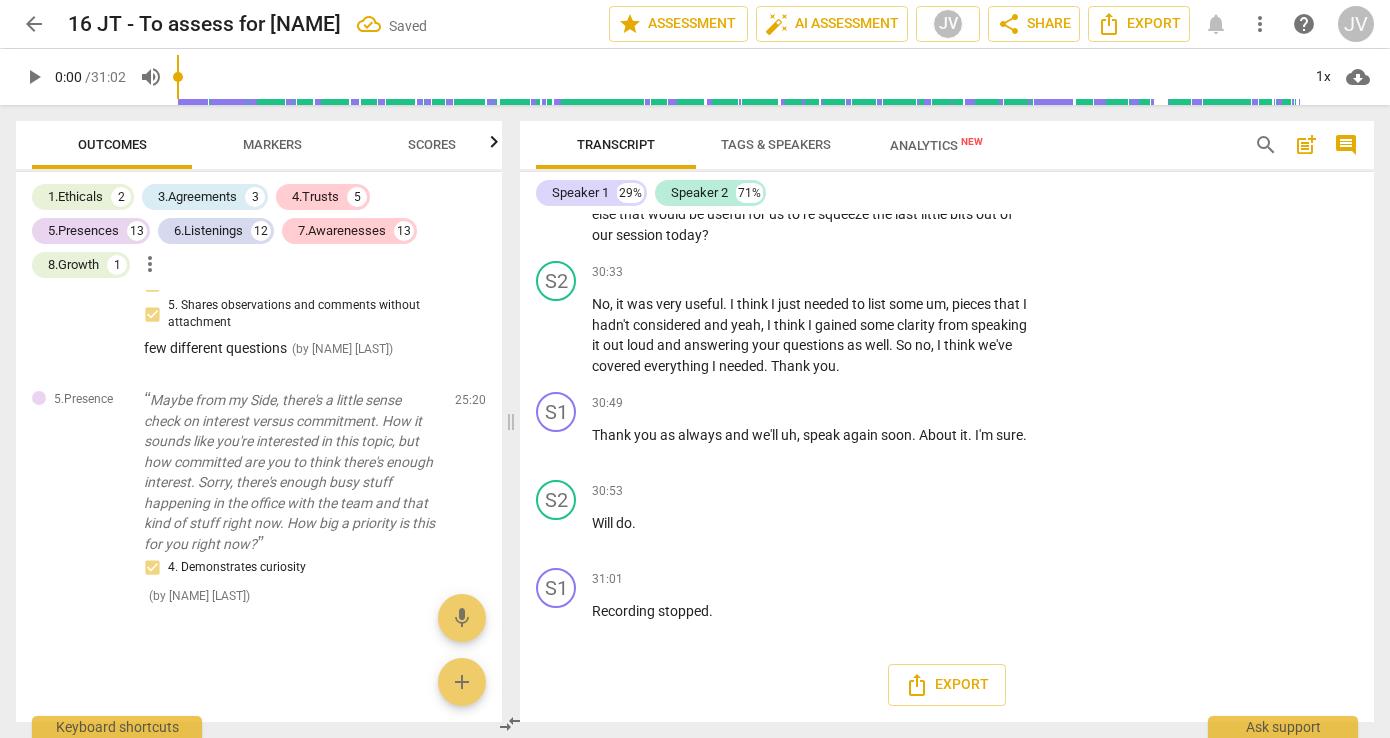 click on "1. Responds to the whole person (the who)" at bounding box center [1189, -2029] 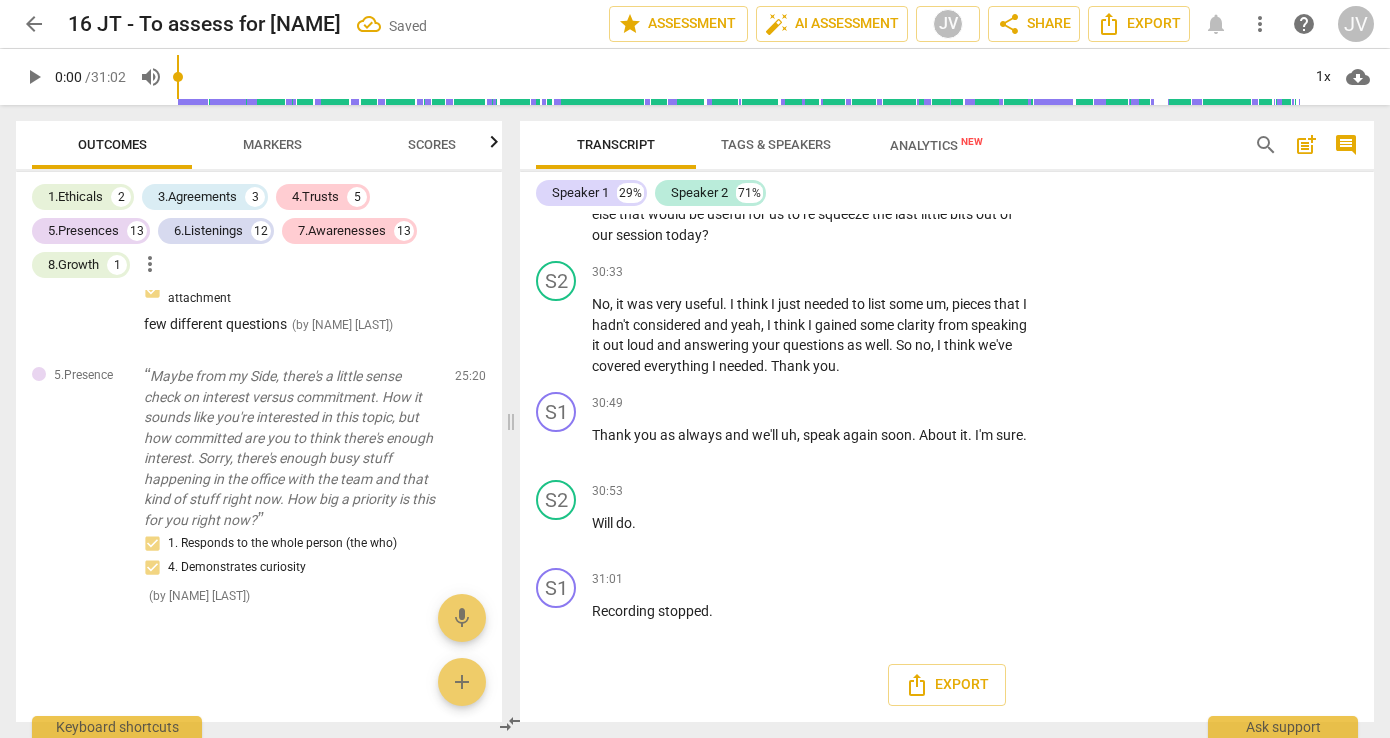 scroll, scrollTop: 15682, scrollLeft: 0, axis: vertical 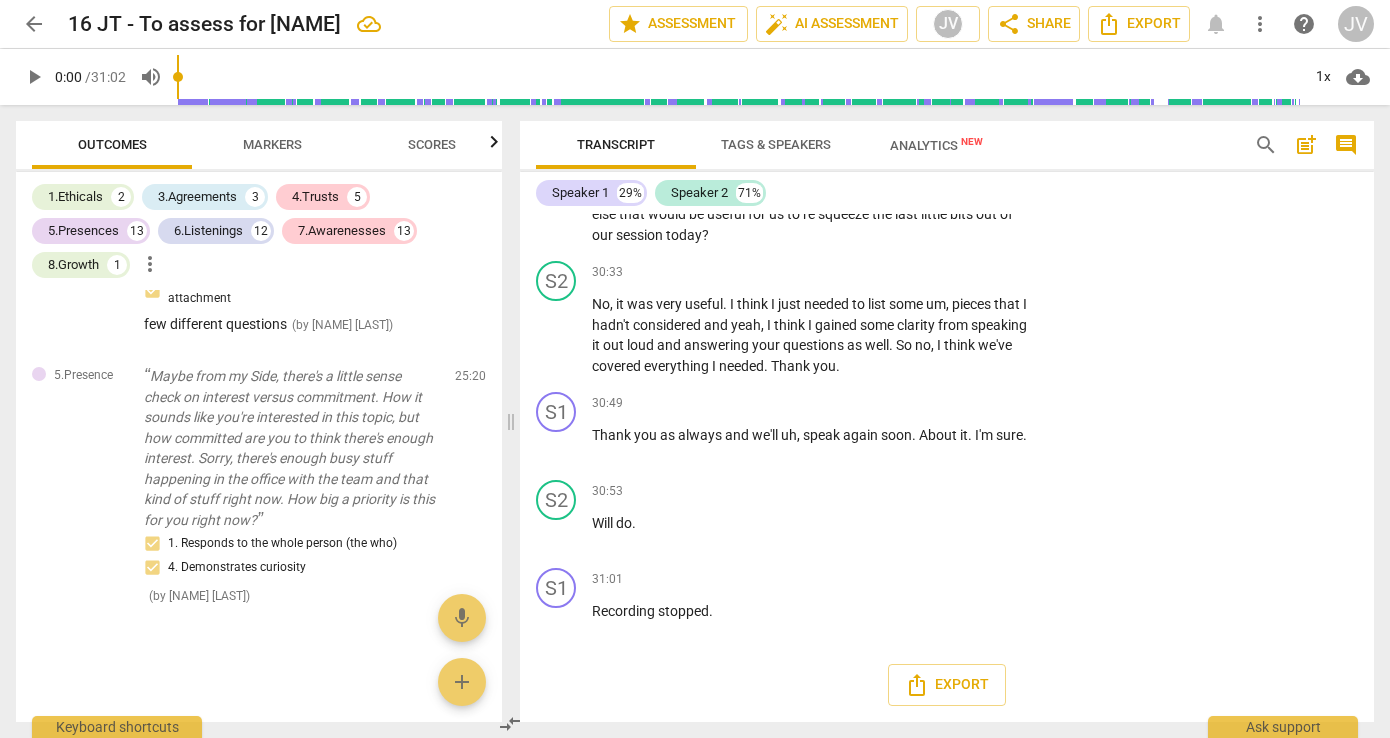 click on "think" at bounding box center [796, -1493] 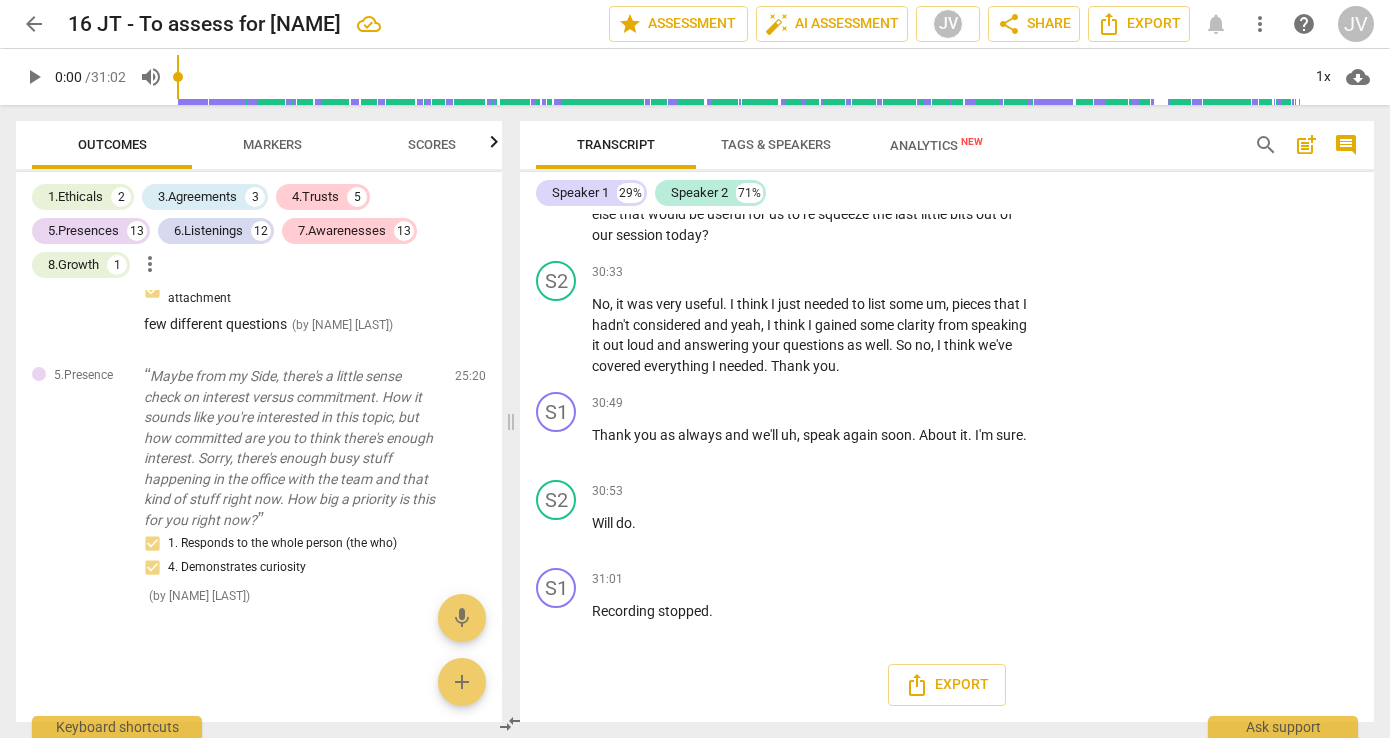 scroll, scrollTop: 15704, scrollLeft: 0, axis: vertical 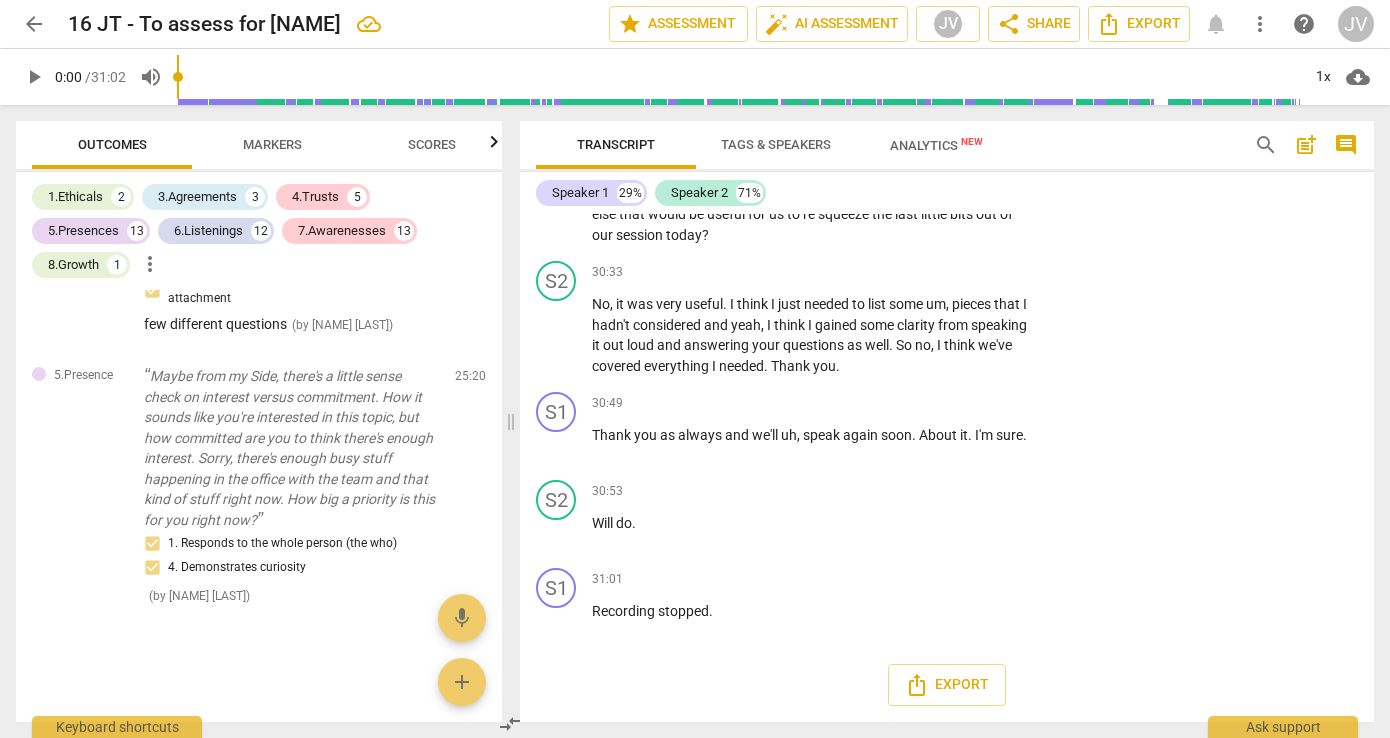 click on "Add competency" at bounding box center (970, -1586) 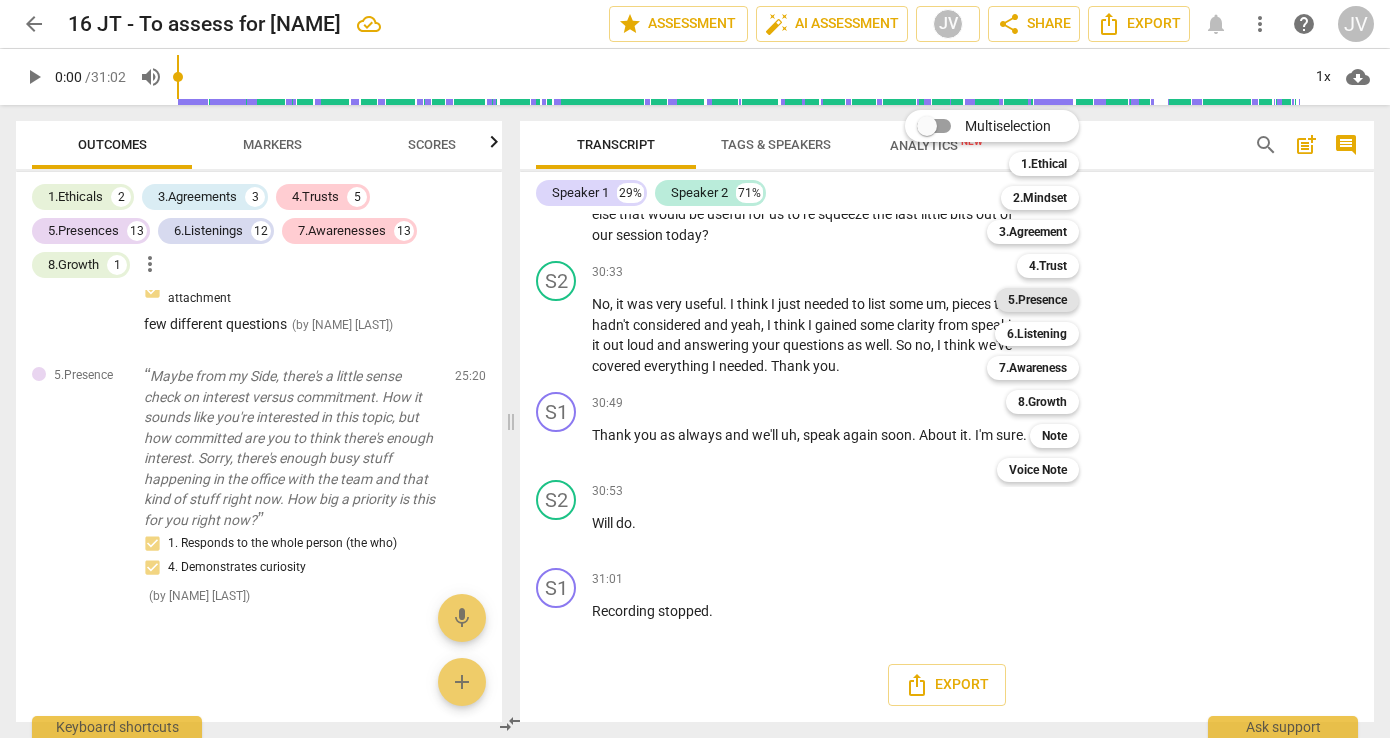 click on "5.Presence" at bounding box center (1037, 300) 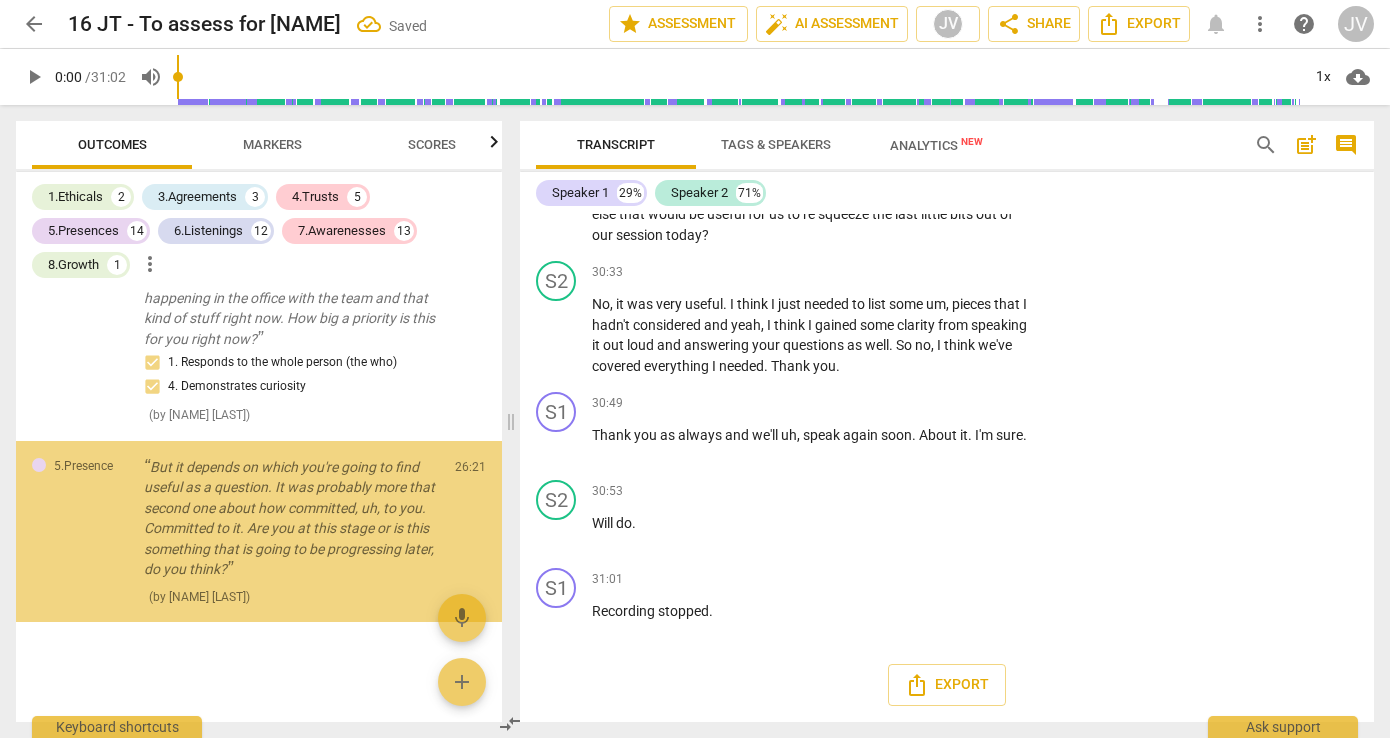scroll, scrollTop: 15897, scrollLeft: 0, axis: vertical 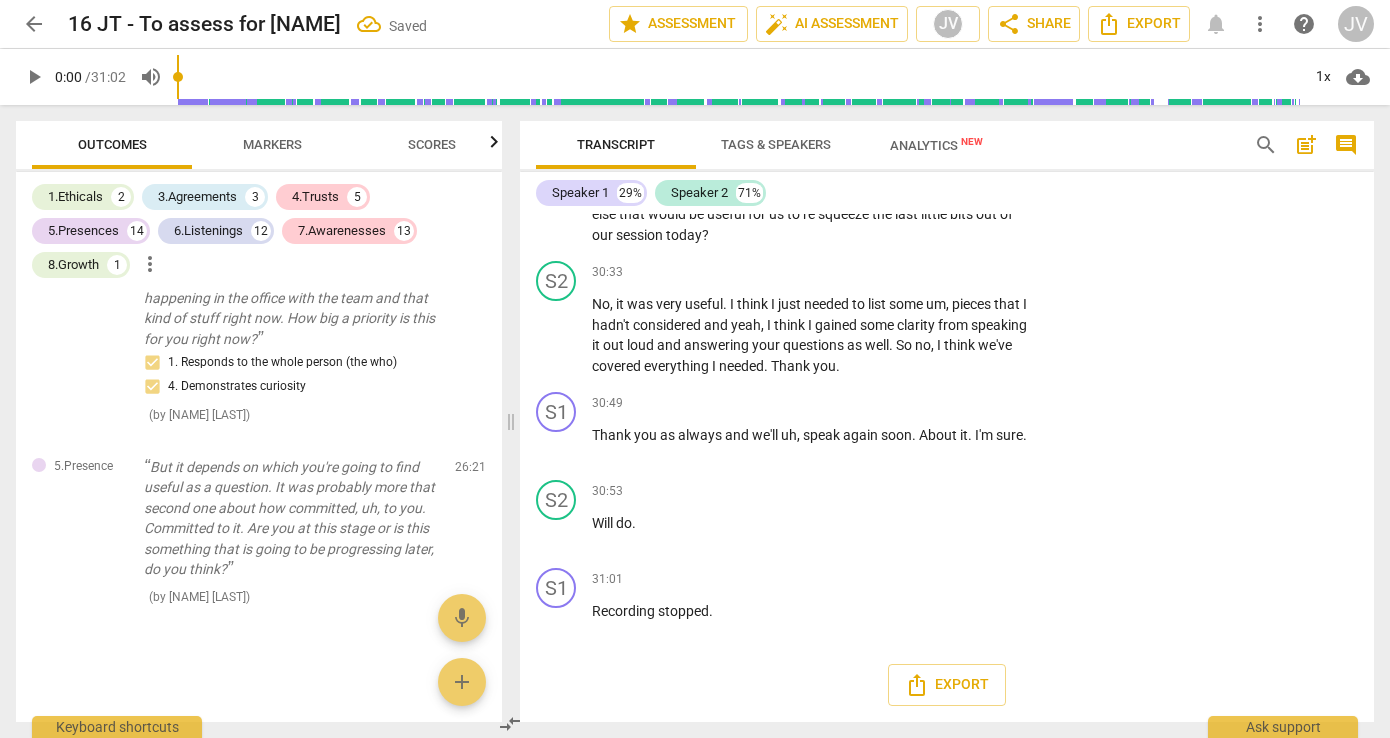 click on "3. Supports client to choose what happens" at bounding box center (1190, -1461) 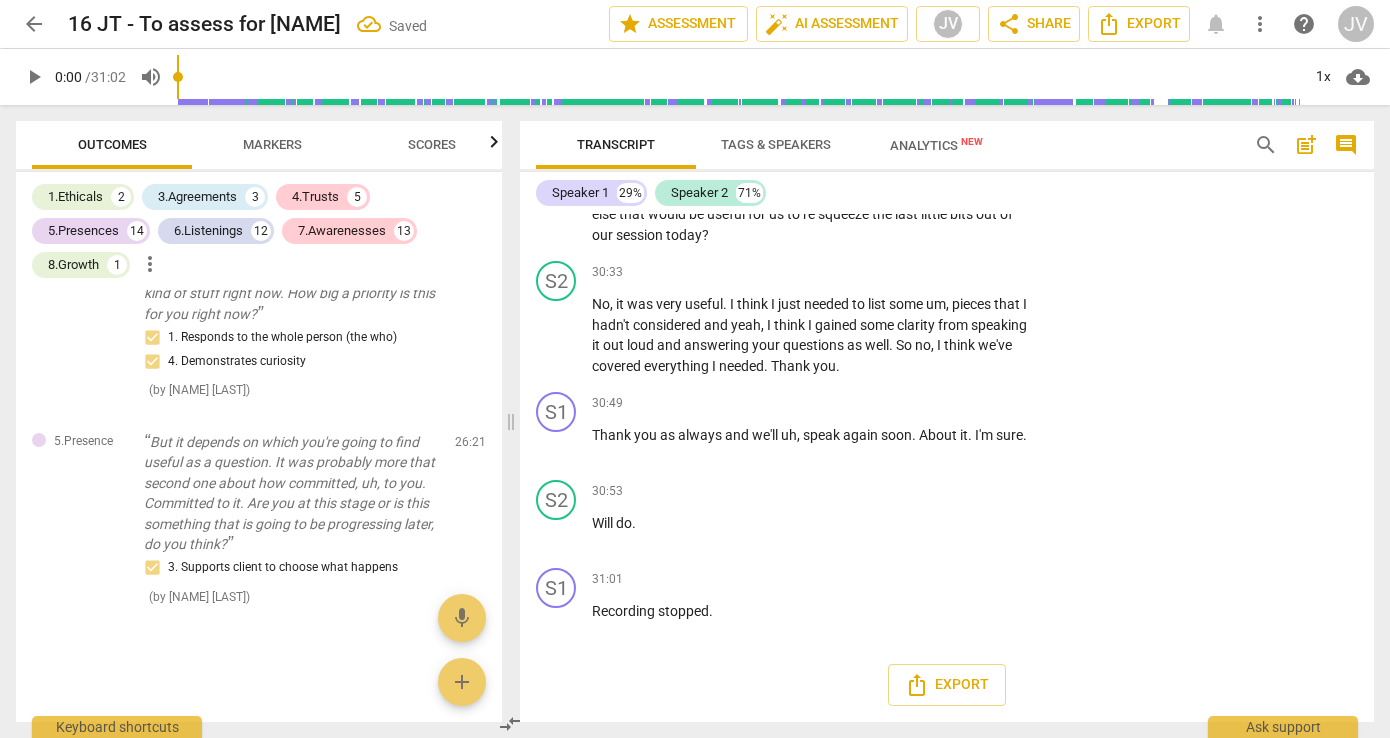 click on "4. Demonstrates curiosity" at bounding box center (1144, -1437) 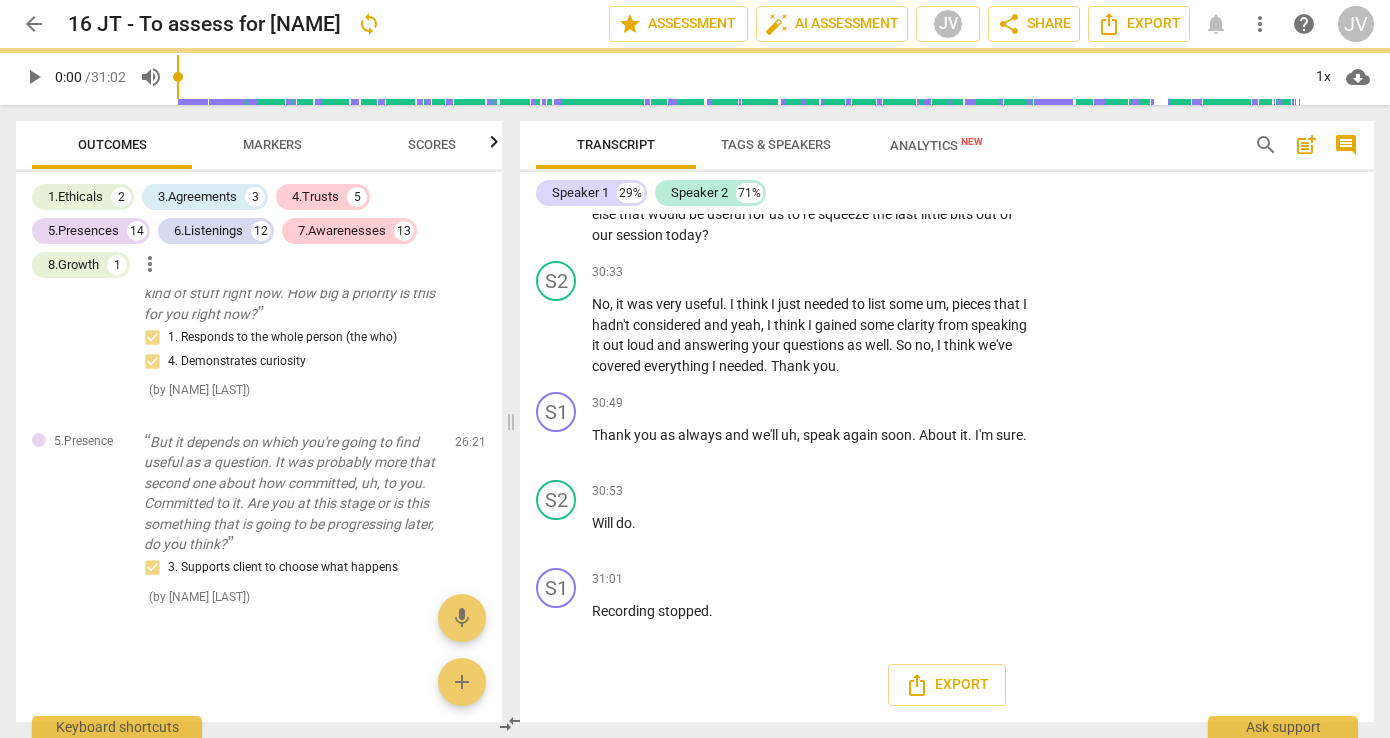 click on "Add competency" at bounding box center [879, -1586] 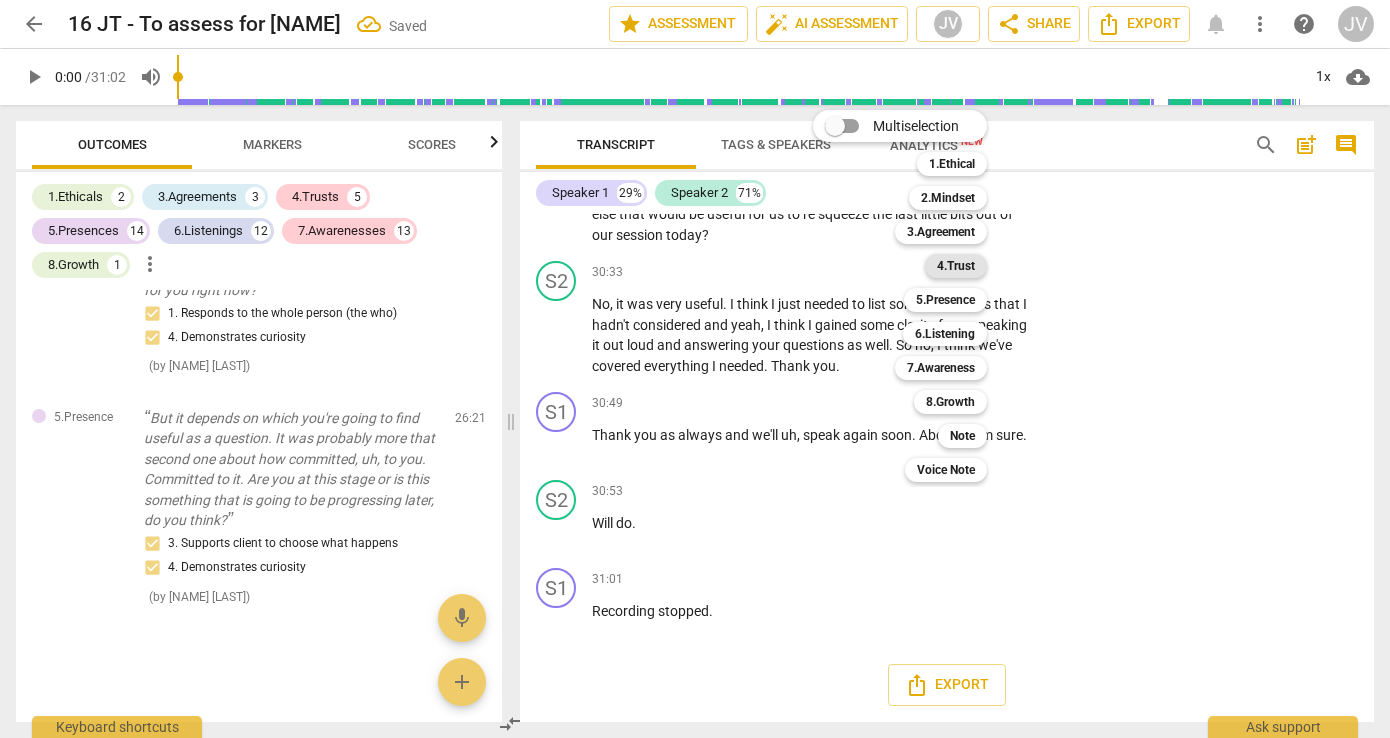 click on "4.Trust" at bounding box center (956, 266) 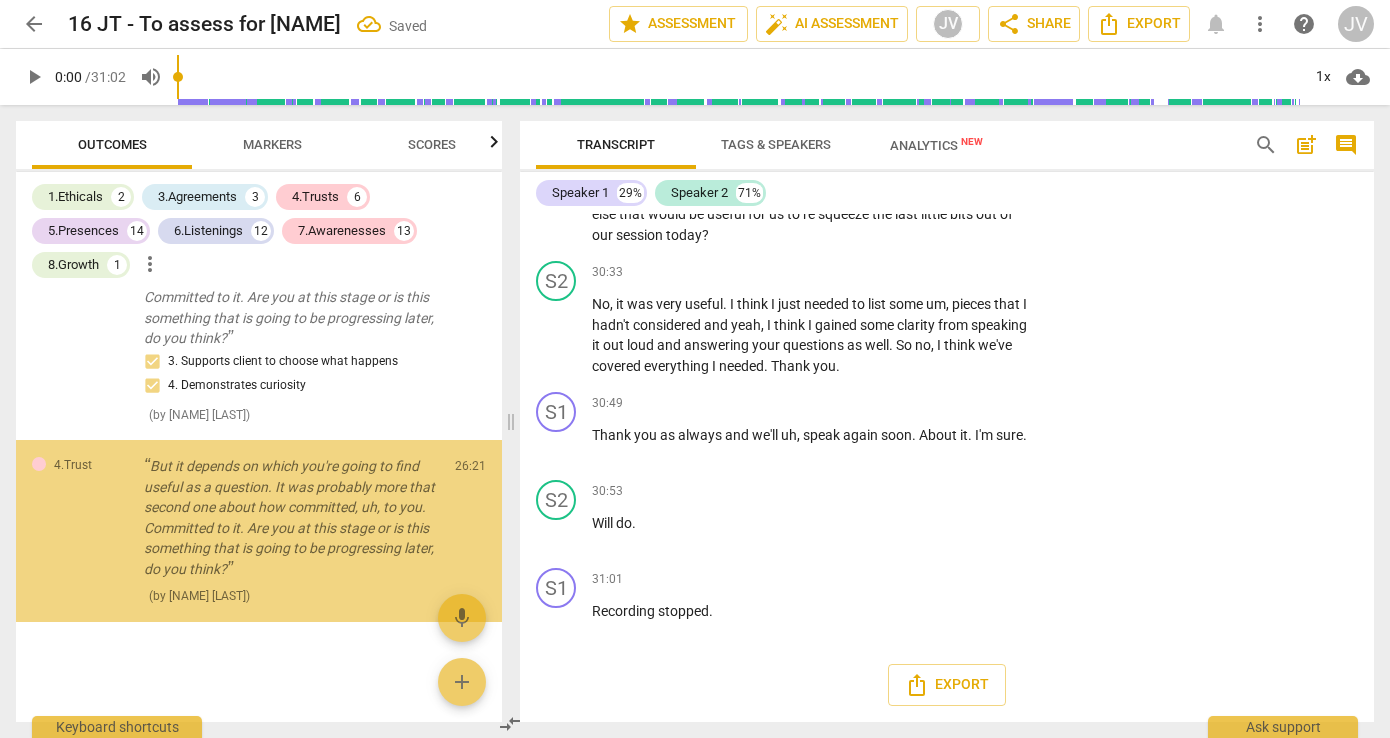 scroll, scrollTop: 16235, scrollLeft: 0, axis: vertical 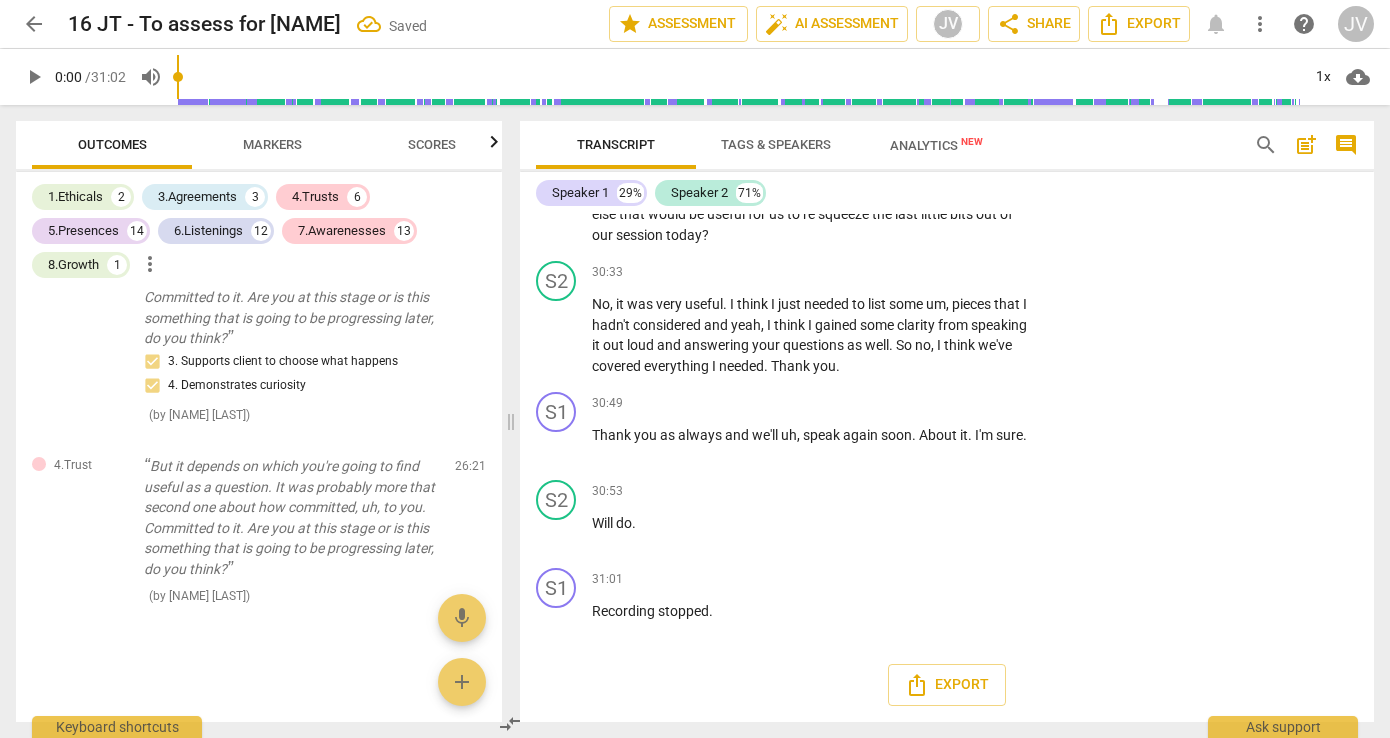 click on "4. Partners by inviting client to respond" at bounding box center [1180, -1437] 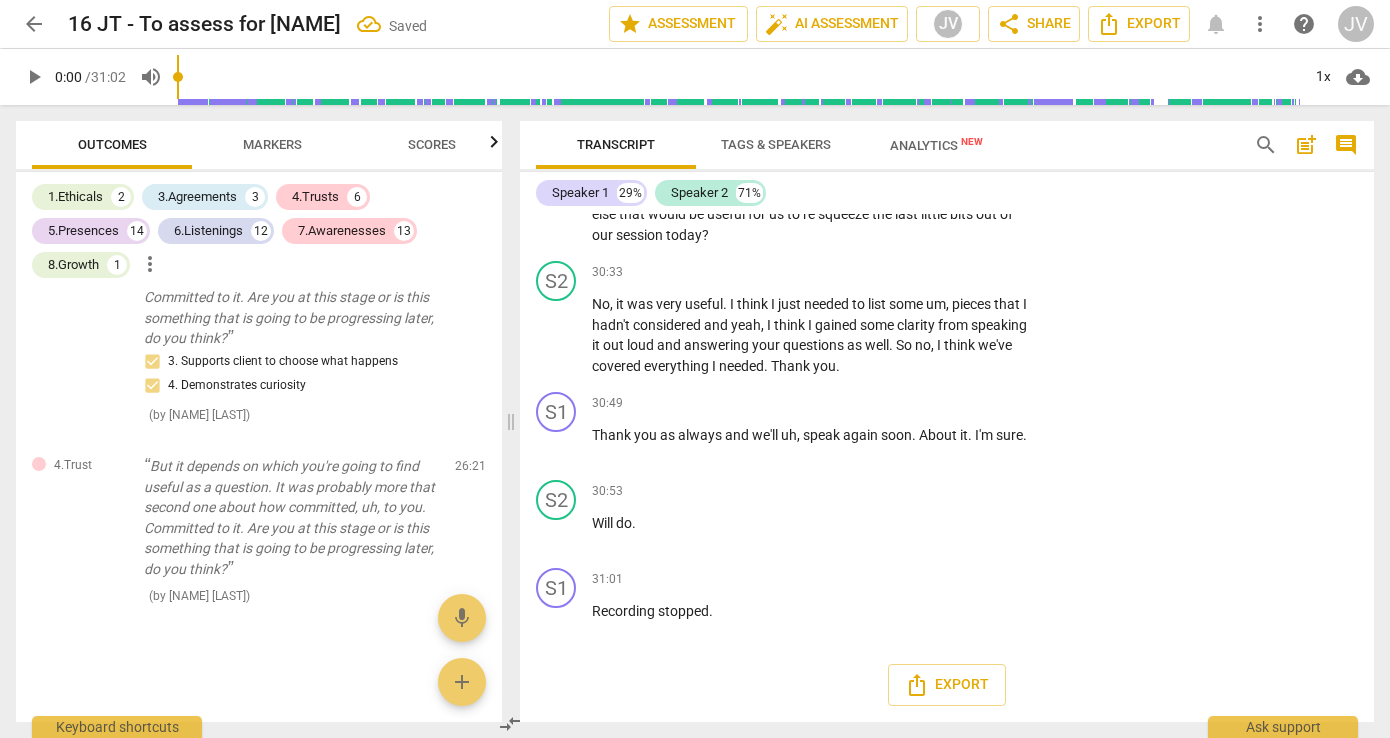 click on "4. Partners by inviting client to respond" at bounding box center [1059, -1437] 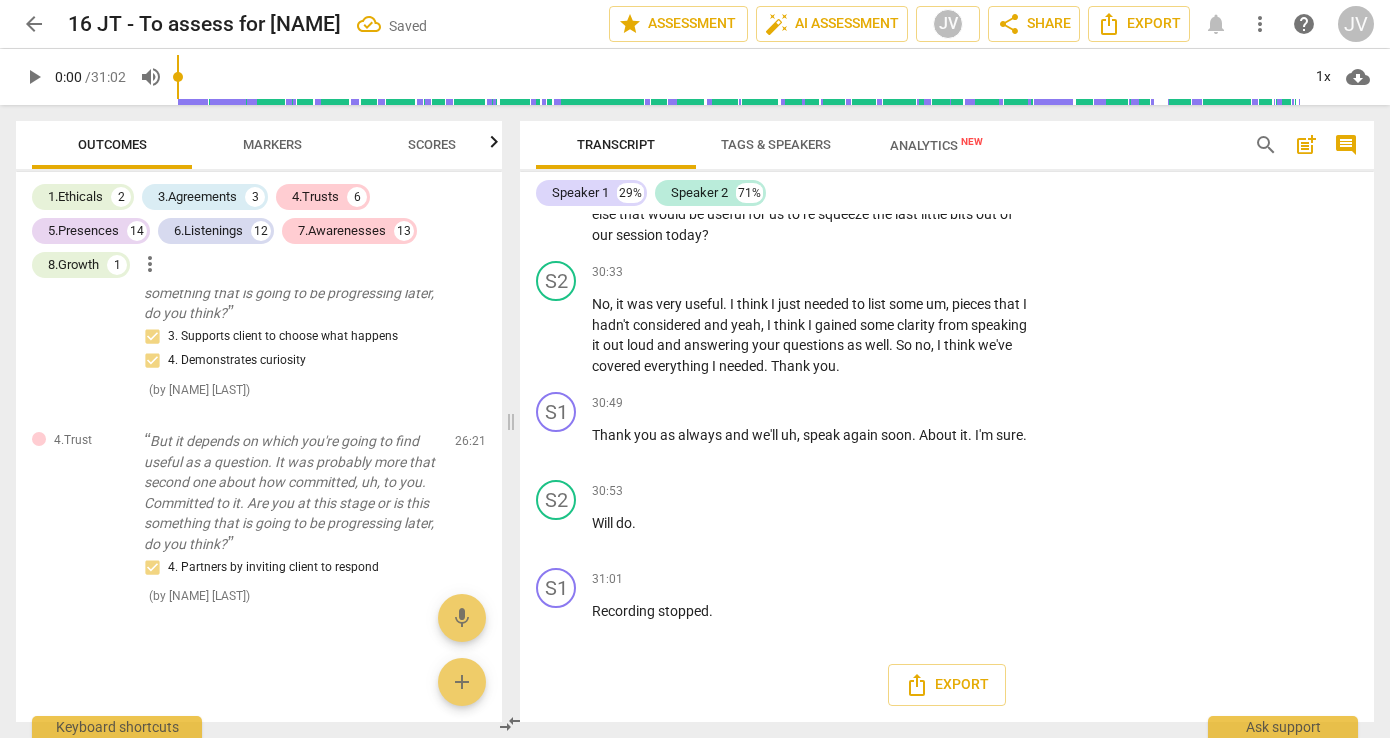 click on "Add competency" at bounding box center (809, -1586) 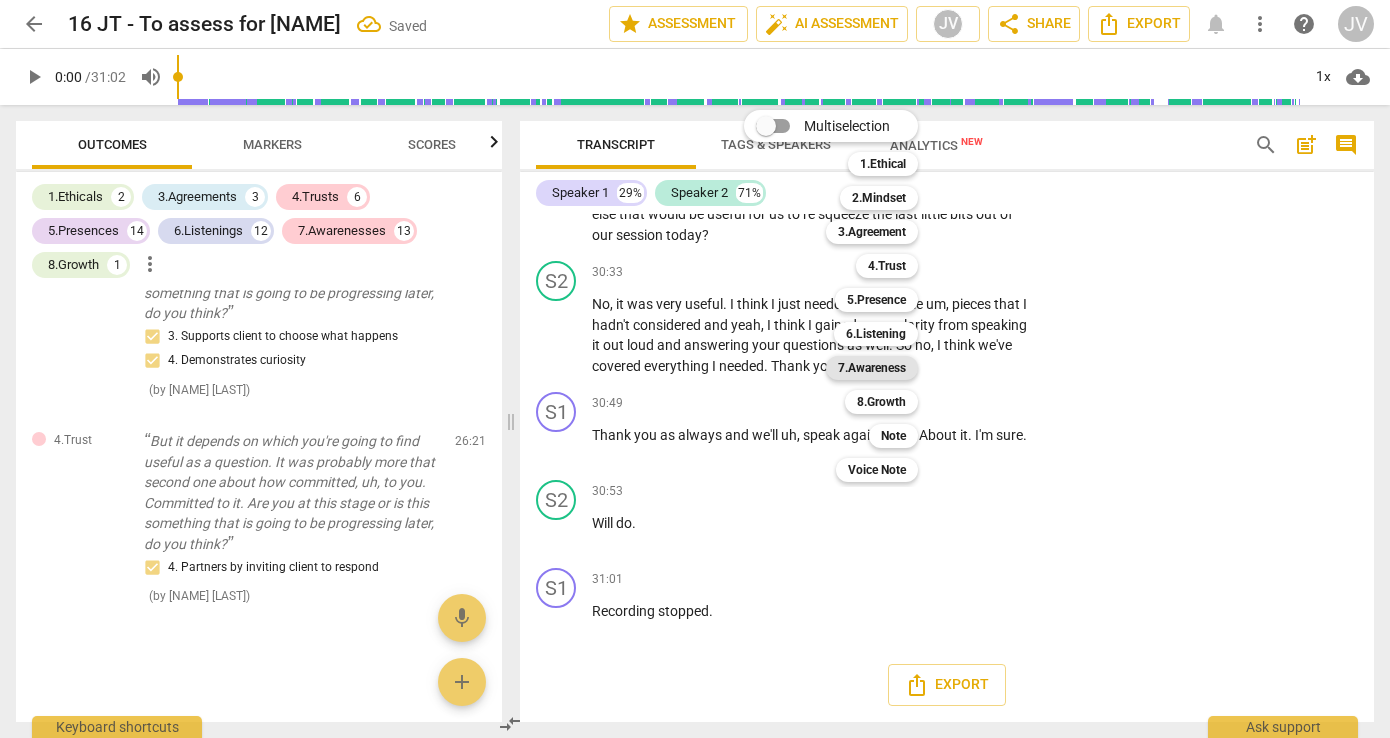 click on "7.Awareness" at bounding box center (872, 368) 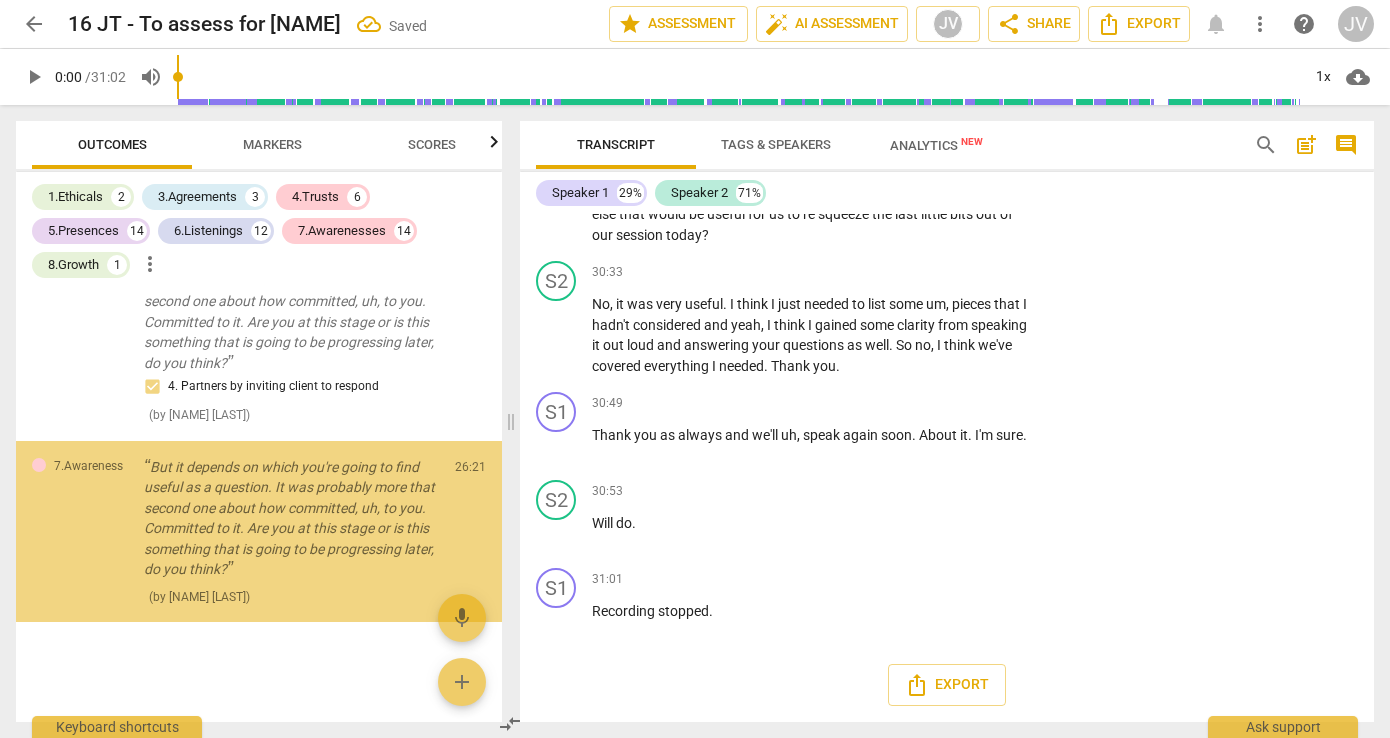 scroll, scrollTop: 16548, scrollLeft: 0, axis: vertical 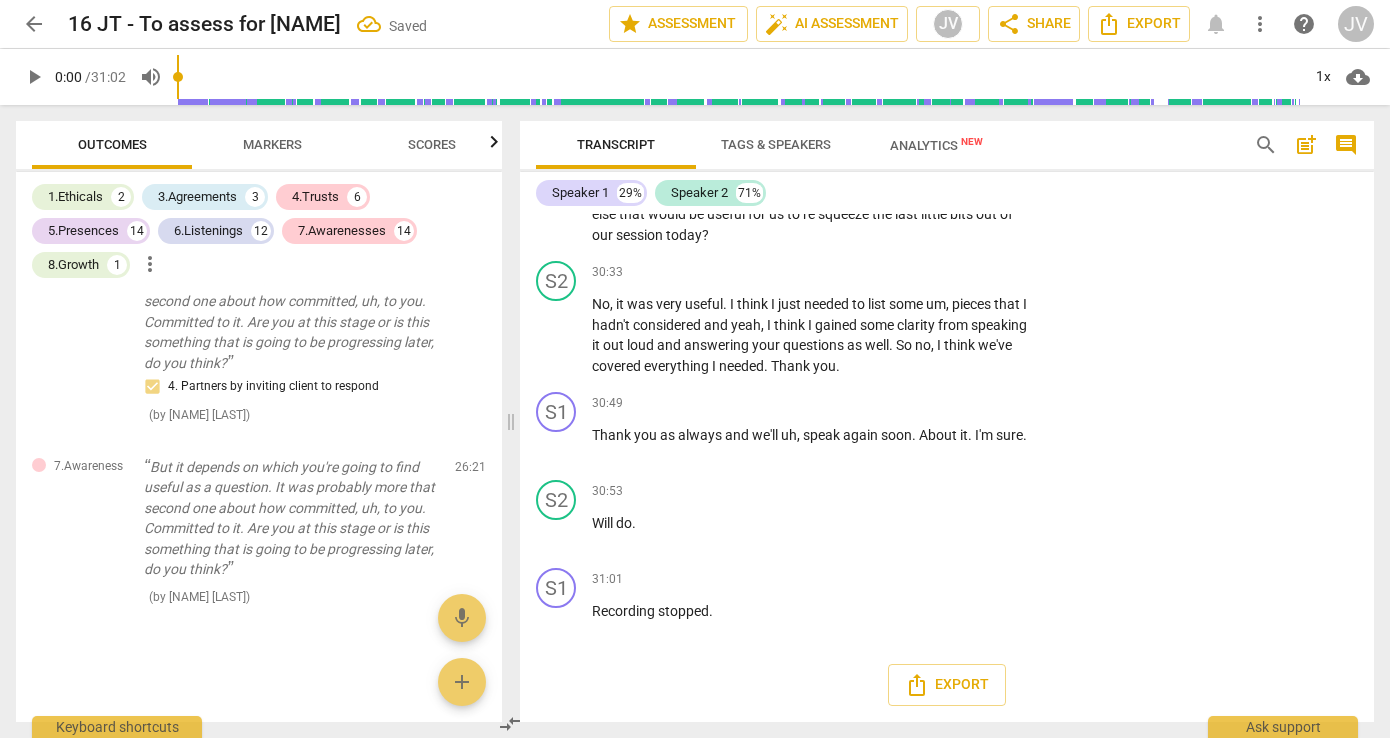 click on "1. Asks about a current way of thinking" at bounding box center (1180, -1072) 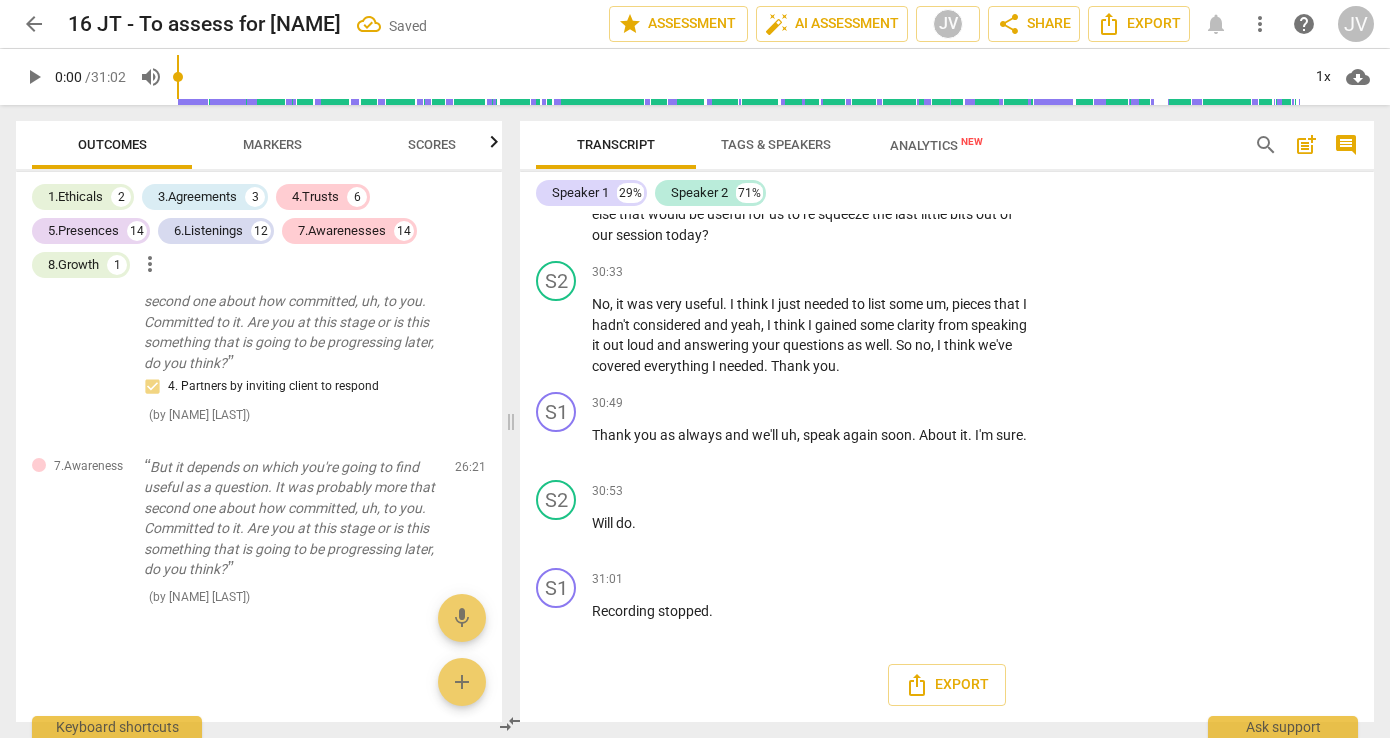click on "1. Asks about a current way of thinking" at bounding box center (1059, -1072) 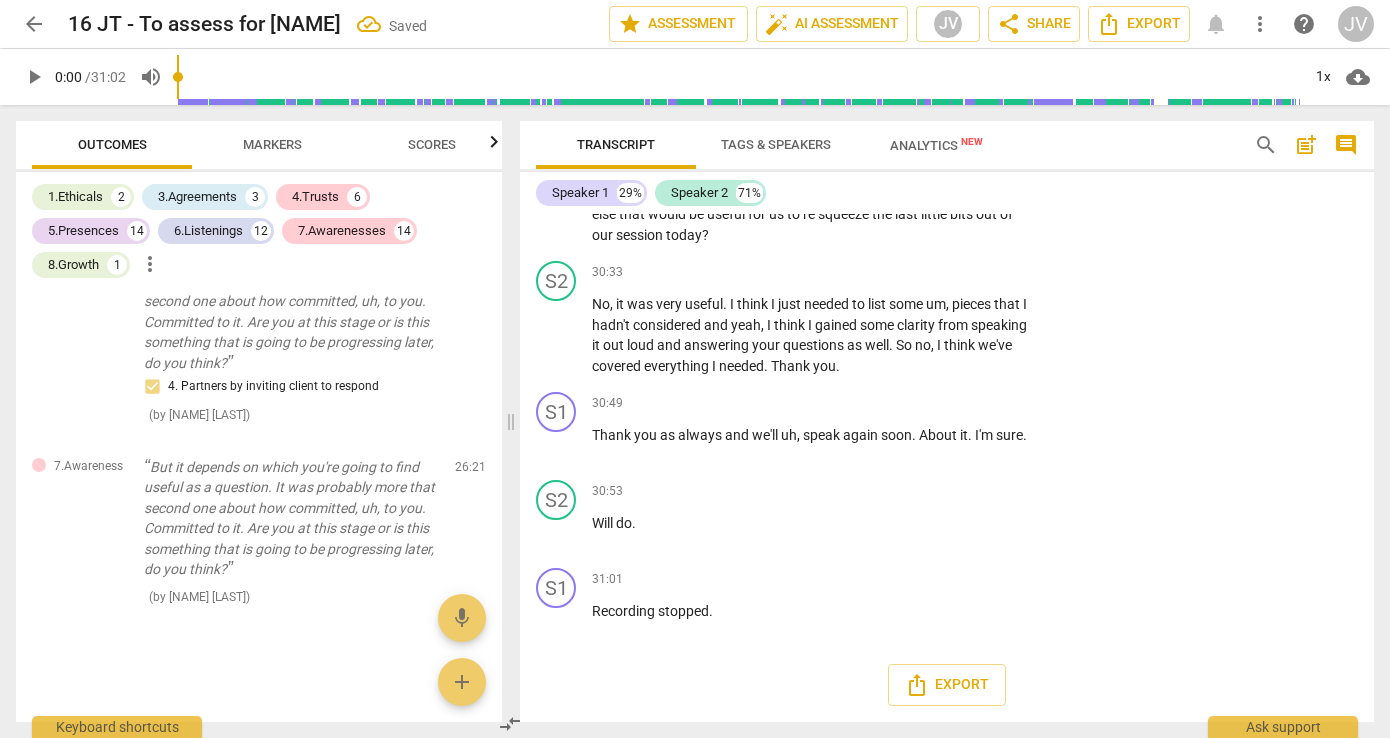 scroll, scrollTop: 15601, scrollLeft: 0, axis: vertical 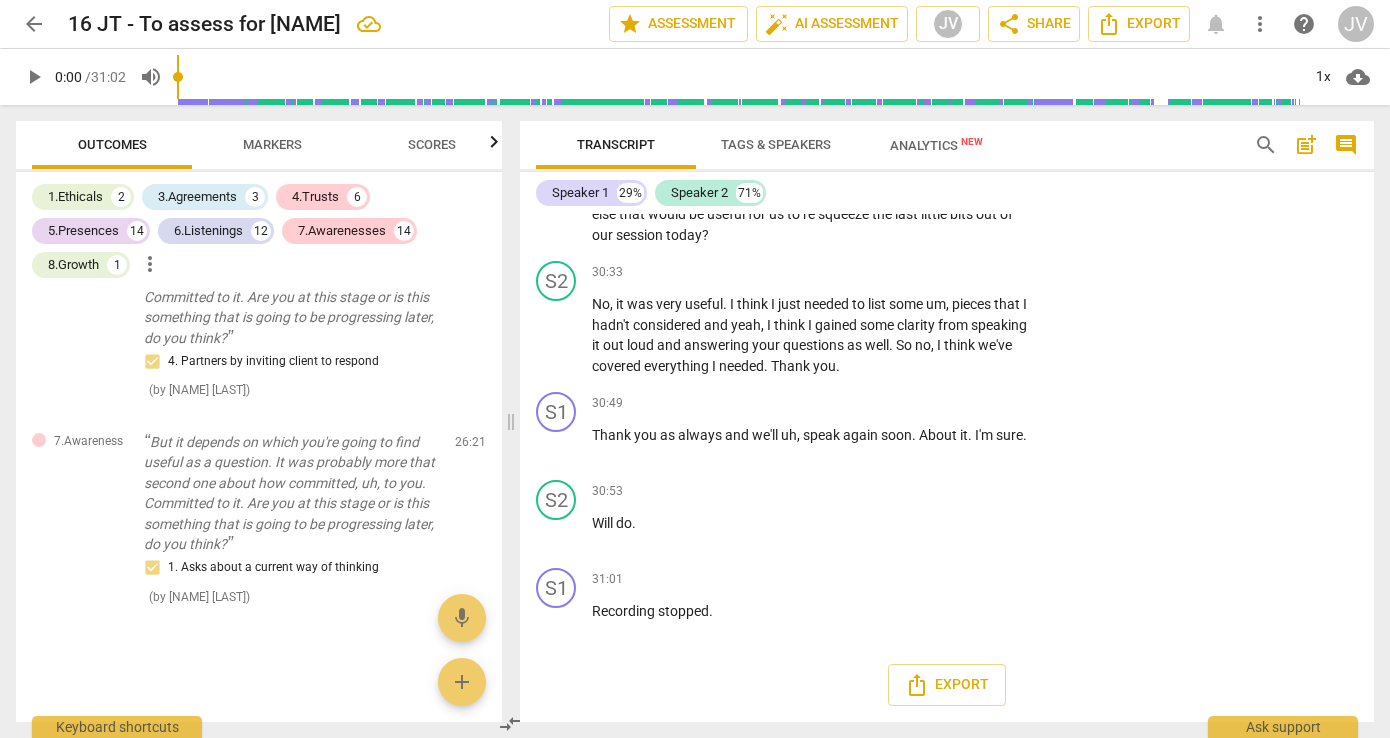 click on "Add competency" at bounding box center [708, -1586] 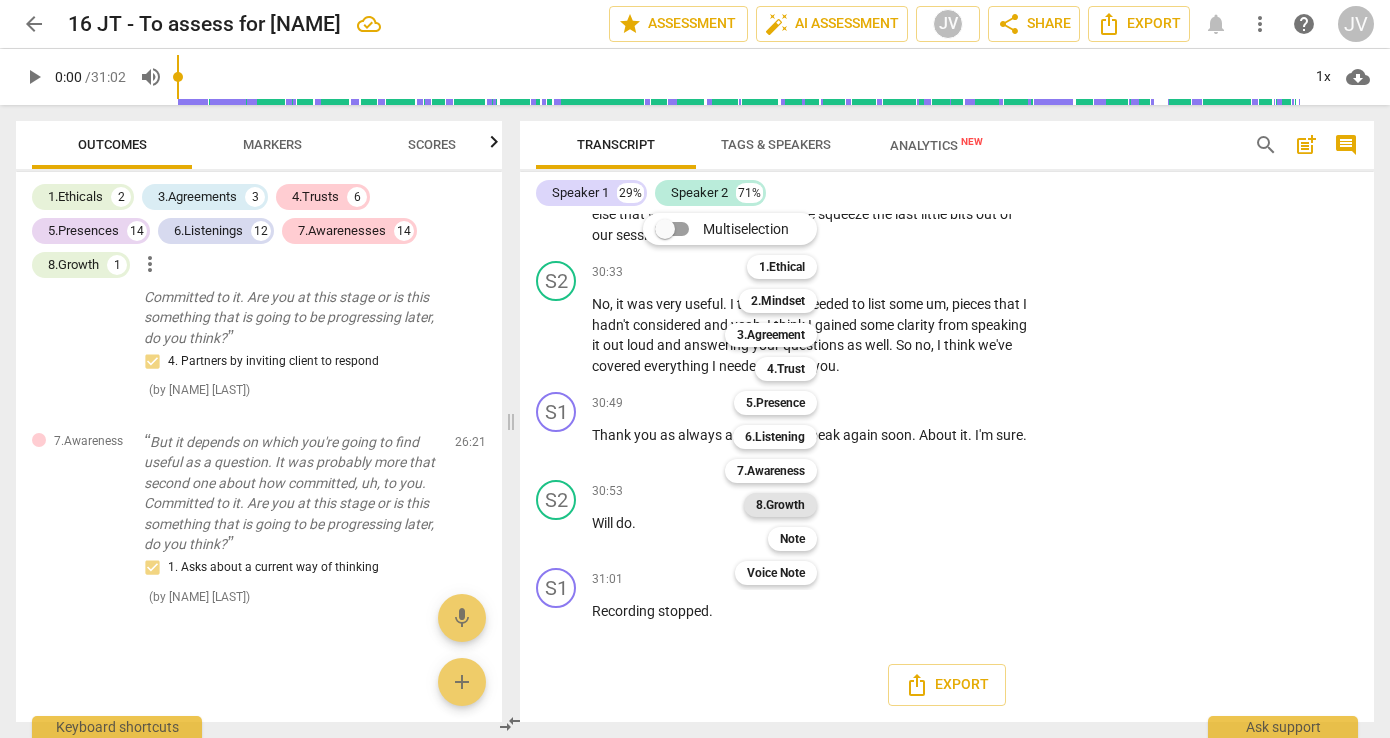 click on "8.Growth" at bounding box center [780, 505] 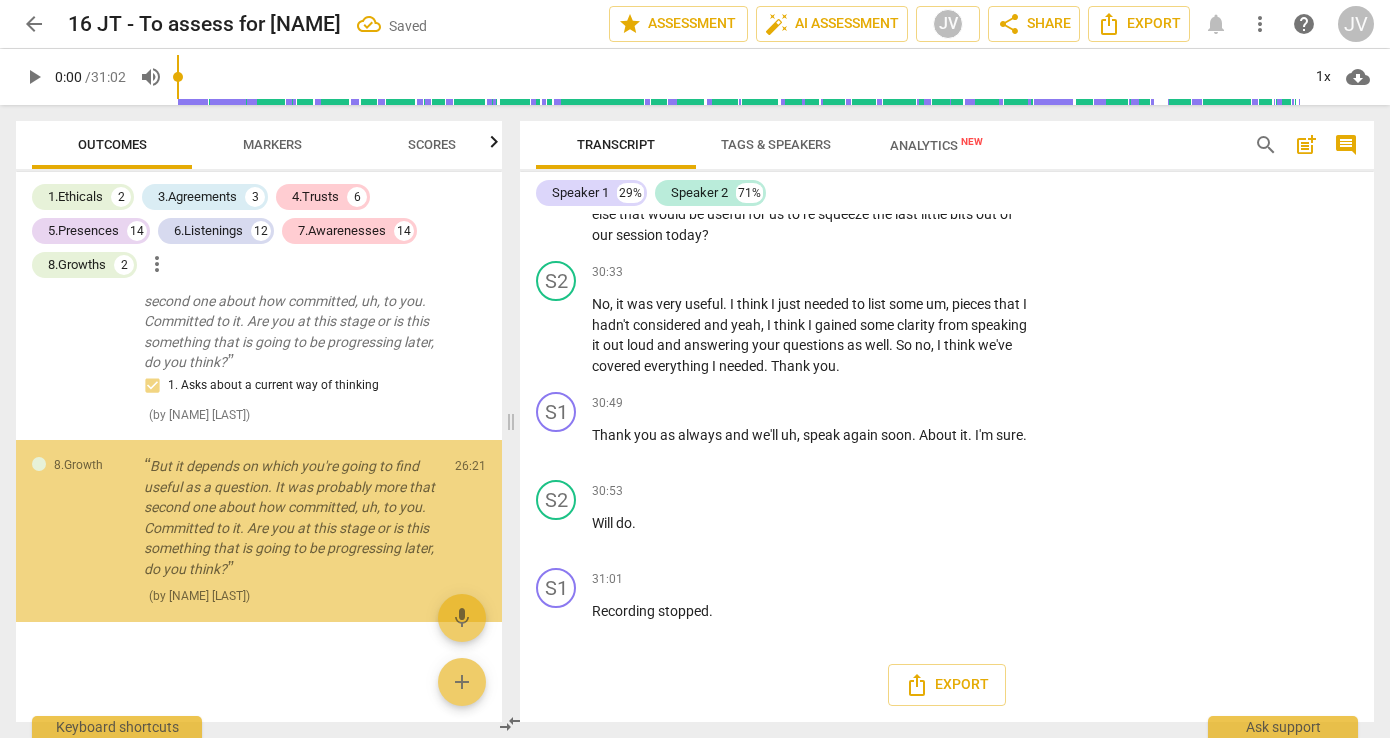scroll, scrollTop: 16862, scrollLeft: 0, axis: vertical 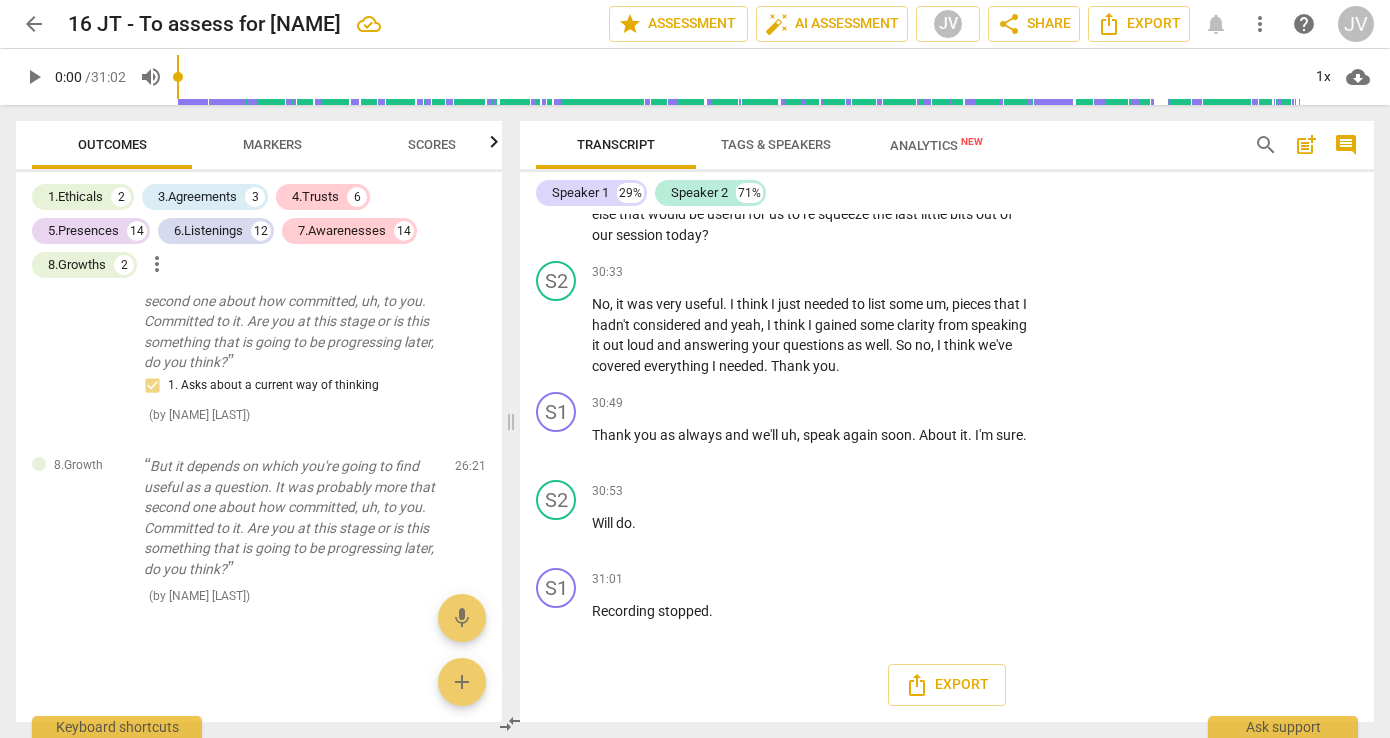 click on "6. Partners to move forward" at bounding box center (1150, -663) 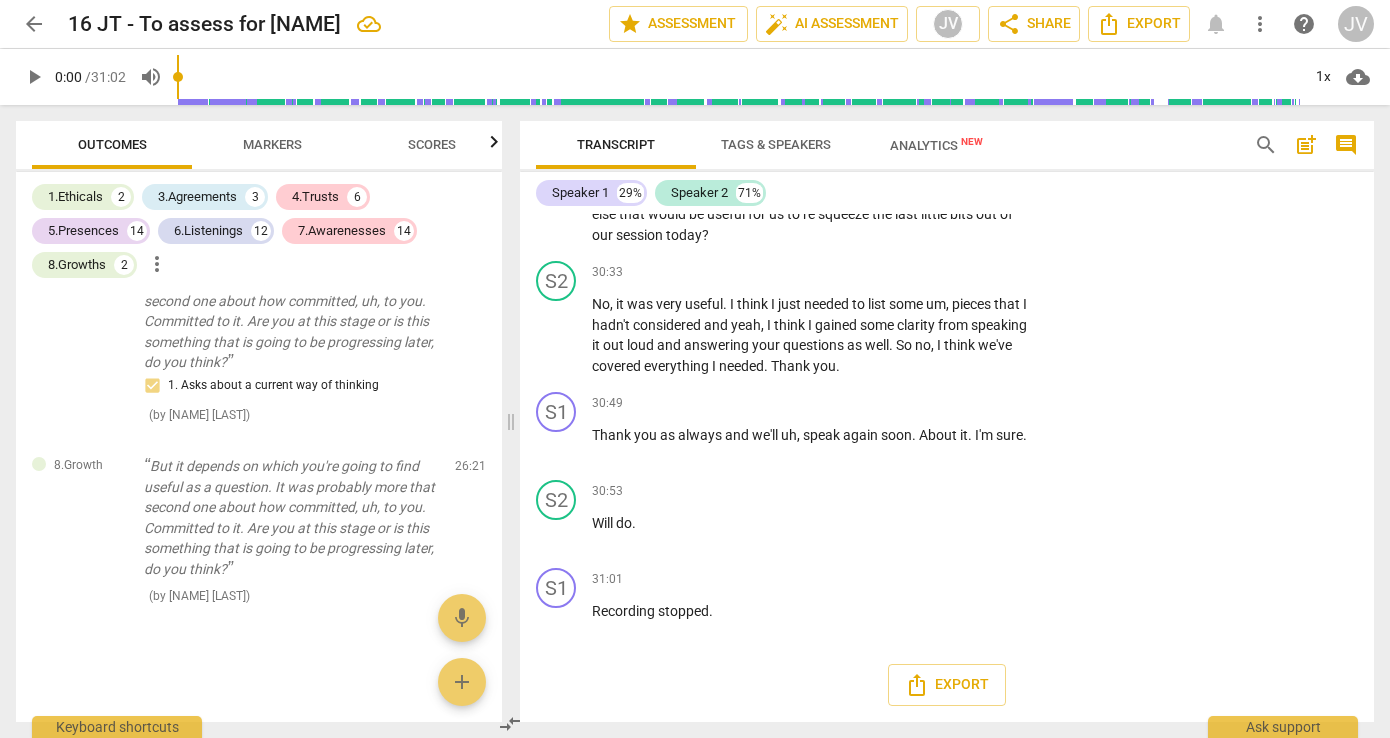 click on "6. Partners to move forward" at bounding box center (1059, -664) 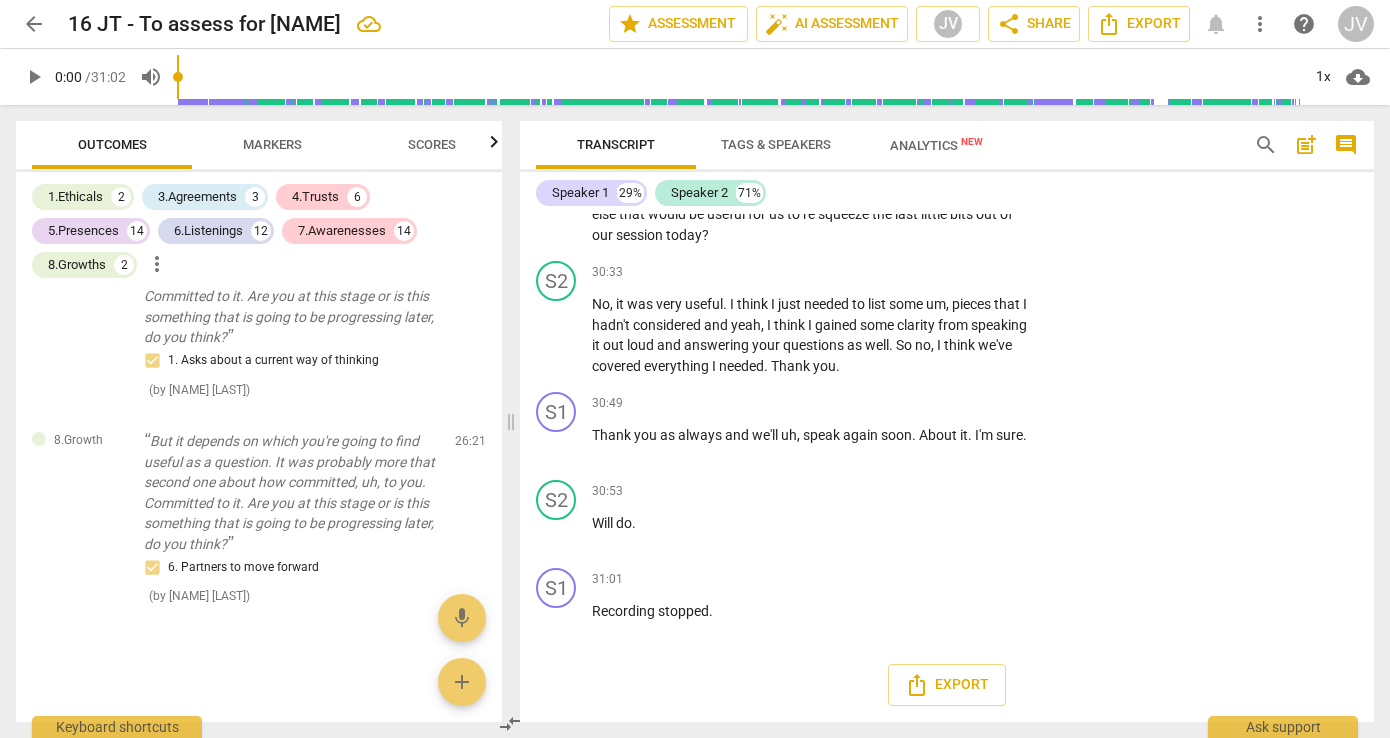 scroll, scrollTop: 16679, scrollLeft: 0, axis: vertical 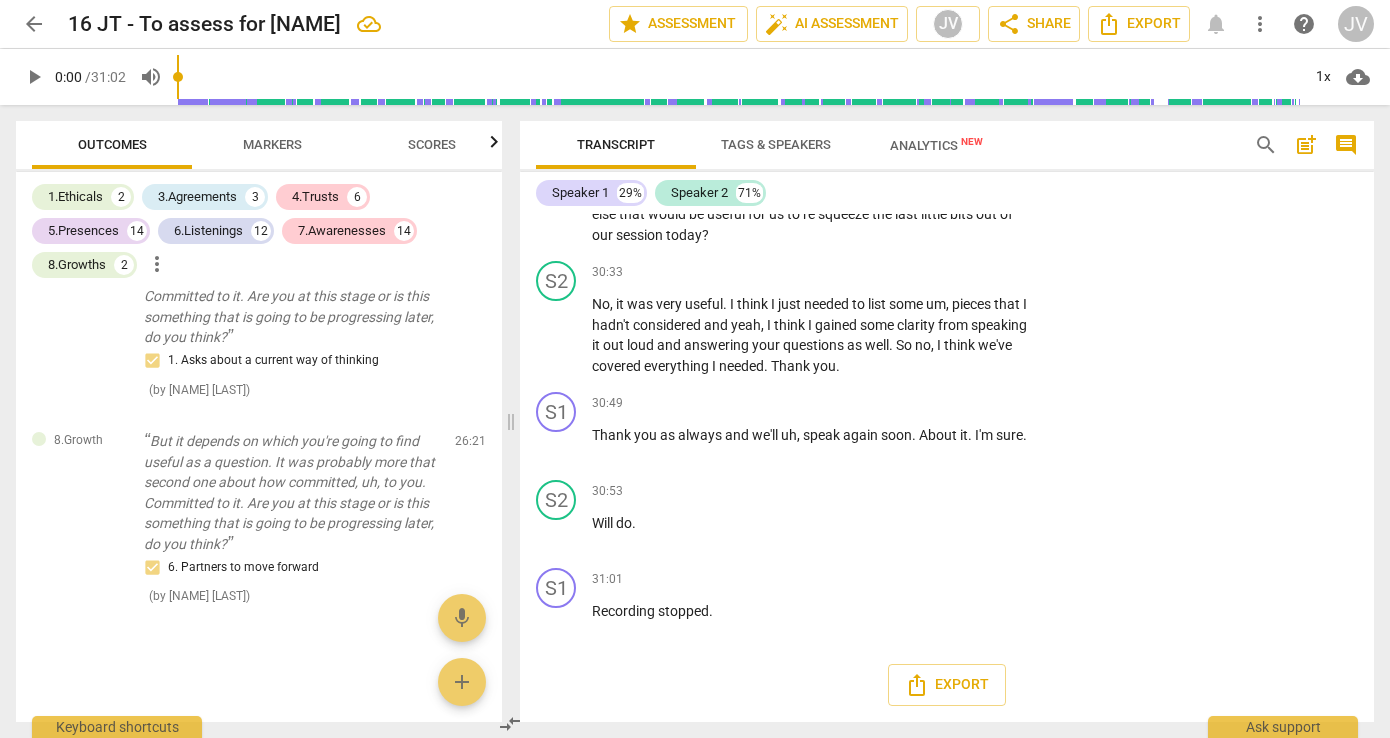 click on "more" at bounding box center (997, -732) 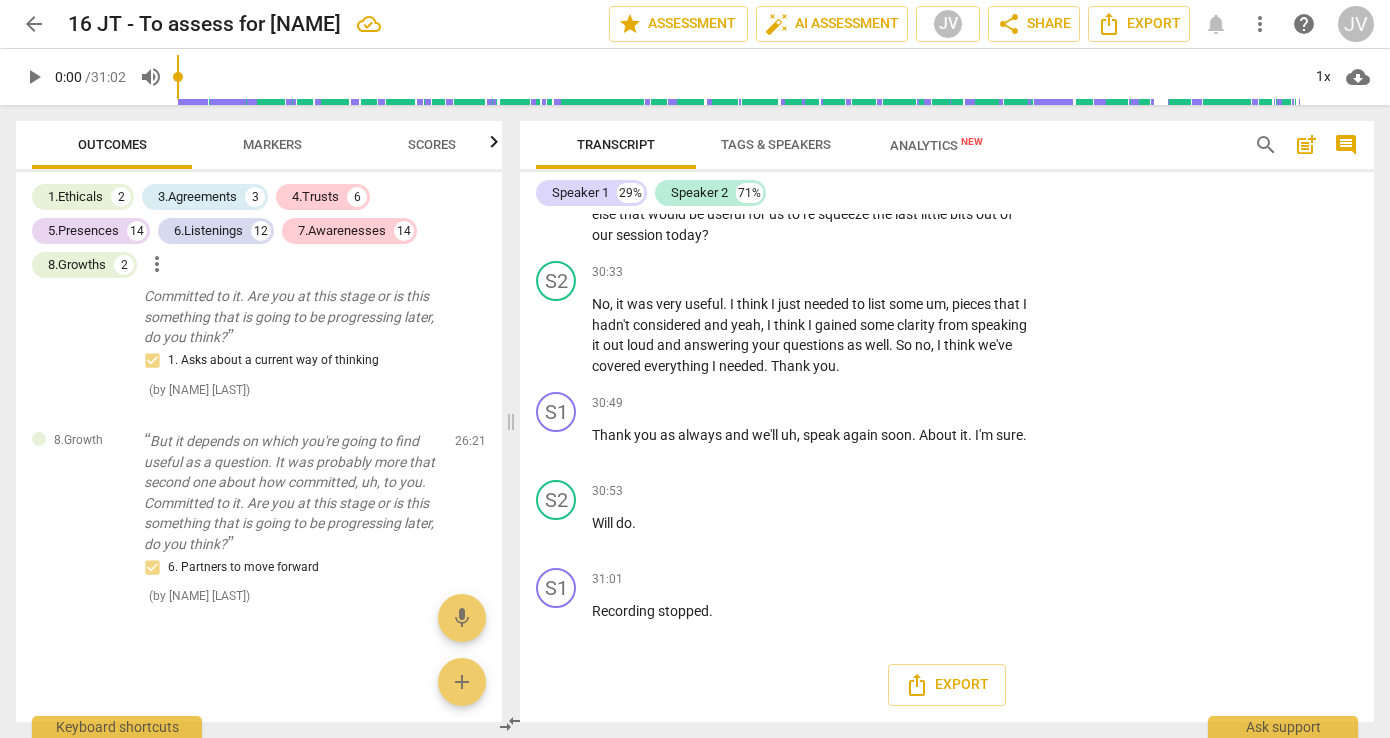 click on "Add competency" at bounding box center (970, -825) 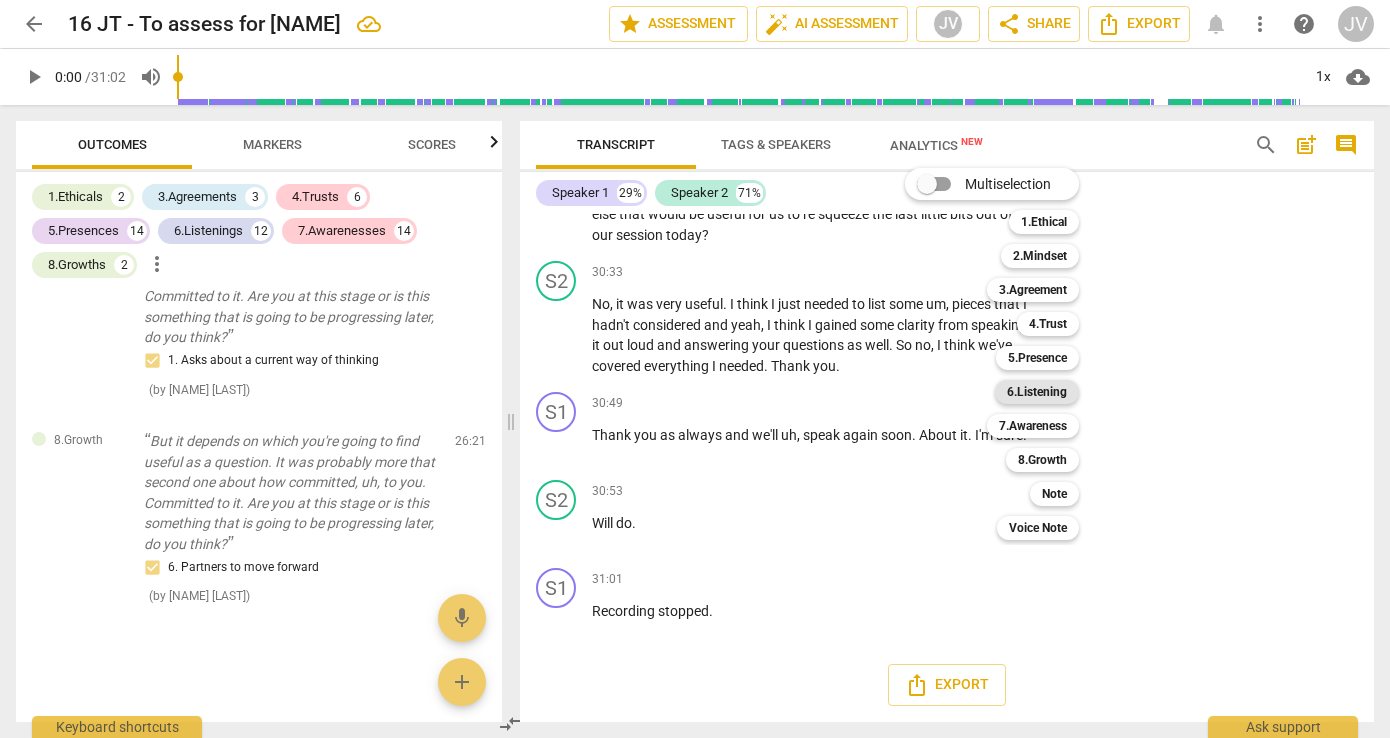 click on "6.Listening" at bounding box center (1037, 392) 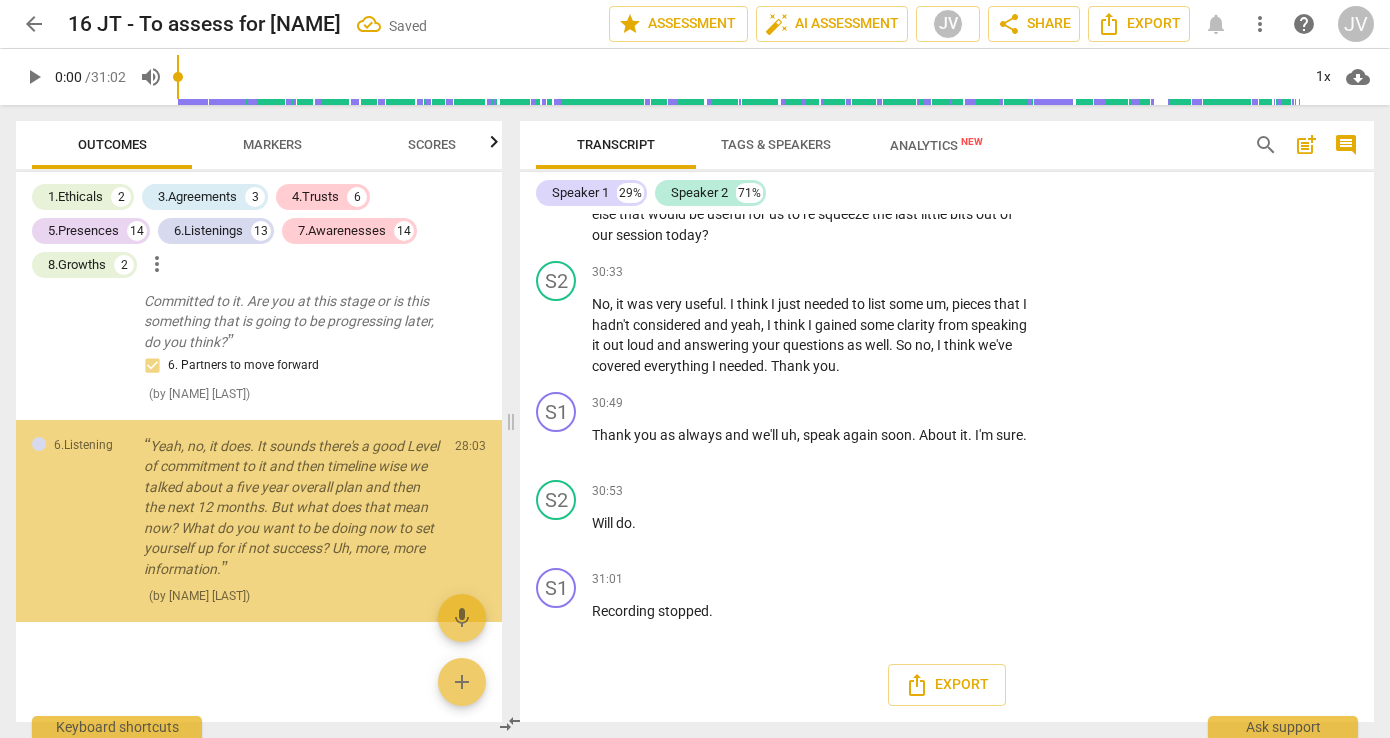 scroll, scrollTop: 17168, scrollLeft: 0, axis: vertical 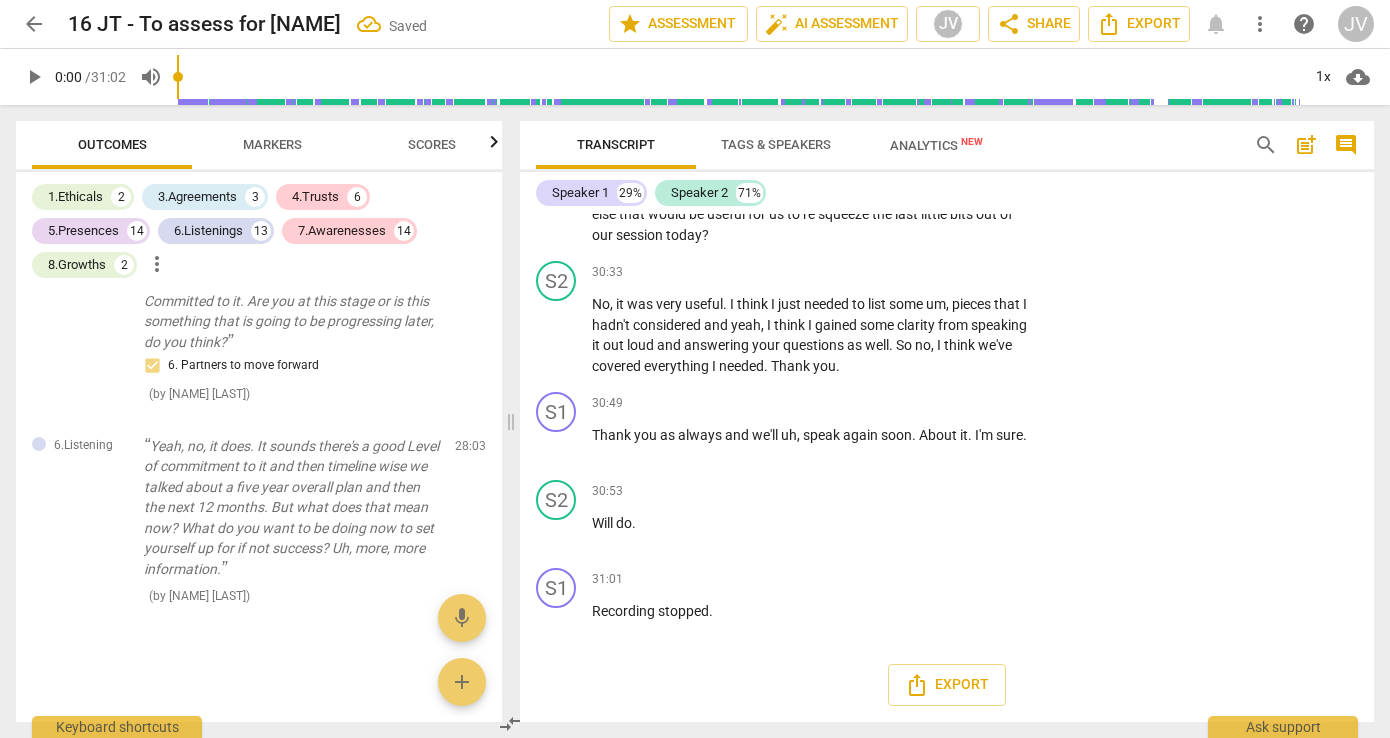 click on "7. Summarizes what communicated" at bounding box center [1173, -603] 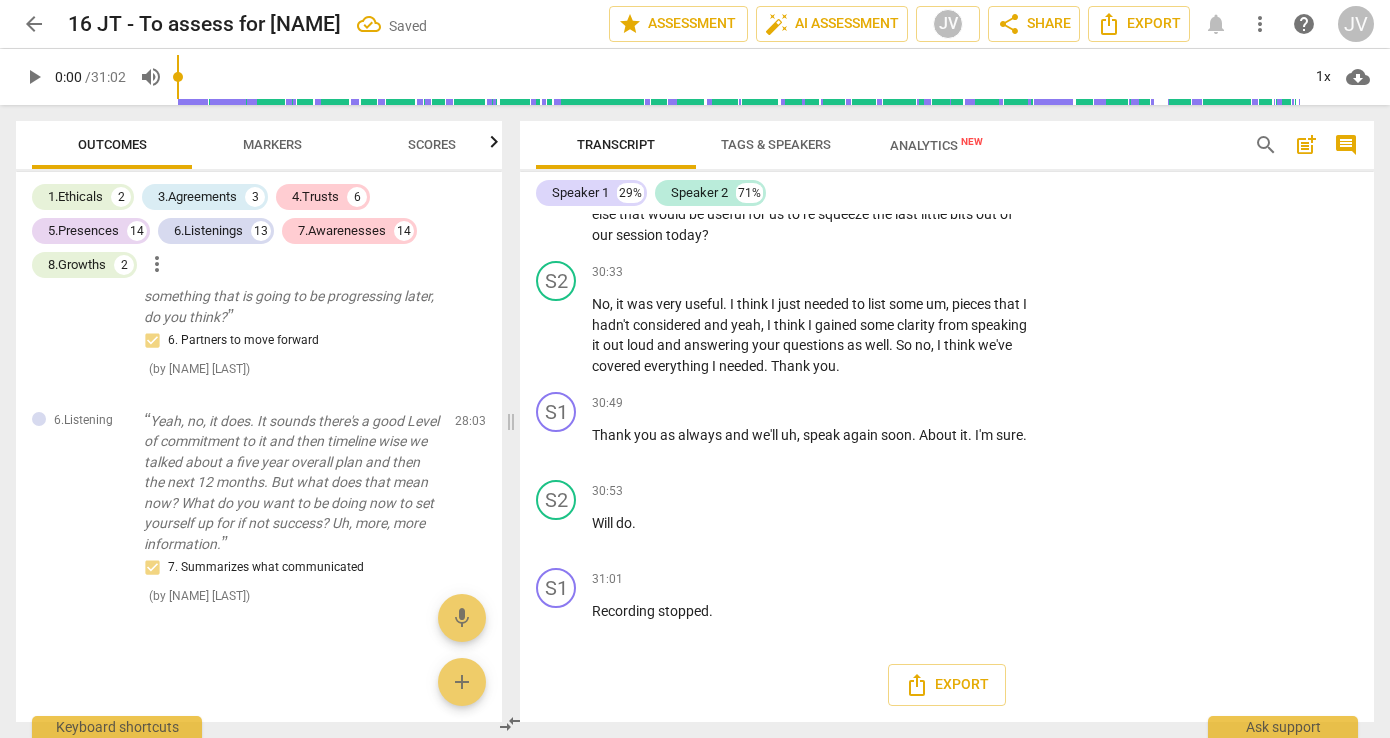 click on "Add competency" at bounding box center (879, -825) 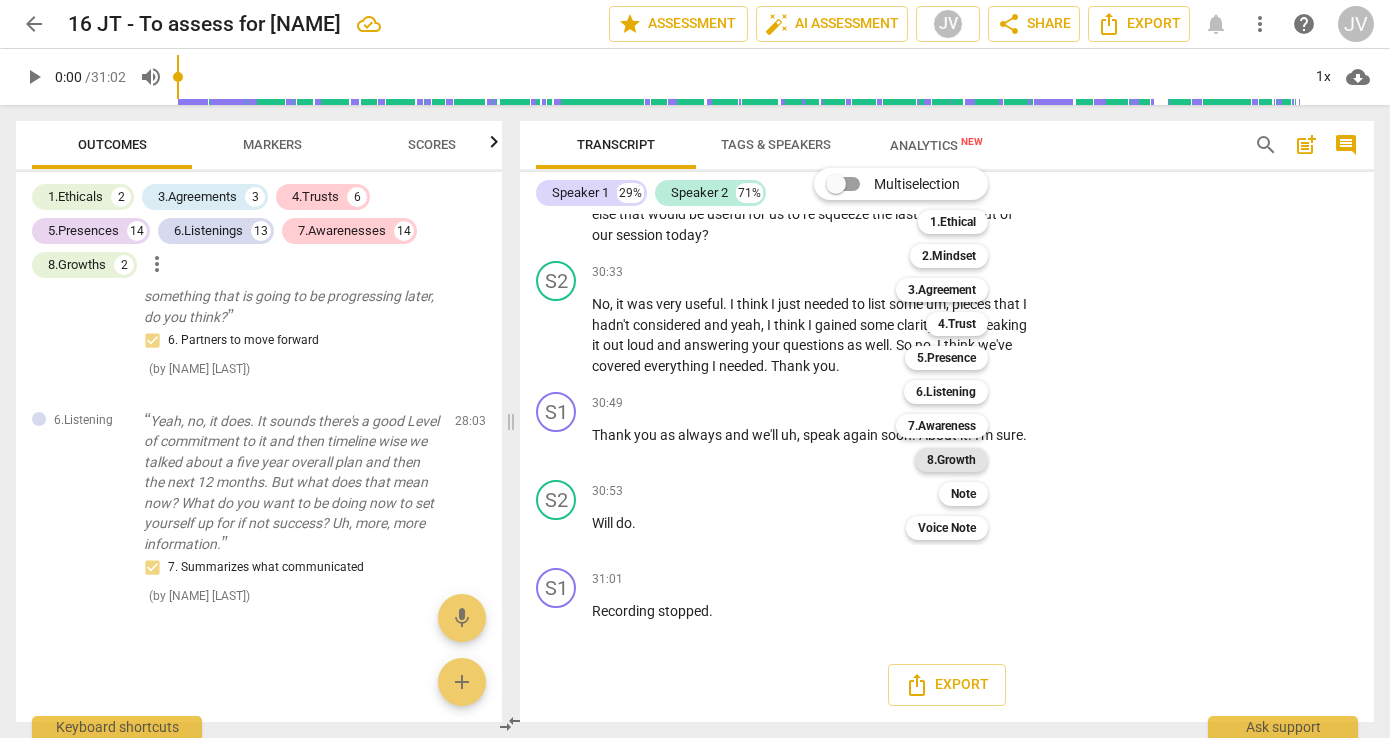 click on "8.Growth" at bounding box center [951, 460] 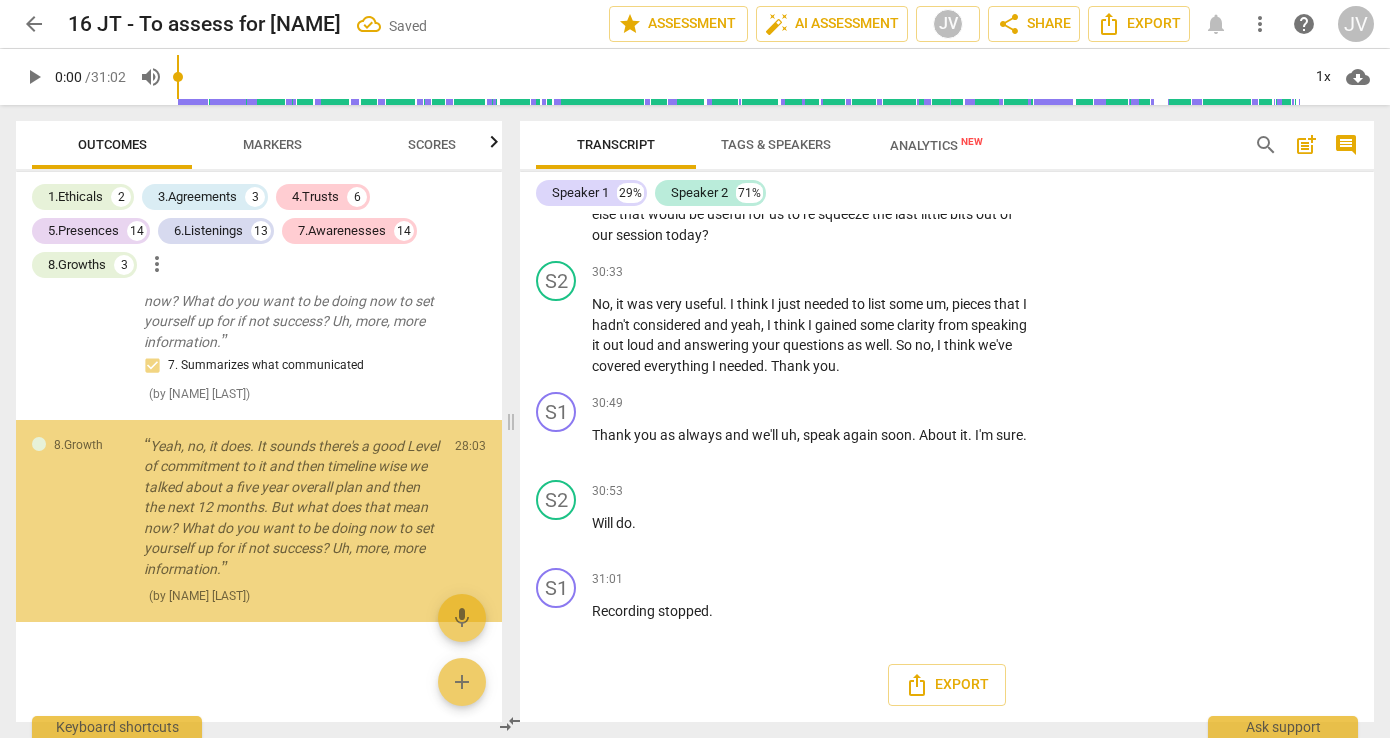 scroll, scrollTop: 17488, scrollLeft: 0, axis: vertical 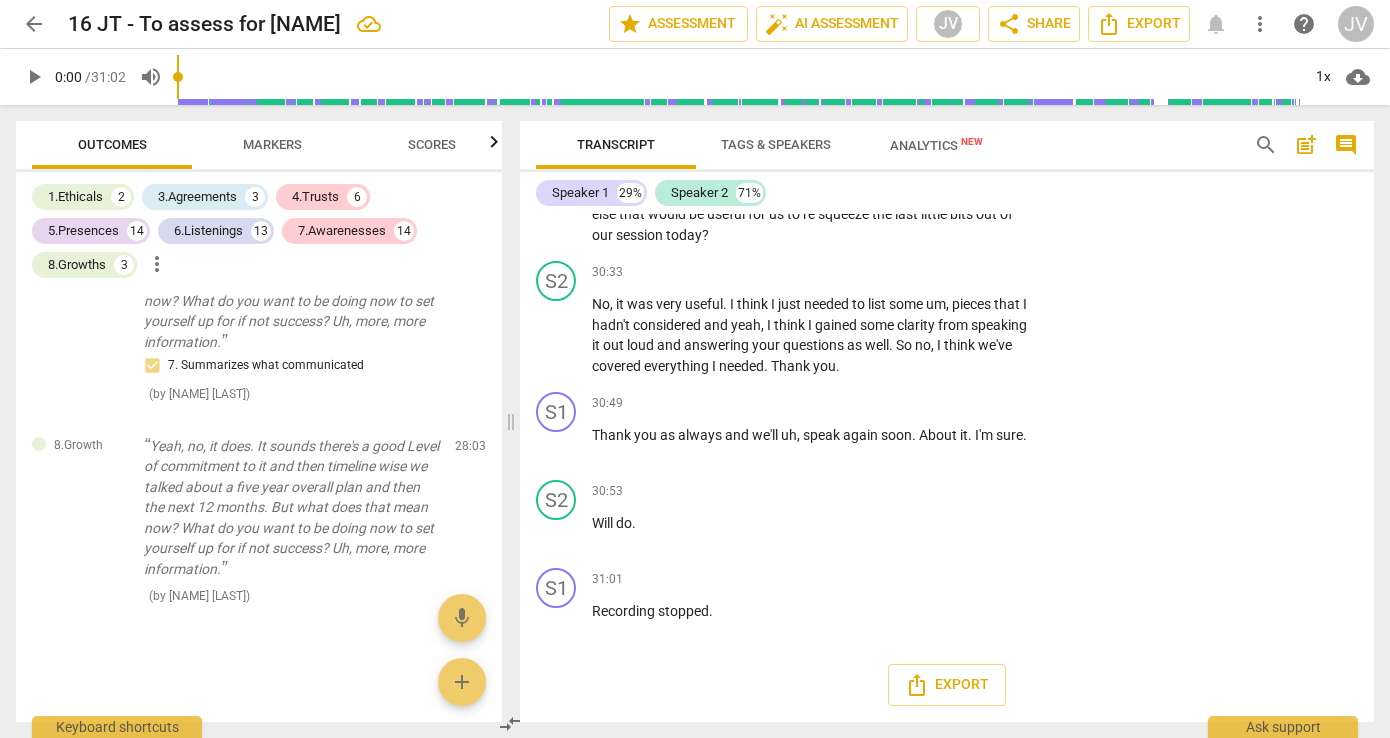 click on "5. Partners to design post-session action" at bounding box center (1059, -376) 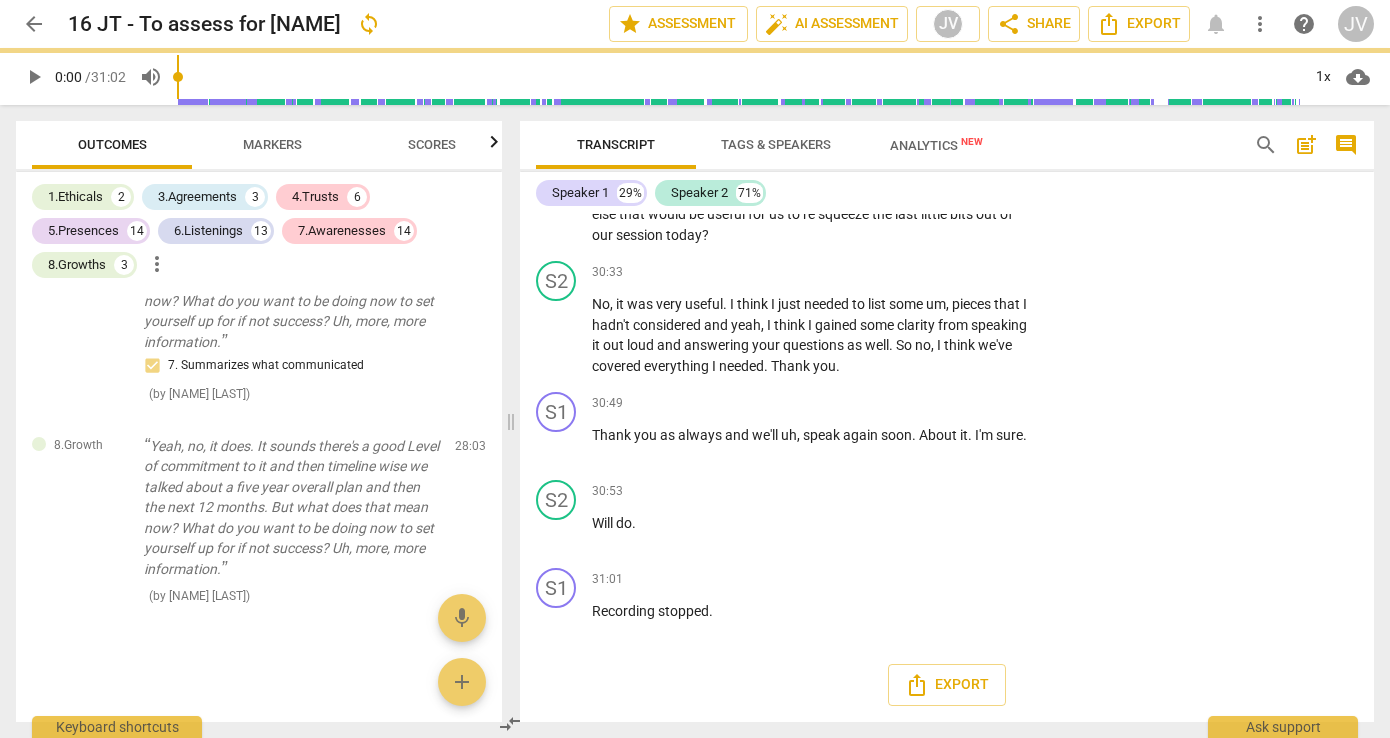 scroll, scrollTop: 17018, scrollLeft: 0, axis: vertical 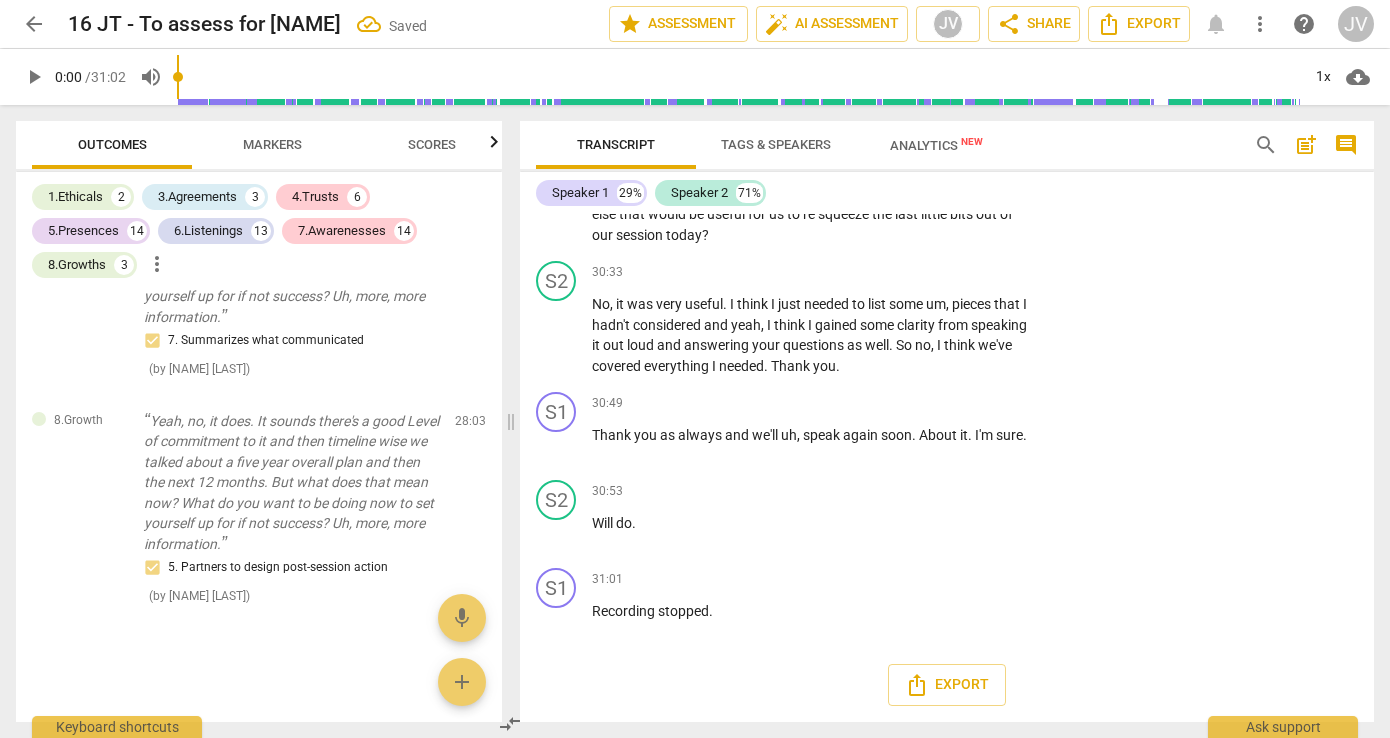 click on "6. Partners to move forward" at bounding box center [1059, -352] 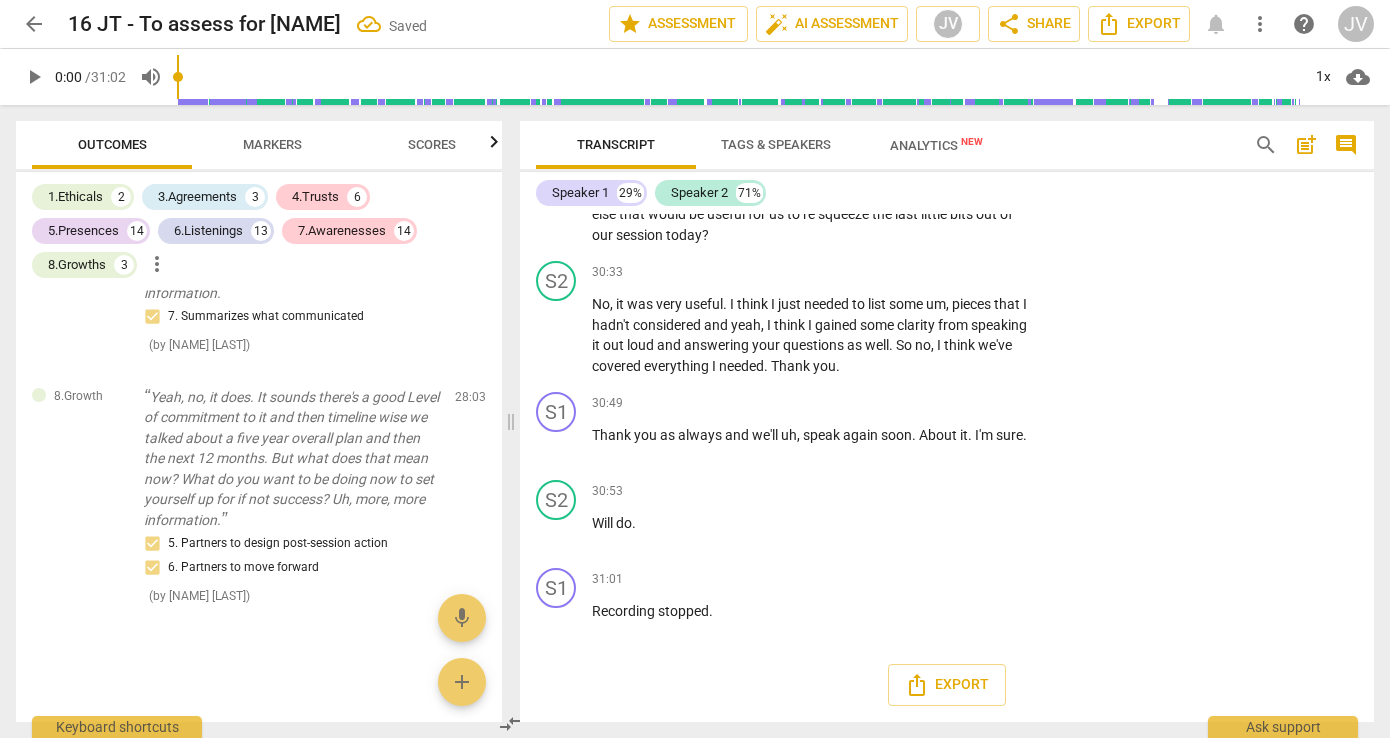 scroll, scrollTop: 17197, scrollLeft: 0, axis: vertical 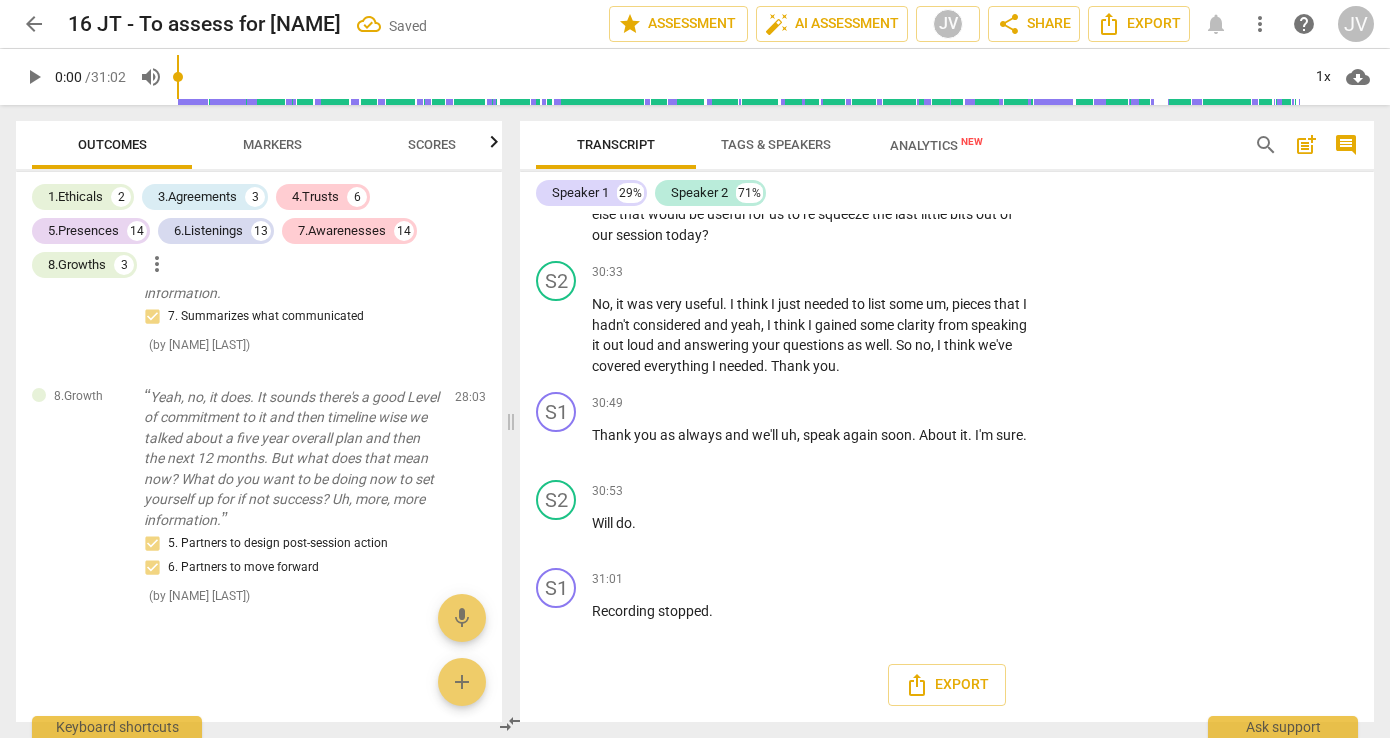 click at bounding box center (1178, -232) 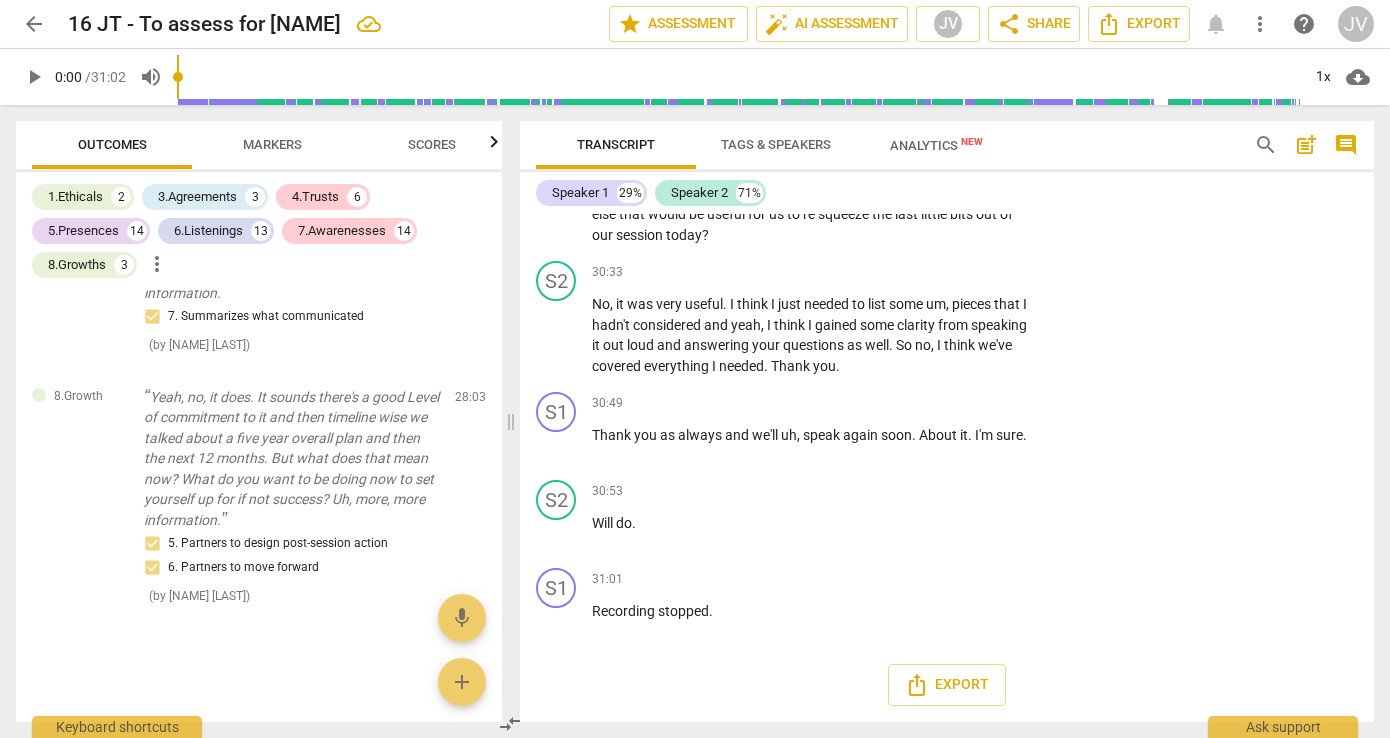 drag, startPoint x: 1310, startPoint y: 519, endPoint x: 1276, endPoint y: 526, distance: 34.713108 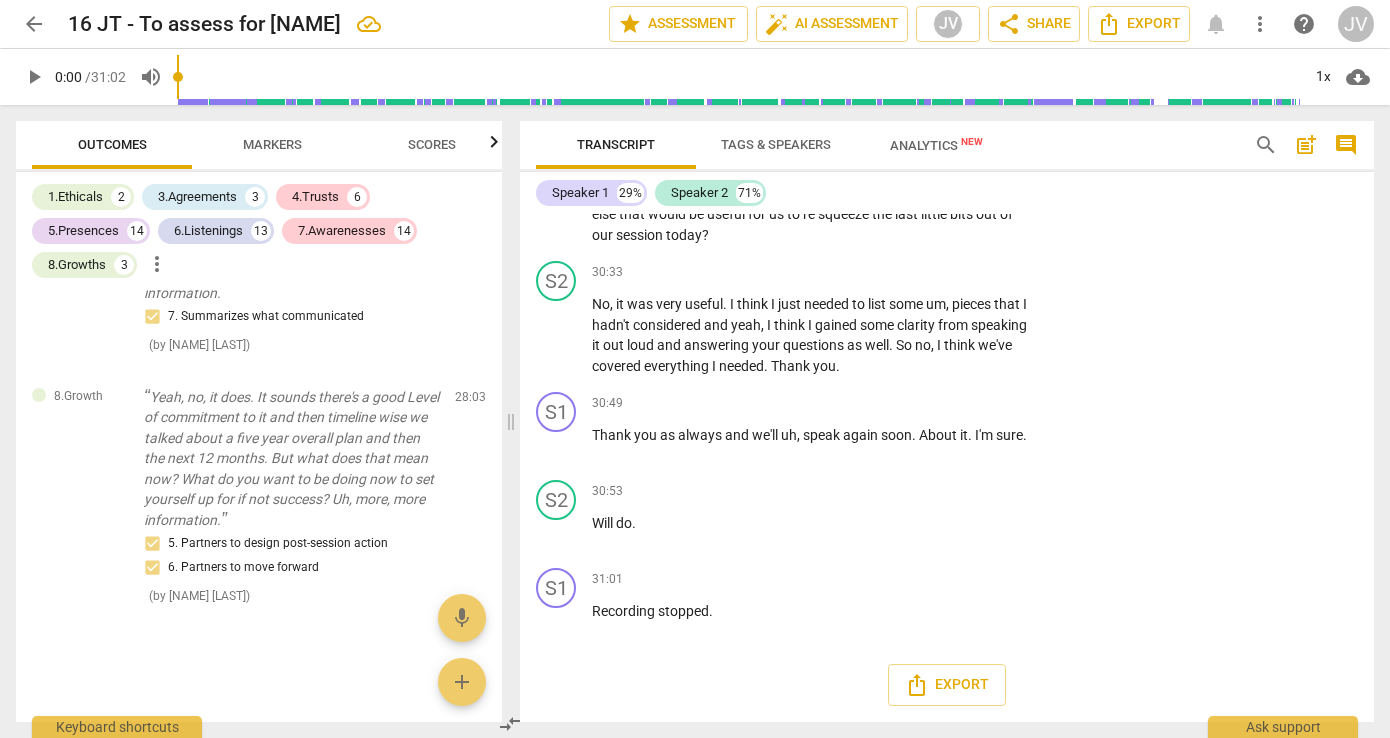 click on "send" at bounding box center [1323, -232] 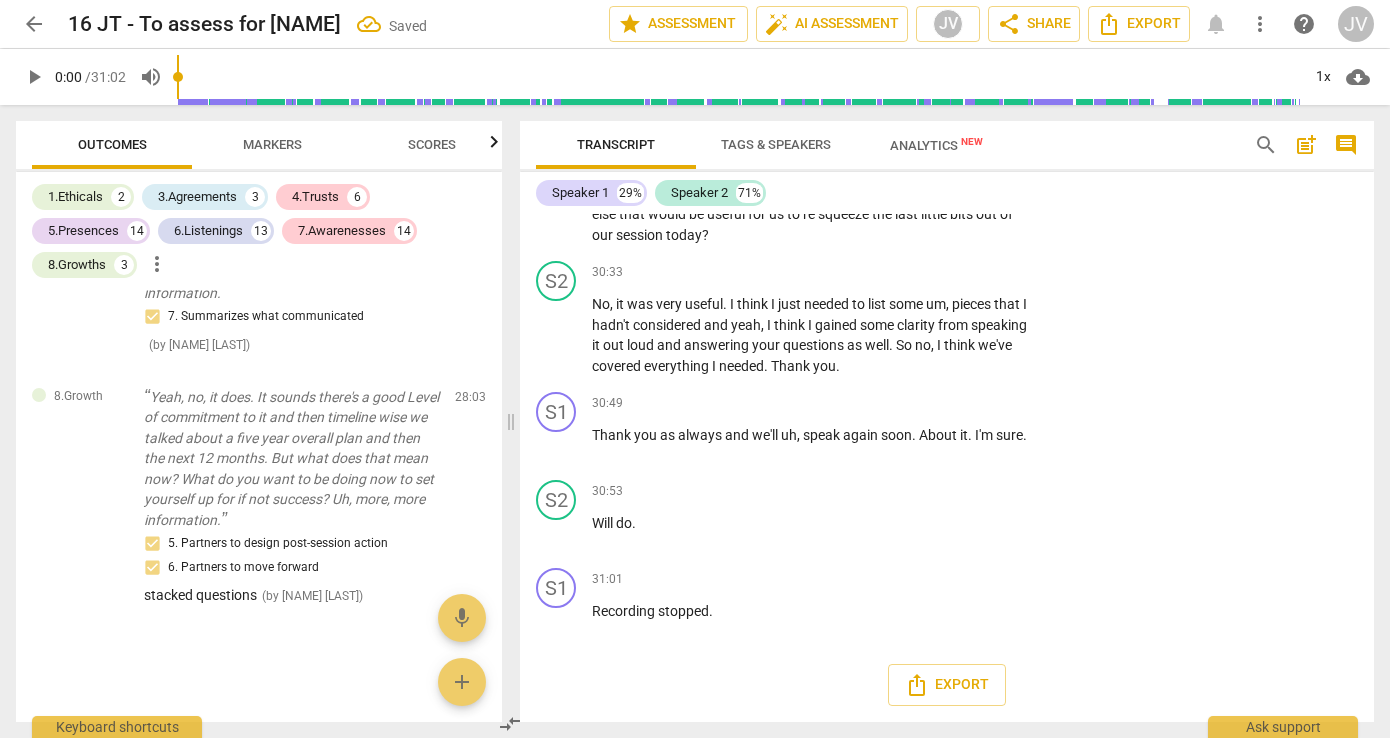 scroll, scrollTop: 17420, scrollLeft: 0, axis: vertical 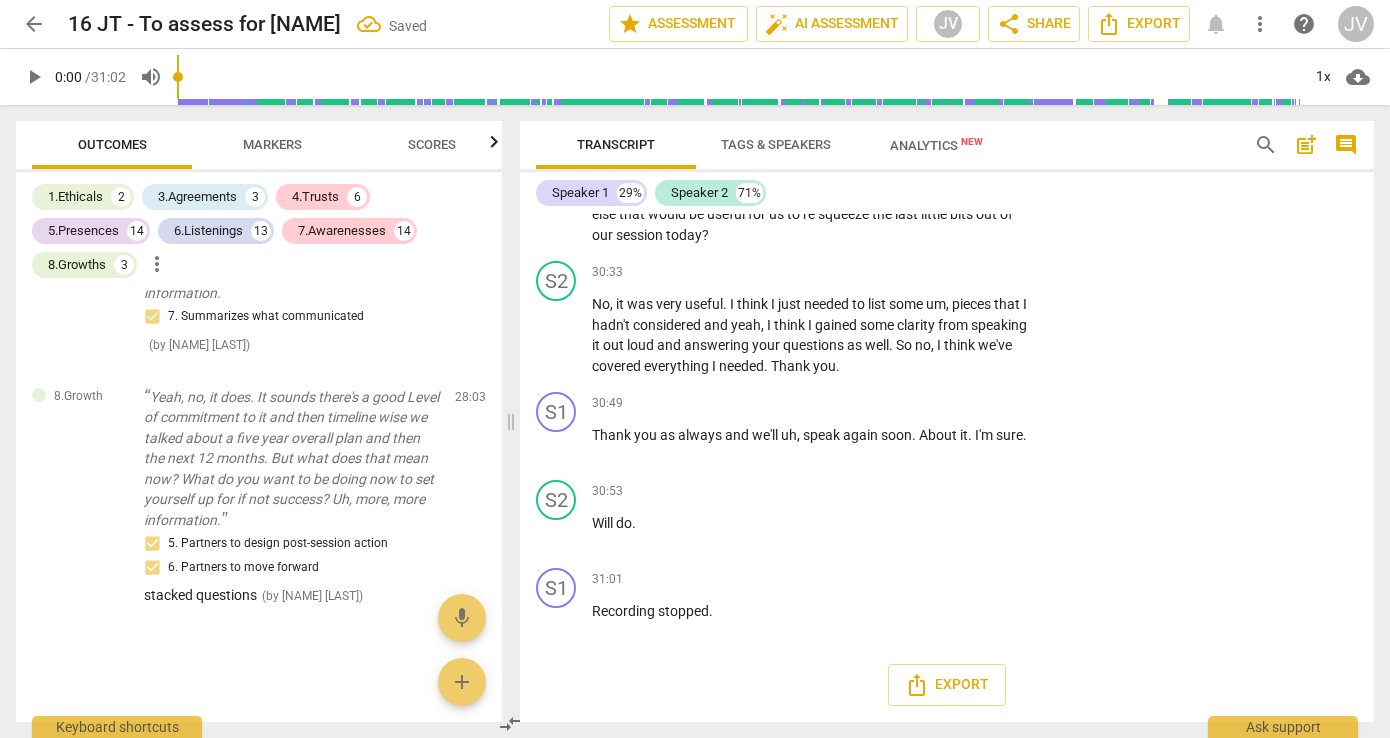 click on "yourself" at bounding box center (882, -224) 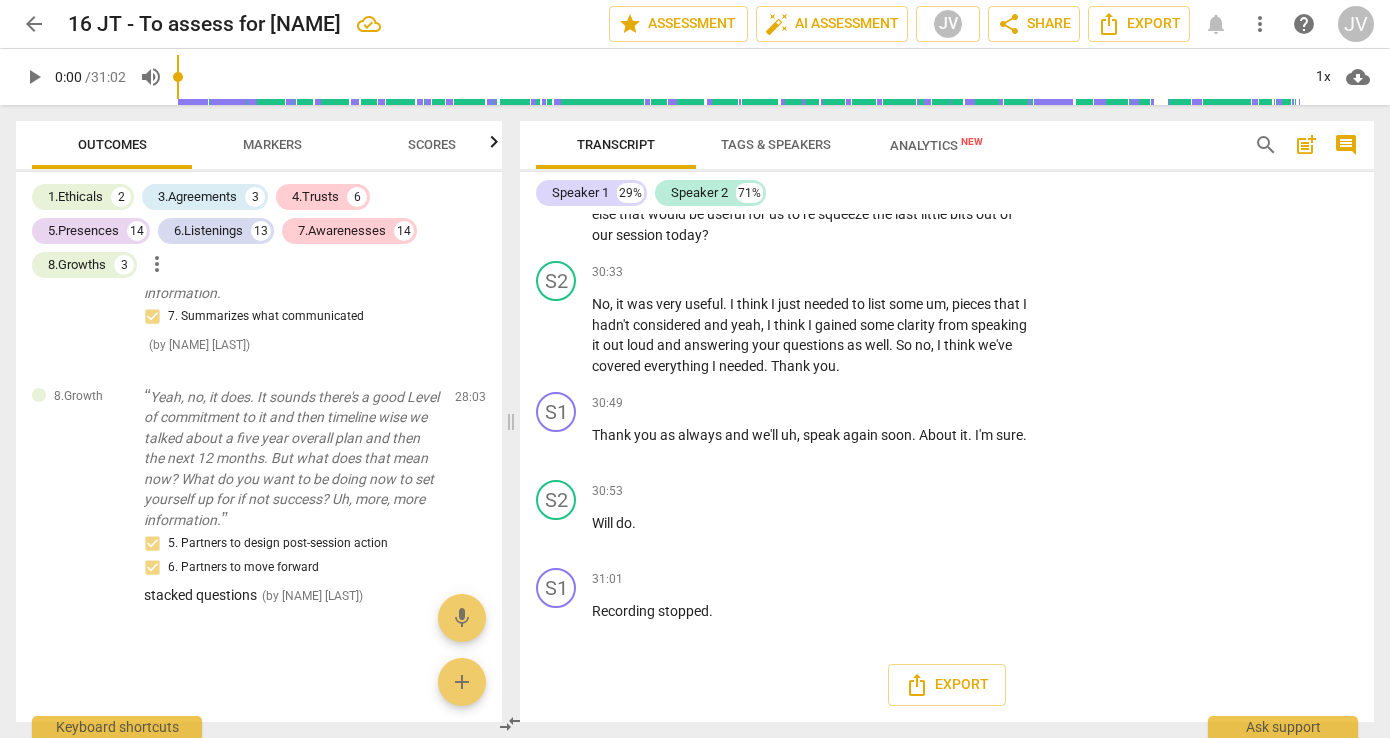 click on "Add competency" at bounding box center (970, -296) 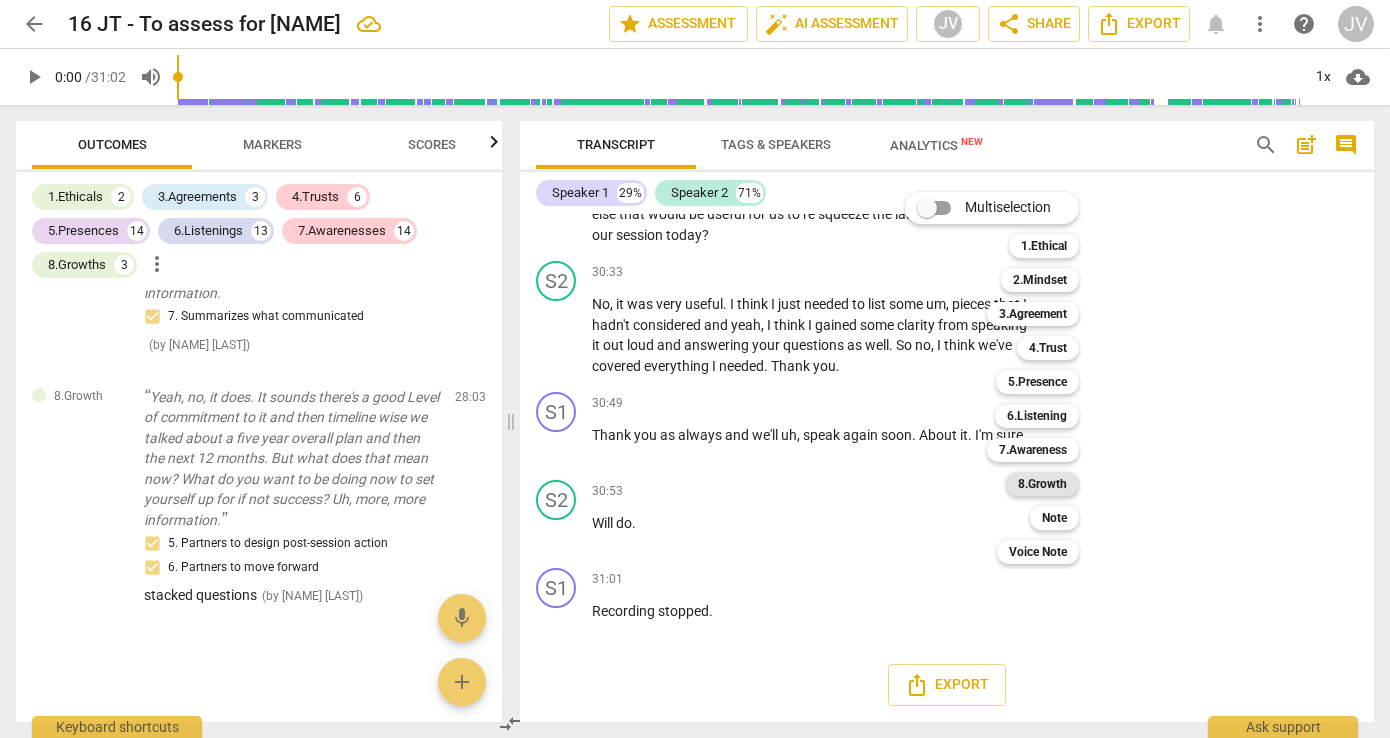 click on "8.Growth" at bounding box center (1042, 484) 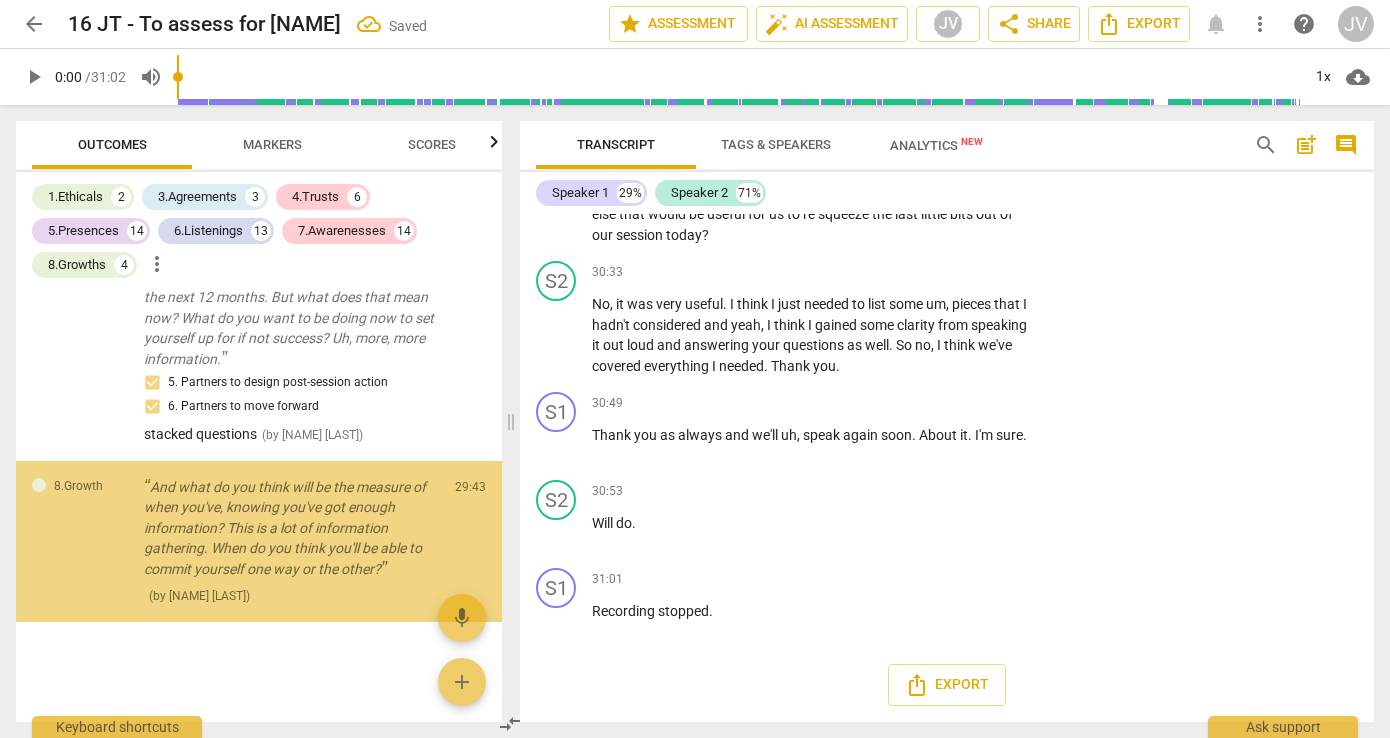 scroll, scrollTop: 17720, scrollLeft: 0, axis: vertical 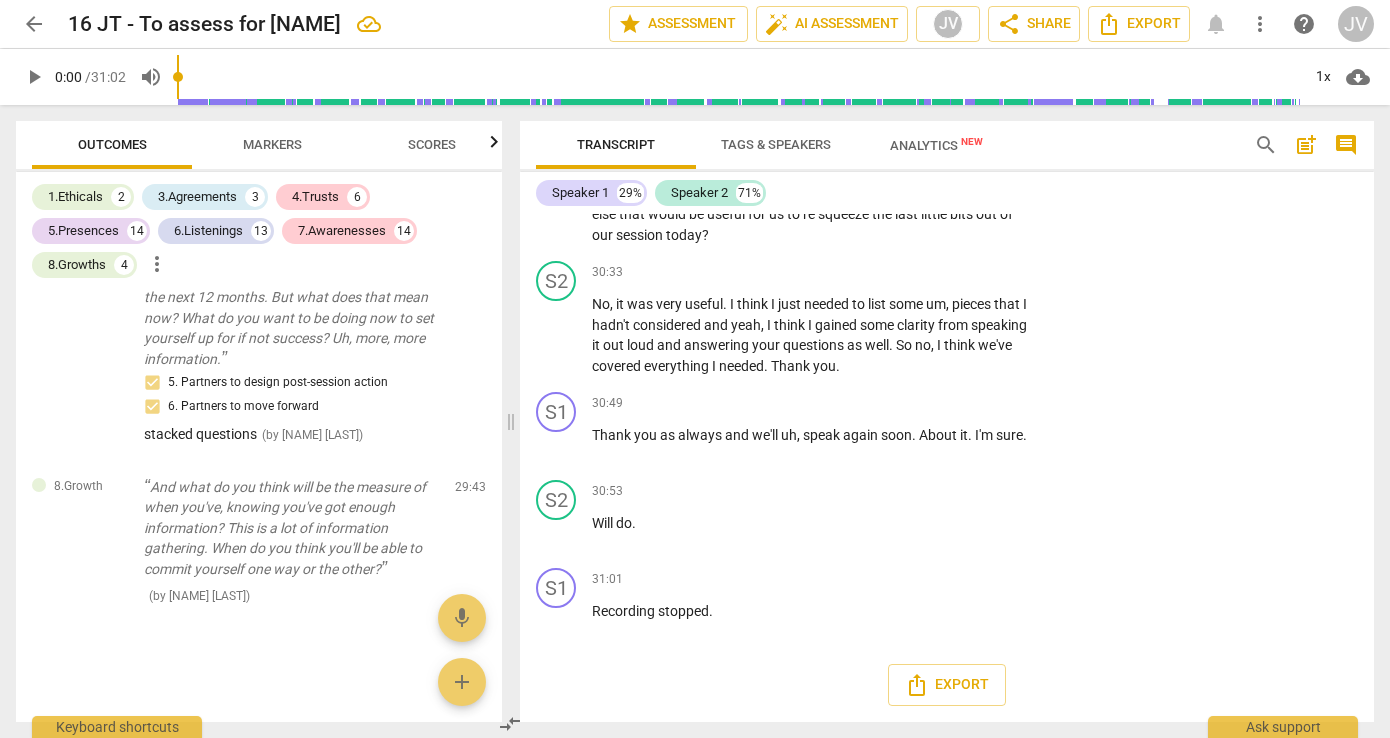 click on "6. Partners to move forward" at bounding box center (1059, -99) 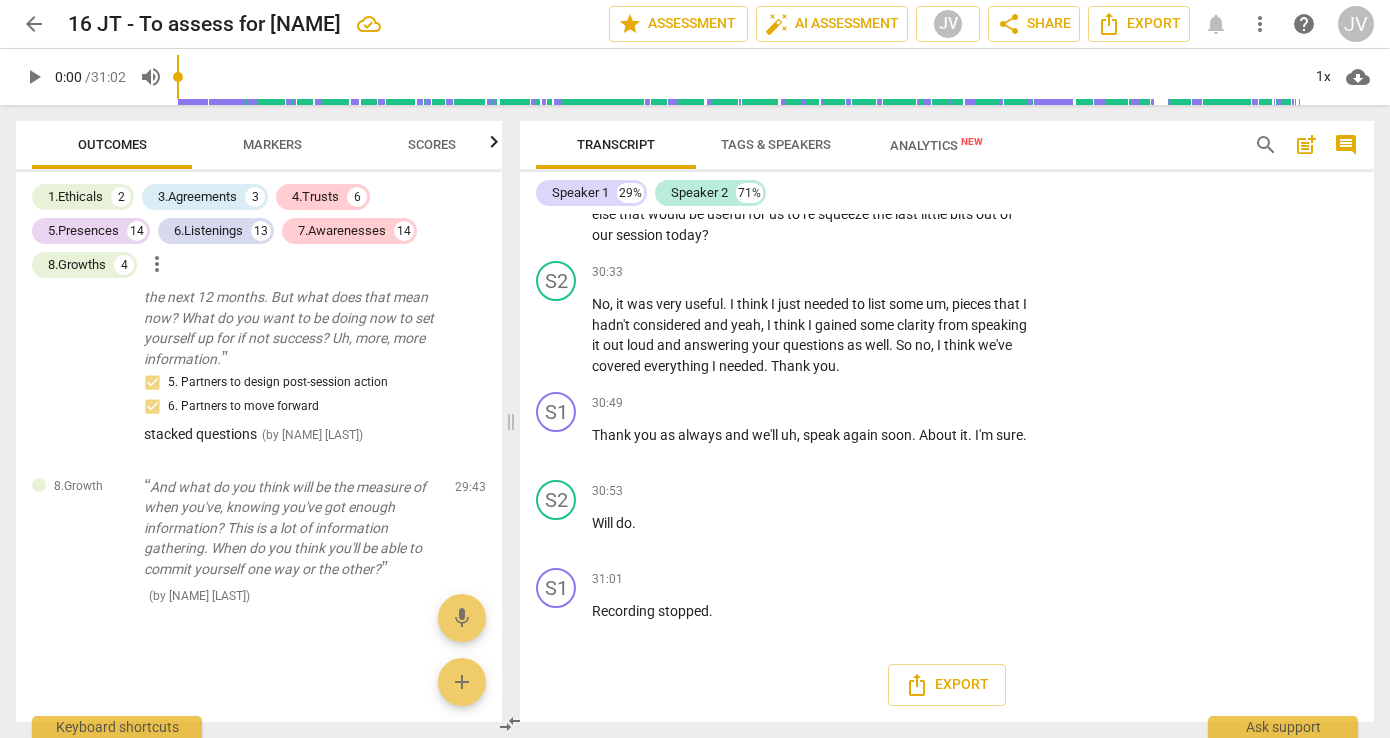 click on "5. Partners to design post-session action" at bounding box center (1059, -123) 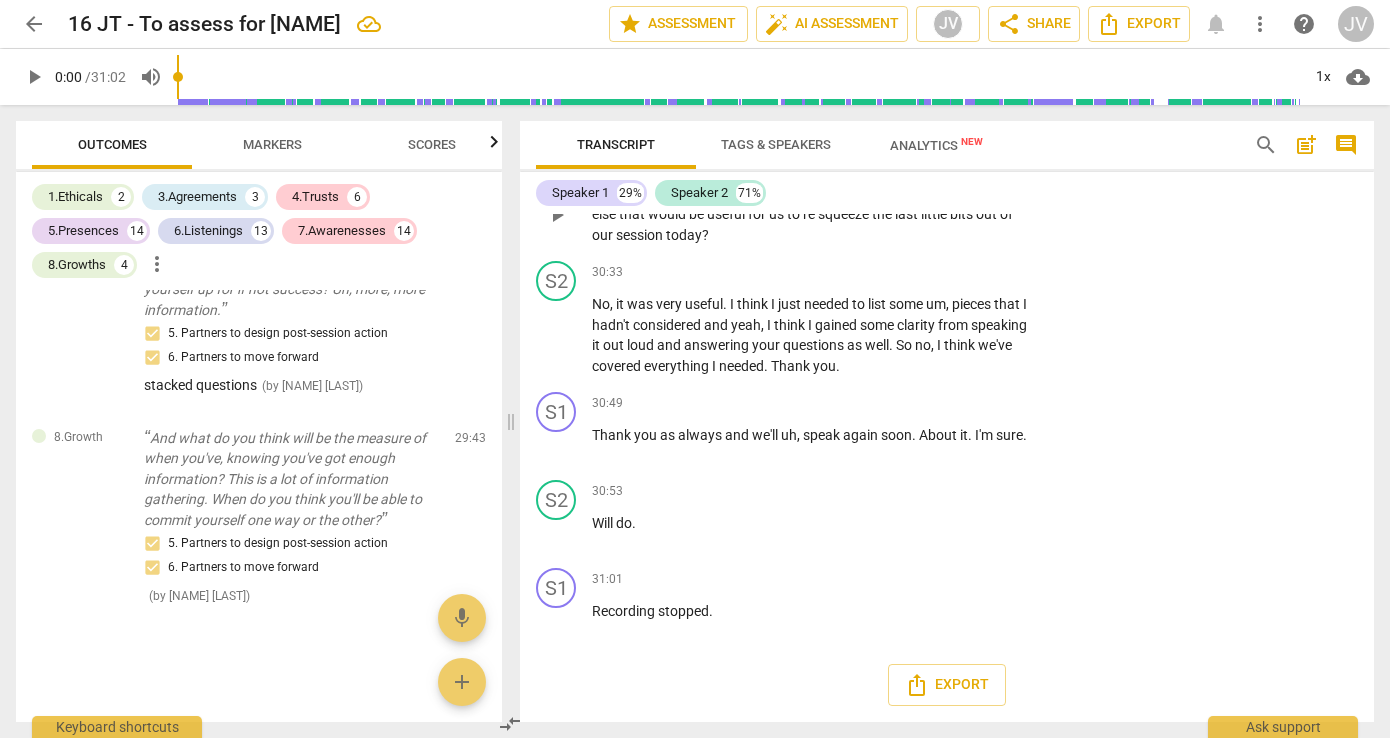 scroll, scrollTop: 18086, scrollLeft: 0, axis: vertical 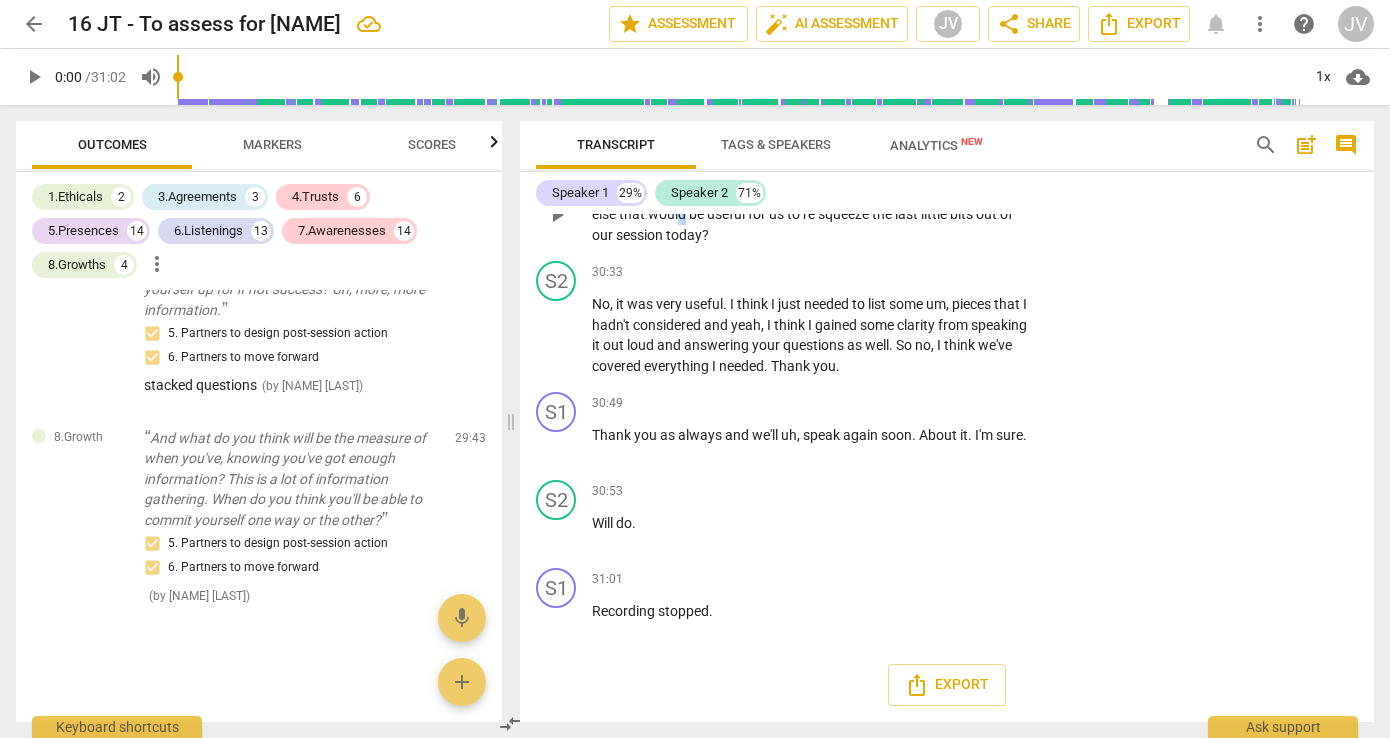 click on "would" at bounding box center [668, 214] 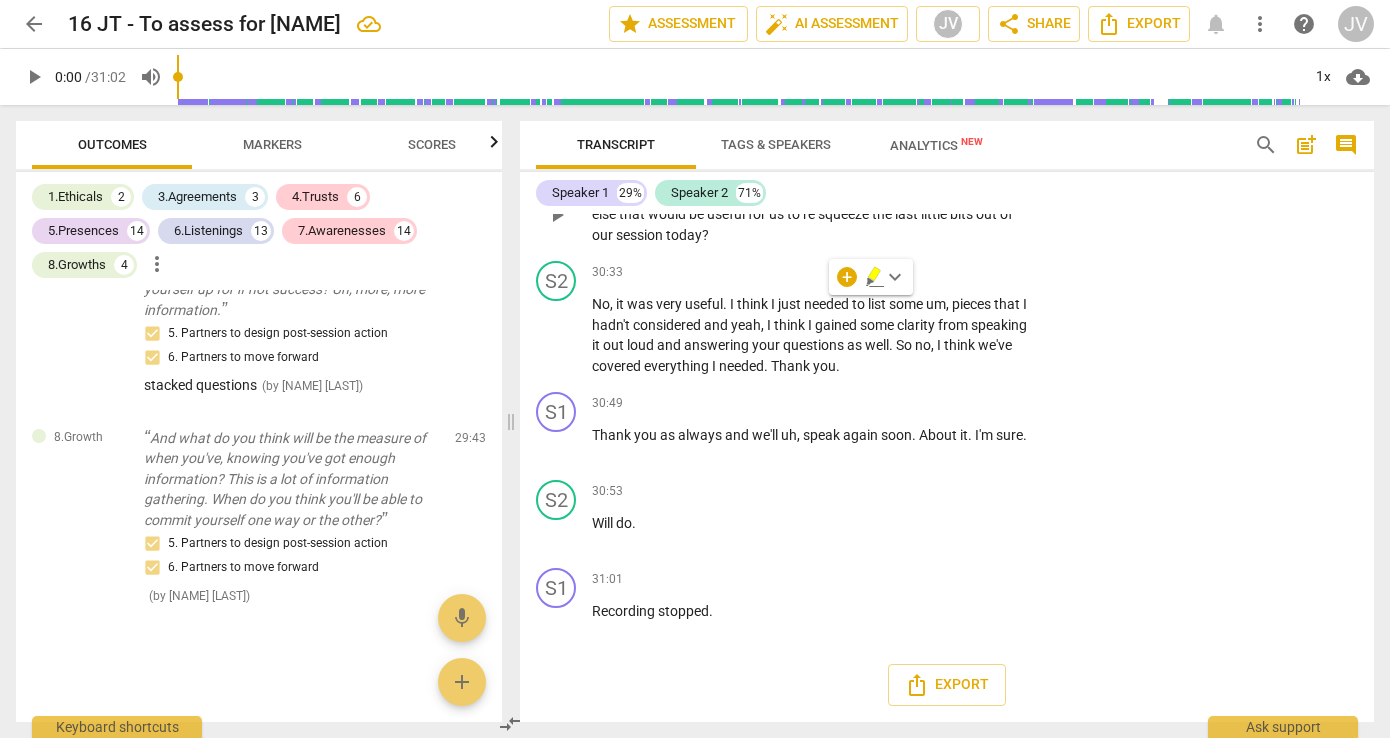 click on "that" at bounding box center (633, 214) 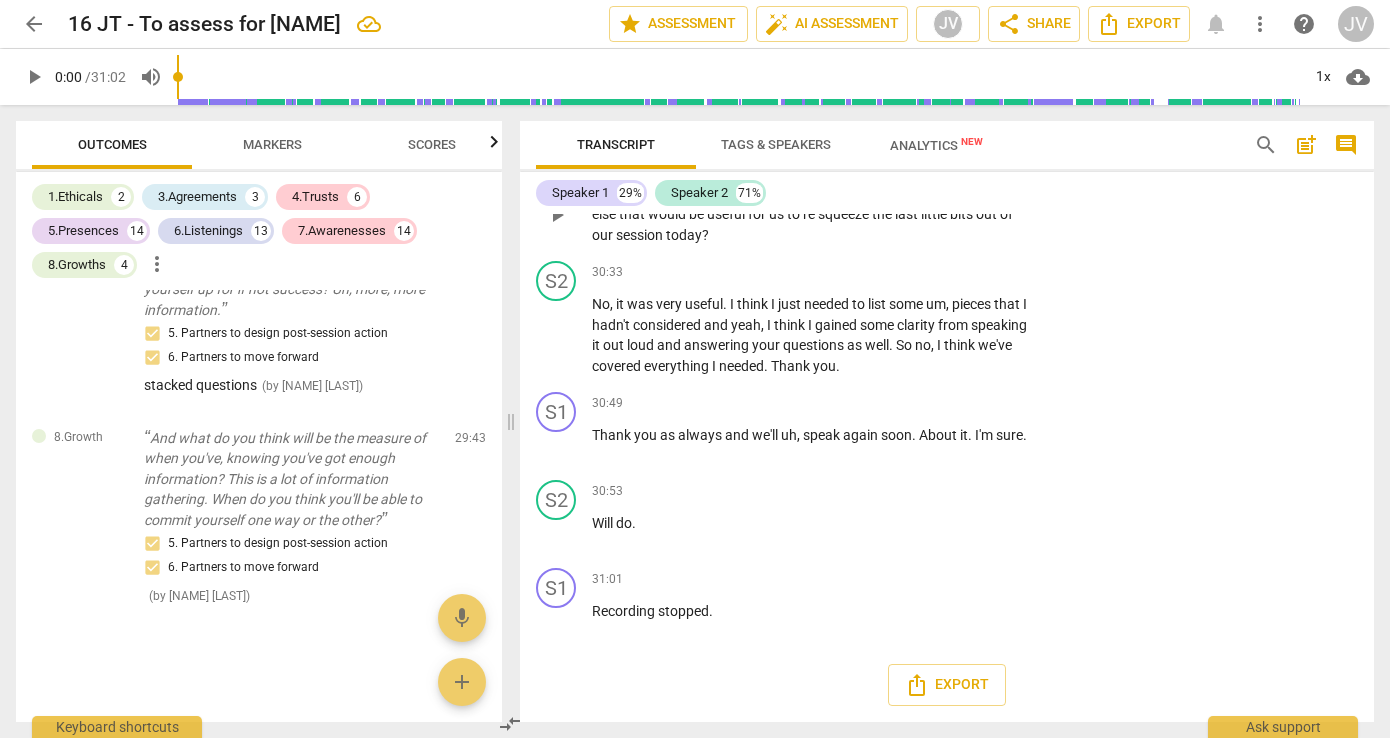 click on "Add competency" at bounding box center [970, 162] 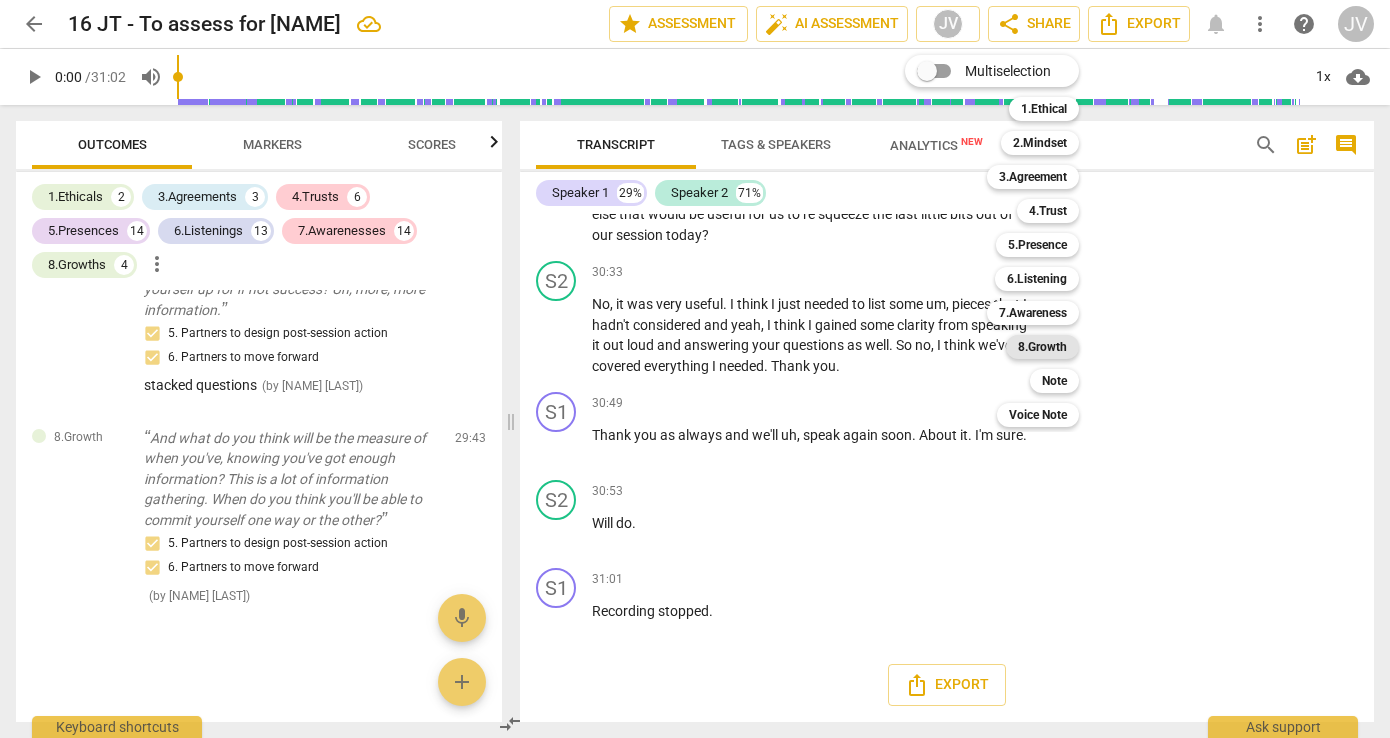 click on "8.Growth" at bounding box center (1042, 347) 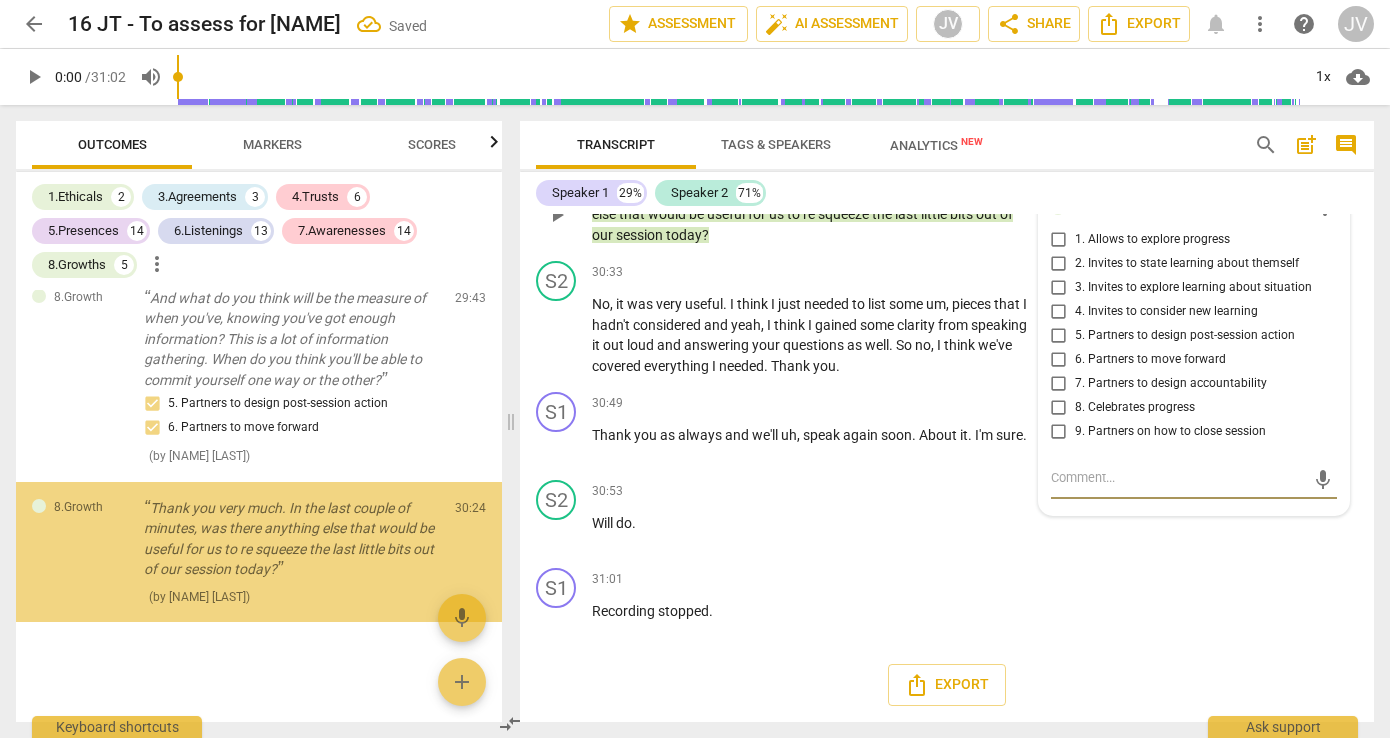 scroll, scrollTop: 18092, scrollLeft: 0, axis: vertical 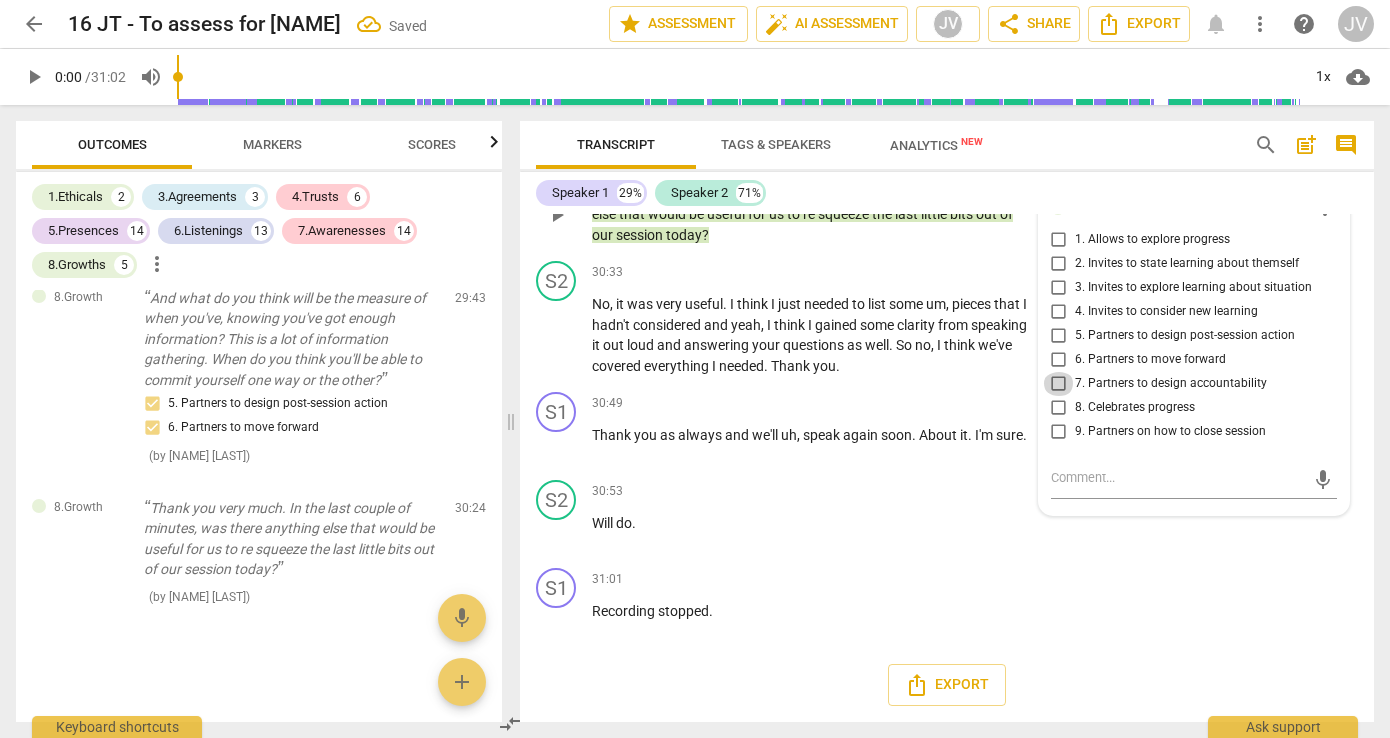 click on "7. Partners to design accountability" at bounding box center [1059, 384] 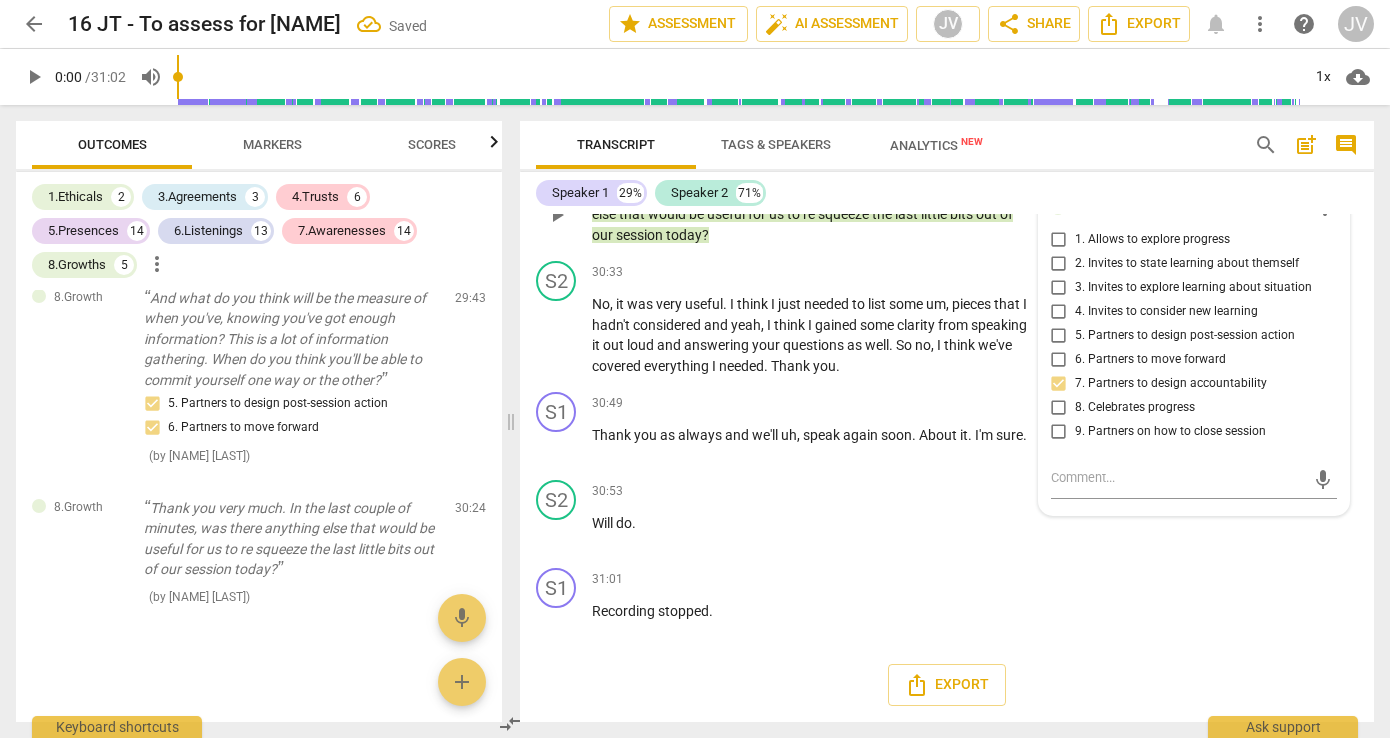 click on "7. Partners to design accountability" at bounding box center (1059, 384) 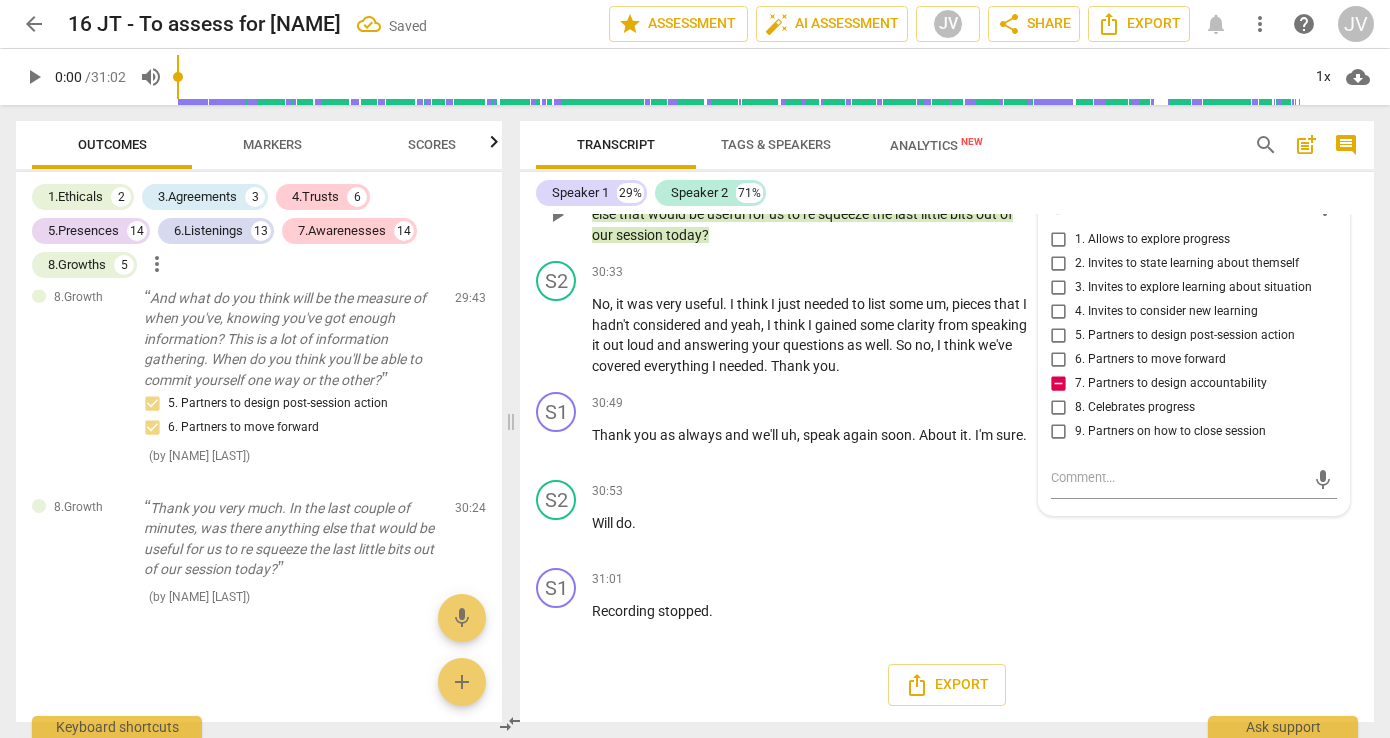 click on "7. Partners to design accountability" at bounding box center [1059, 384] 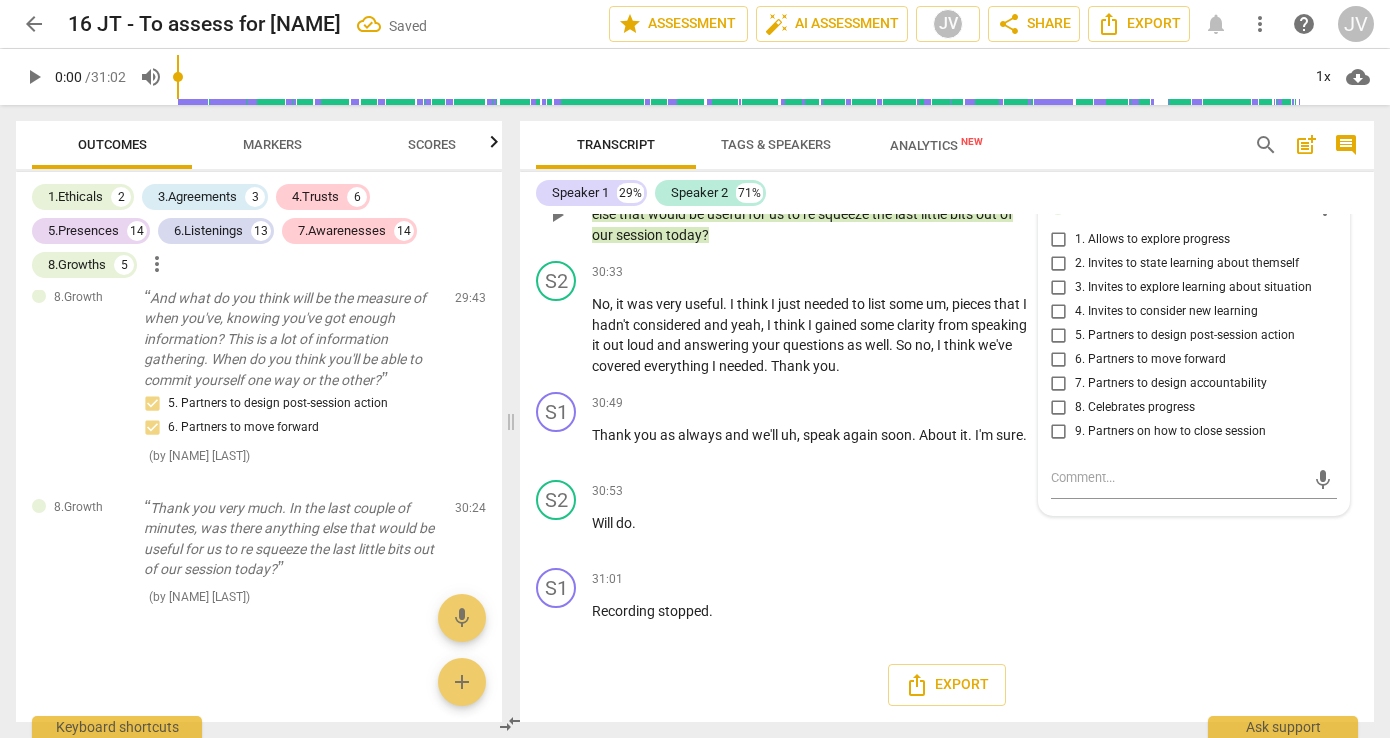 click on "9. Partners on how to close session" at bounding box center [1059, 432] 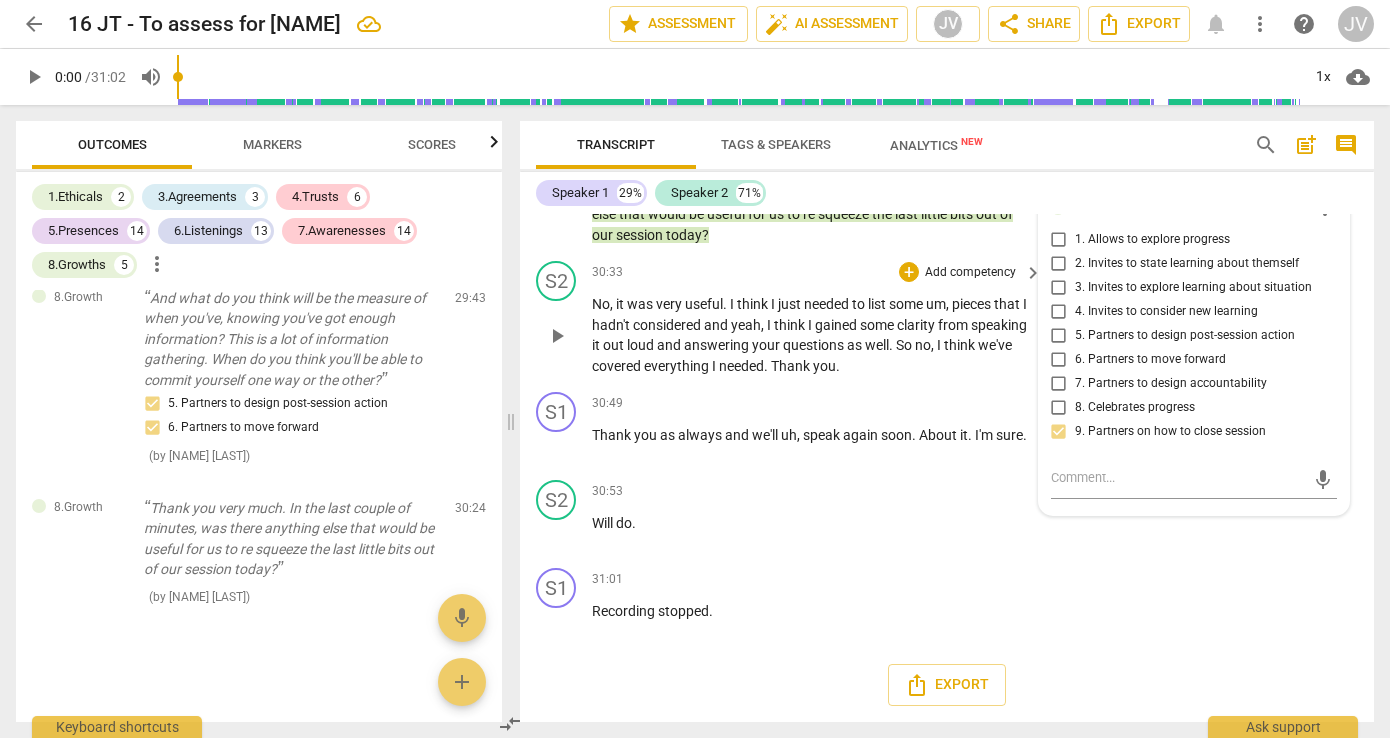 click on "30:33 + Add competency keyboard_arrow_right" at bounding box center [818, 272] 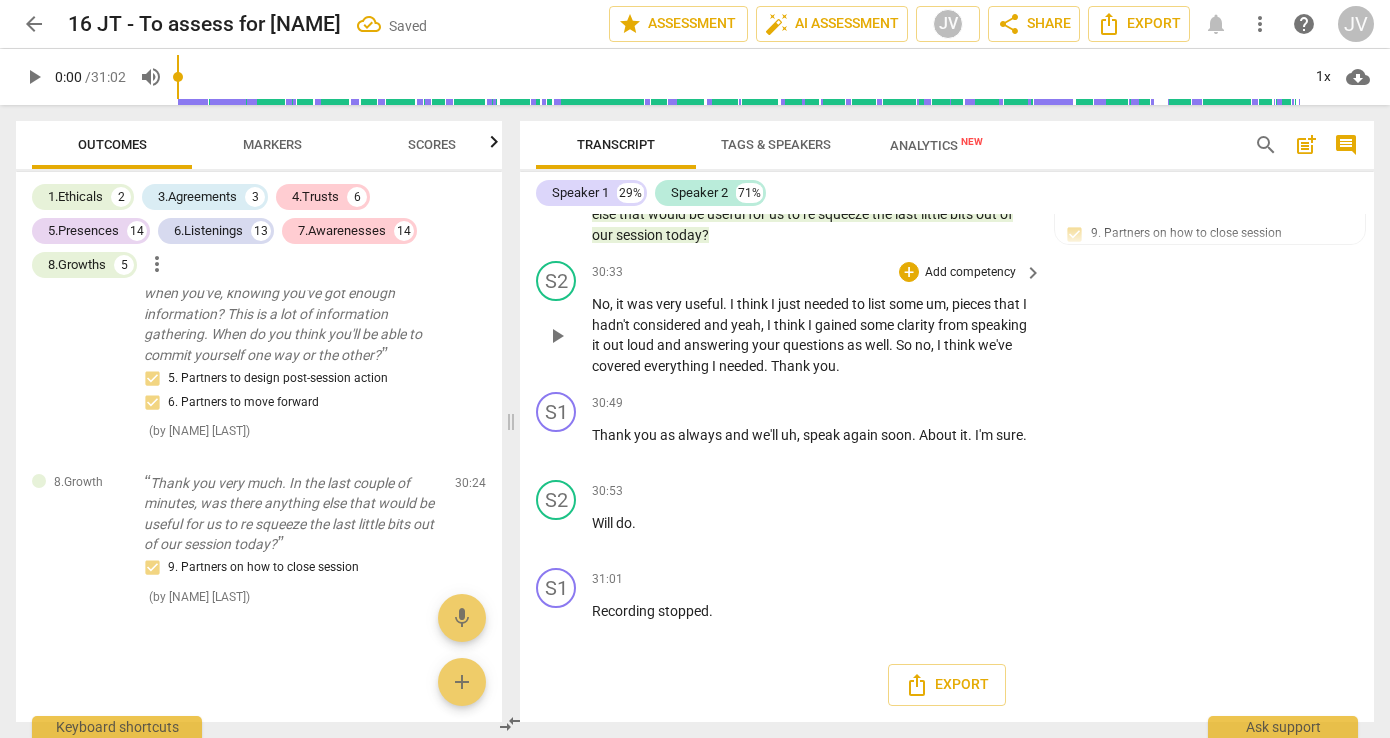 scroll, scrollTop: 18237, scrollLeft: 0, axis: vertical 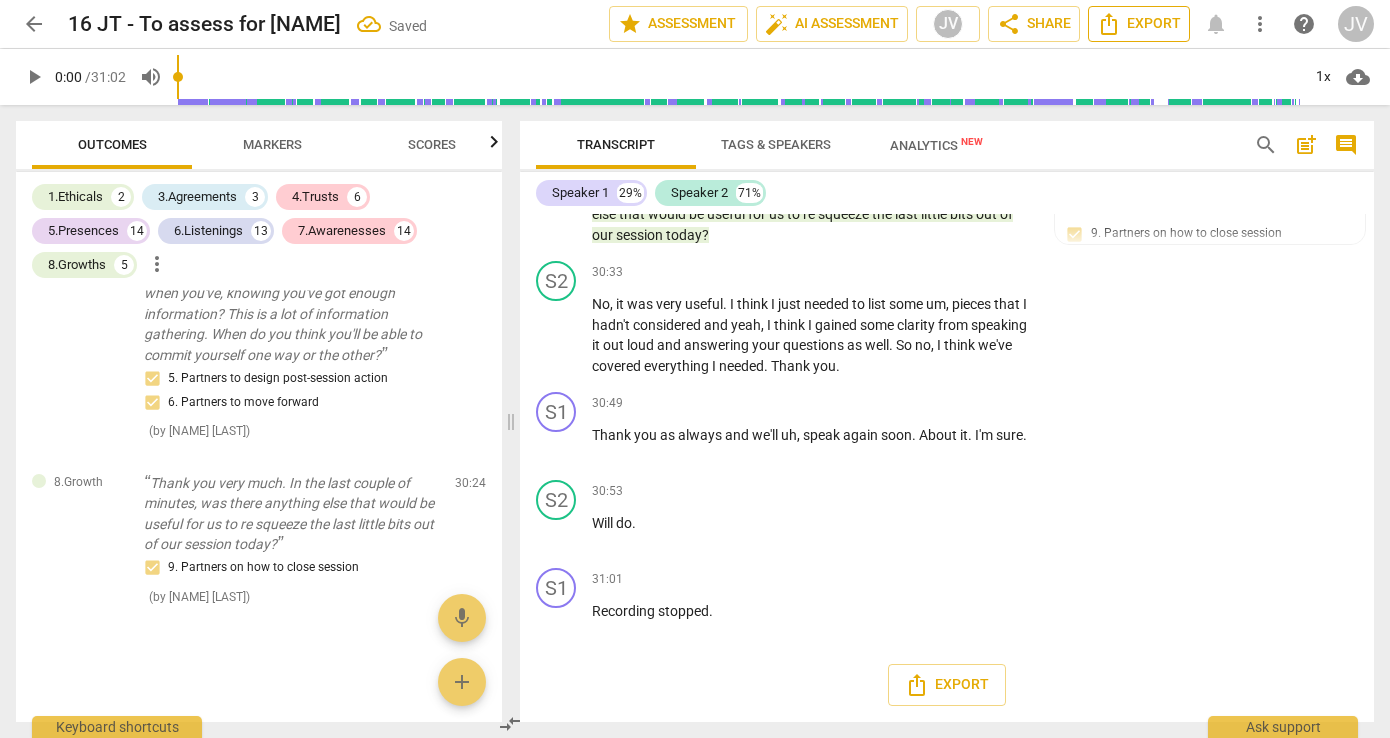 click on "Export" at bounding box center (1139, 24) 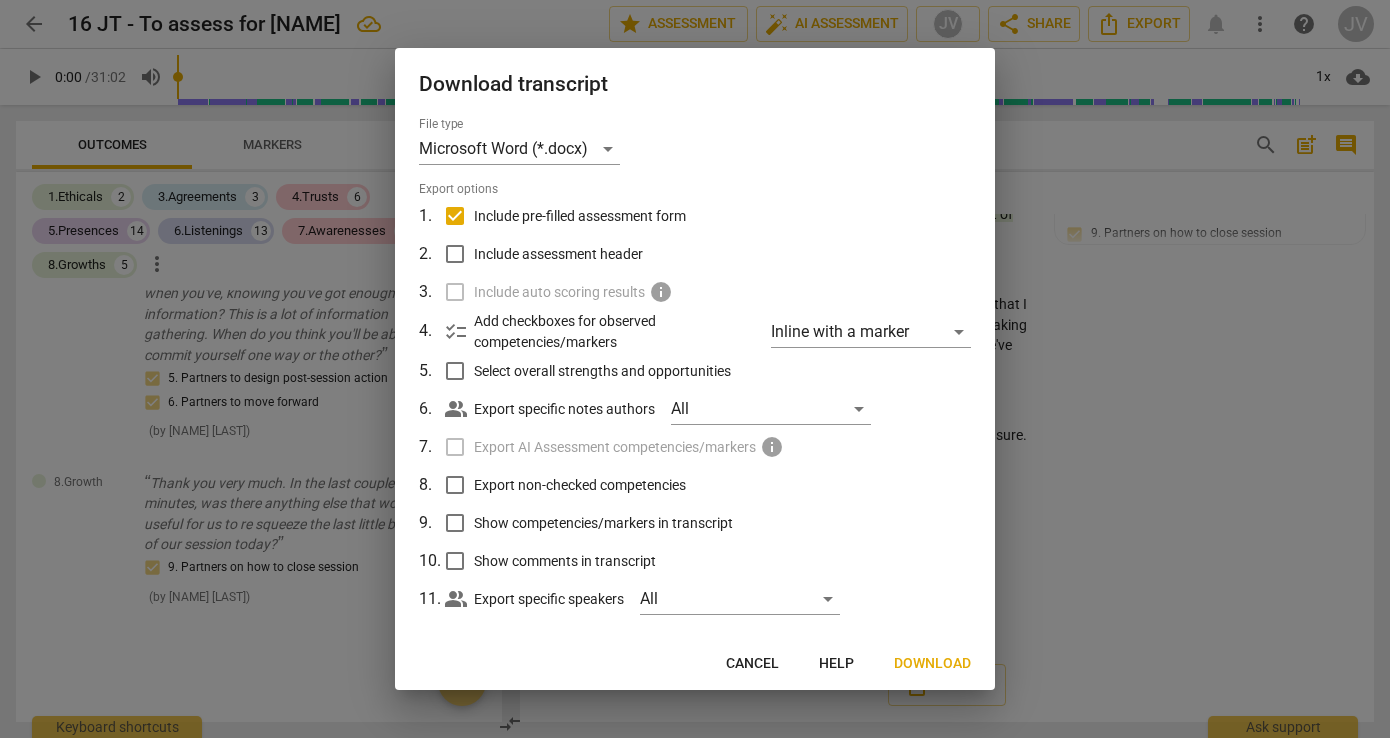 click on "Show competencies/markers in transcript" at bounding box center [455, 523] 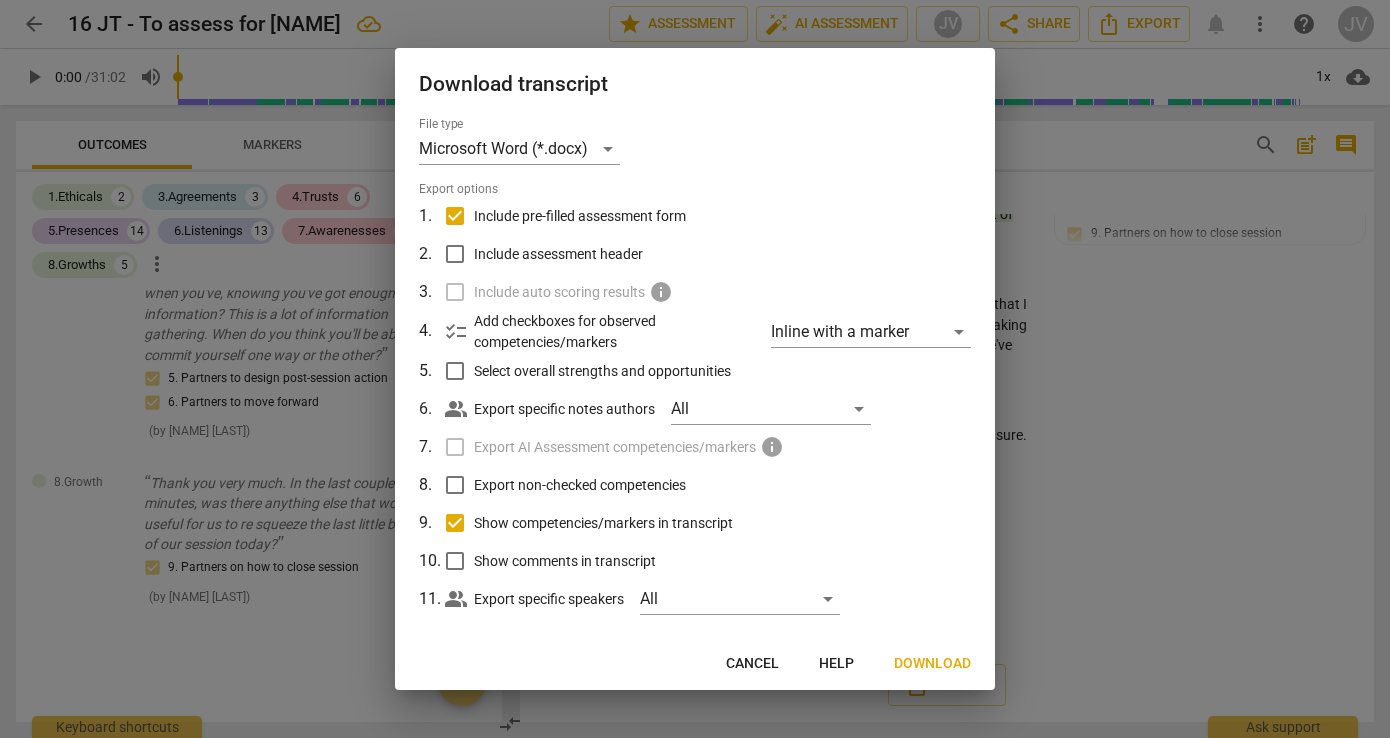 click on "Show comments in transcript" at bounding box center [455, 561] 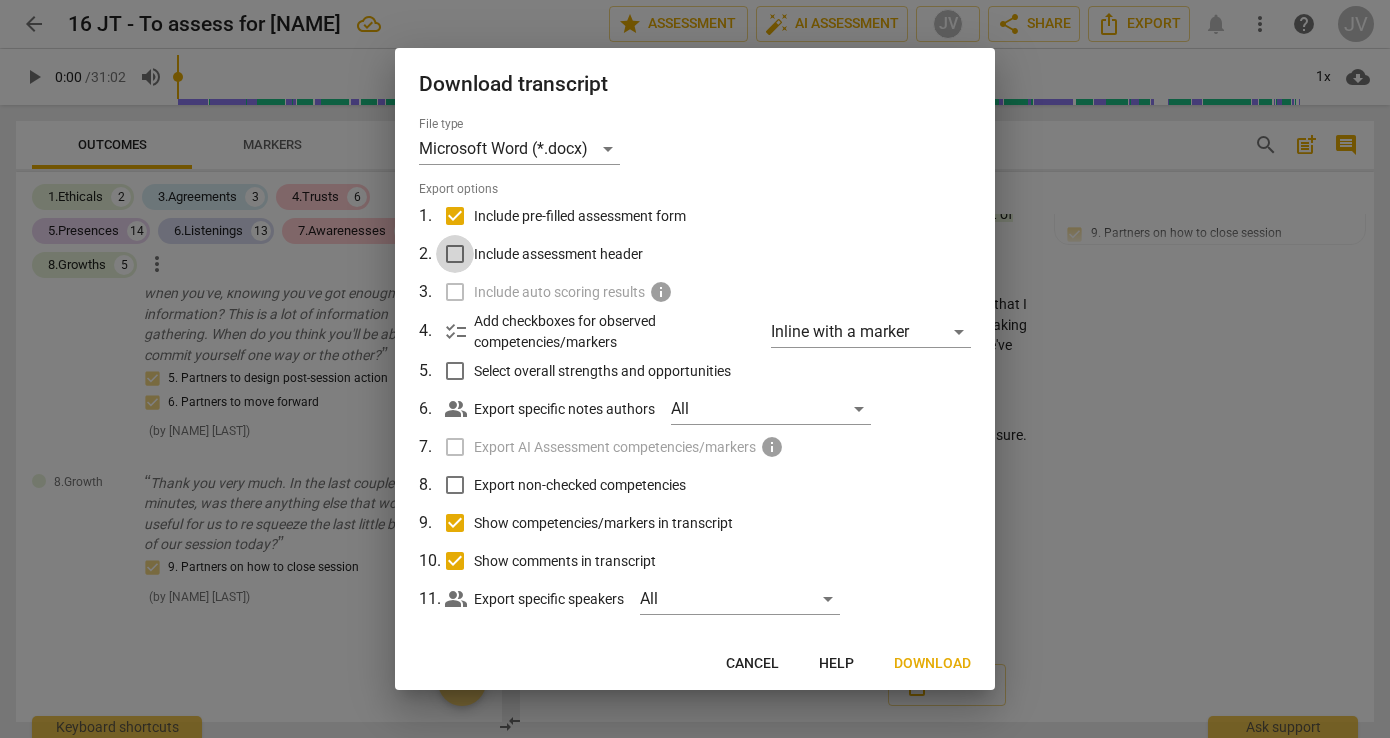 click on "Include assessment header" at bounding box center (455, 254) 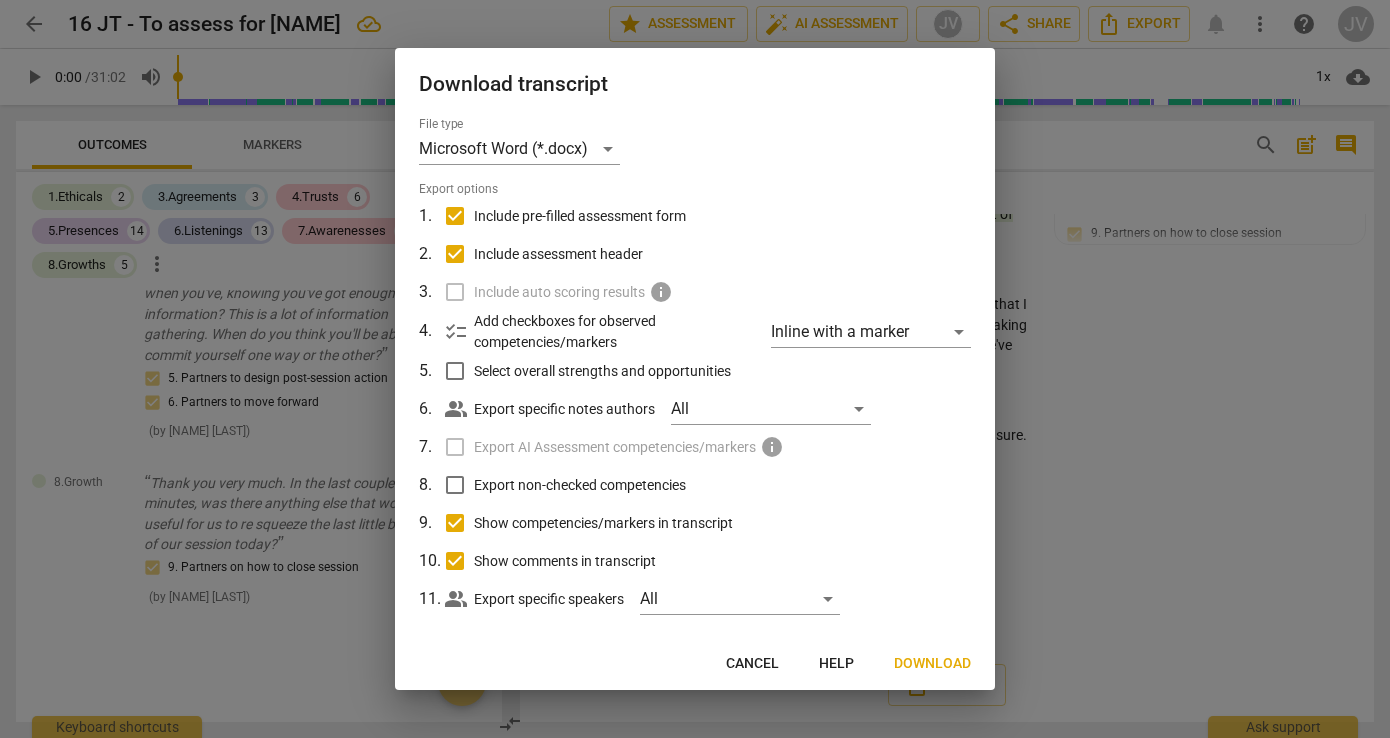 click on "Include assessment header" at bounding box center (455, 254) 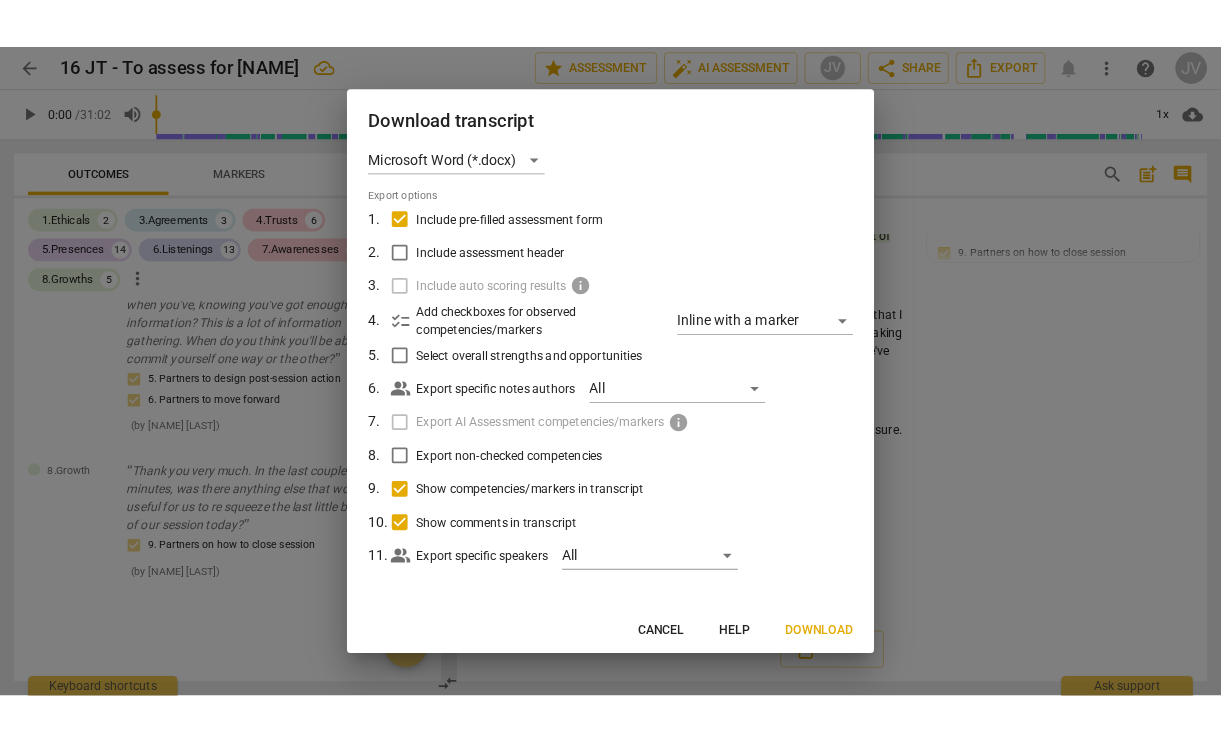 scroll, scrollTop: 50, scrollLeft: 0, axis: vertical 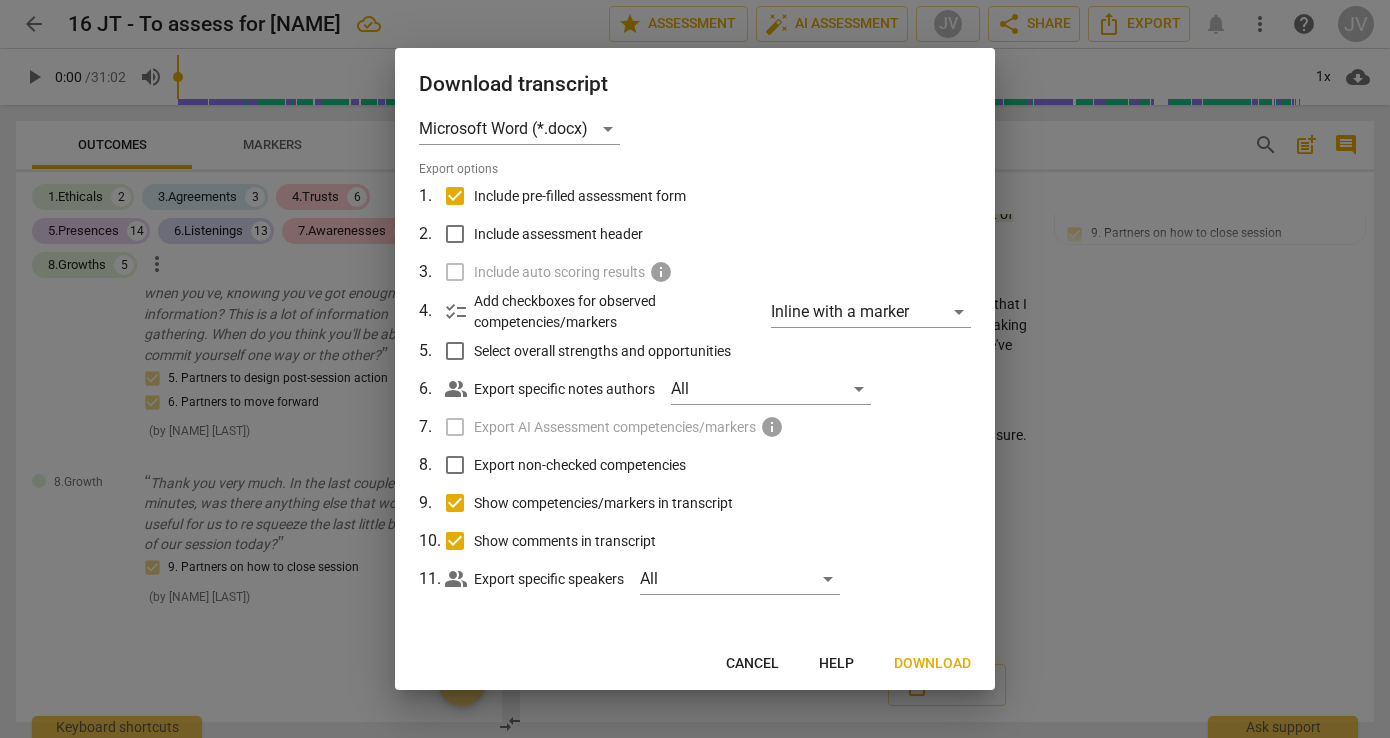 click on "Download" at bounding box center [932, 664] 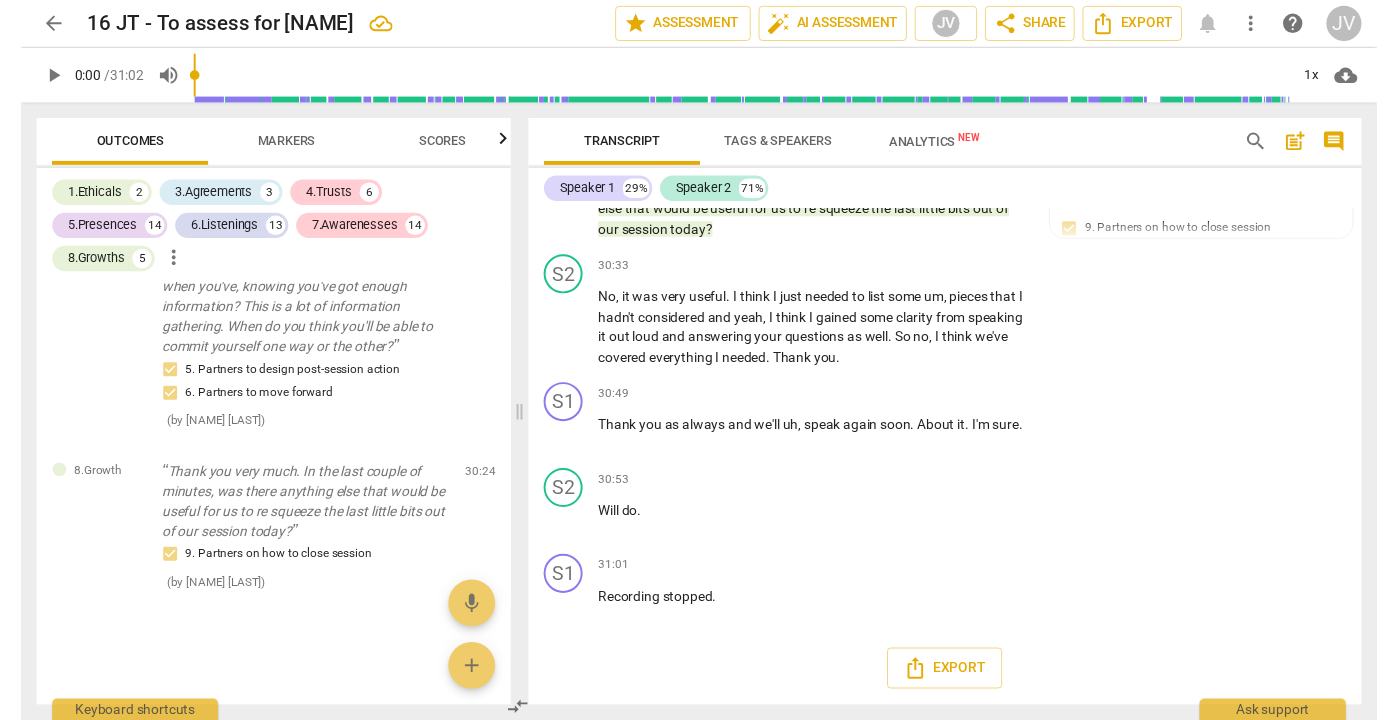 scroll, scrollTop: 22091, scrollLeft: 0, axis: vertical 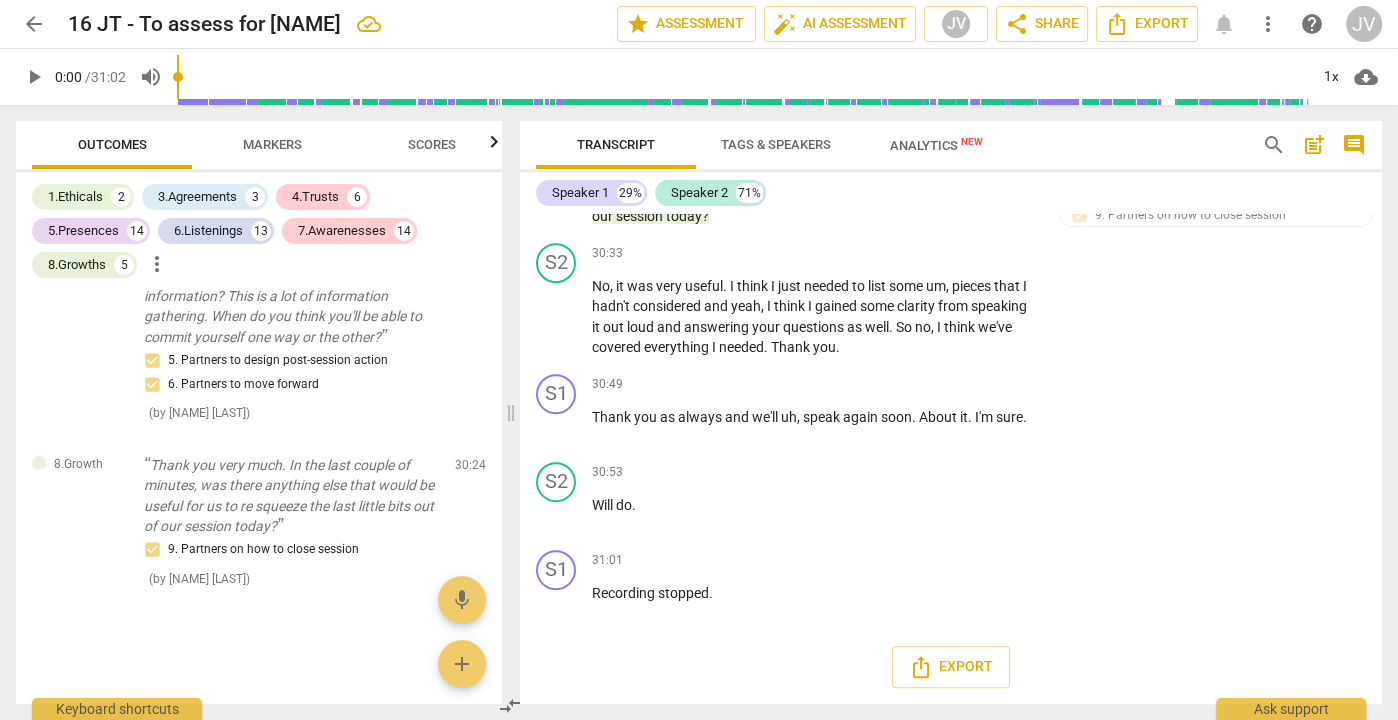 click on "JV" at bounding box center [1364, 24] 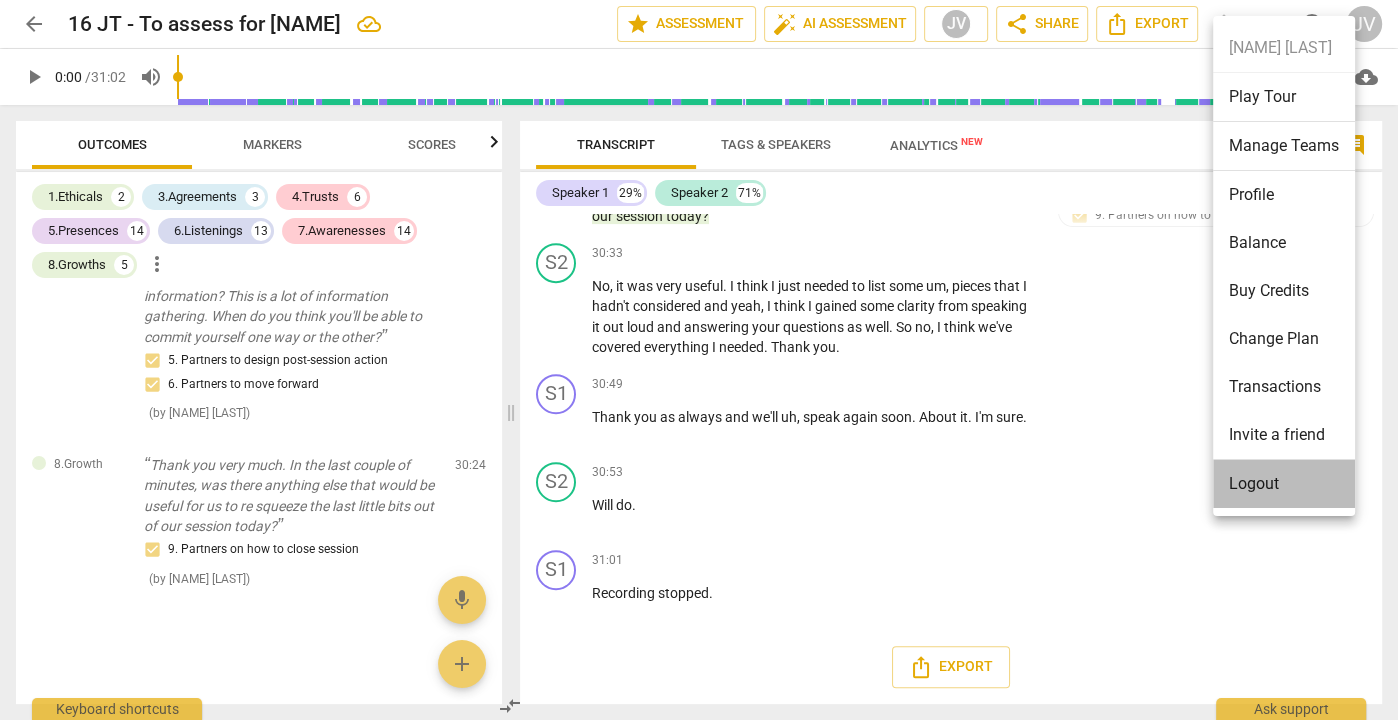 click on "Logout" at bounding box center (1284, 484) 